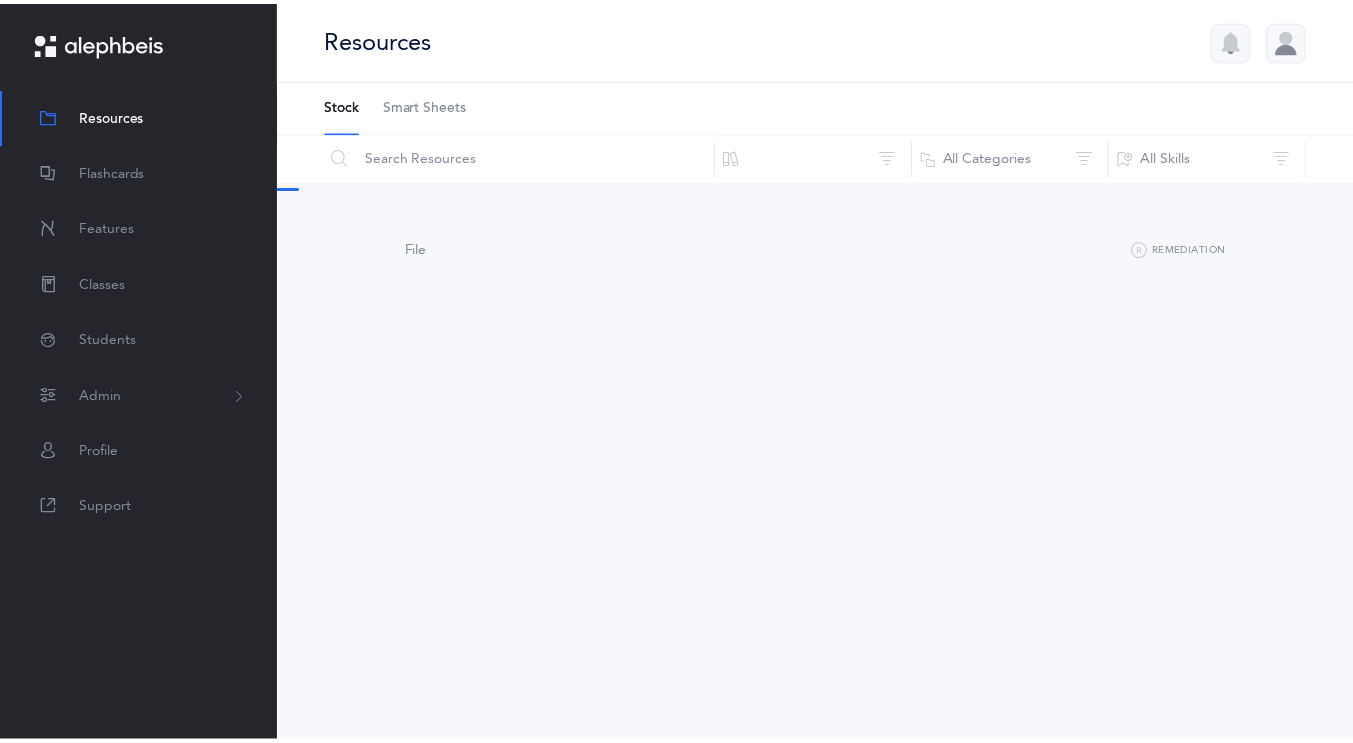 scroll, scrollTop: 0, scrollLeft: 0, axis: both 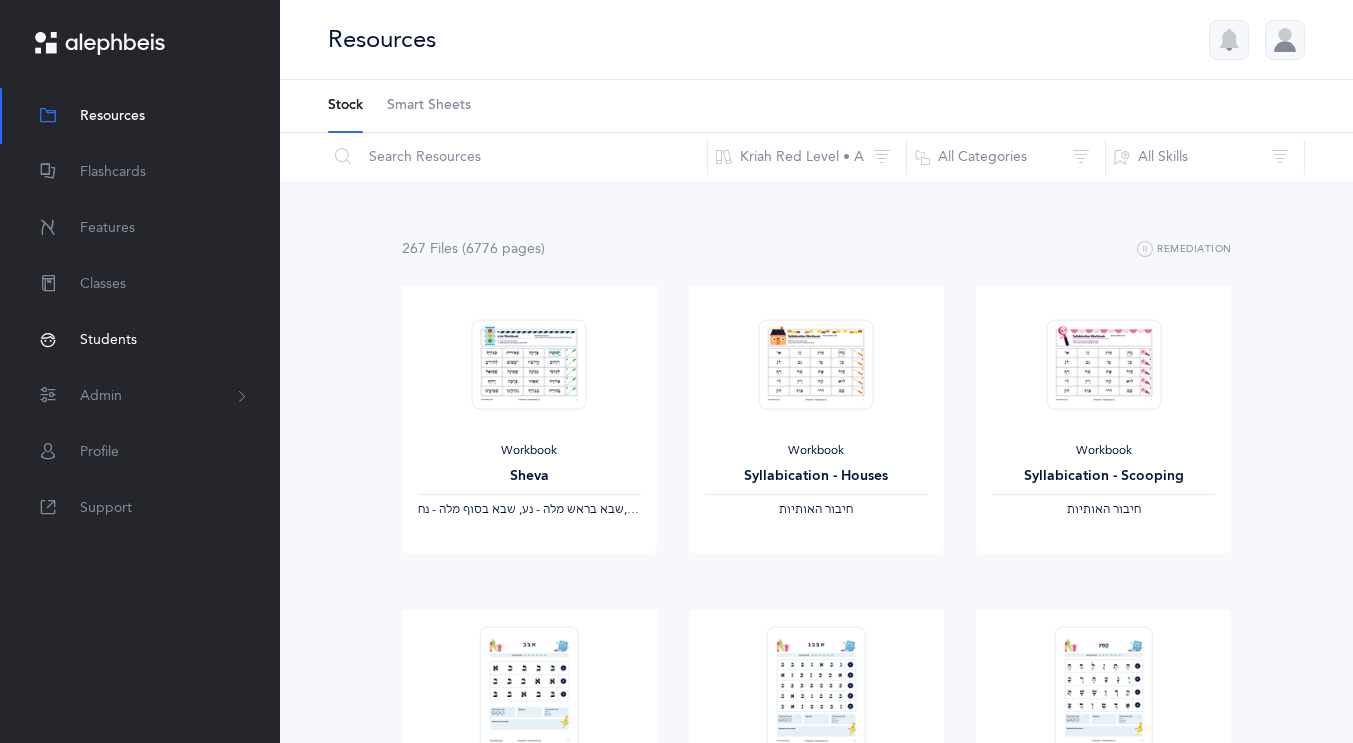 click on "Students" at bounding box center [108, 340] 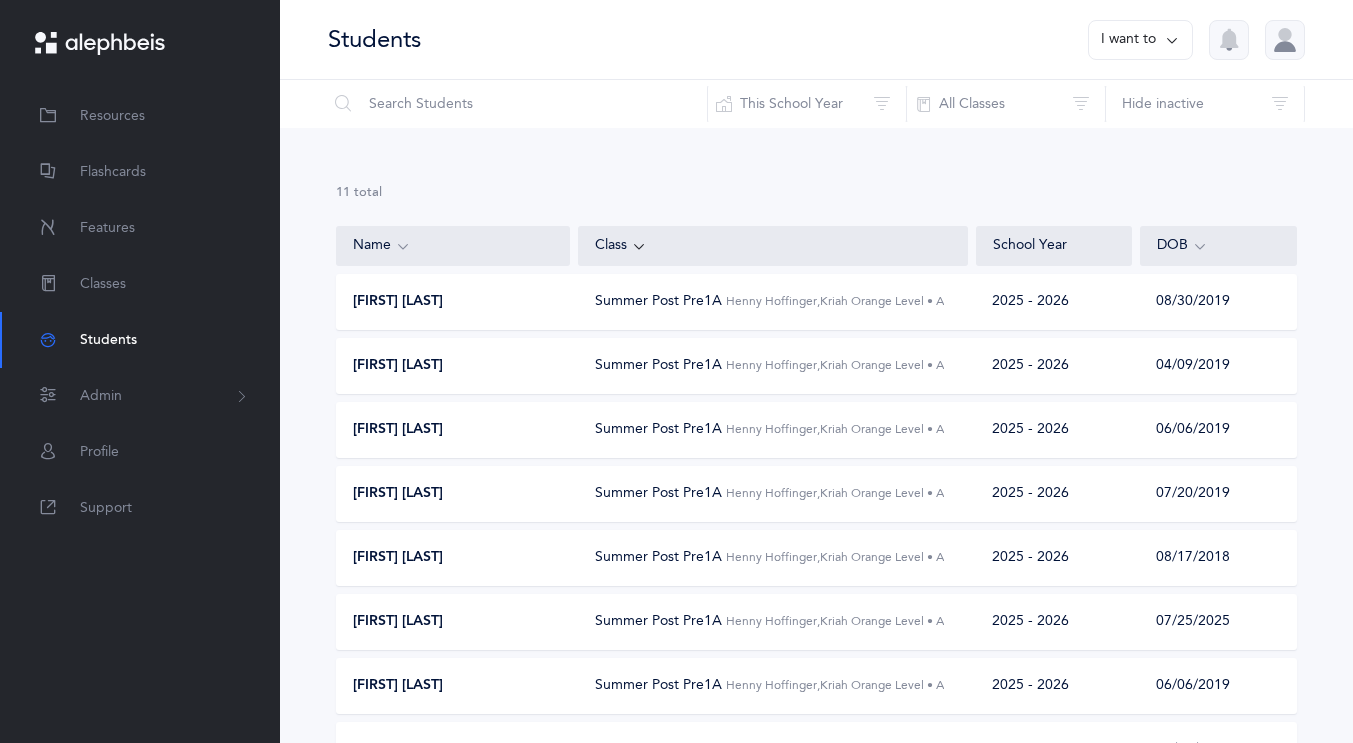 click on "[FIRST] [LAST]" at bounding box center [398, 366] 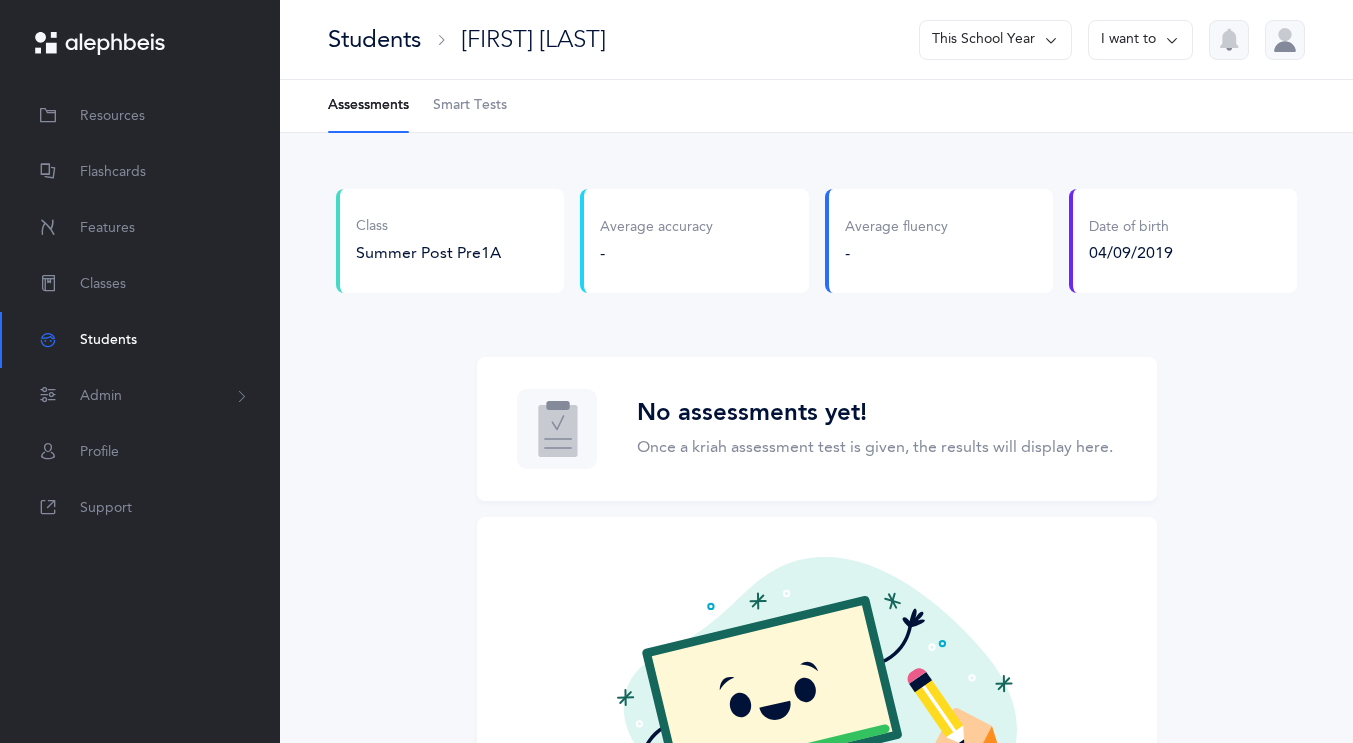 click on "Smart Tests" at bounding box center [470, 106] 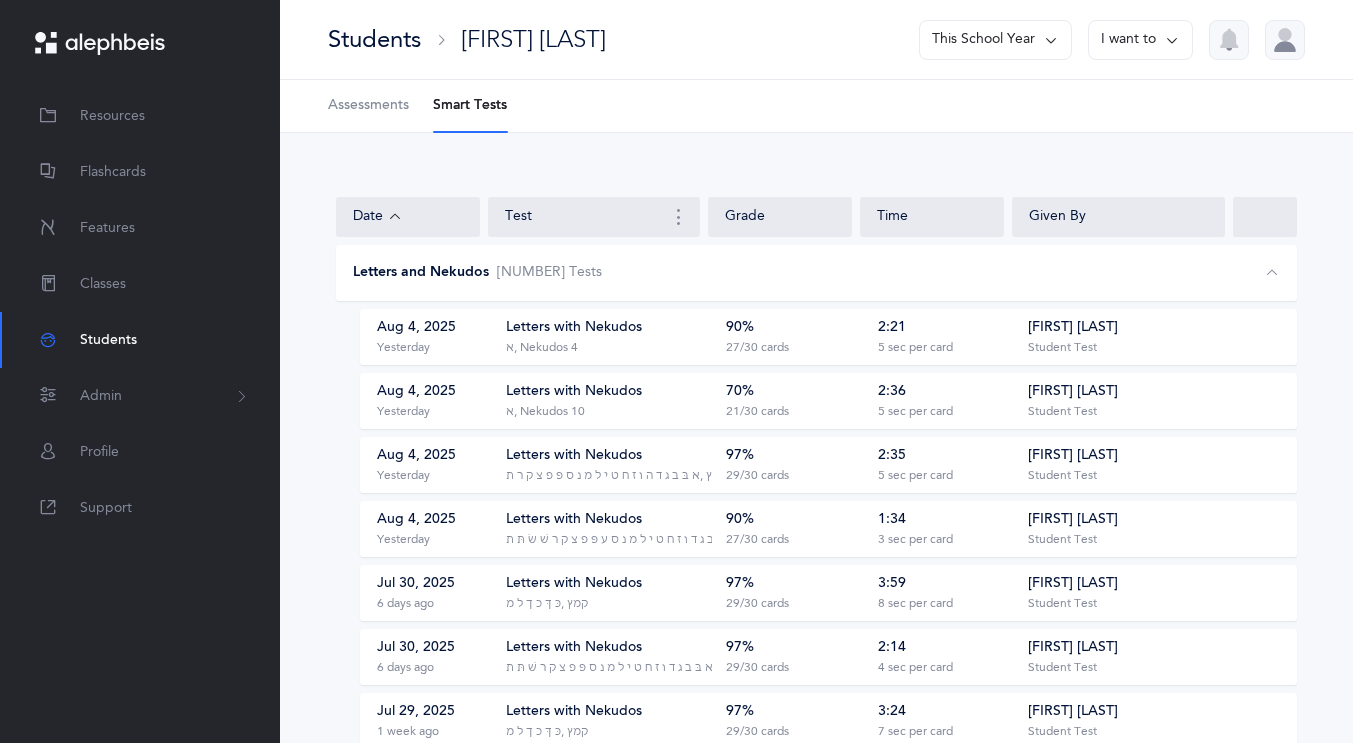 click on "‭‫א בּ ב ג ד ה ו ז ח ט י ל מ נ ס פּ פ צ ק ר ת‬, ‭‫קמץ" at bounding box center [616, 476] 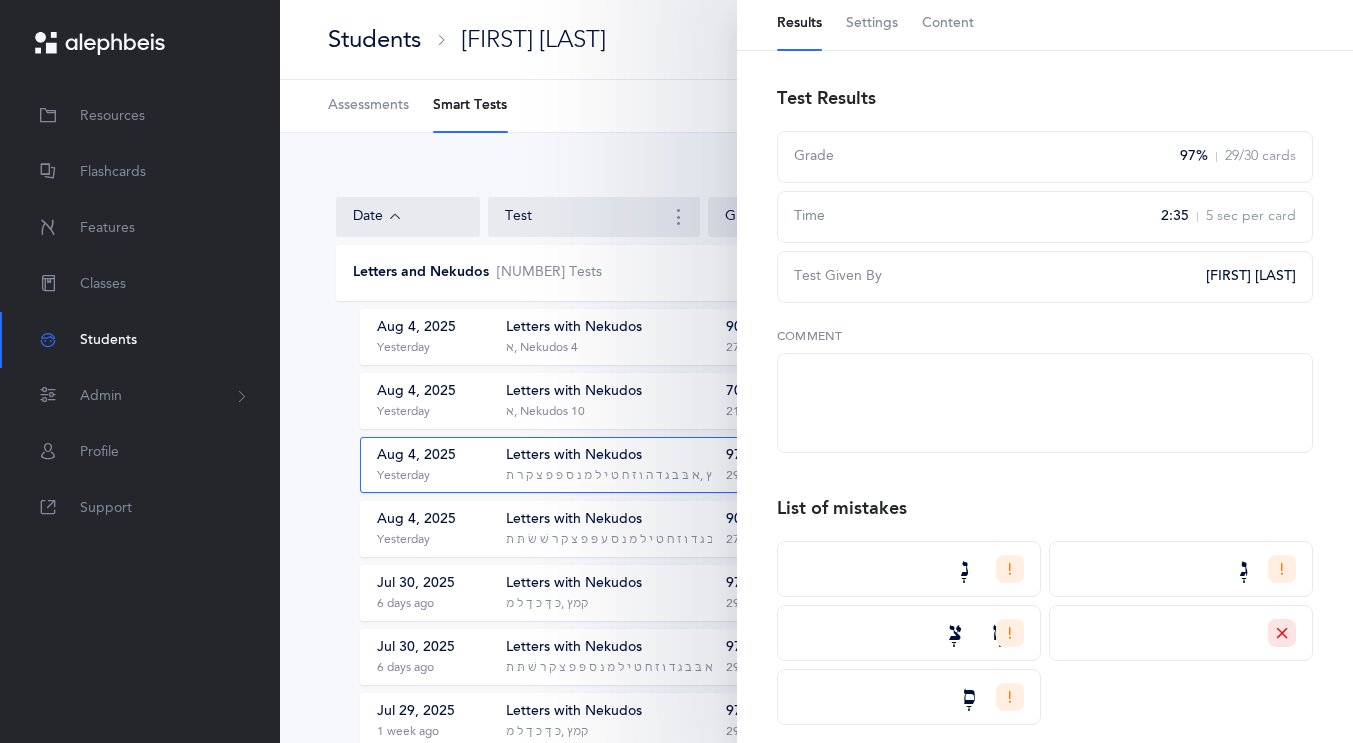 scroll, scrollTop: 0, scrollLeft: 0, axis: both 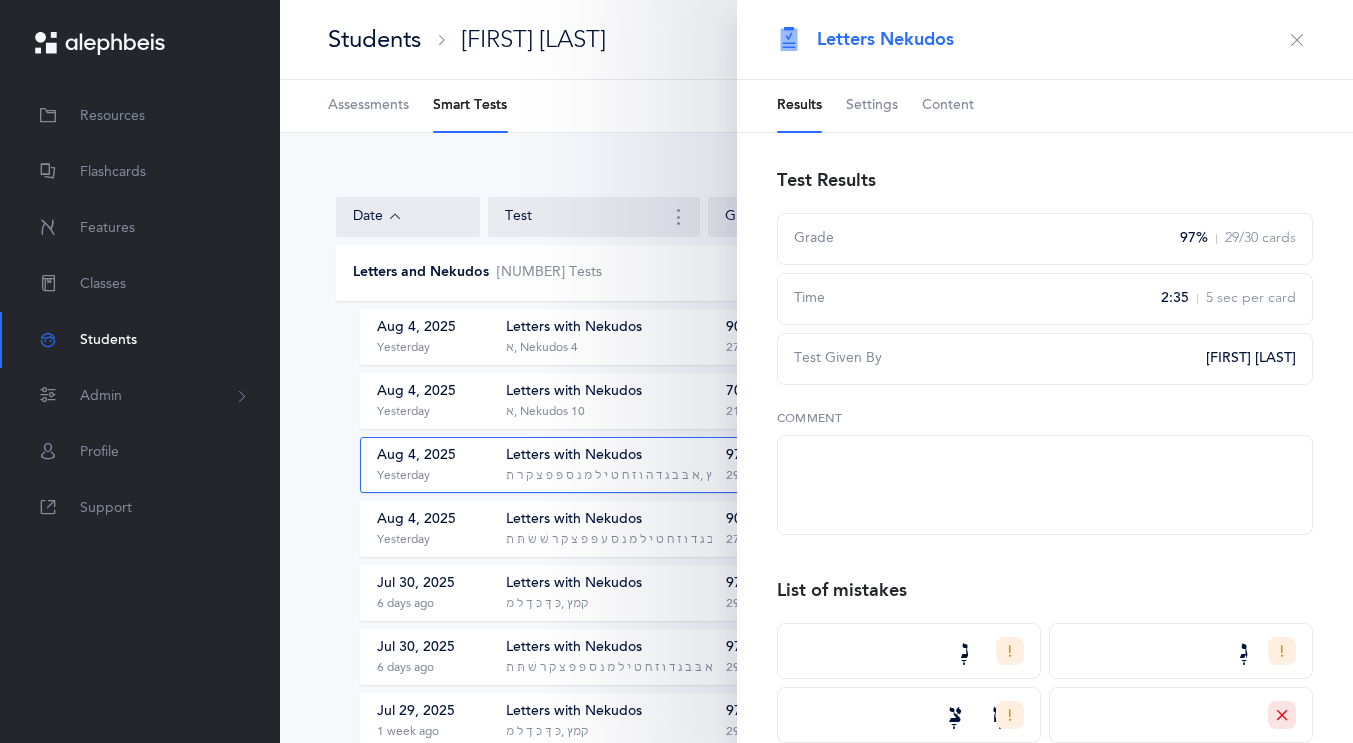 click on "Settings" at bounding box center (872, 106) 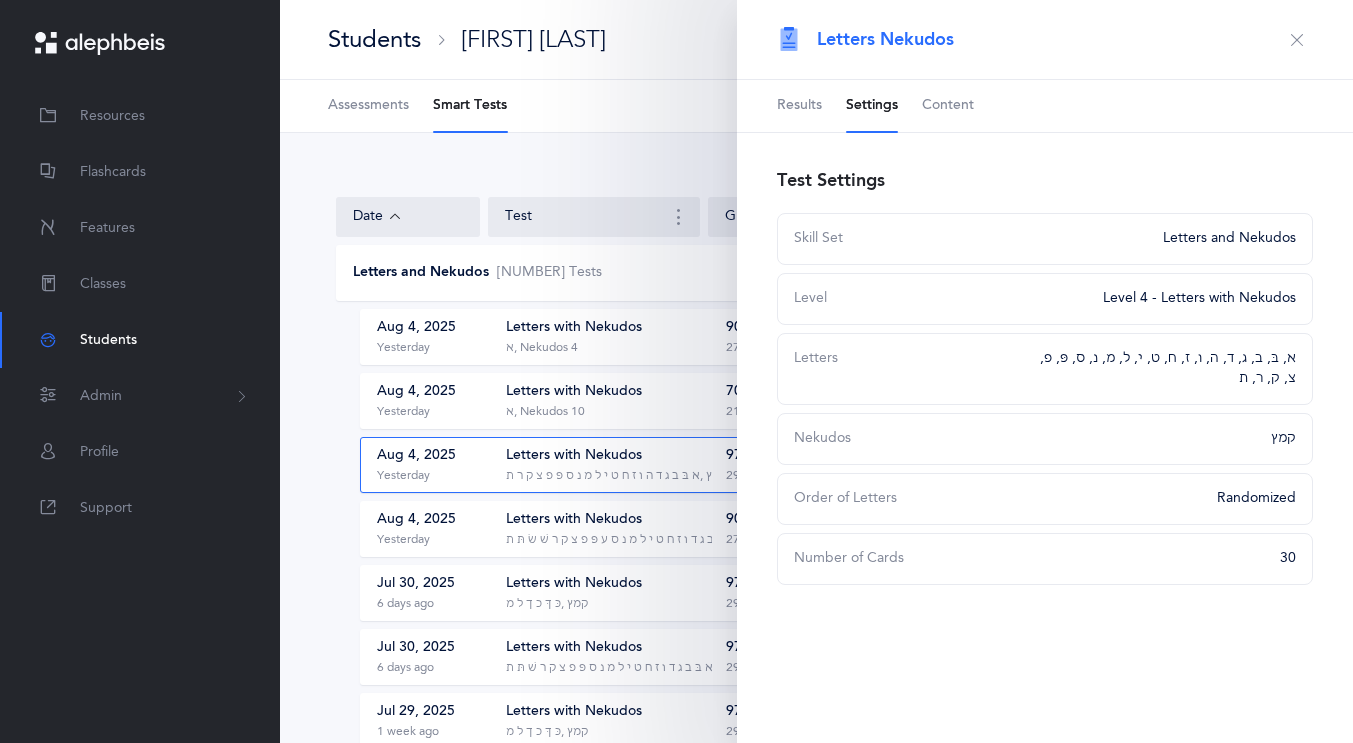 click on "Results" at bounding box center (799, 106) 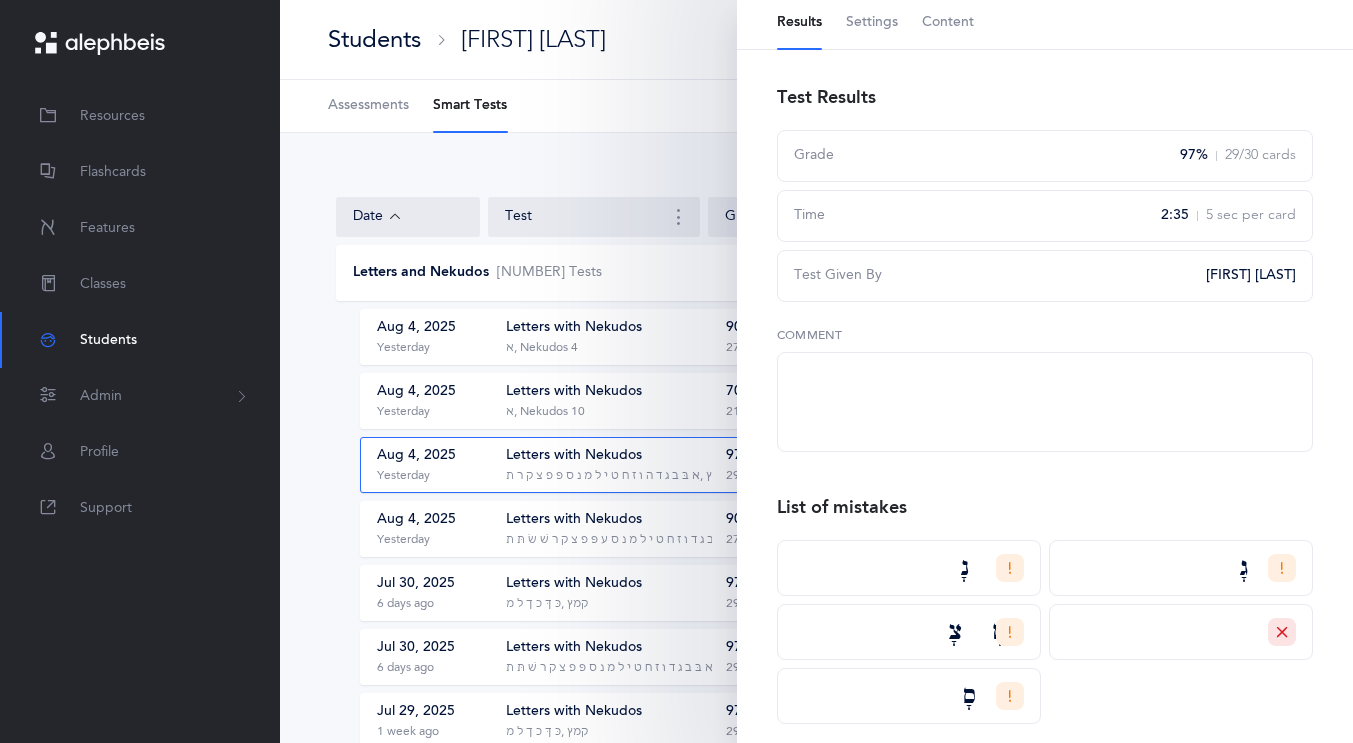 scroll, scrollTop: 0, scrollLeft: 0, axis: both 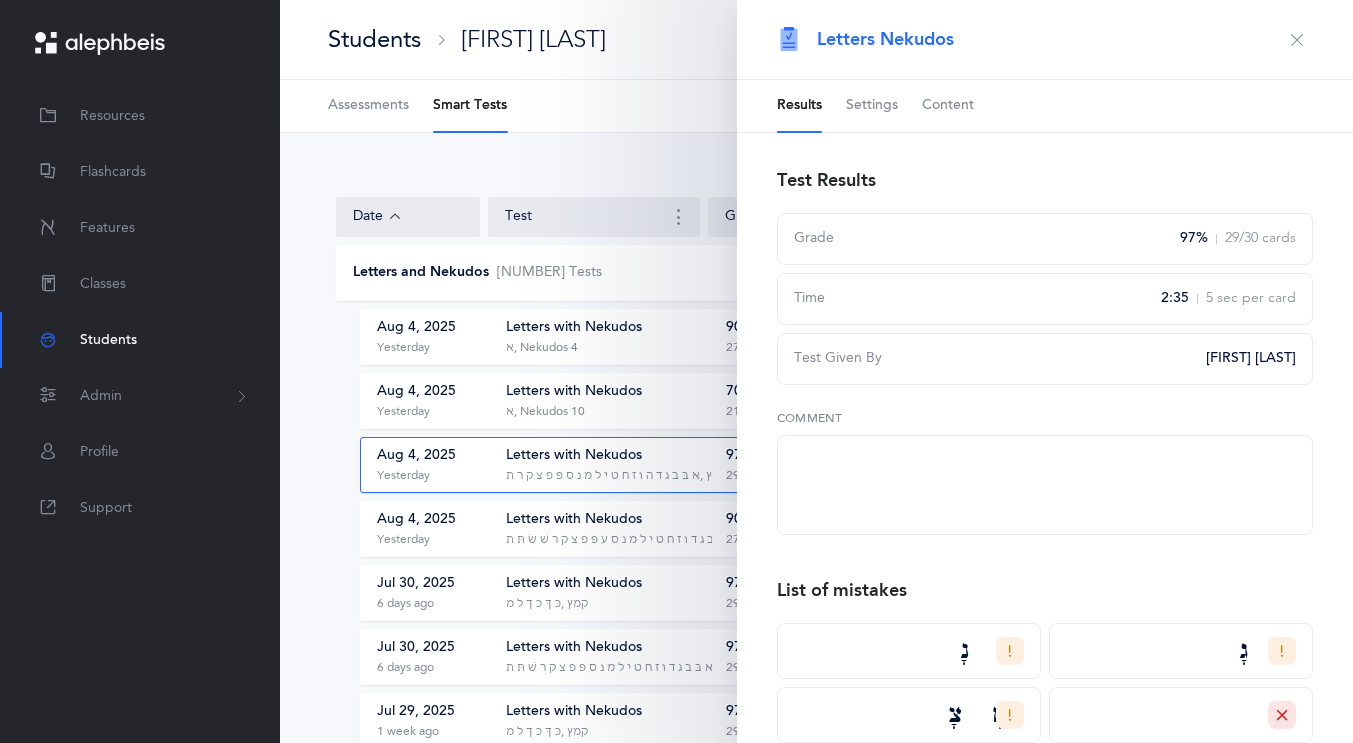 click at bounding box center [1297, 40] 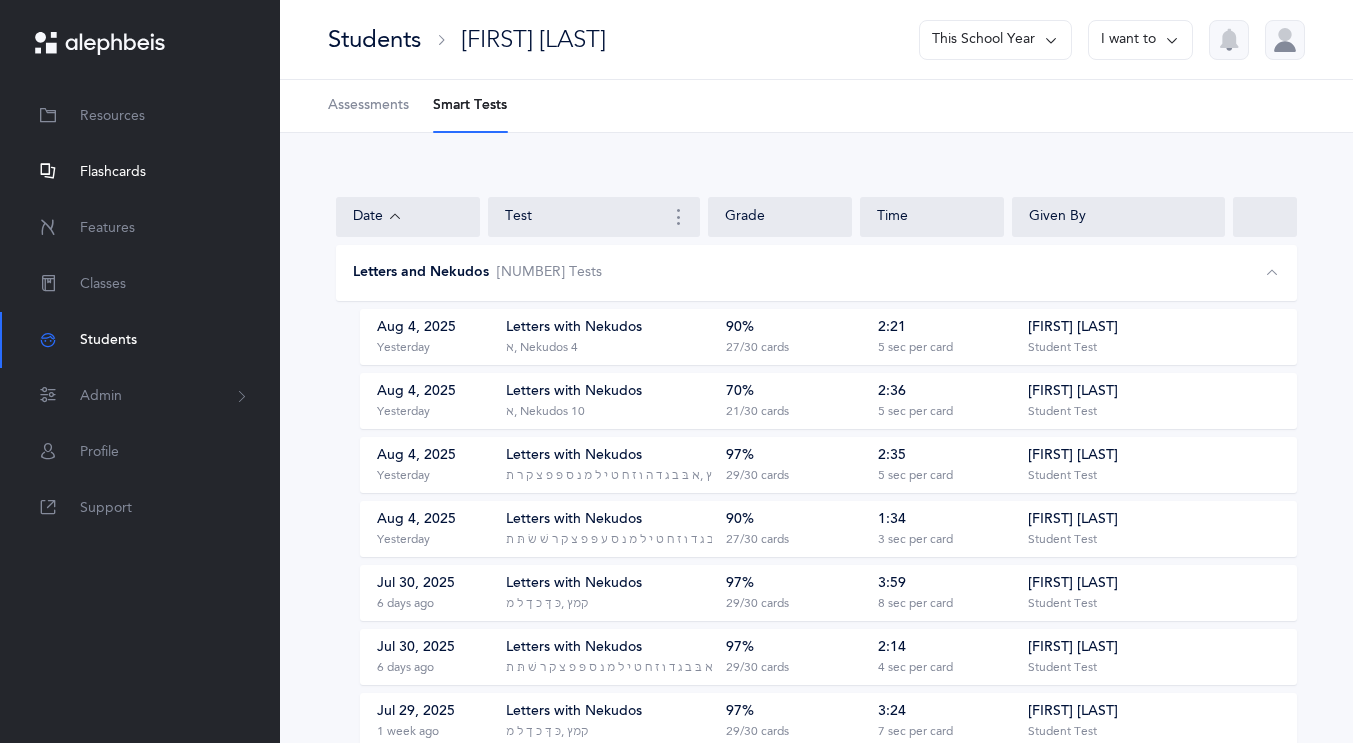 click on "Flashcards" at bounding box center (113, 172) 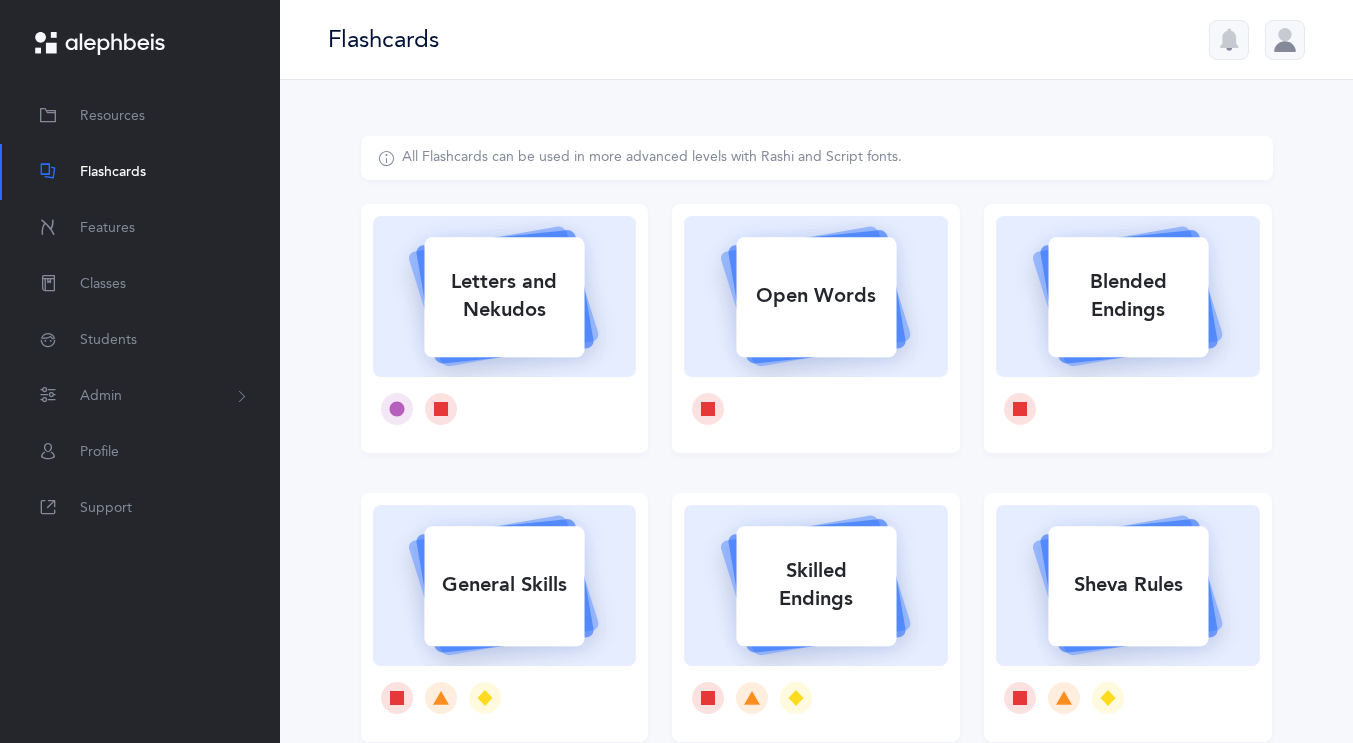 click on "Letters and Nekudos" at bounding box center [504, 296] 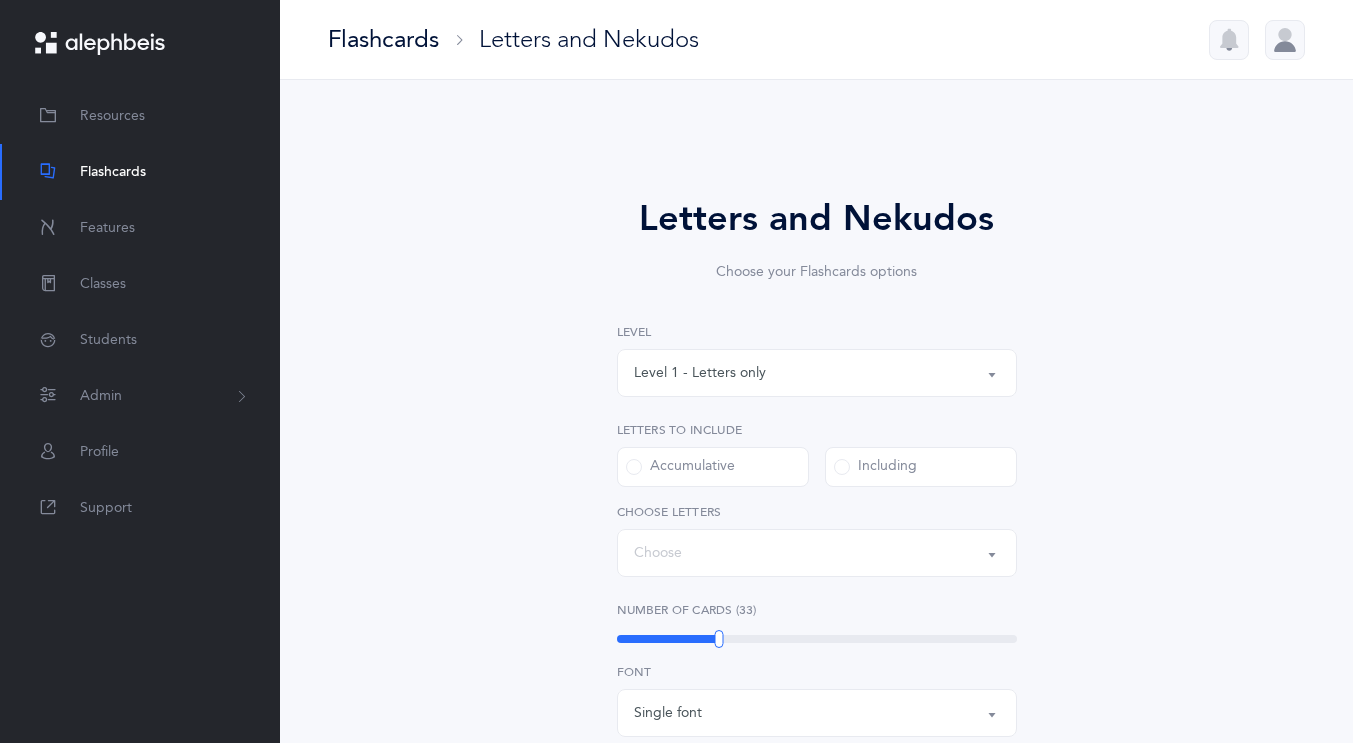 select on "27" 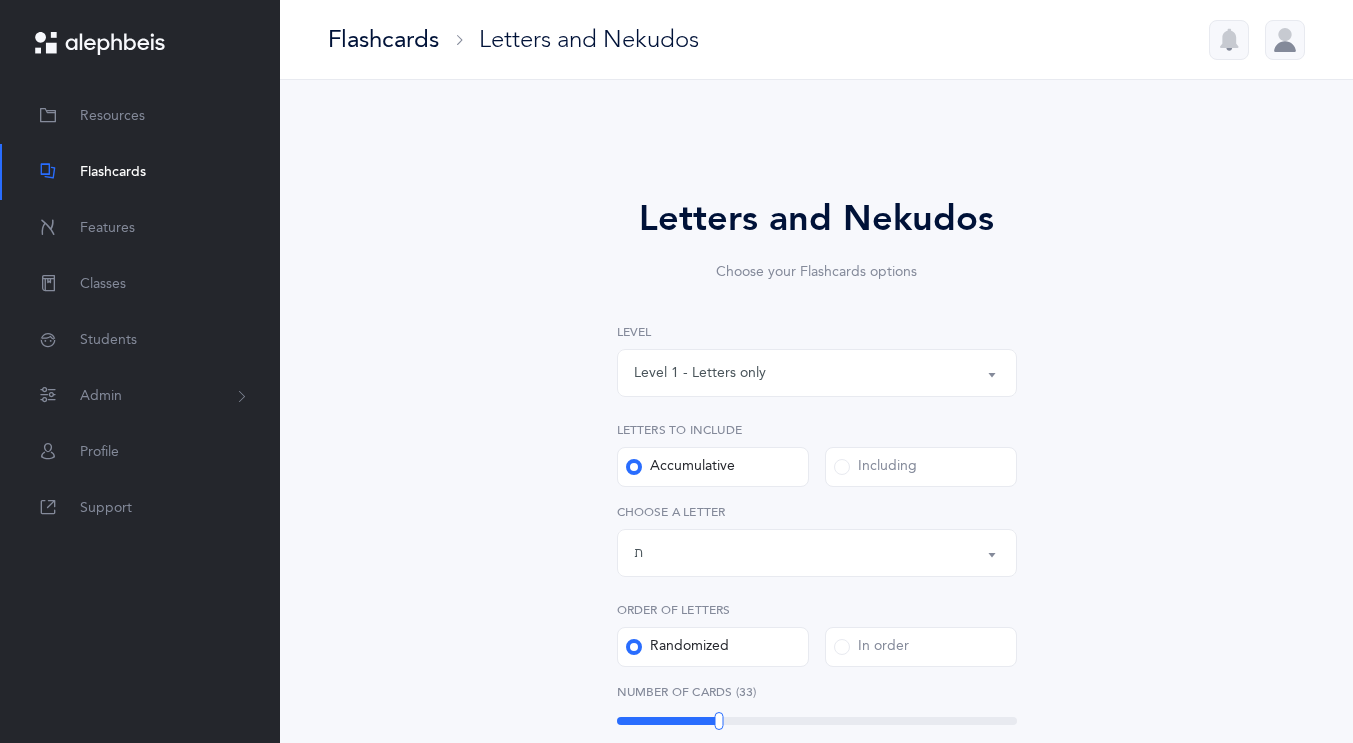 click on "Level 1 - Letters only" at bounding box center [817, 373] 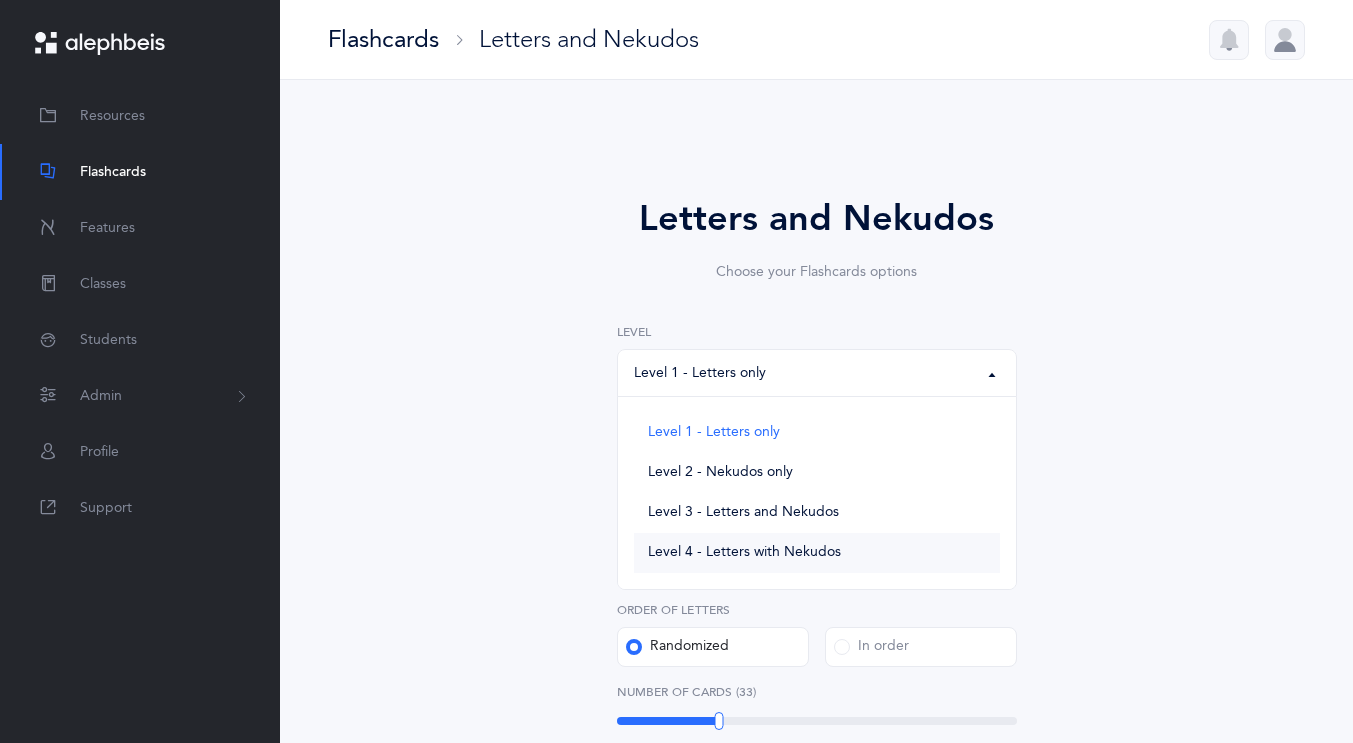 click on "Level 4 - Letters with Nekudos" at bounding box center (817, 553) 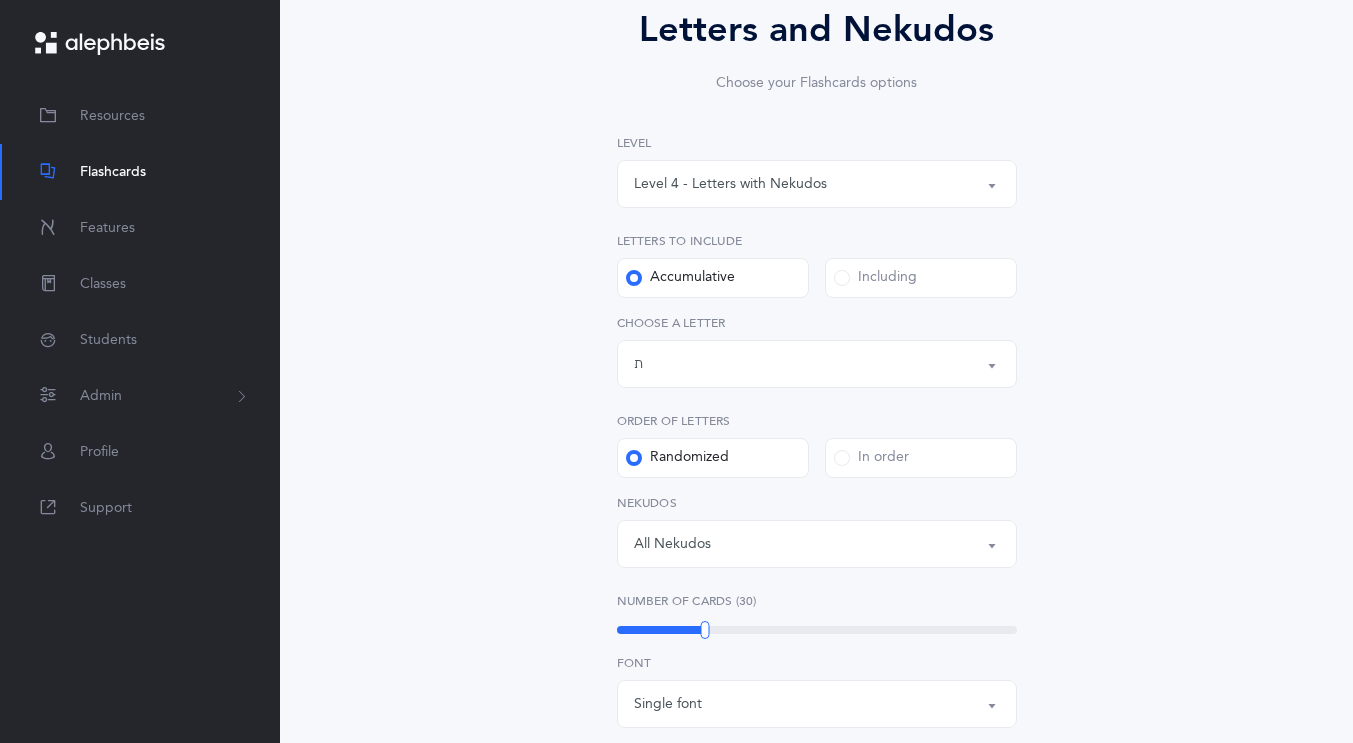 scroll, scrollTop: 188, scrollLeft: 0, axis: vertical 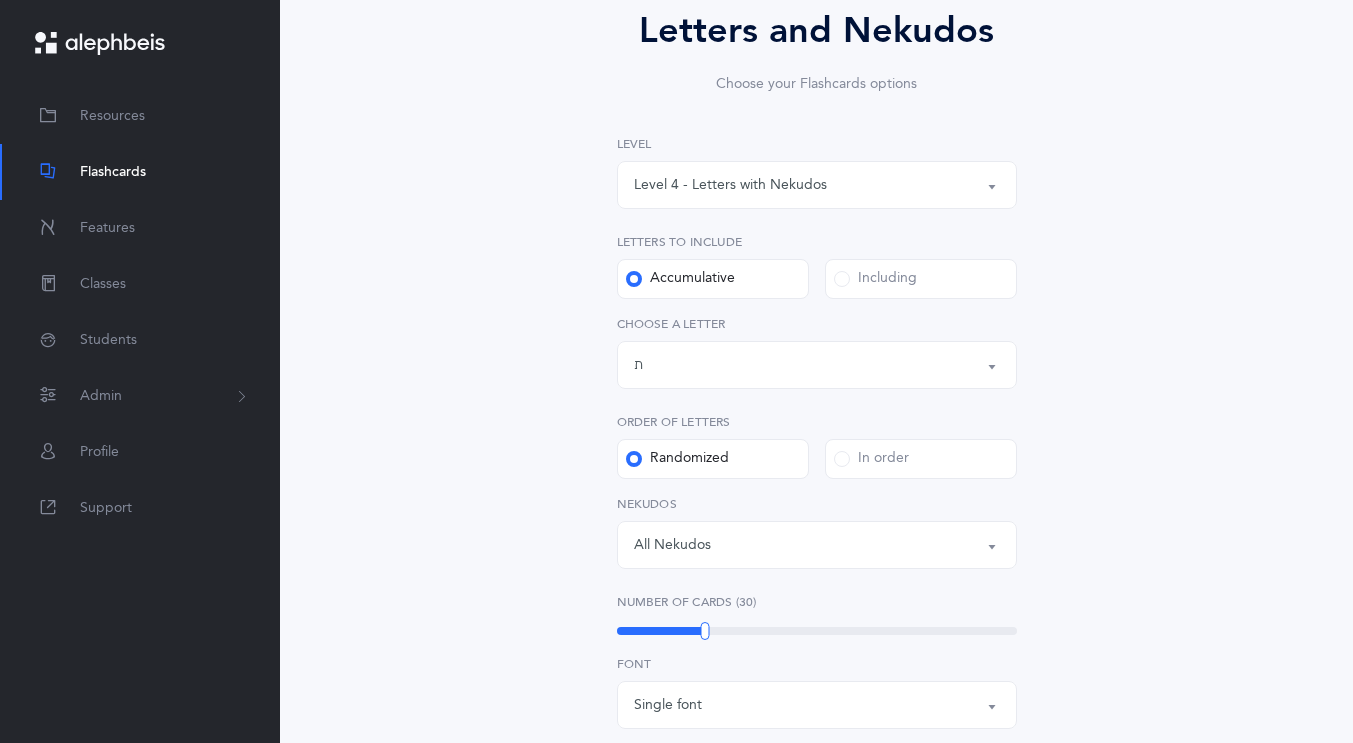 click on "Including" at bounding box center (921, 279) 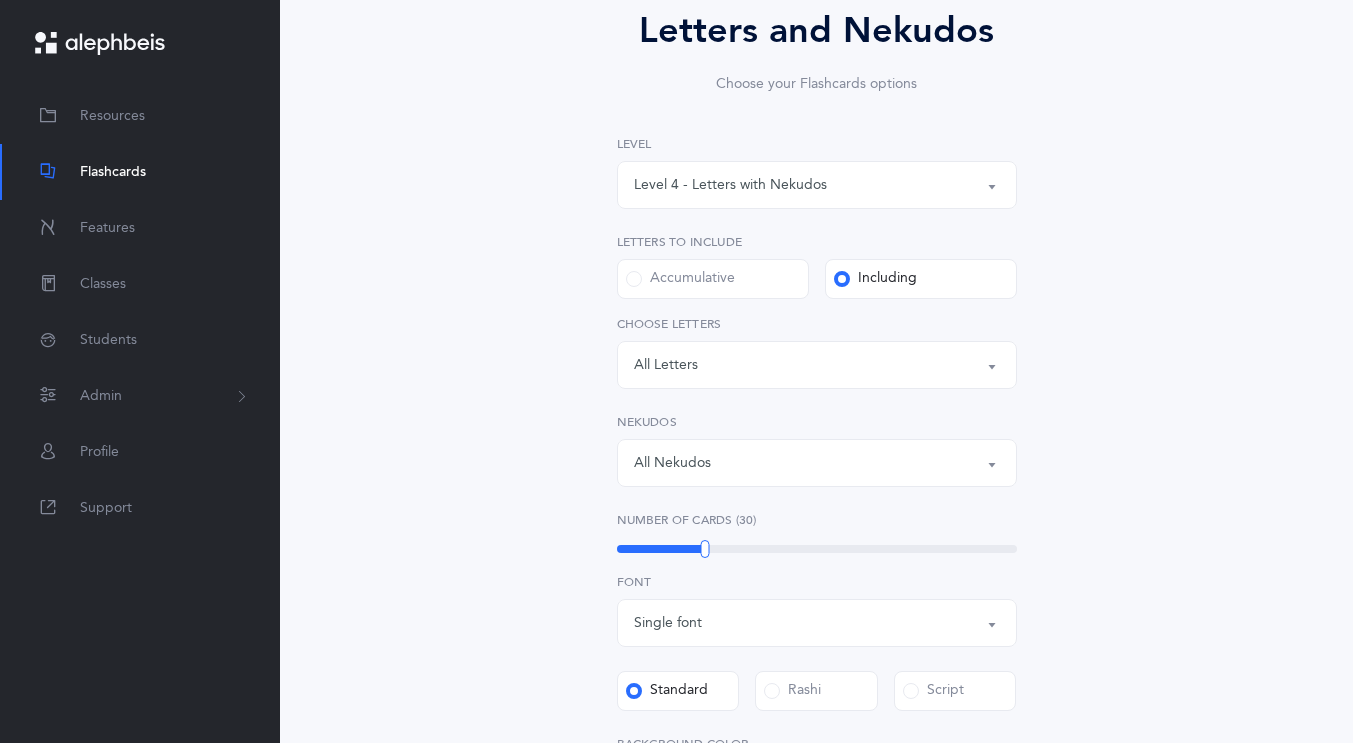 click on "All Letters" at bounding box center [666, 365] 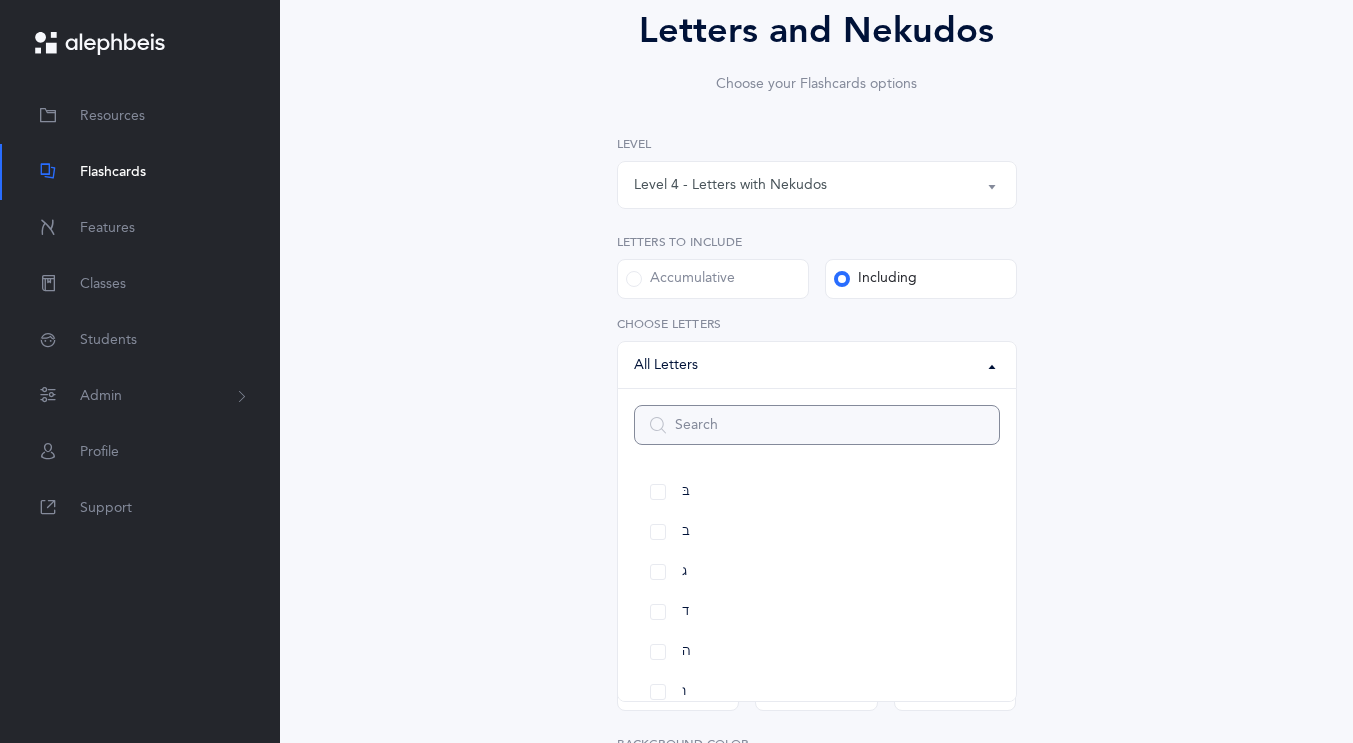 scroll, scrollTop: 71, scrollLeft: 0, axis: vertical 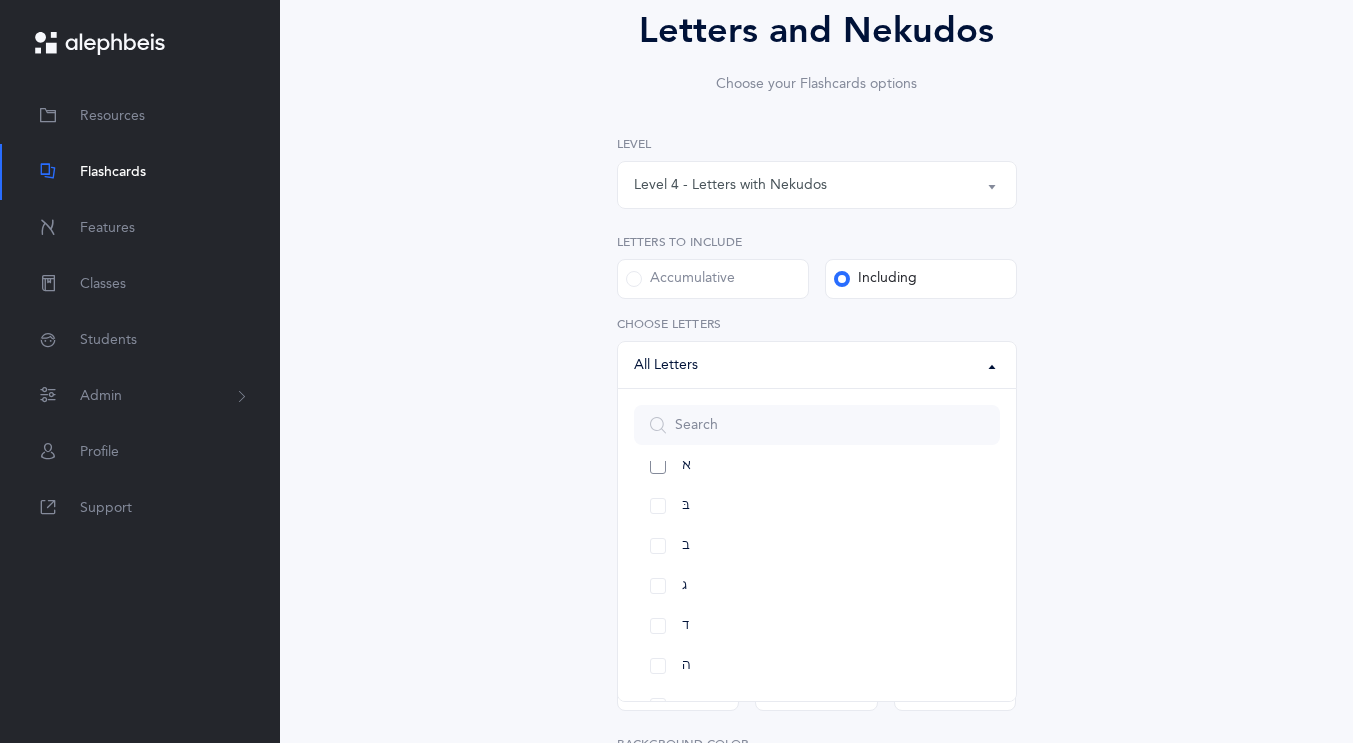 click on "א" at bounding box center (817, 466) 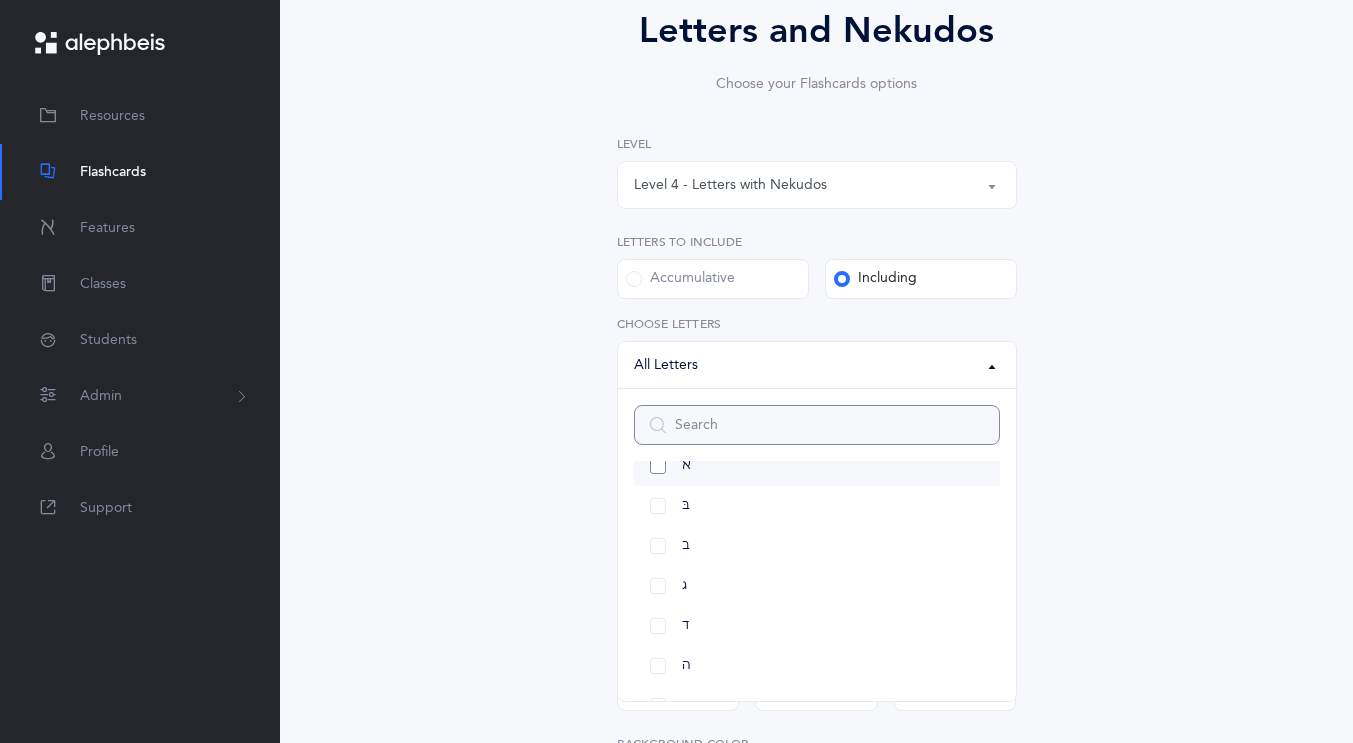 select on "1" 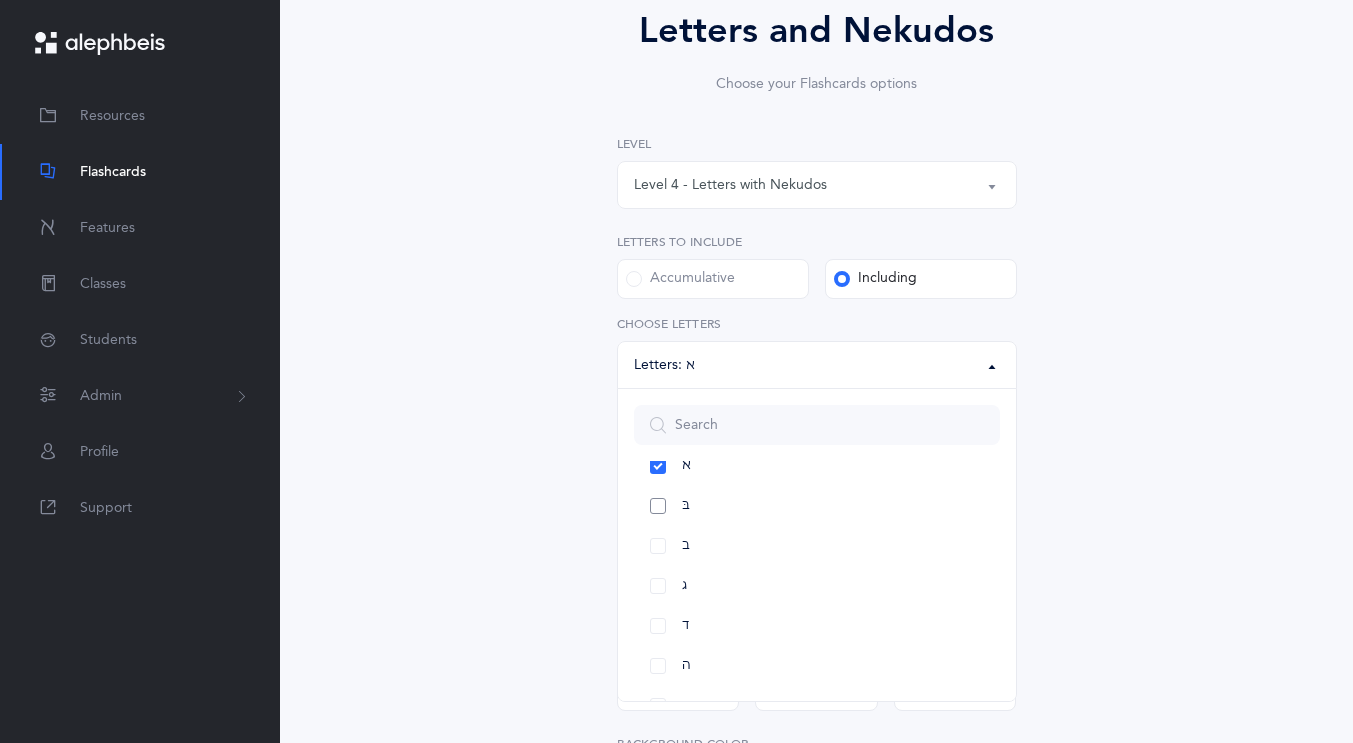 click on "בּ" at bounding box center (817, 506) 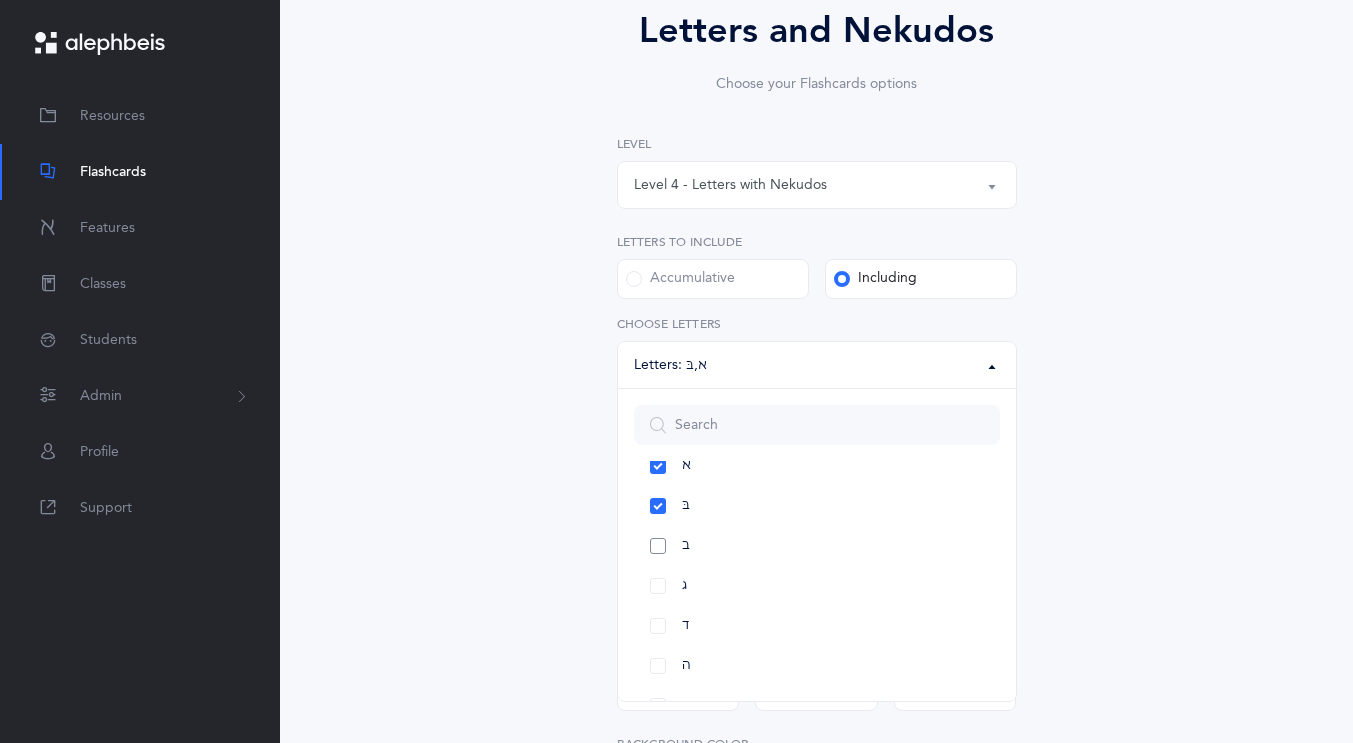 click on "ב" at bounding box center [817, 546] 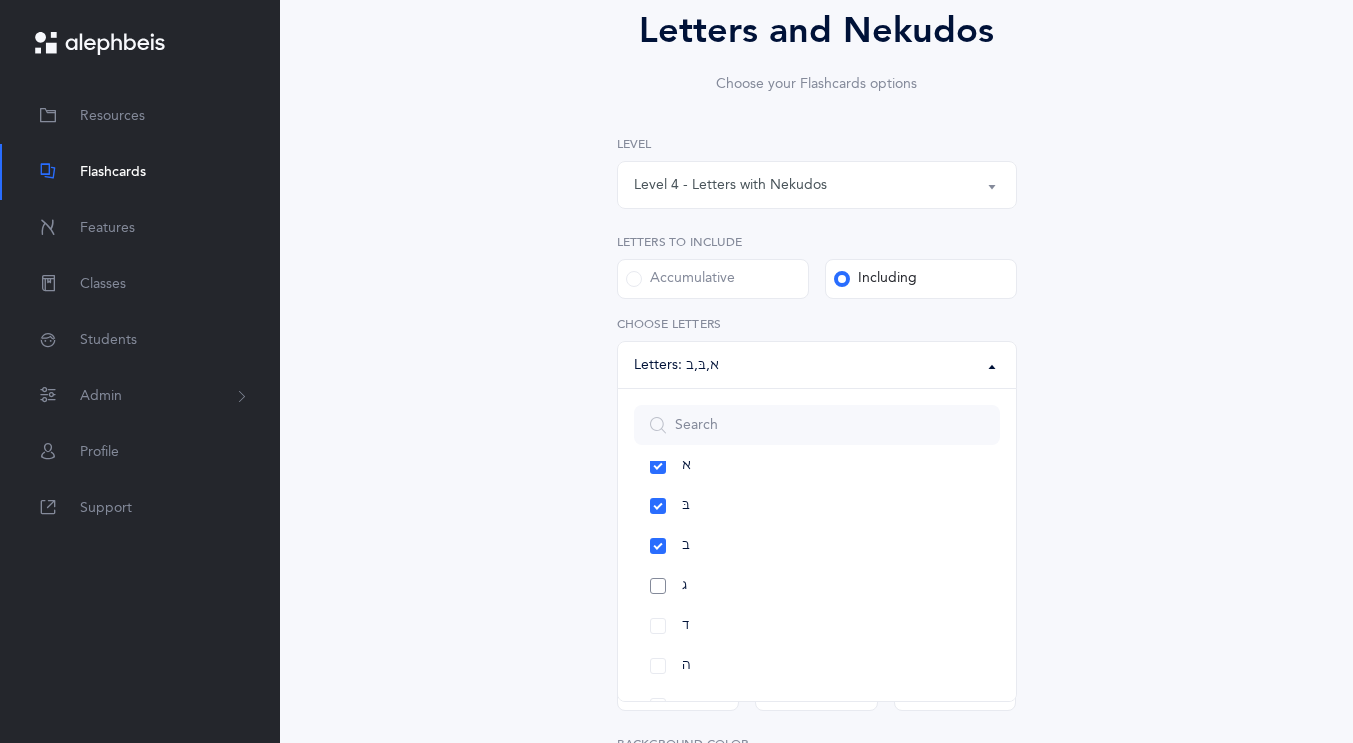 click on "ג" at bounding box center (817, 586) 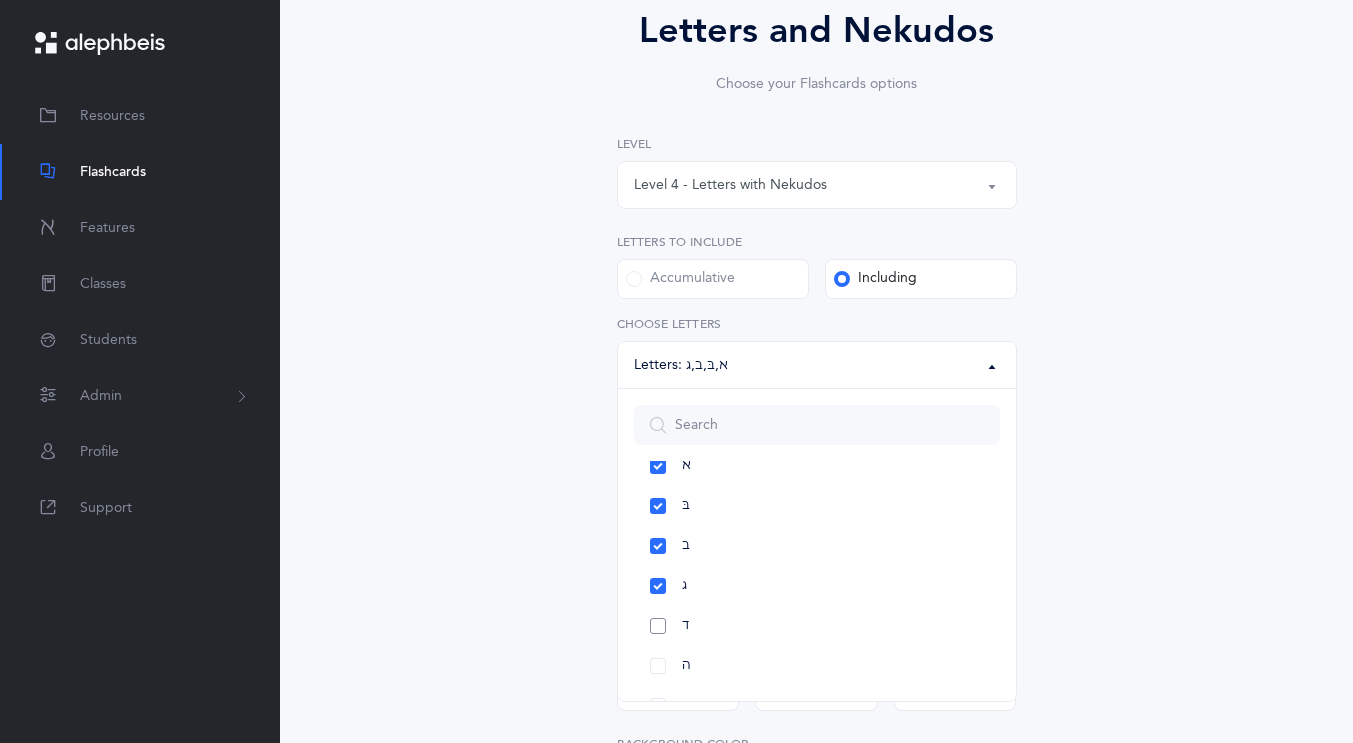 click on "ד" at bounding box center [817, 626] 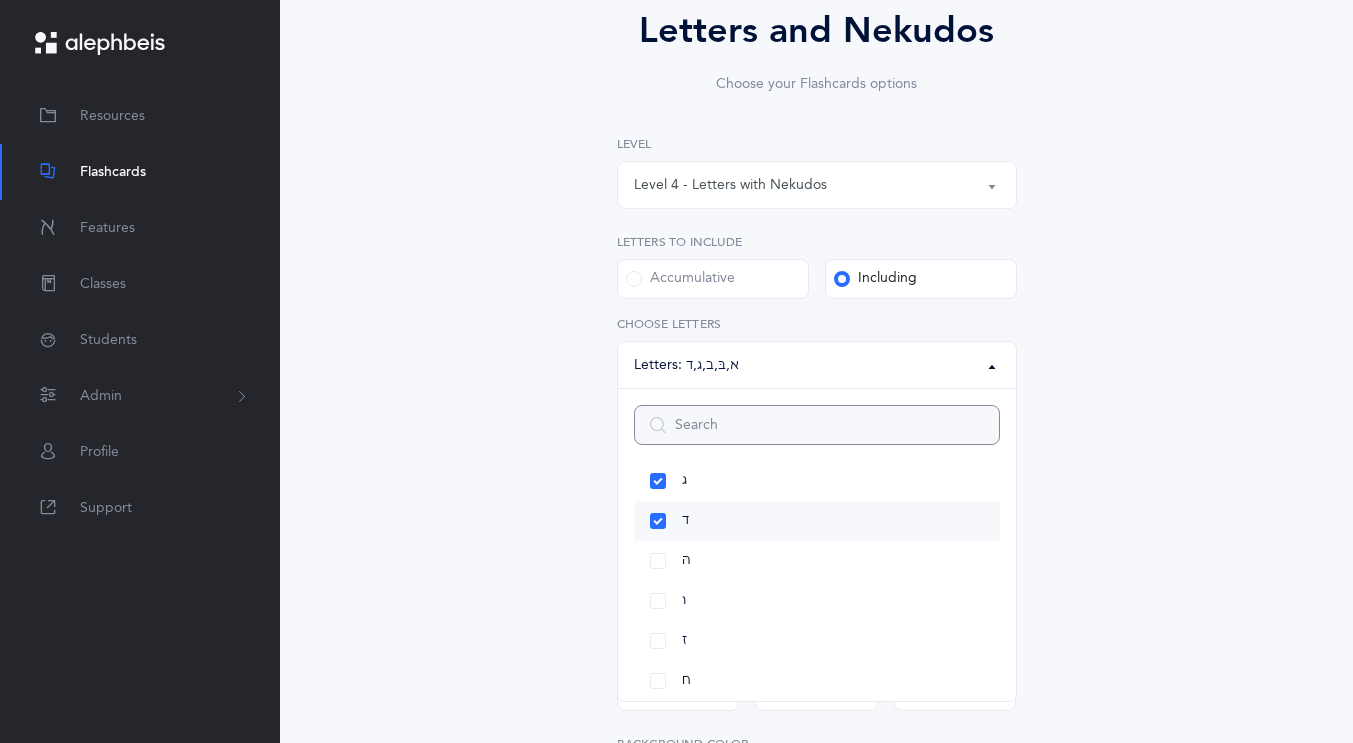 scroll, scrollTop: 194, scrollLeft: 0, axis: vertical 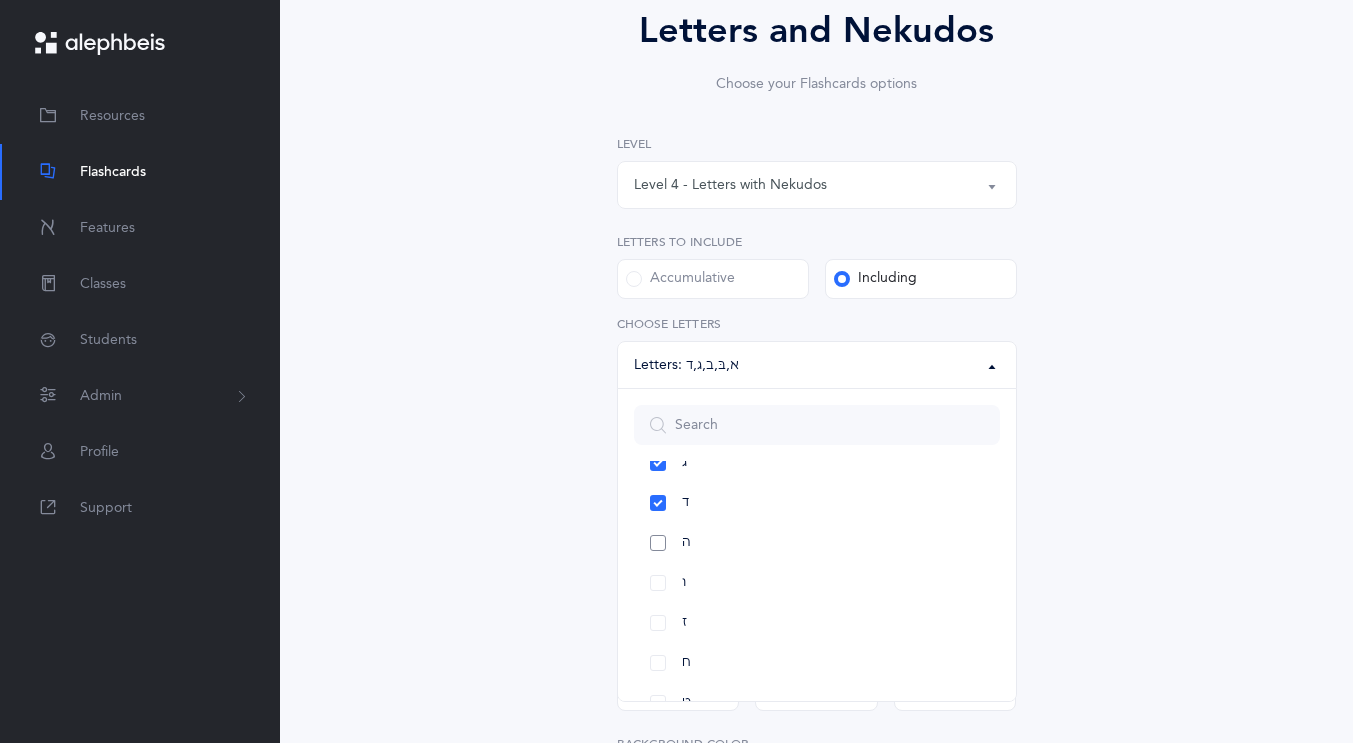 click on "ה" at bounding box center (817, 543) 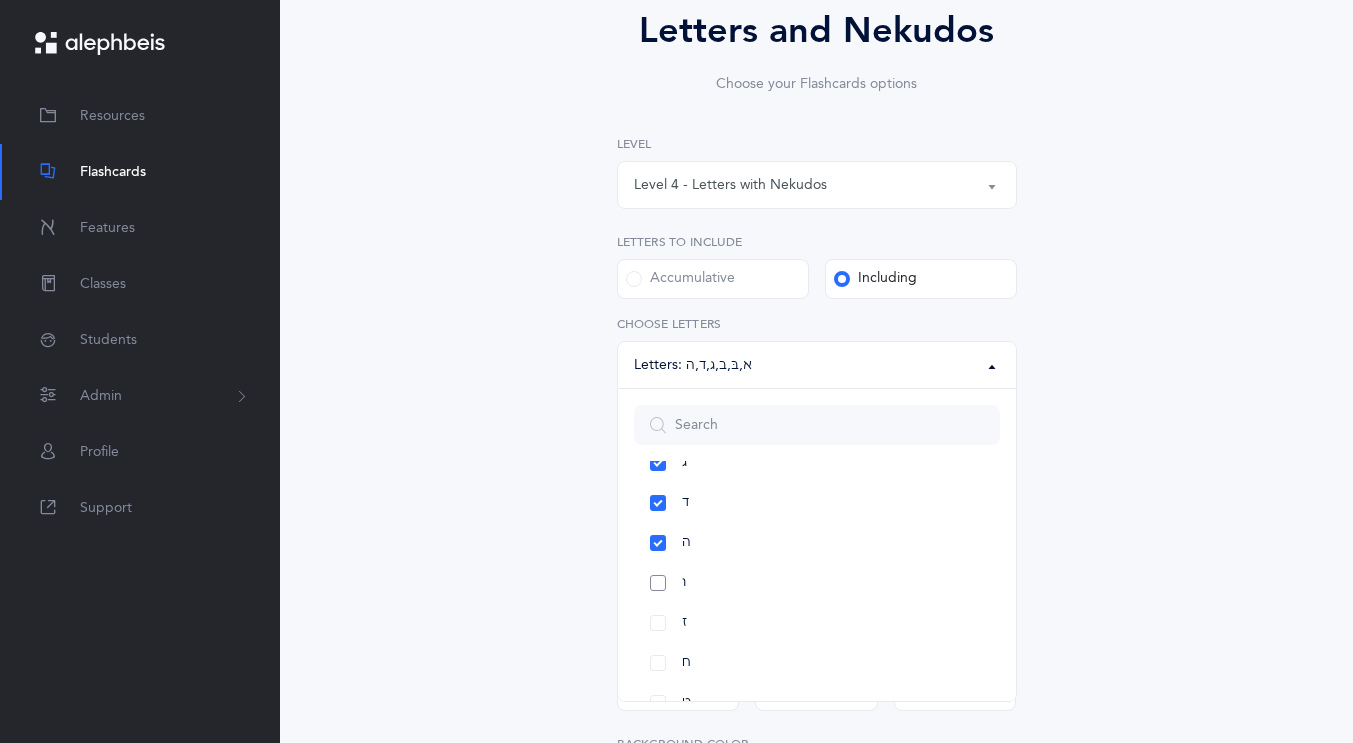 click on "ו" at bounding box center (817, 583) 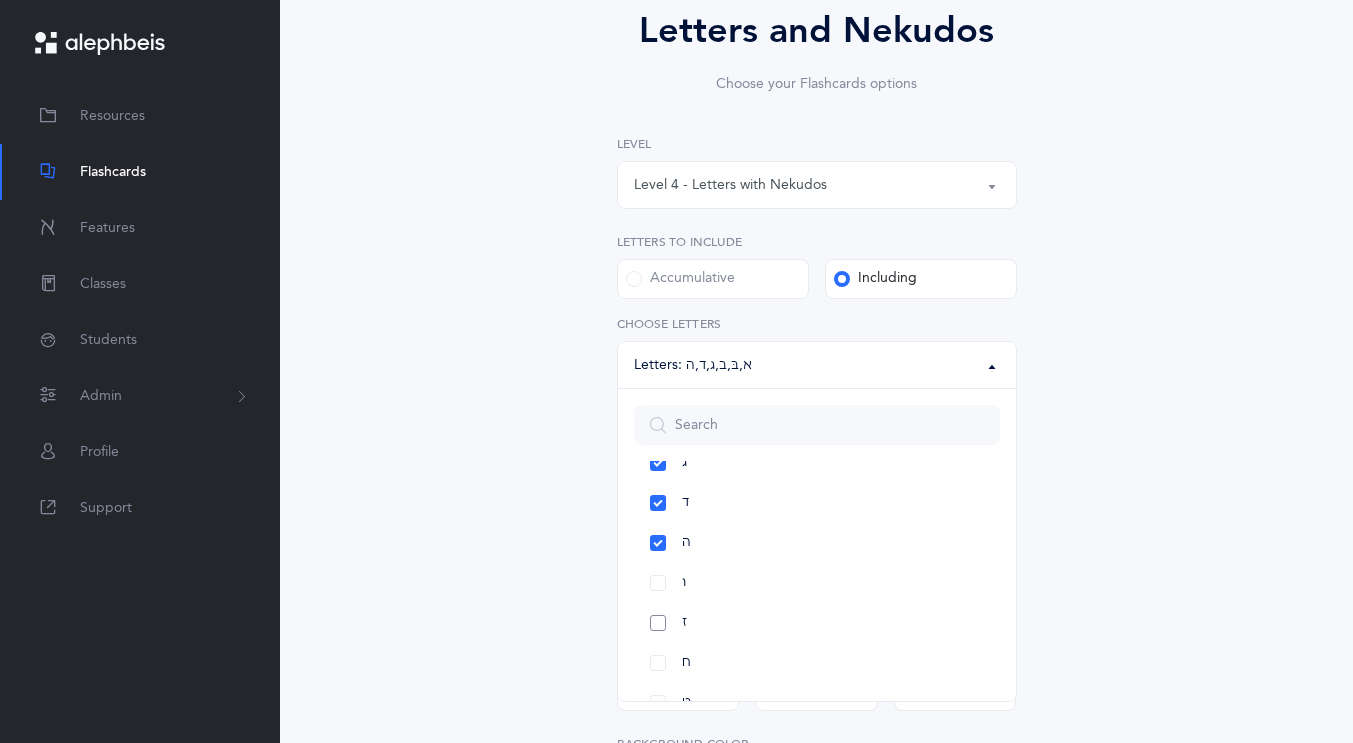 click on "ז" at bounding box center [817, 623] 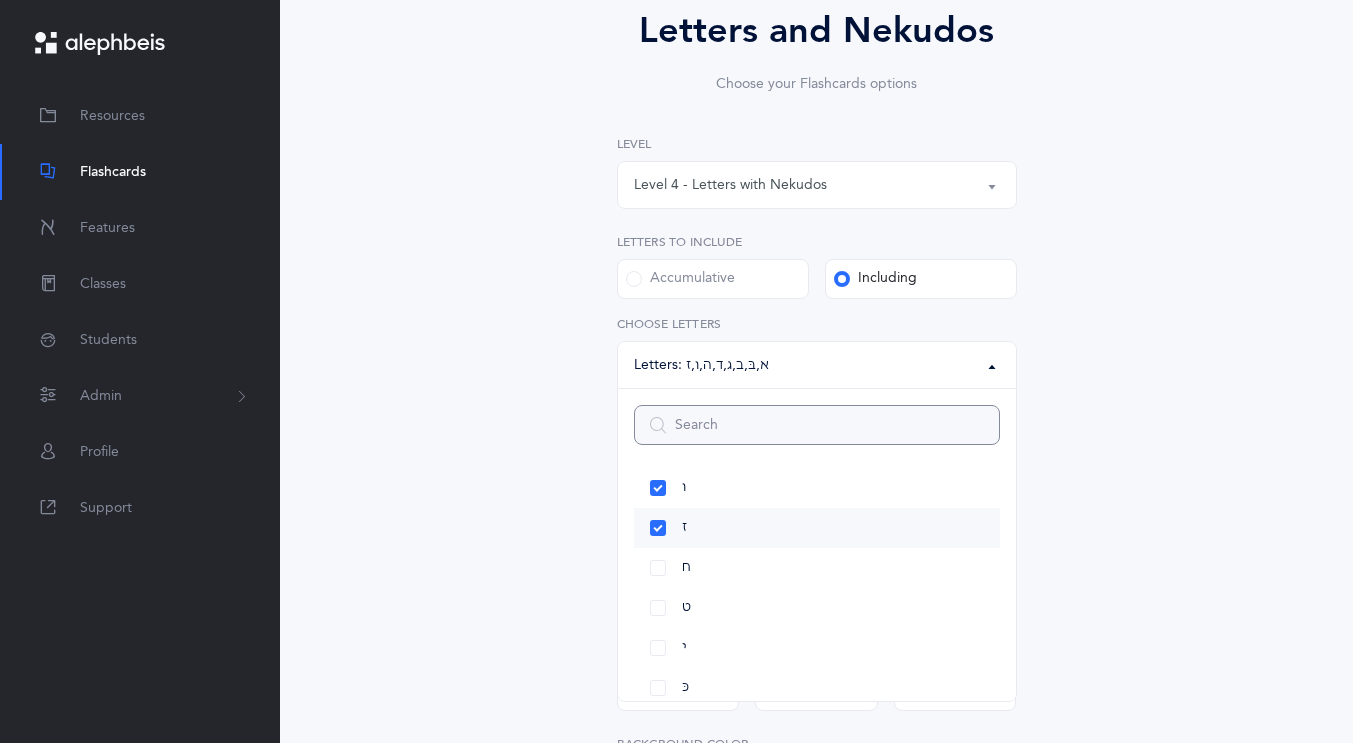 scroll, scrollTop: 303, scrollLeft: 0, axis: vertical 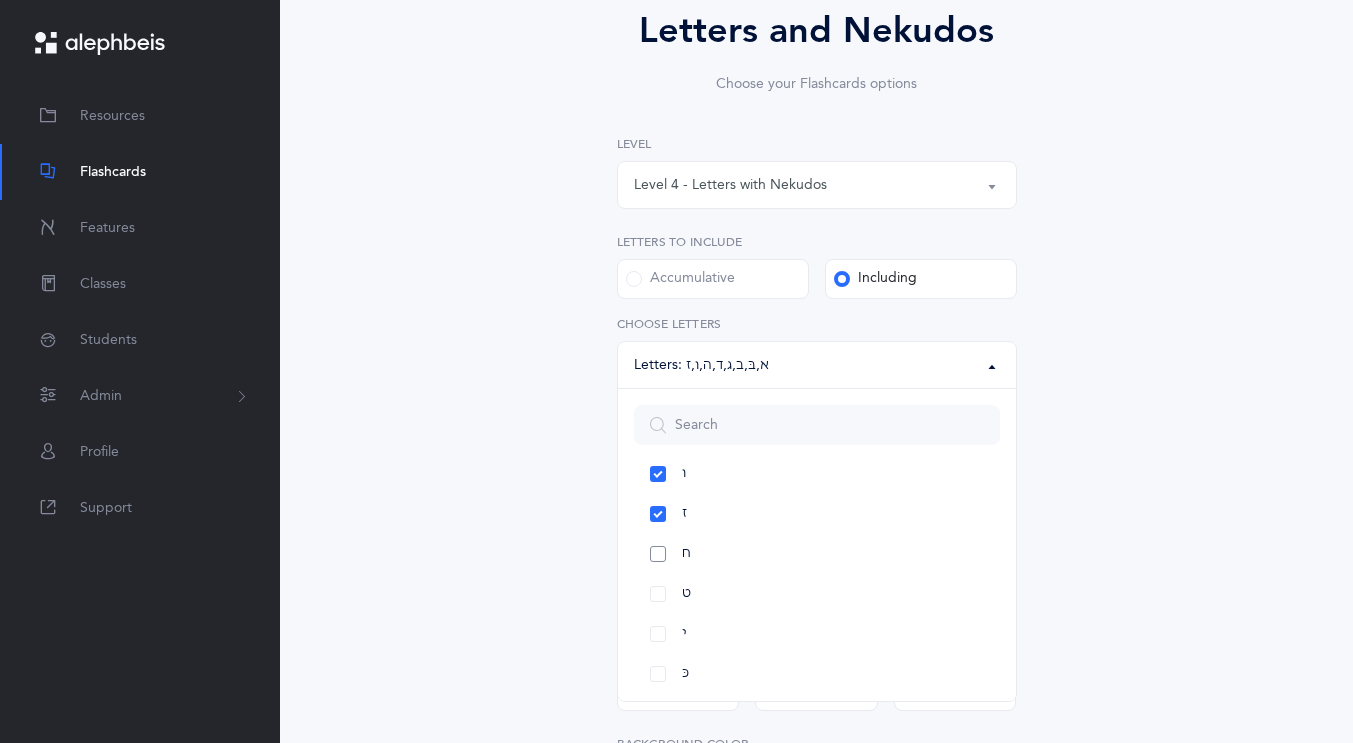 click on "ח" at bounding box center (817, 554) 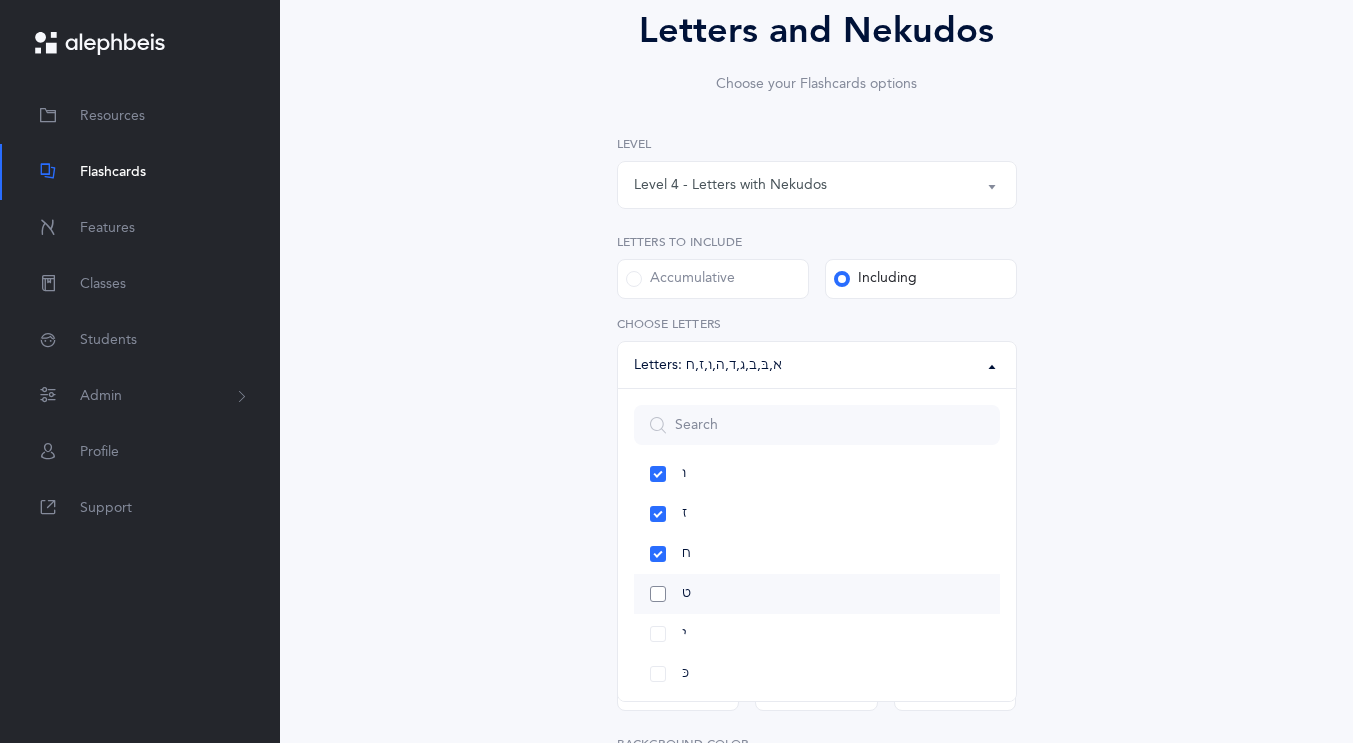 click on "ט" at bounding box center (817, 594) 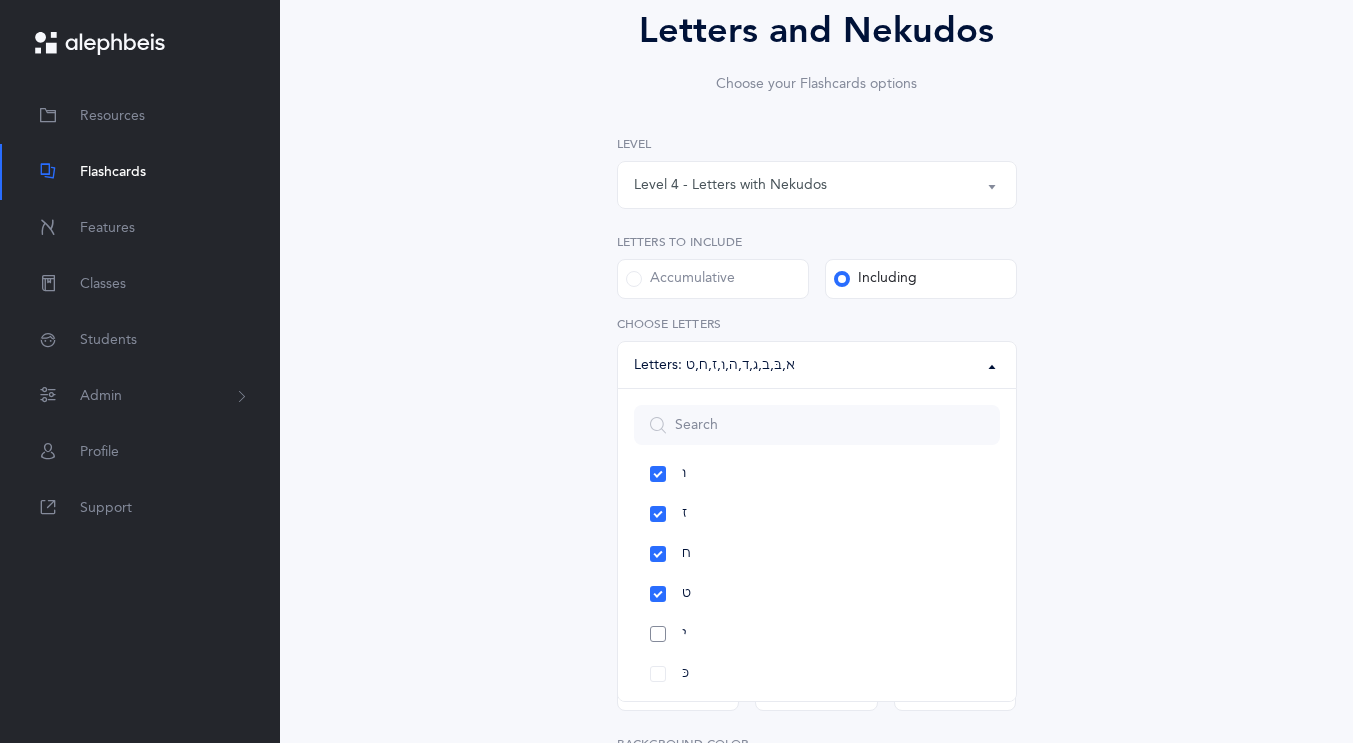 click on "י" at bounding box center [817, 634] 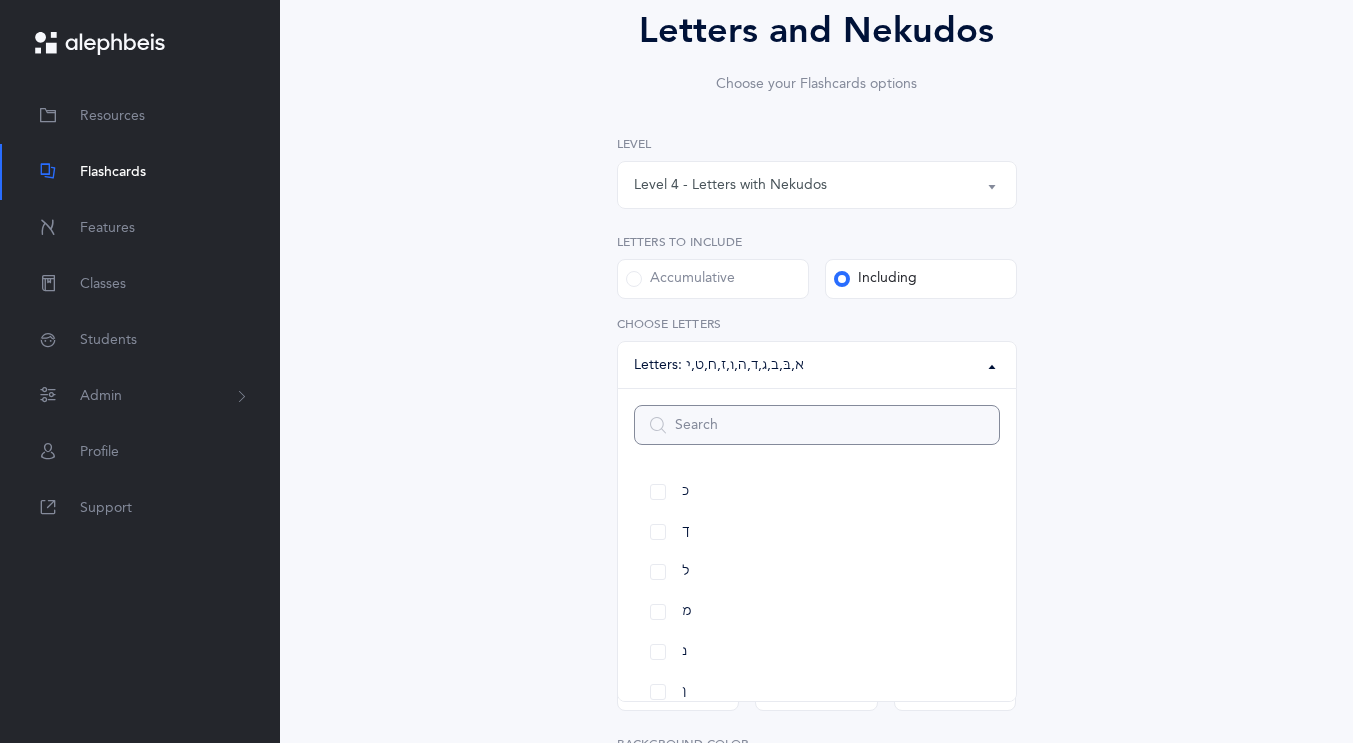 scroll, scrollTop: 575, scrollLeft: 0, axis: vertical 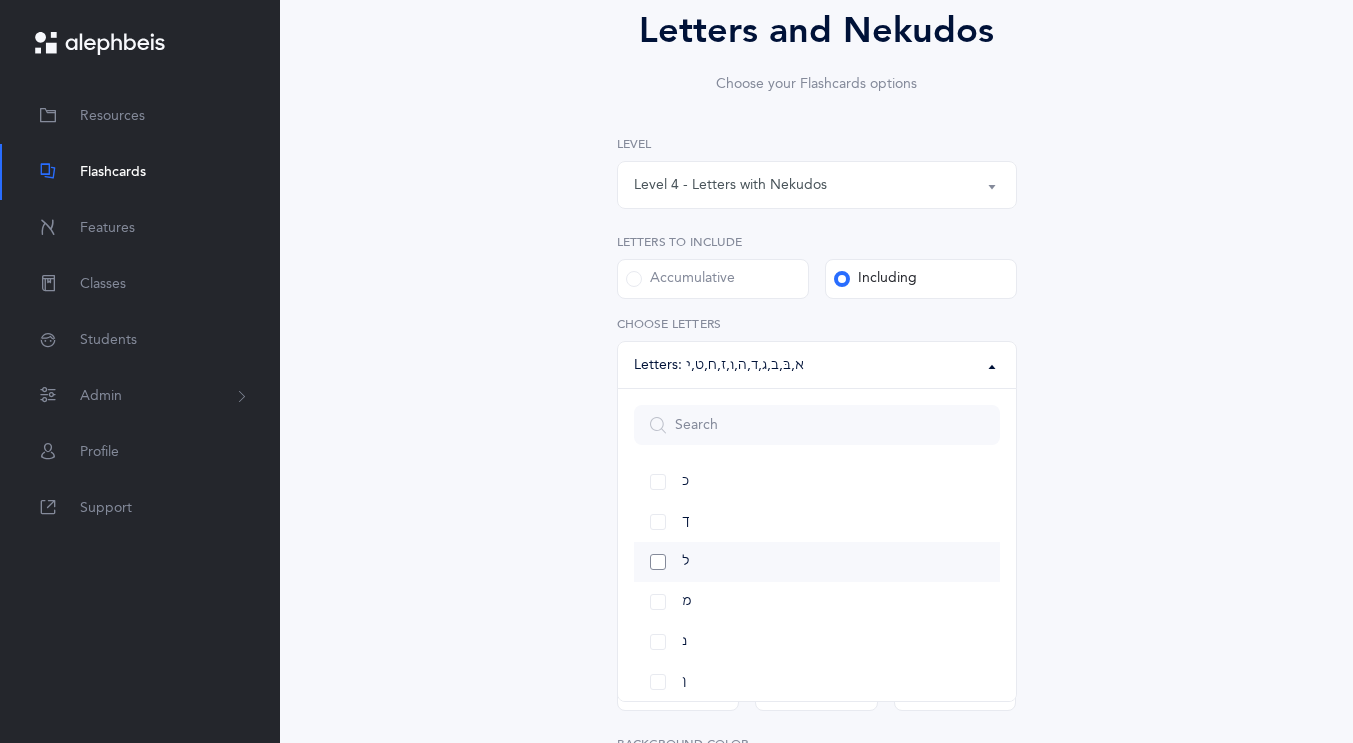 click on "ל" at bounding box center [817, 562] 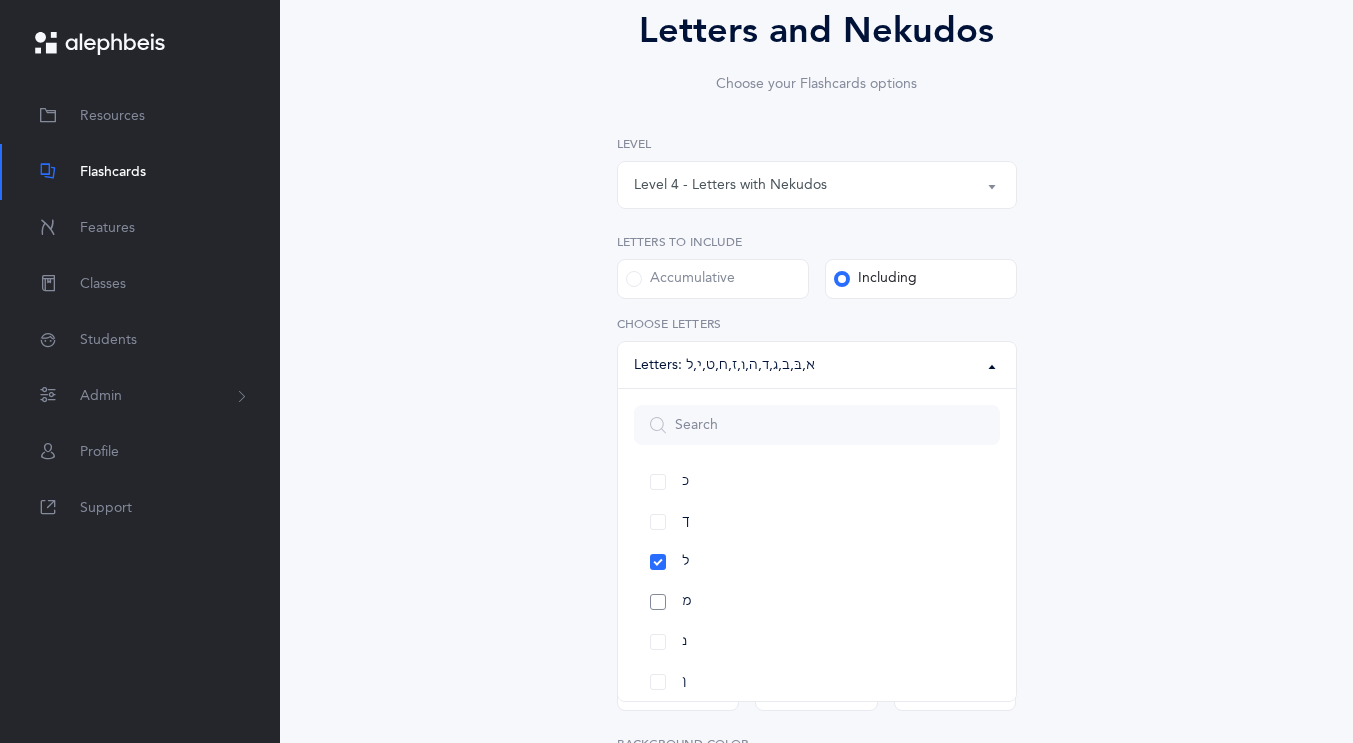click on "מ" at bounding box center (817, 602) 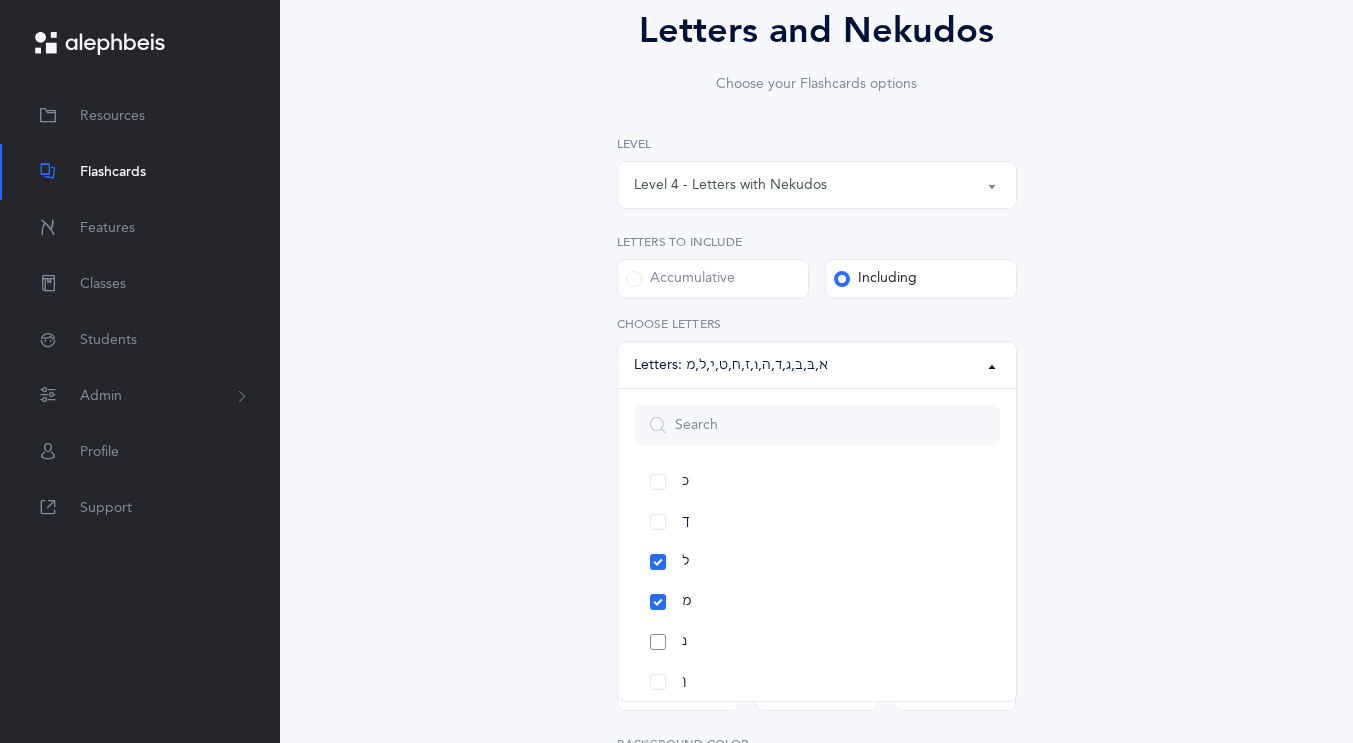 click on "נ" at bounding box center [817, 642] 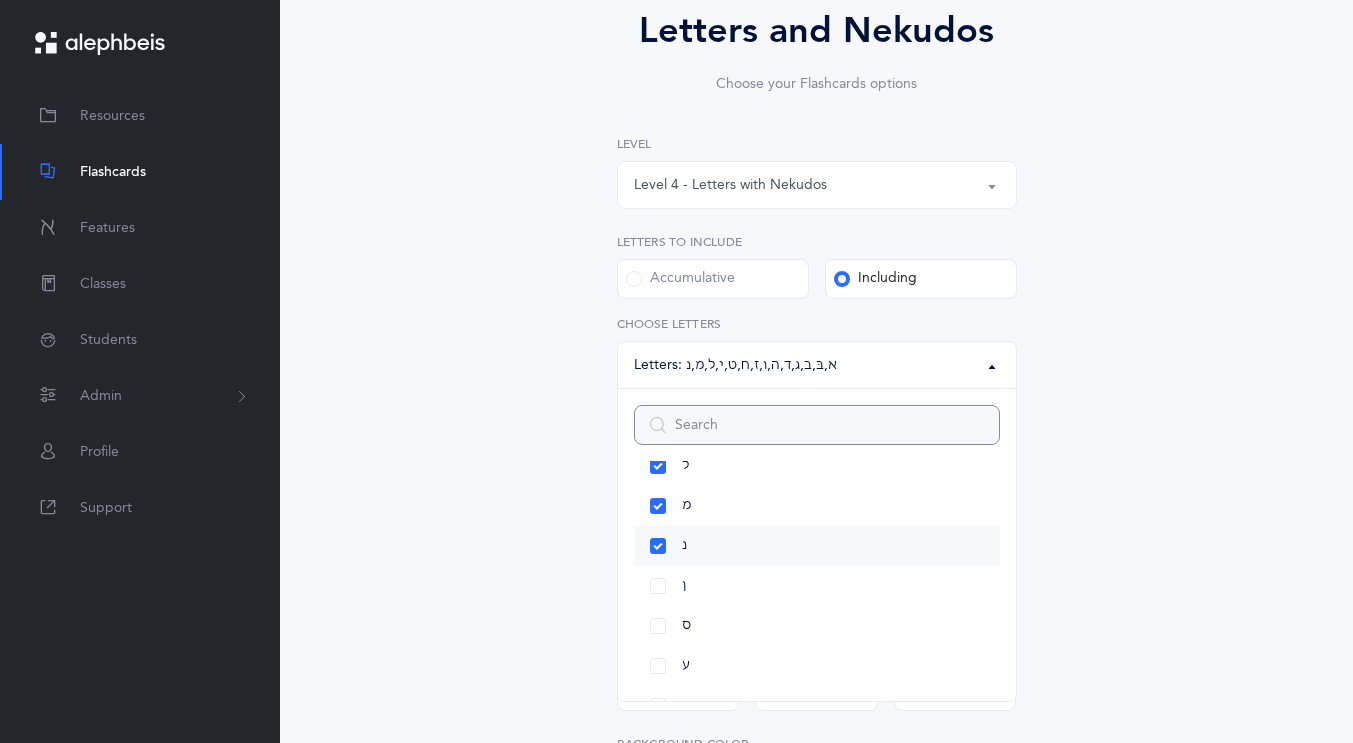 scroll, scrollTop: 692, scrollLeft: 0, axis: vertical 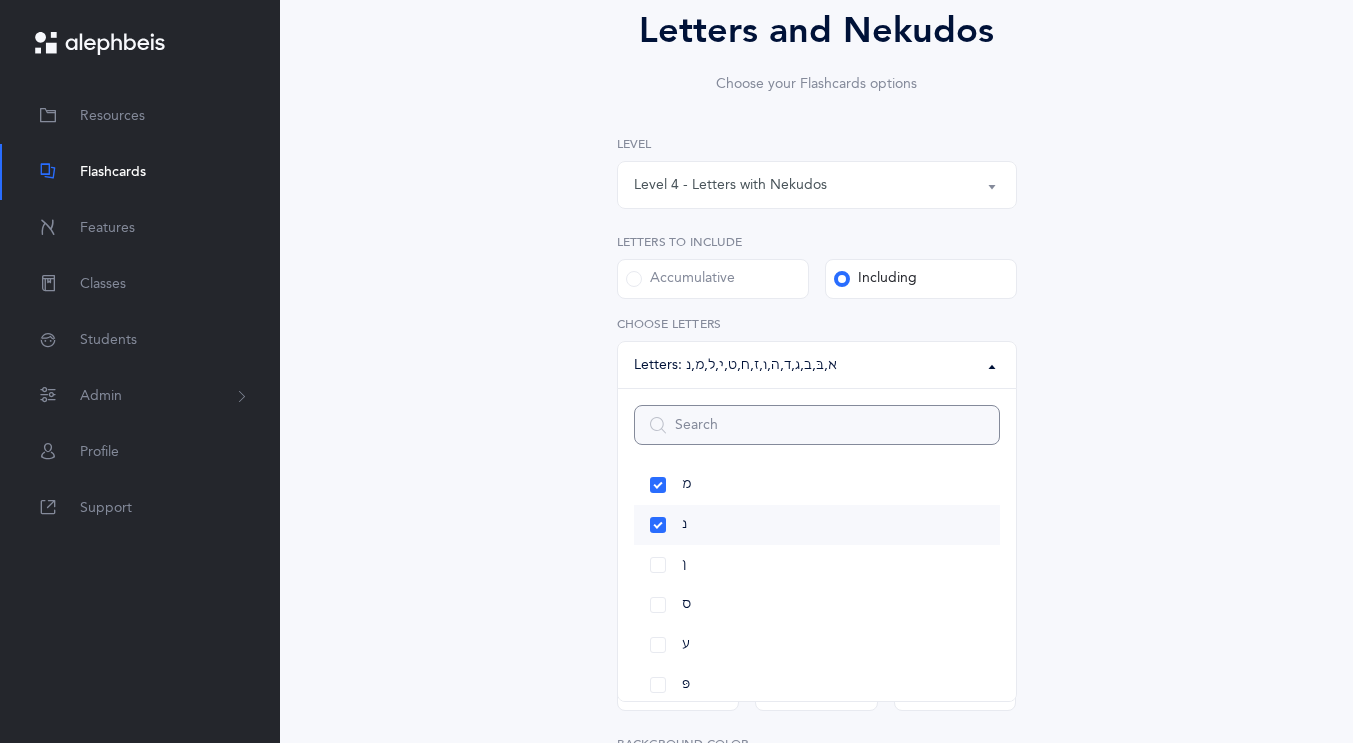 click on "ס" at bounding box center [817, 605] 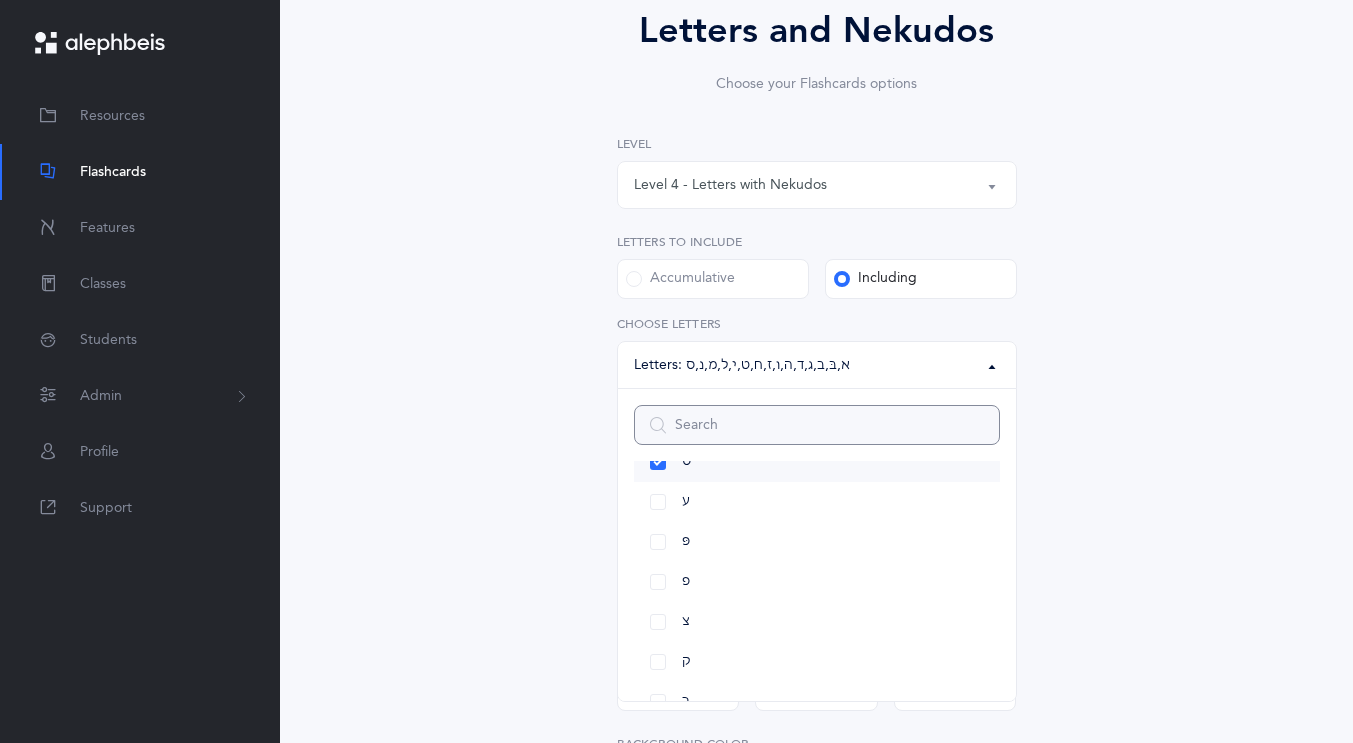 scroll, scrollTop: 837, scrollLeft: 0, axis: vertical 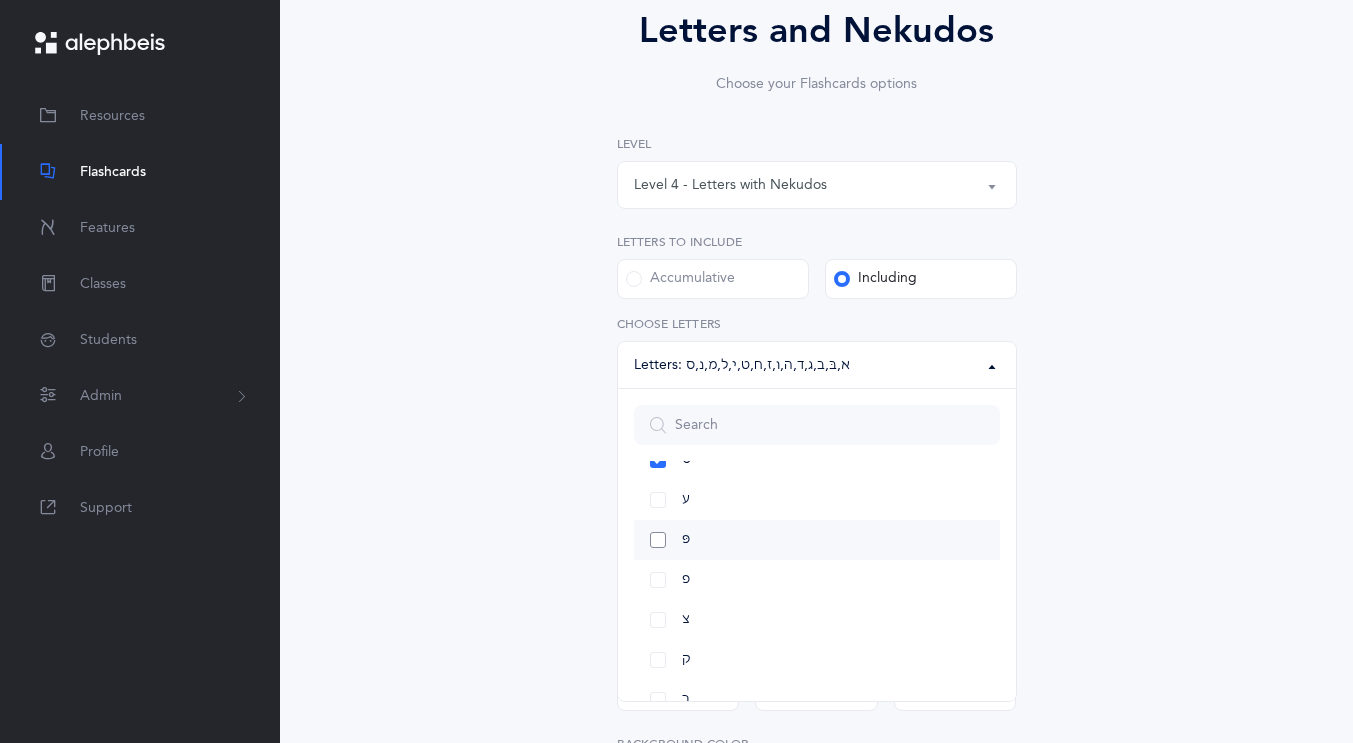 click on "פּ" at bounding box center [817, 540] 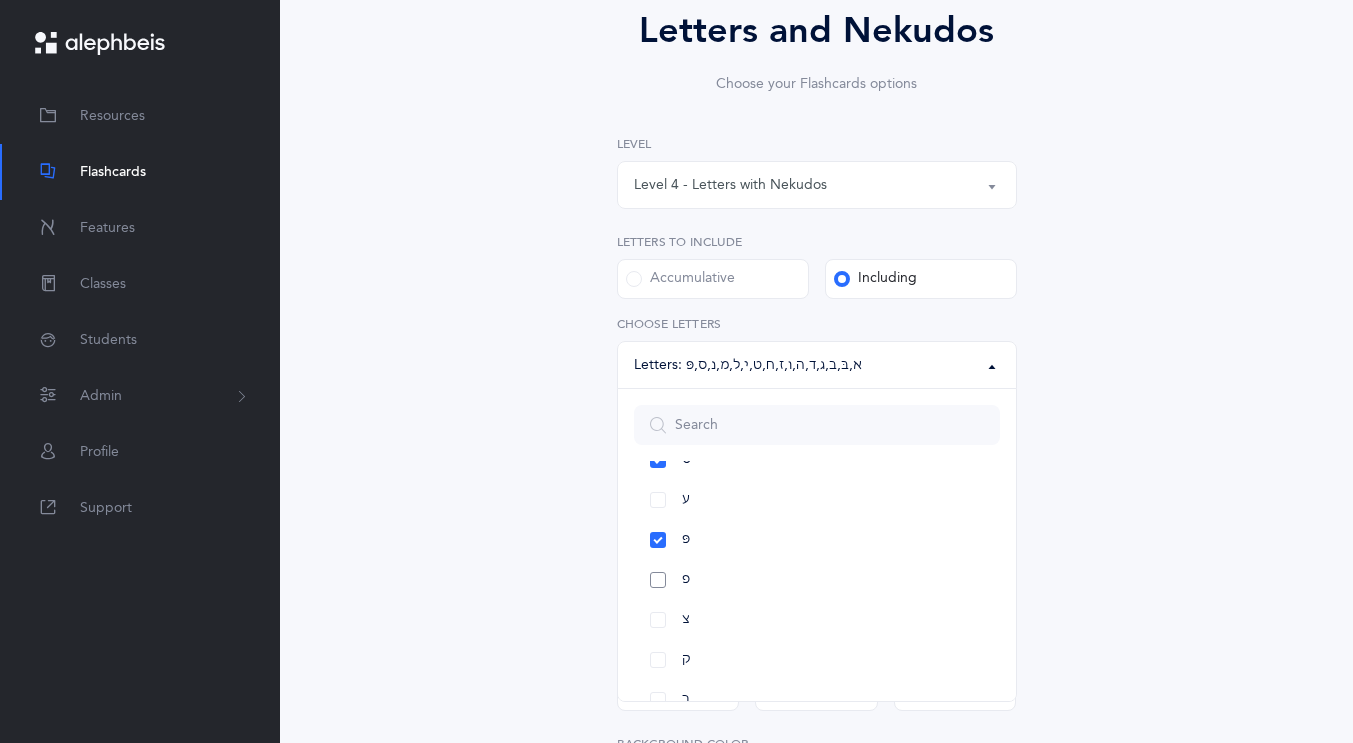 click on "פ" at bounding box center (817, 580) 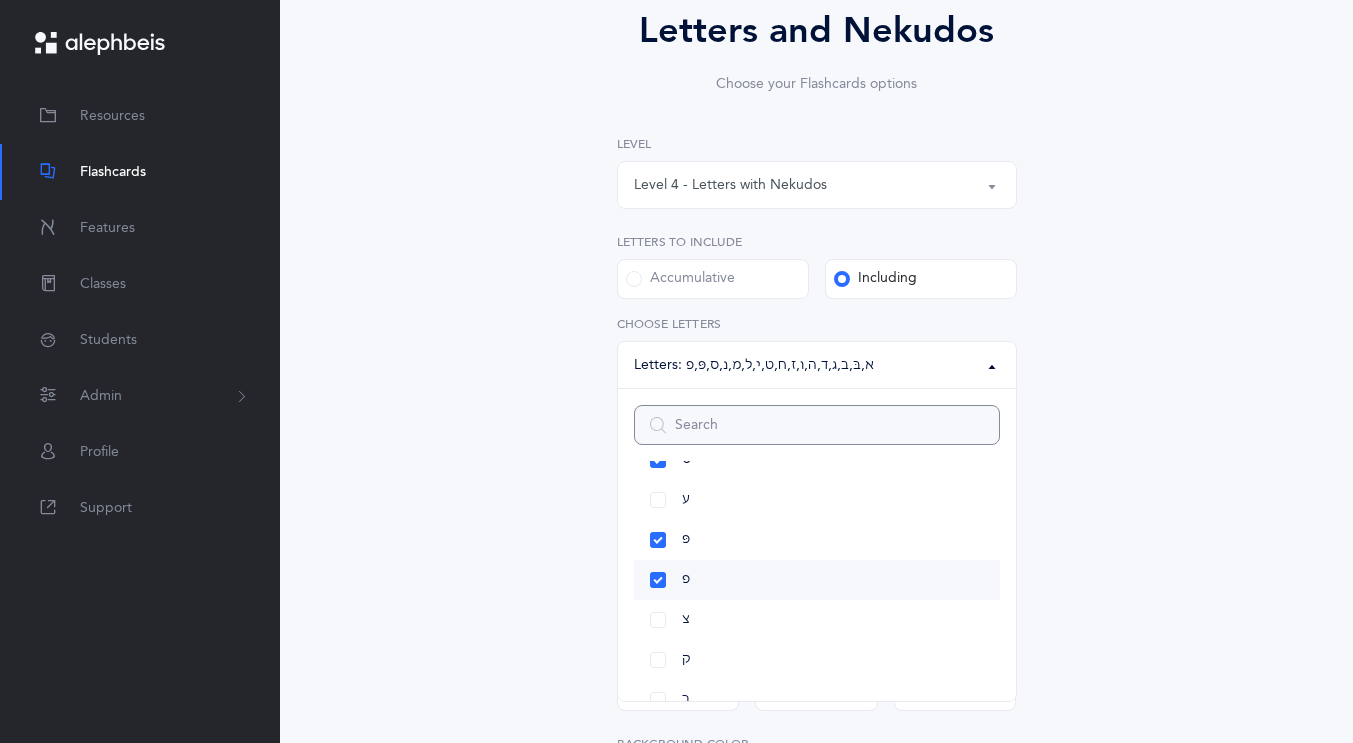 scroll, scrollTop: 903, scrollLeft: 0, axis: vertical 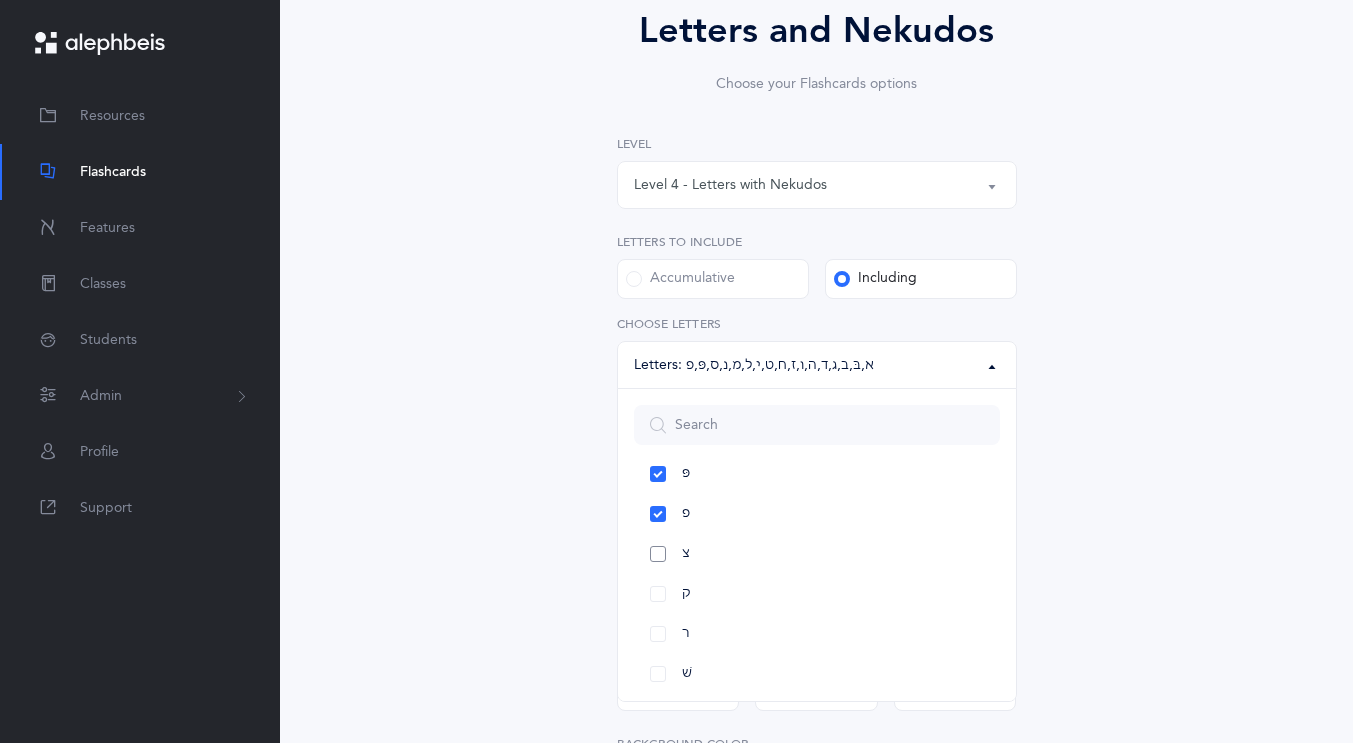 click on "צ" at bounding box center [817, 554] 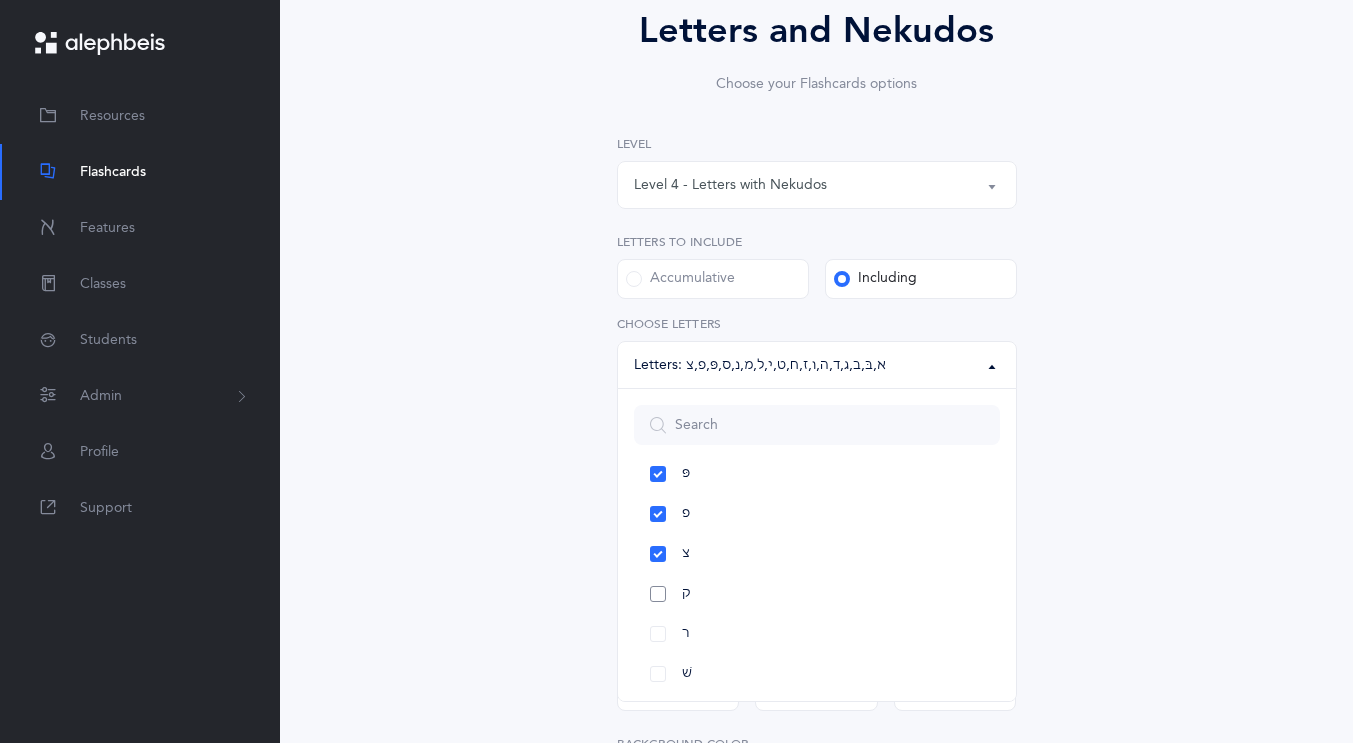 click on "ק" at bounding box center (817, 594) 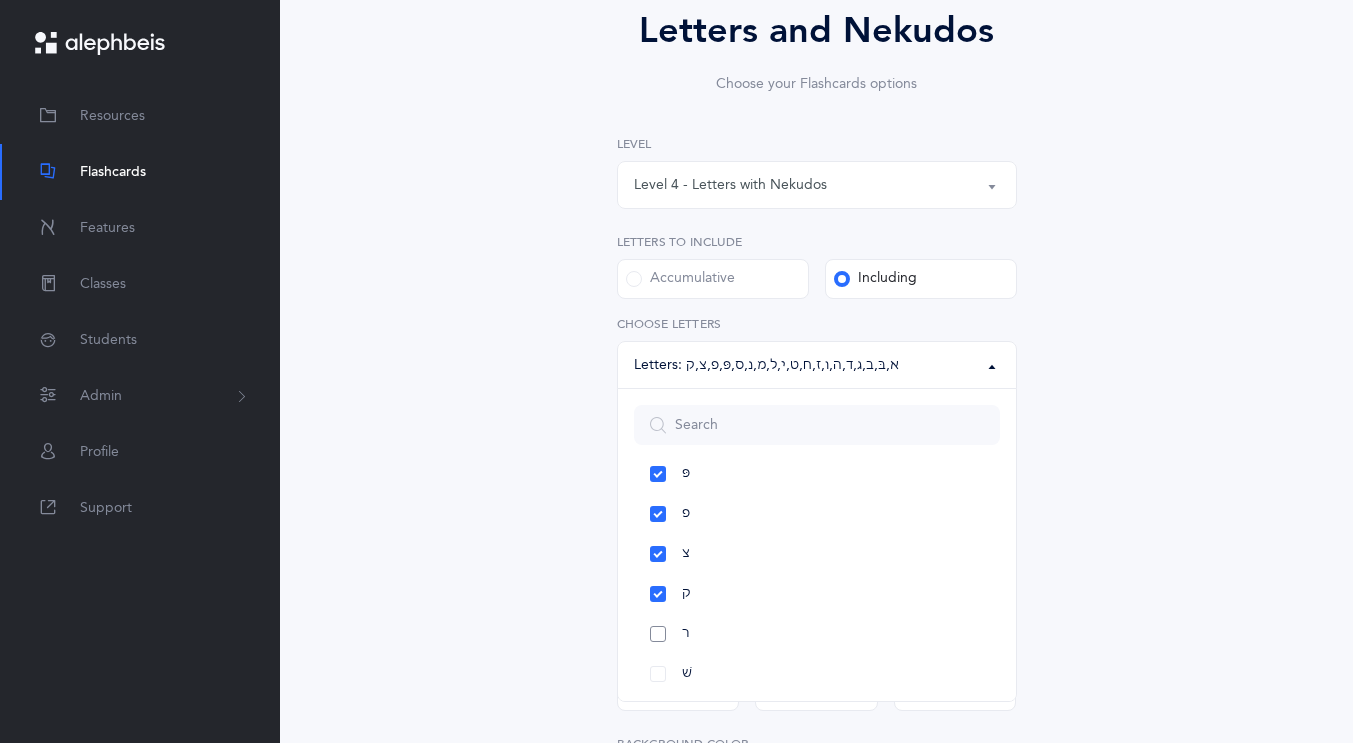 click on "ר" at bounding box center (817, 634) 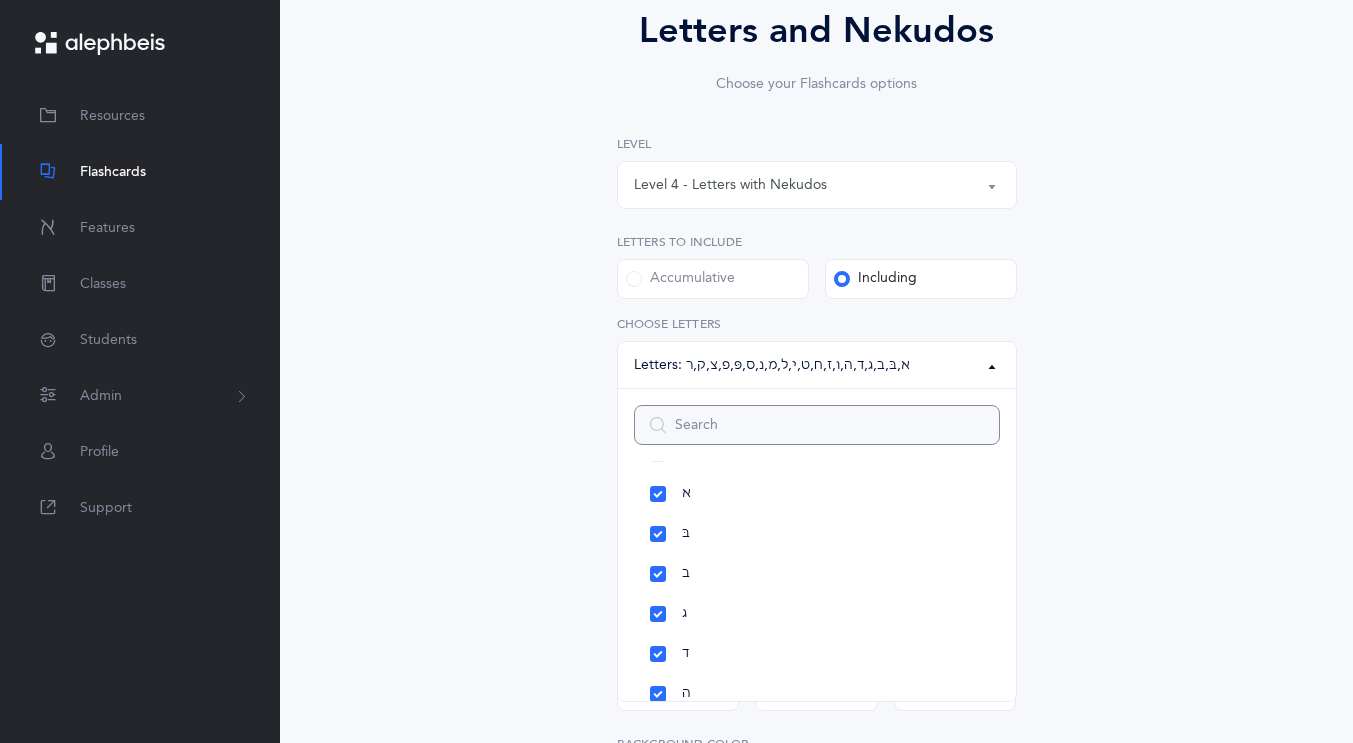 scroll, scrollTop: 0, scrollLeft: 0, axis: both 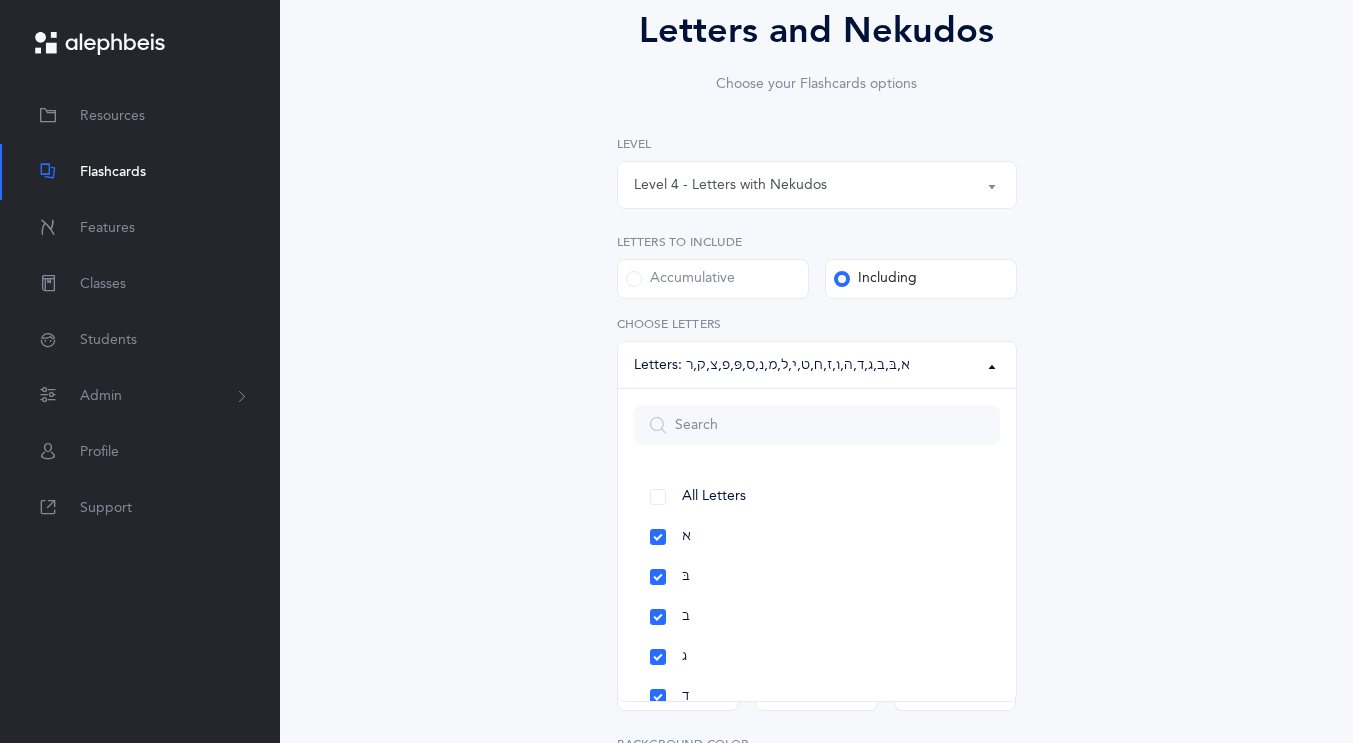 click on "Letters and Nekudos   Choose your Flashcards options         Level 1 - Letters only
Level 2 - Nekudos only
Level 3 - Letters and Nekudos
Level 4 - Letters with Nekudos
Level 4 - Letters with Nekudos   Level 1 - Letters only
Level 2 - Nekudos only
Level 3 - Letters and Nekudos
Level 4 - Letters with Nekudos
Level
Letters to include
Accumulative
Including
All Letters
א
בּ
ב
ג
ד
ה
ו
ז
ח
ט
י
כּ
ךּ
כ
ך
ל
מ
נ
ן
ס
ע
פּ
פ
צ
ק
ר
שׁ
שׂ
תּ
ת
Letters: א ,  בּ ,  ב ,  ג ,  ד ,  ה ,  ו ,  ז ,  ח ,  ט ,  י ,  ל ,  מ ,  נ ,  ס ,  פּ ,  פ ,  צ ,  ק ,  ר
All Letters
א
בּ
ב
ג
ד
ה
ו
ז
ח
ט
י
כּ
ךּ
כ
ך
ל
מ
נ
ן
ס
ע
פּ
פ
צ
ק
ר
שׁ
שׂ
תּ
ת
Choose letters
All Nekudos
קמץ
פתח
צירי
סגול" at bounding box center (817, 552) 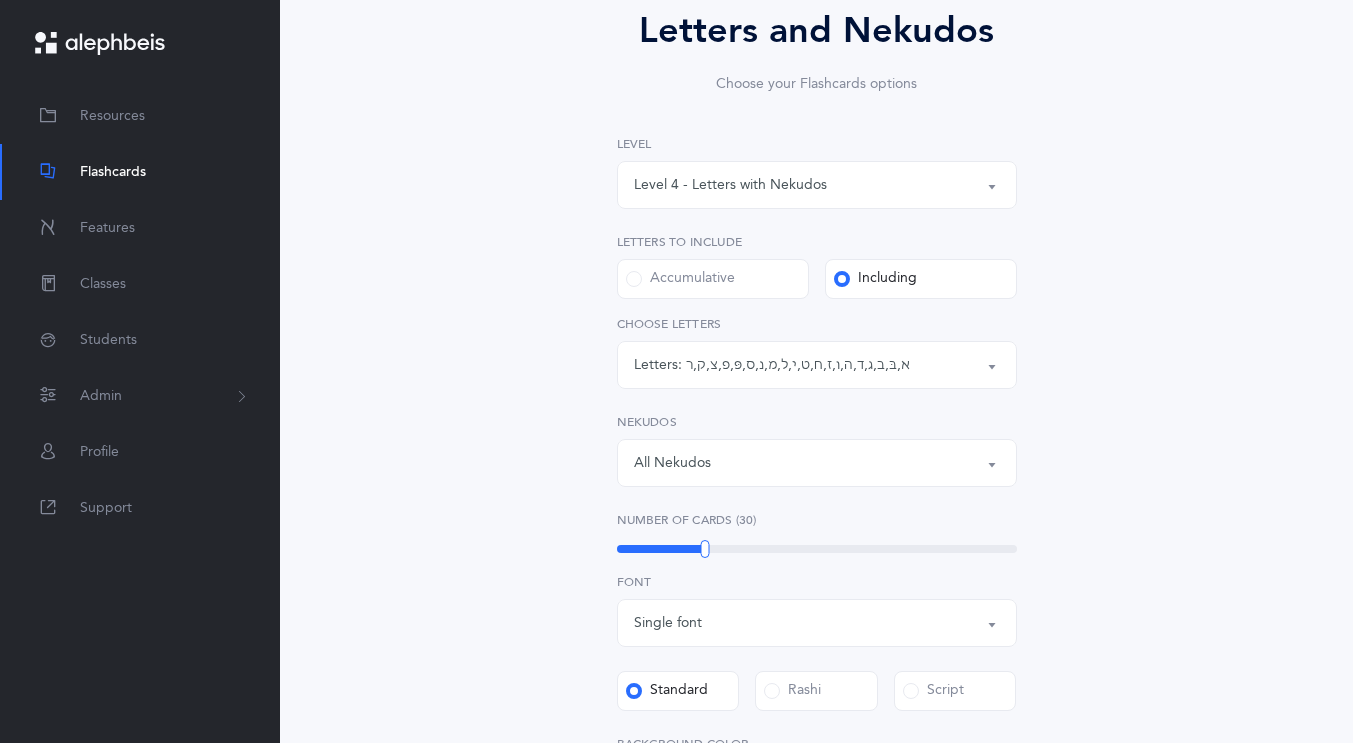 click on "All Nekudos" at bounding box center (672, 463) 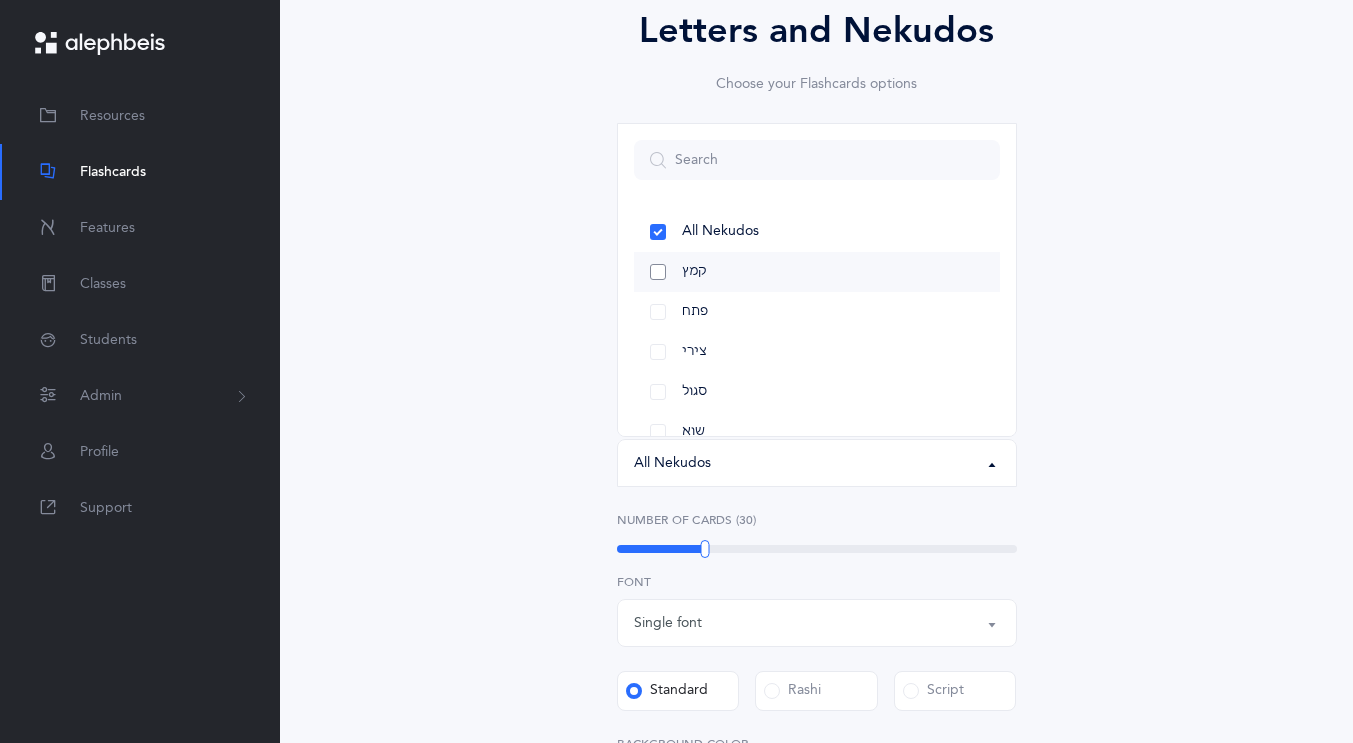click on "קמץ" at bounding box center [817, 272] 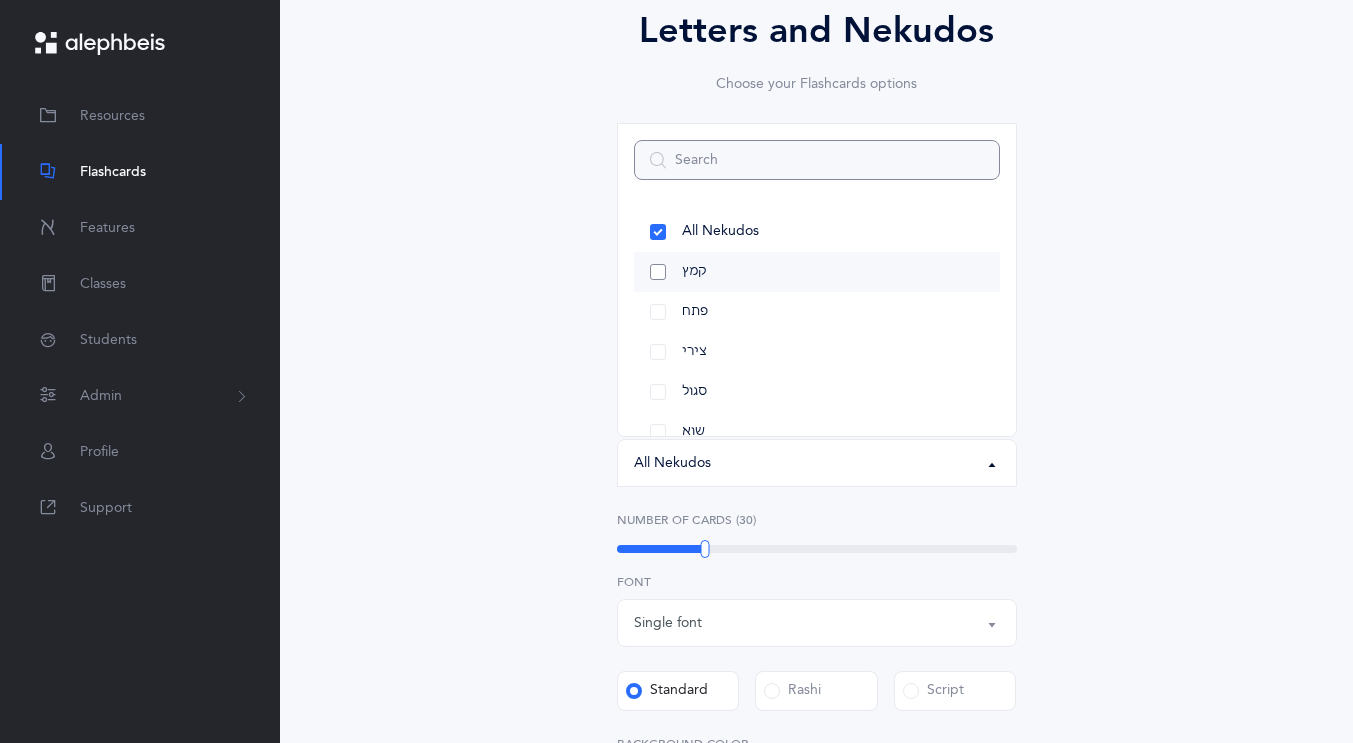 select on "28" 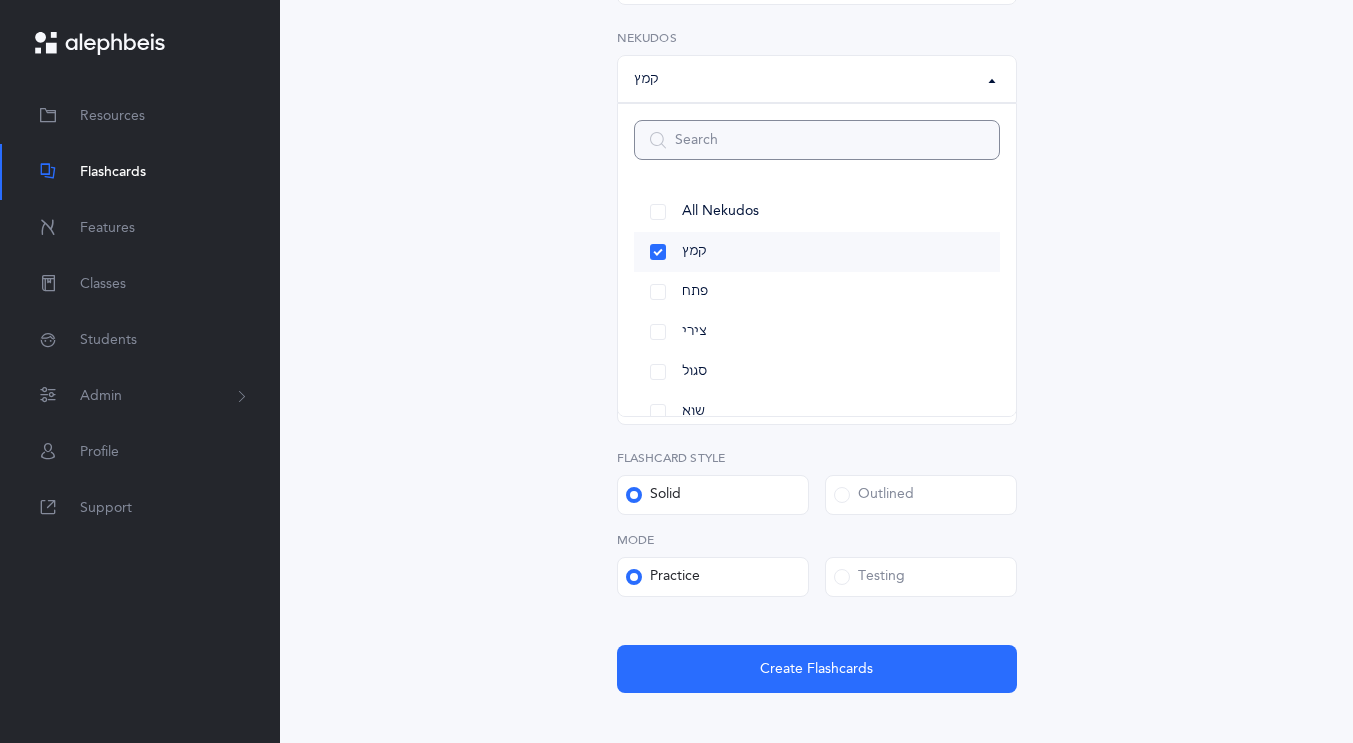scroll, scrollTop: 596, scrollLeft: 0, axis: vertical 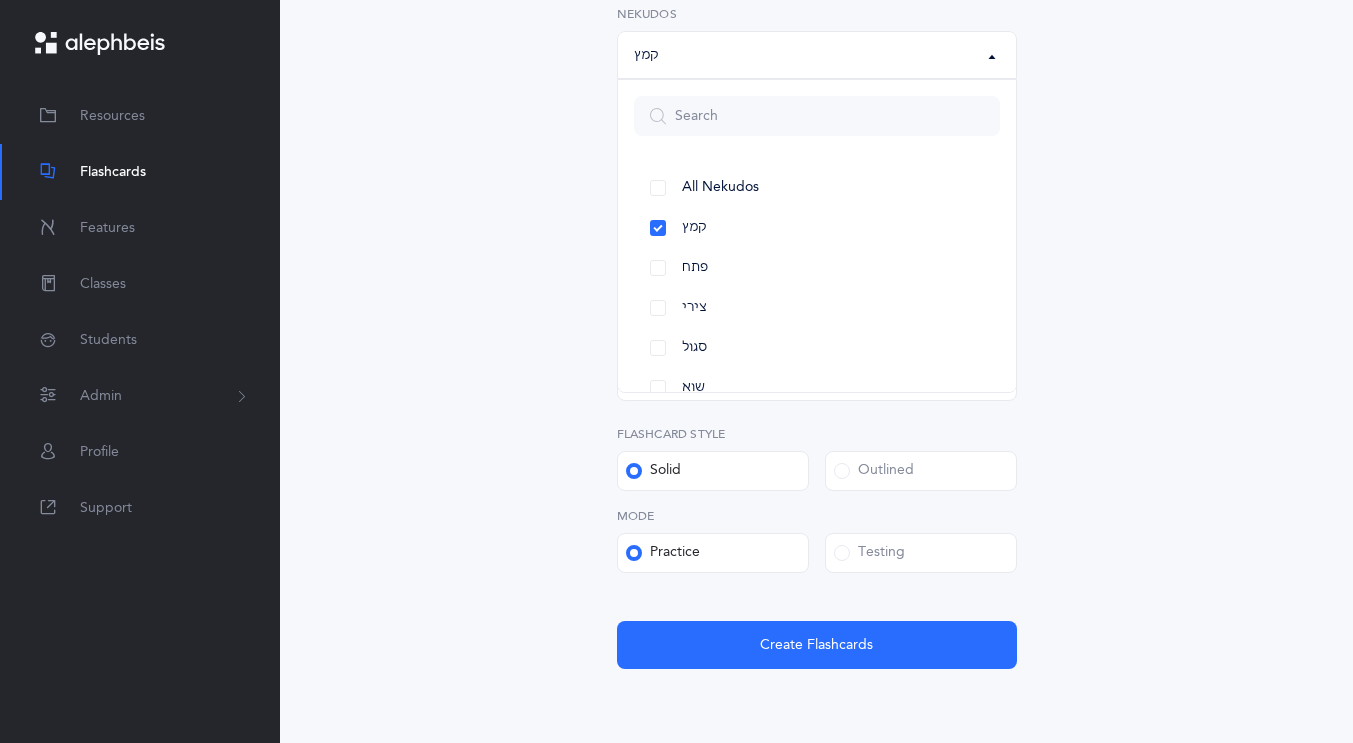 click on "Letters and Nekudos   Choose your Flashcards options         Level 1 - Letters only
Level 2 - Nekudos only
Level 3 - Letters and Nekudos
Level 4 - Letters with Nekudos
Level 4 - Letters with Nekudos   Level 1 - Letters only
Level 2 - Nekudos only
Level 3 - Letters and Nekudos
Level 4 - Letters with Nekudos
Level
Letters to include
Accumulative
Including
All Letters
א
בּ
ב
ג
ד
ה
ו
ז
ח
ט
י
כּ
ךּ
כ
ך
ל
מ
נ
ן
ס
ע
פּ
פ
צ
ק
ר
שׁ
שׂ
תּ
ת
Letters: א ,  בּ ,  ב ,  ג ,  ד ,  ה ,  ו ,  ז ,  ח ,  ט ,  י ,  ל ,  מ ,  נ ,  ס ,  פּ ,  פ ,  צ ,  ק ,  ר
All Letters
א
בּ
ב
ג
ד
ה
ו
ז
ח
ט
י
כּ
ךּ
כ
ך
ל
מ
נ
ן
ס
ע
פּ
פ
צ
ק
ר
שׁ
שׂ
תּ
ת
Choose letters
All Nekudos
קמץ
פתח
צירי
סגול" at bounding box center (817, 144) 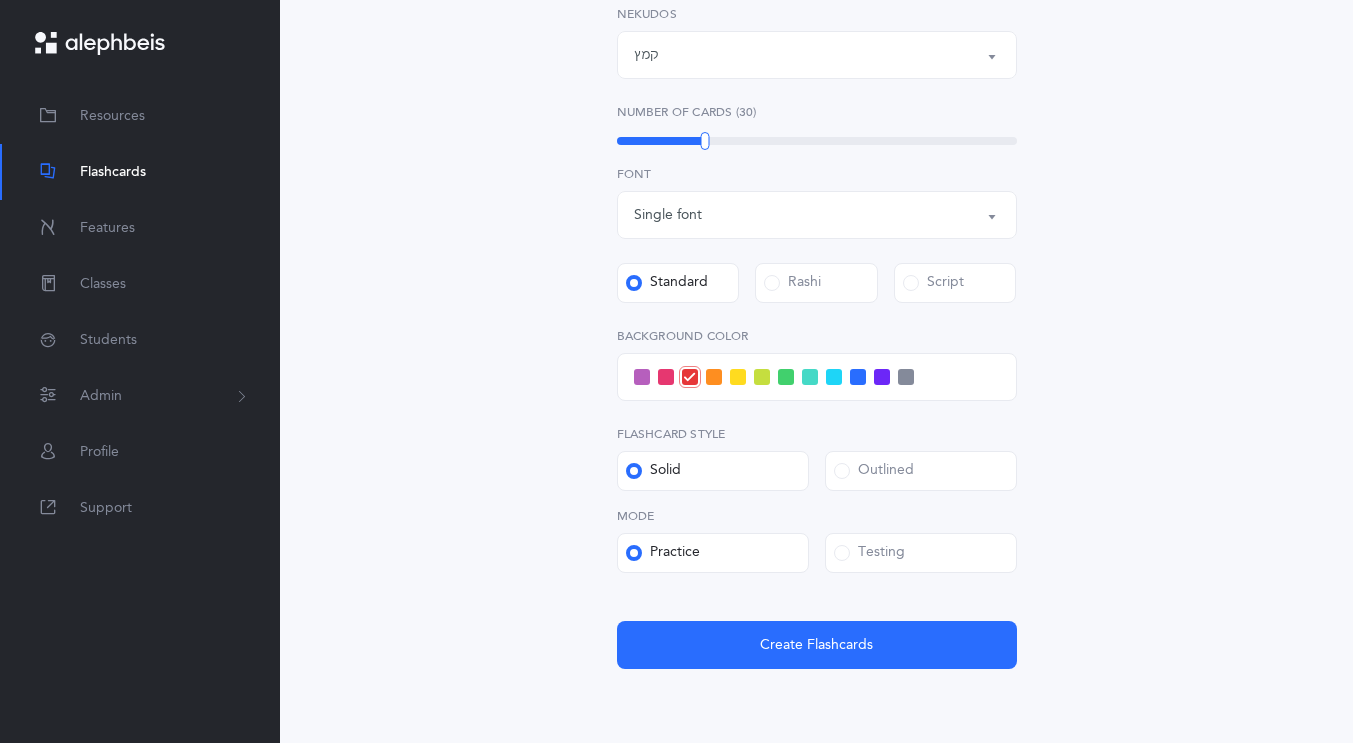 click at bounding box center [842, 553] 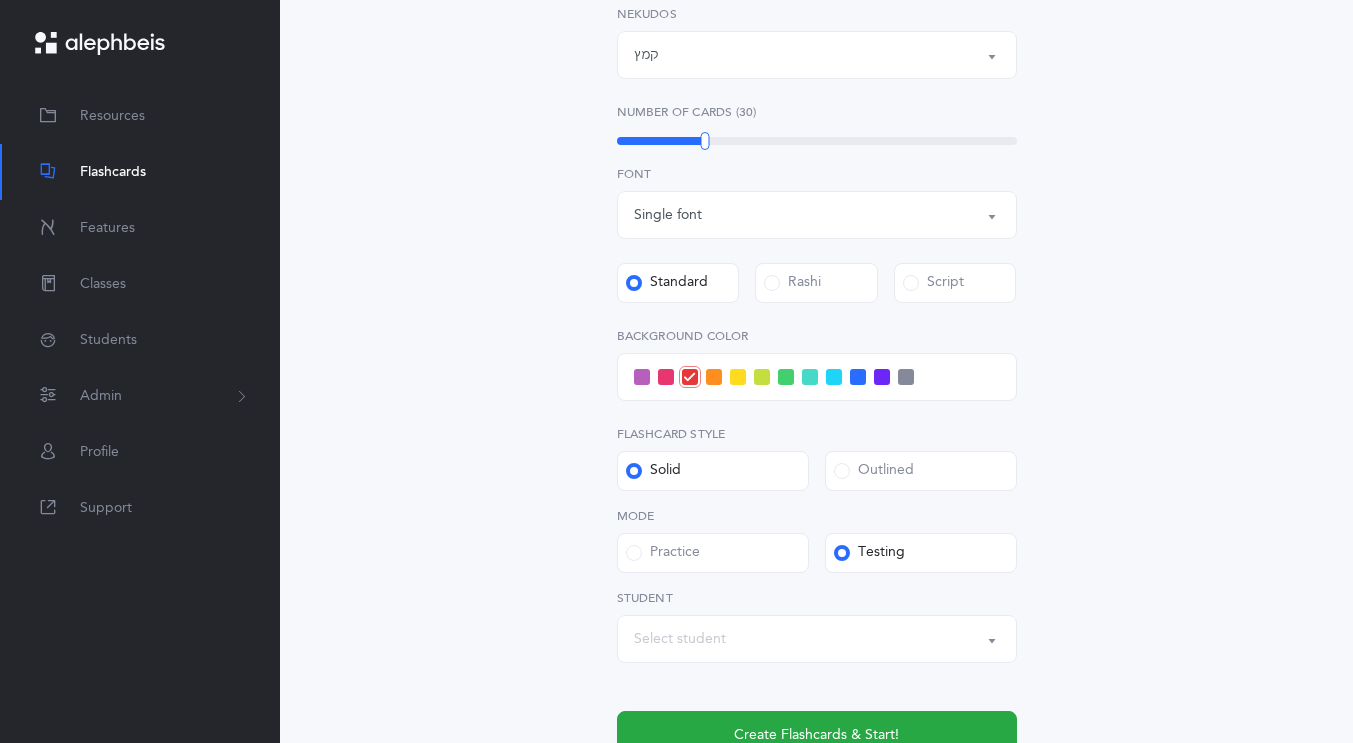 click on "Select student" at bounding box center (817, 639) 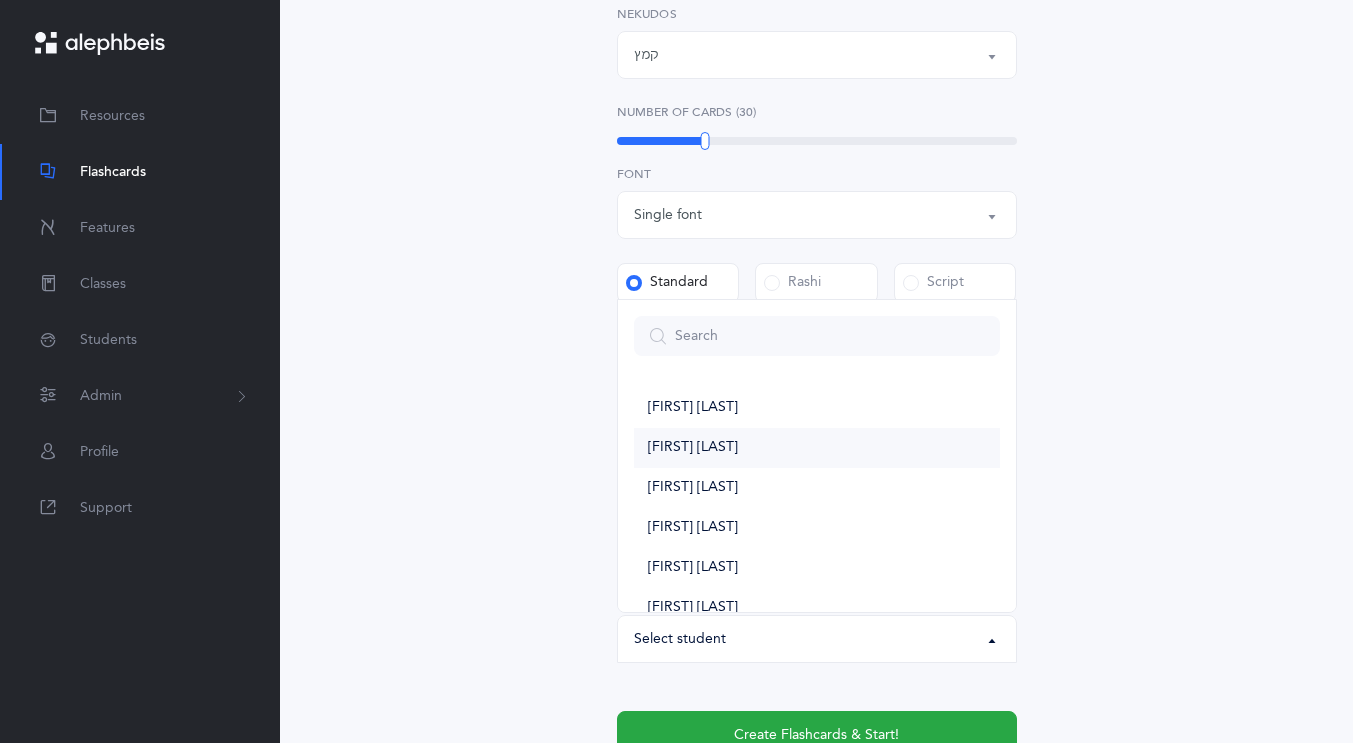 click on "[FIRST] [LAST]" at bounding box center [693, 448] 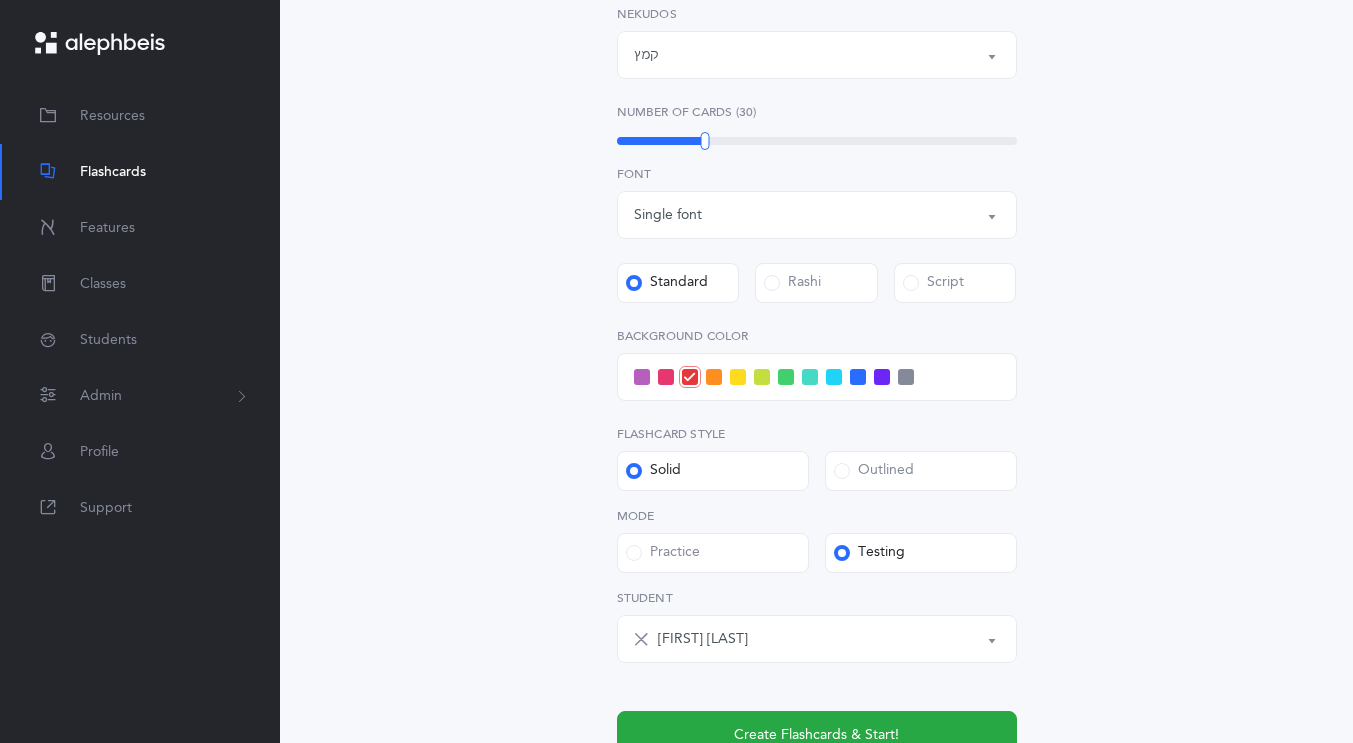 click at bounding box center [906, 377] 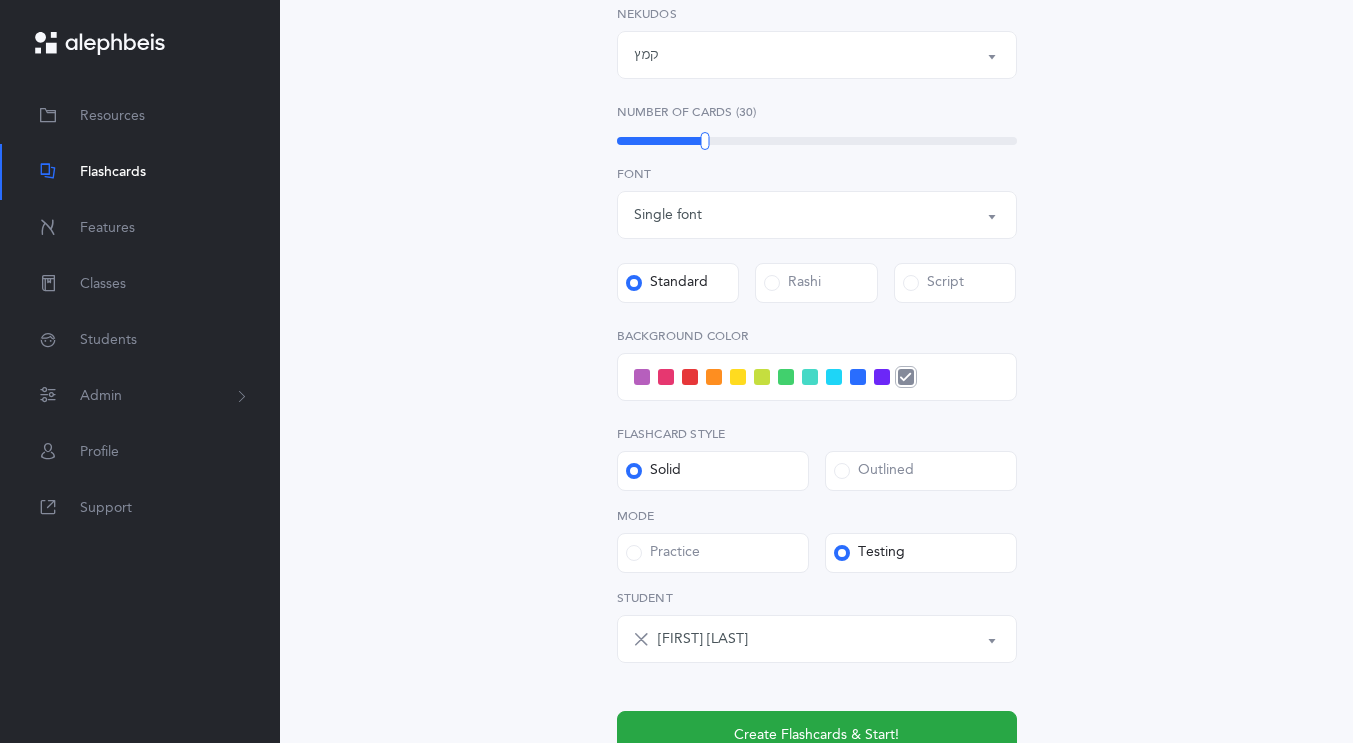 click at bounding box center (882, 377) 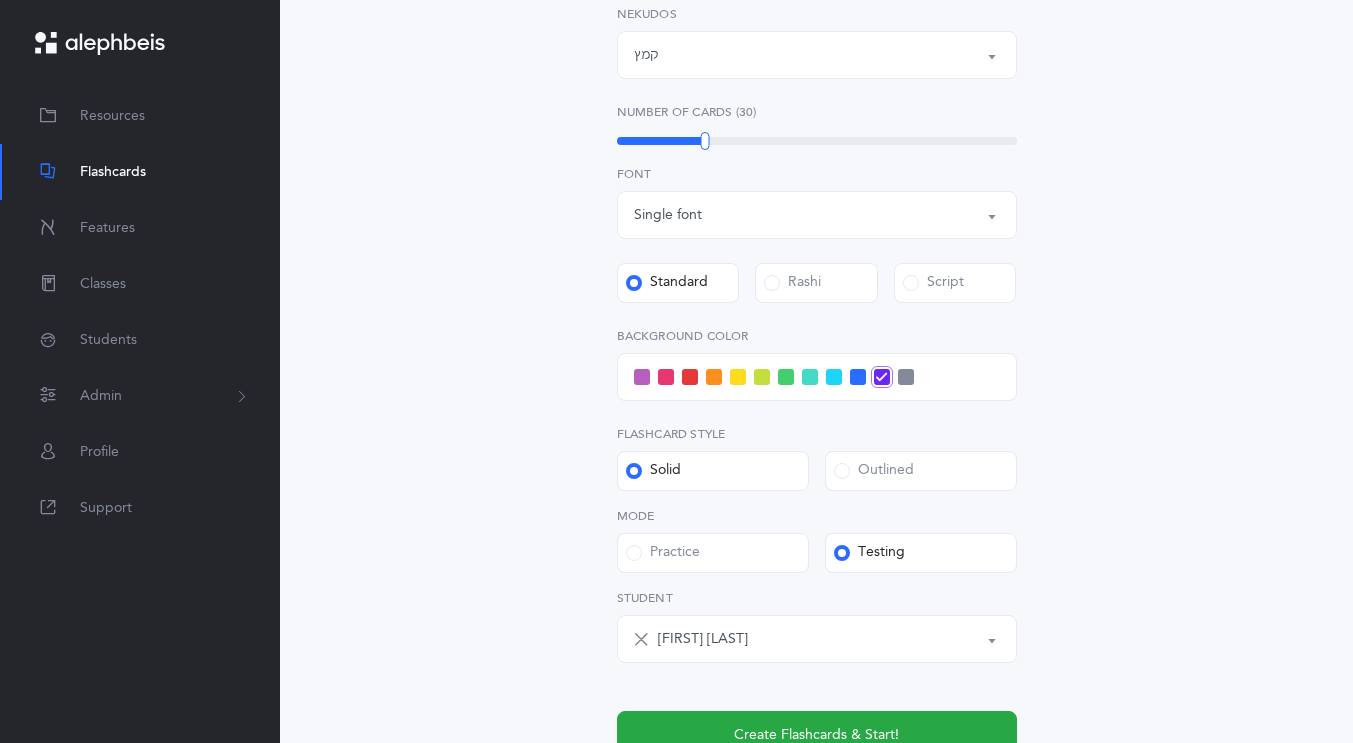 click at bounding box center (858, 377) 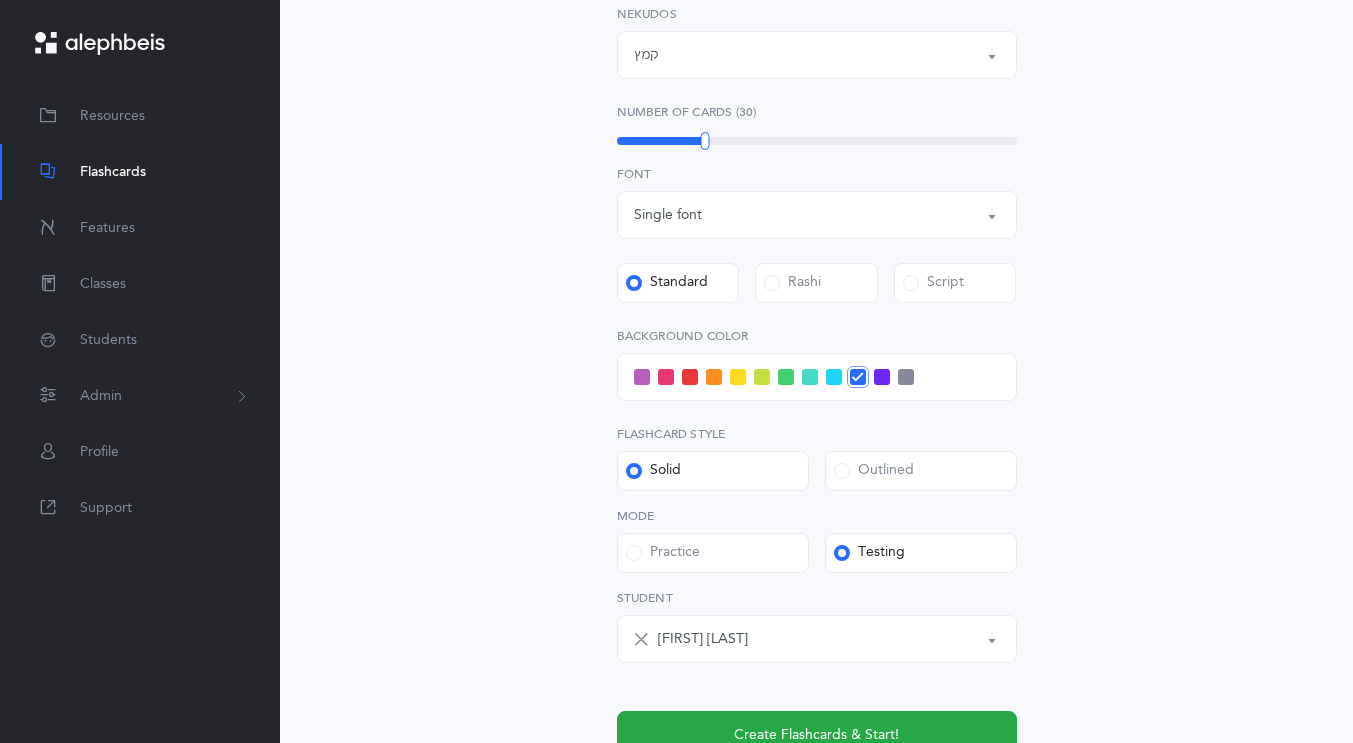 click at bounding box center [834, 377] 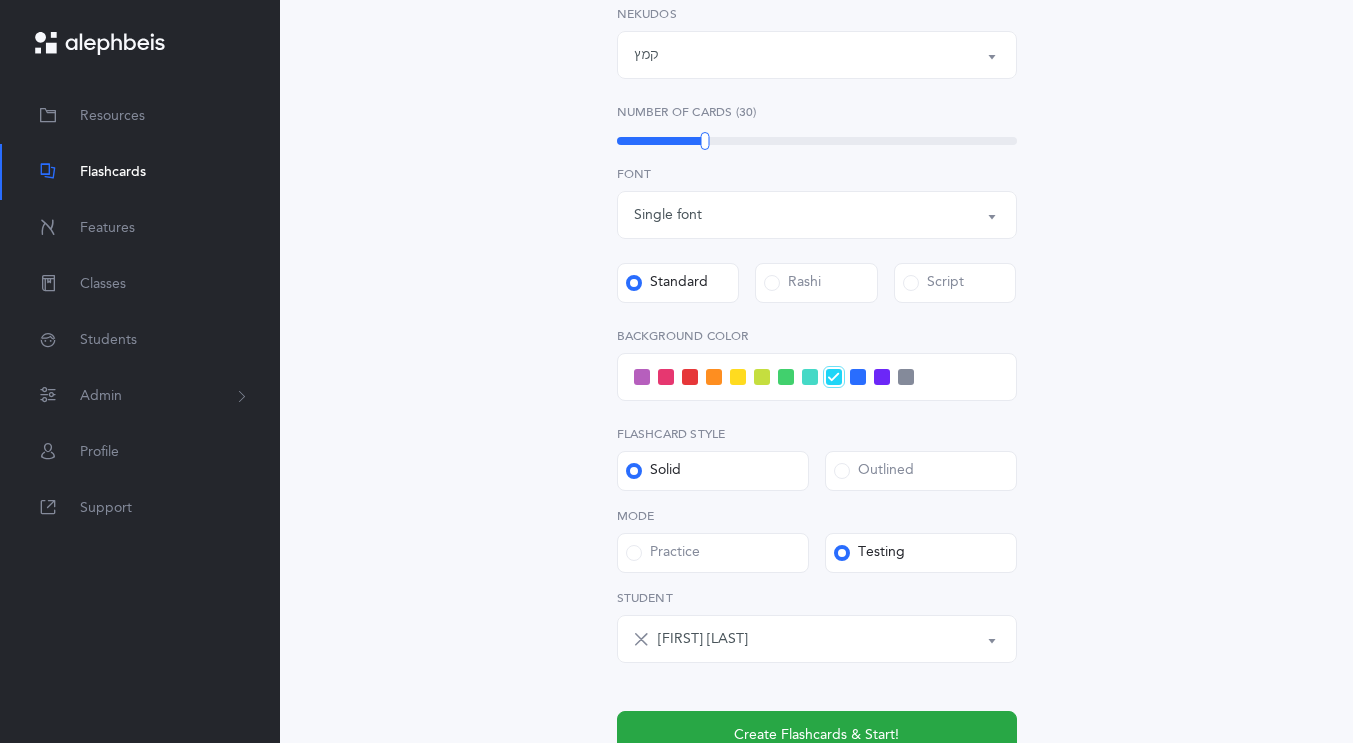 click at bounding box center (810, 377) 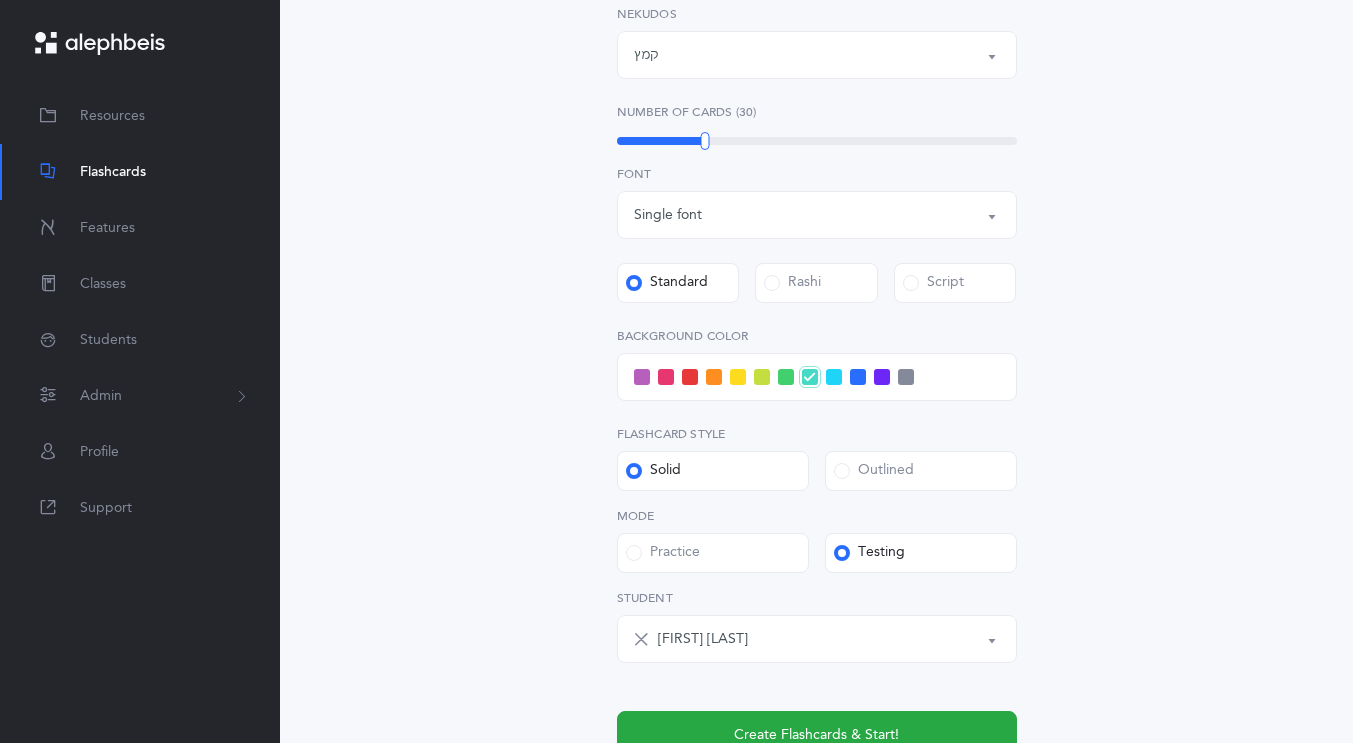 click at bounding box center [786, 377] 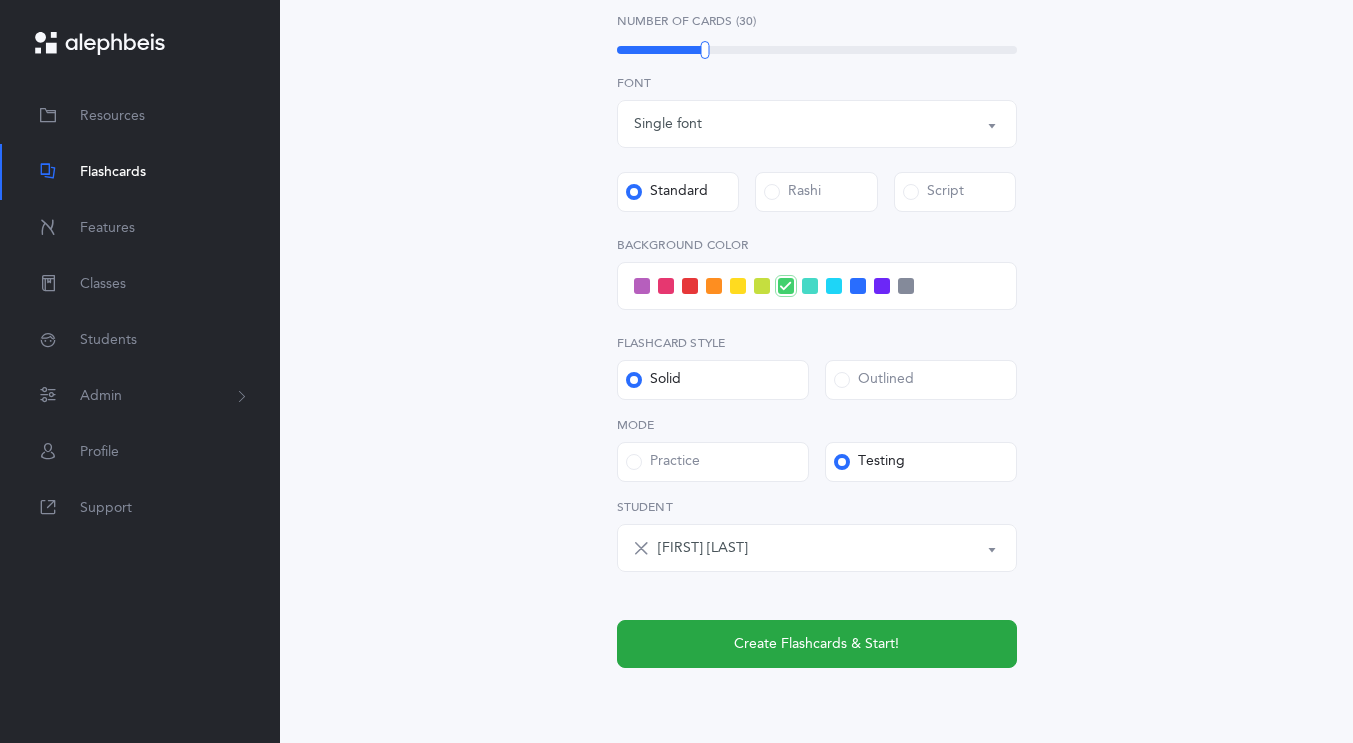 scroll, scrollTop: 772, scrollLeft: 0, axis: vertical 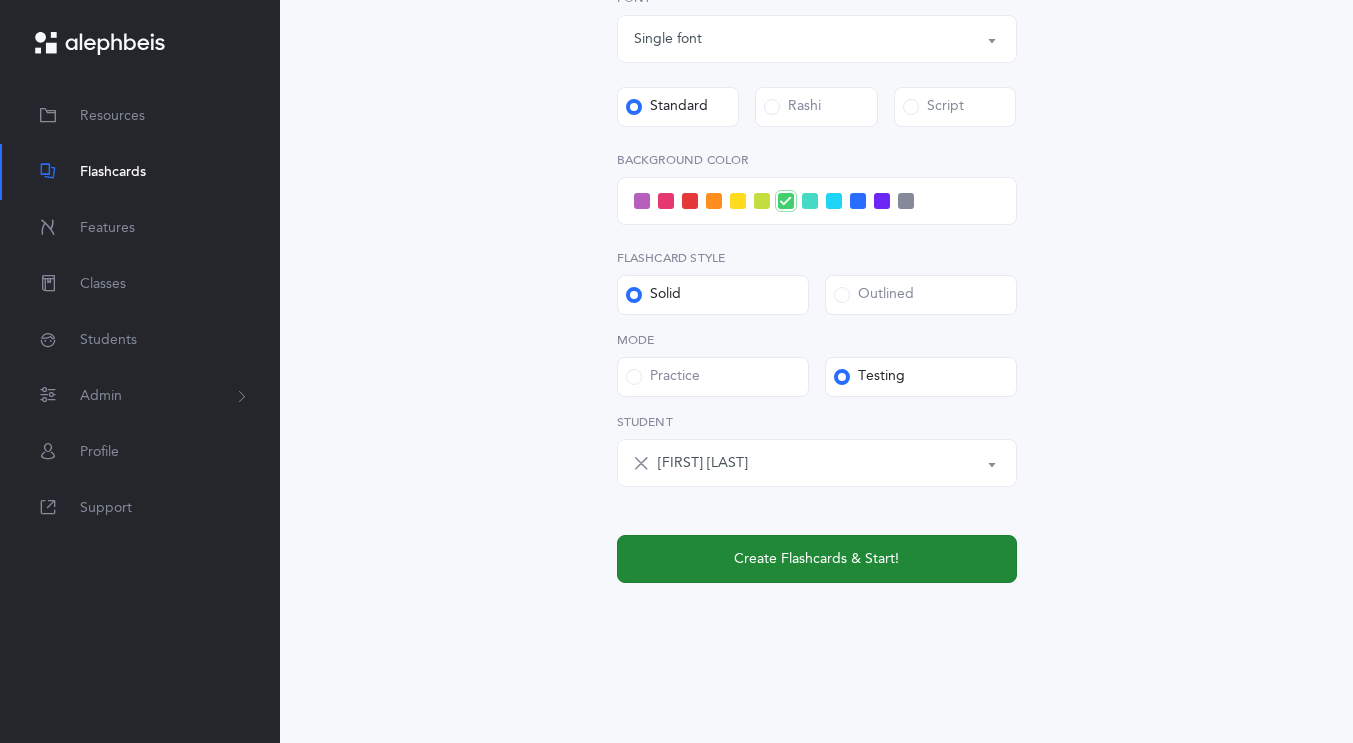 click on "Create Flashcards & Start!" at bounding box center (817, 559) 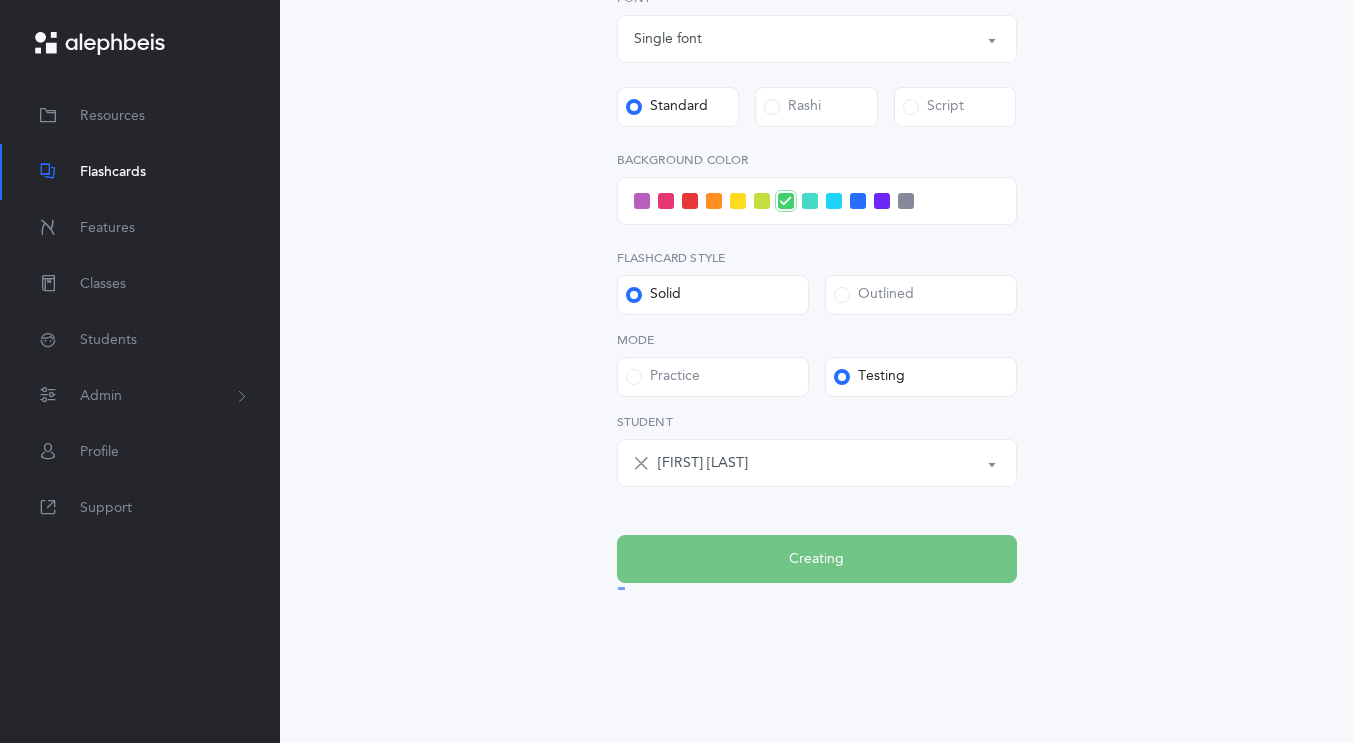 scroll, scrollTop: 0, scrollLeft: 0, axis: both 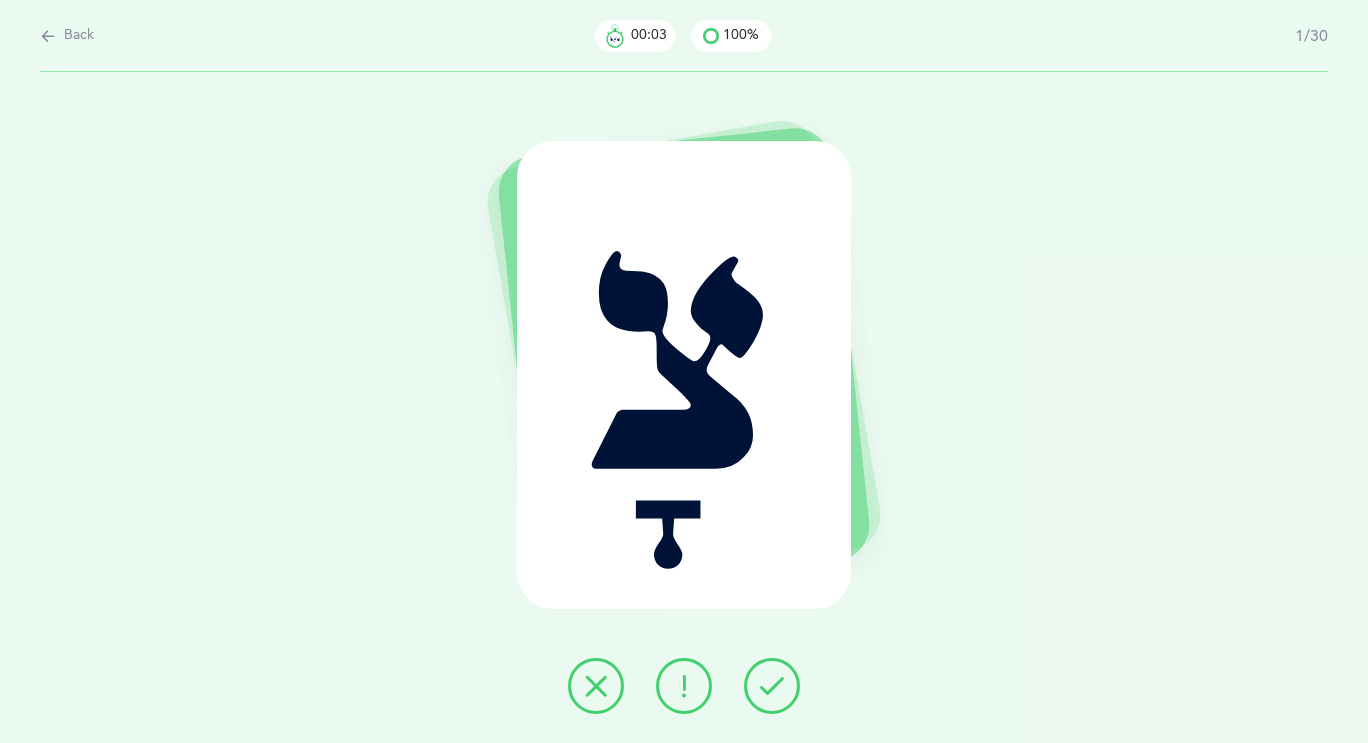 click at bounding box center (772, 686) 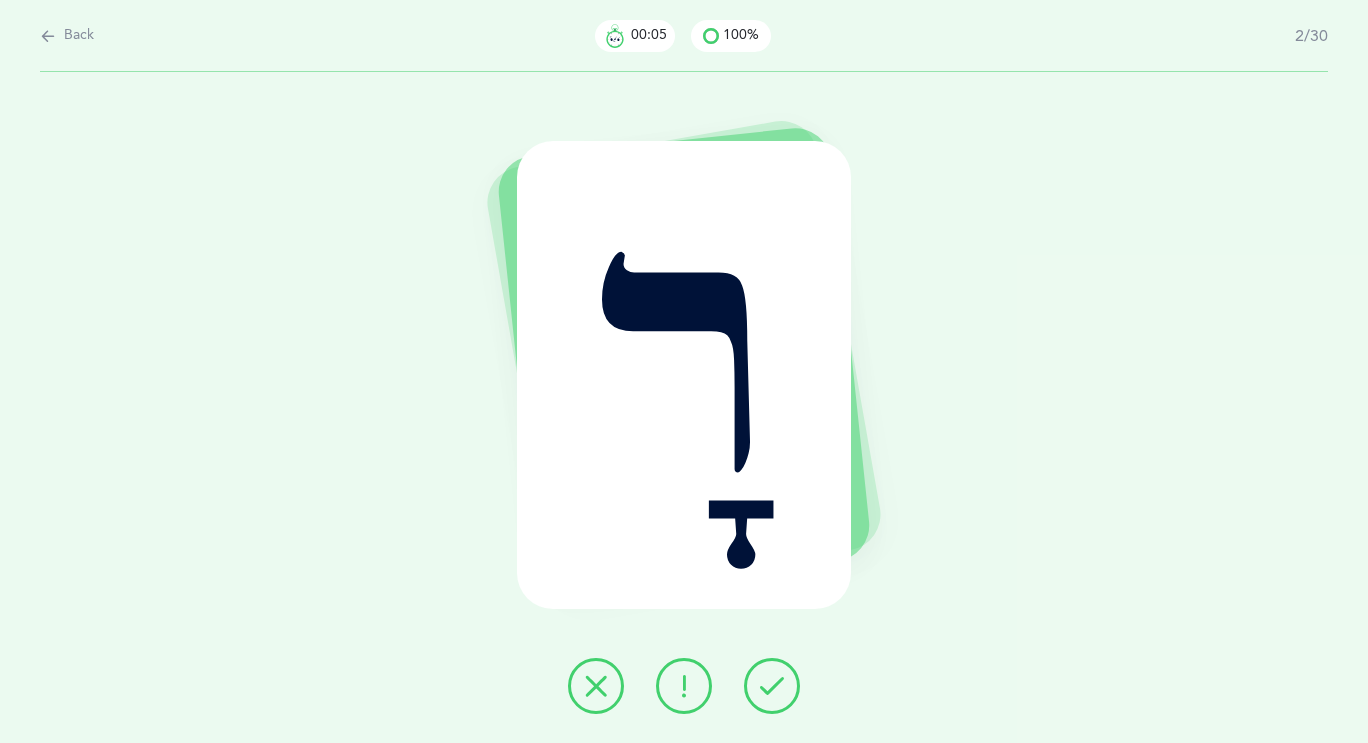 click at bounding box center (772, 686) 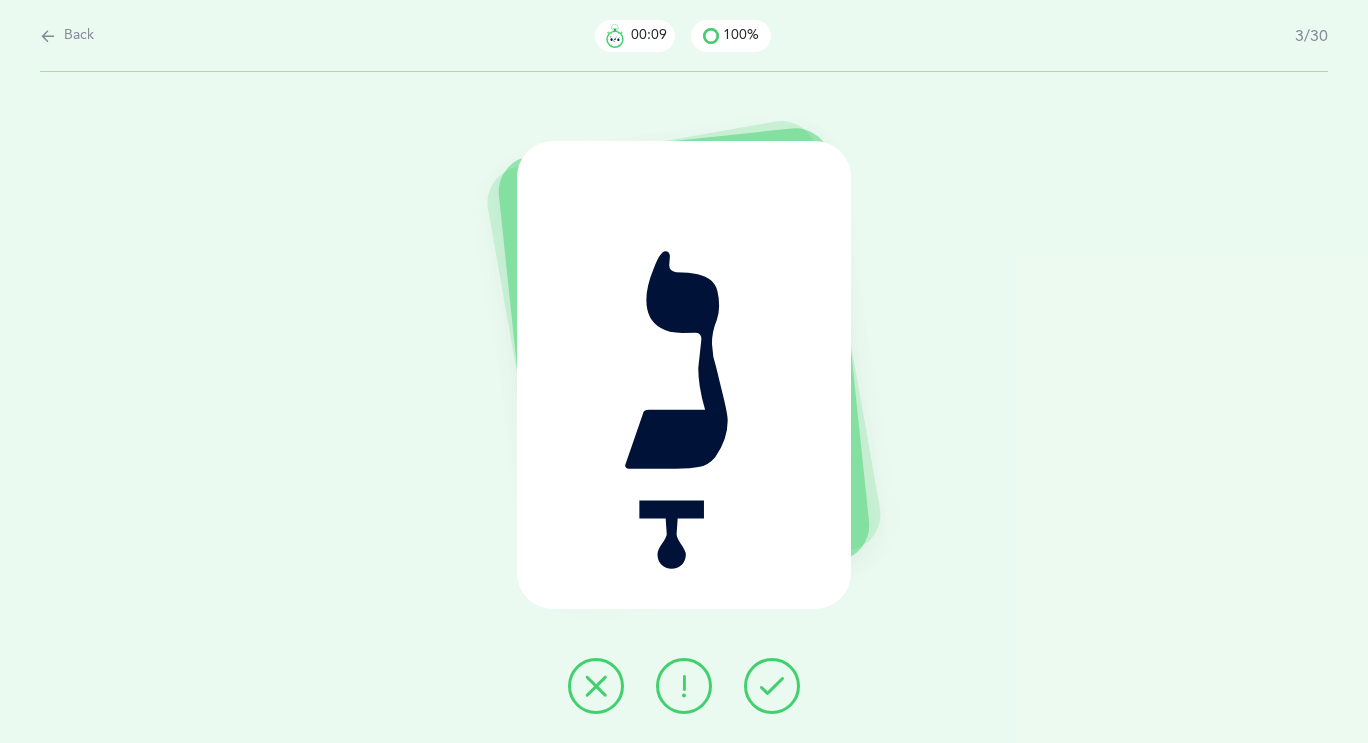 click at bounding box center (772, 686) 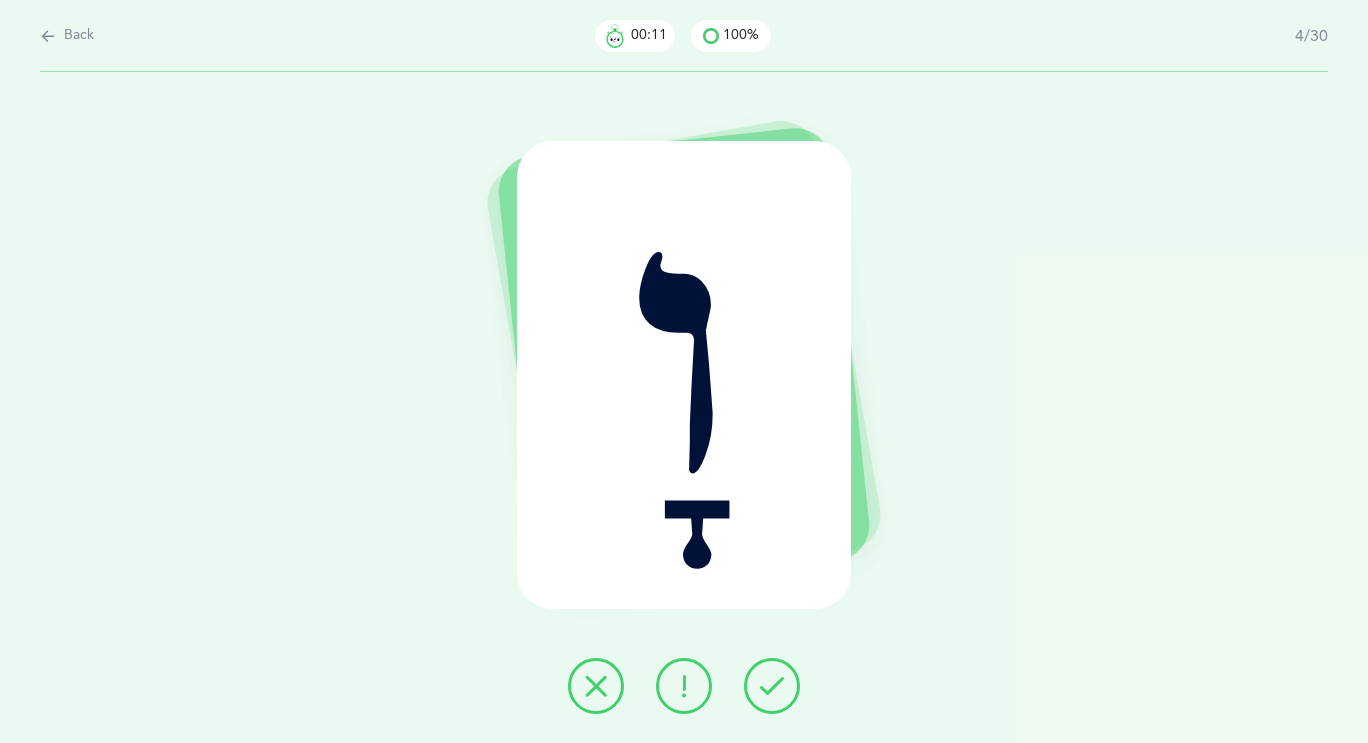 click at bounding box center (772, 686) 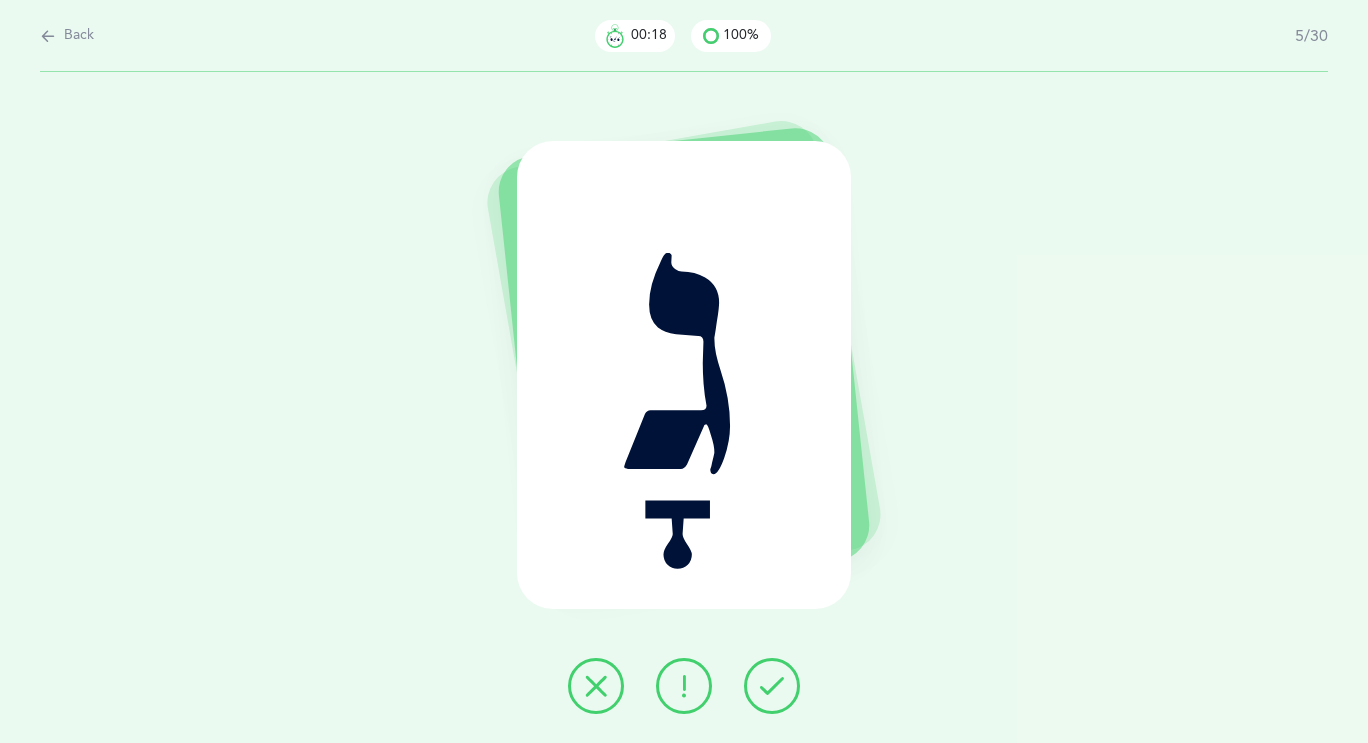 click at bounding box center [772, 686] 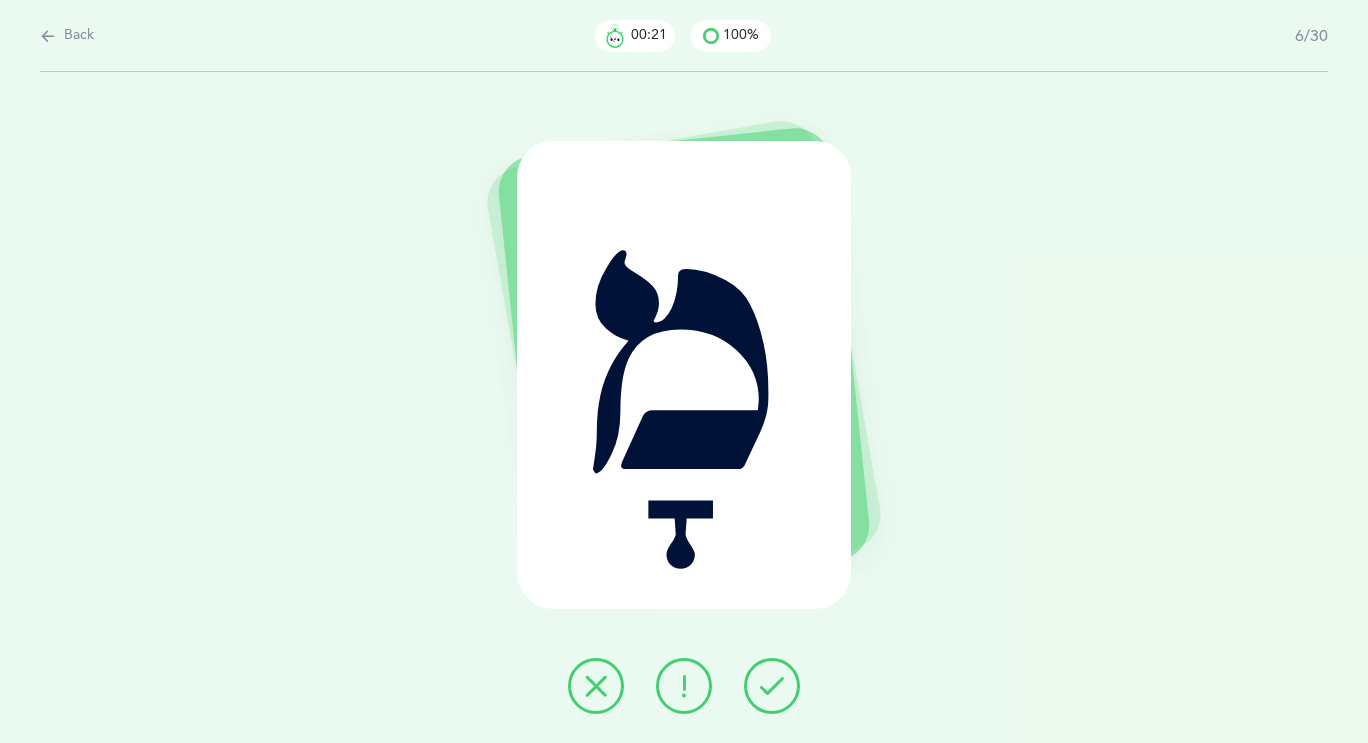 click at bounding box center [772, 686] 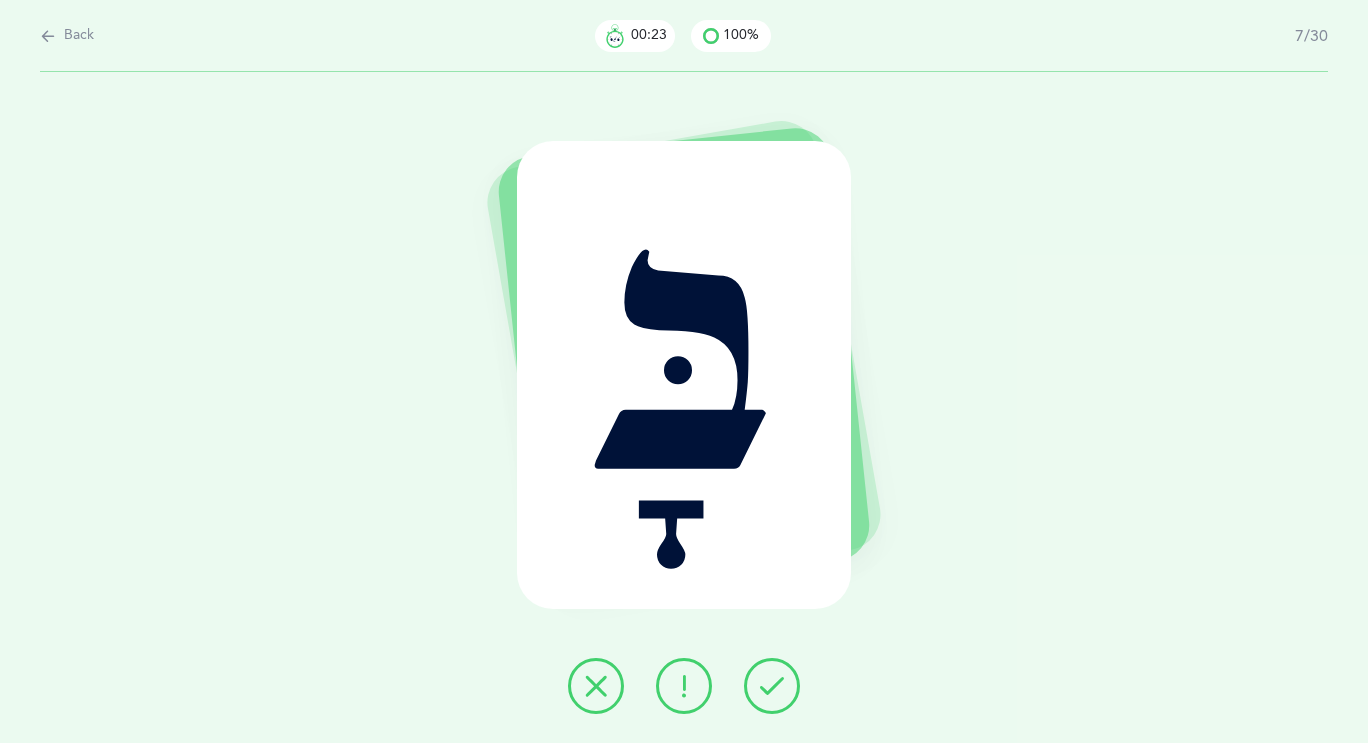 click at bounding box center [772, 686] 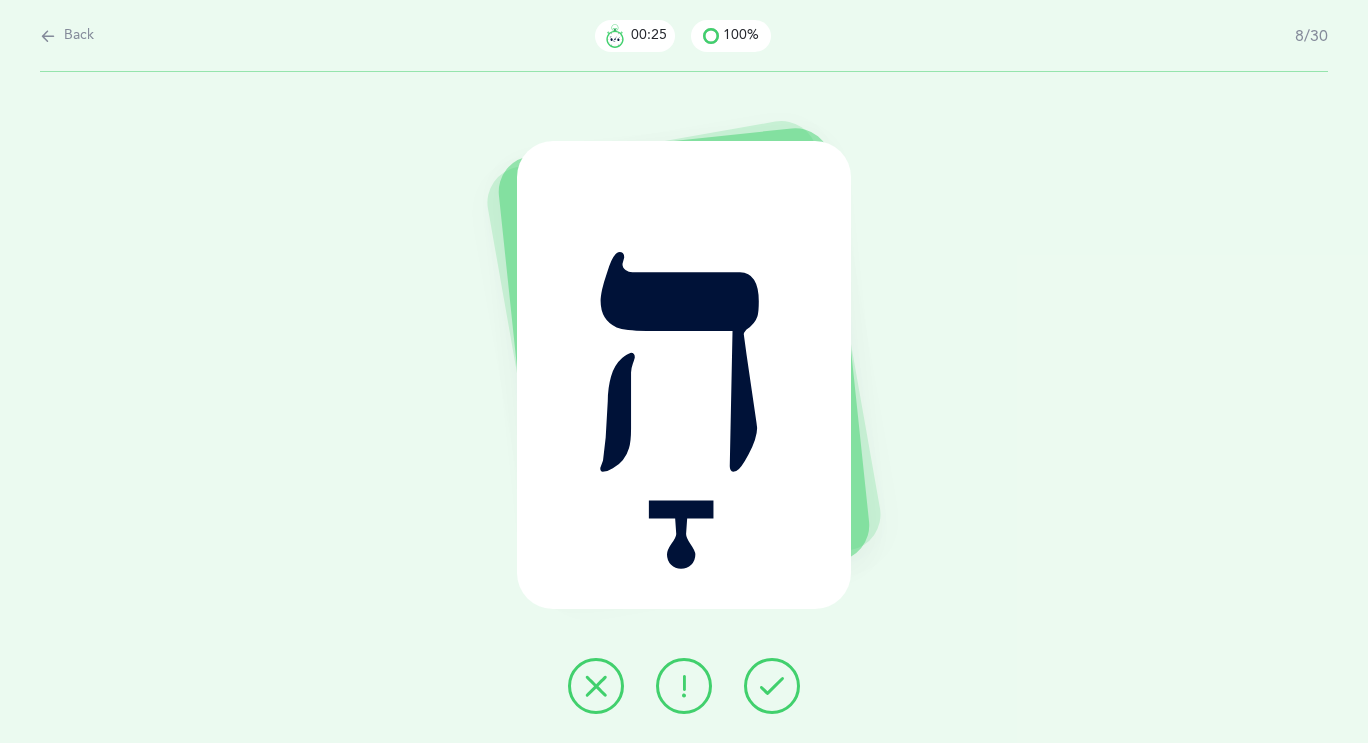 click at bounding box center [772, 686] 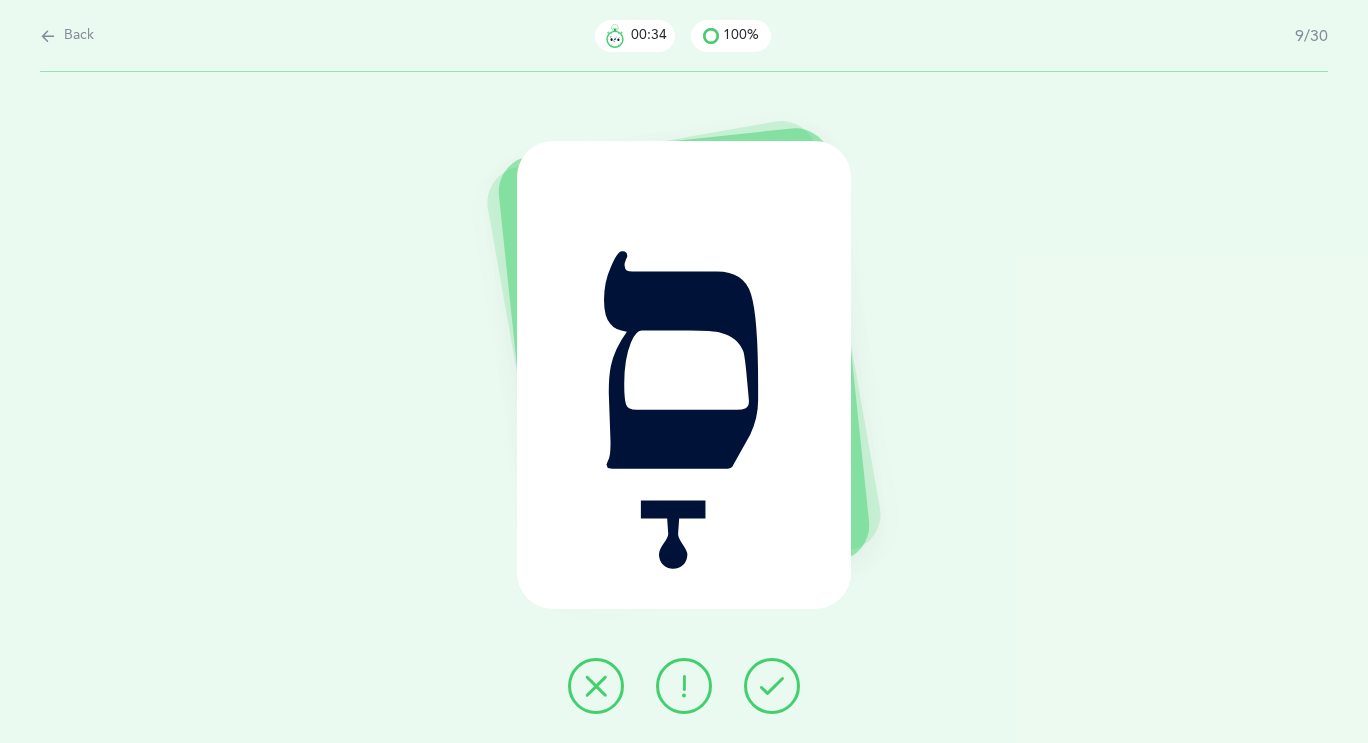 click at bounding box center (596, 686) 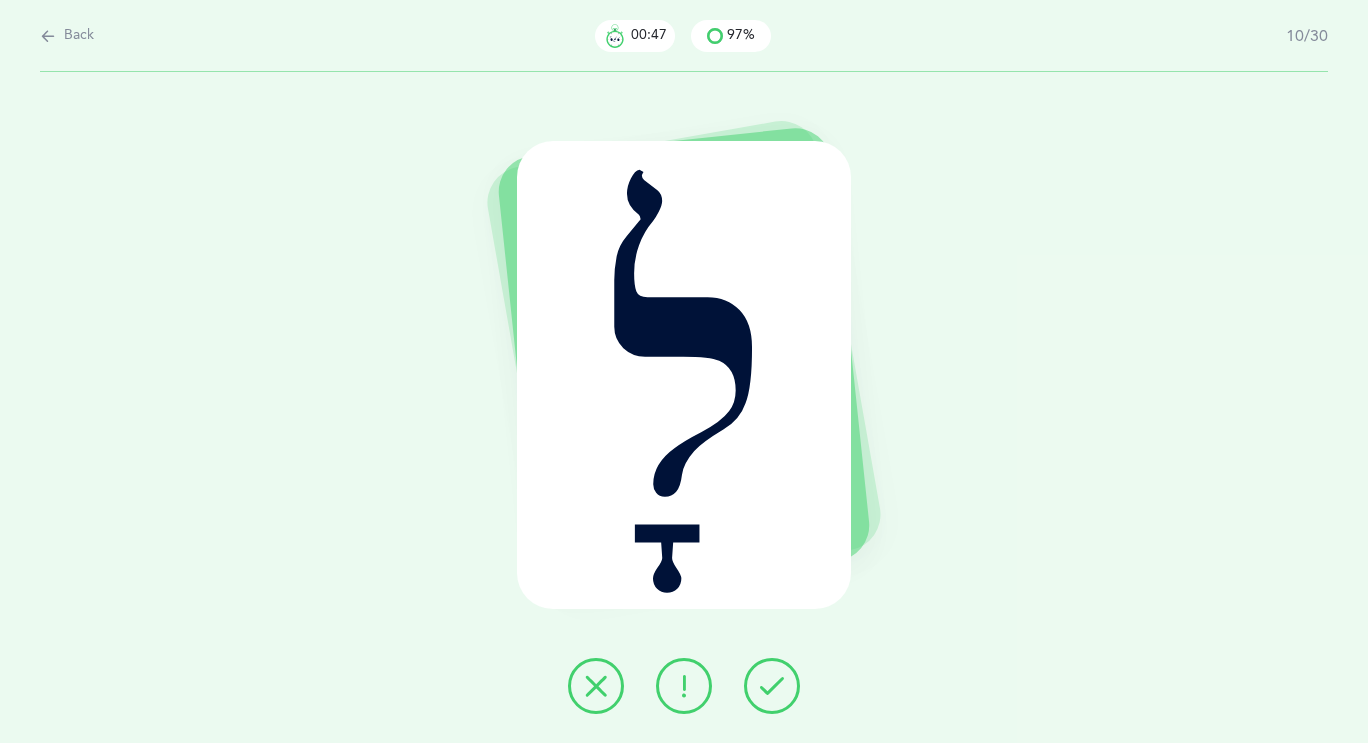 click at bounding box center (48, 36) 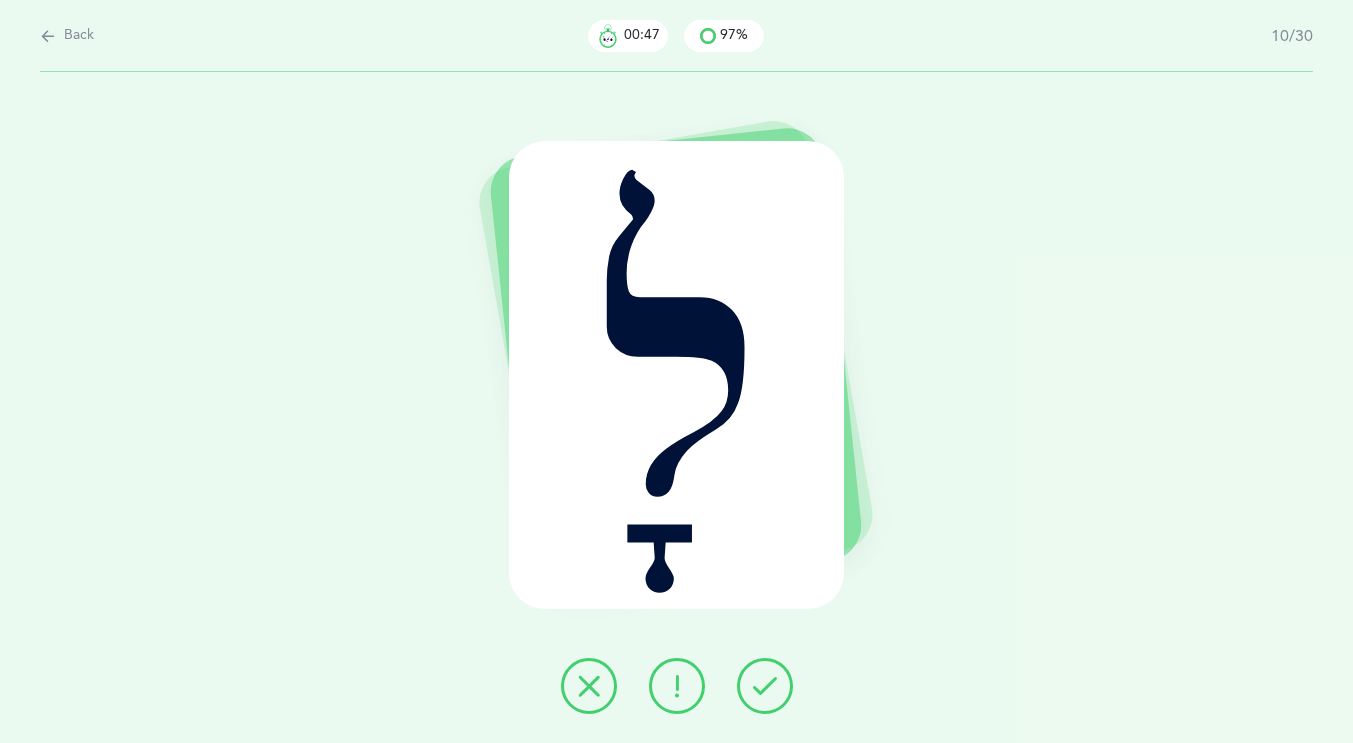 select on "4" 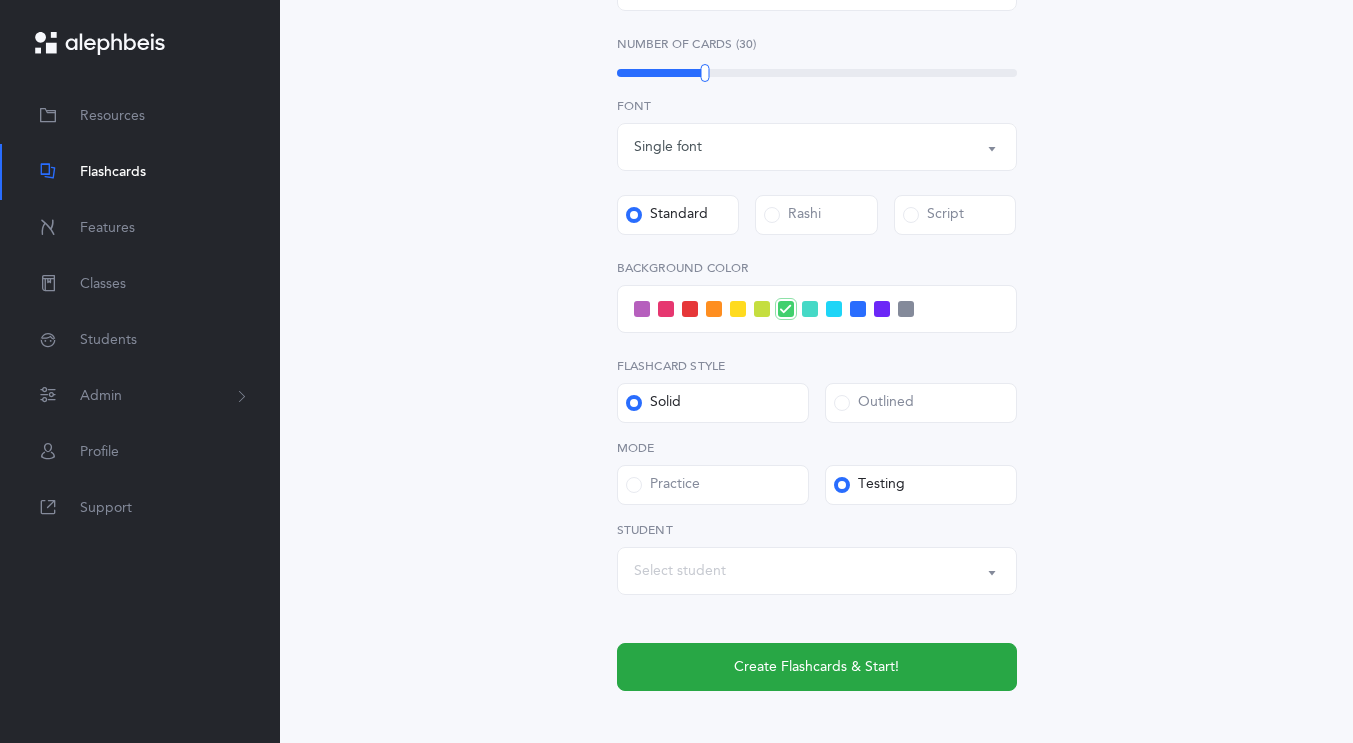 scroll, scrollTop: 767, scrollLeft: 0, axis: vertical 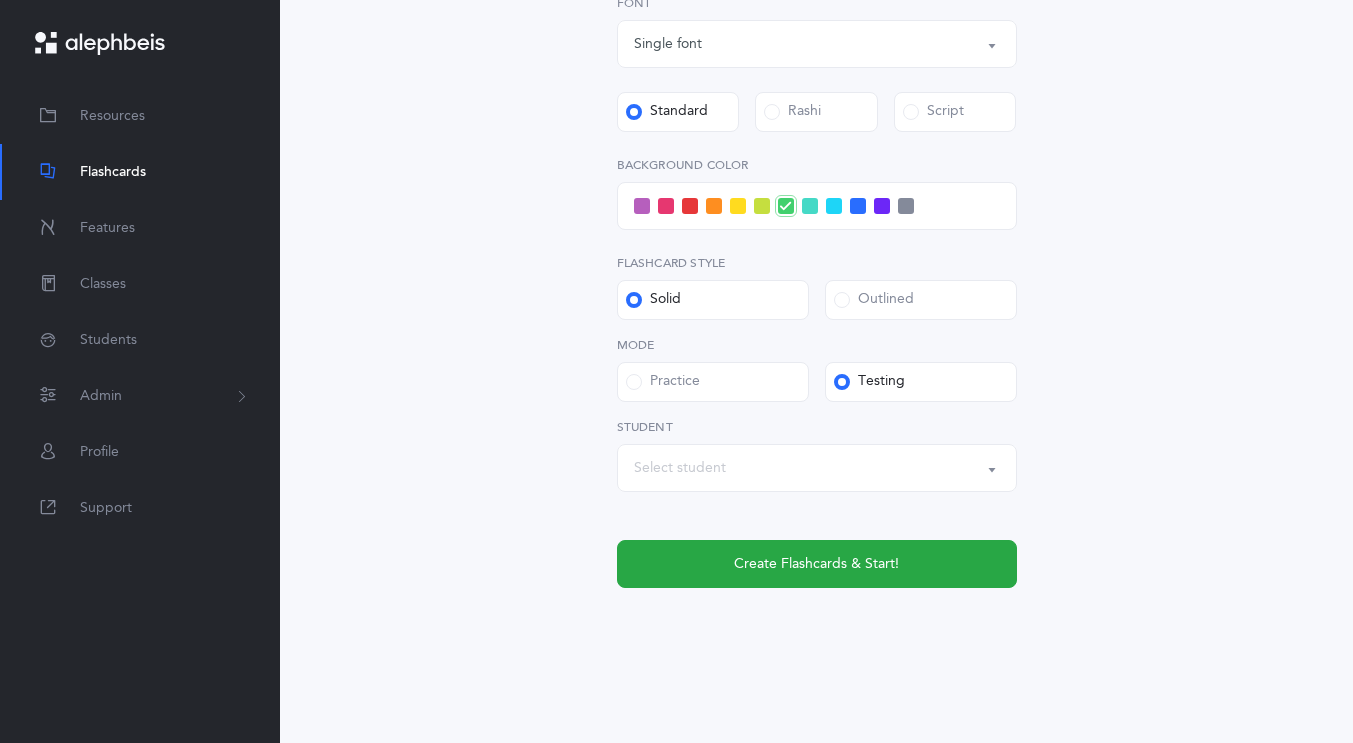 click on "Select student" at bounding box center (680, 468) 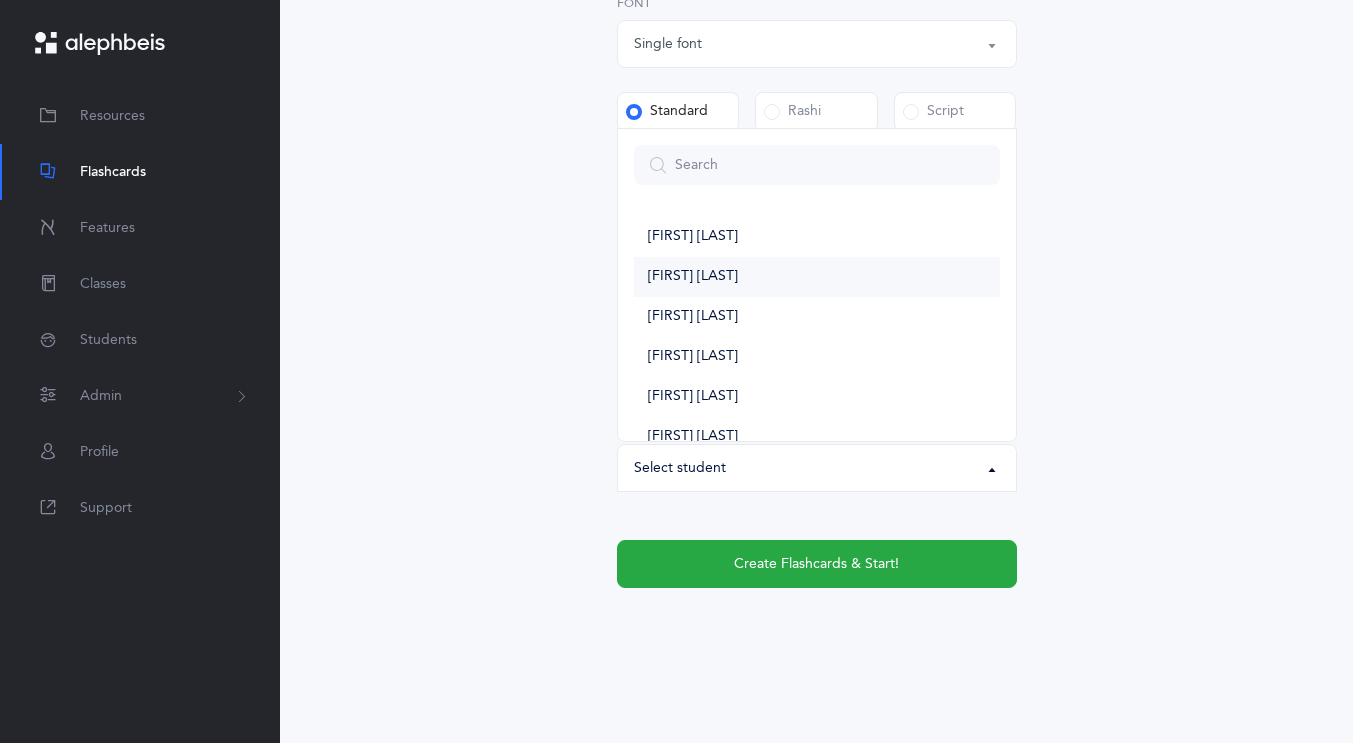 click on "[FIRST] [LAST]" at bounding box center (693, 277) 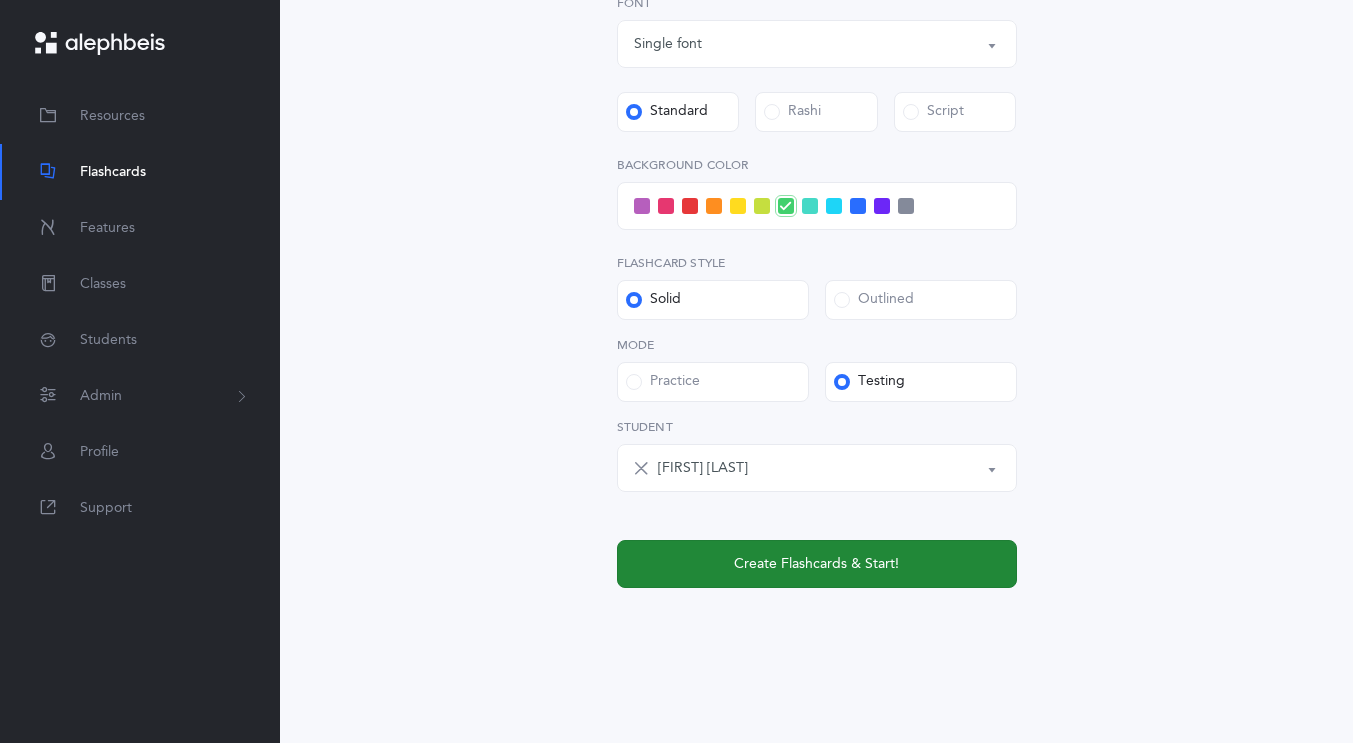 click on "Create Flashcards & Start!" at bounding box center [816, 564] 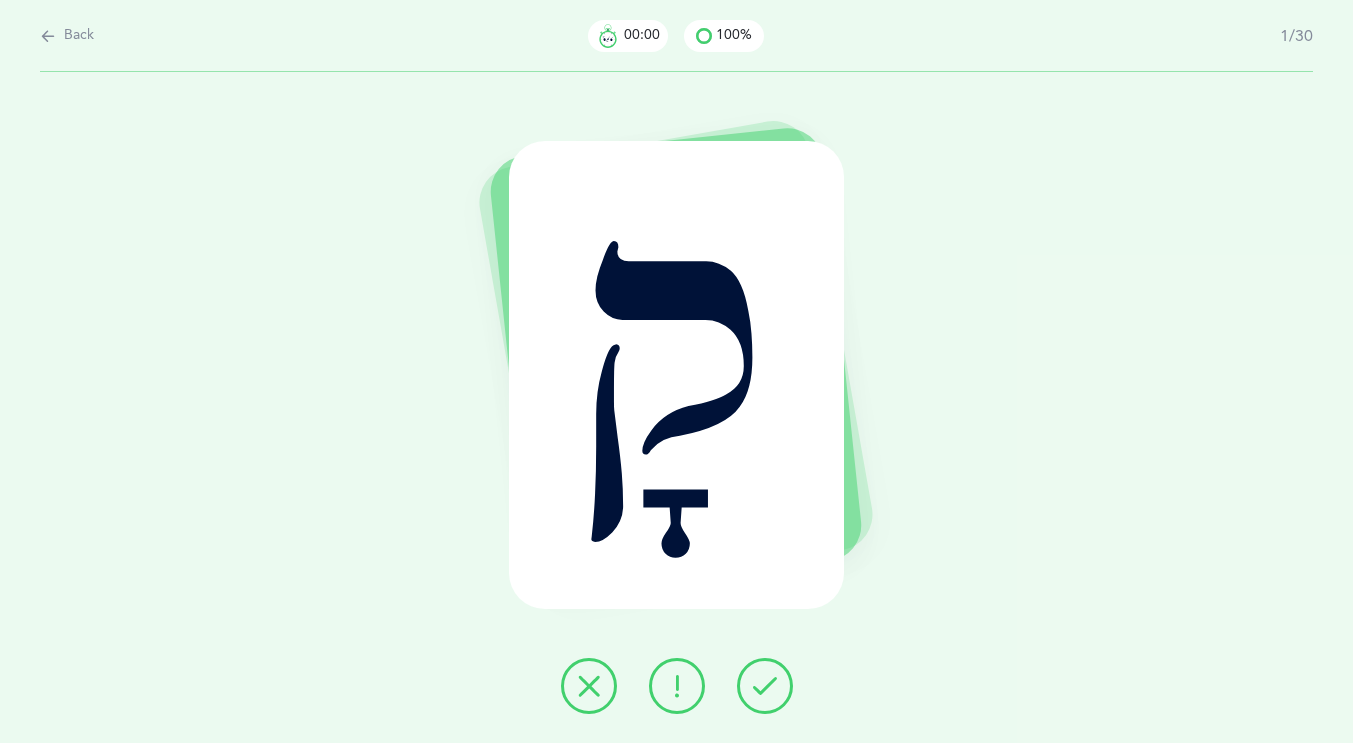 scroll, scrollTop: 0, scrollLeft: 0, axis: both 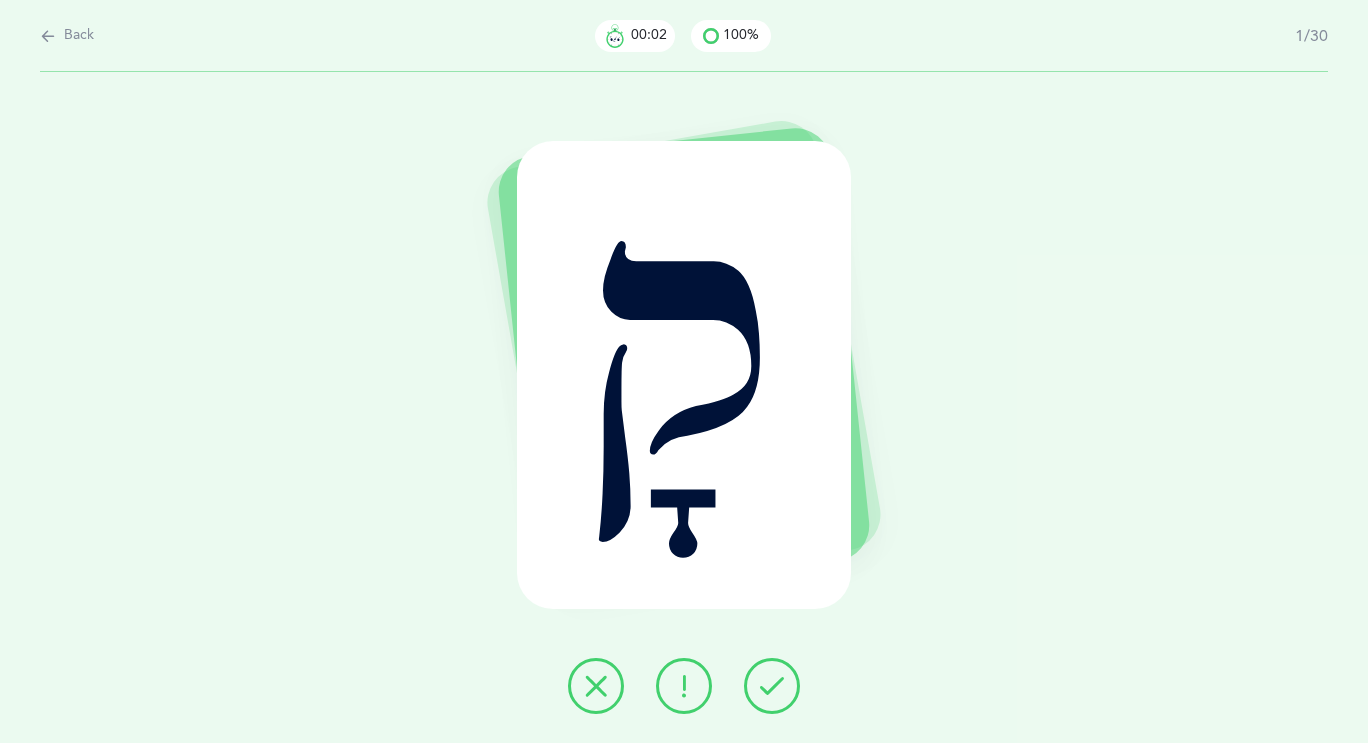 click at bounding box center [772, 686] 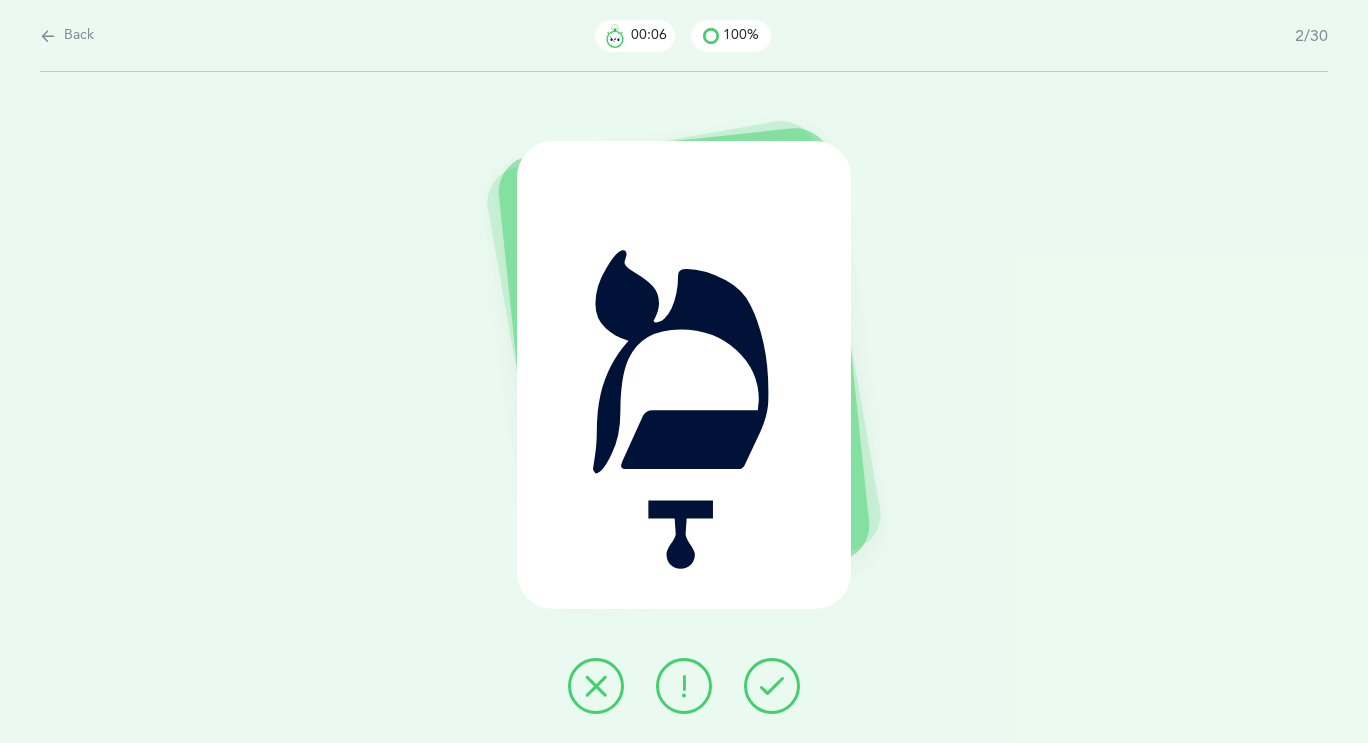 click at bounding box center (772, 686) 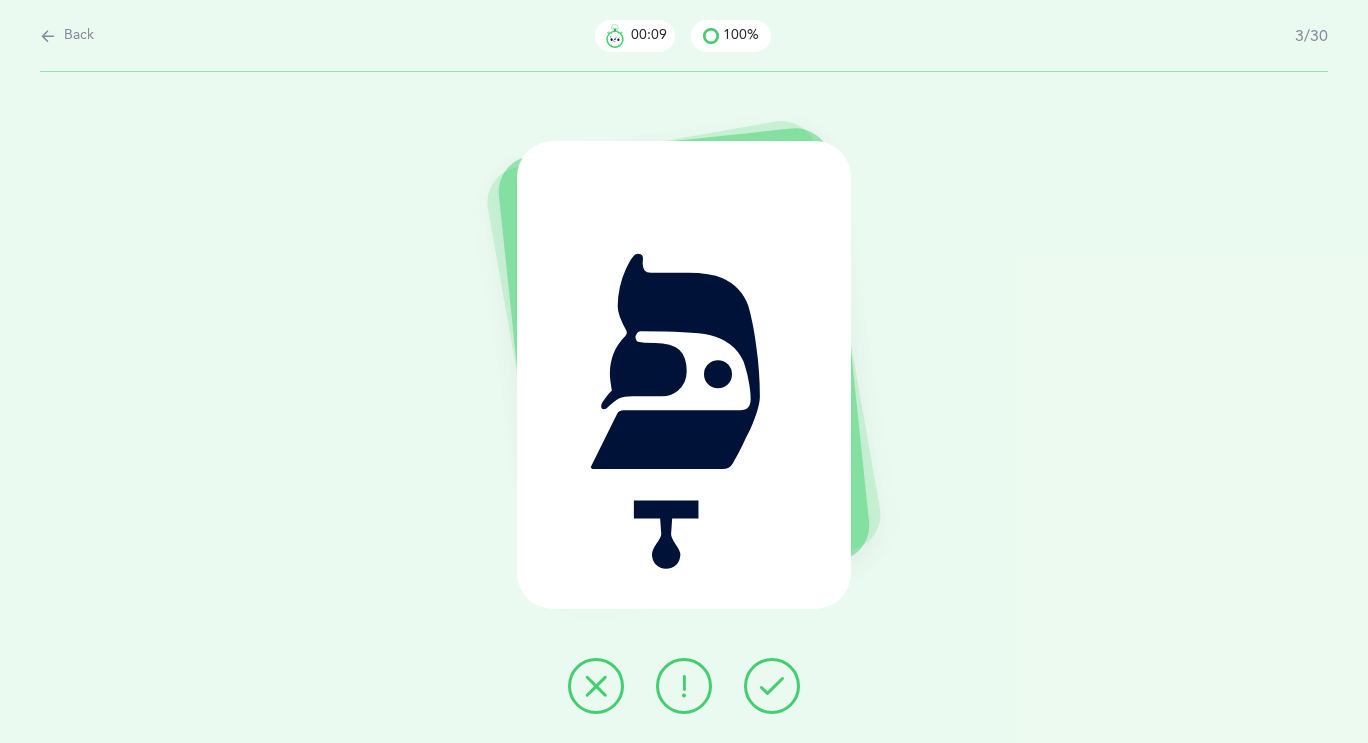 click on "Back" at bounding box center (67, 36) 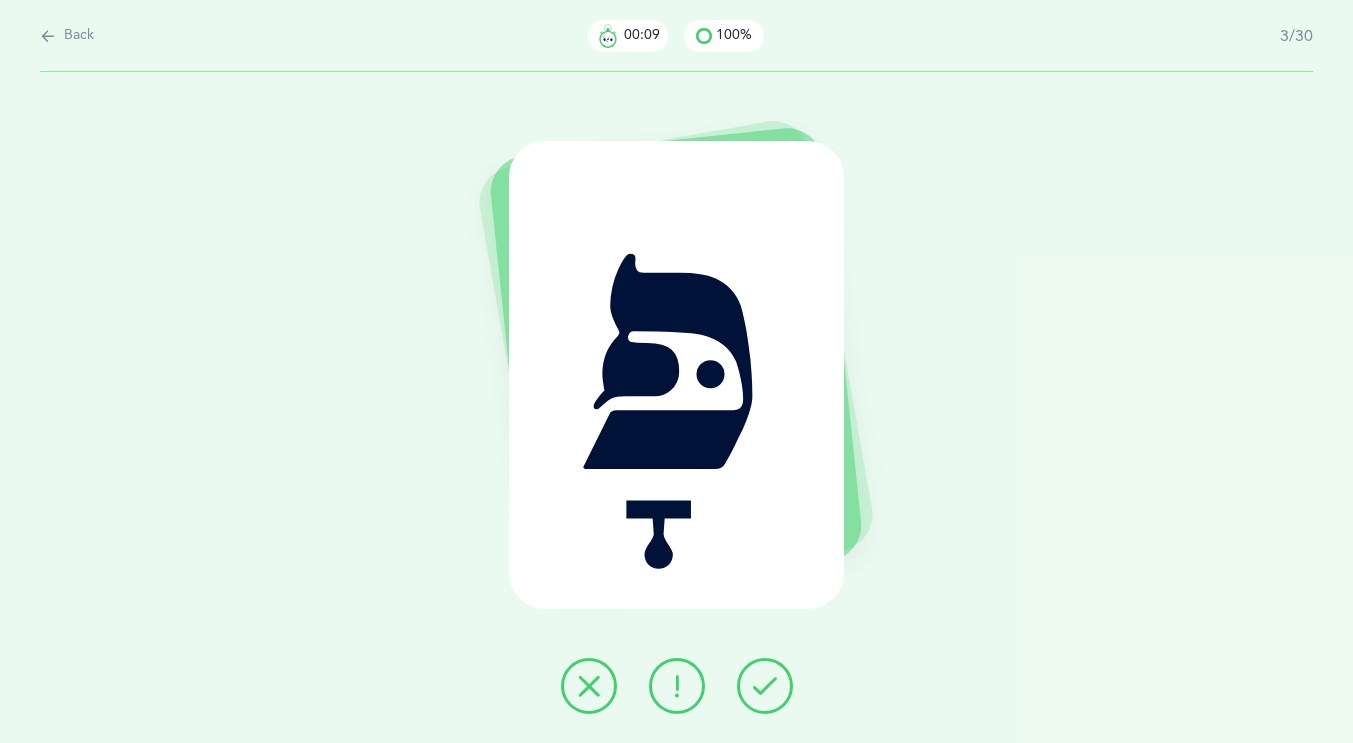 select on "4" 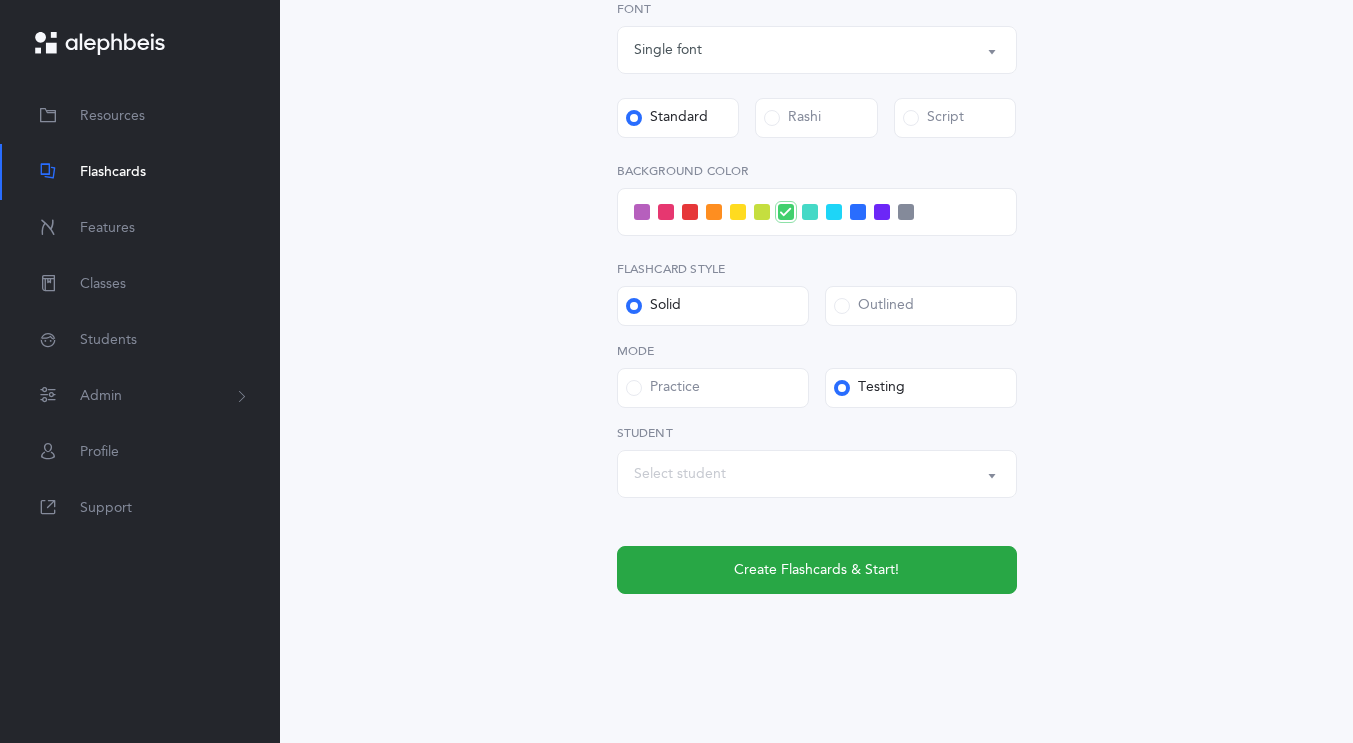 click on "Letters and Nekudos   Choose your Flashcards options         Level 1 - Letters only
Level 2 - Nekudos only
Level 3 - Letters and Nekudos
Level 4 - Letters with Nekudos
Level 4 - Letters with Nekudos
Level
Letters to include
Accumulative
Including
All Letters
א
בּ
ב
ג
ד
ה
ו
ז
ח
ט
י
כּ
ךּ
כ
ך
ל
מ
נ
ן
ס
ע
פּ
פ
צ
ק
ר
שׁ
שׂ
תּ
ת
Letters: א ,  בּ ,  ב ,  ג ,  ד ,  ה ,  ו ,  ז ,  ח ,  ט ,  י ,  ל ,  מ ,  נ ,  ס ,  פּ ,  פ ,  צ ,  ק ,  ר
Choose letters
All Nekudos
קמץ
פתח
צירי
סגול
שוא
חולם חסר
חולם מלא
חיריק חסר
חיריק מלא
קובוץ
שורוק
חטף קמץ
חטף פתח
חטף סגול
קמץ
Nekudos
Upgrade your plan to Ultimate" at bounding box center [817, 24] 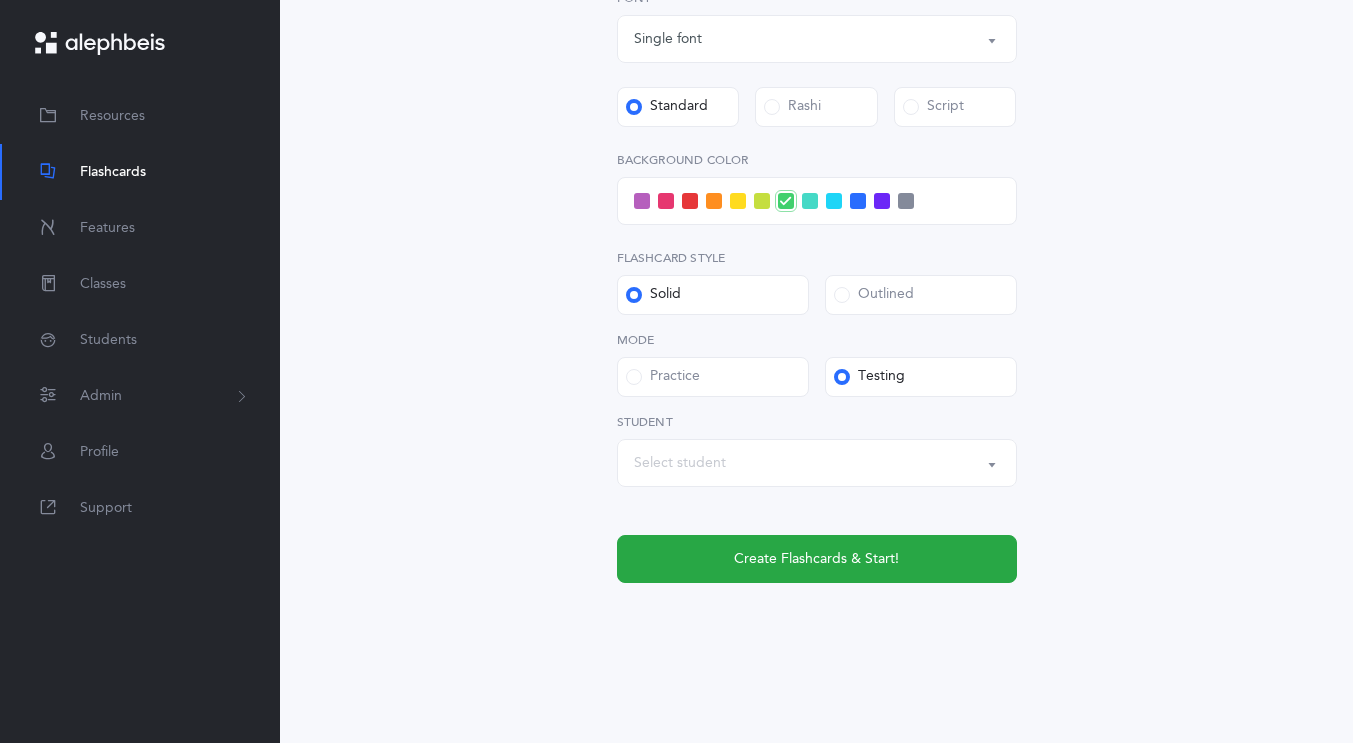 scroll, scrollTop: 768, scrollLeft: 0, axis: vertical 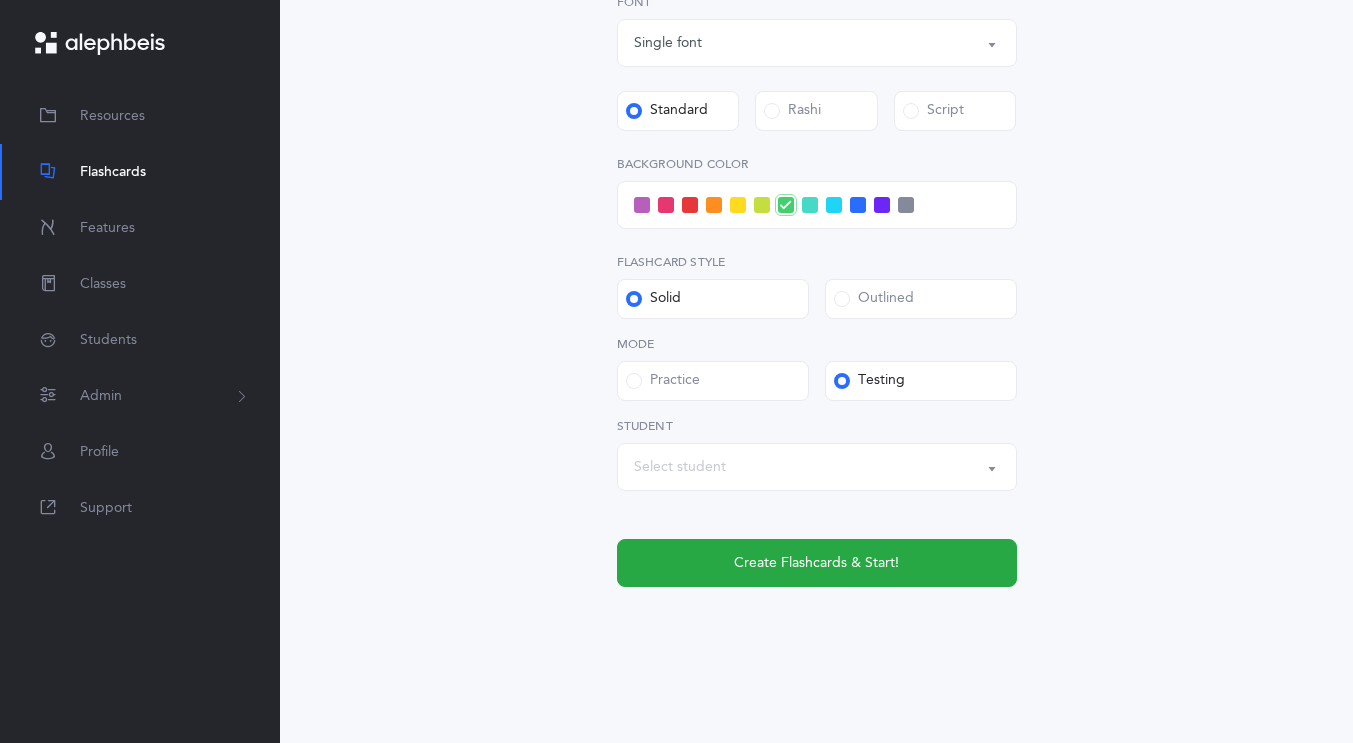click on "Select student" at bounding box center (680, 467) 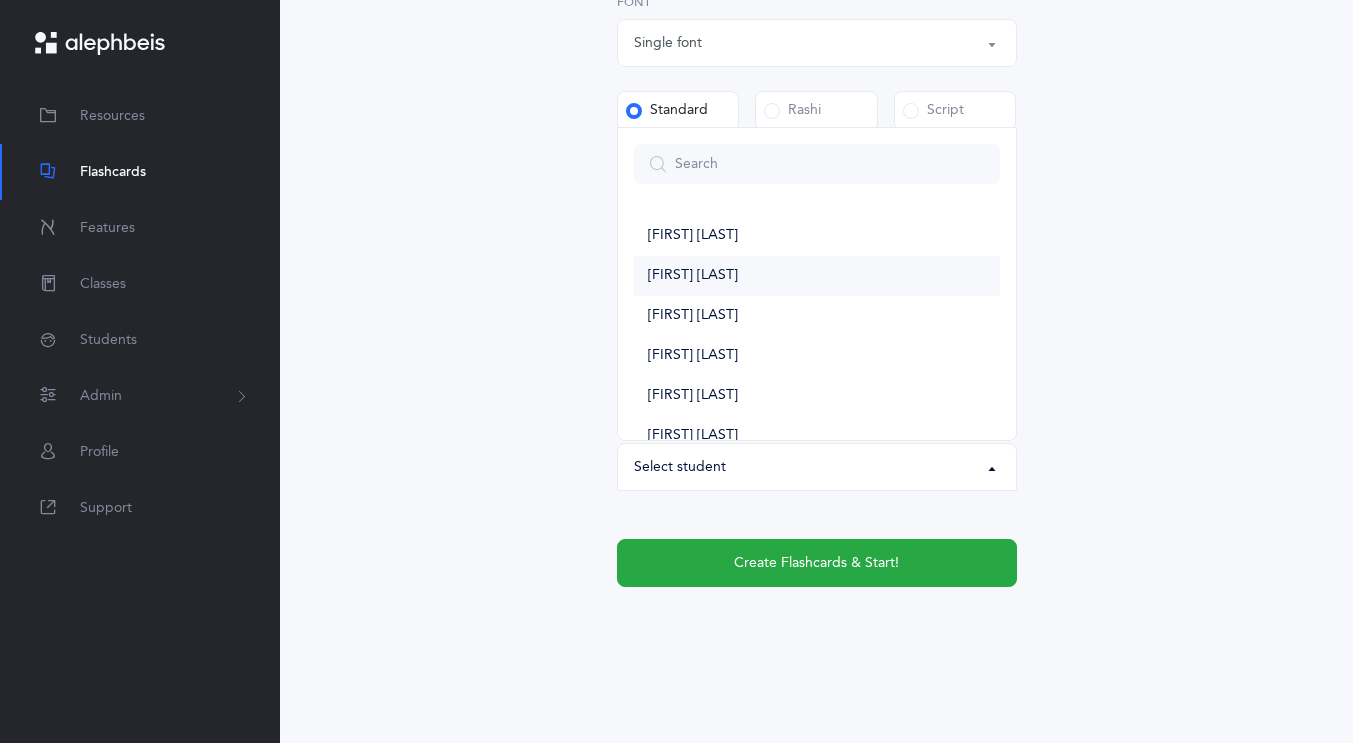 click on "[FIRST] [LAST]" at bounding box center [693, 276] 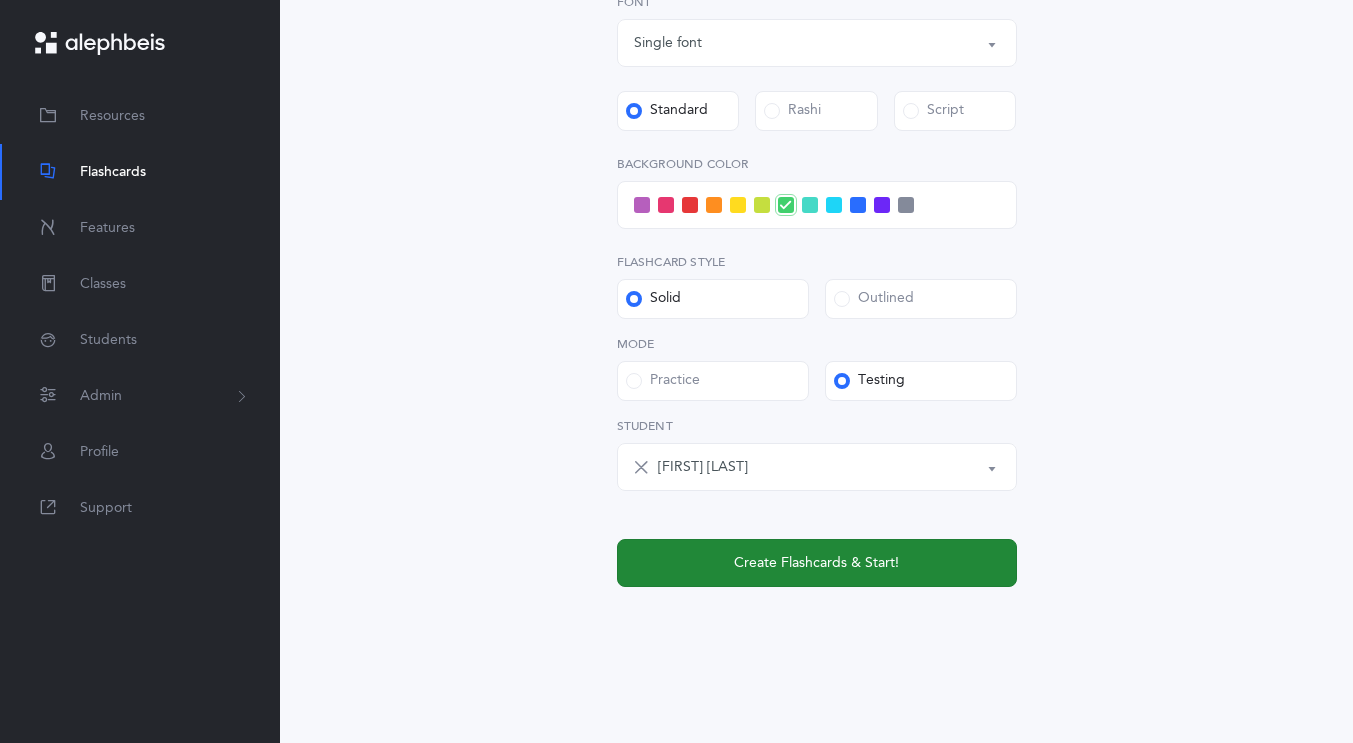 click on "Create Flashcards & Start!" at bounding box center (817, 563) 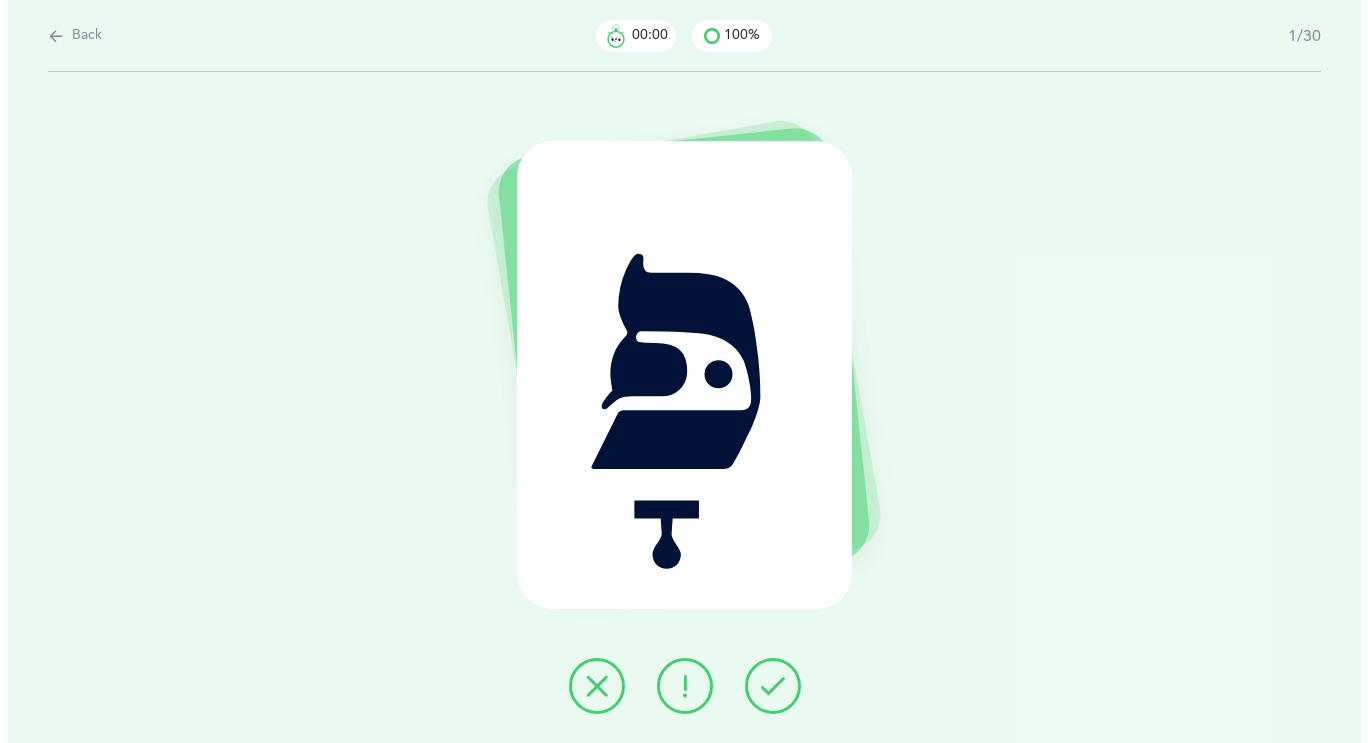scroll, scrollTop: 0, scrollLeft: 0, axis: both 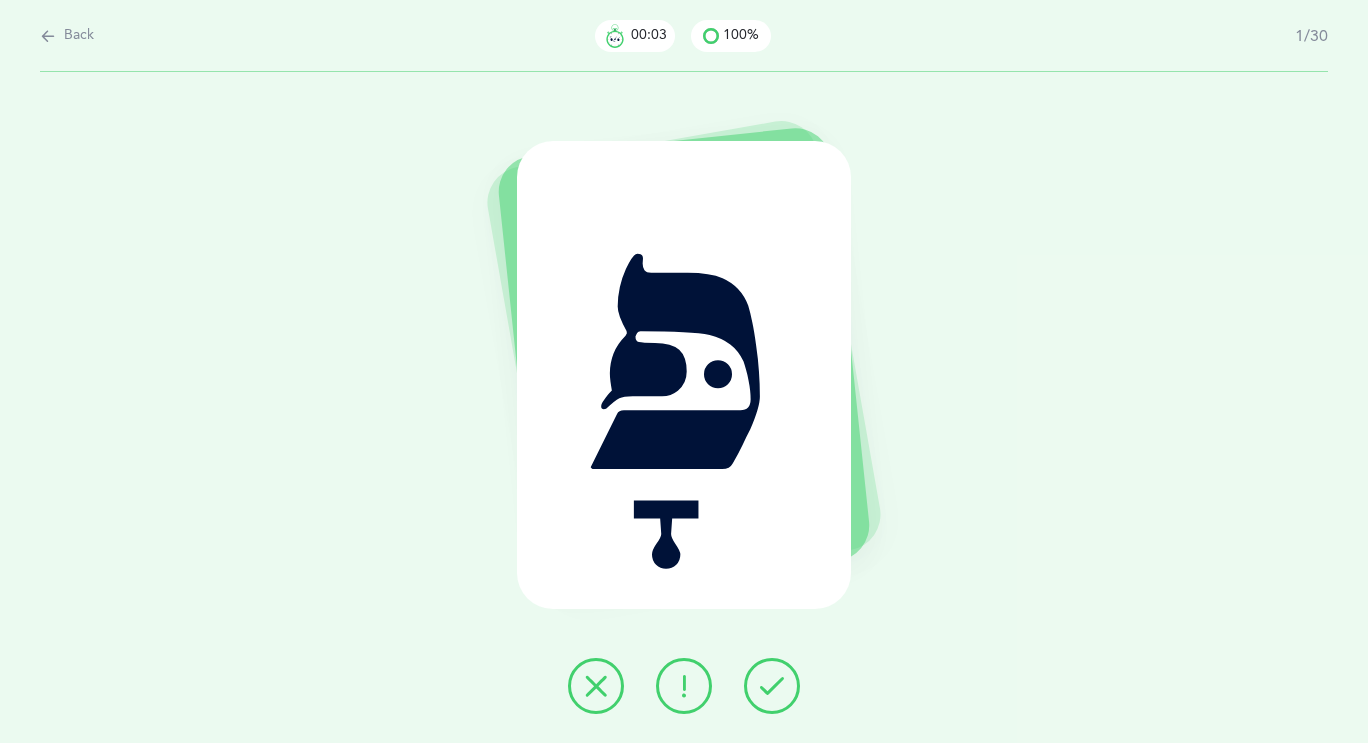 click at bounding box center [772, 686] 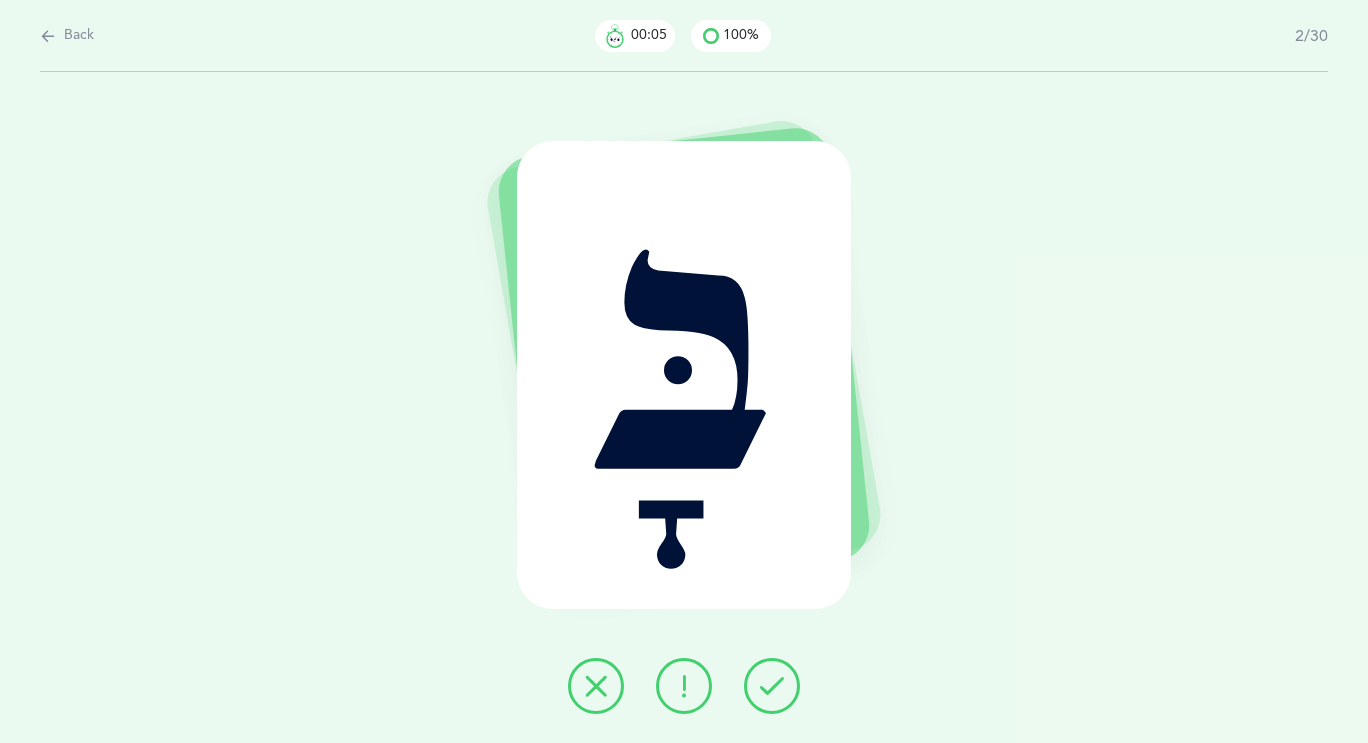 click at bounding box center [772, 686] 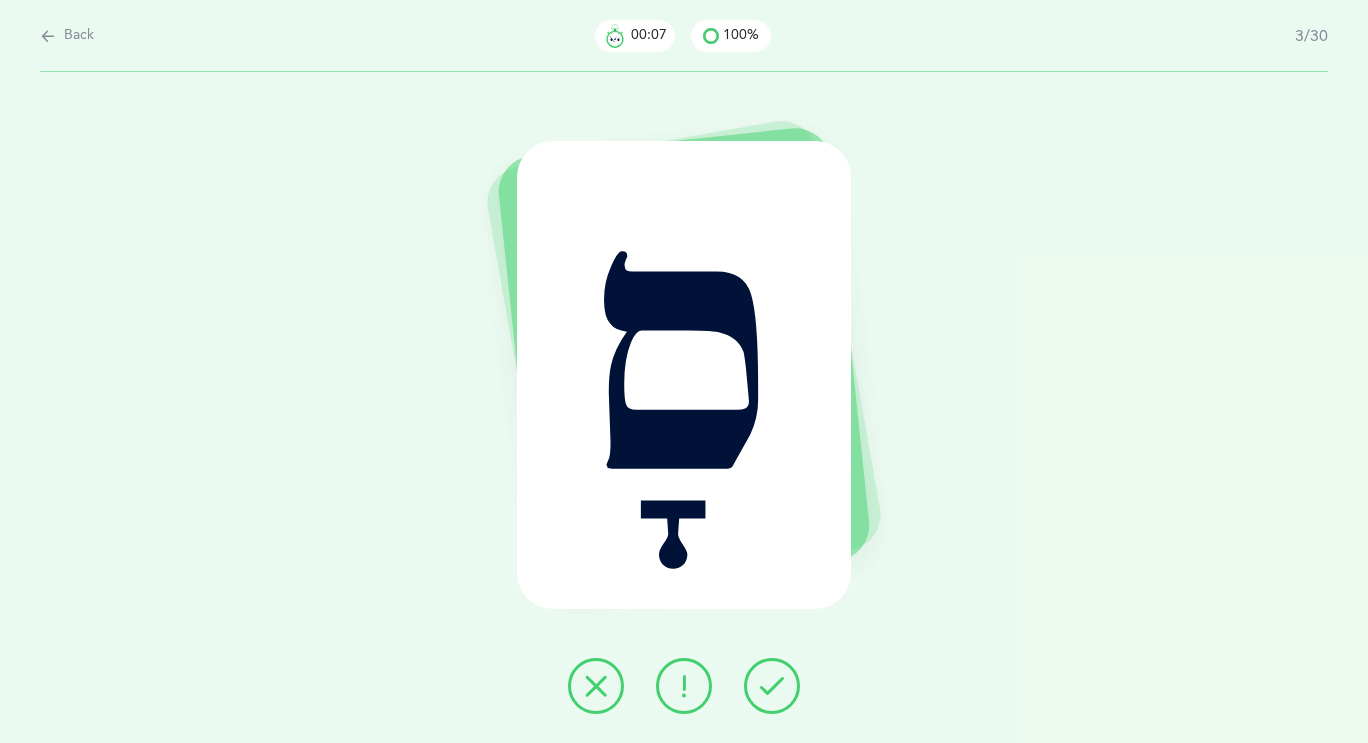 click at bounding box center [772, 686] 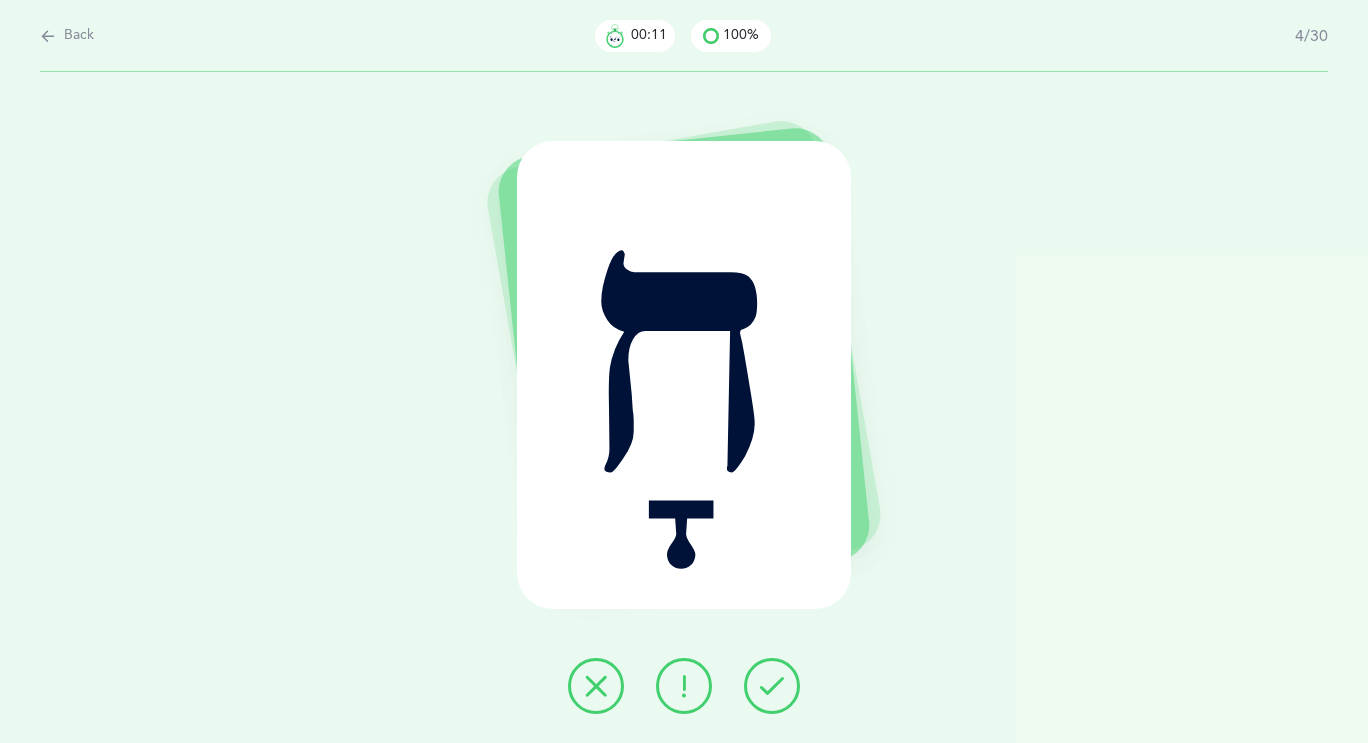 click at bounding box center (772, 686) 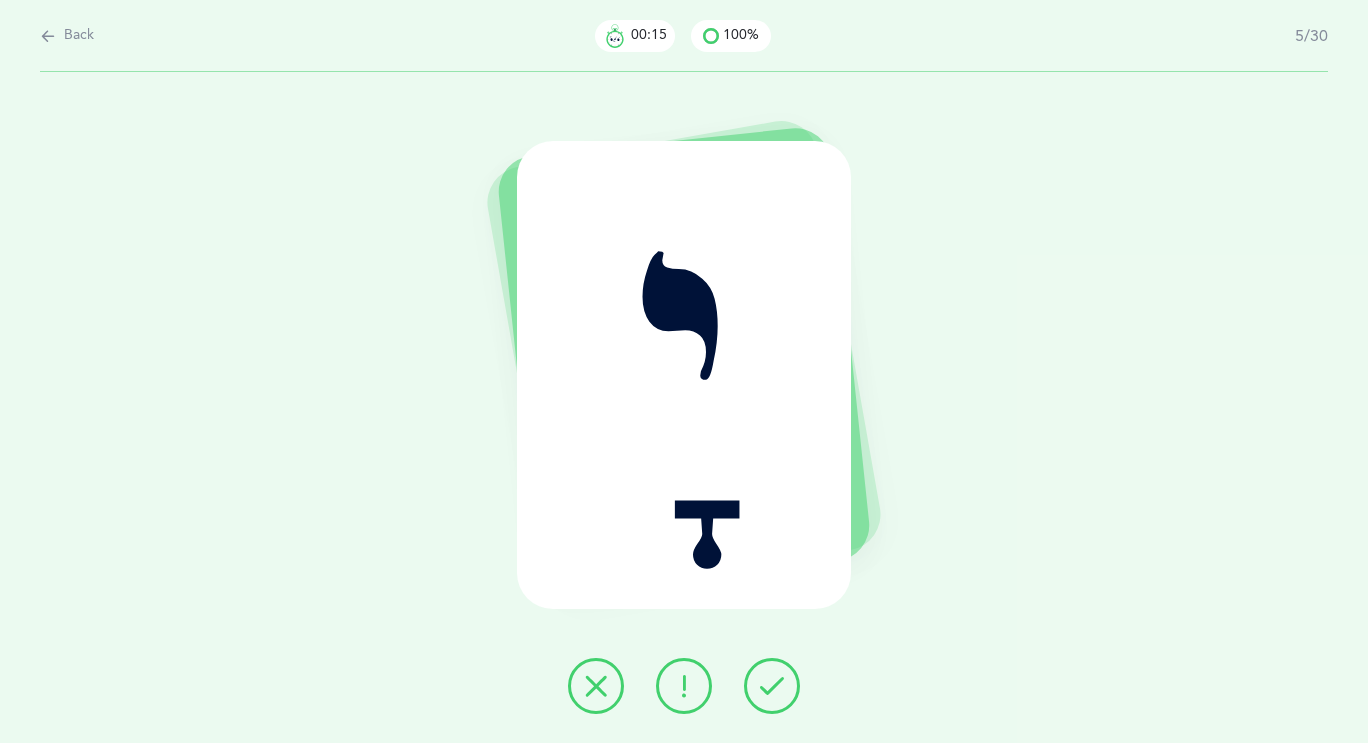 click at bounding box center (772, 686) 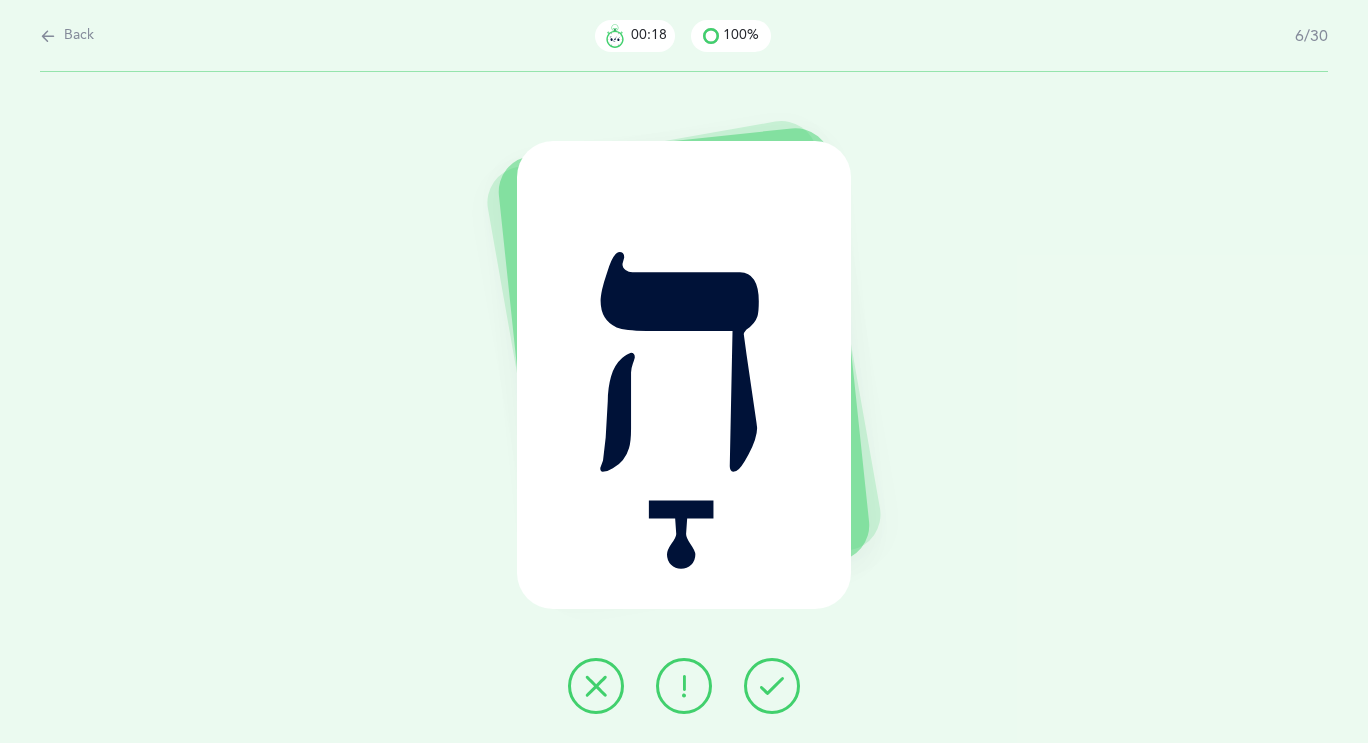 click at bounding box center (772, 686) 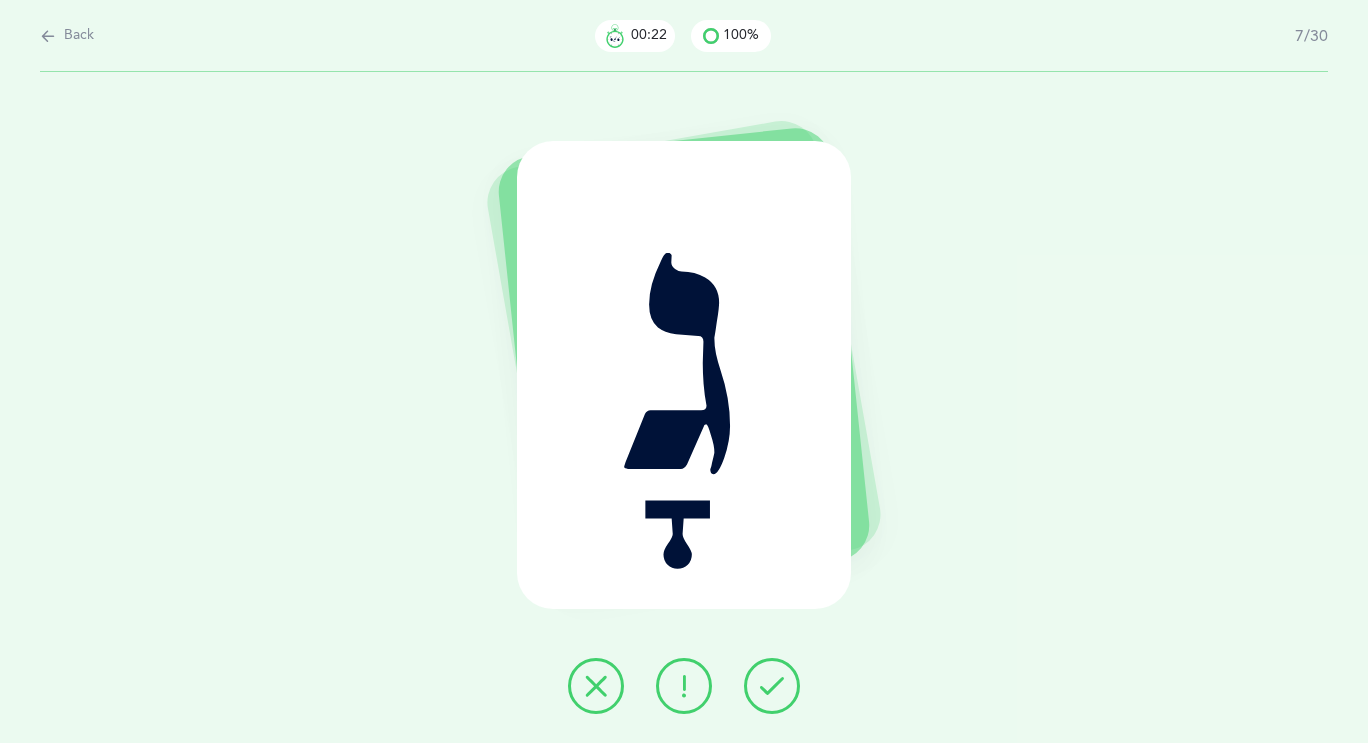 click at bounding box center [772, 686] 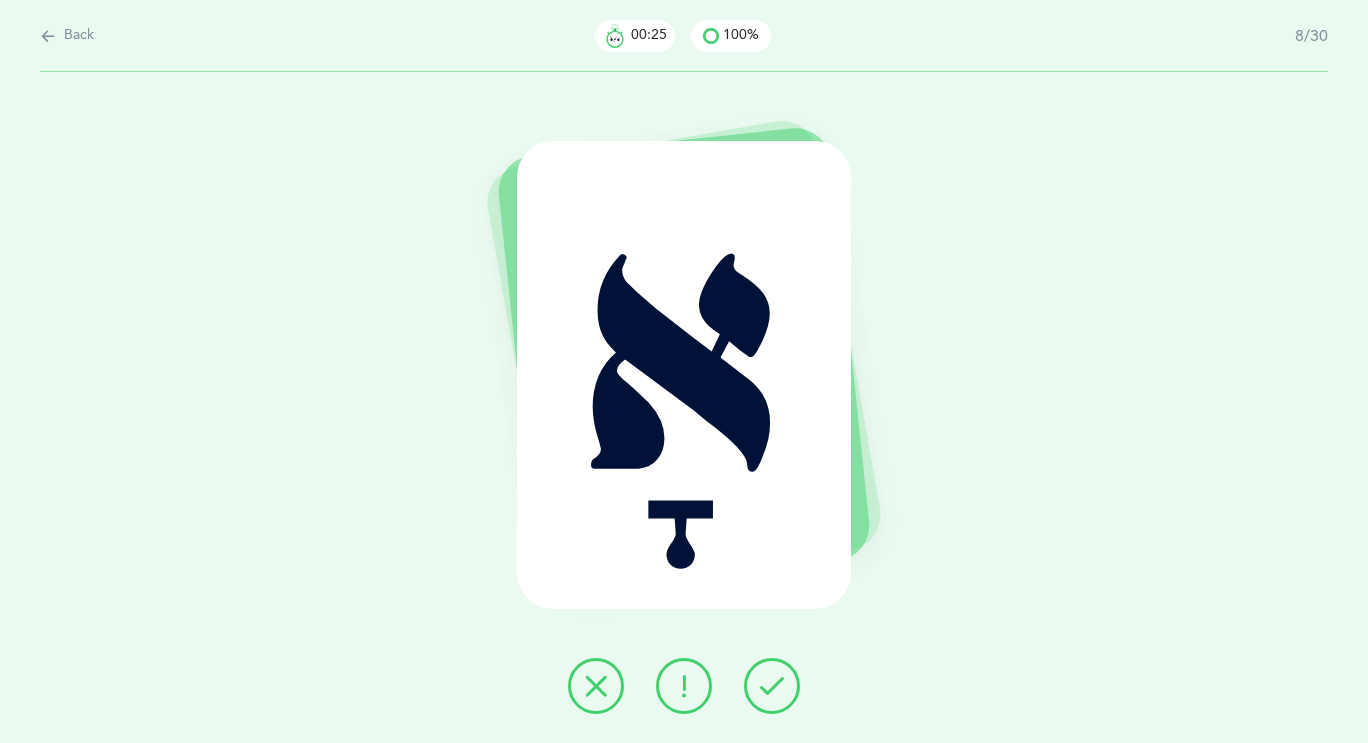 click at bounding box center (772, 686) 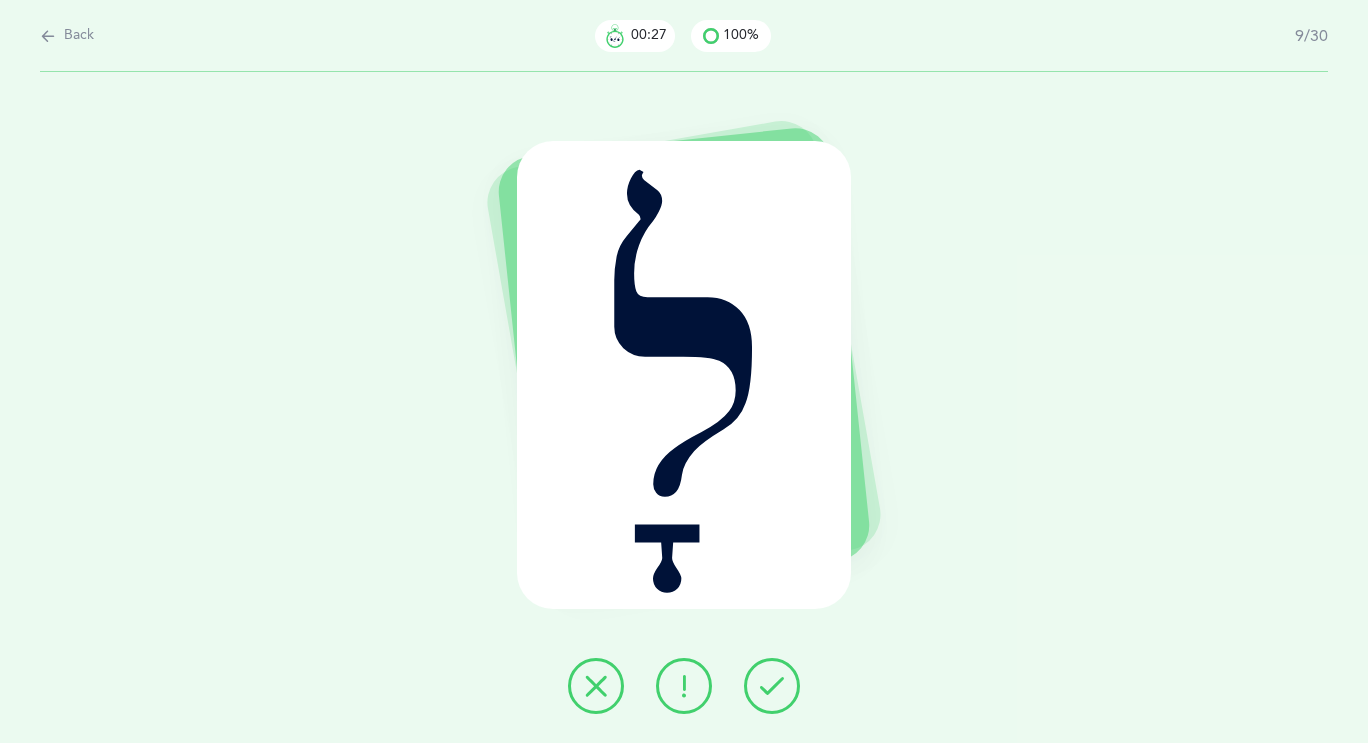 click at bounding box center (772, 686) 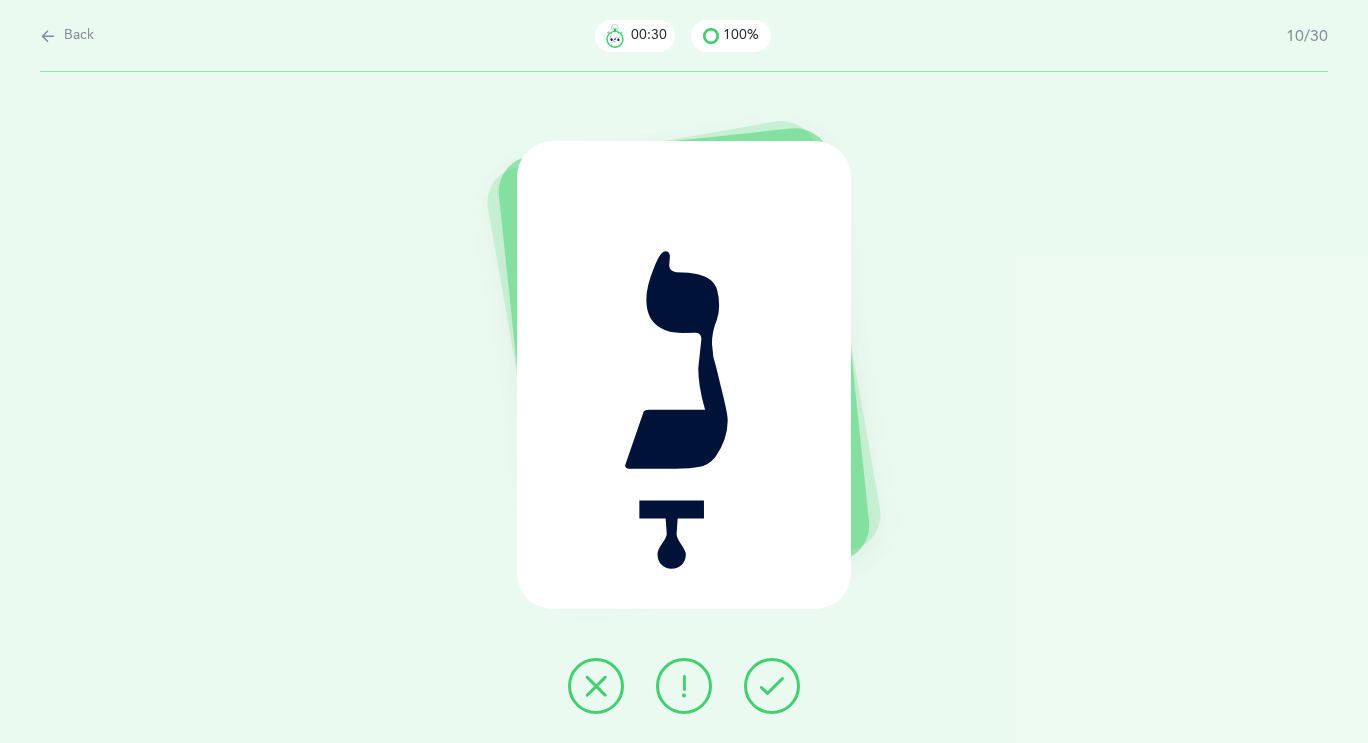 click at bounding box center (772, 686) 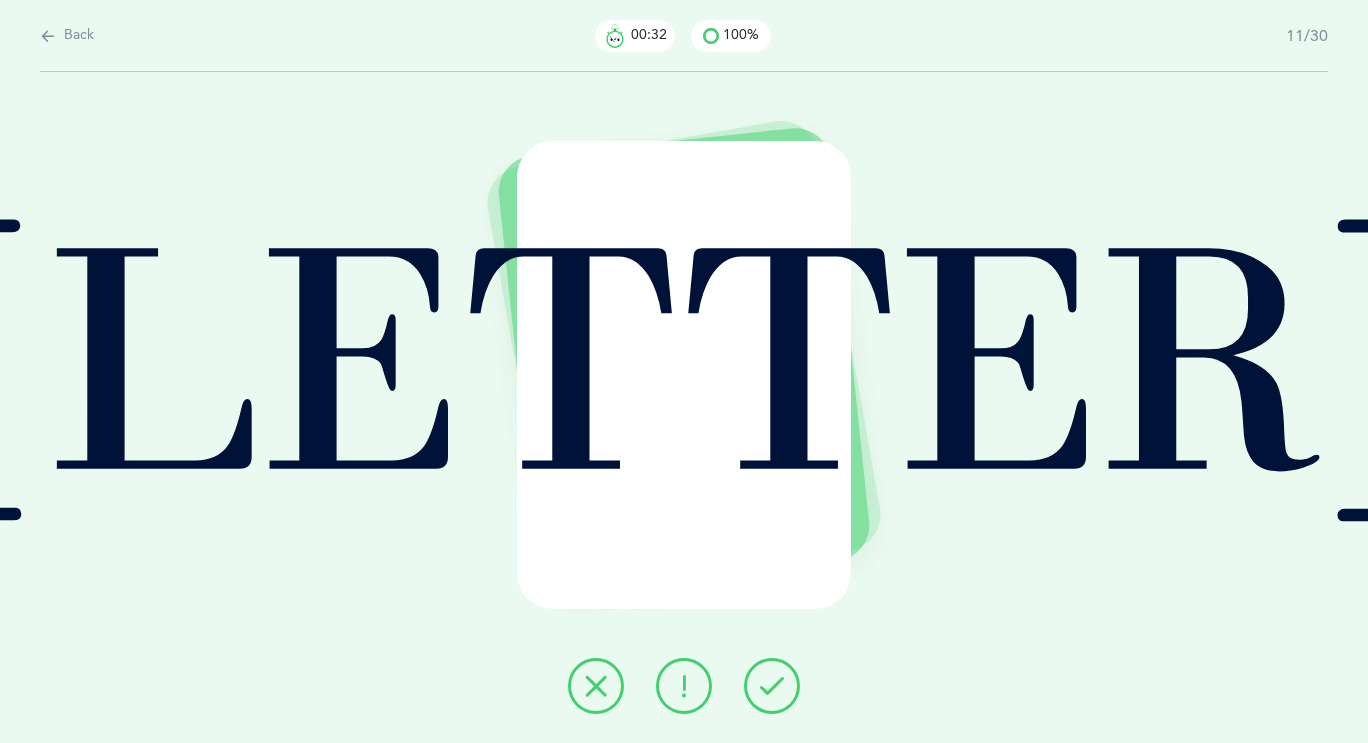 click at bounding box center [772, 686] 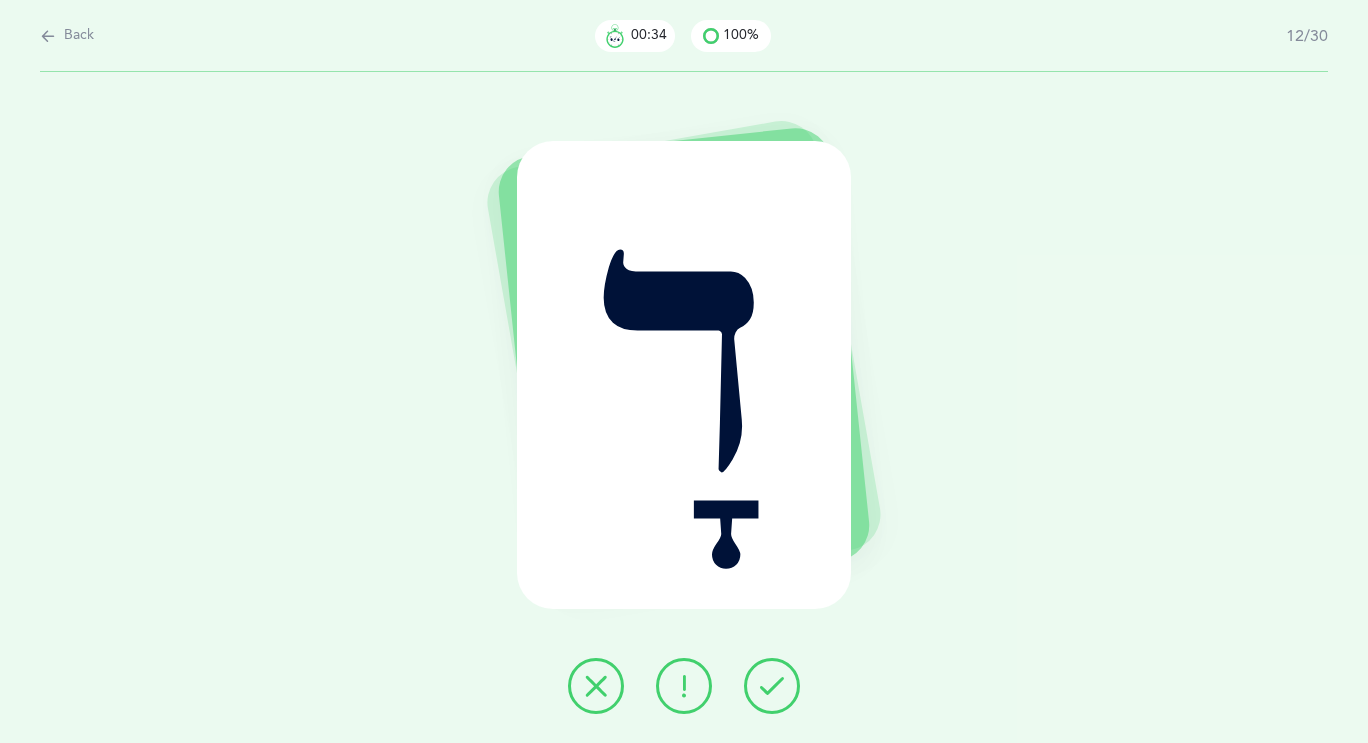 click at bounding box center (772, 686) 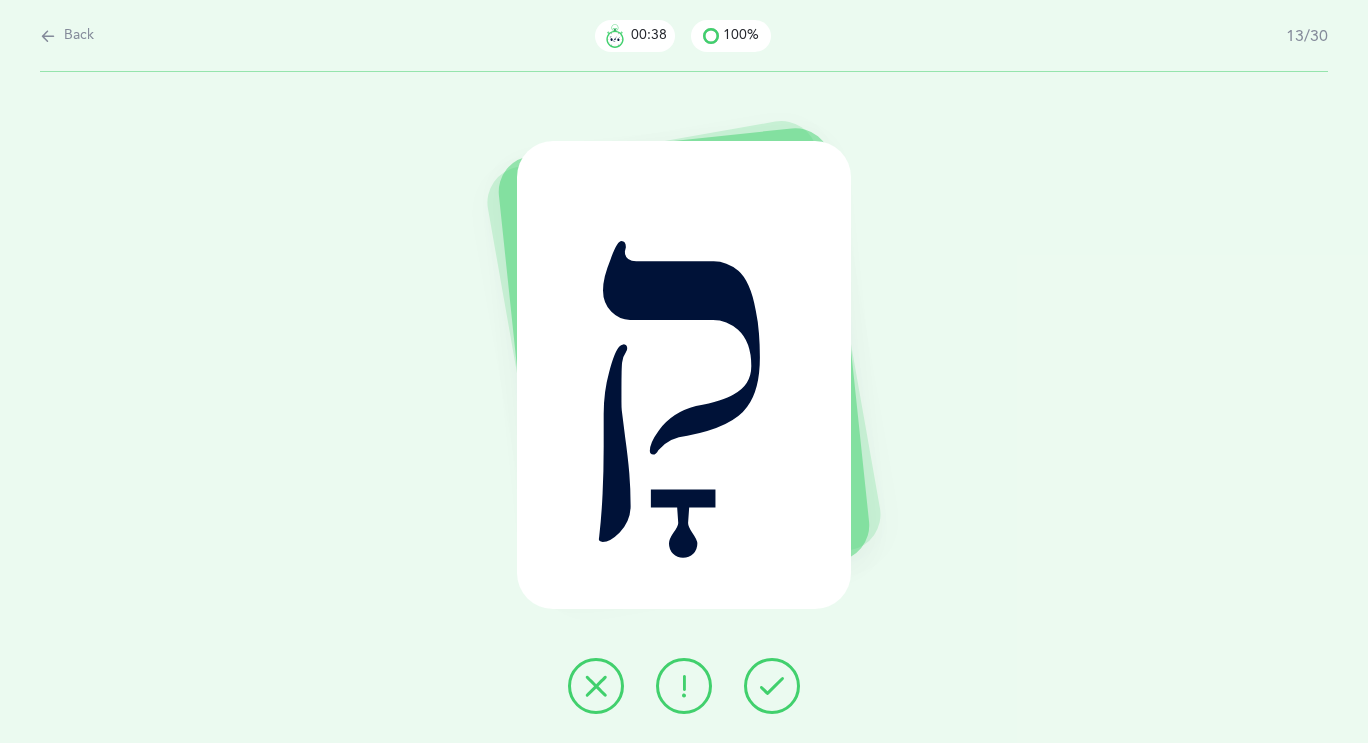 click at bounding box center [772, 686] 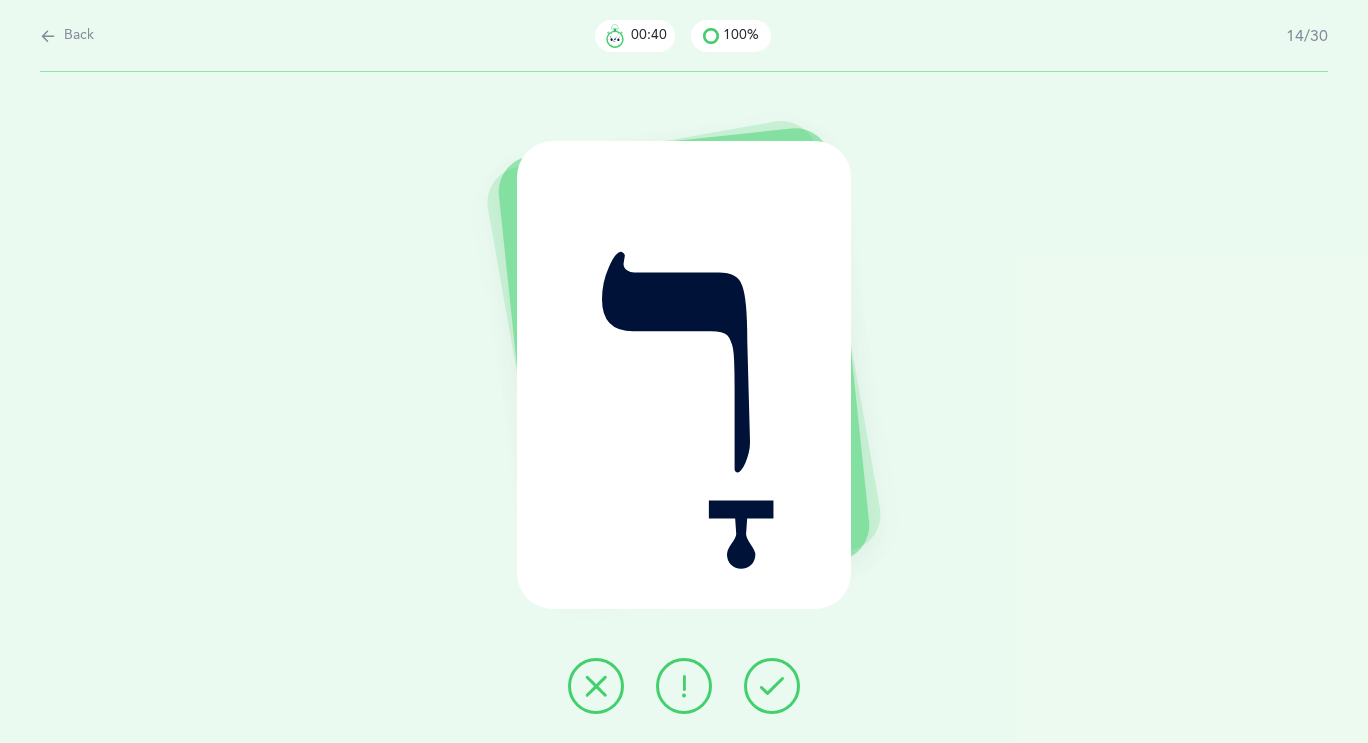 click at bounding box center (772, 686) 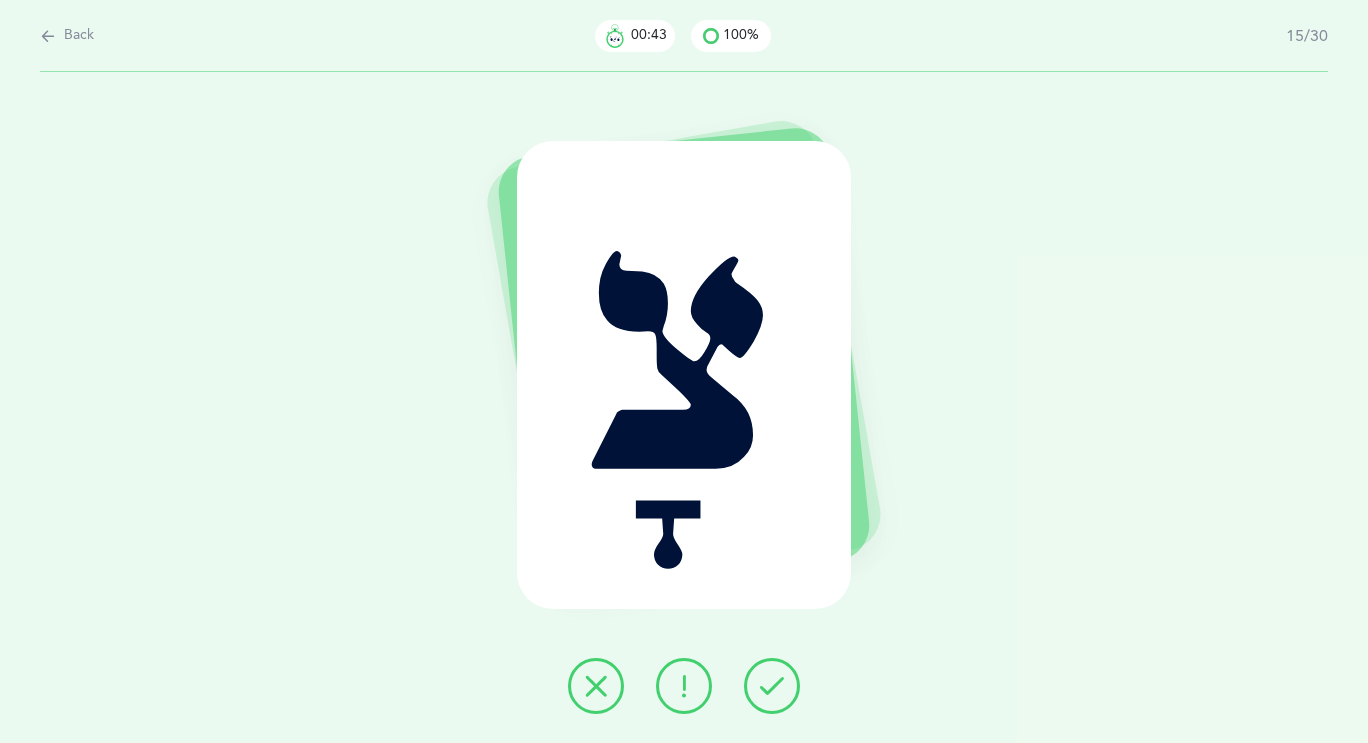 click at bounding box center [772, 686] 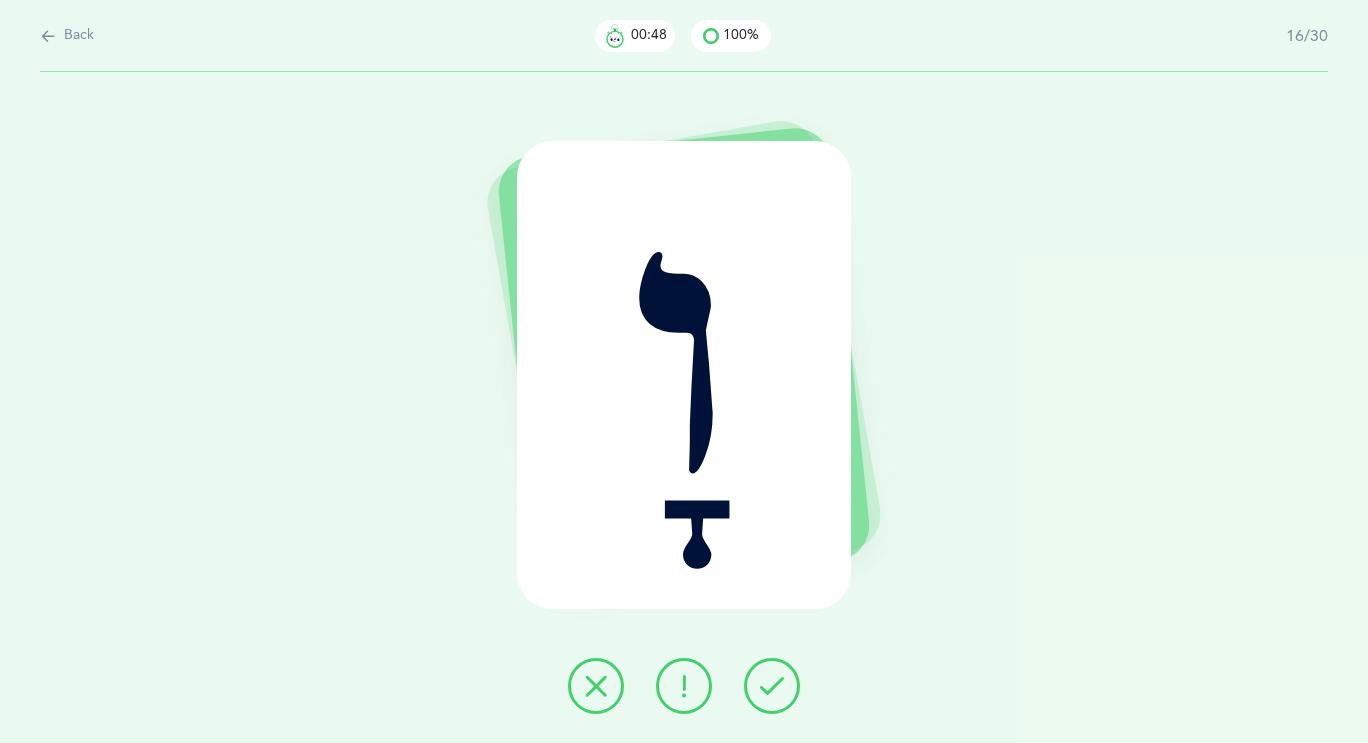 click at bounding box center (596, 686) 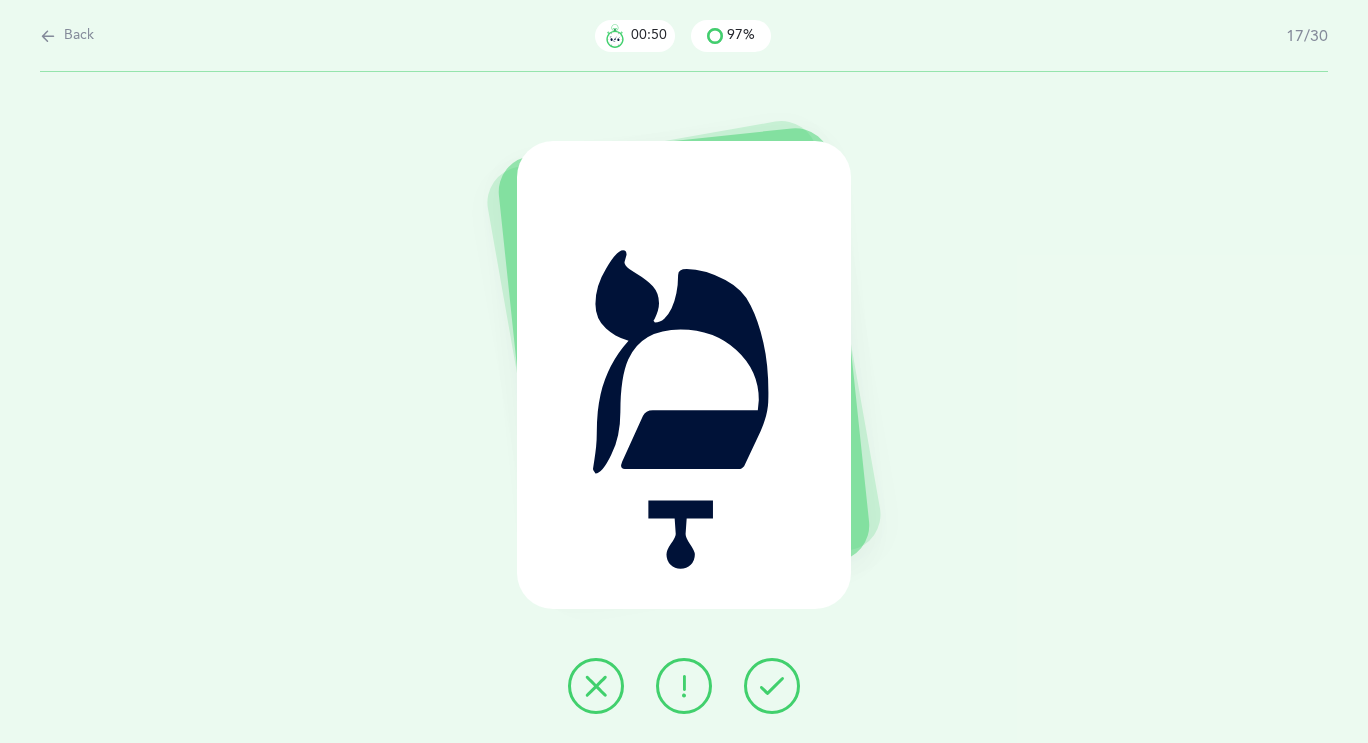 click at bounding box center [772, 686] 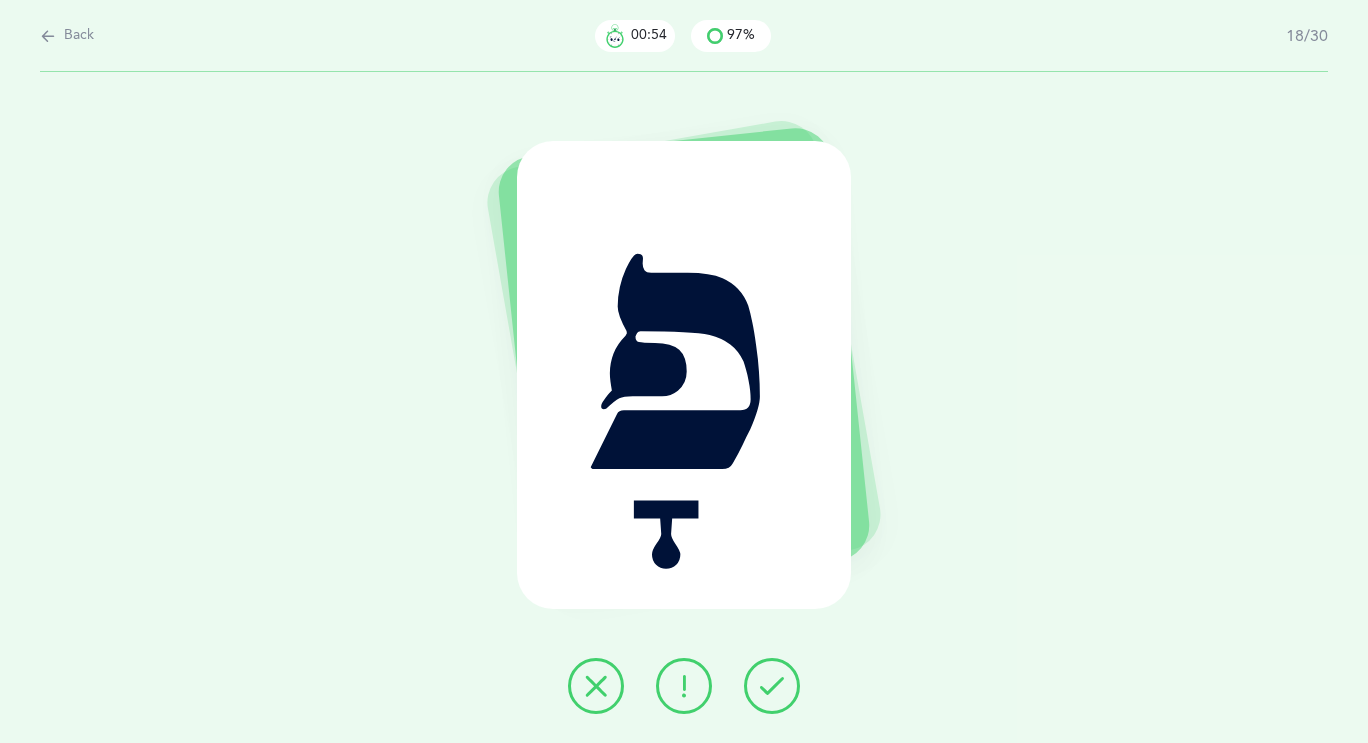 click at bounding box center [684, 686] 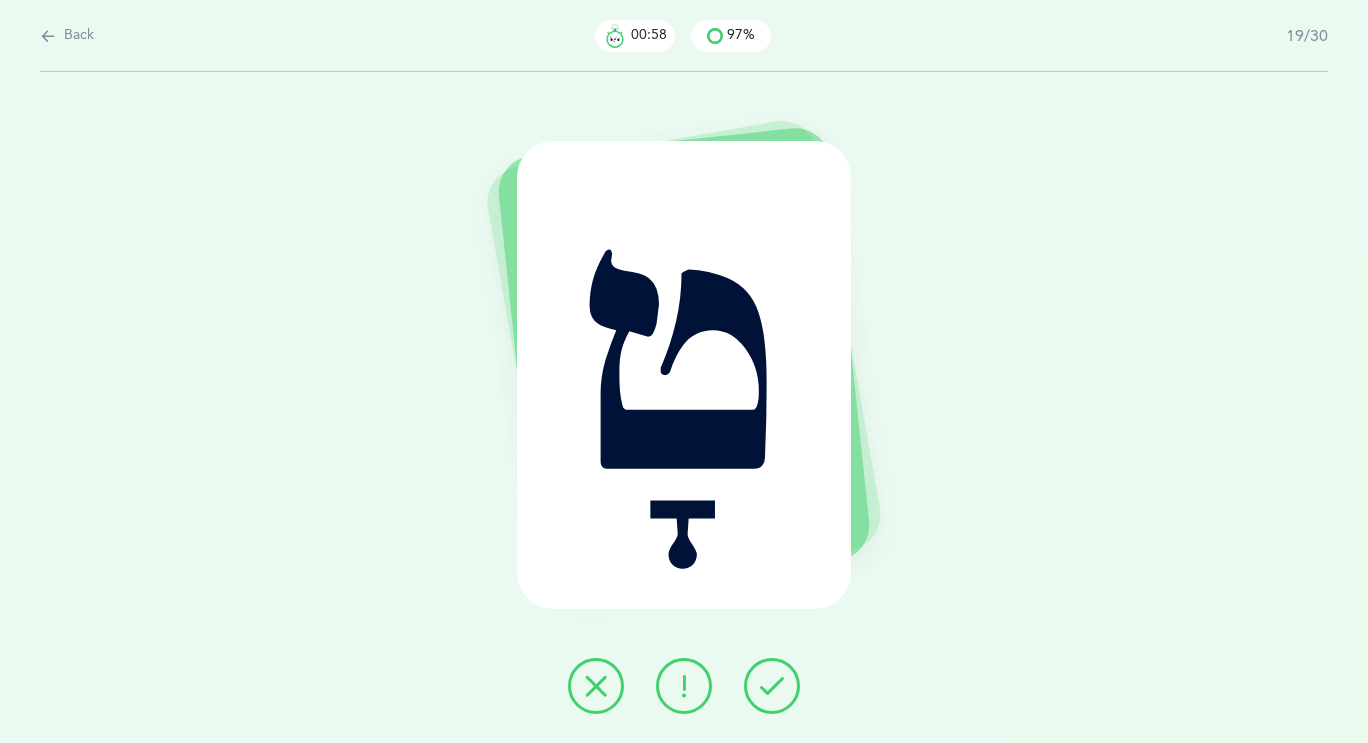 click at bounding box center (772, 686) 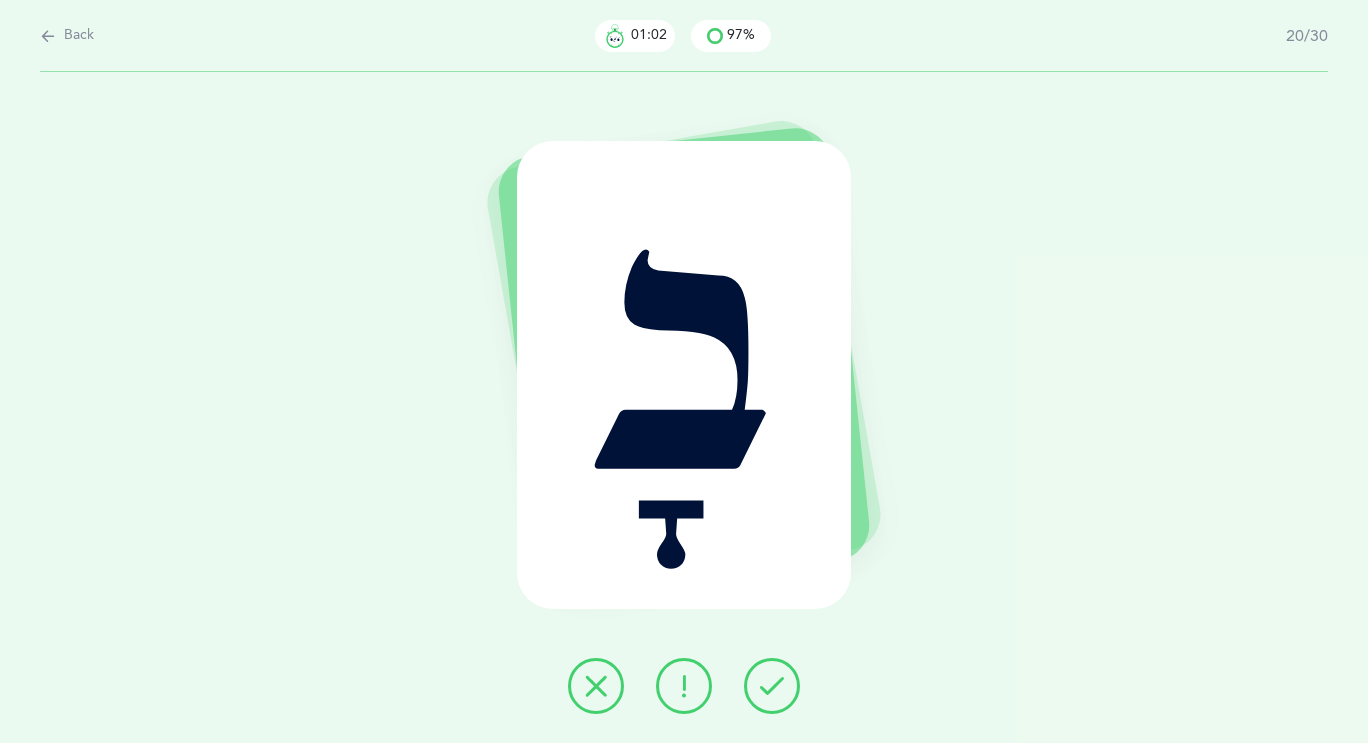 click at bounding box center [772, 686] 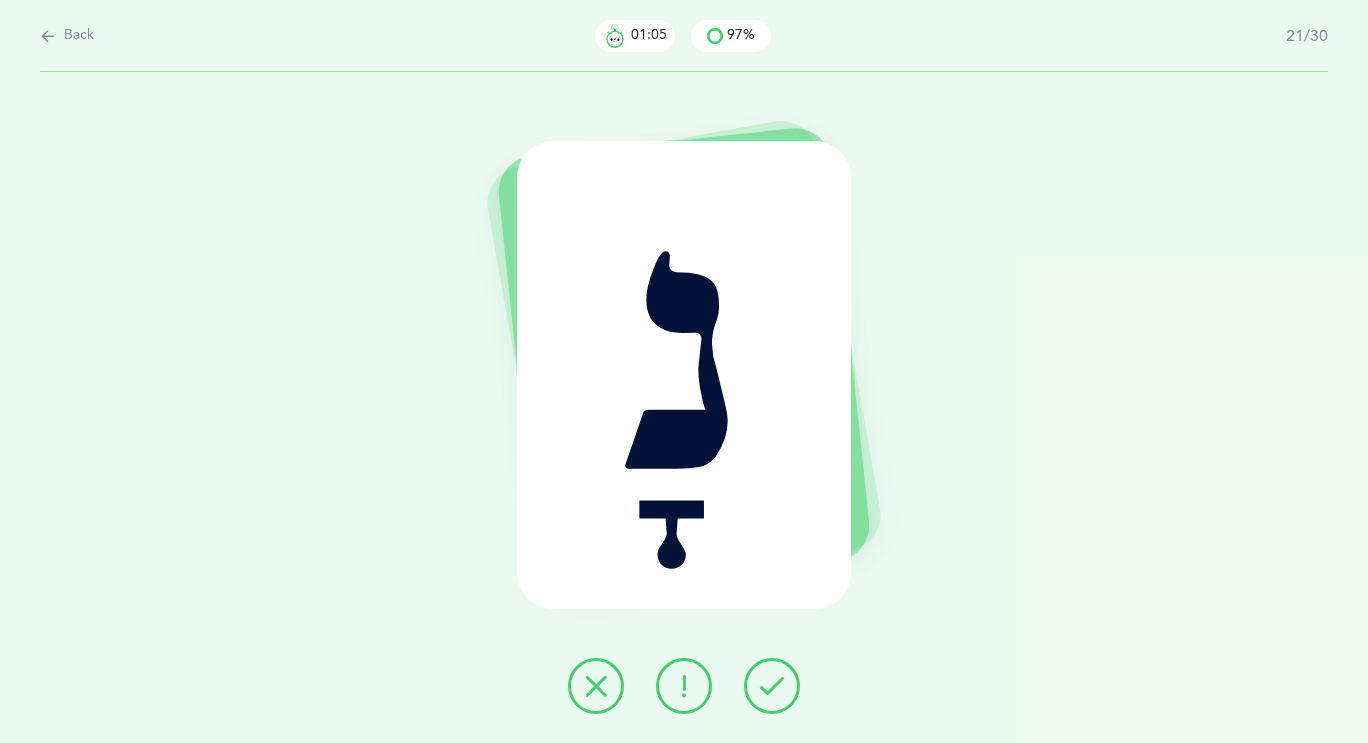 click at bounding box center [772, 686] 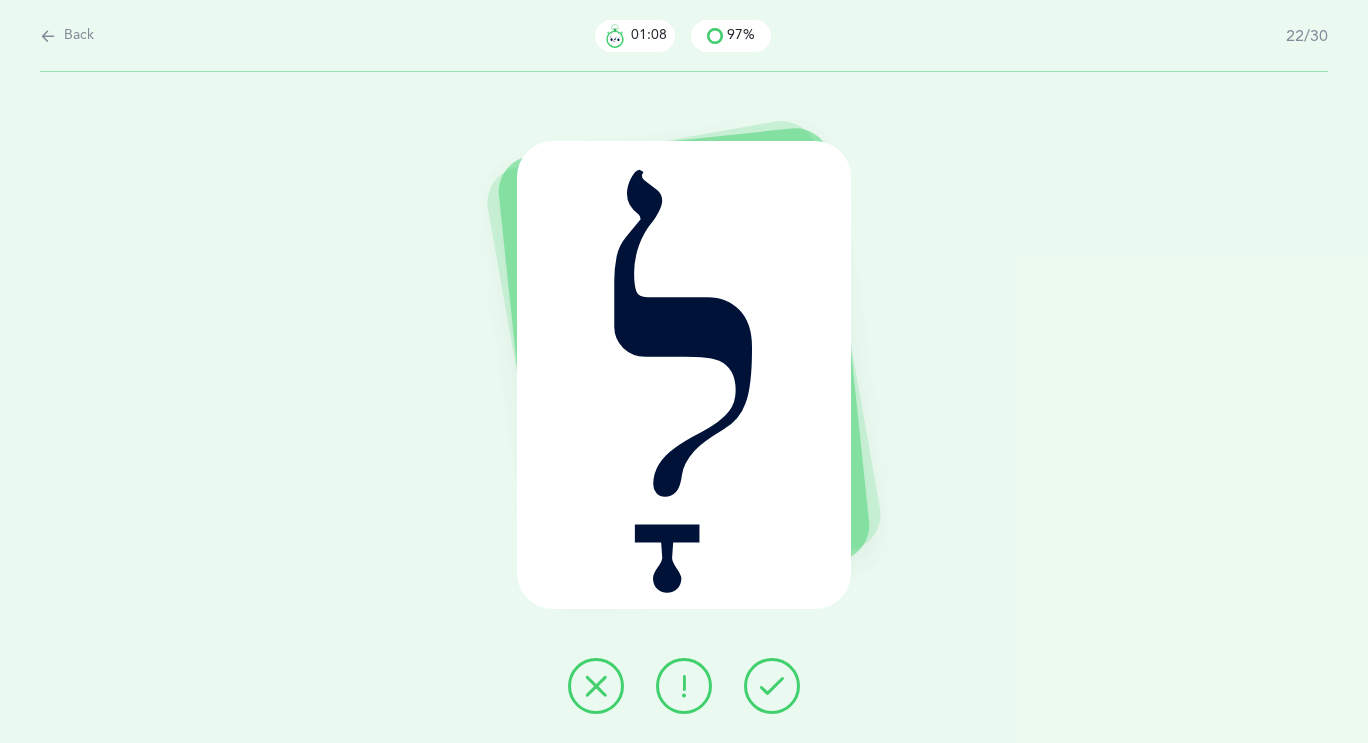 click at bounding box center (772, 686) 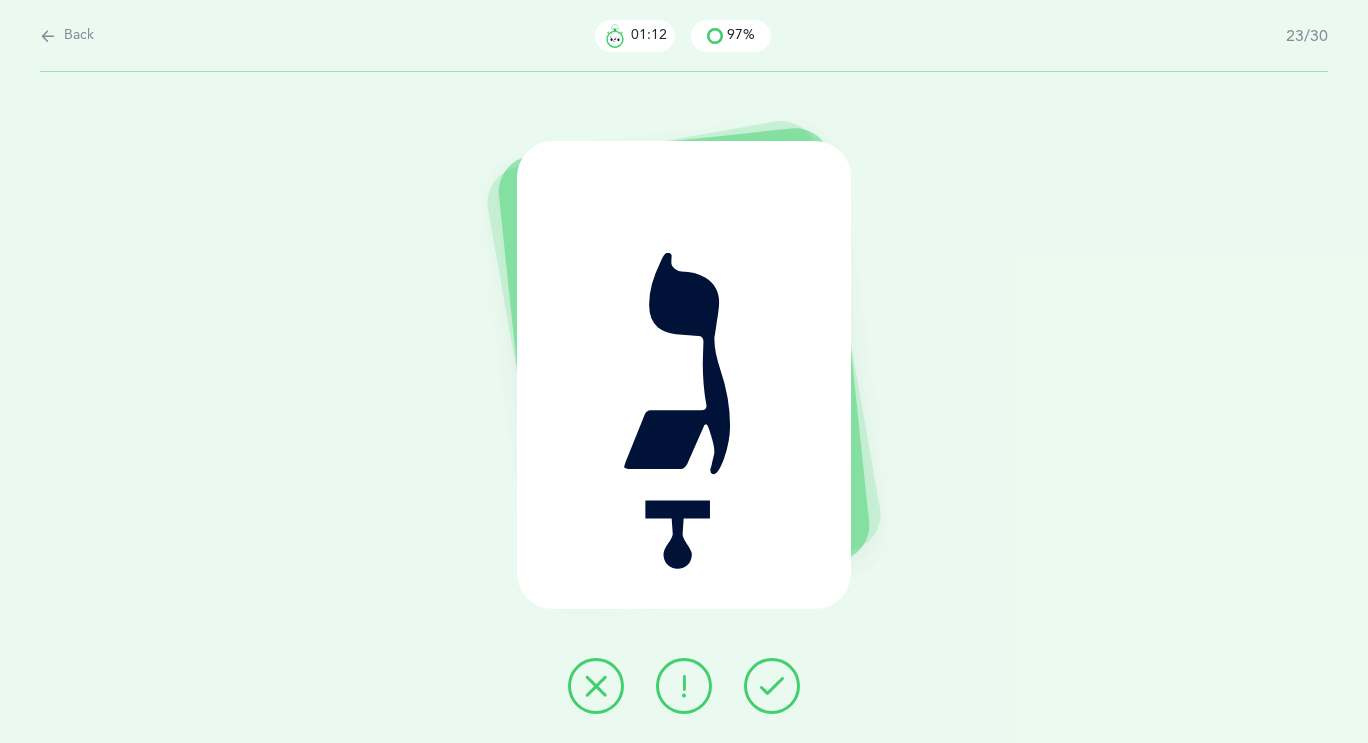 click at bounding box center (772, 686) 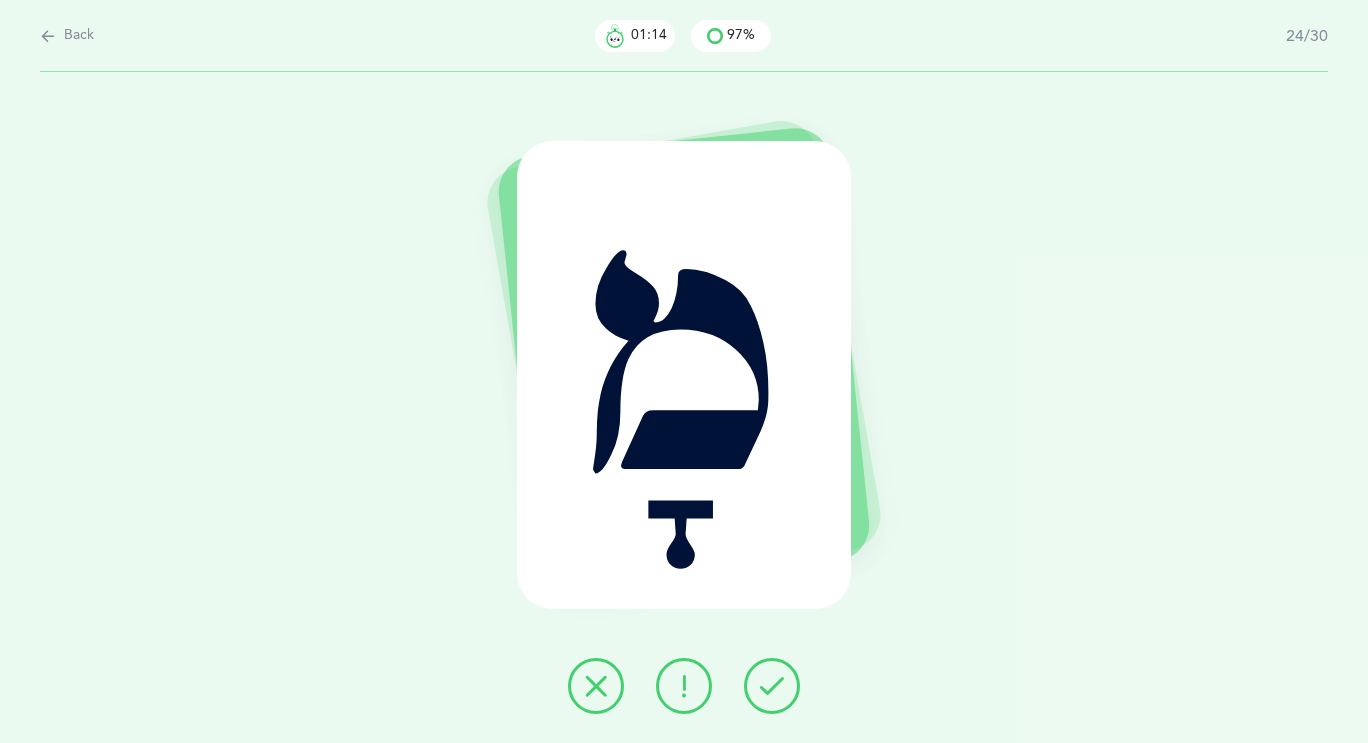 click at bounding box center [772, 686] 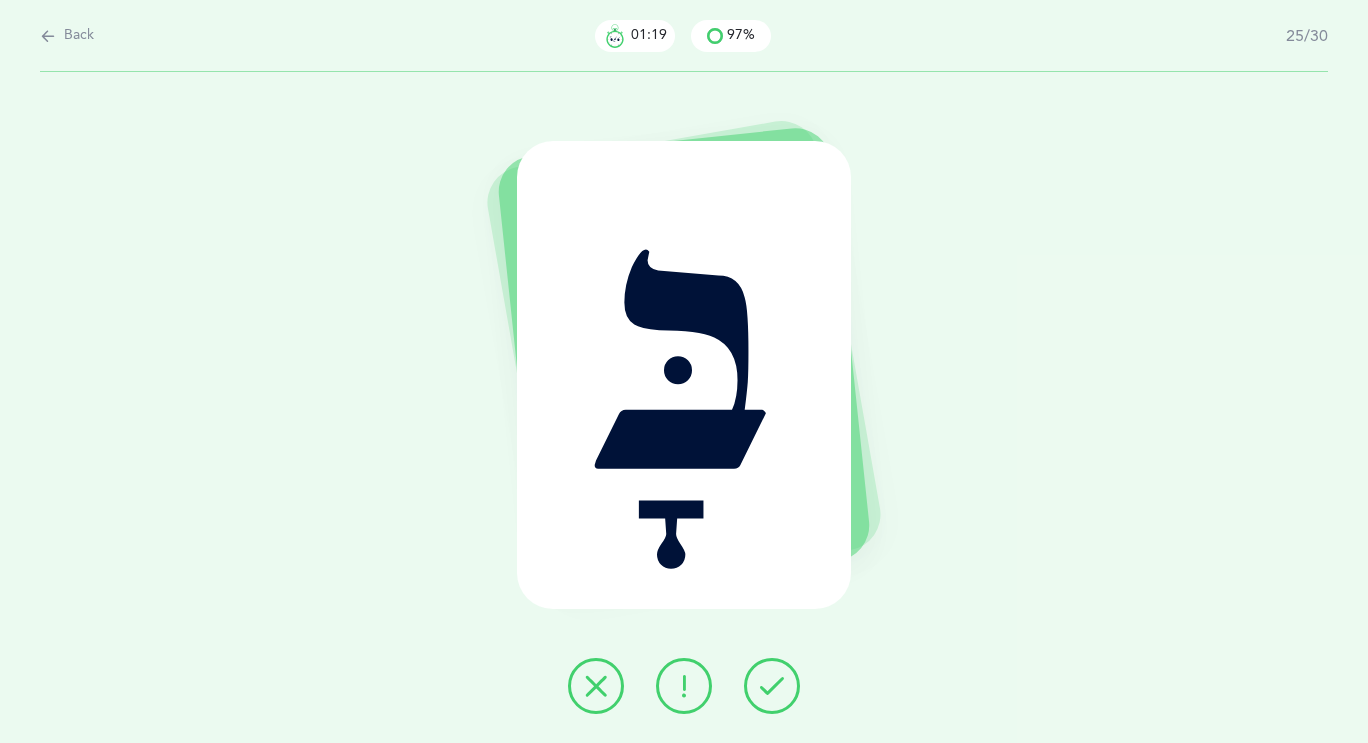 click at bounding box center [772, 686] 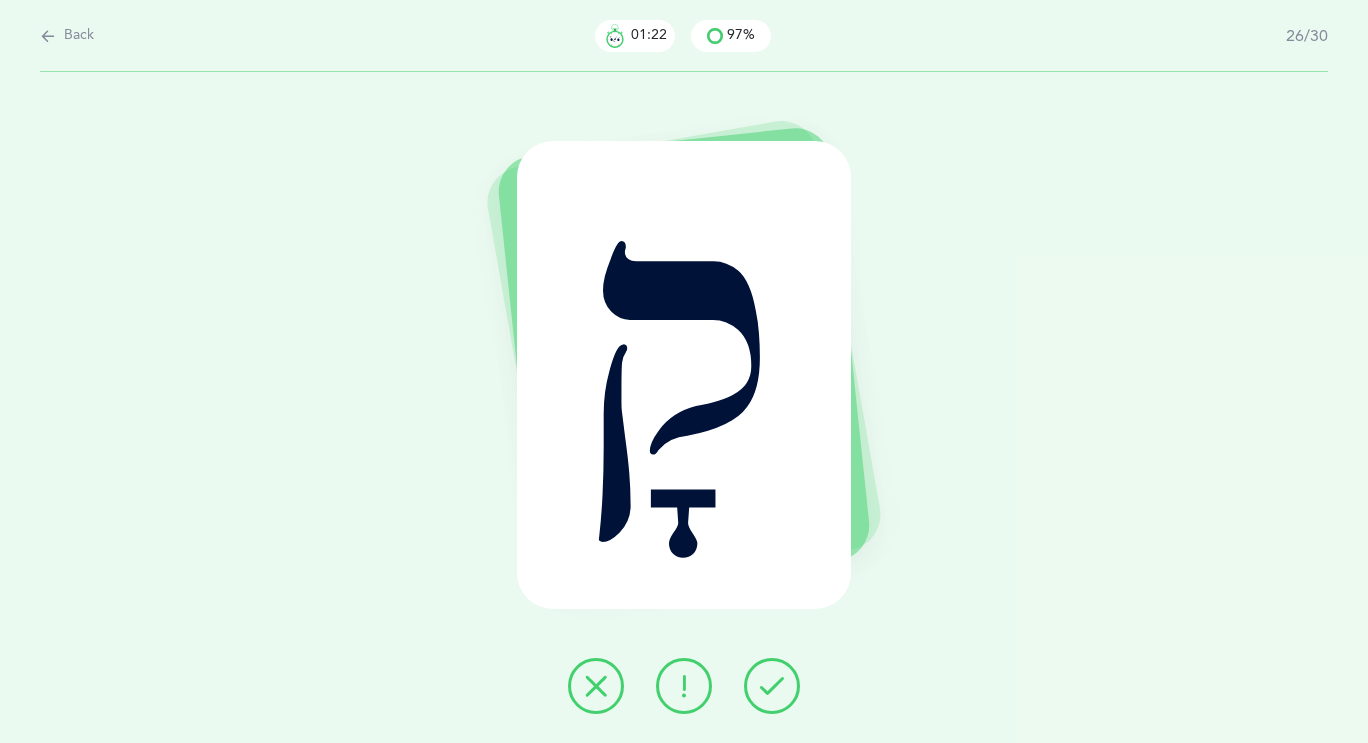 click at bounding box center (772, 686) 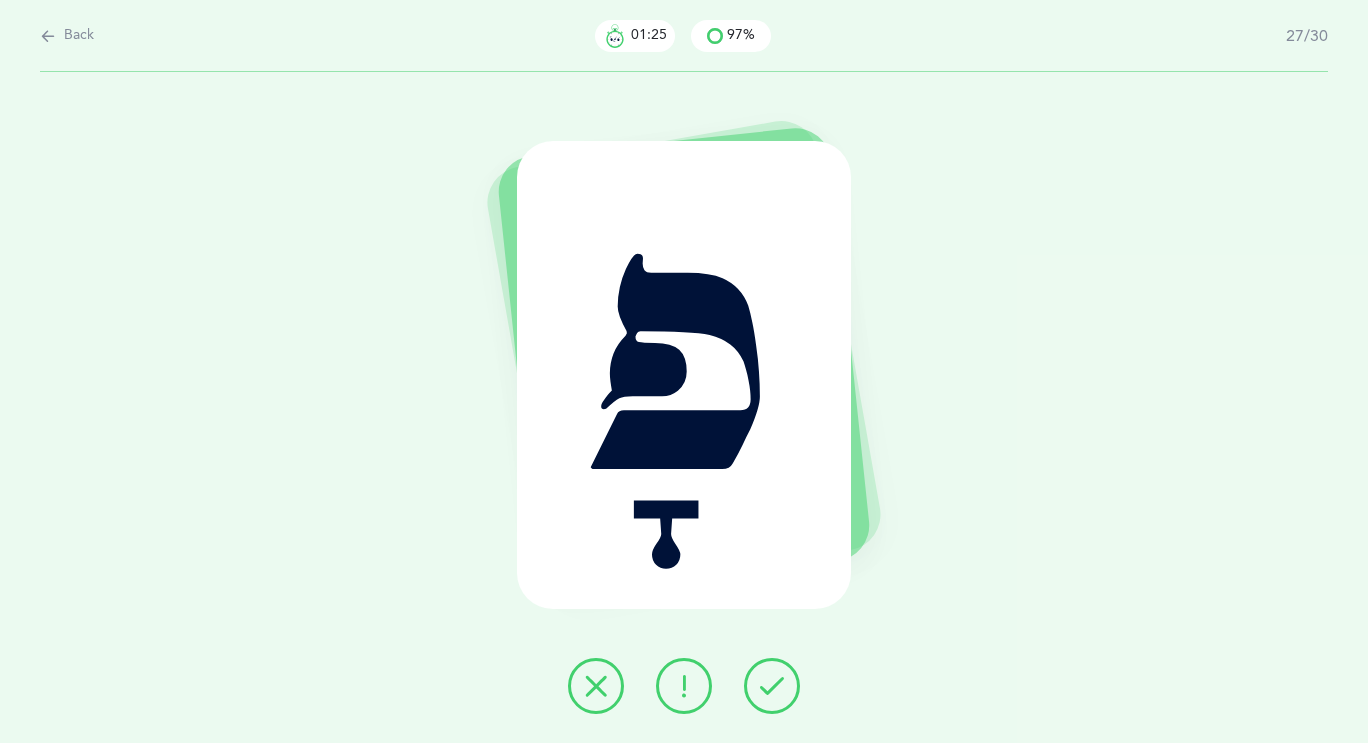 click at bounding box center (772, 686) 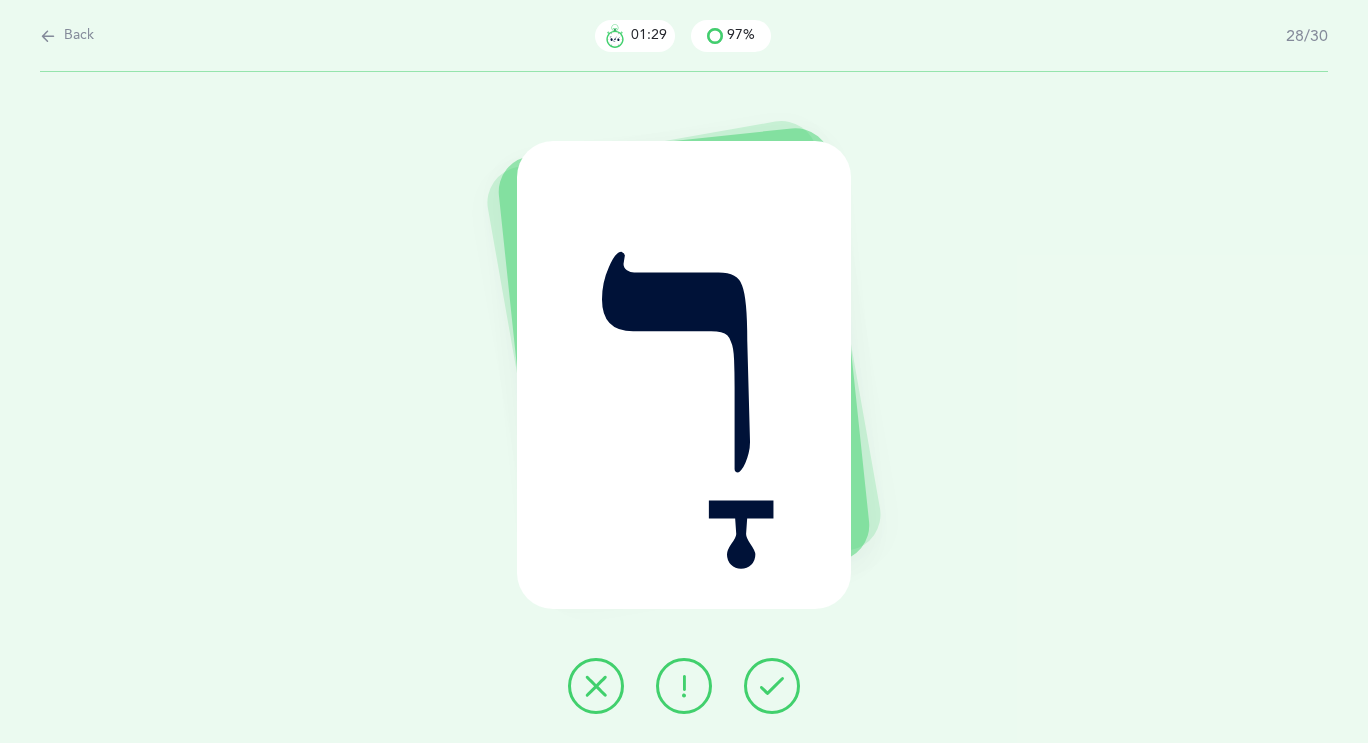 click at bounding box center (772, 686) 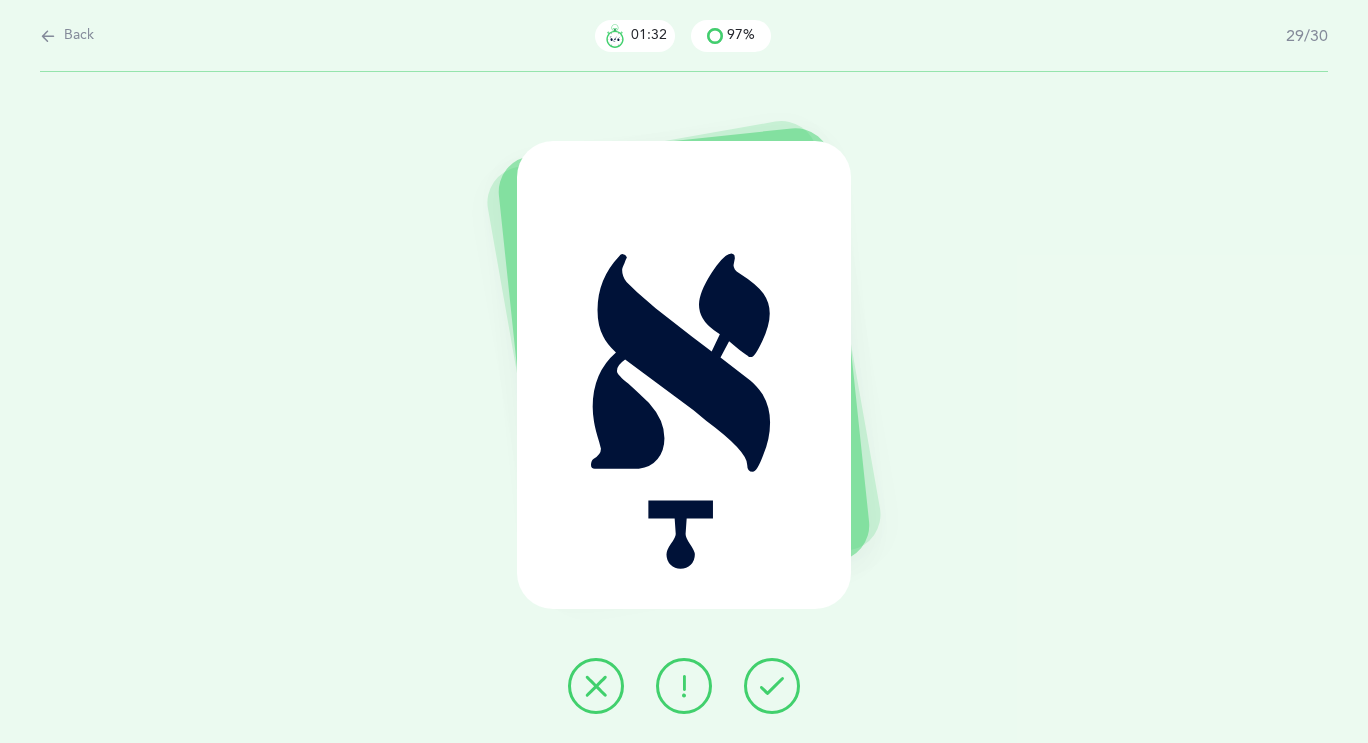 click at bounding box center (772, 686) 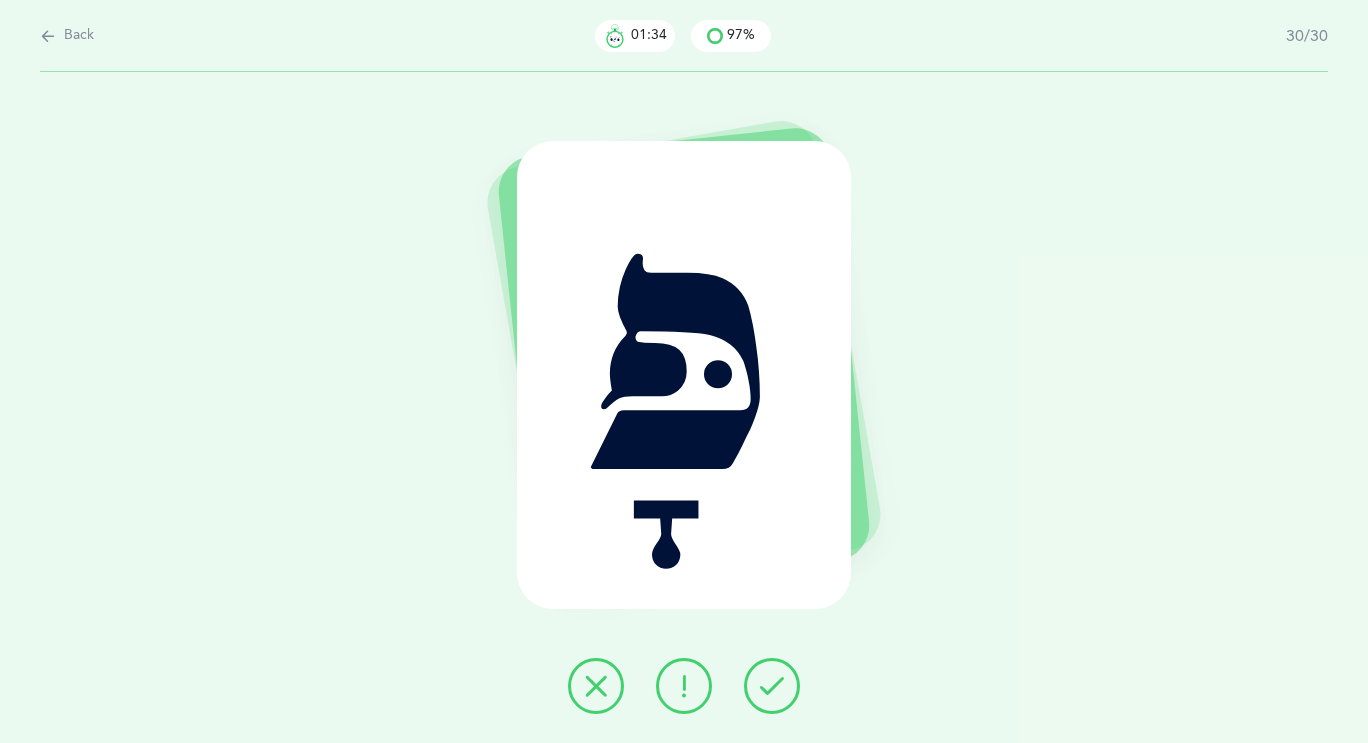click at bounding box center [772, 686] 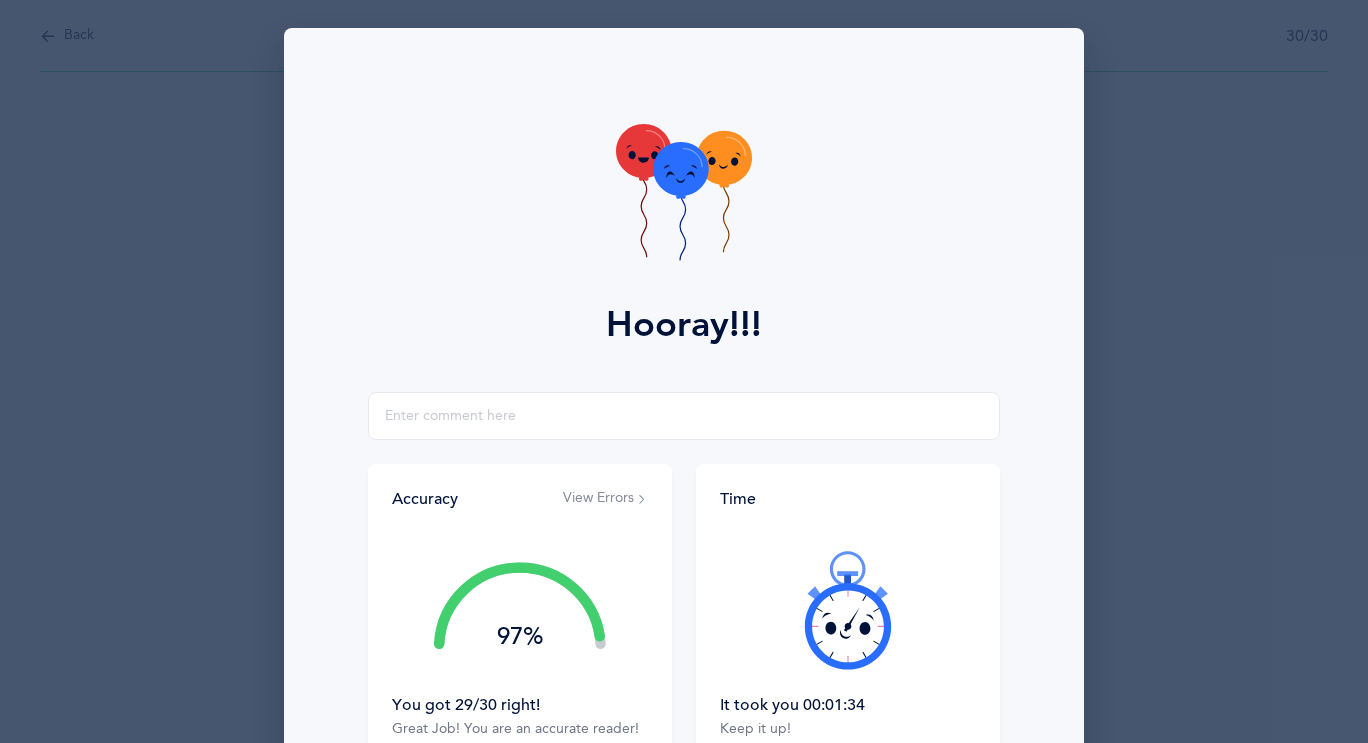 click on "View Errors" at bounding box center (605, 499) 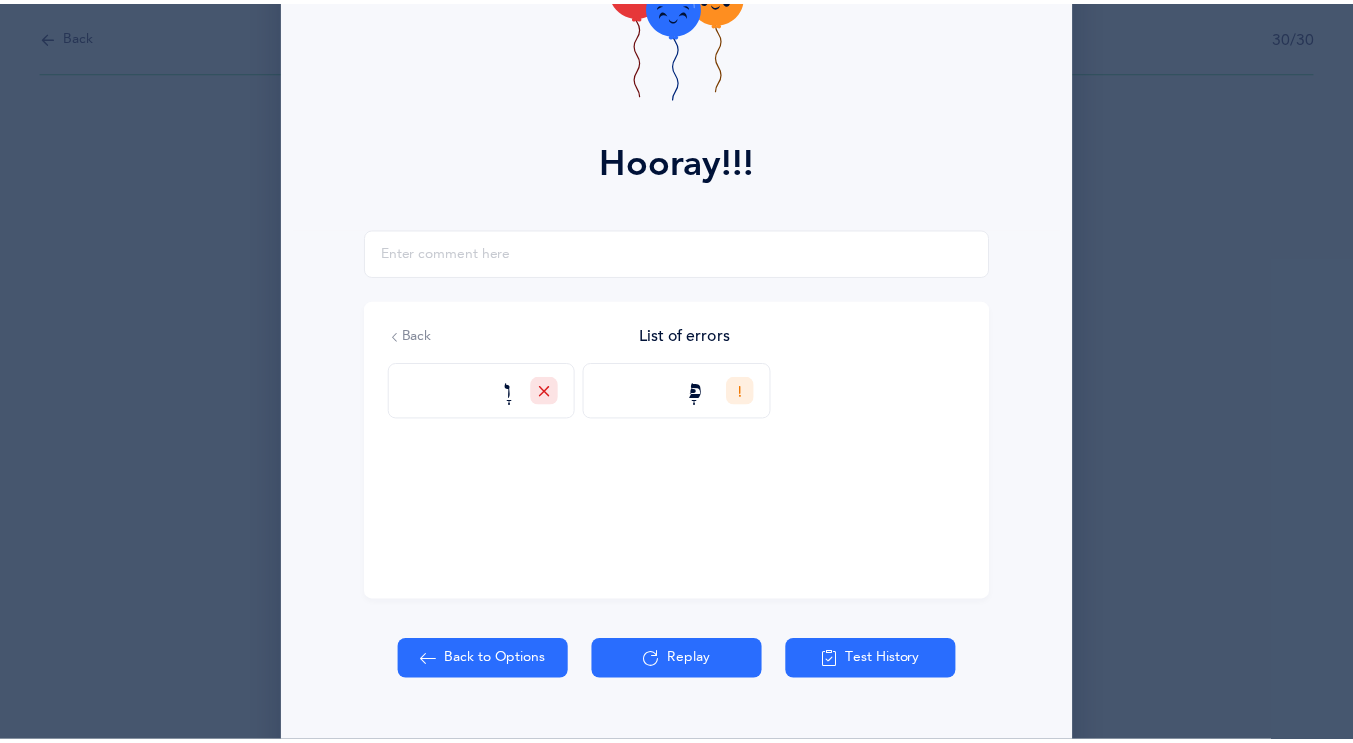 scroll, scrollTop: 209, scrollLeft: 0, axis: vertical 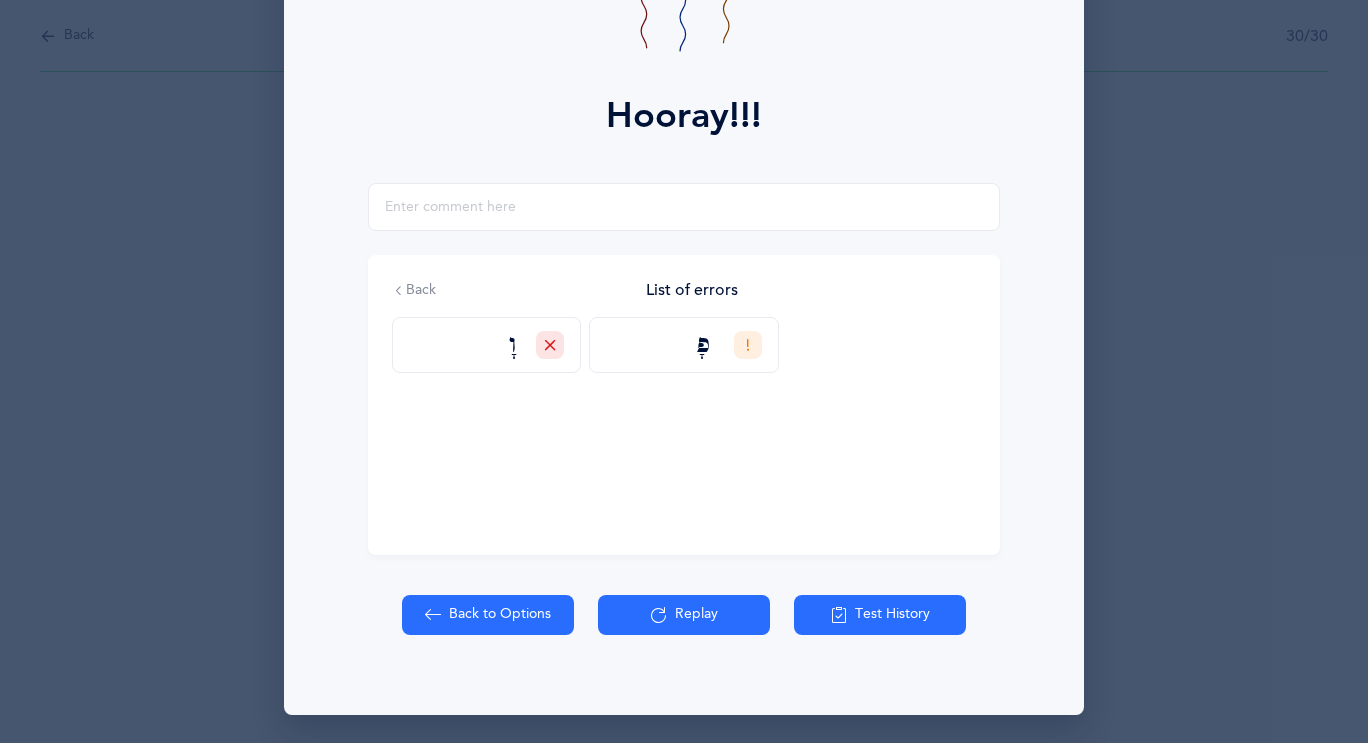click at bounding box center (433, 615) 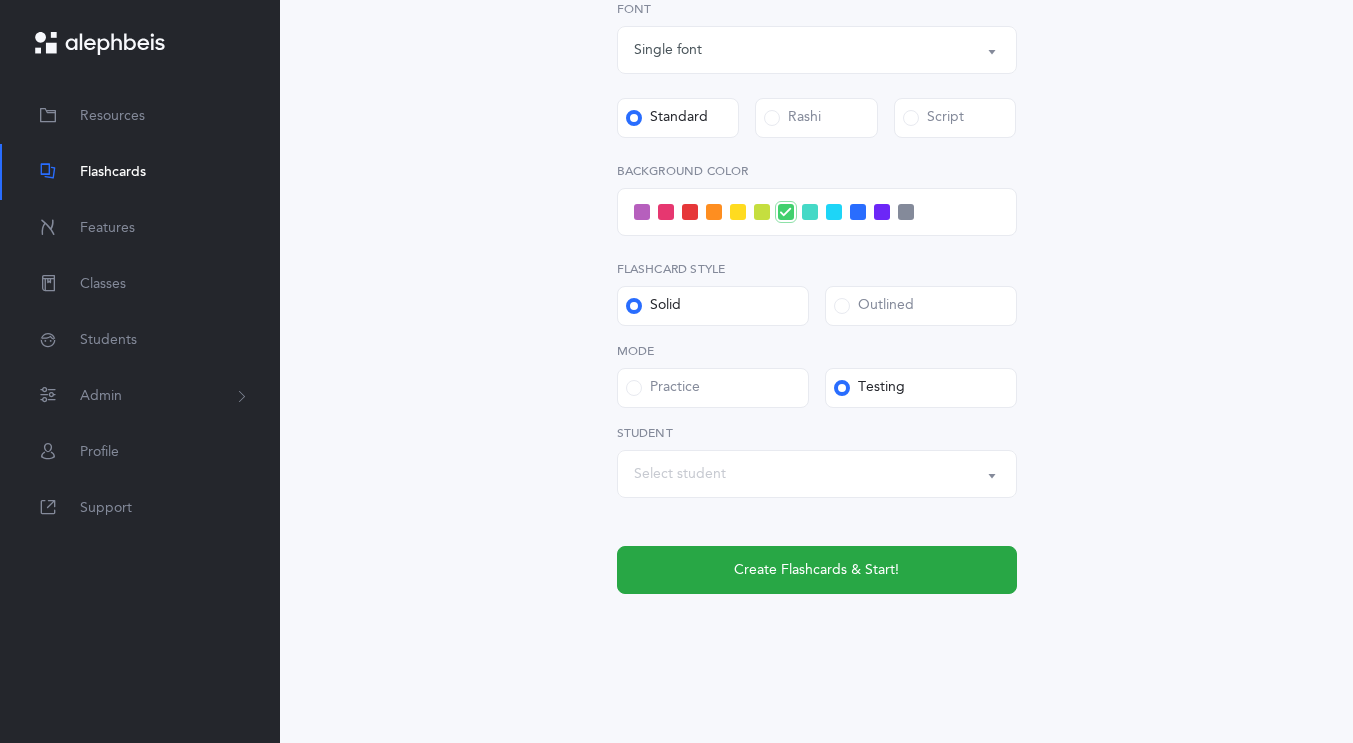 scroll, scrollTop: 764, scrollLeft: 0, axis: vertical 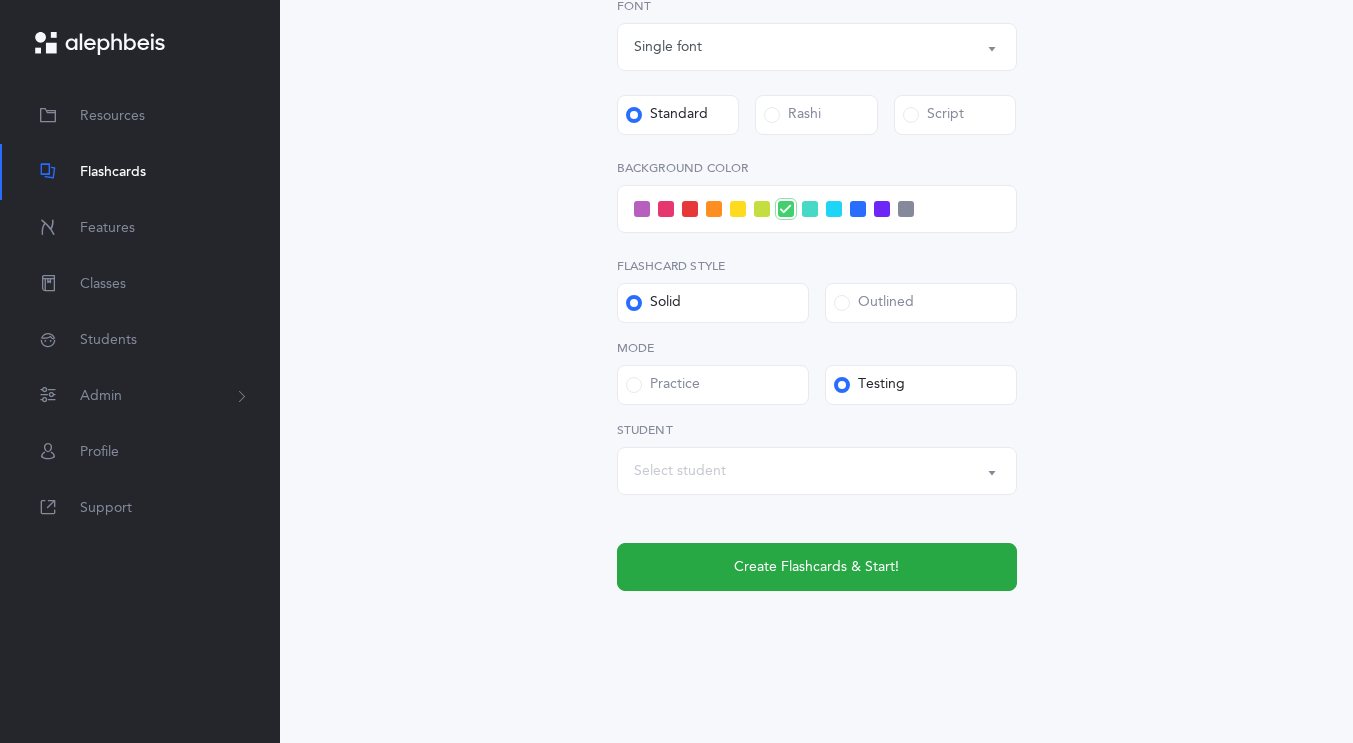 click on "Select student" at bounding box center (680, 471) 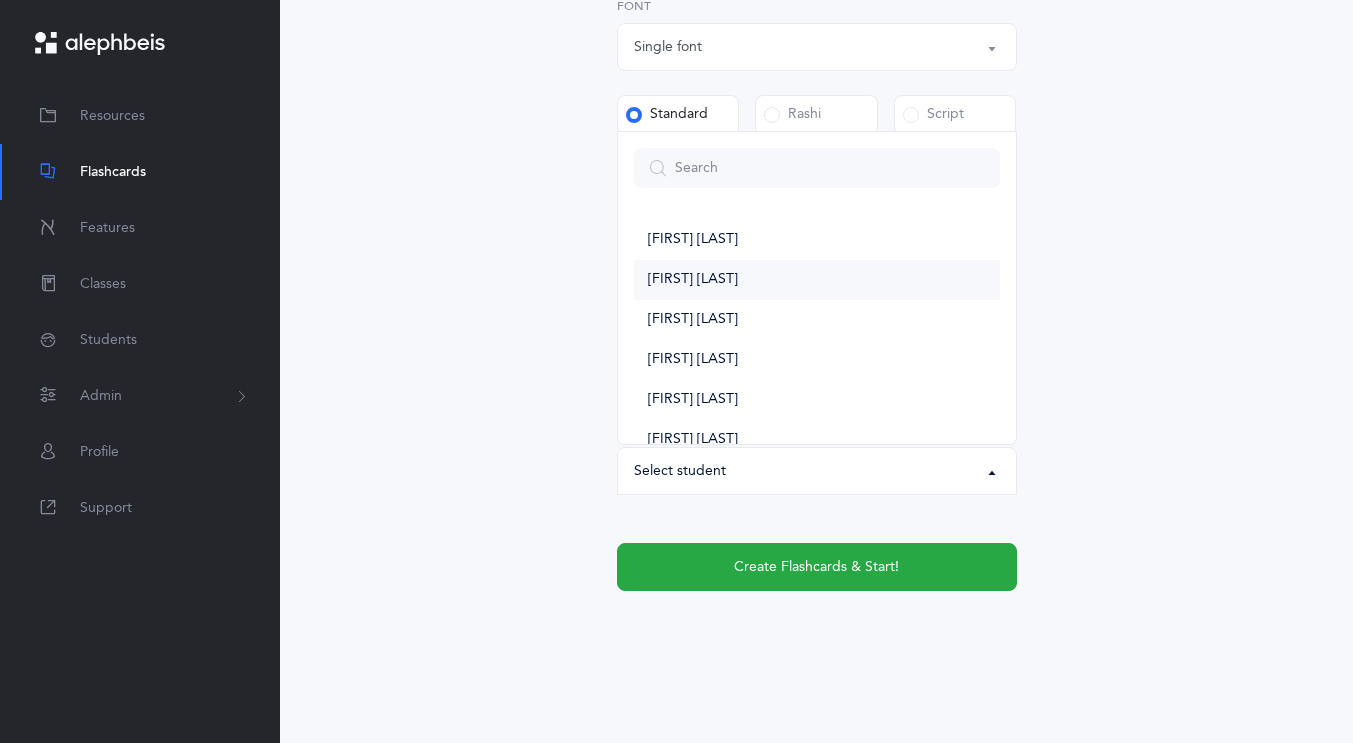 click on "[FIRST] [LAST]" at bounding box center [817, 280] 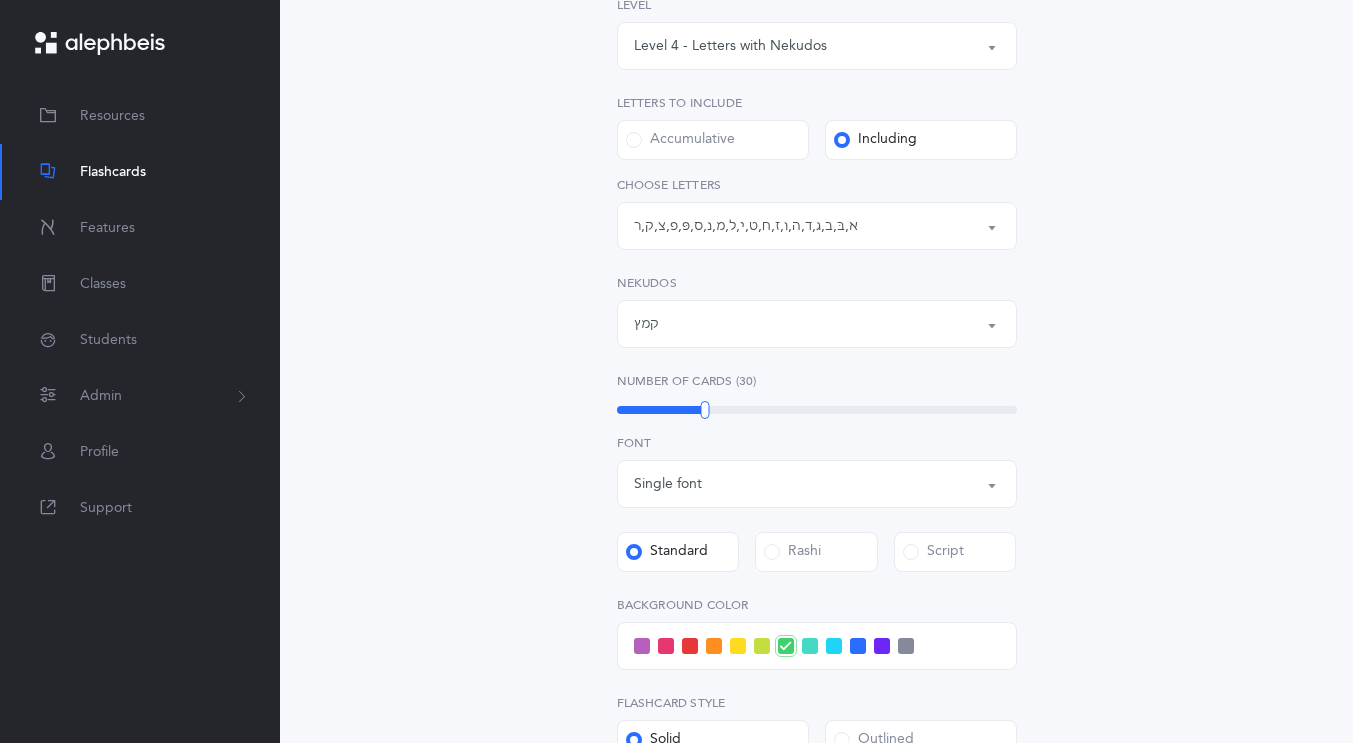 scroll, scrollTop: 258, scrollLeft: 0, axis: vertical 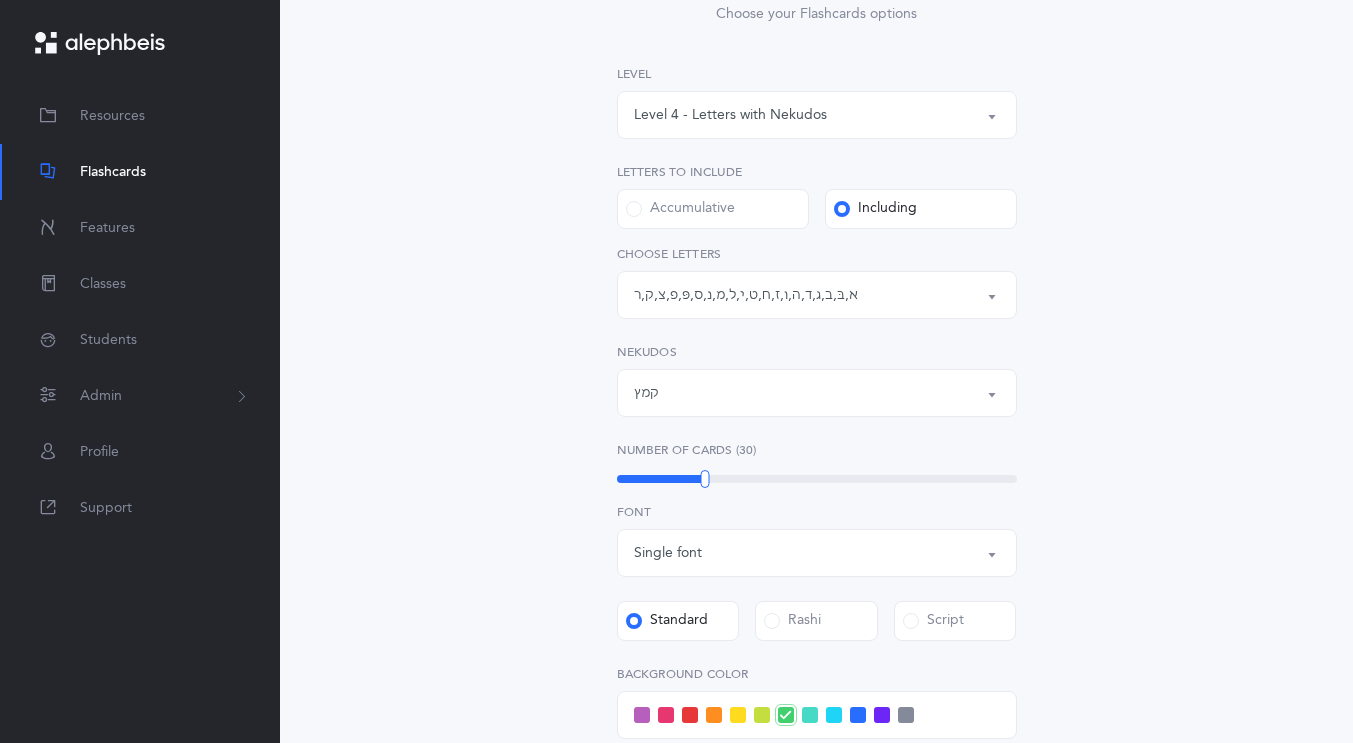 click on "קמץ" at bounding box center [817, 393] 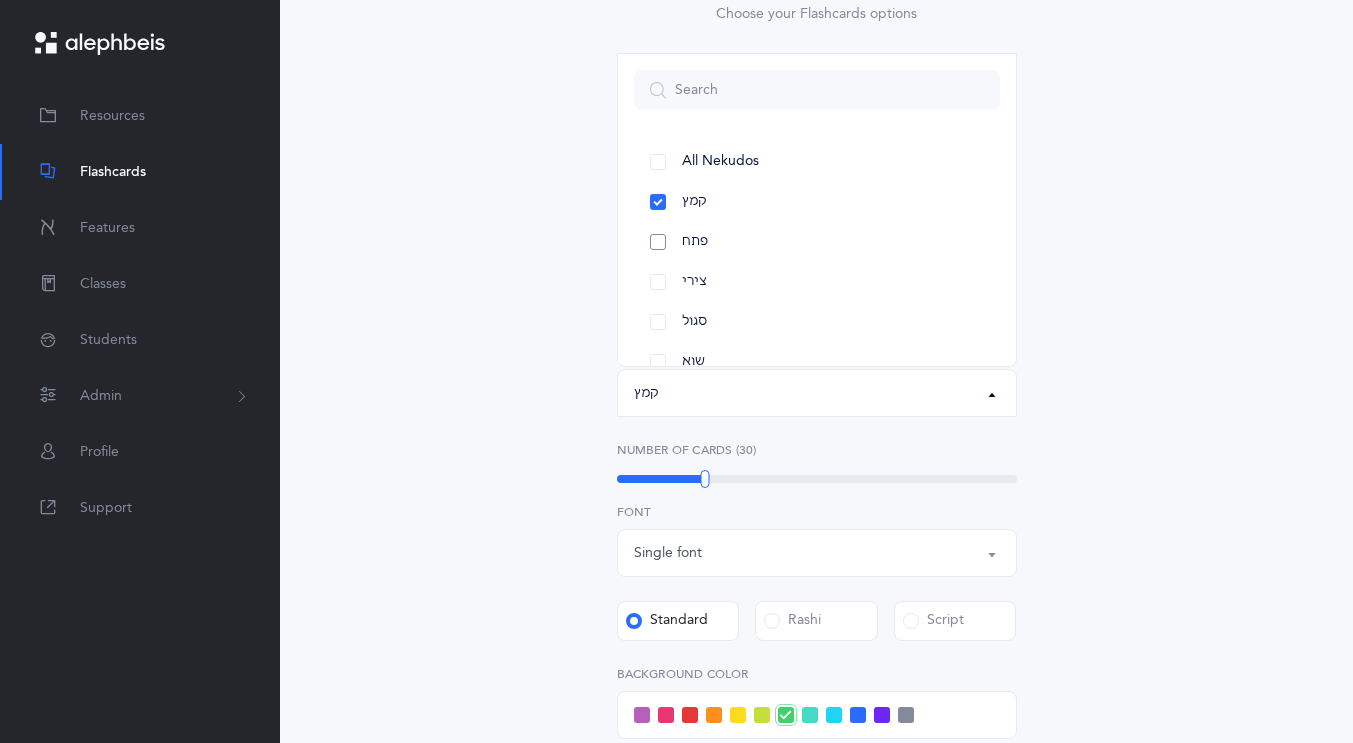 click on "פתח" at bounding box center (817, 242) 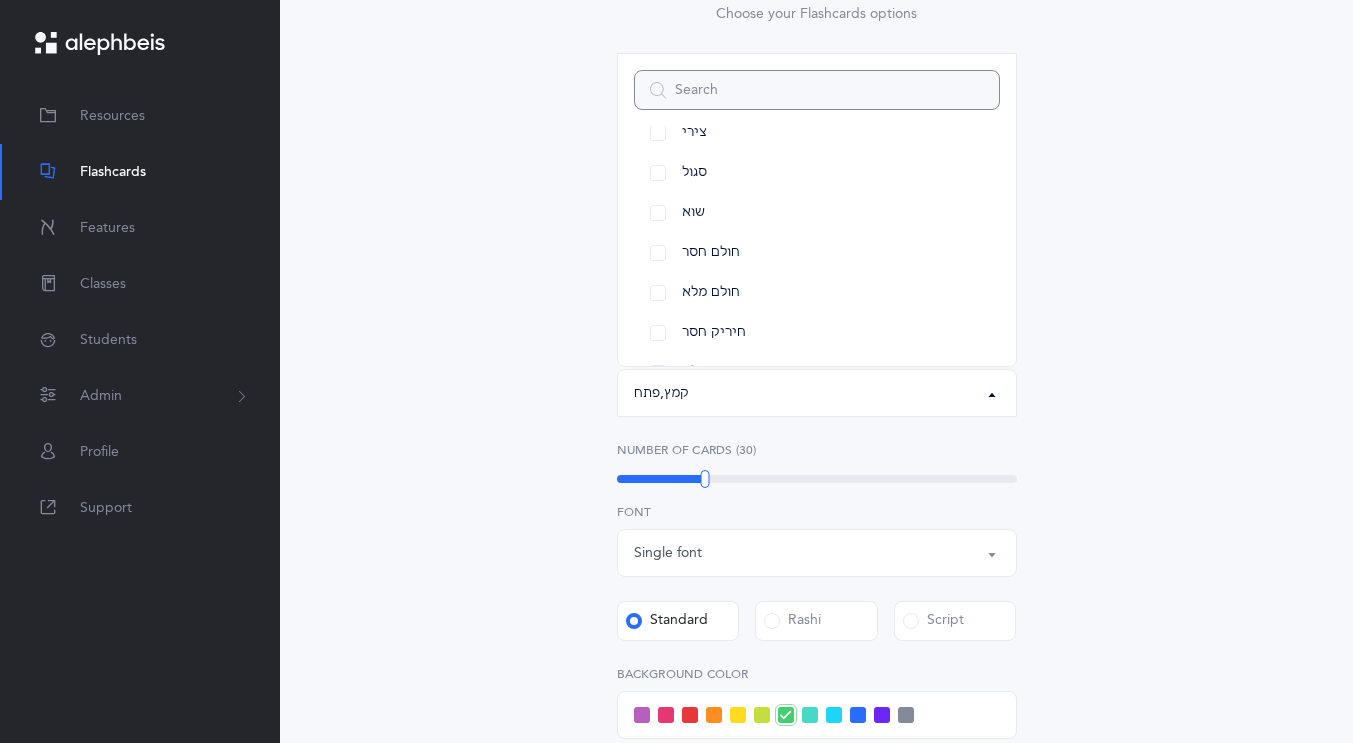 scroll, scrollTop: 139, scrollLeft: 0, axis: vertical 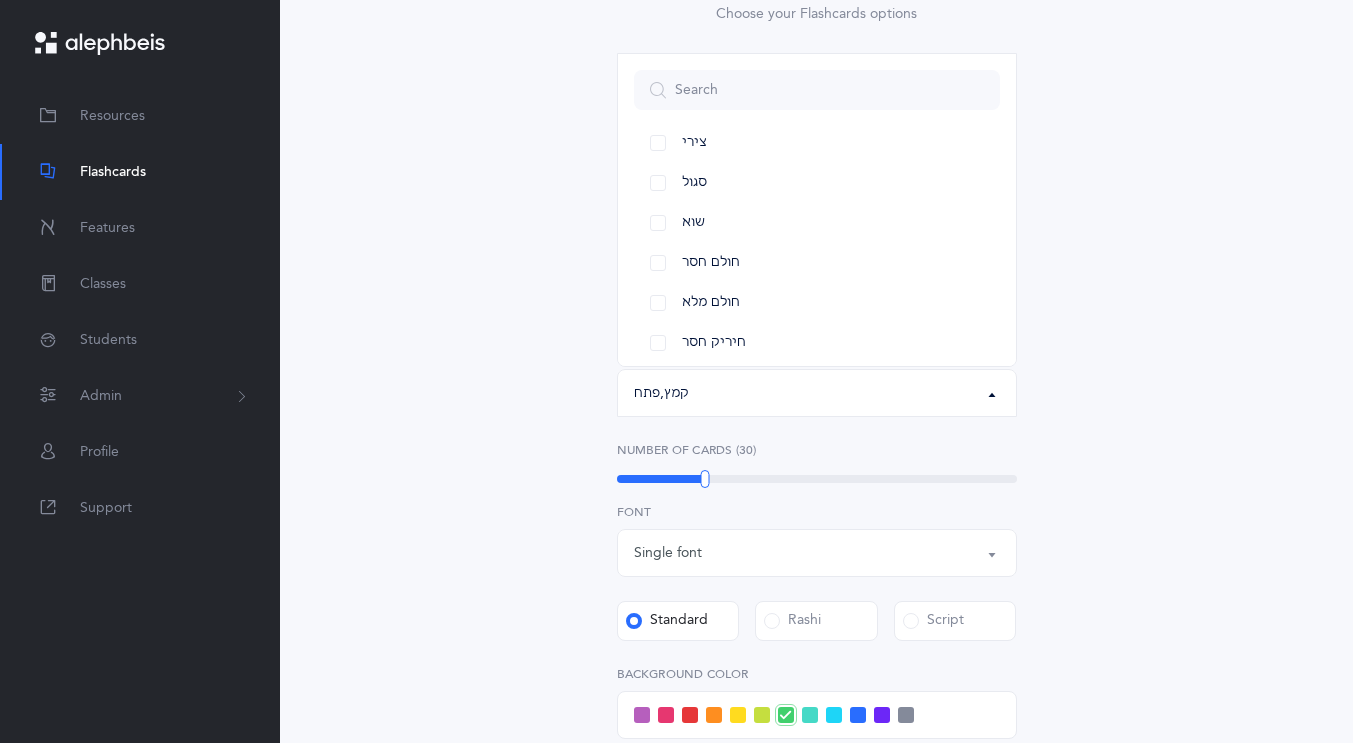 click on "Letters and Nekudos   Choose your Flashcards options         Level 1 - Letters only
Level 2 - Nekudos only
Level 3 - Letters and Nekudos
Level 4 - Letters with Nekudos
Level 4 - Letters with Nekudos
Level
Letters to include
Accumulative
Including
All Letters
א
בּ
ב
ג
ד
ה
ו
ז
ח
ט
י
כּ
ךּ
כ
ך
ל
מ
נ
ן
ס
ע
פּ
פ
צ
ק
ר
שׁ
שׂ
תּ
ת
Letters: א ,  בּ ,  ב ,  ג ,  ד ,  ה ,  ו ,  ז ,  ח ,  ט ,  י ,  ל ,  מ ,  נ ,  ס ,  פּ ,  פ ,  צ ,  ק ,  ר
Choose letters
All Nekudos
קמץ
פתח
צירי
סגול
שוא
חולם חסר
חולם מלא
חיריק חסר
חיריק מלא
קובוץ
שורוק
חטף קמץ
חטף פתח
חטף סגול
קמץ ,  פתח
All Nekudos
קמץ
פתח
צירי
סגול
שוא
חולם חסר
חולם מלא" at bounding box center (817, 527) 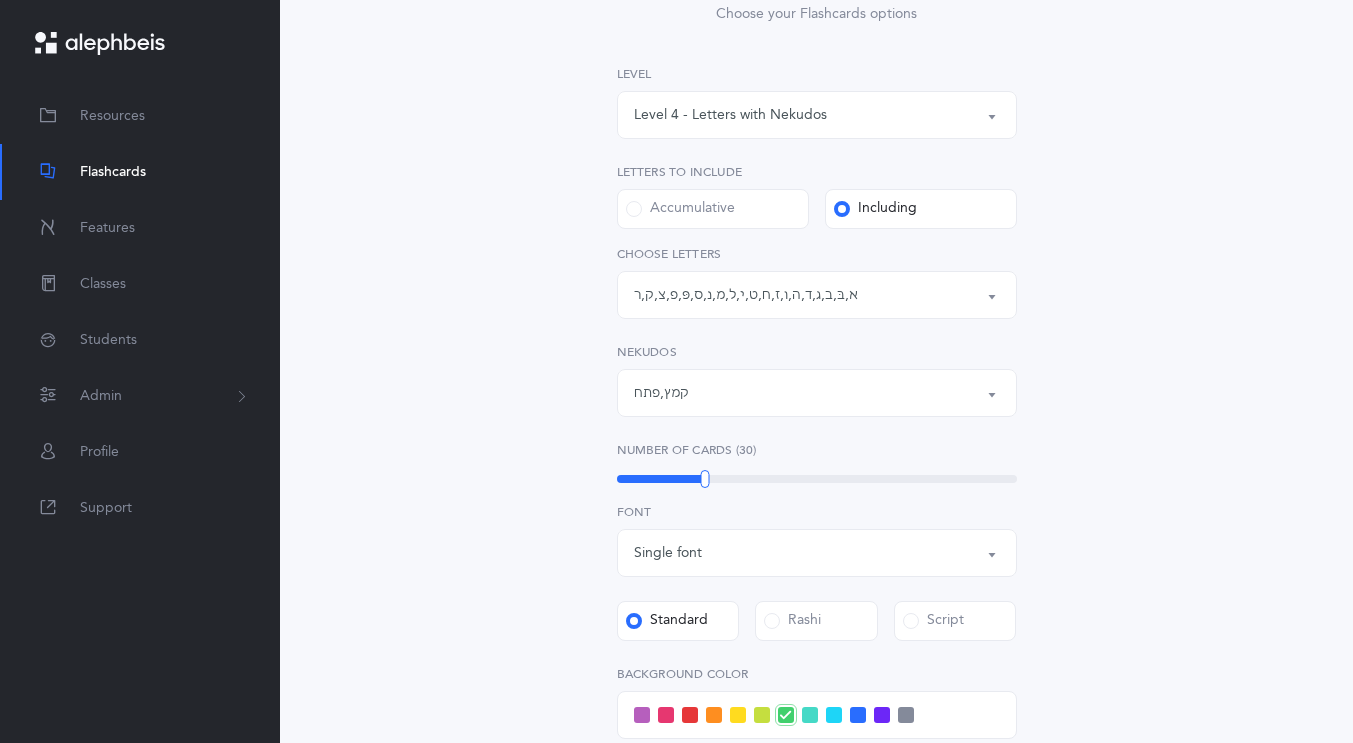 click on "קמץ ,  פתח" at bounding box center (661, 393) 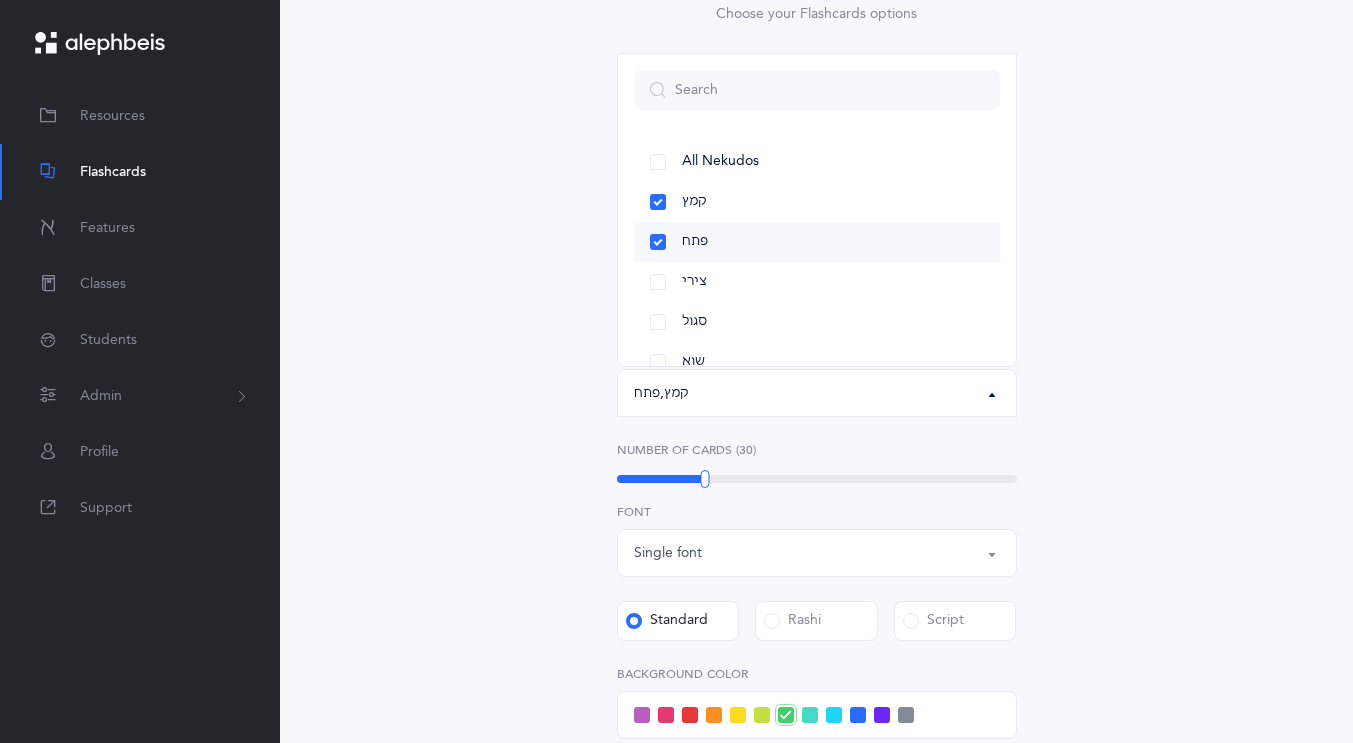 click on "פתח" at bounding box center [817, 242] 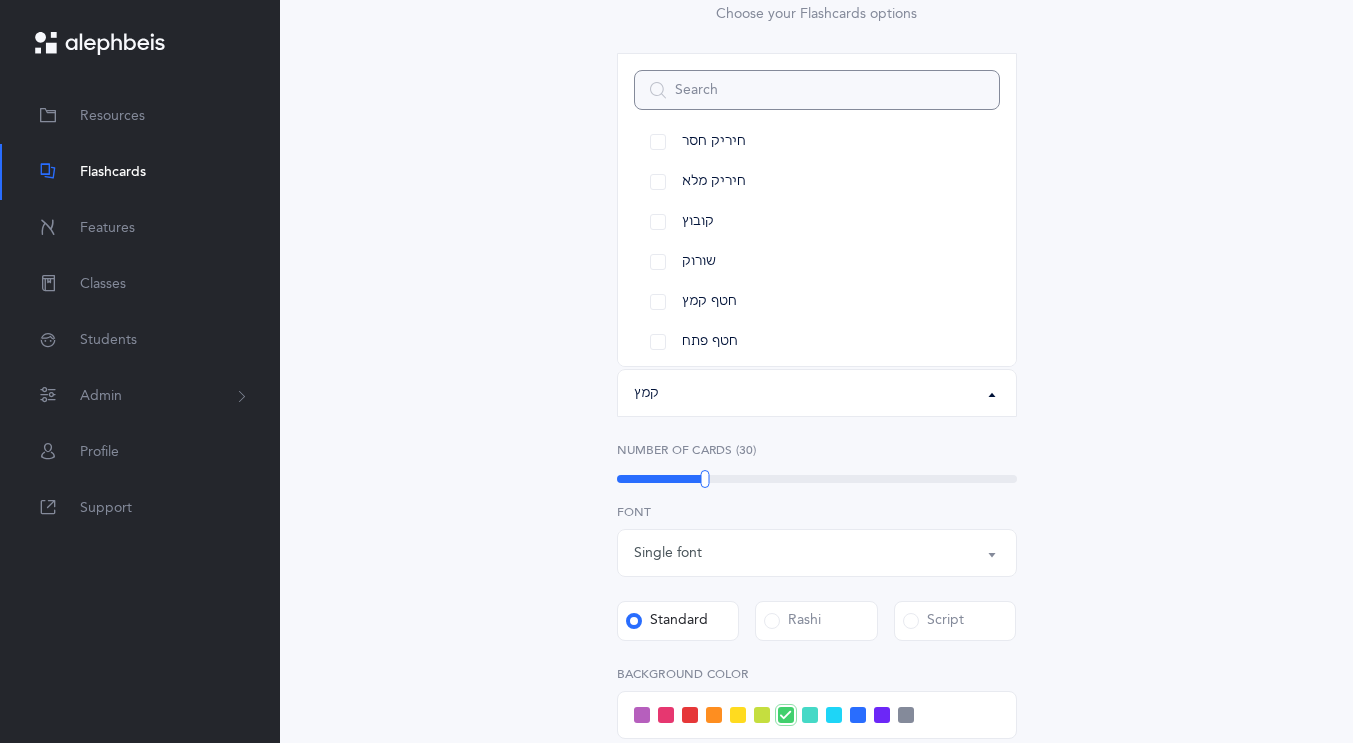 scroll, scrollTop: 341, scrollLeft: 0, axis: vertical 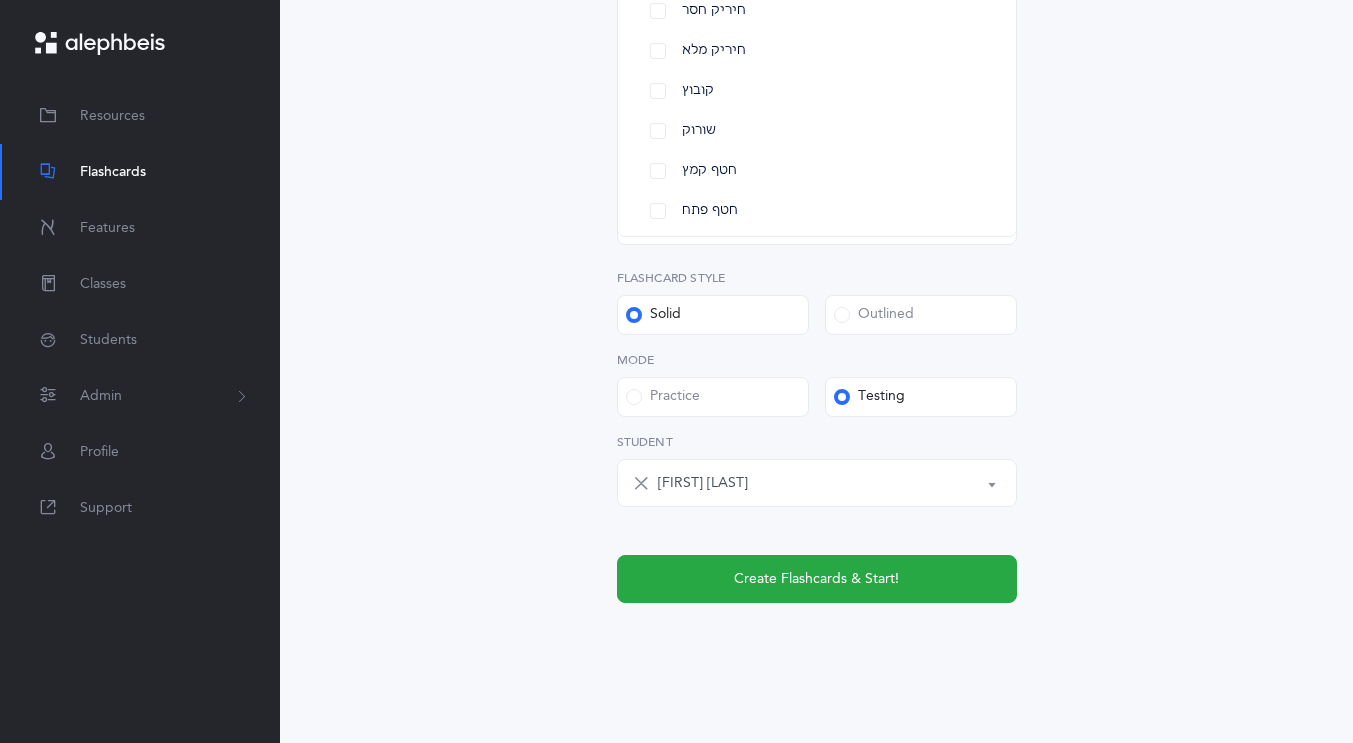 click on "Letters and Nekudos   Choose your Flashcards options         Level 1 - Letters only
Level 2 - Nekudos only
Level 3 - Letters and Nekudos
Level 4 - Letters with Nekudos
Level 4 - Letters with Nekudos
Level
Letters to include
Accumulative
Including
All Letters
א
בּ
ב
ג
ד
ה
ו
ז
ח
ט
י
כּ
ךּ
כ
ך
ל
מ
נ
ן
ס
ע
פּ
פ
צ
ק
ר
שׁ
שׂ
תּ
ת
Letters: א ,  בּ ,  ב ,  ג ,  ד ,  ה ,  ו ,  ז ,  ח ,  ט ,  י ,  ל ,  מ ,  נ ,  ס ,  פּ ,  פ ,  צ ,  ק ,  ר
Choose letters
All Nekudos
קמץ
פתח
צירי
סגול
שוא
חולם חסר
חולם מלא
חיריק חסר
חיריק מלא
קובוץ
שורוק
חטף קמץ
חטף פתח
חטף סגול
קמץ
Choose letters
Upgrade your plan to Ultimate" at bounding box center (817, 33) 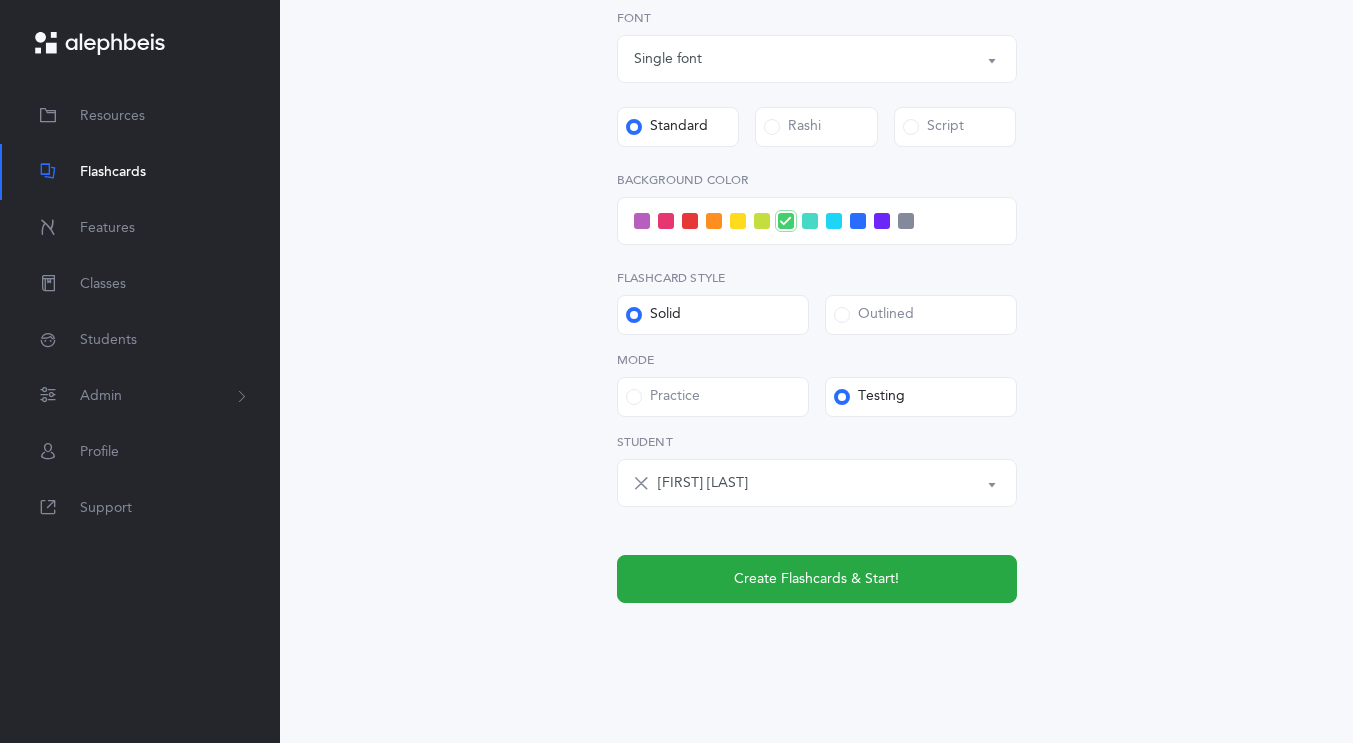 click at bounding box center (834, 221) 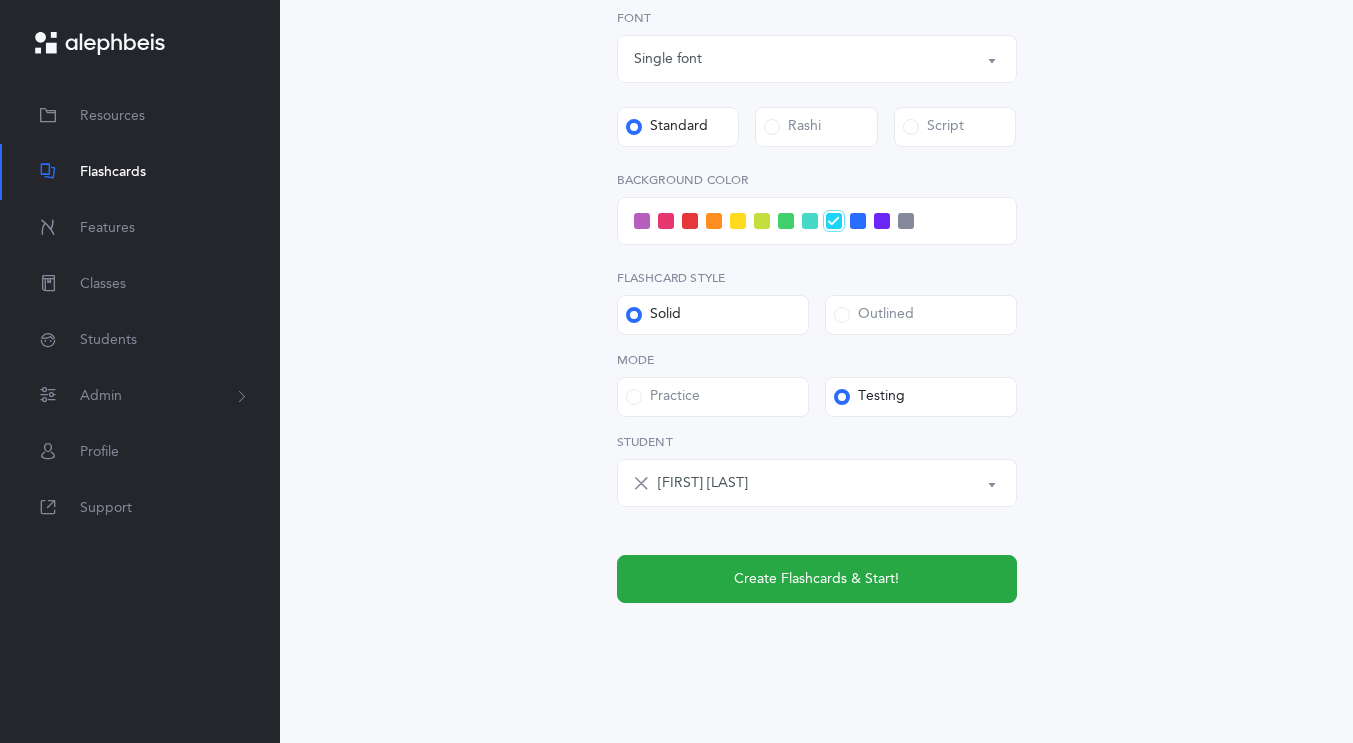 click at bounding box center (810, 221) 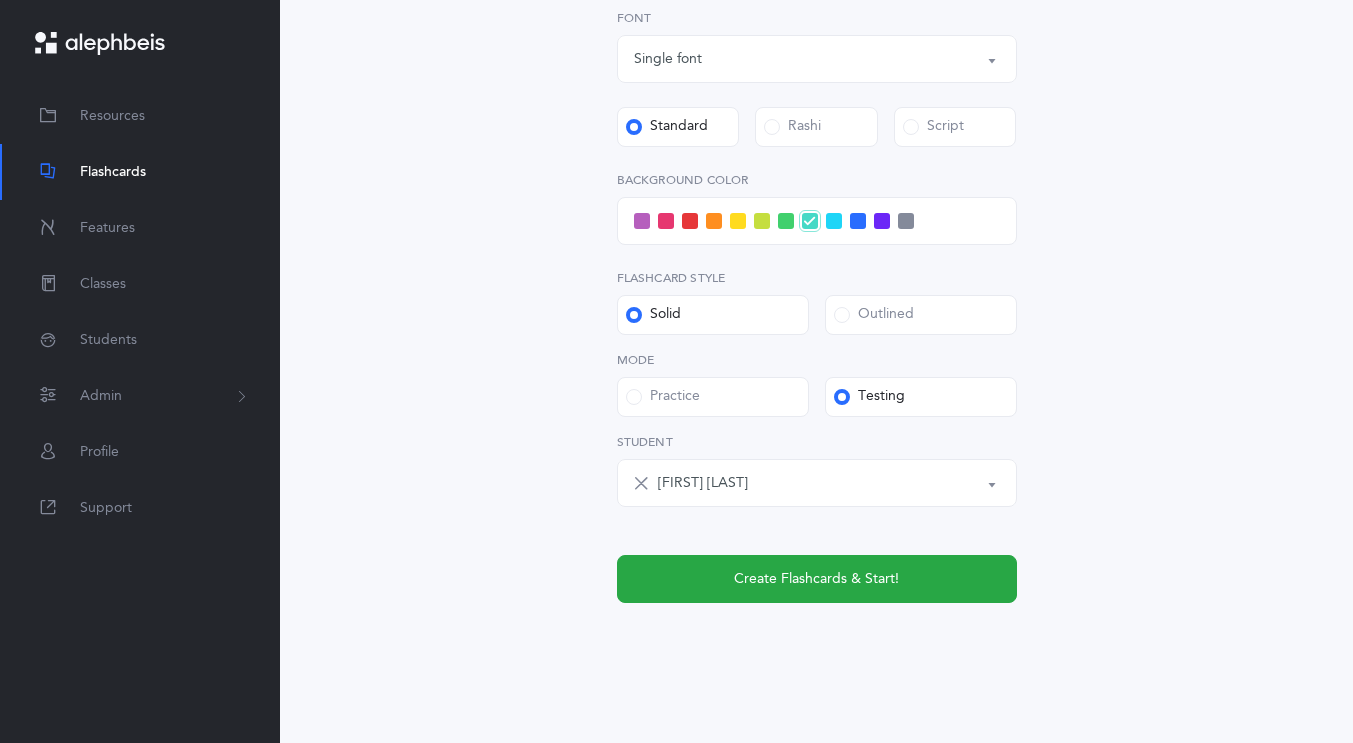 click at bounding box center (906, 221) 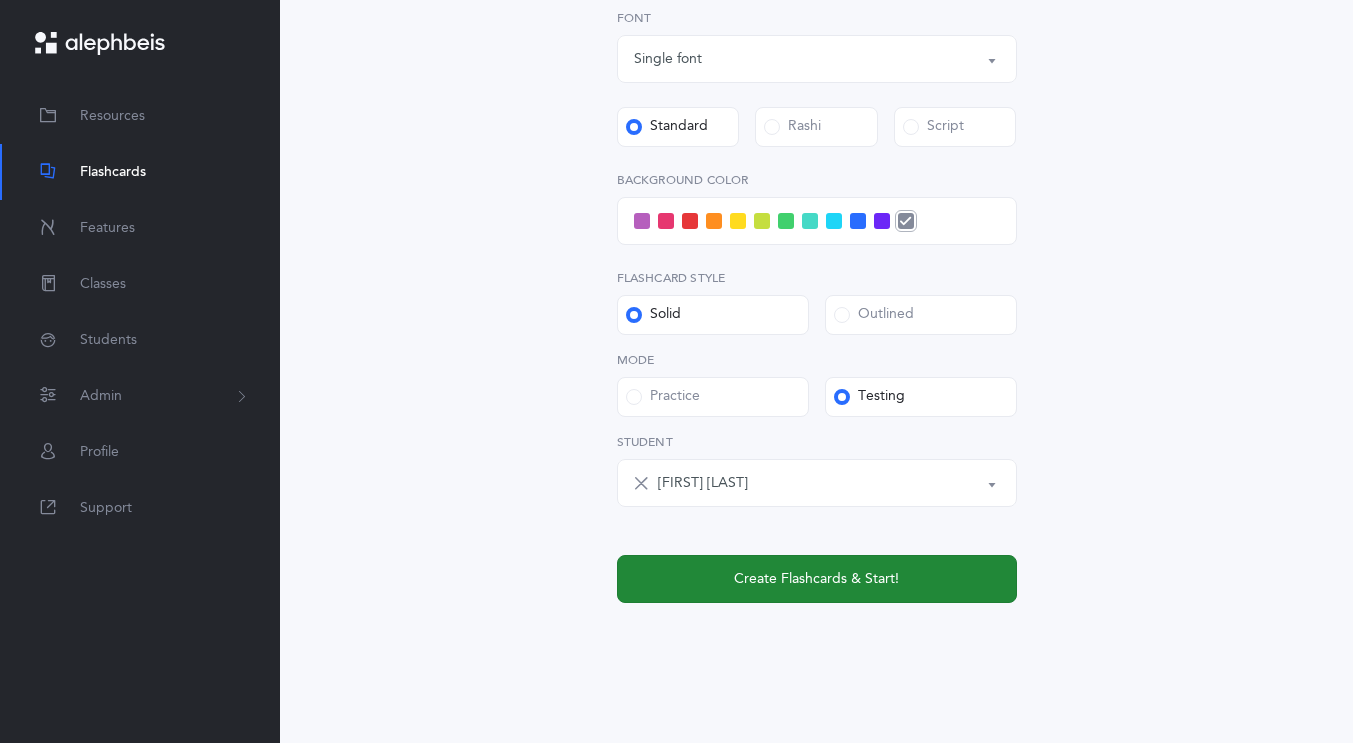 click on "Create Flashcards & Start!" at bounding box center [817, 579] 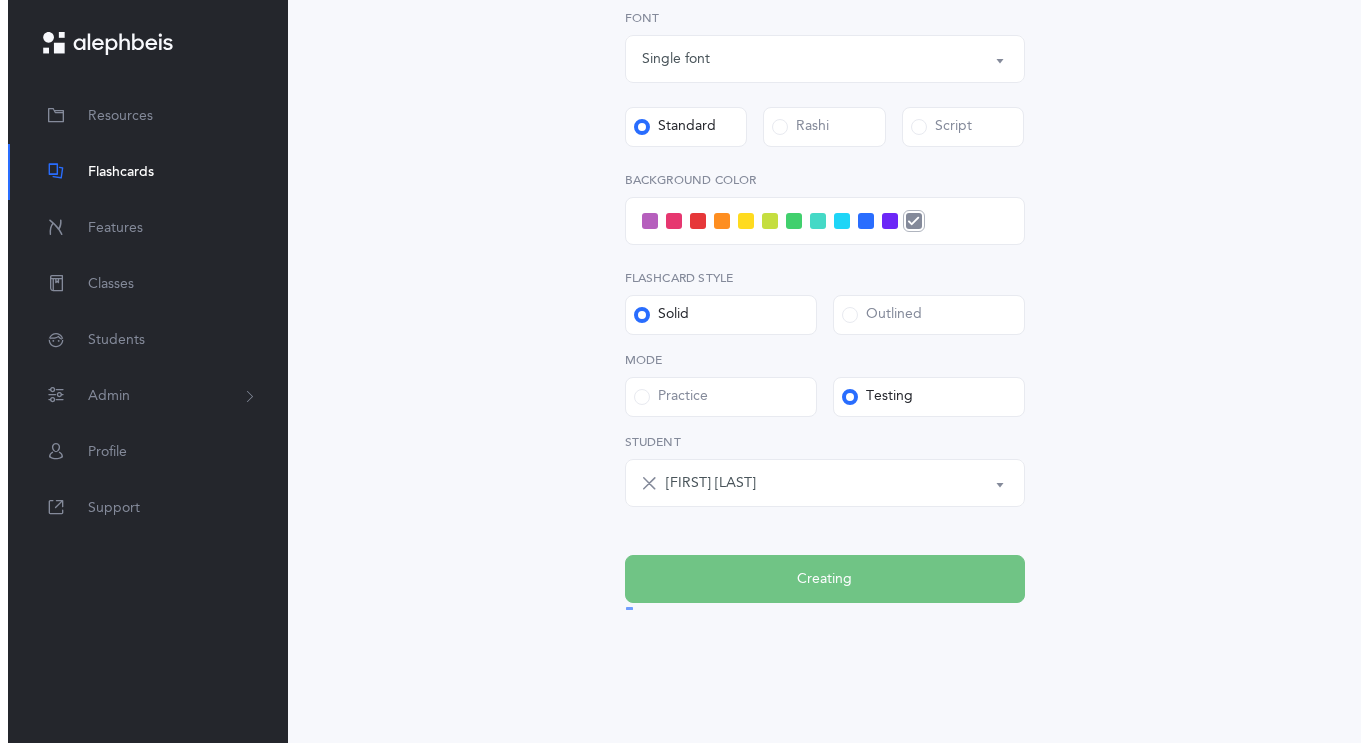 scroll, scrollTop: 0, scrollLeft: 0, axis: both 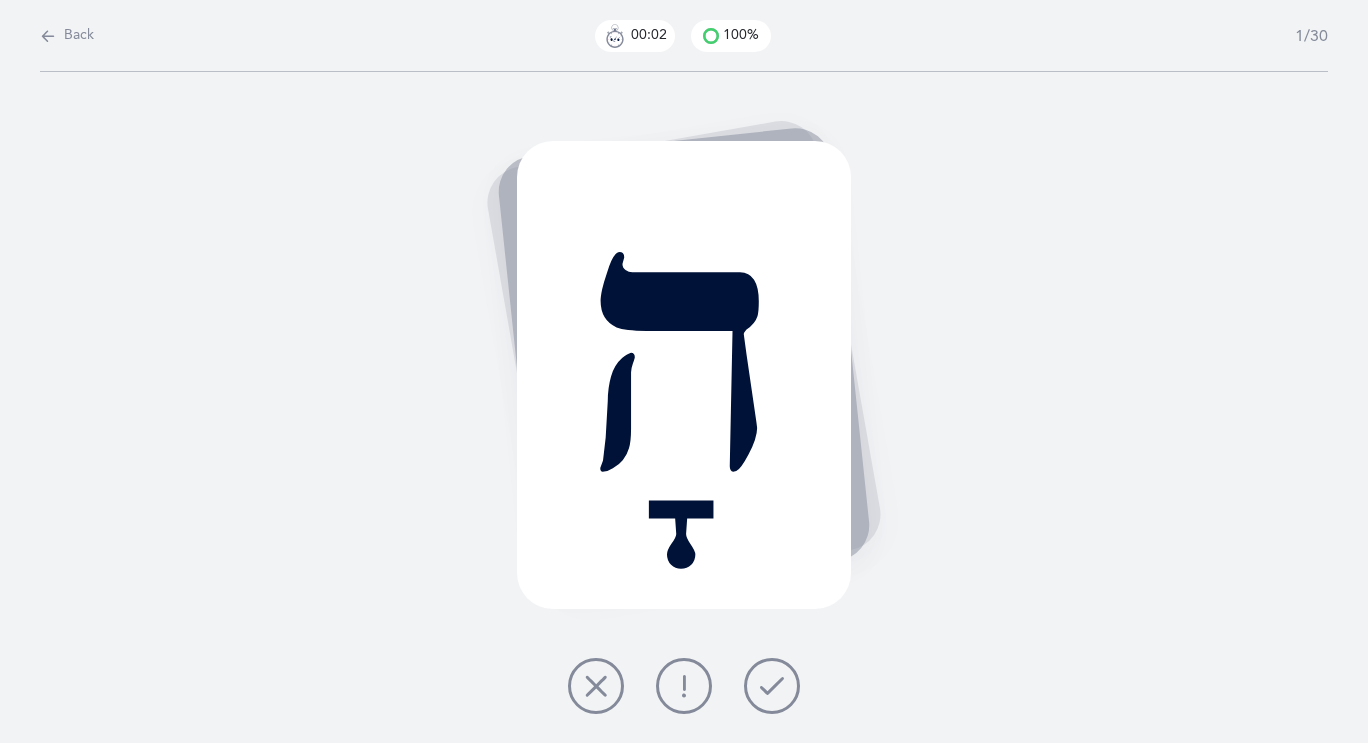 click at bounding box center [772, 686] 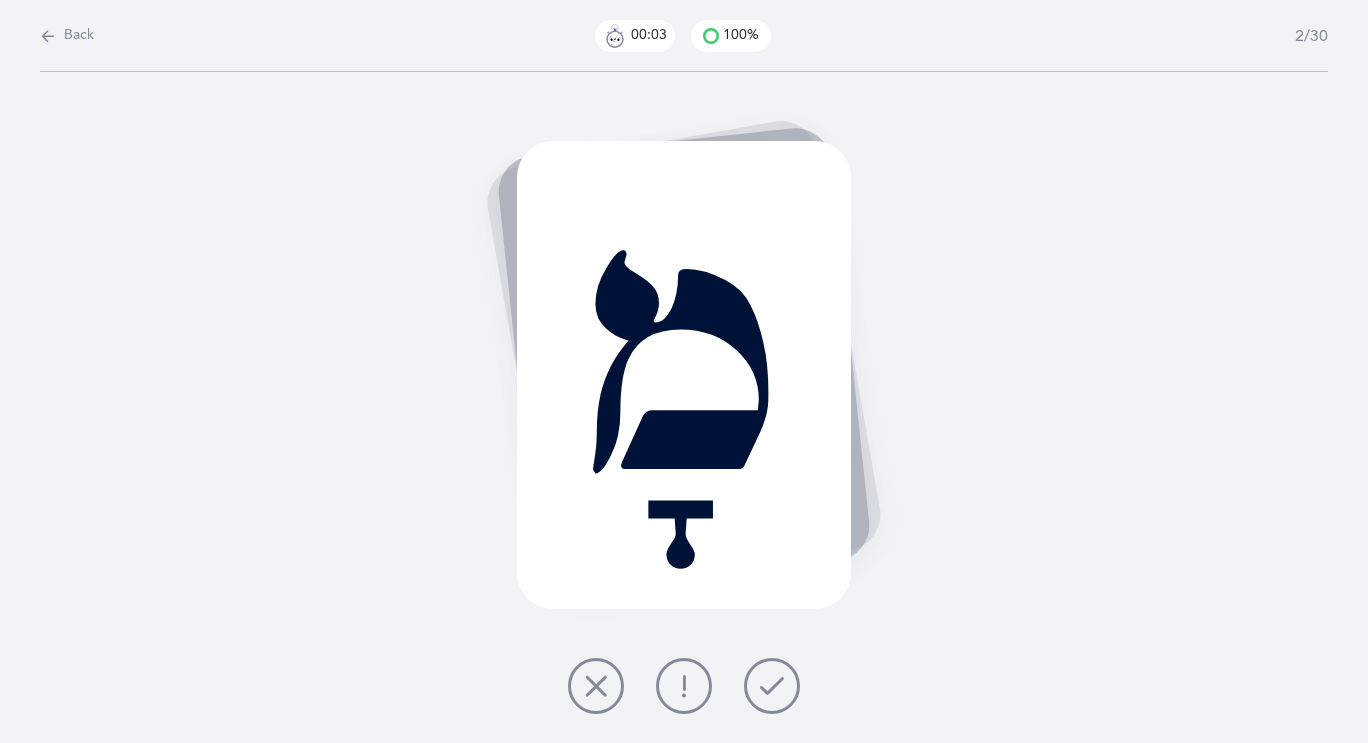 click at bounding box center [772, 686] 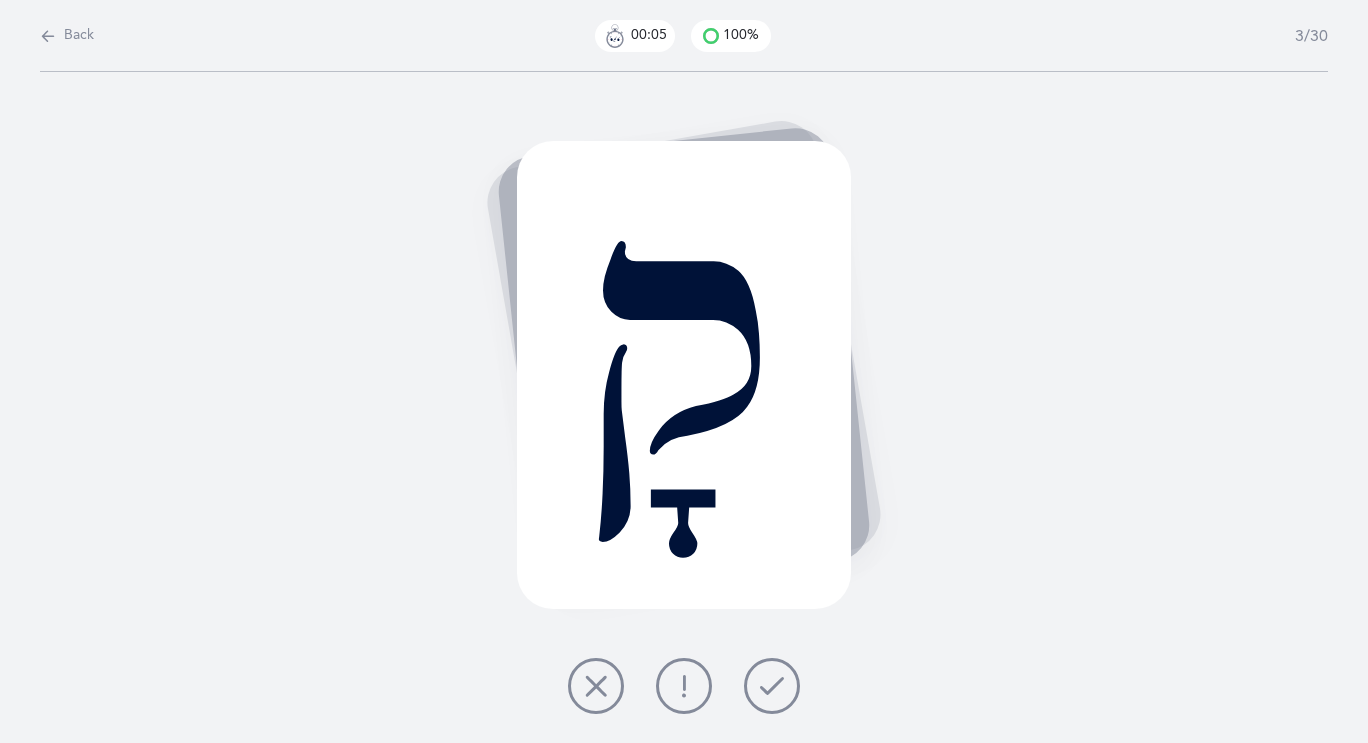 click at bounding box center [772, 686] 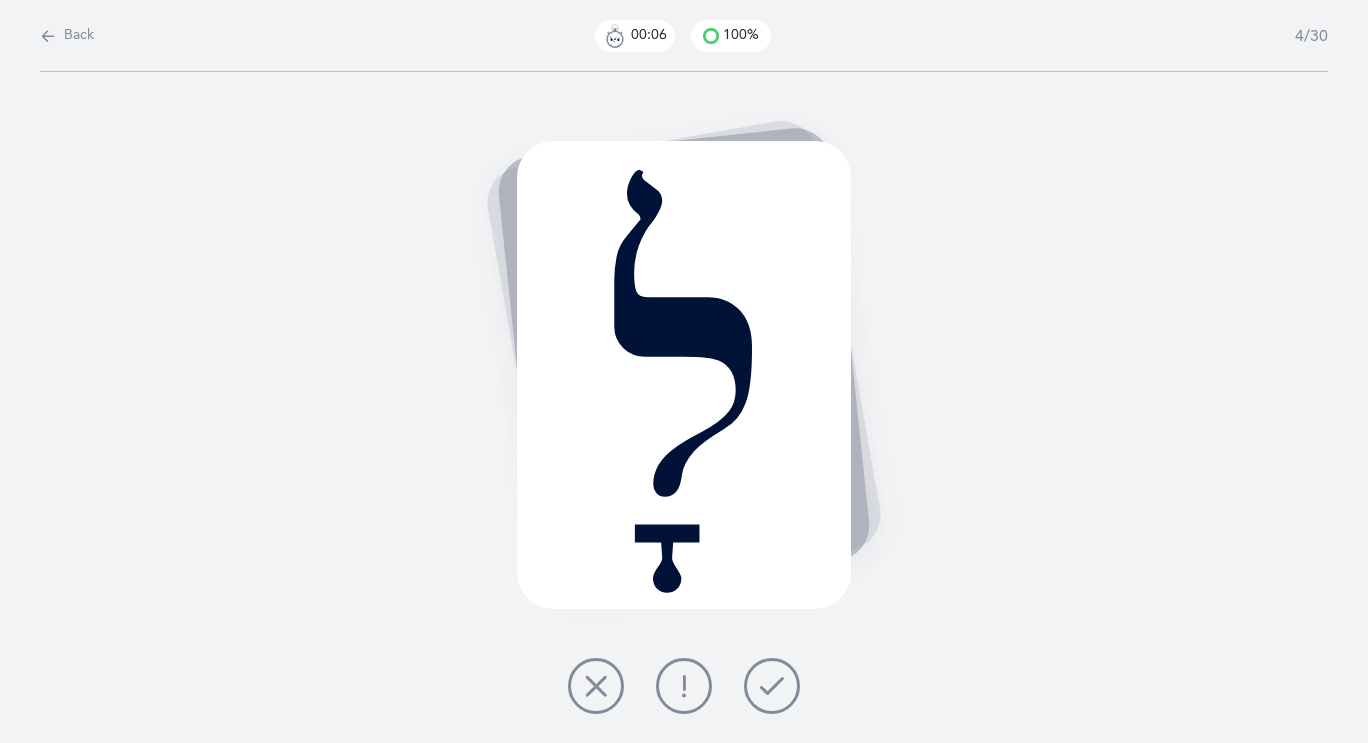click at bounding box center [772, 686] 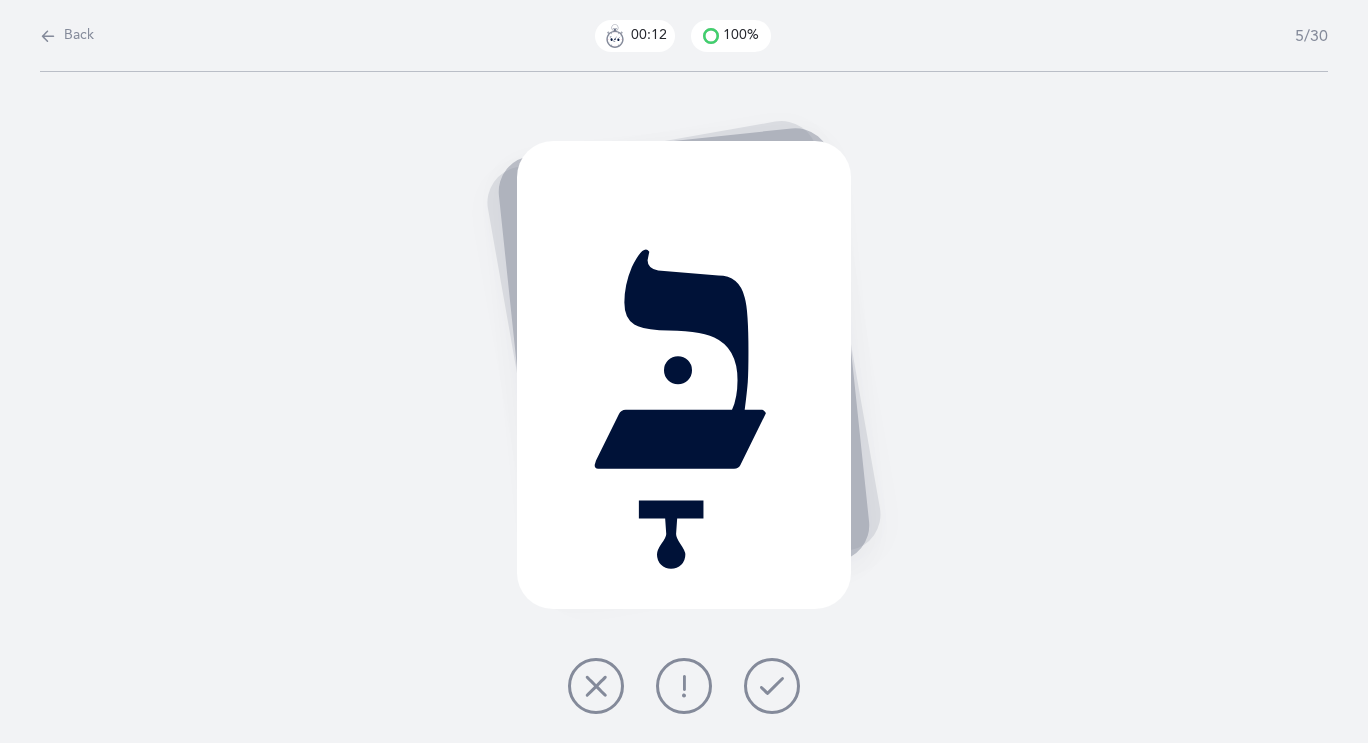 click at bounding box center (772, 686) 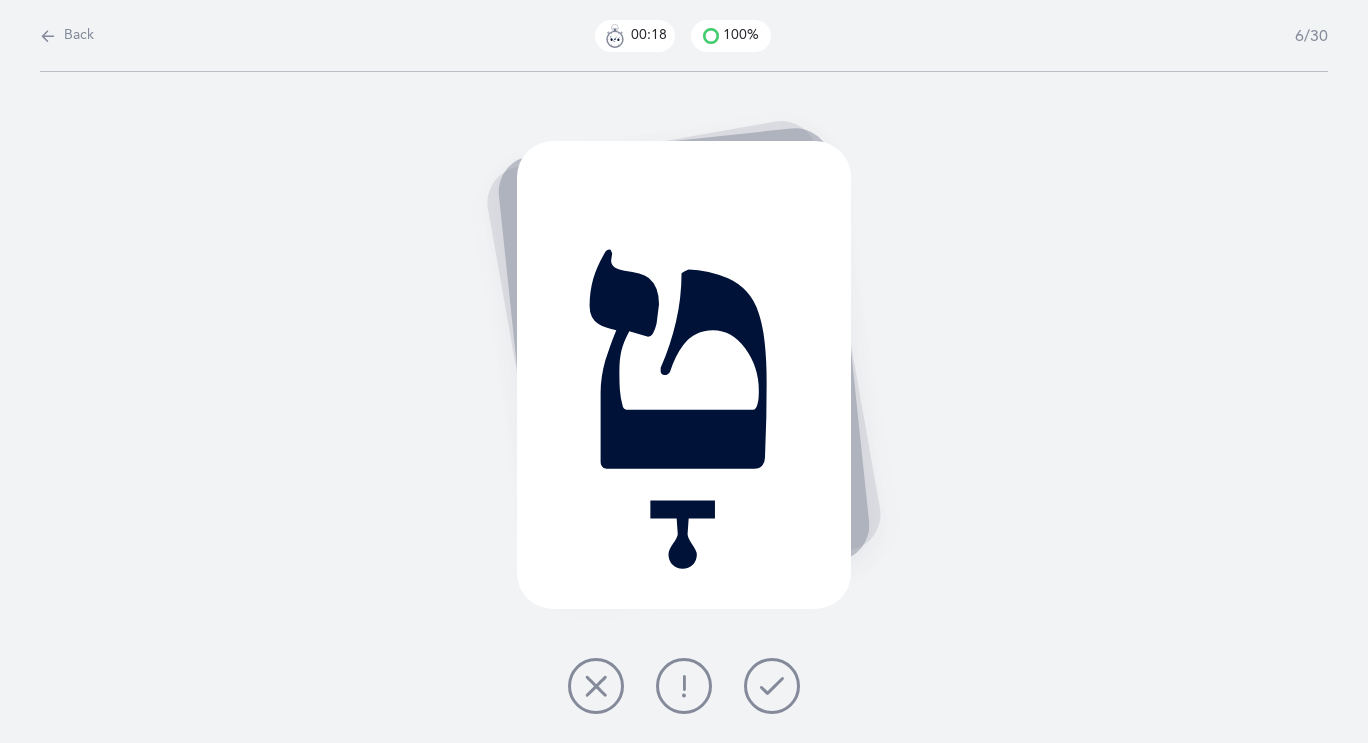 click at bounding box center (772, 686) 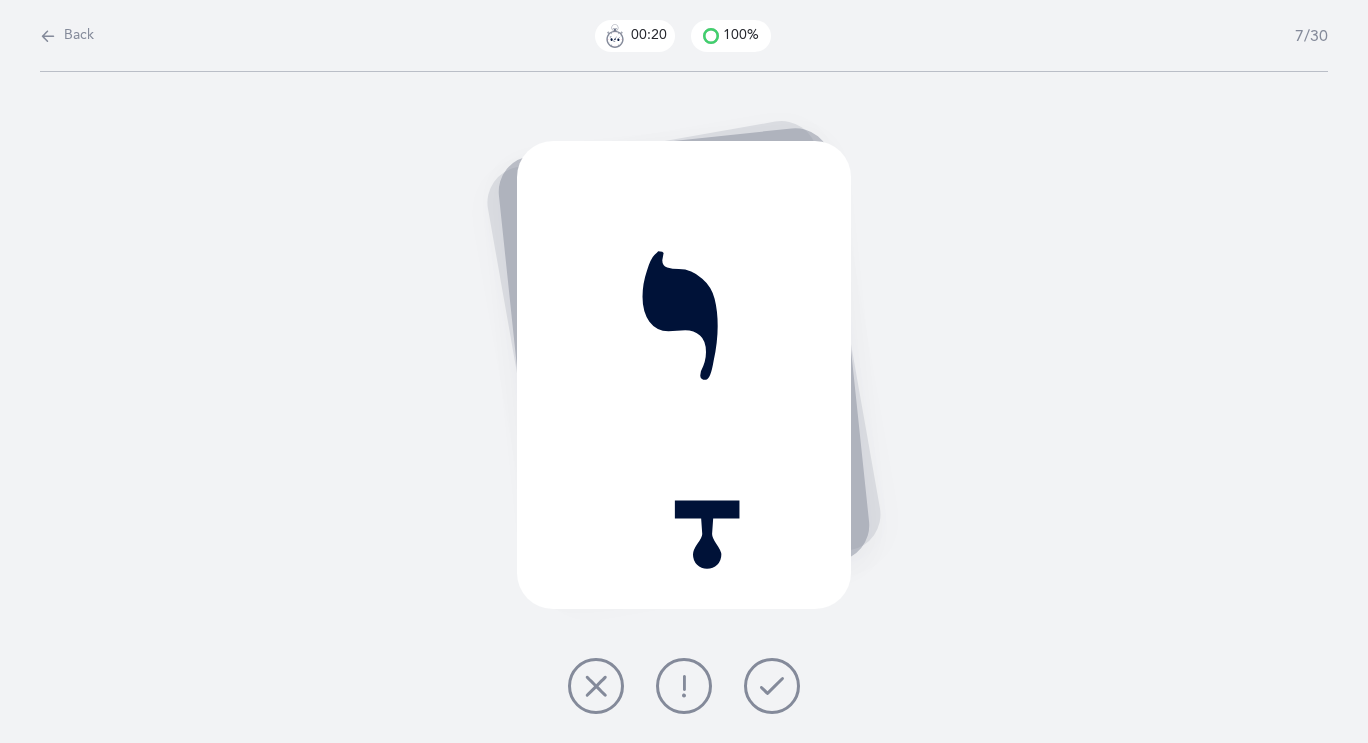 click at bounding box center (772, 686) 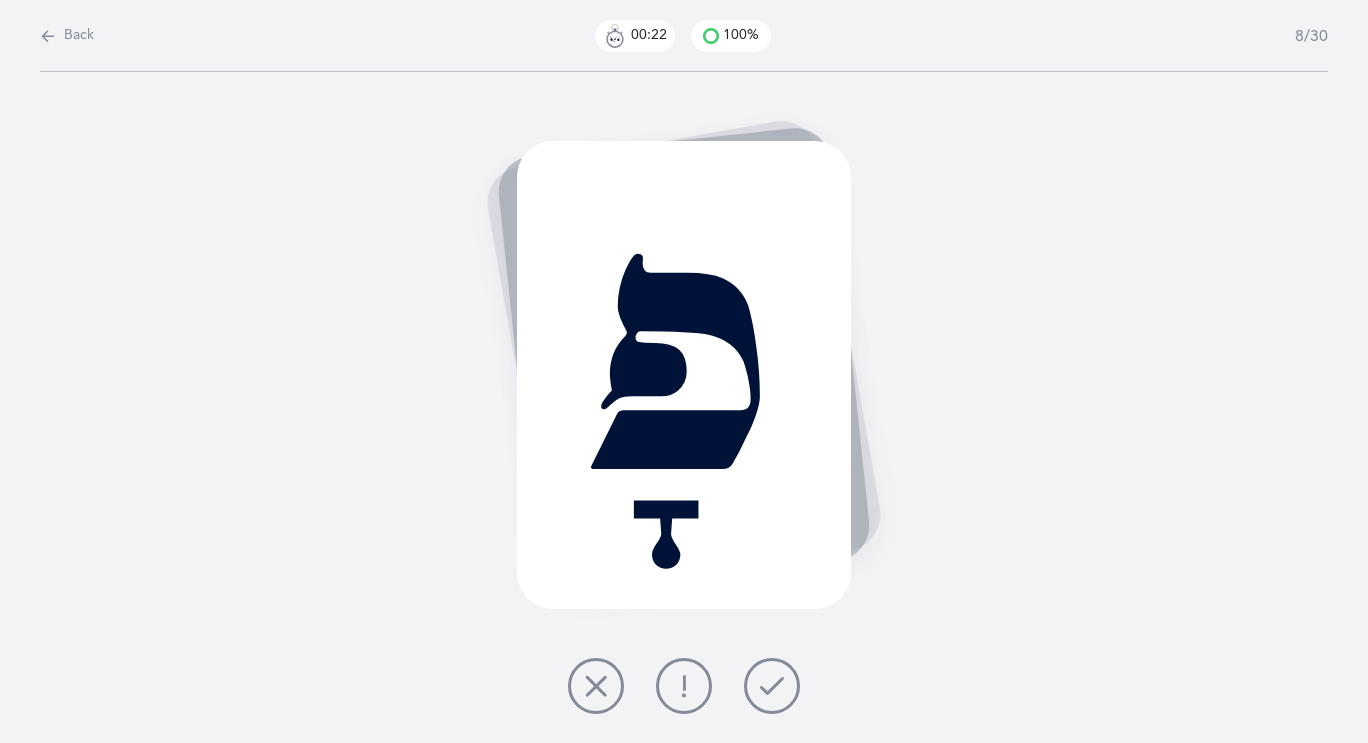 click at bounding box center (772, 686) 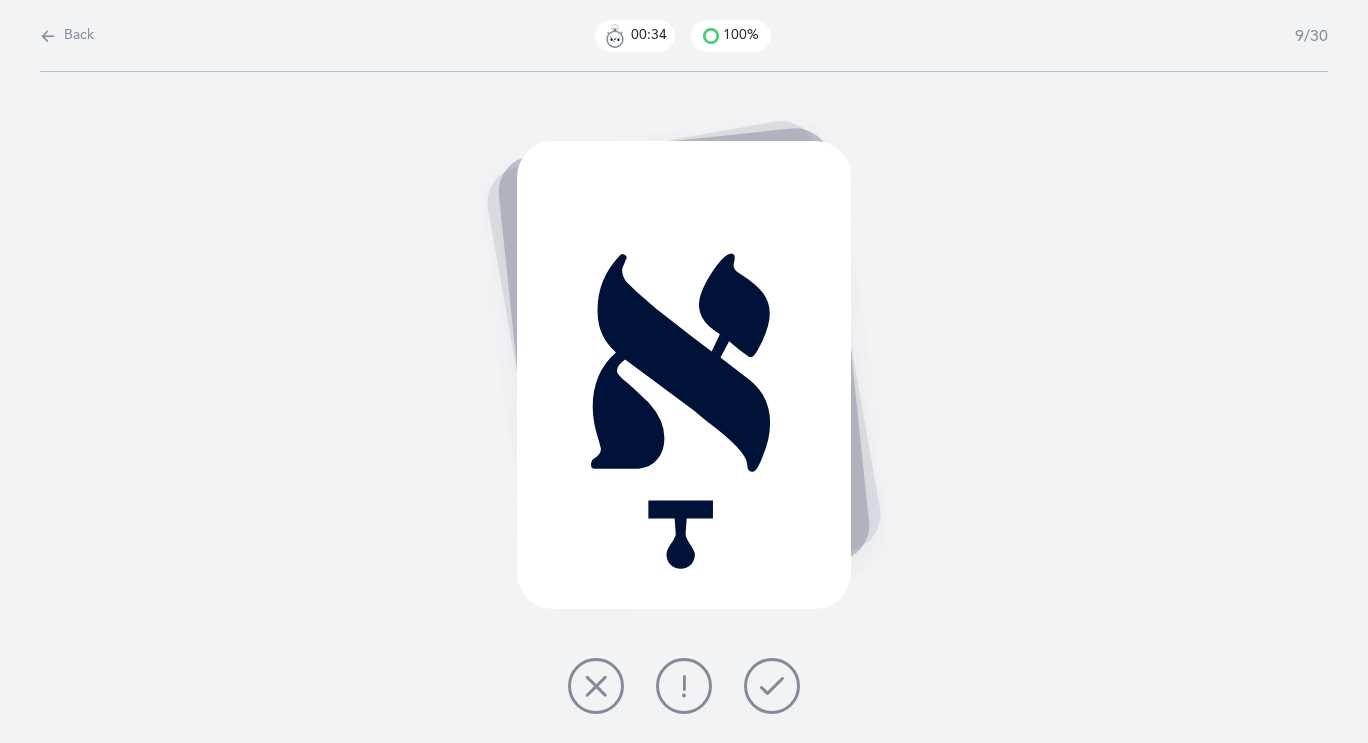 click at bounding box center [772, 686] 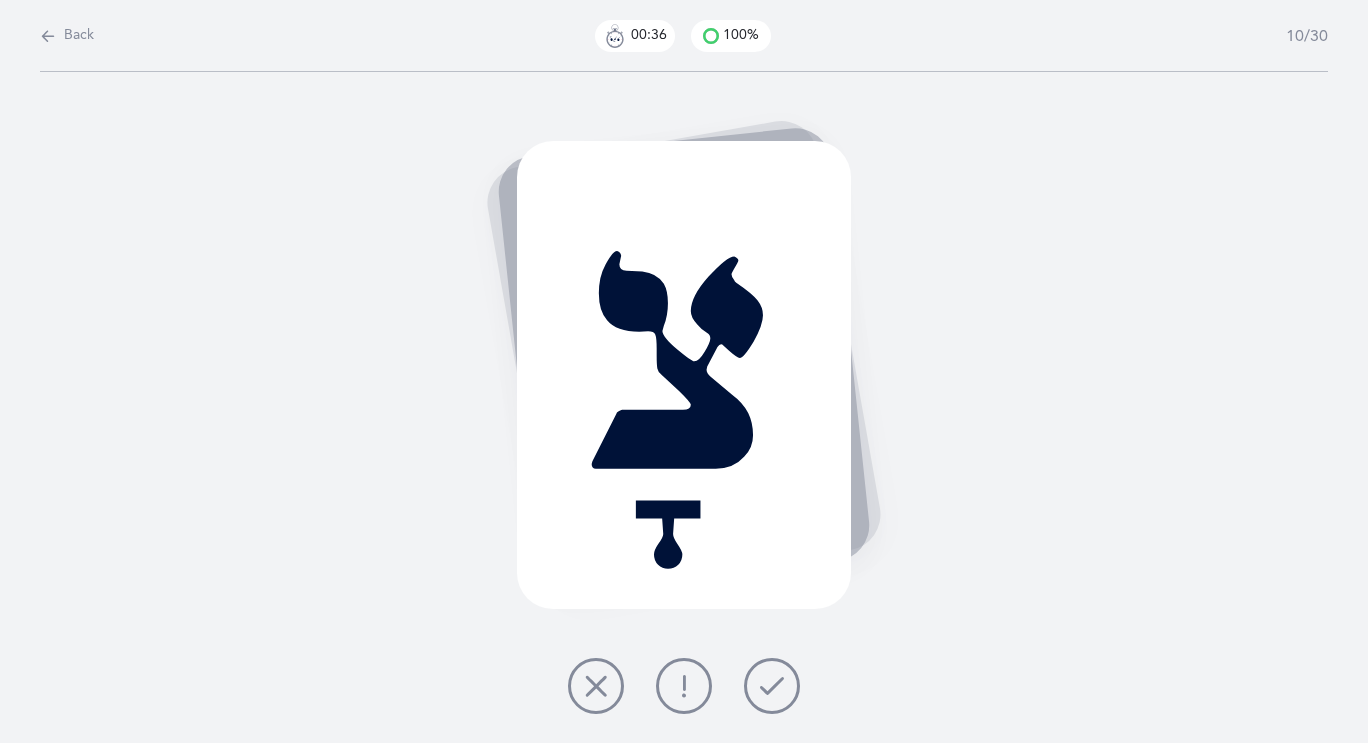 click at bounding box center (772, 686) 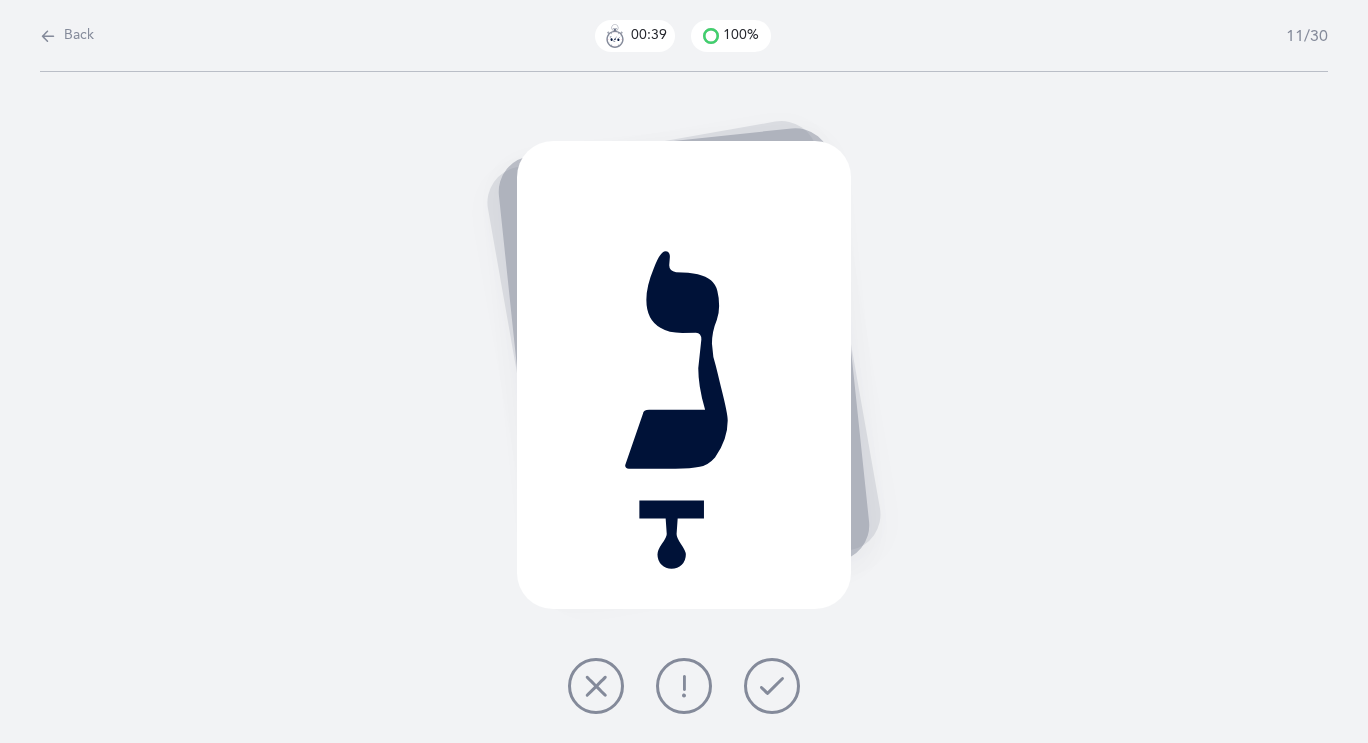 click at bounding box center (772, 686) 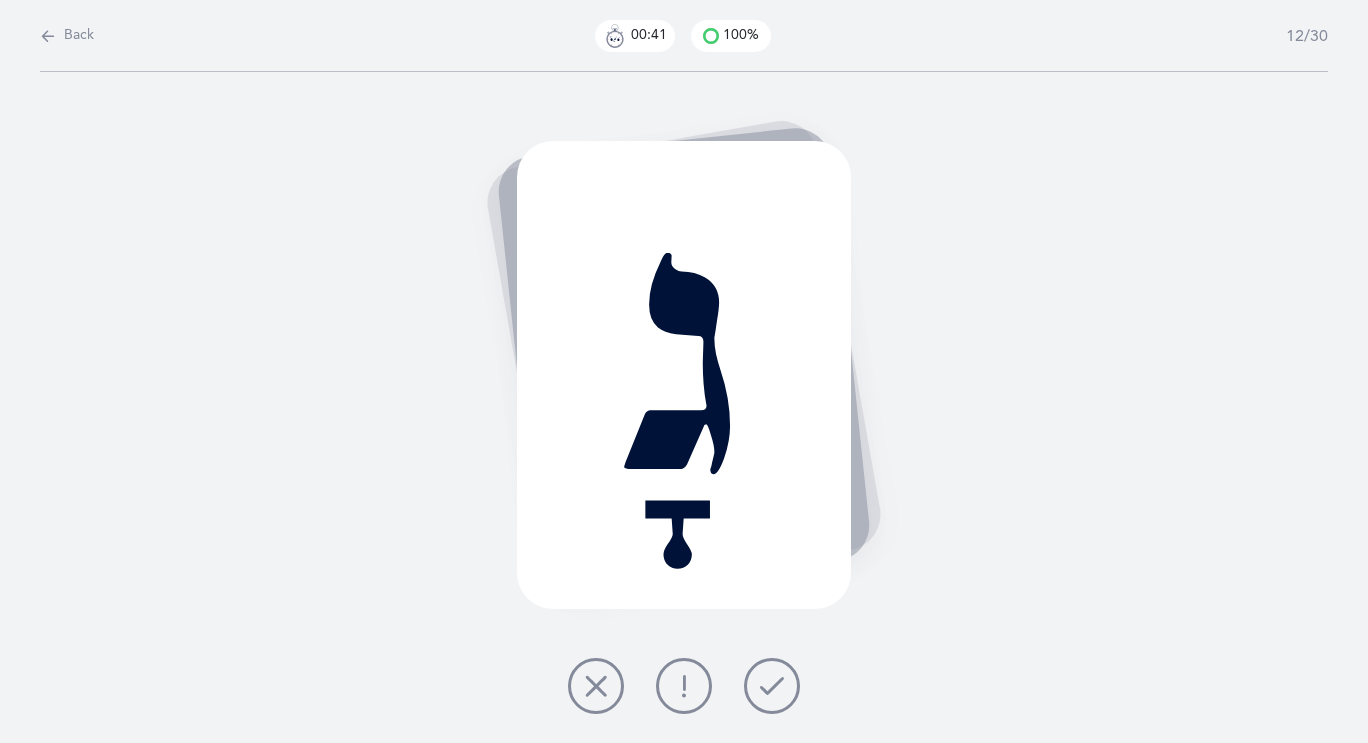 click at bounding box center [772, 686] 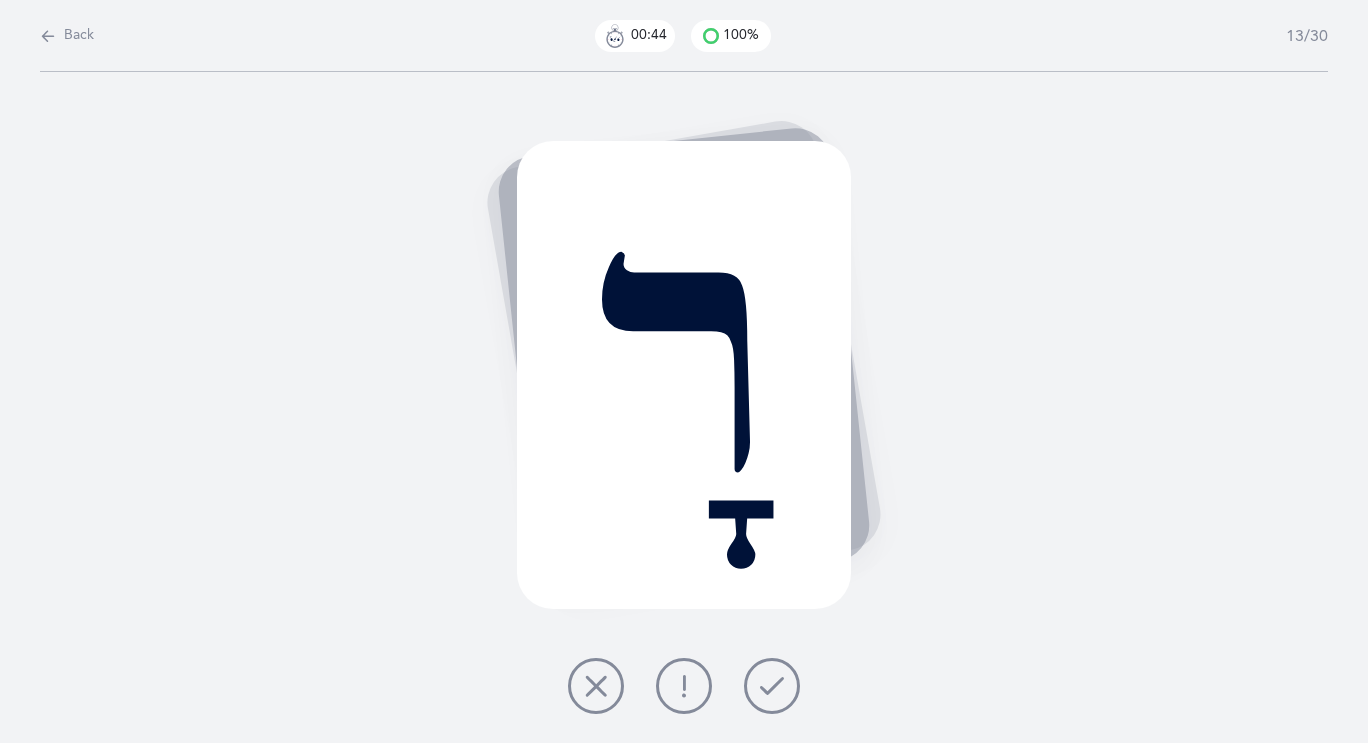 click at bounding box center [772, 686] 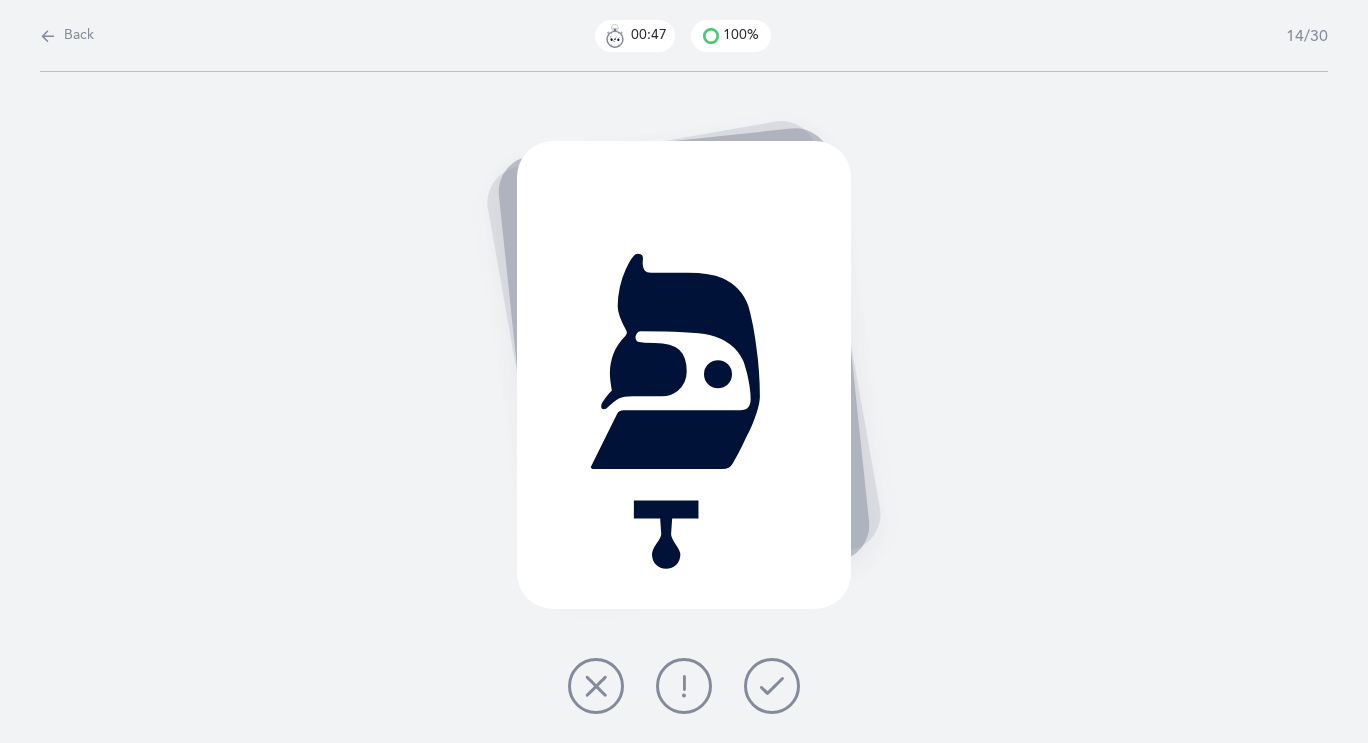 click at bounding box center [772, 686] 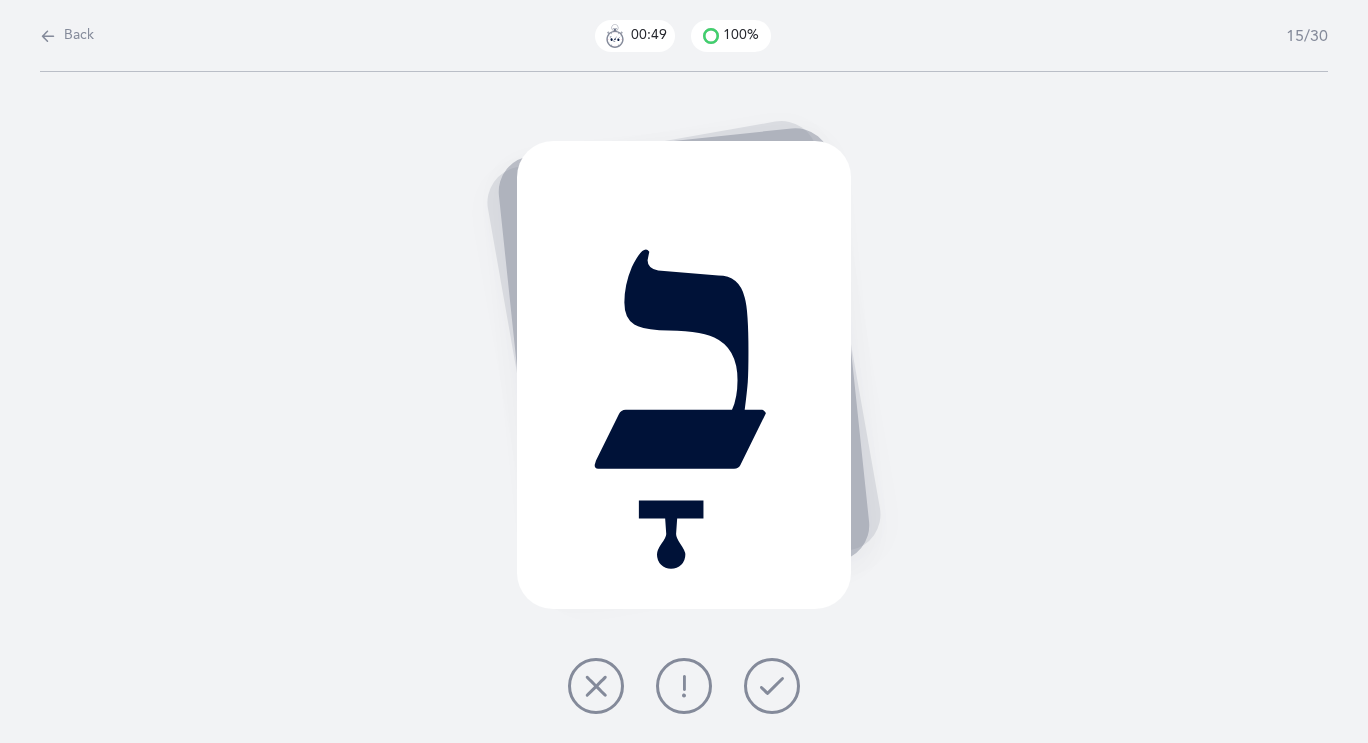 click at bounding box center [772, 686] 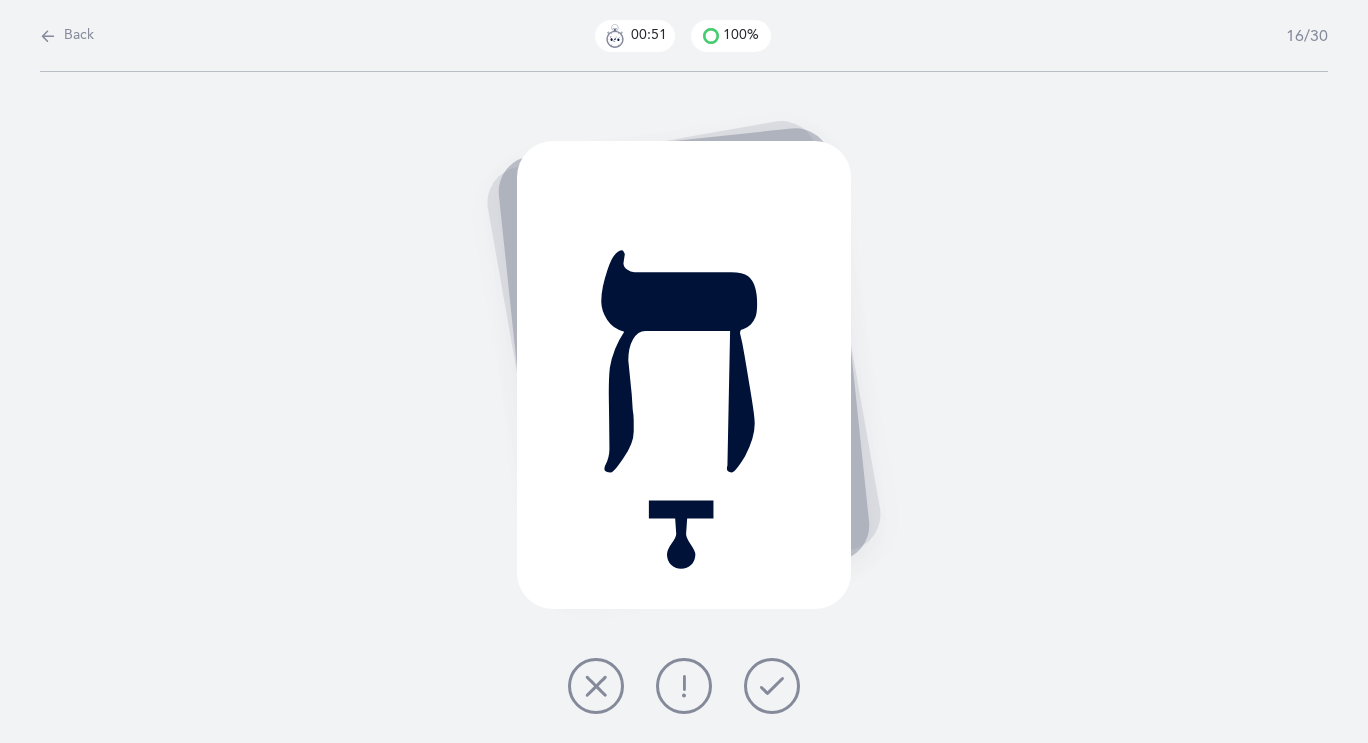 click at bounding box center [772, 686] 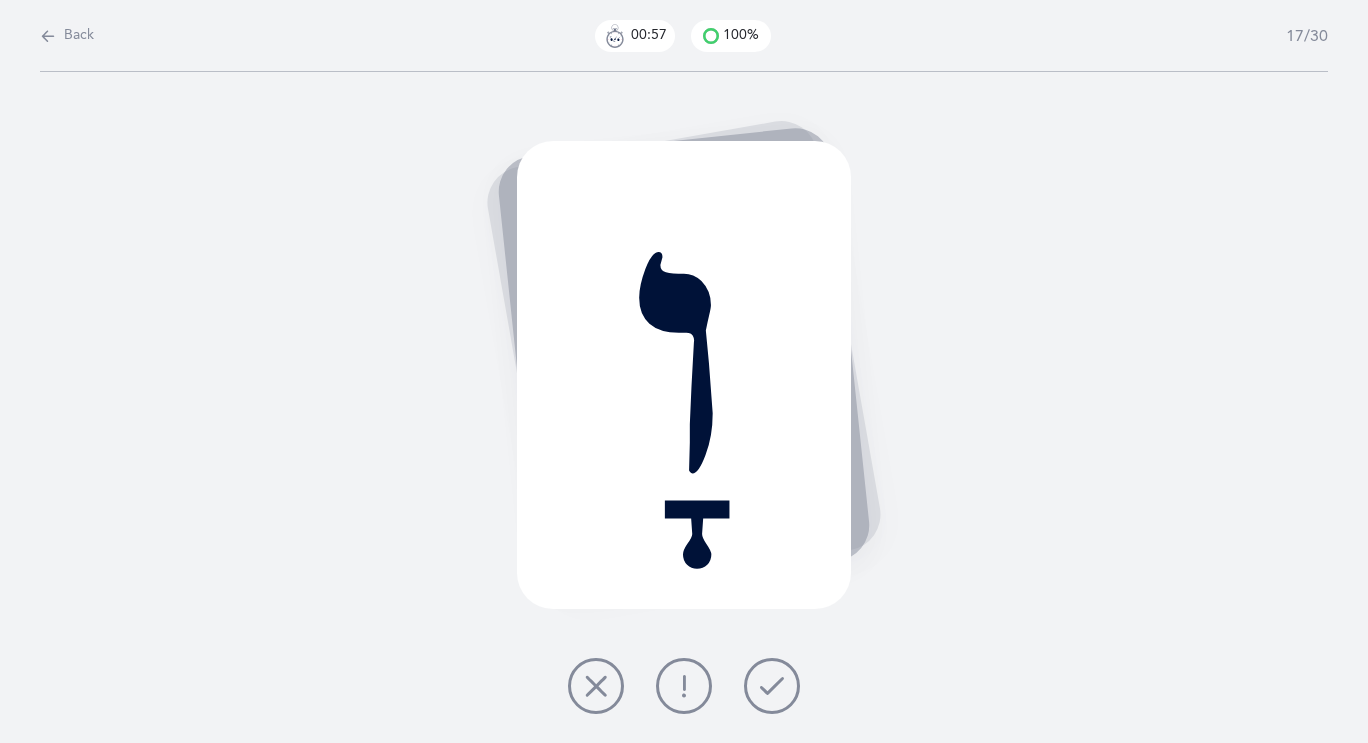click at bounding box center [772, 686] 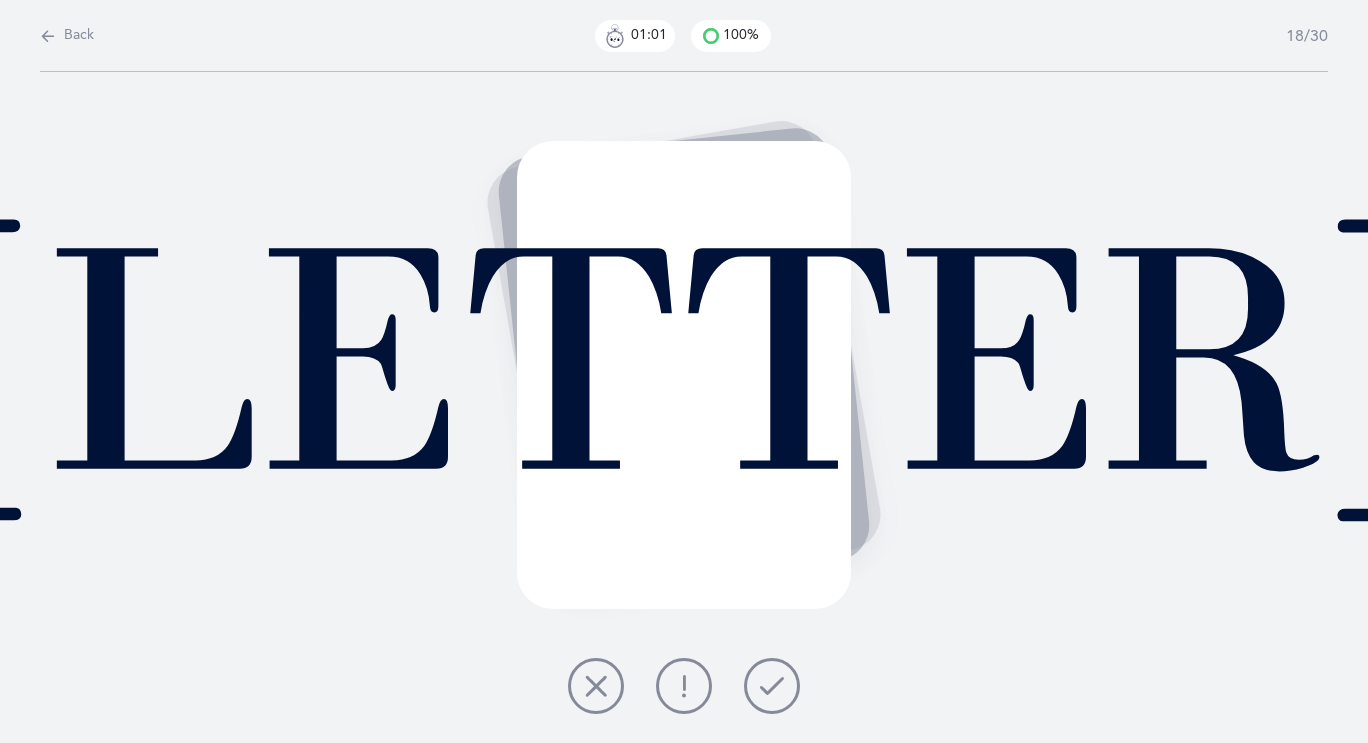 click at bounding box center (772, 686) 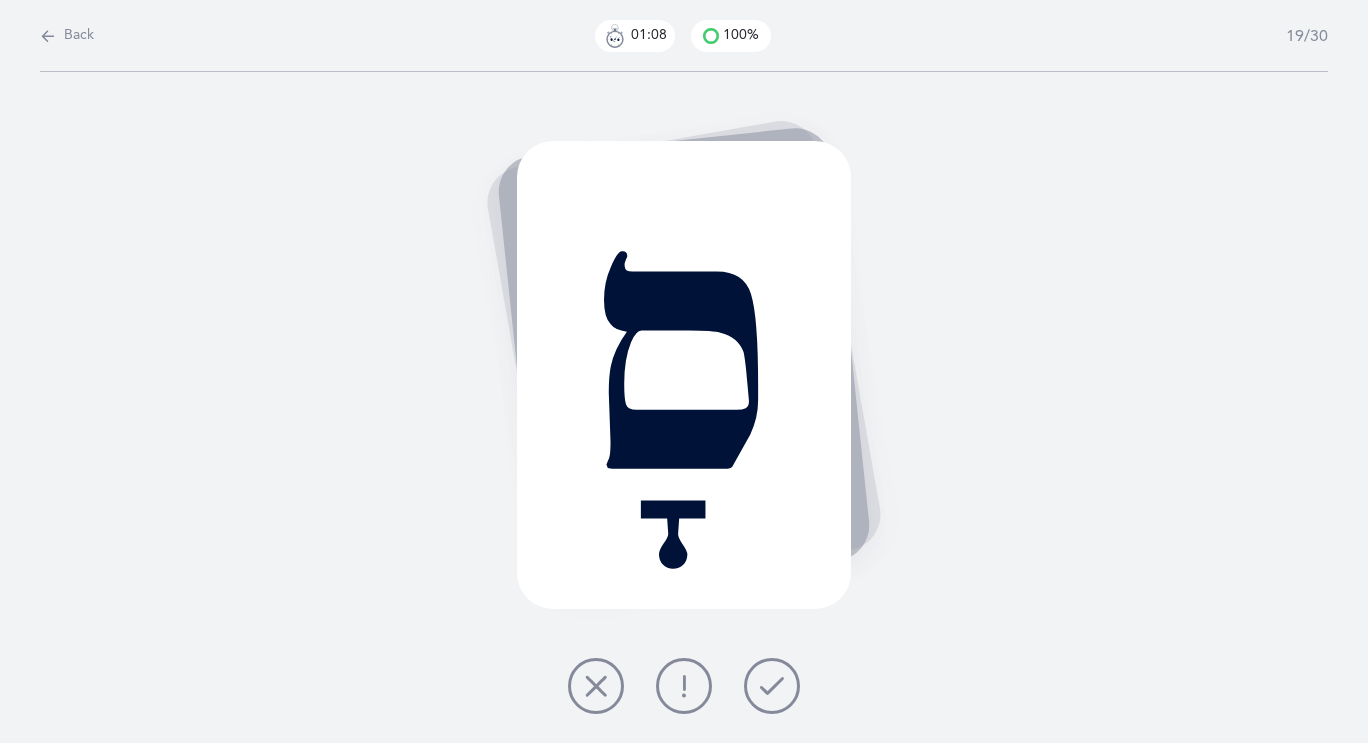click at bounding box center [684, 686] 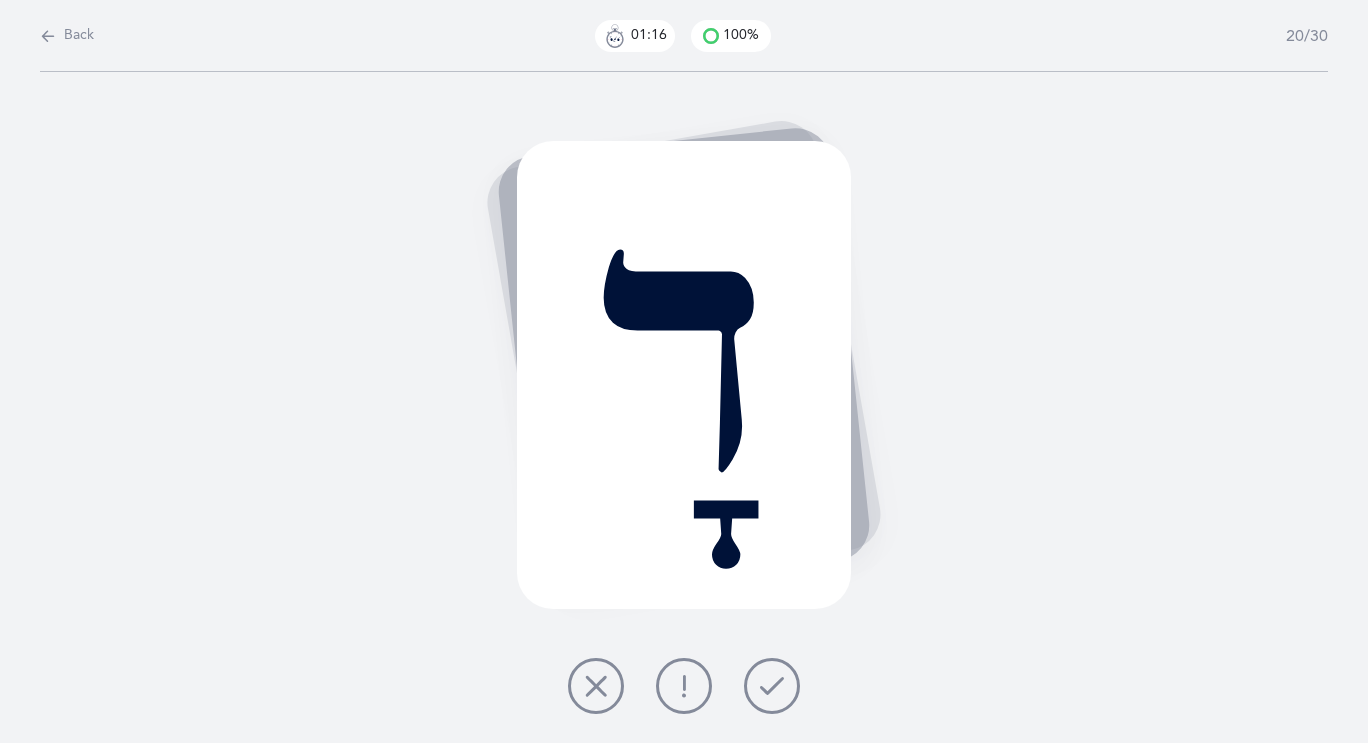 click at bounding box center (772, 686) 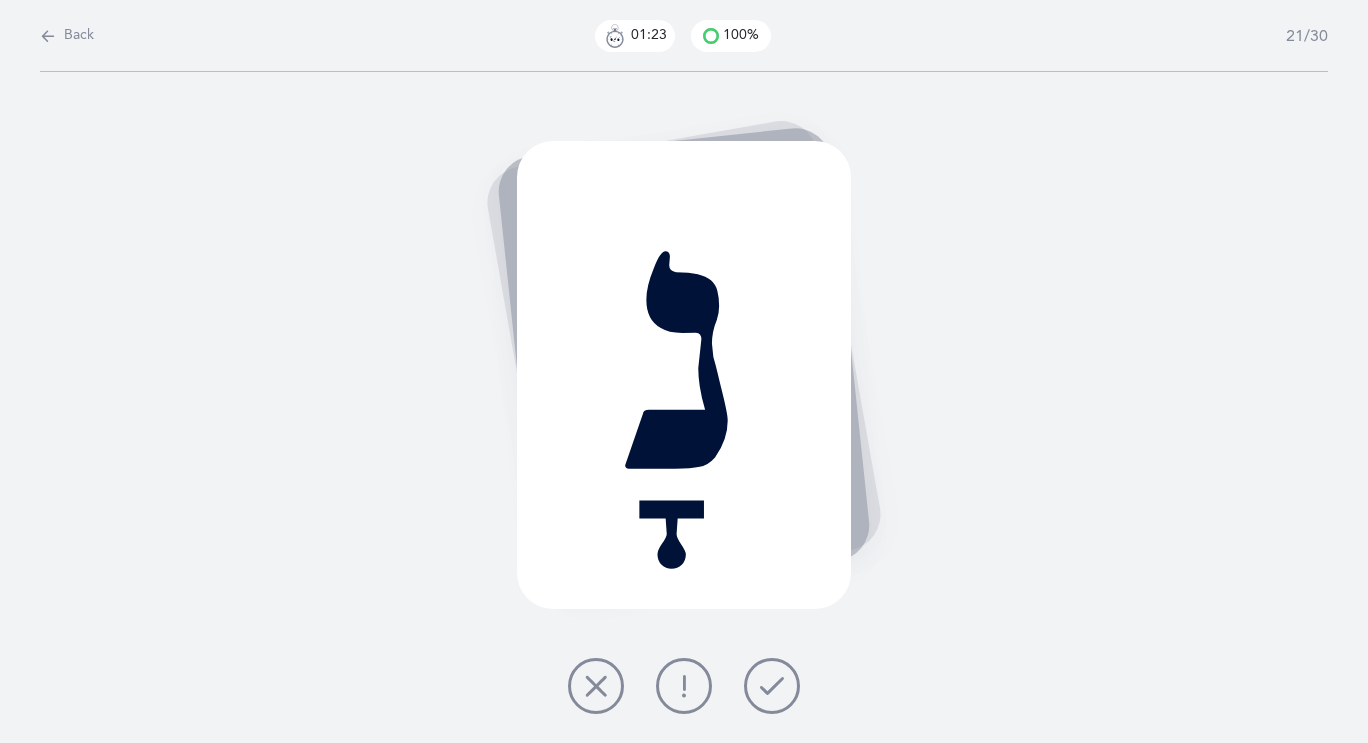 click at bounding box center (772, 686) 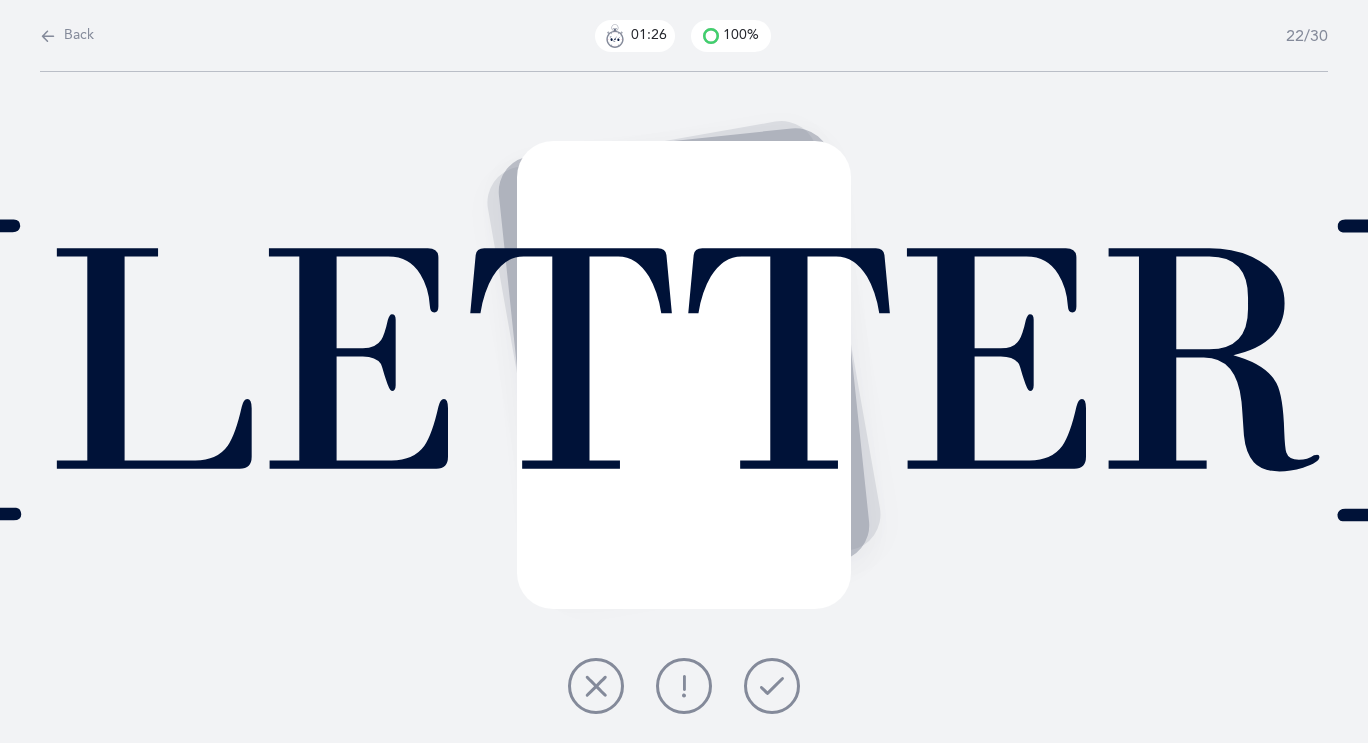 click at bounding box center (772, 686) 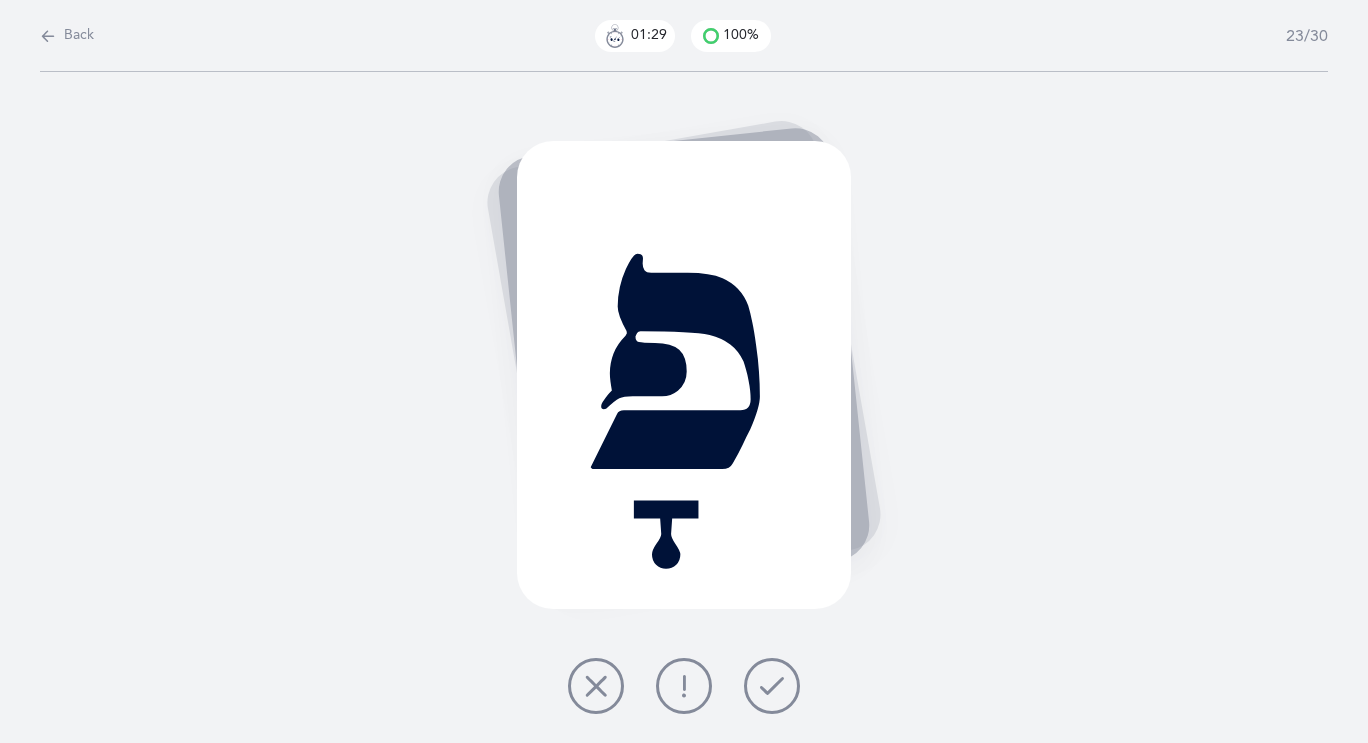 click at bounding box center (772, 686) 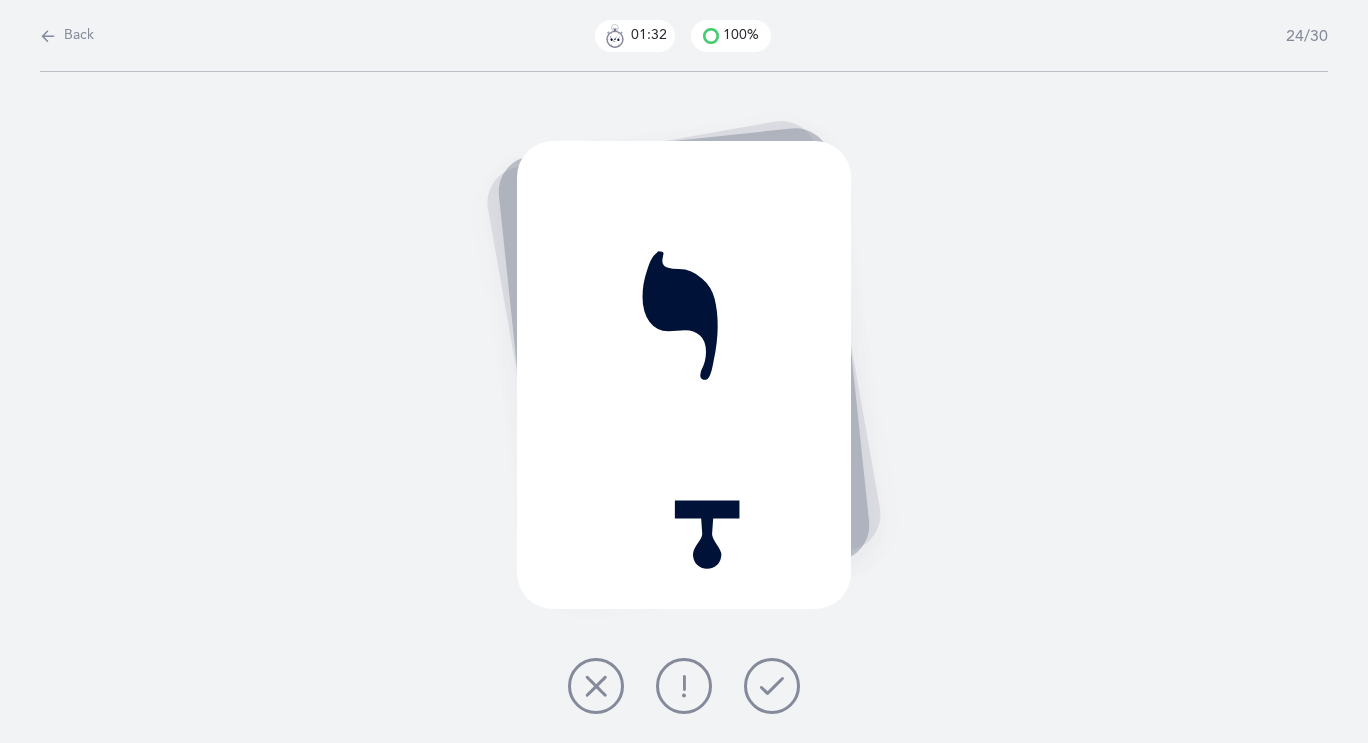 click at bounding box center (772, 686) 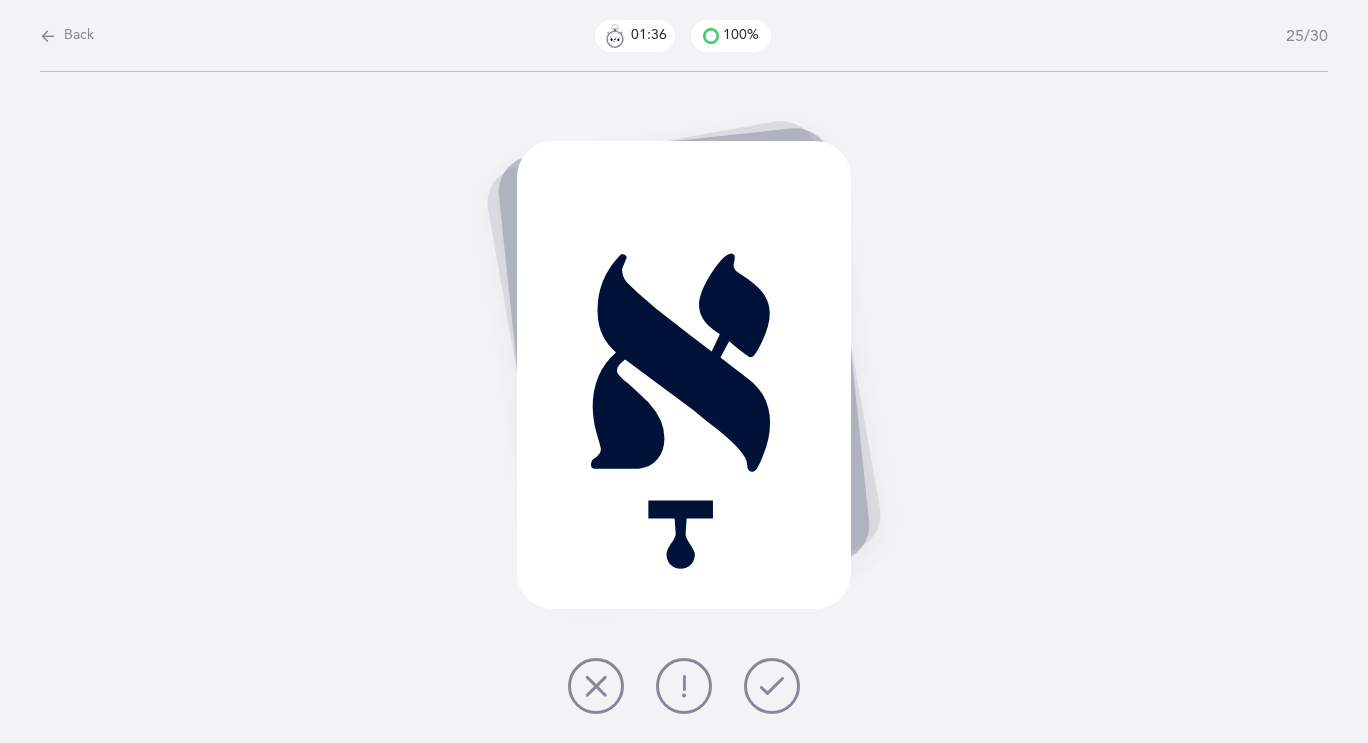 click at bounding box center [772, 686] 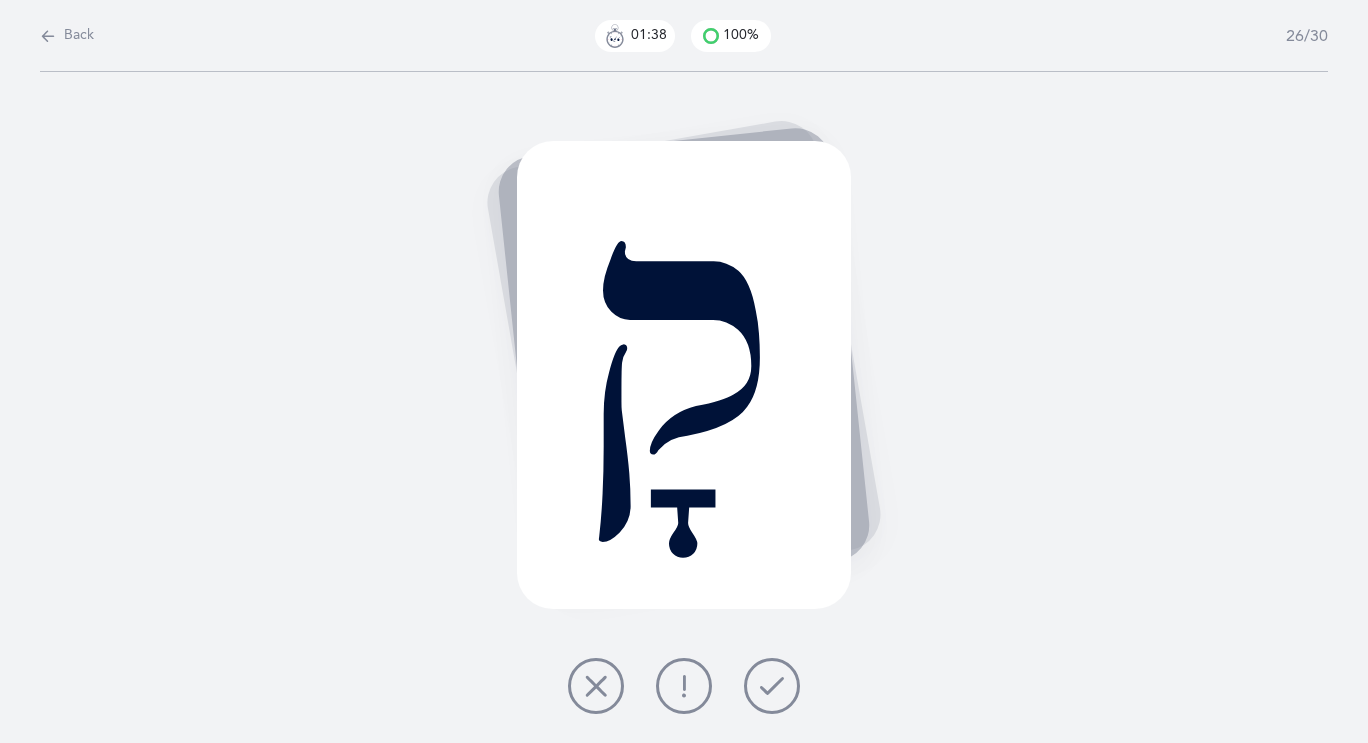 click at bounding box center [772, 686] 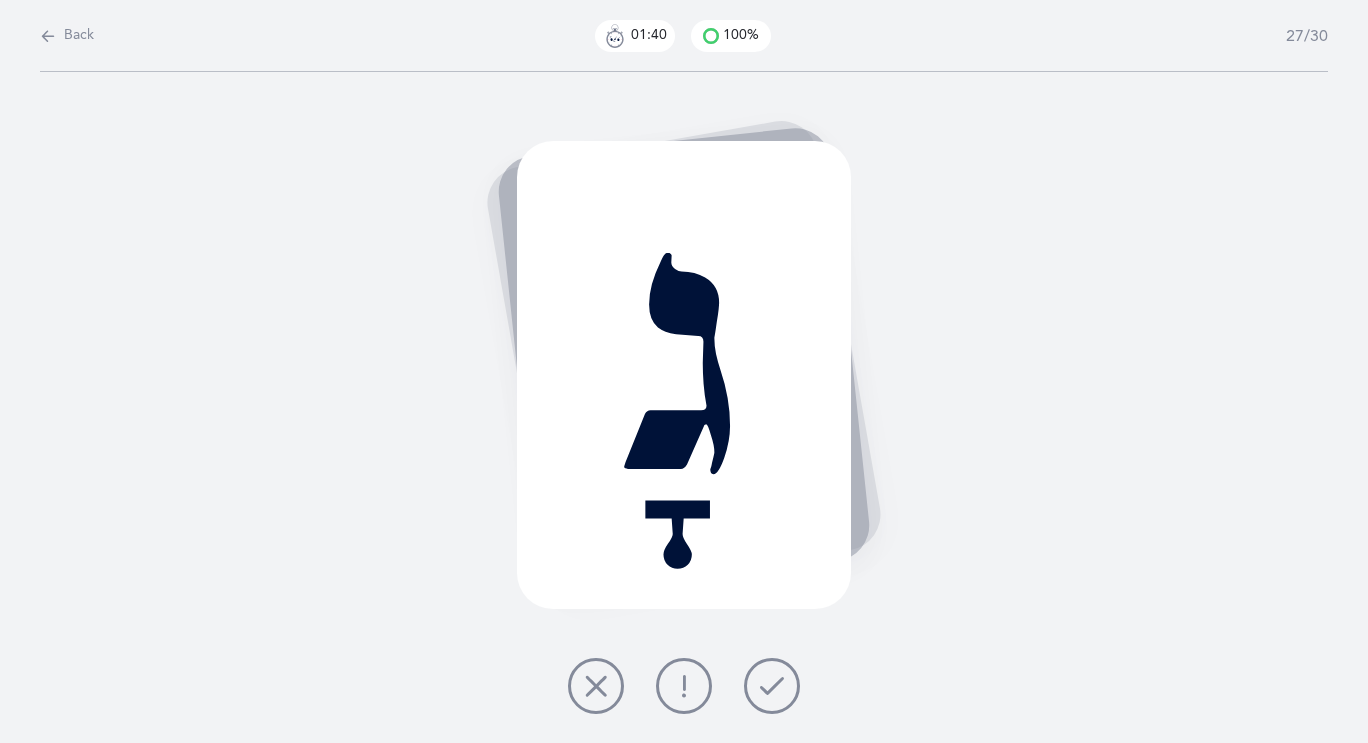 click at bounding box center [772, 686] 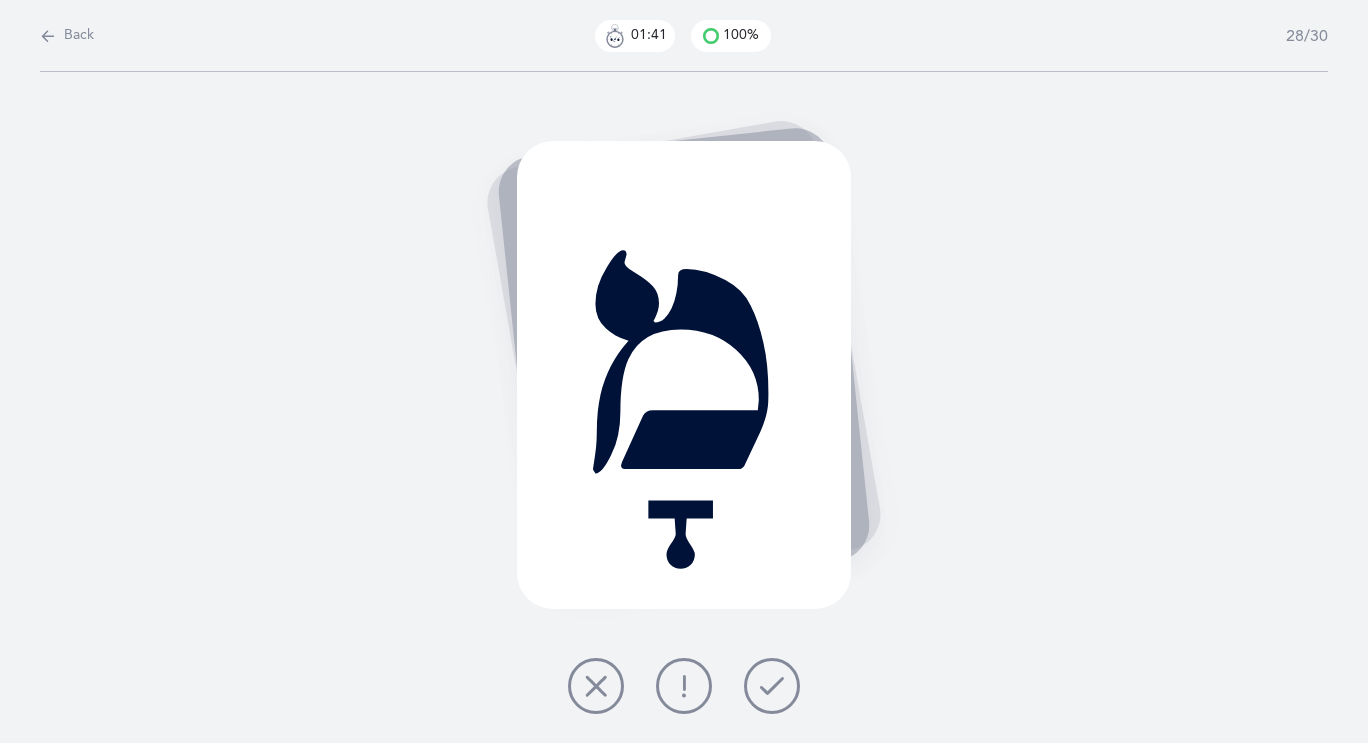 click at bounding box center [772, 686] 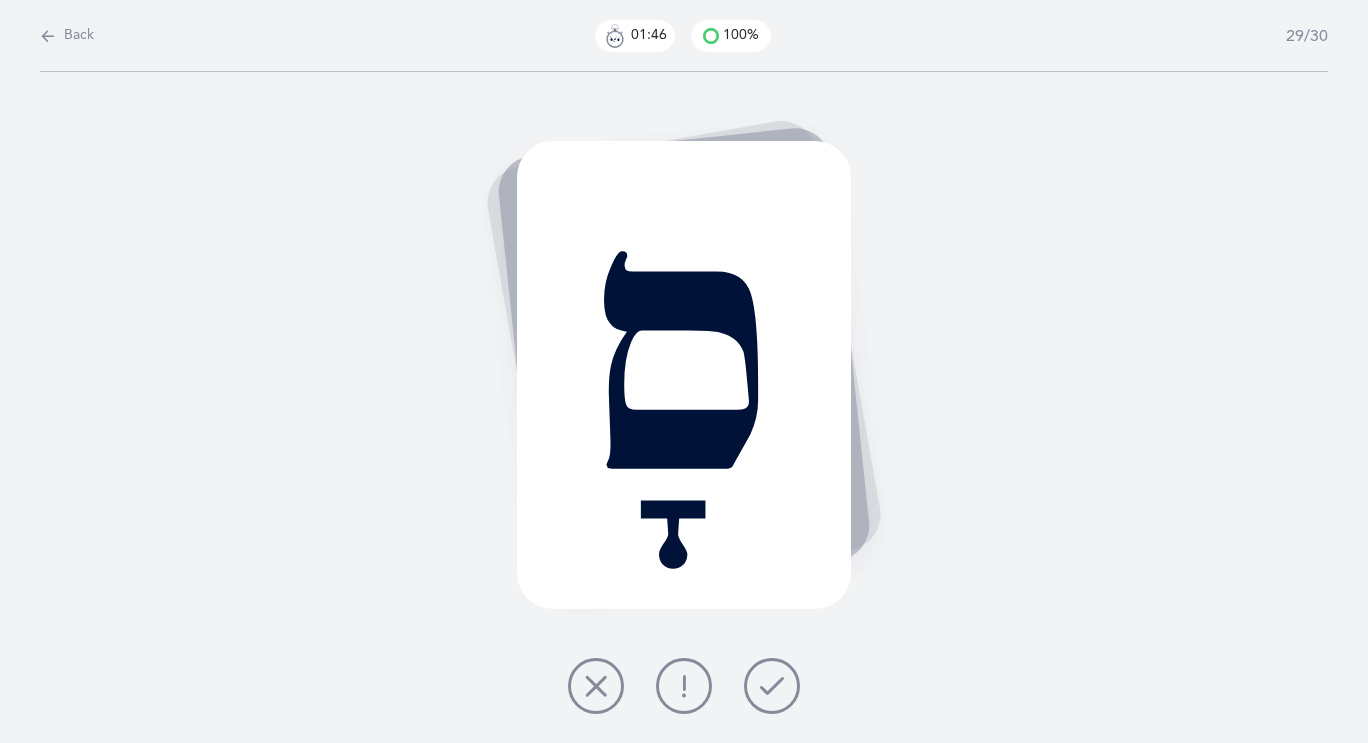click at bounding box center (772, 686) 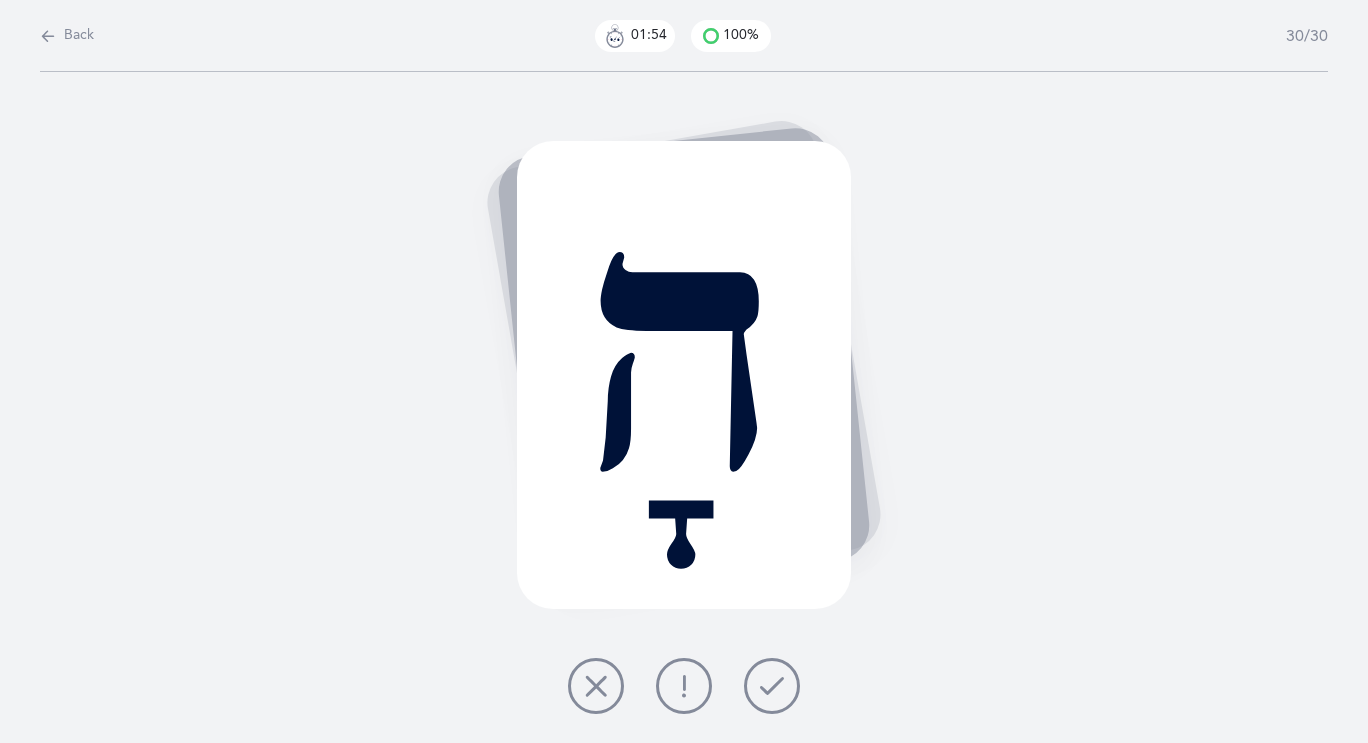 click at bounding box center [596, 686] 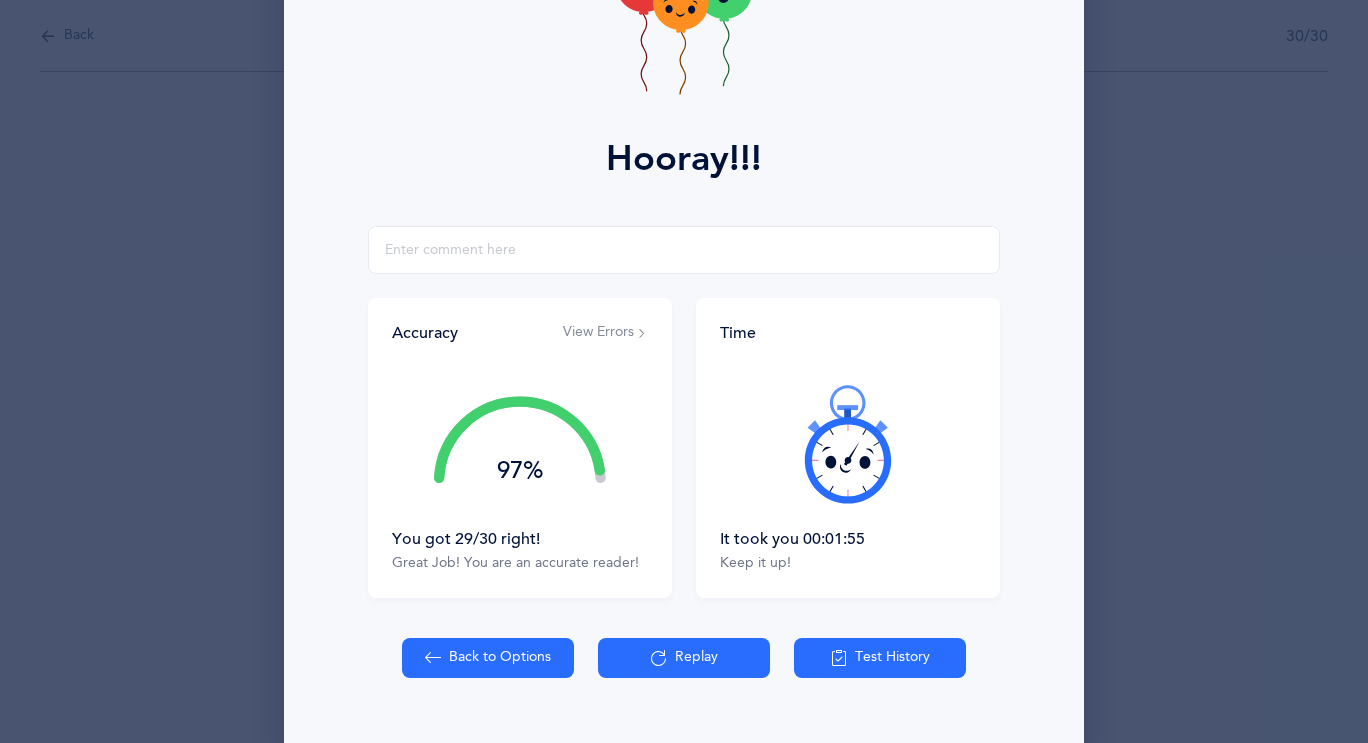 scroll, scrollTop: 205, scrollLeft: 0, axis: vertical 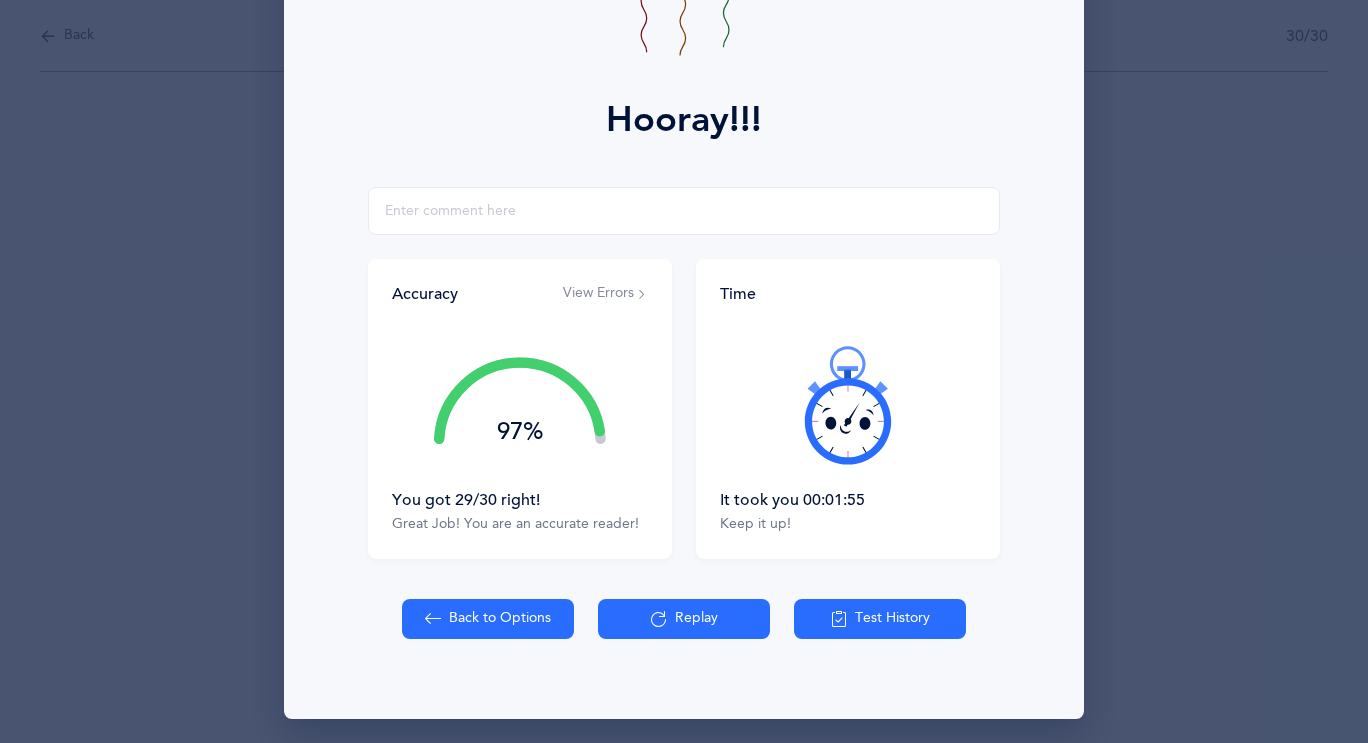 click on "View Errors" at bounding box center [605, 294] 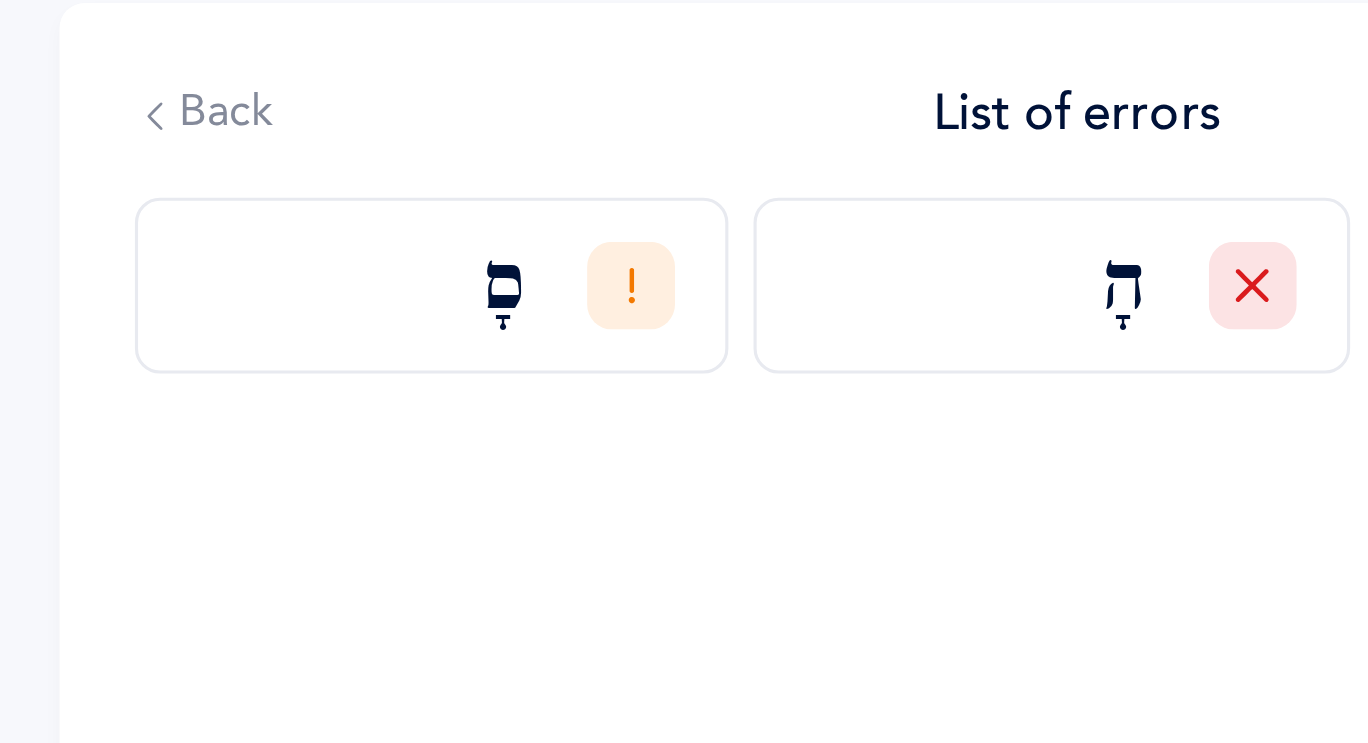 scroll, scrollTop: 191, scrollLeft: 0, axis: vertical 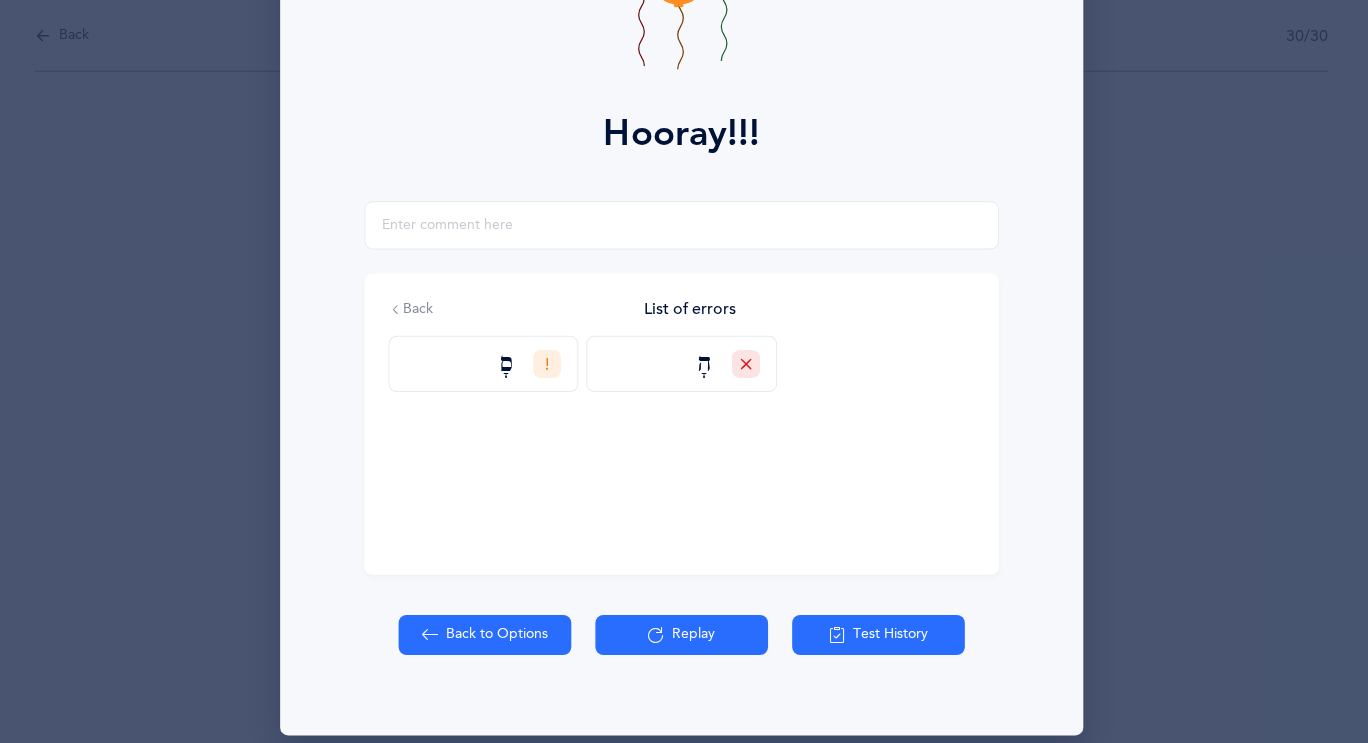 click at bounding box center [399, 309] 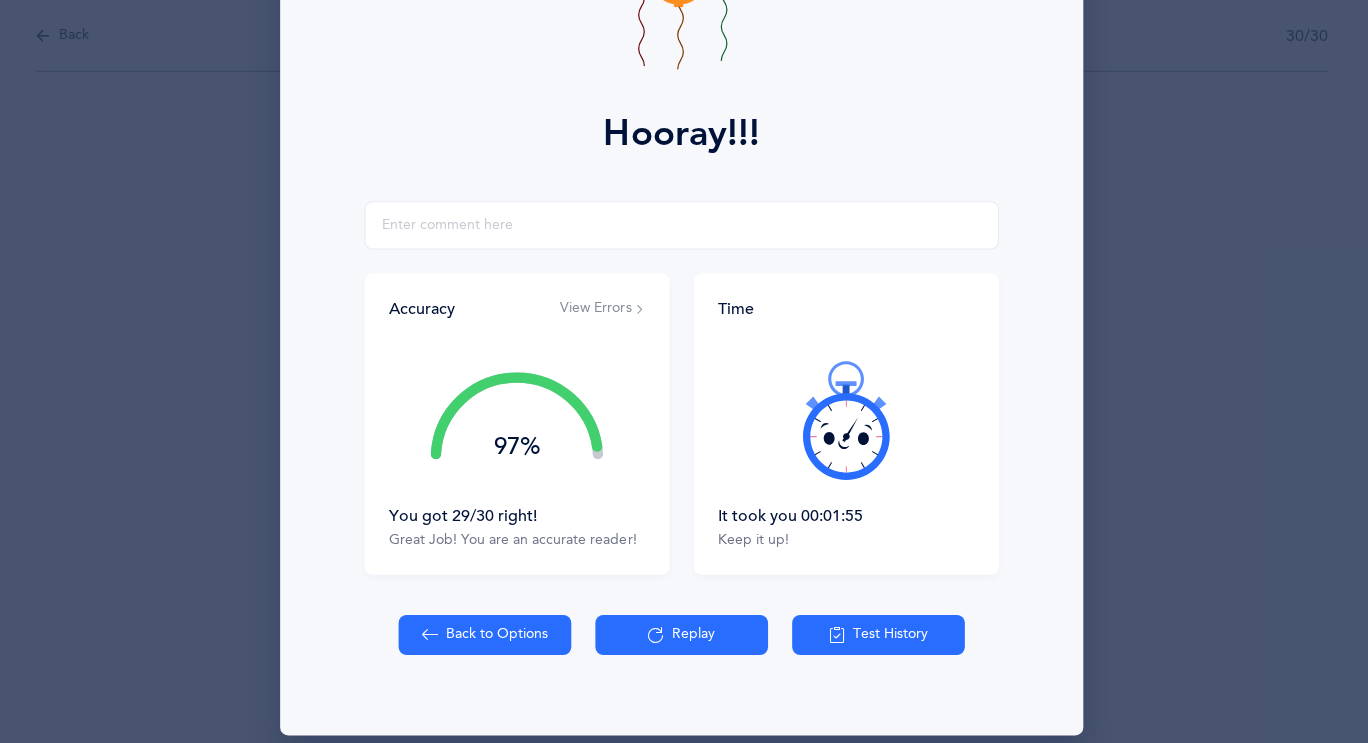 click on "Back to Options" at bounding box center [488, 633] 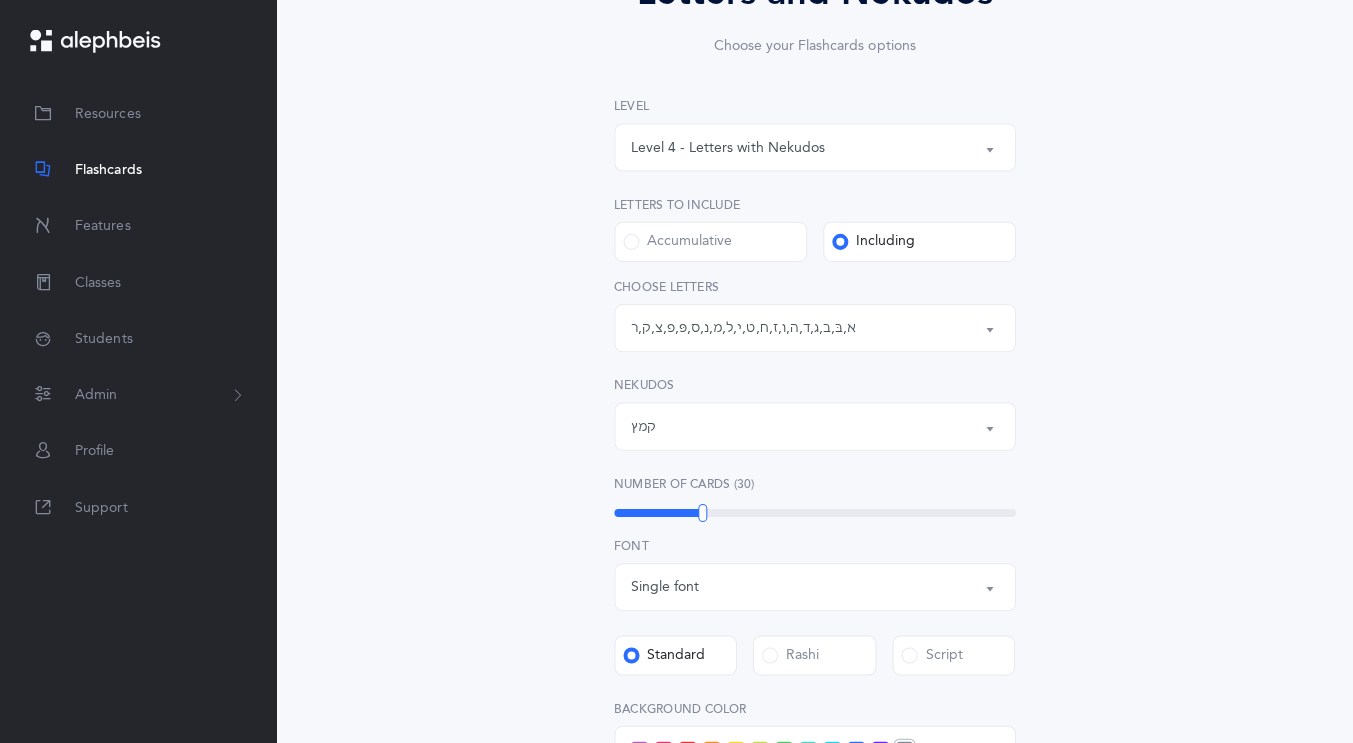 scroll, scrollTop: 224, scrollLeft: 0, axis: vertical 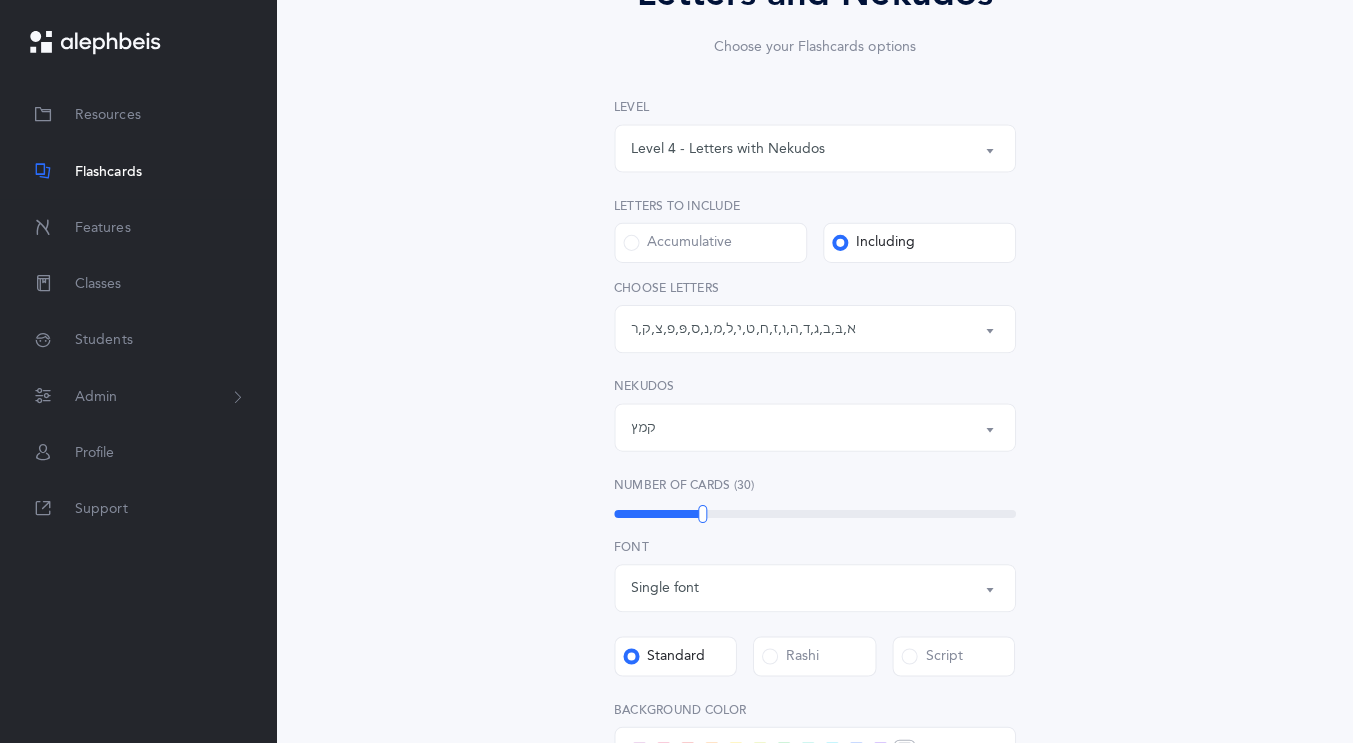 click on "קמץ" at bounding box center [646, 427] 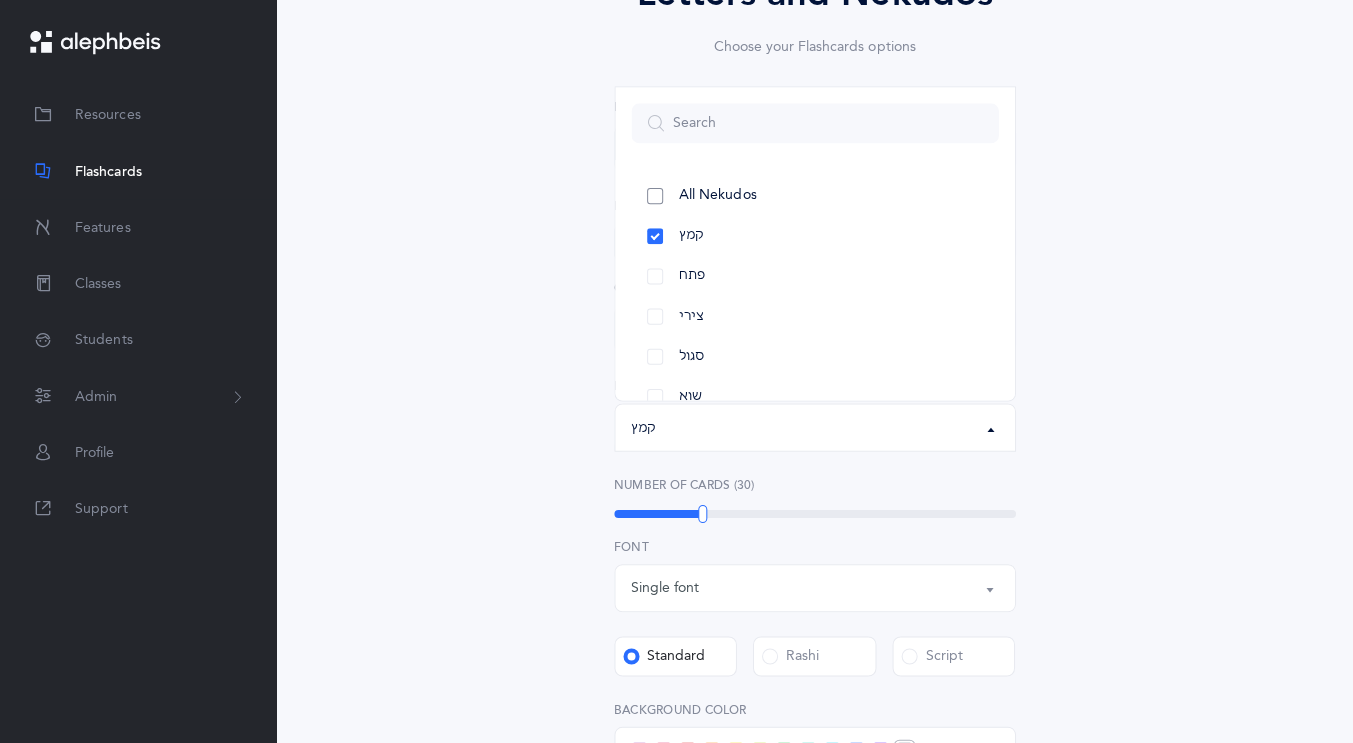 click on "All Nekudos" at bounding box center (817, 196) 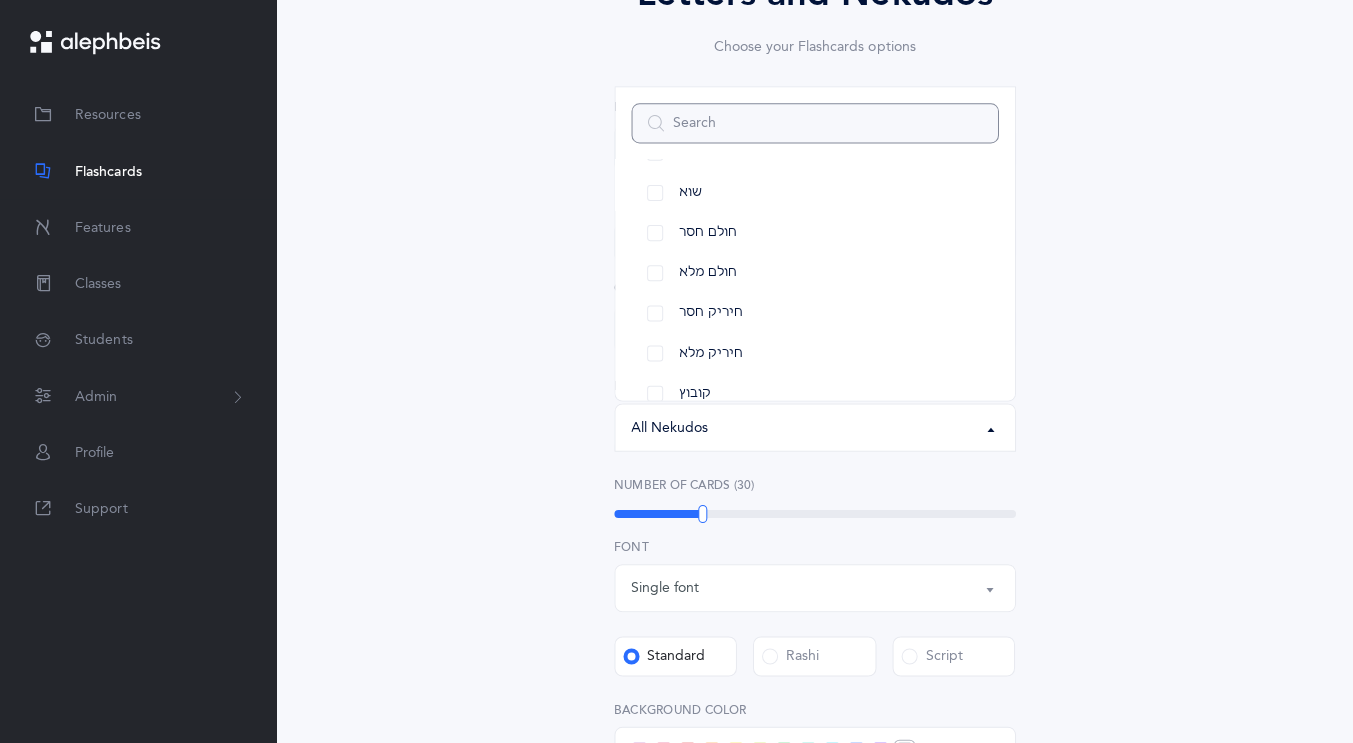 scroll, scrollTop: 205, scrollLeft: 0, axis: vertical 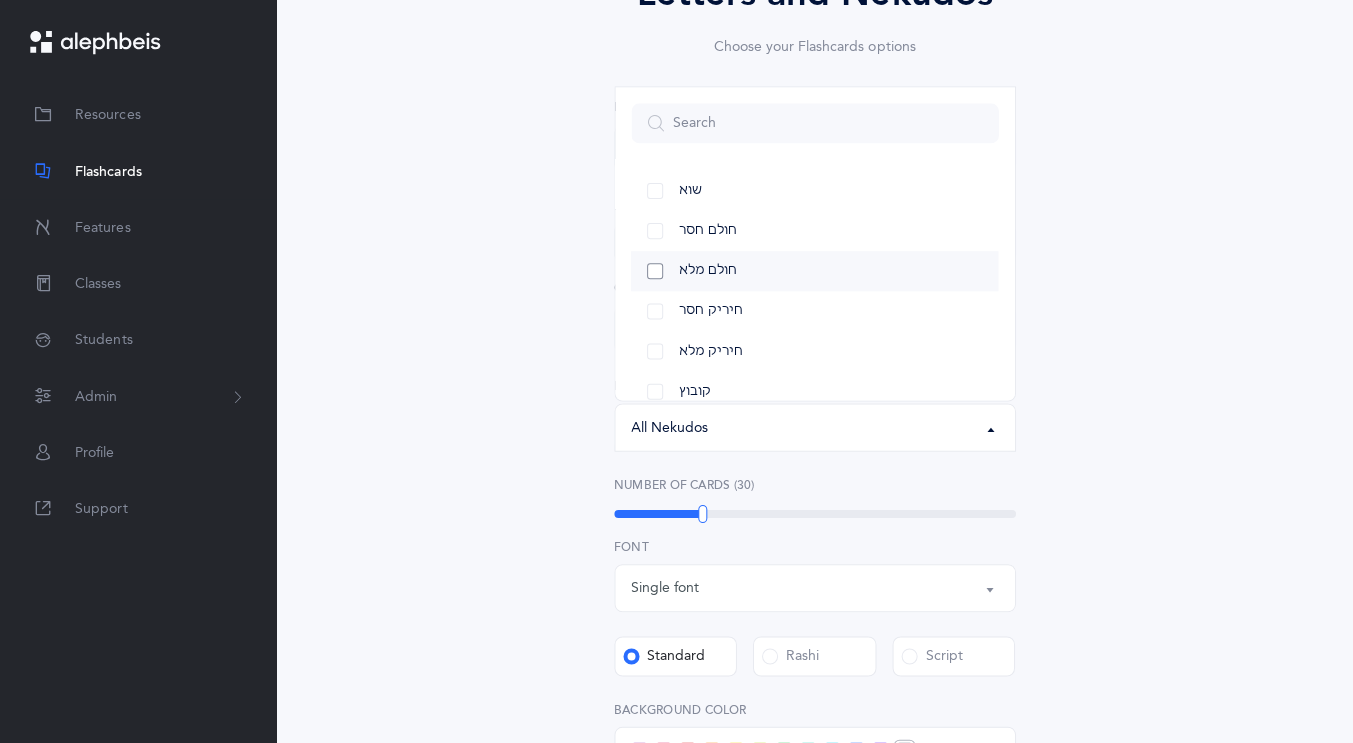 click on "חולם מלא" at bounding box center [817, 271] 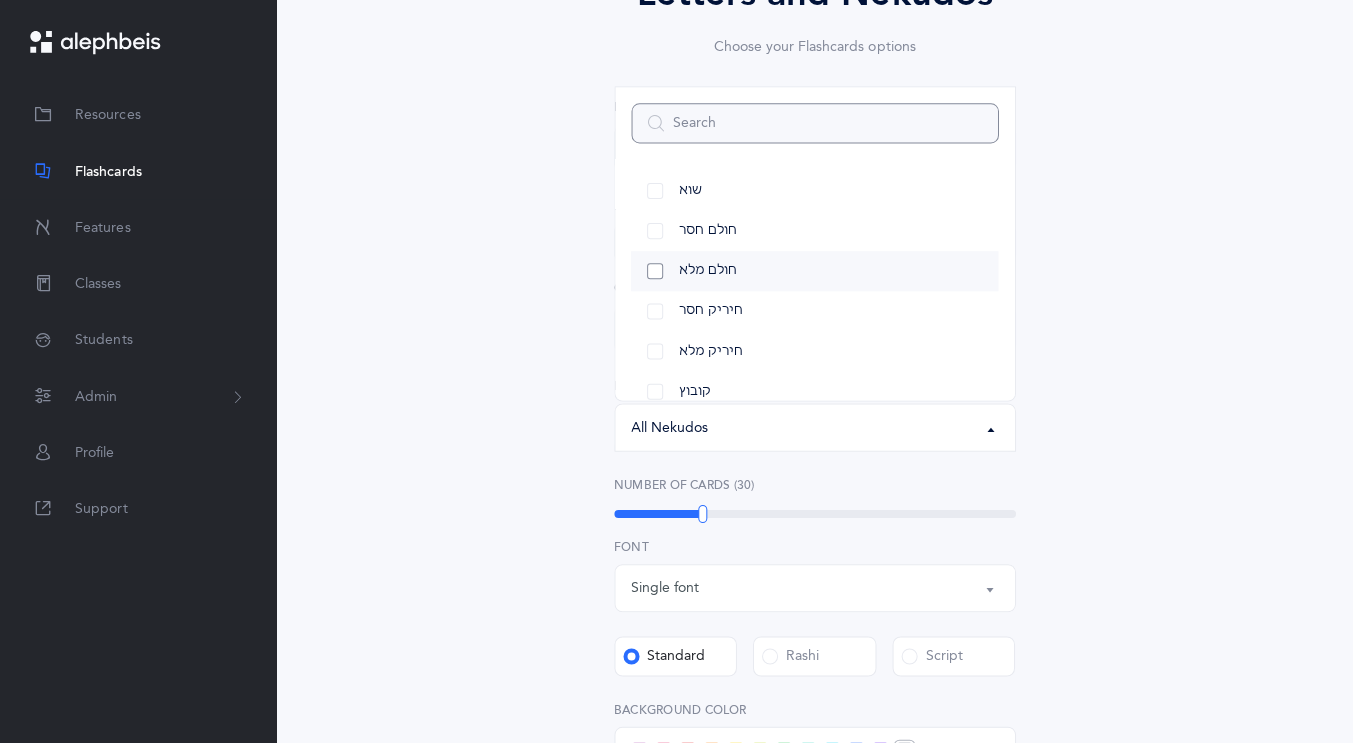 select on "34" 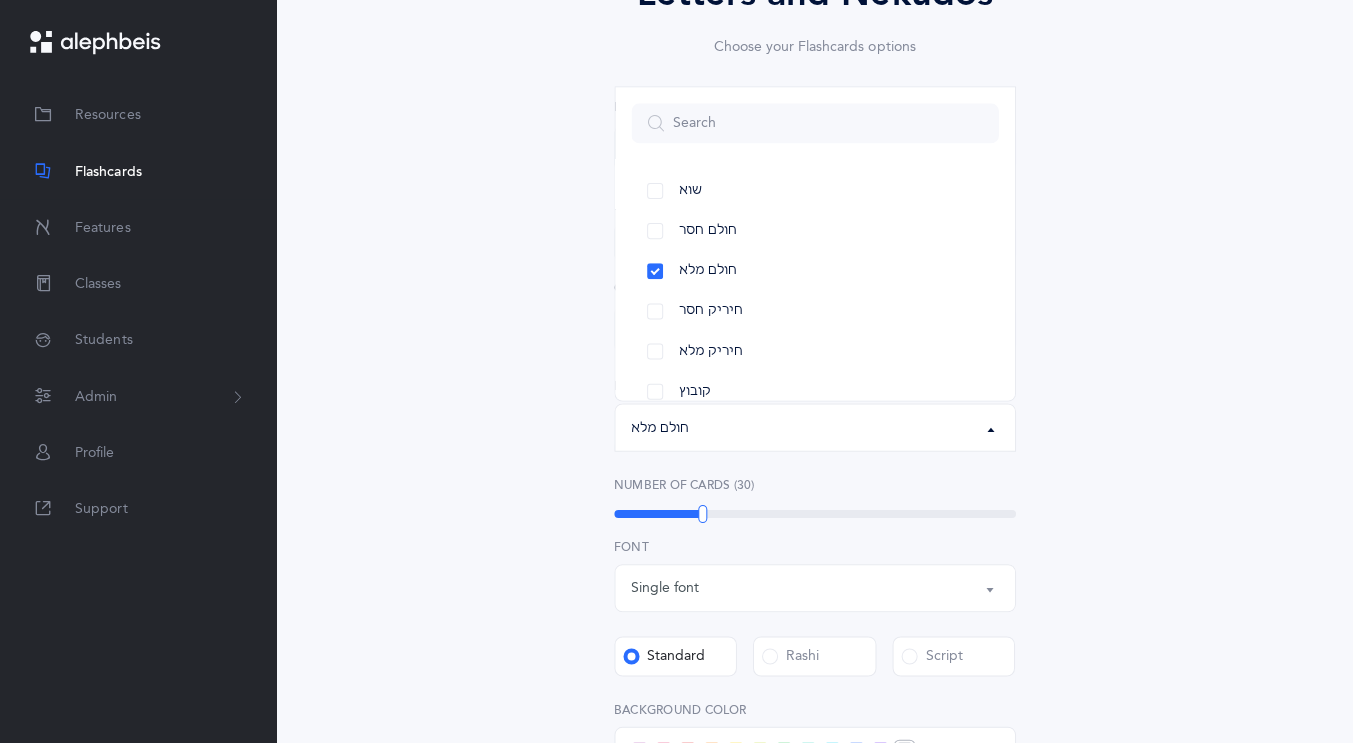 click on "Letters and Nekudos   Choose your Flashcards options         Level 1 - Letters only
Level 2 - Nekudos only
Level 3 - Letters and Nekudos
Level 4 - Letters with Nekudos
Level 4 - Letters with Nekudos
Level
Letters to include
Accumulative
Including
All Letters
א
בּ
ב
ג
ד
ה
ו
ז
ח
ט
י
כּ
כ
ל
מ
נ
ס
ע
פּ
פ
צ
ק
ר
שׁ
שׂ
תּ
ת
Letters: א ,  בּ ,  ב ,  ג ,  ד ,  ה ,  ו ,  ז ,  ח ,  ט ,  י ,  ל ,  מ ,  נ ,  ס ,  פּ ,  פ ,  צ ,  ק ,  ר
All Letters
א
בּ
ב
ג
ד
ה
ו
ז
ח
ט
י
כּ
כ
ל
מ
נ
ס
ע
פּ
פ
צ
ק
ר
שׁ
שׂ
תּ
ת
Choose letters
All Nekudos
קמץ
פתח
צירי
סגול
שוא
חולם חסר
חולם מלא
חיריק חסר
חיריק מלא
קובוץ
שורוק
חטף קמץ
חטף פתח" at bounding box center (817, 561) 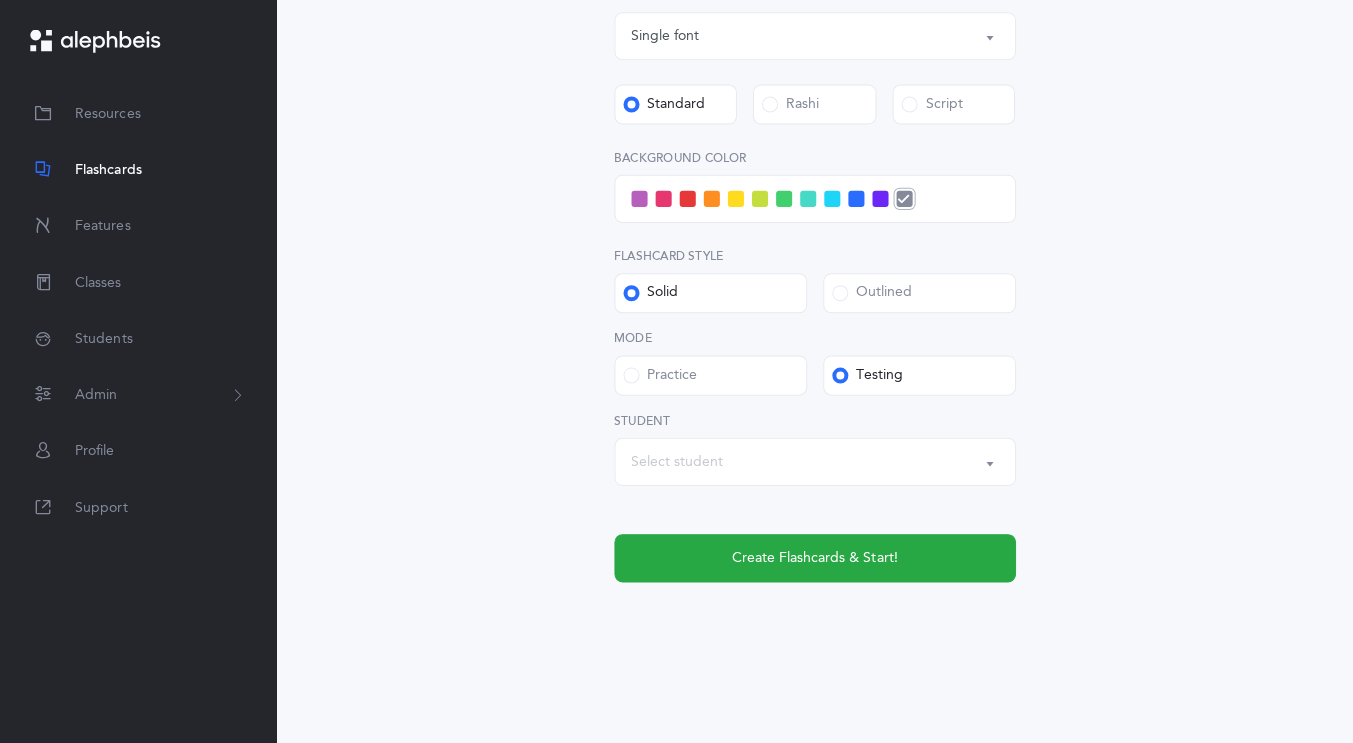 scroll, scrollTop: 770, scrollLeft: 0, axis: vertical 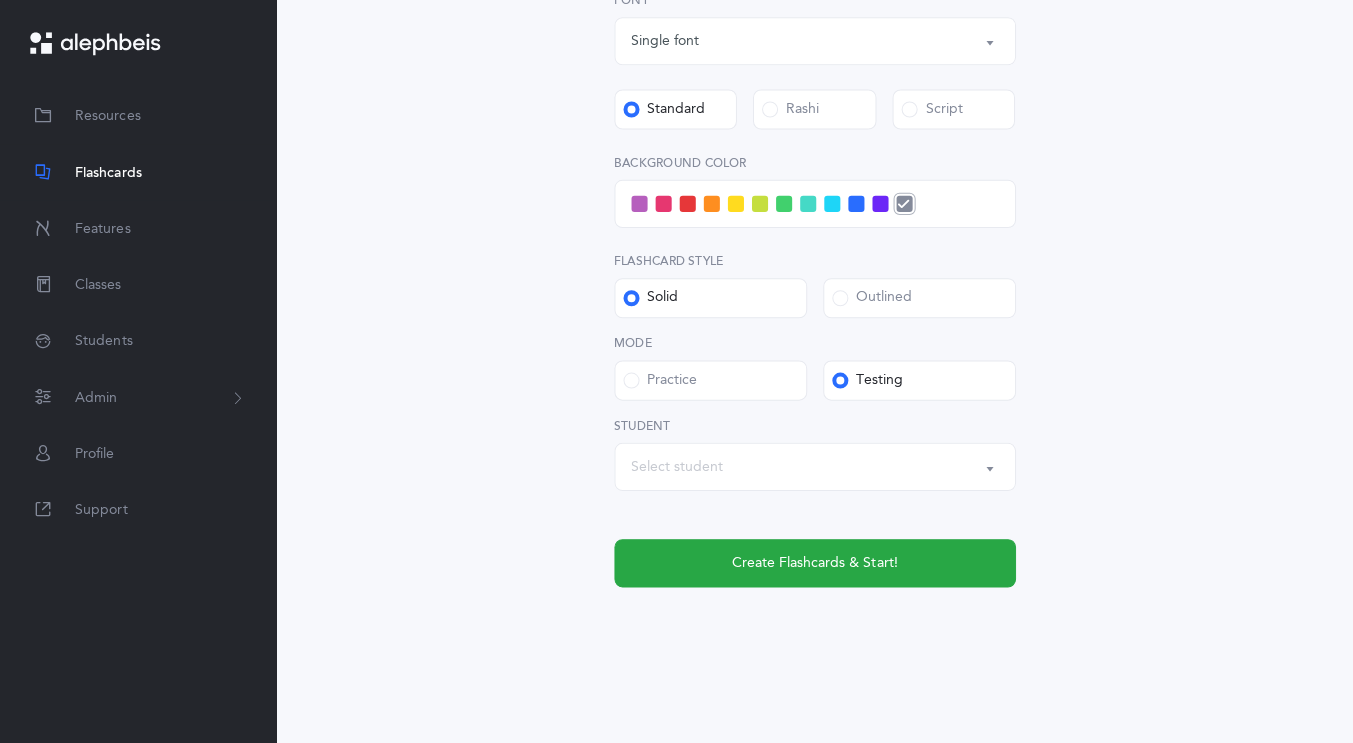 click on "Select student" at bounding box center [680, 465] 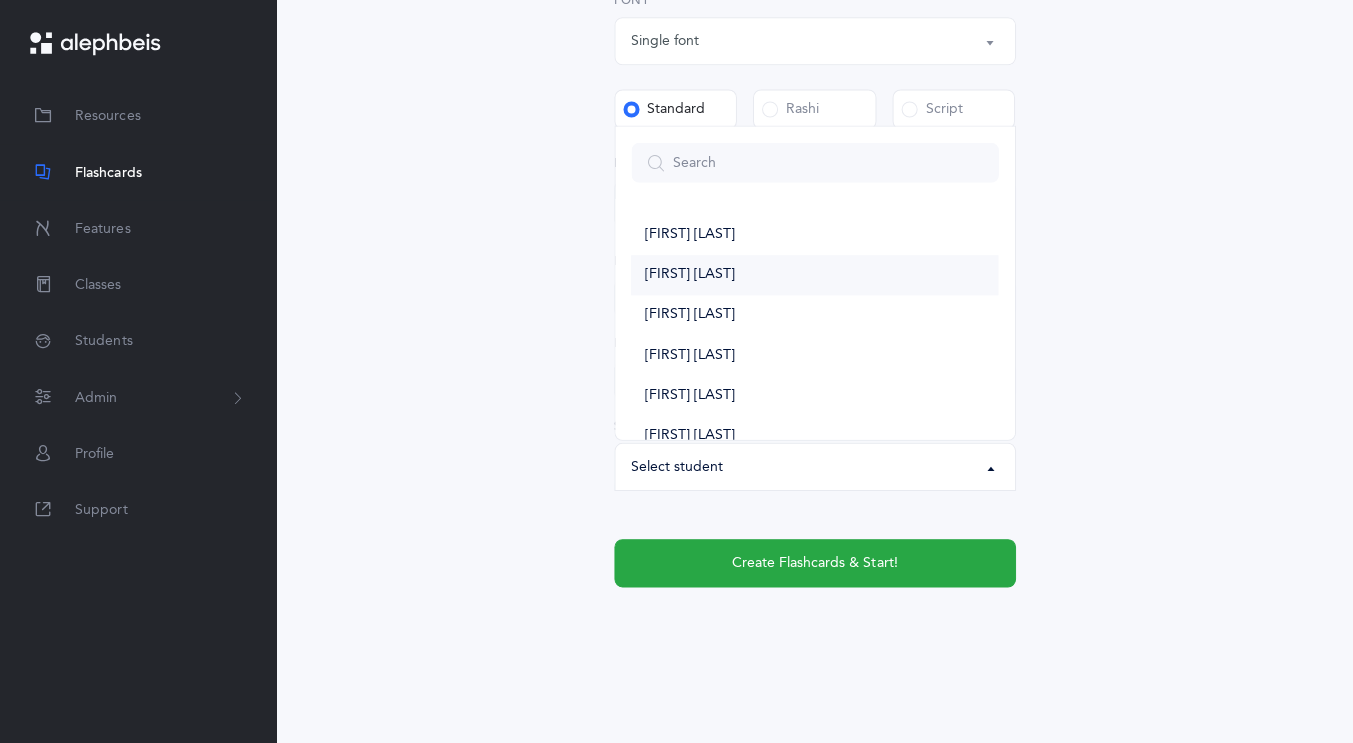 click on "[FIRST] [LAST]" at bounding box center [817, 274] 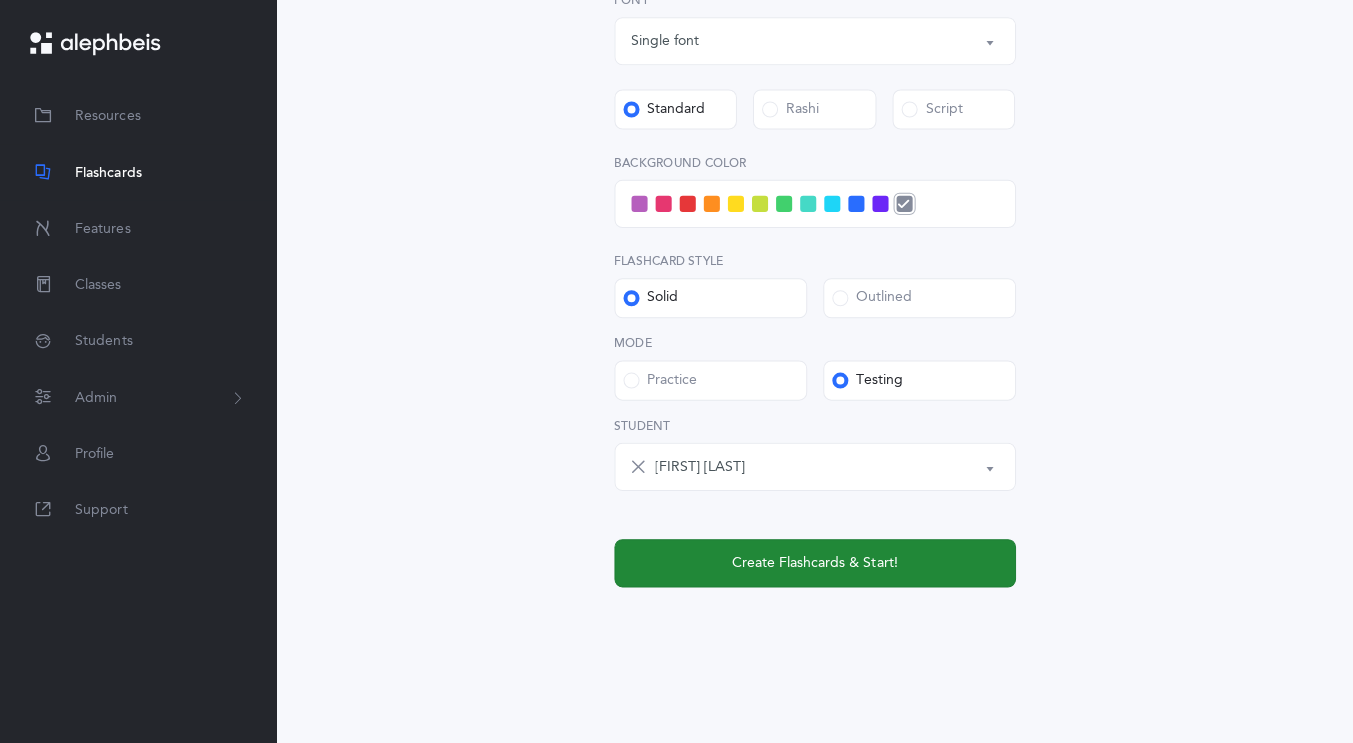 click on "Create Flashcards & Start!" at bounding box center [817, 561] 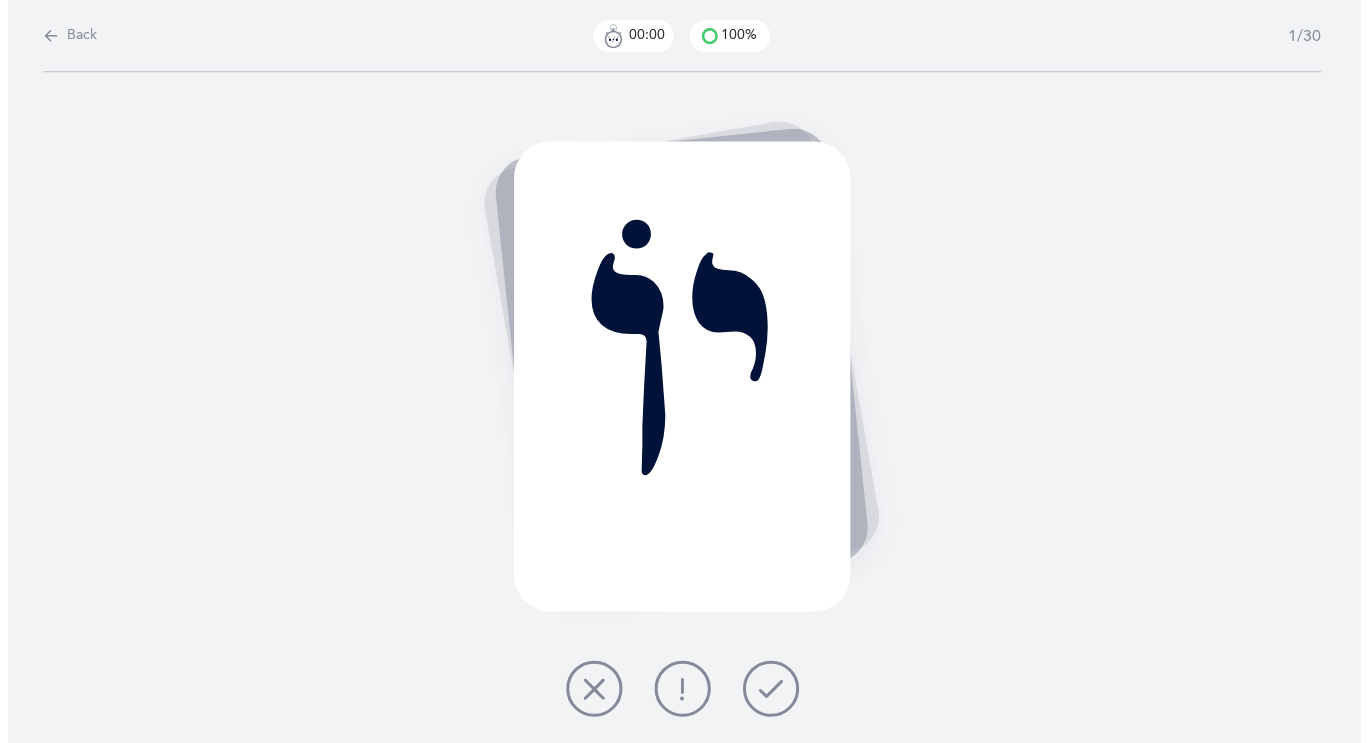 scroll, scrollTop: 0, scrollLeft: 0, axis: both 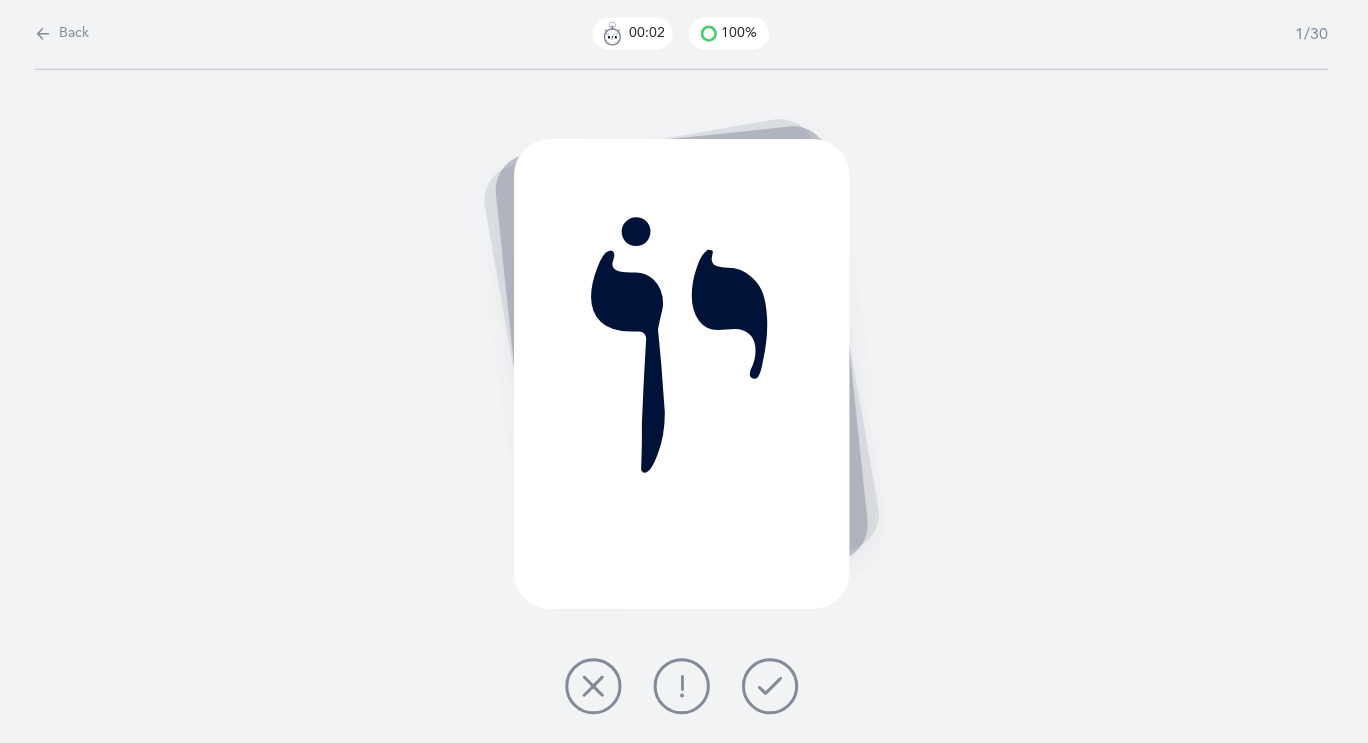 click at bounding box center (772, 686) 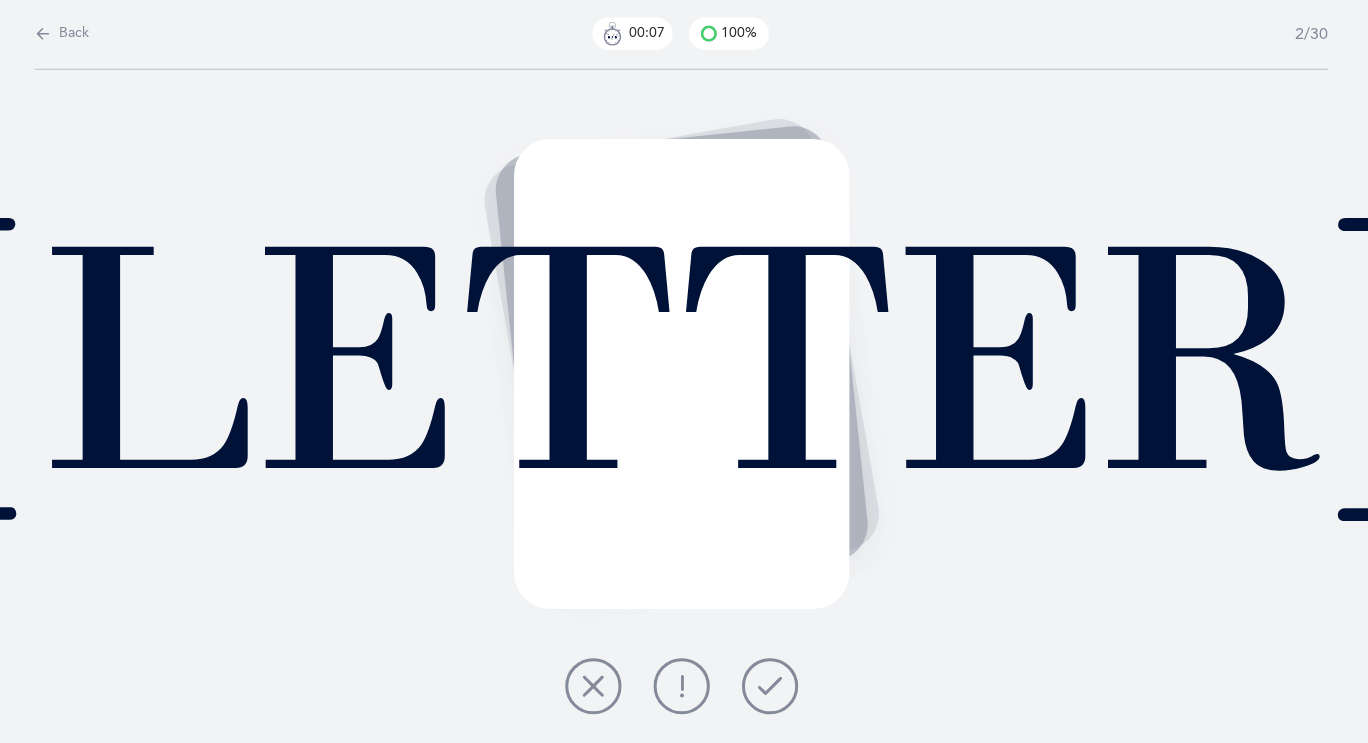 click at bounding box center (772, 686) 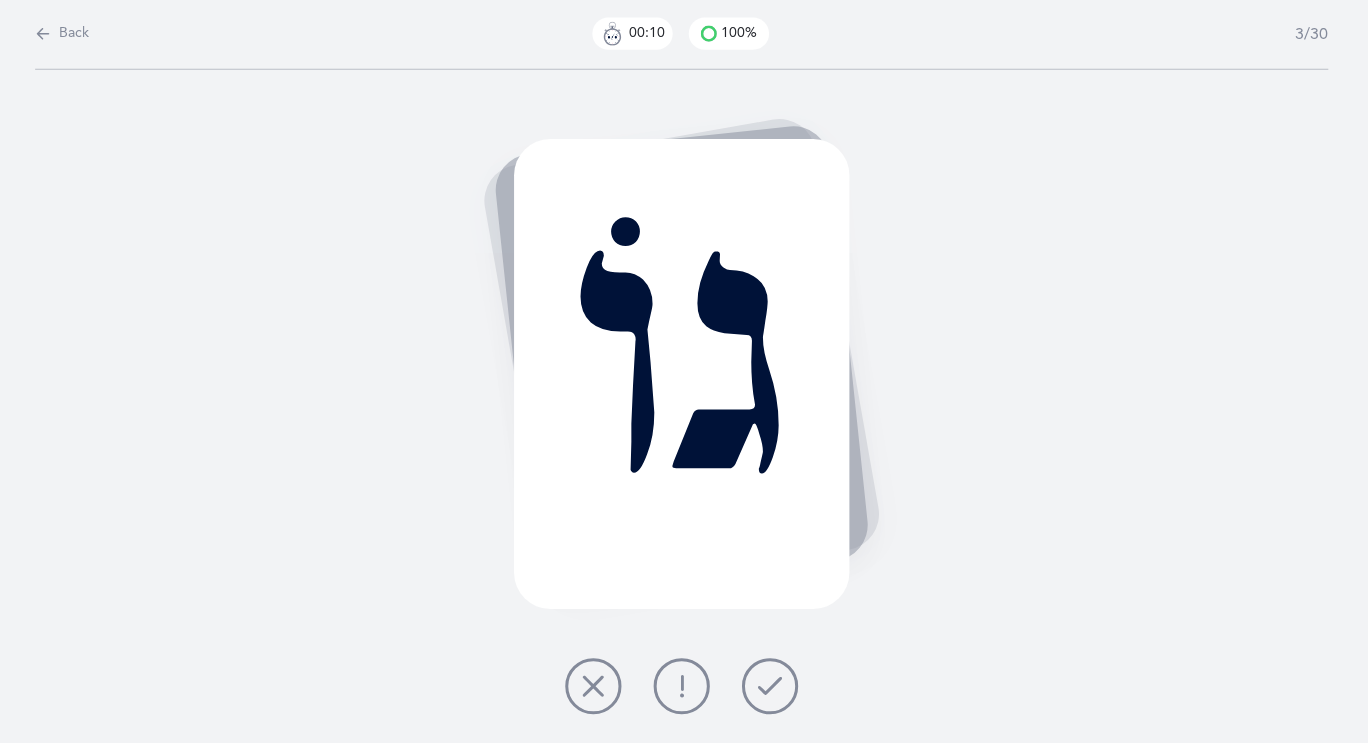 click at bounding box center [772, 686] 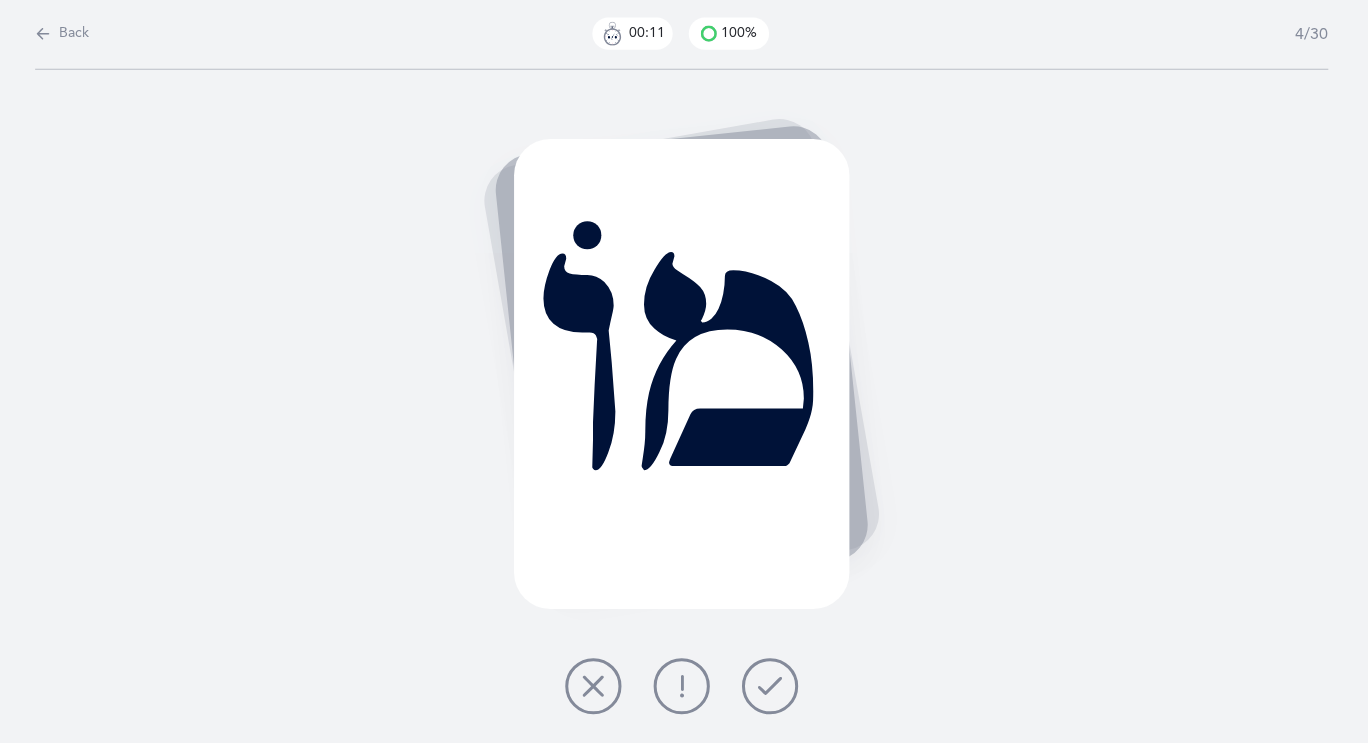 click at bounding box center (772, 686) 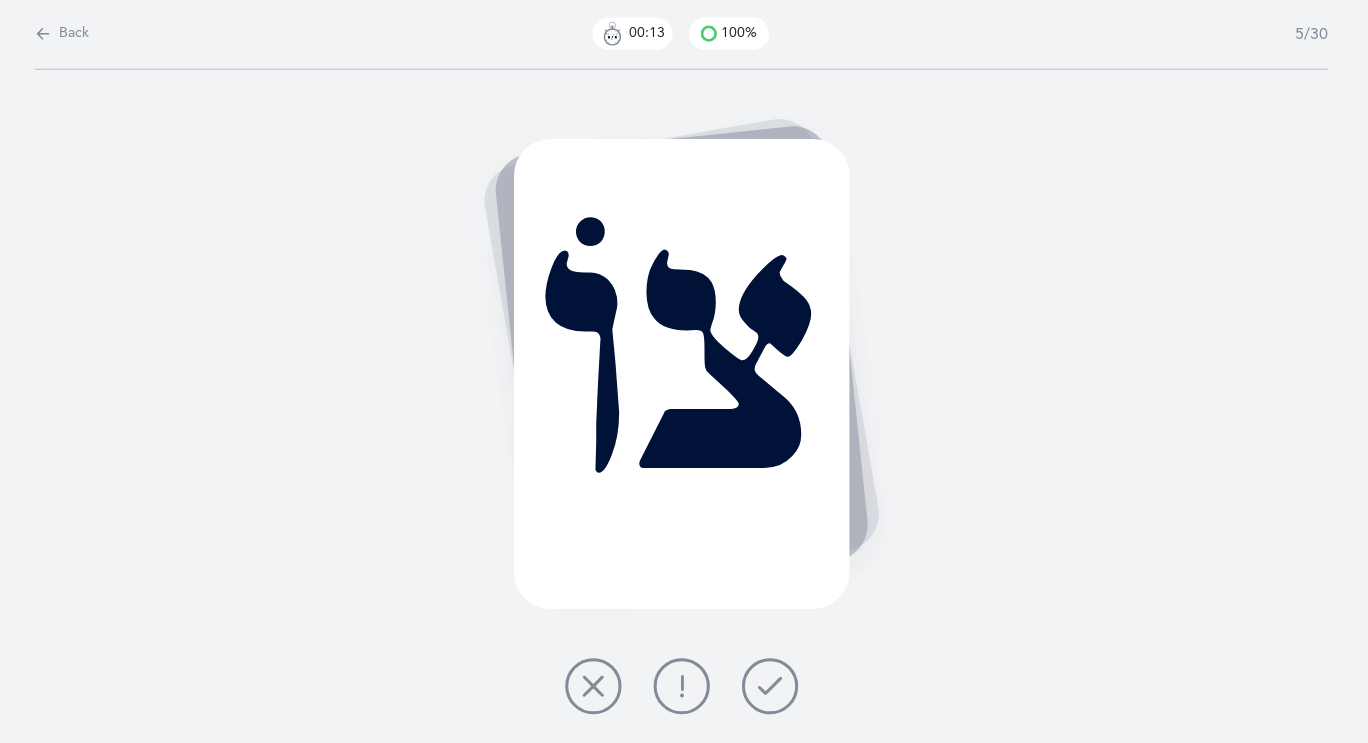 click at bounding box center [772, 686] 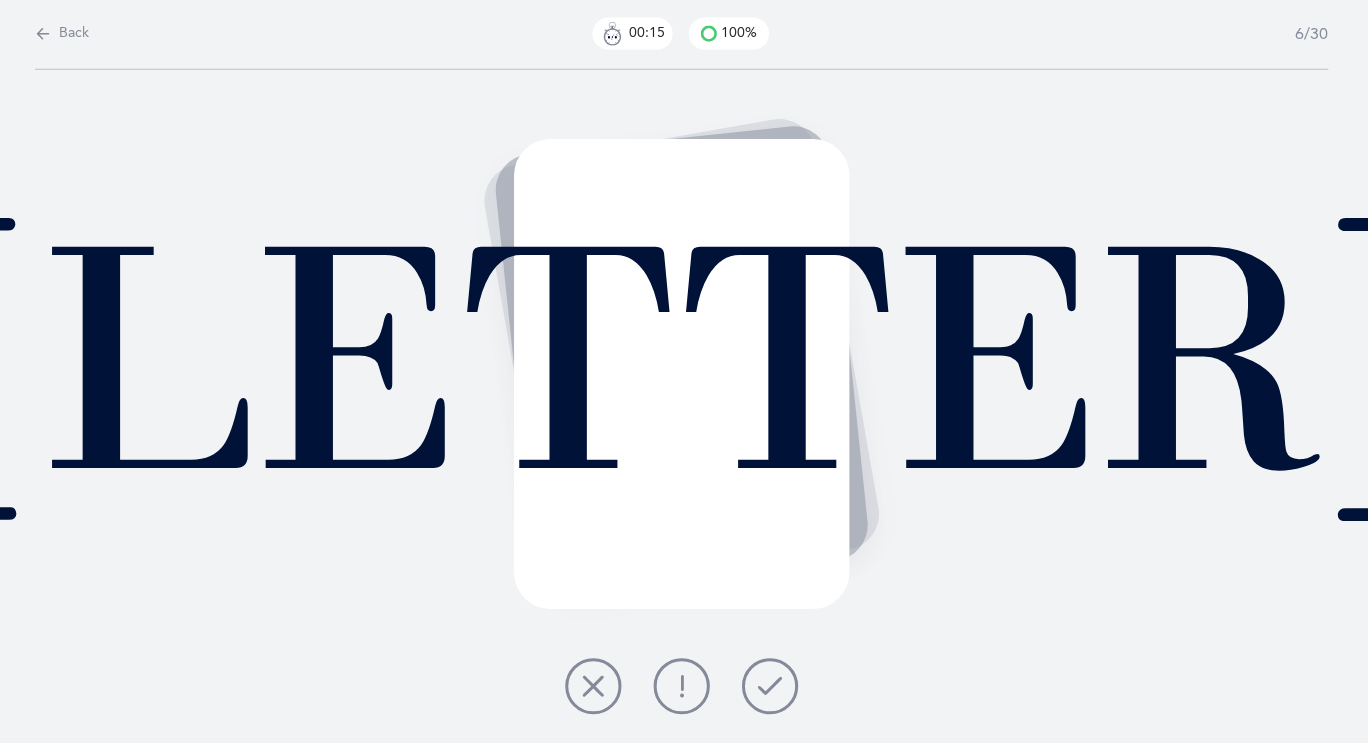 click at bounding box center (772, 686) 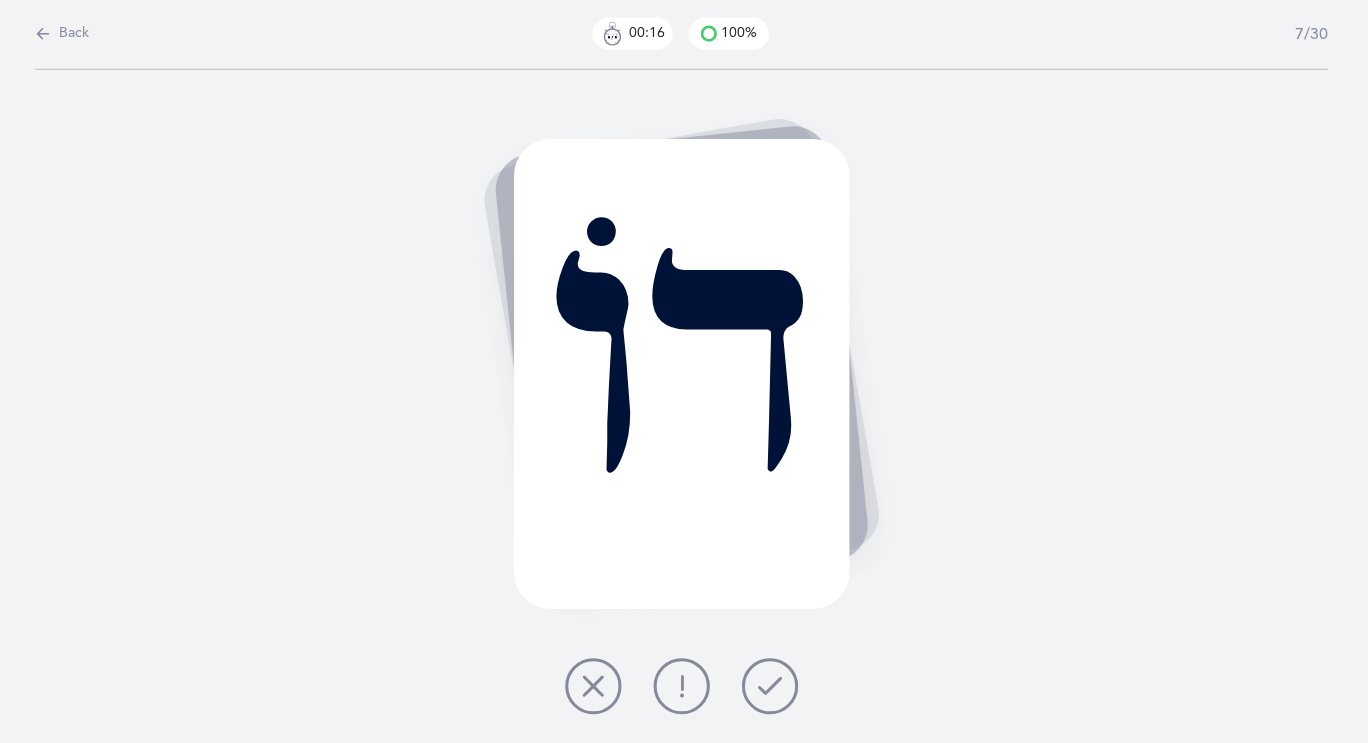 click at bounding box center (772, 686) 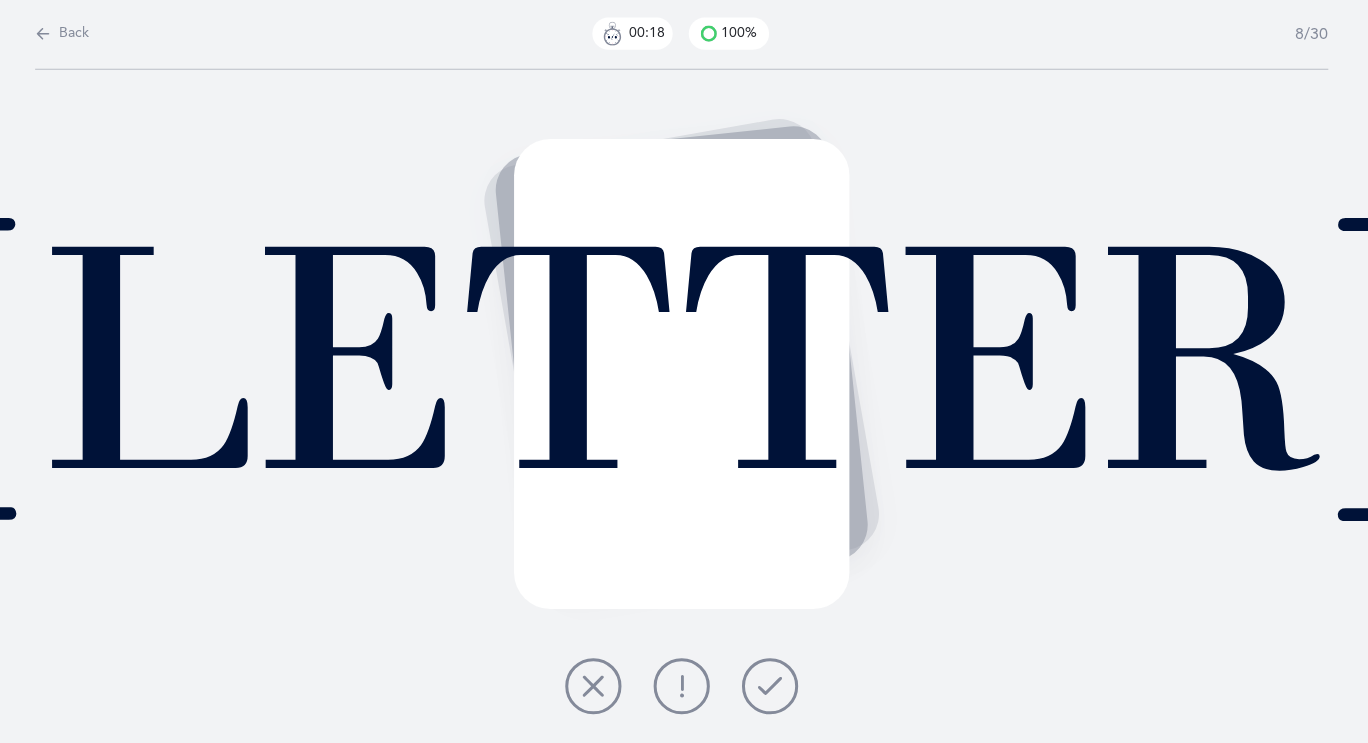click at bounding box center [772, 686] 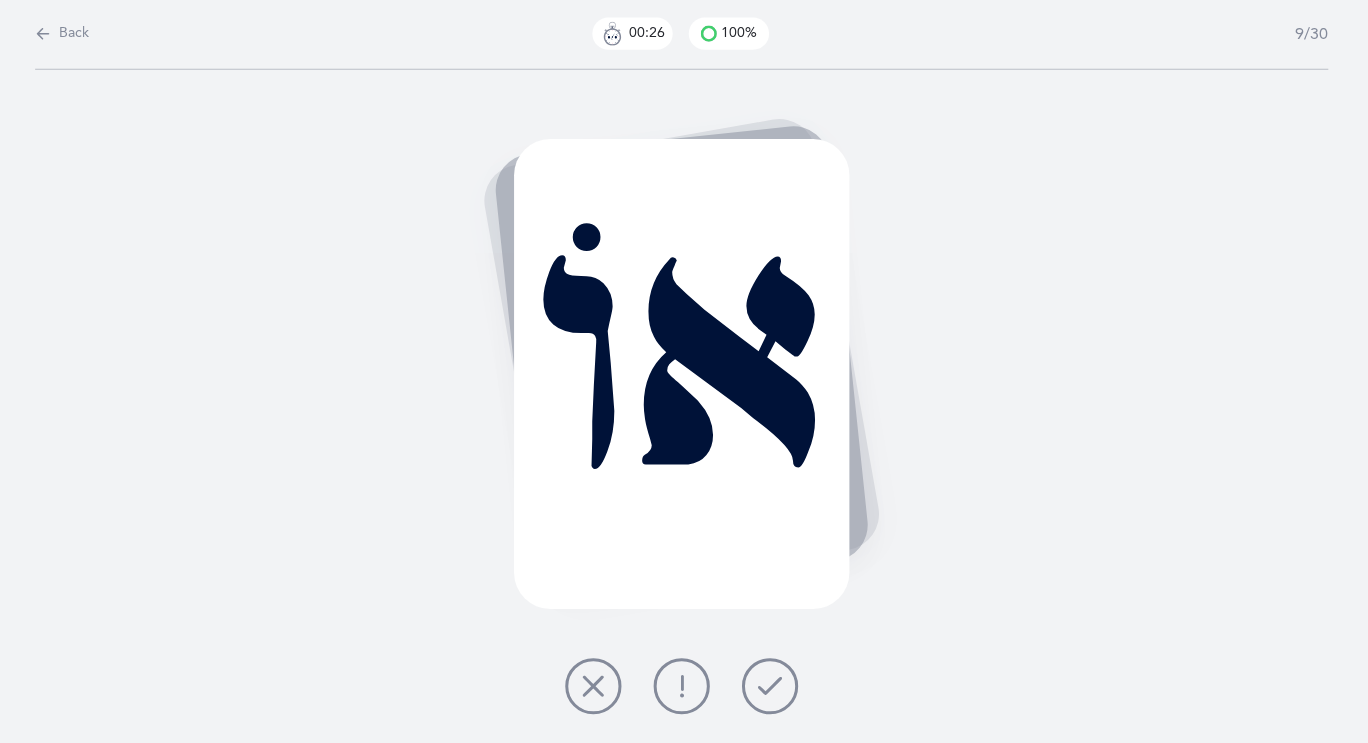 click at bounding box center [772, 686] 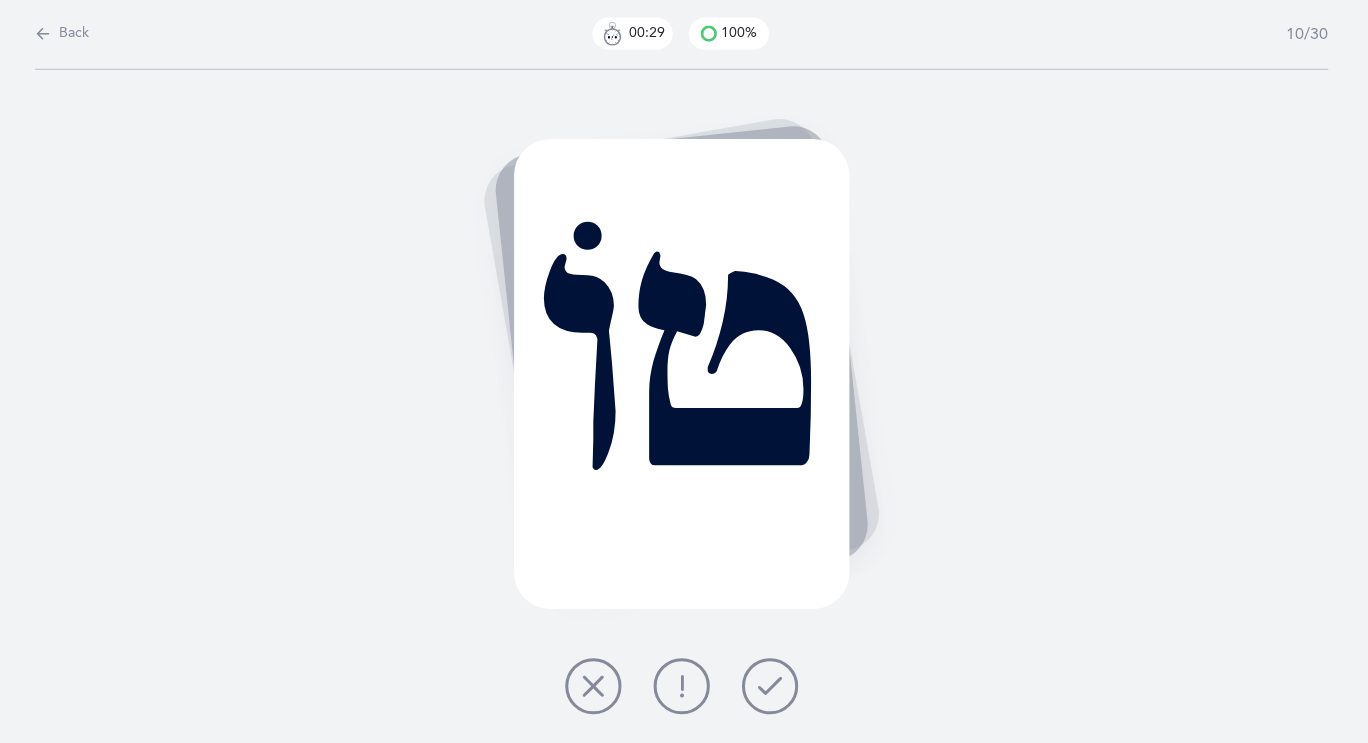 click at bounding box center (772, 686) 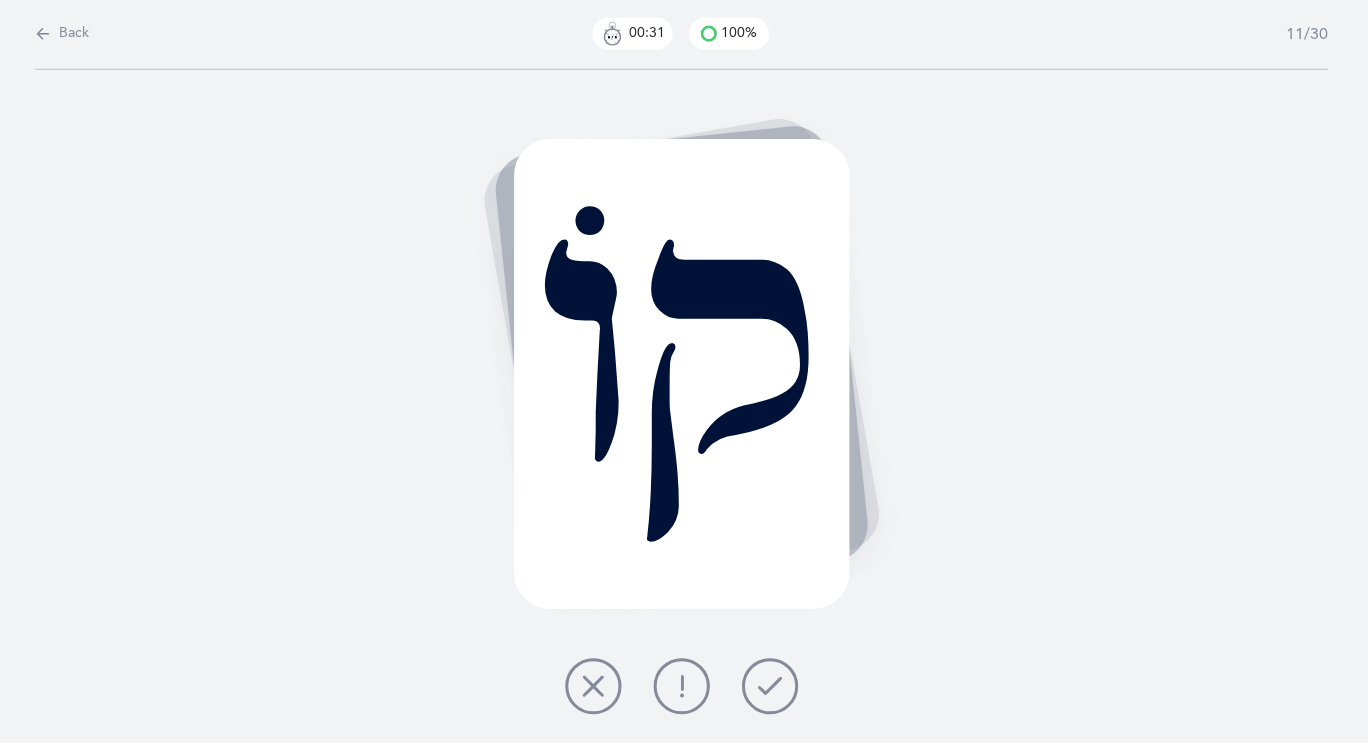 click at bounding box center (772, 686) 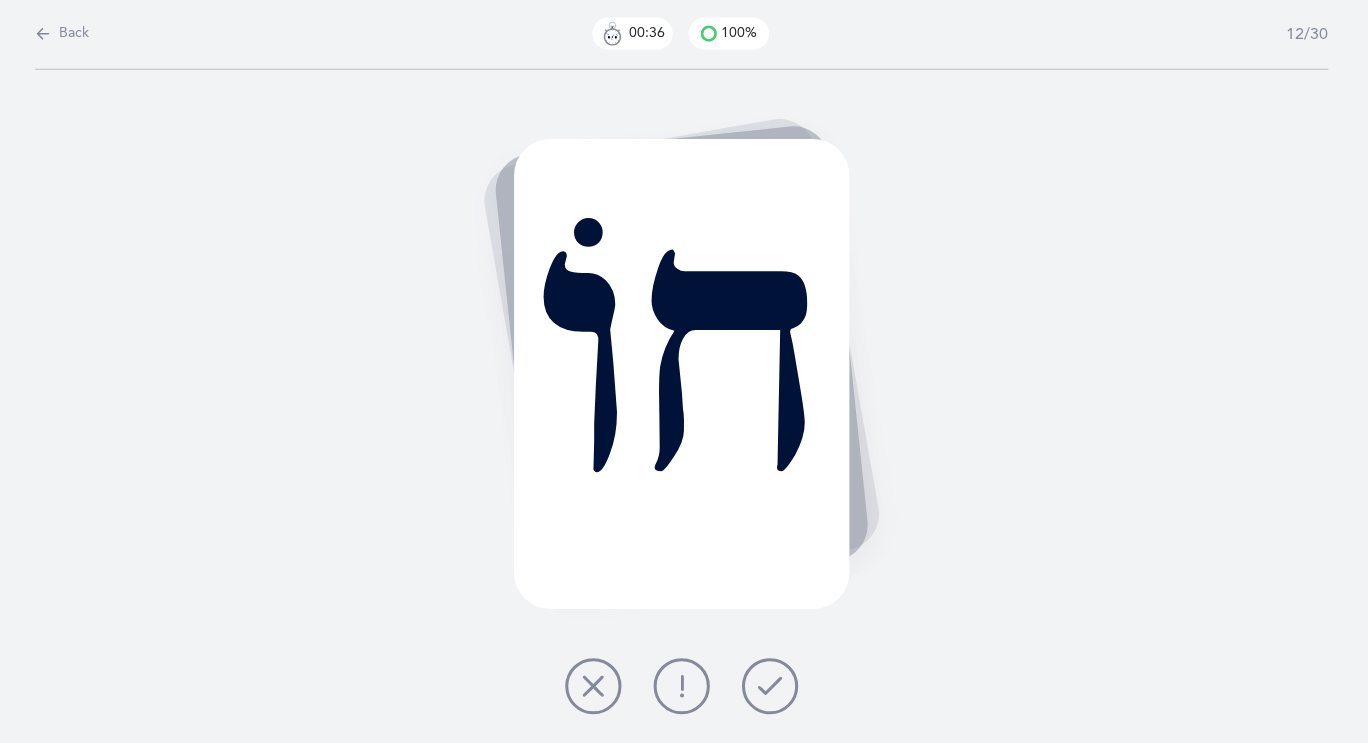 click at bounding box center [596, 686] 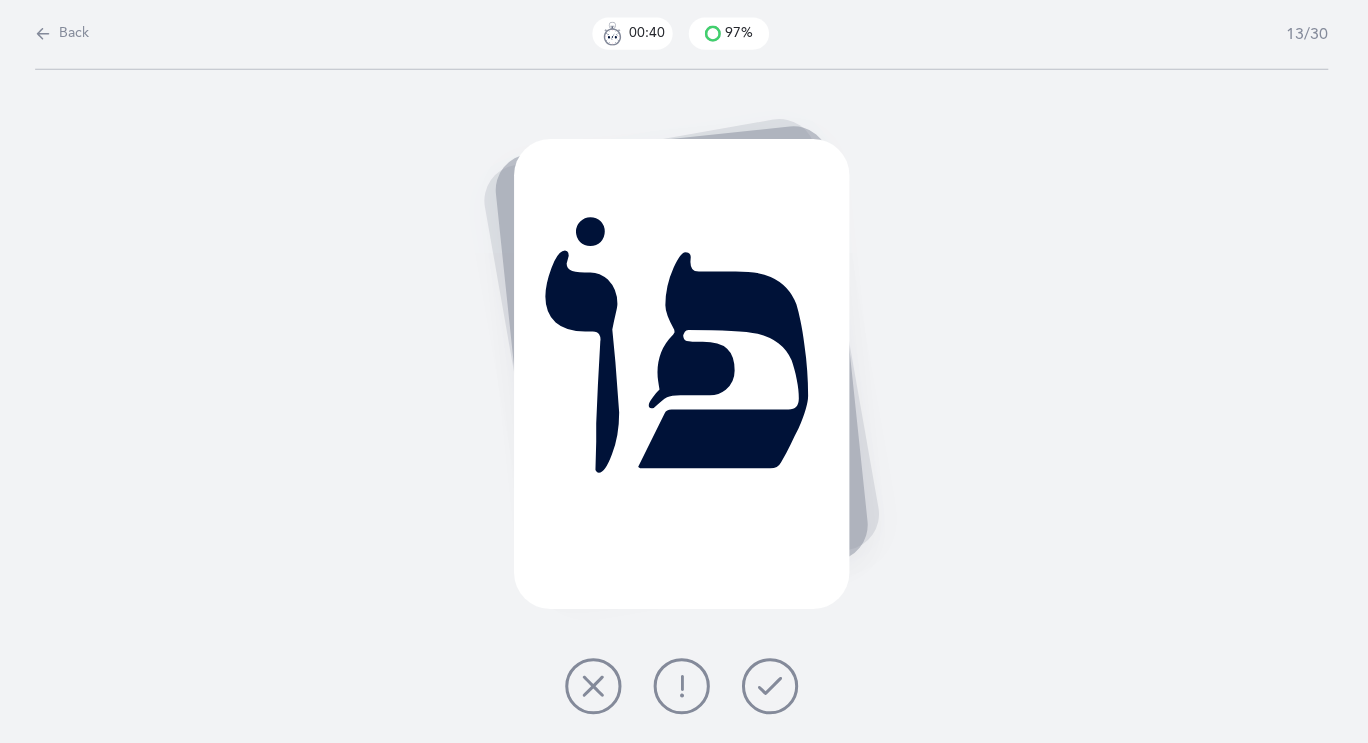 click at bounding box center [772, 686] 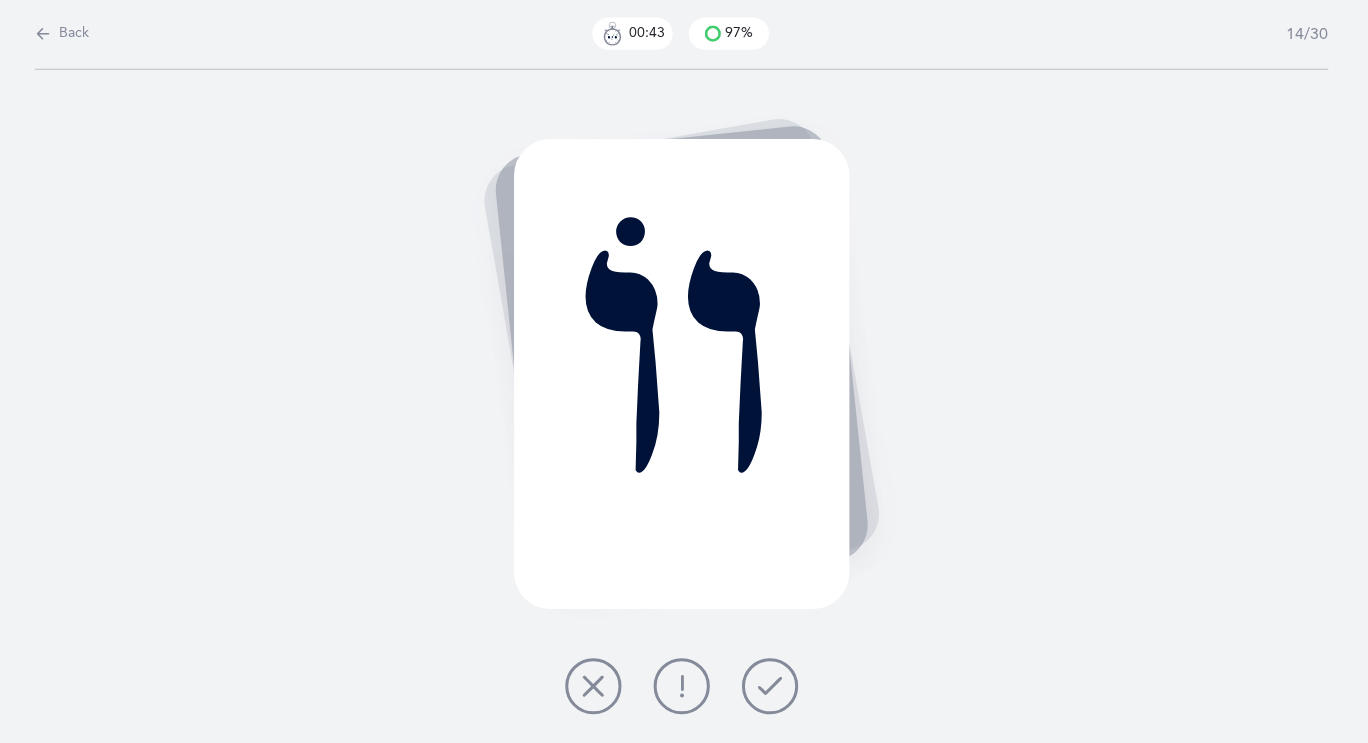 click at bounding box center [772, 686] 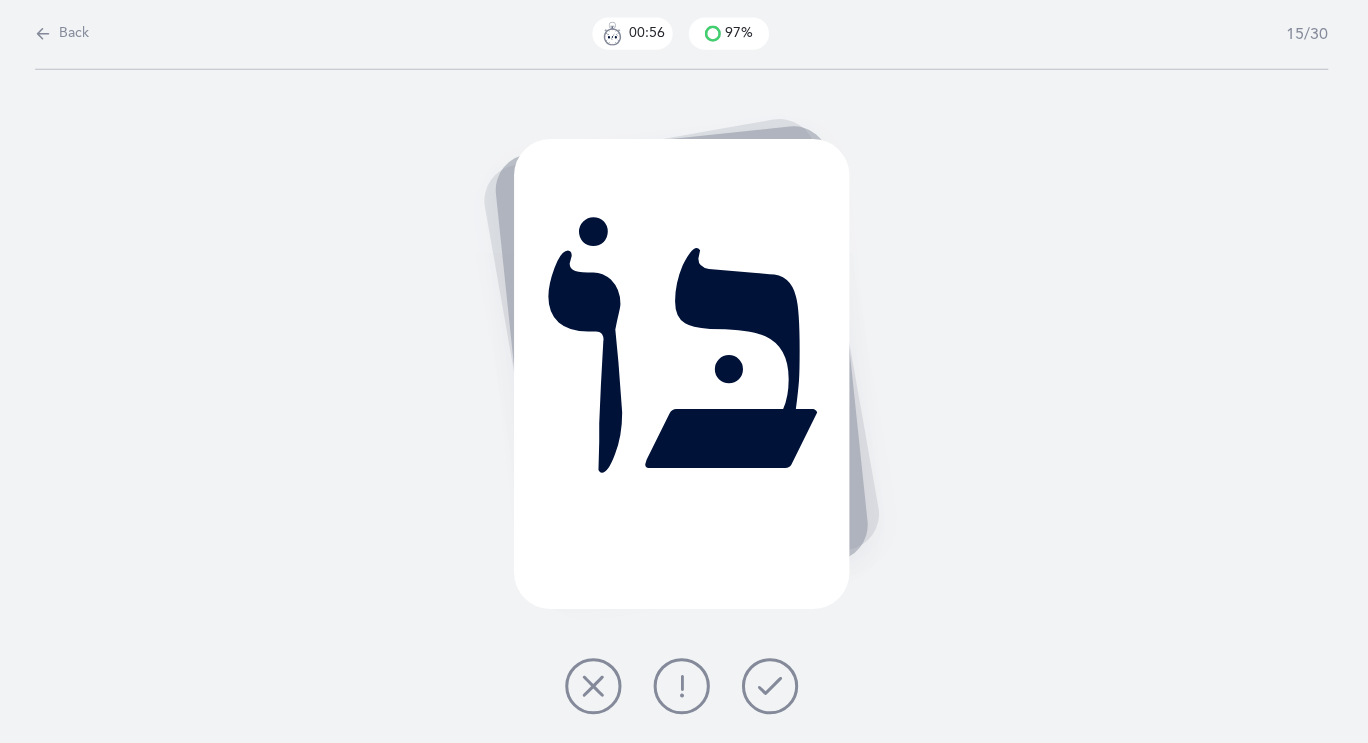 click at bounding box center (684, 686) 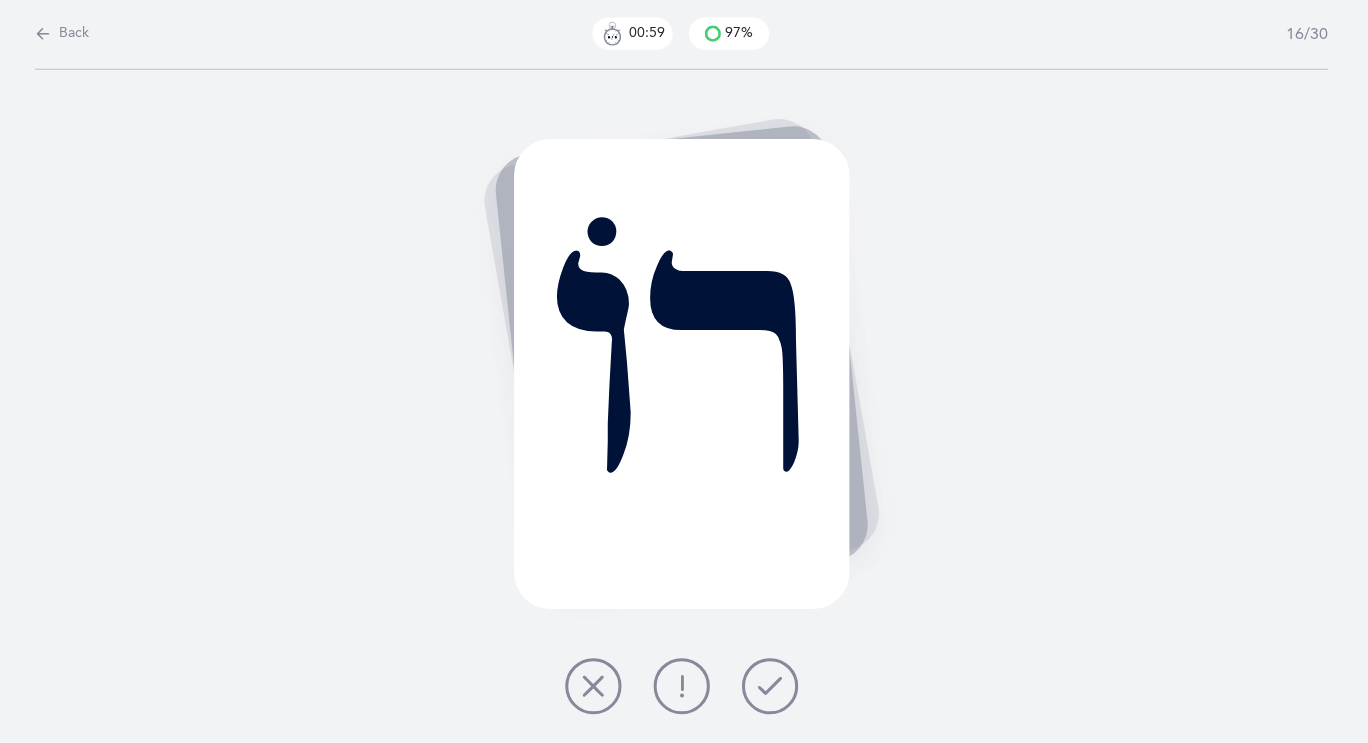 click at bounding box center [772, 686] 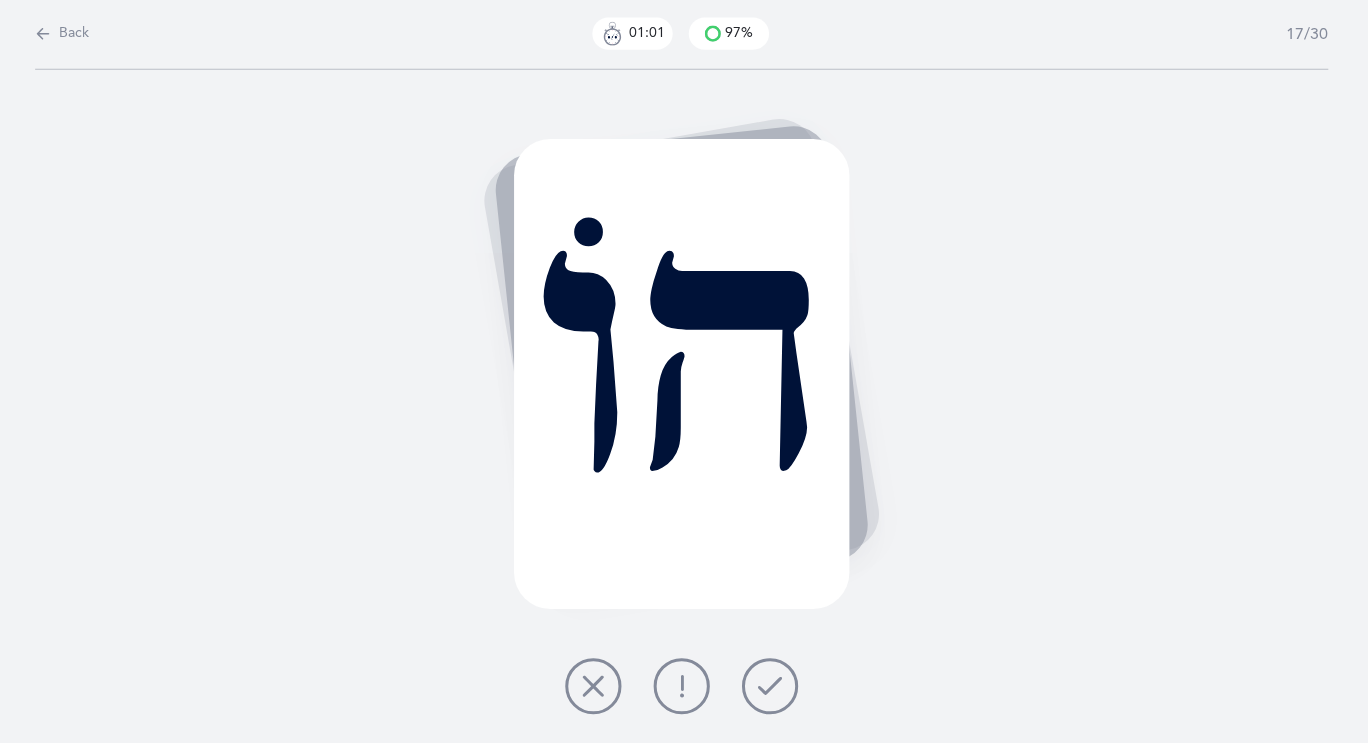 click at bounding box center (772, 686) 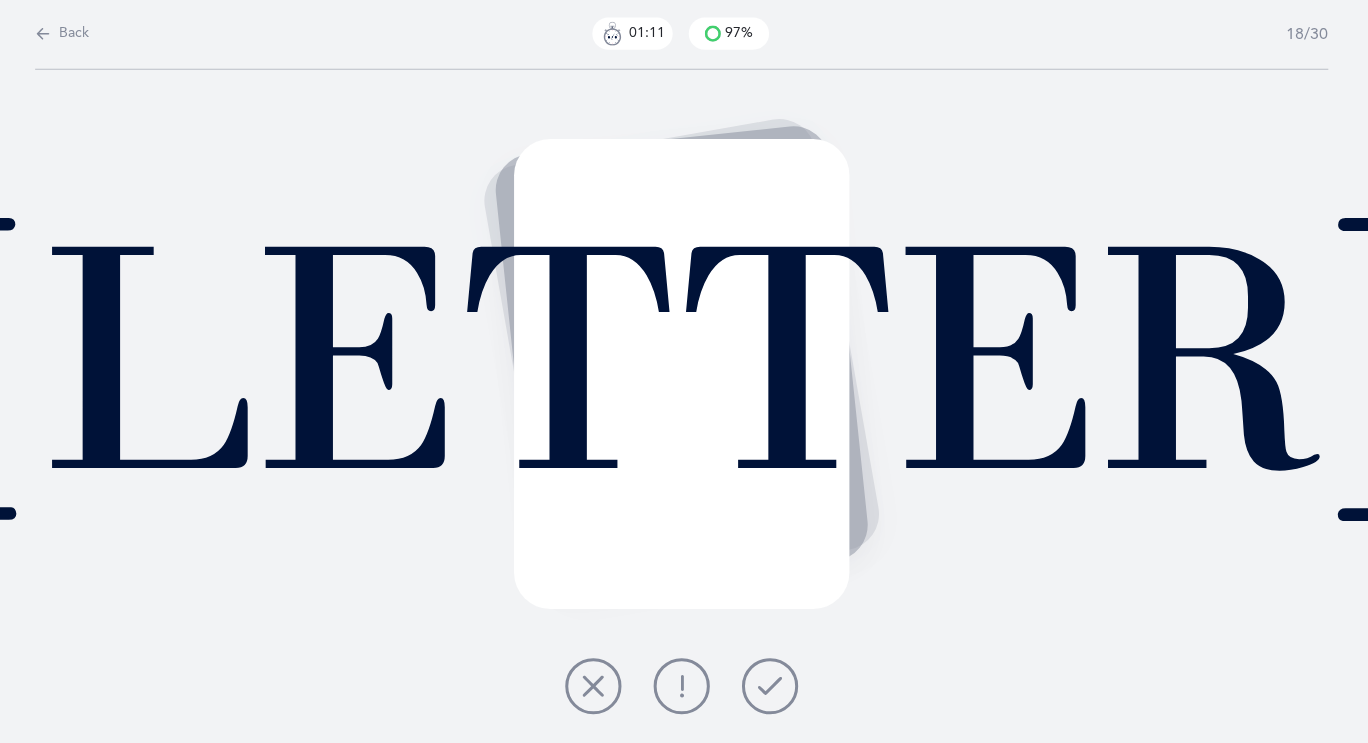 click at bounding box center [684, 686] 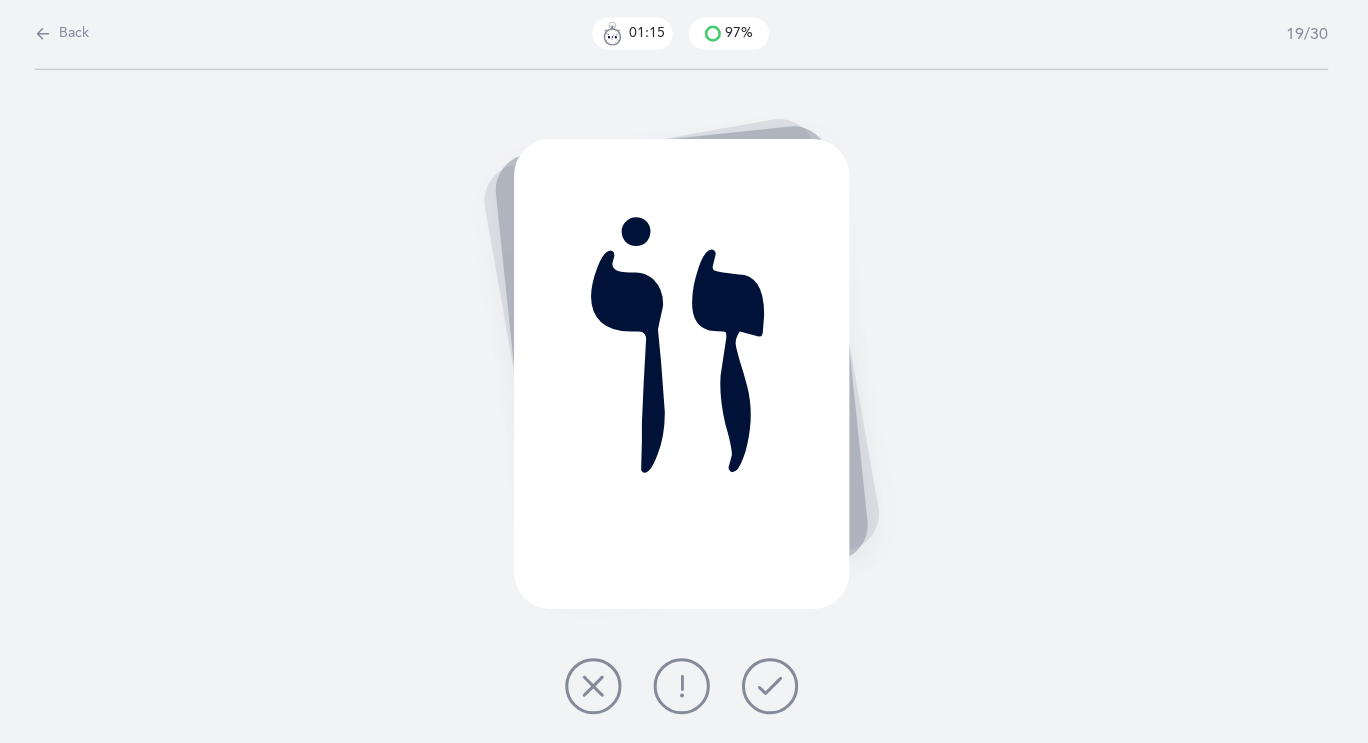 click at bounding box center [772, 686] 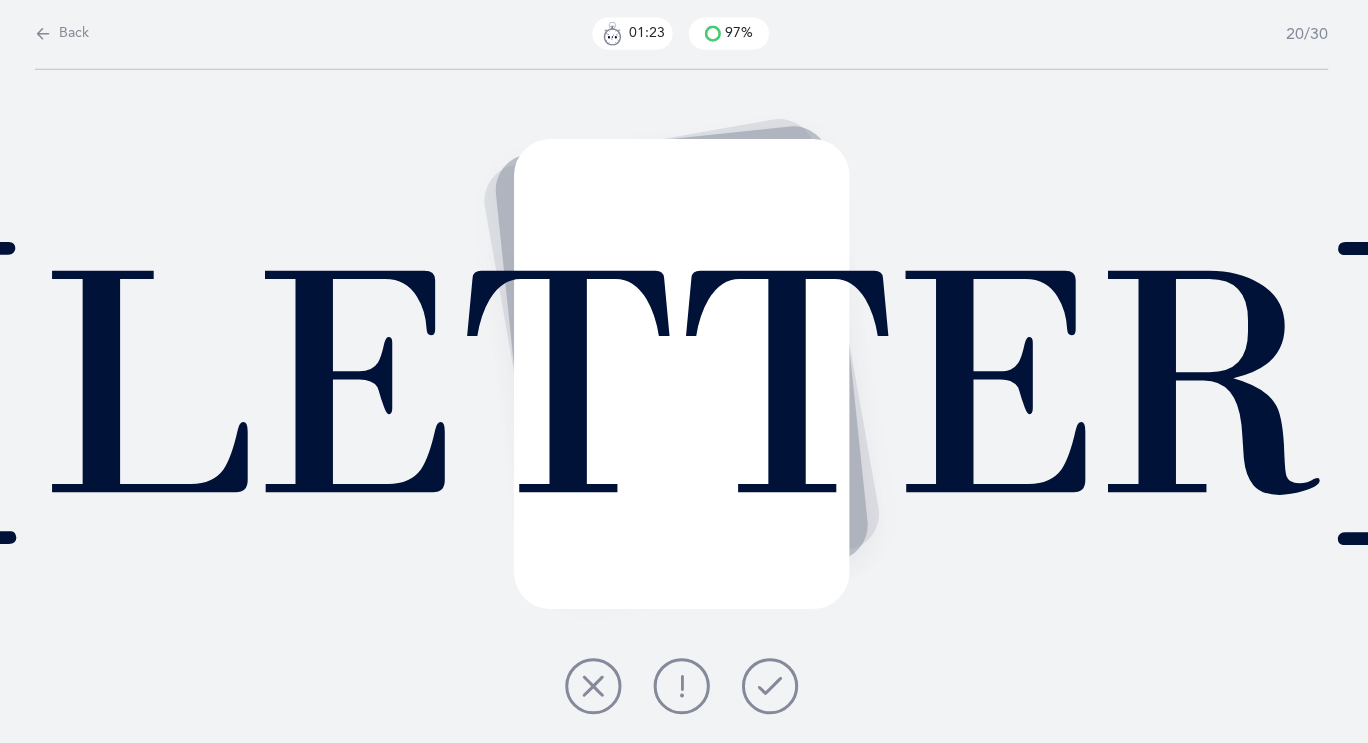 click at bounding box center (772, 686) 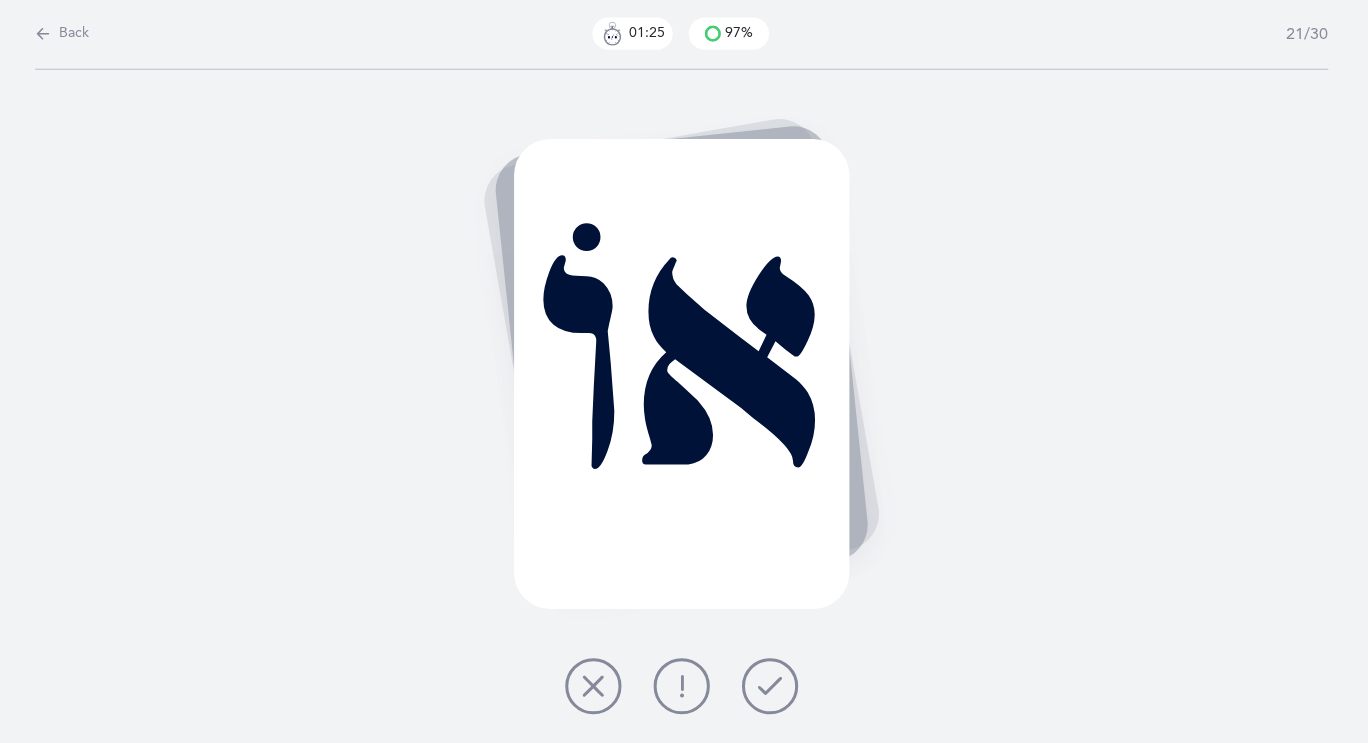 click at bounding box center (772, 686) 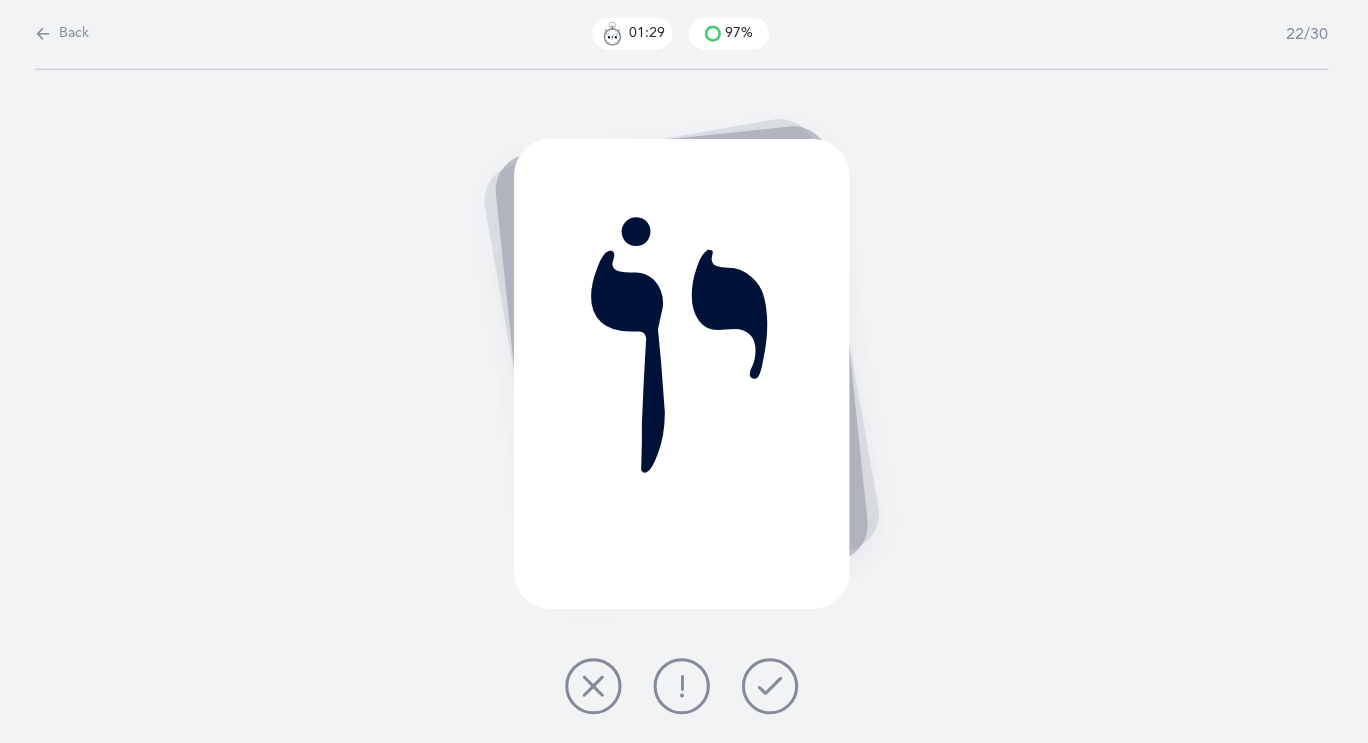 click at bounding box center [772, 686] 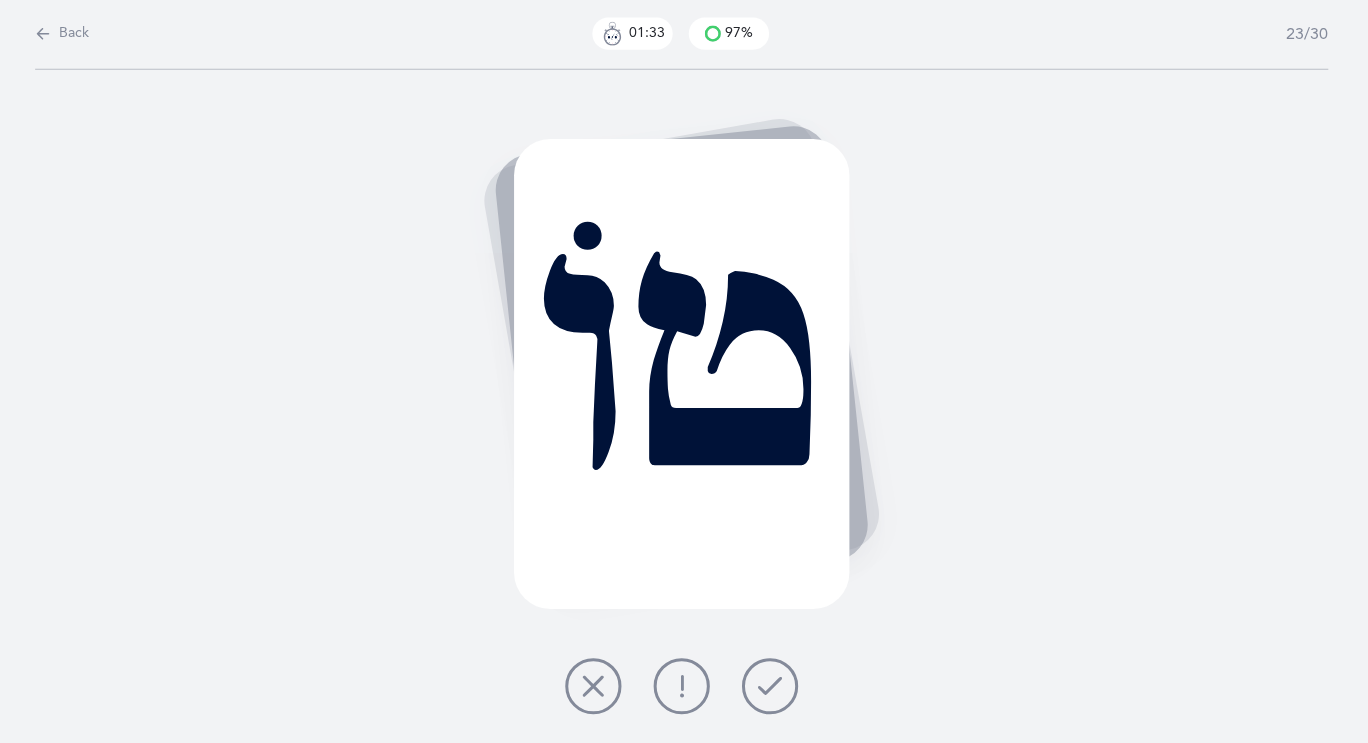 click at bounding box center [772, 686] 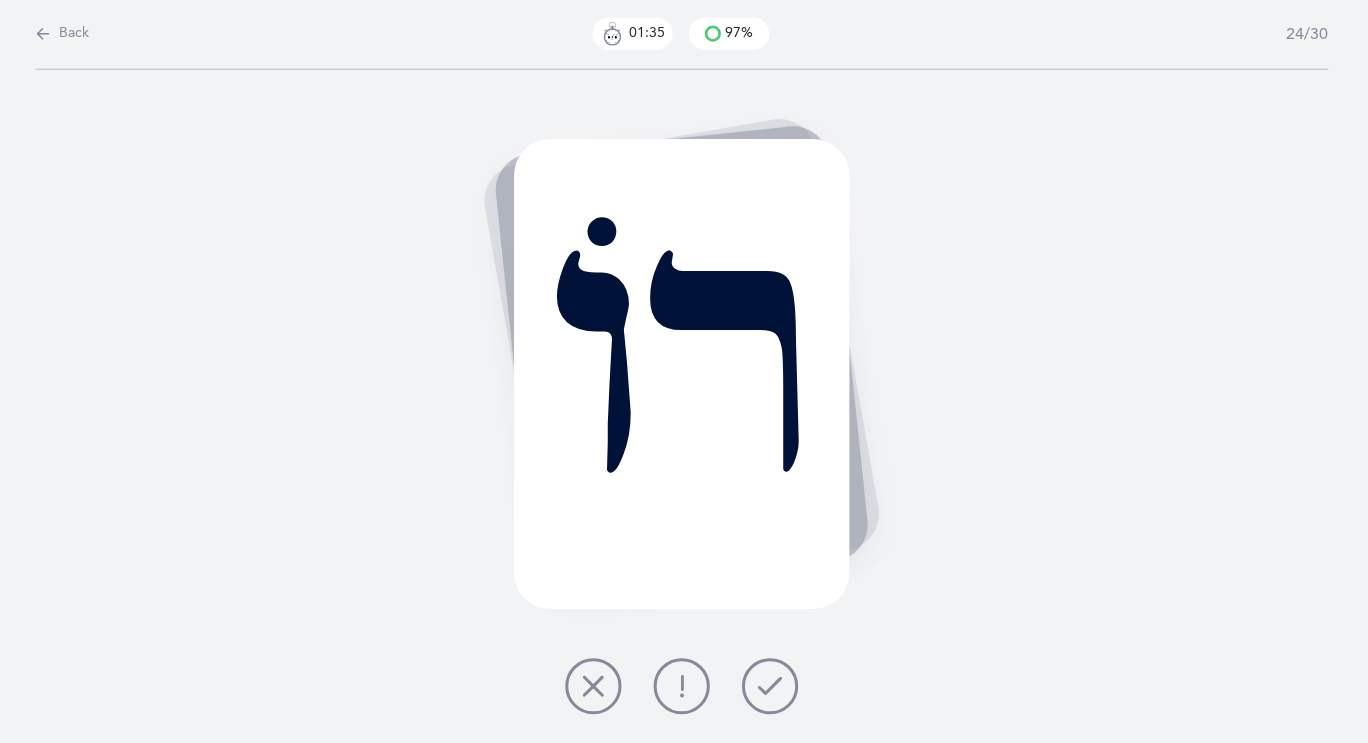 click at bounding box center (772, 686) 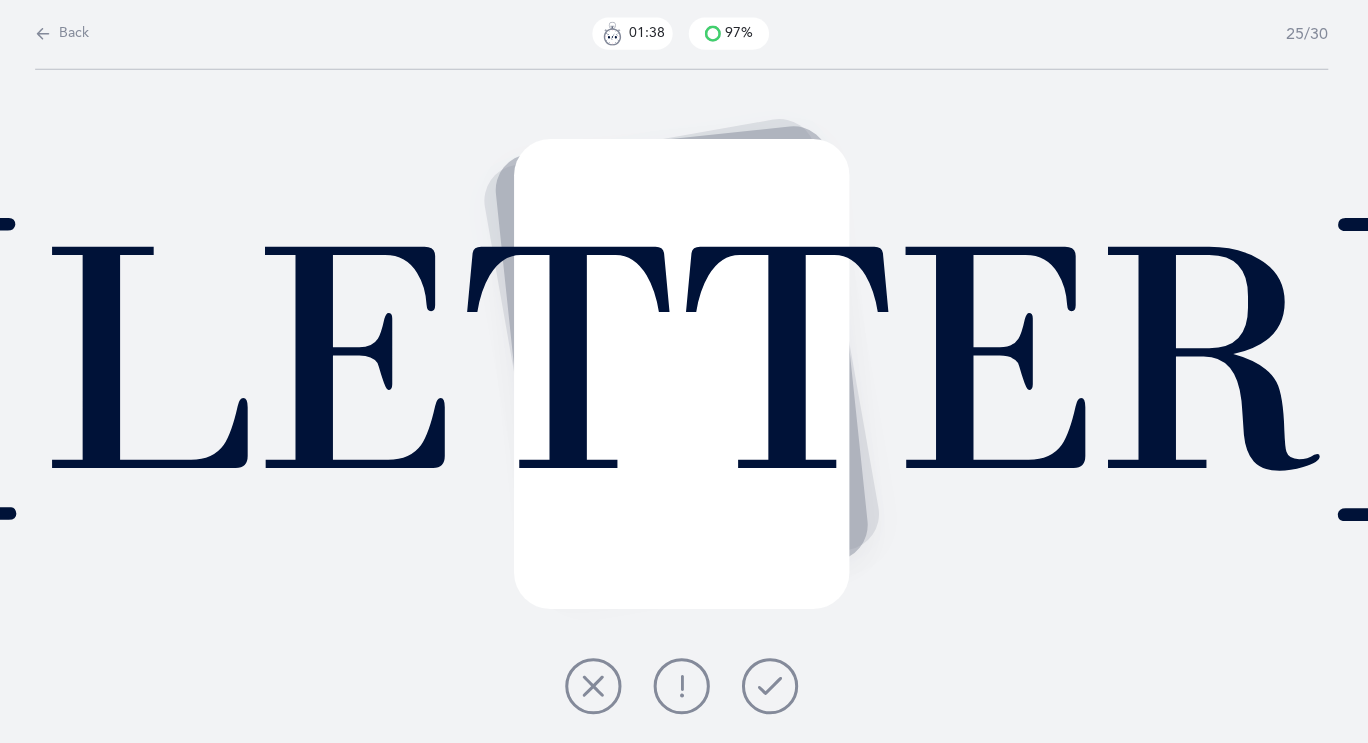 click at bounding box center (772, 686) 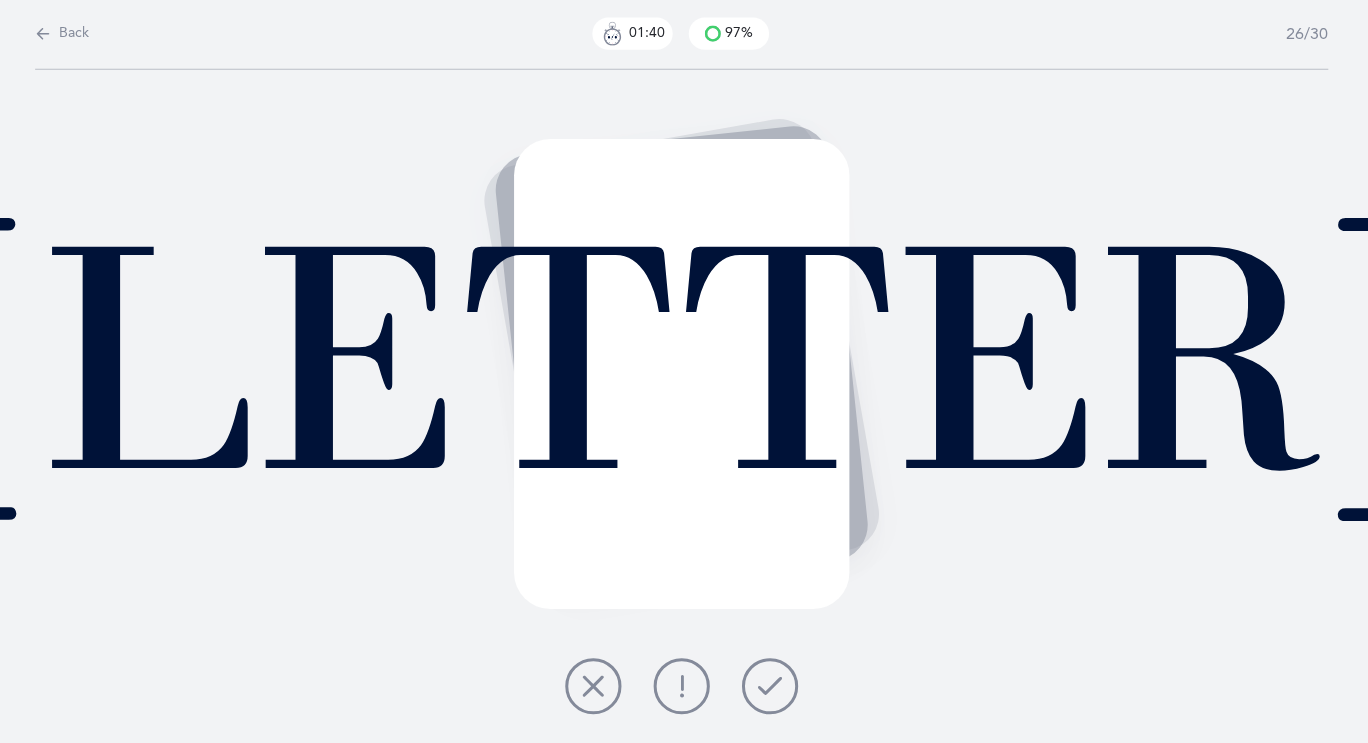 click at bounding box center (772, 686) 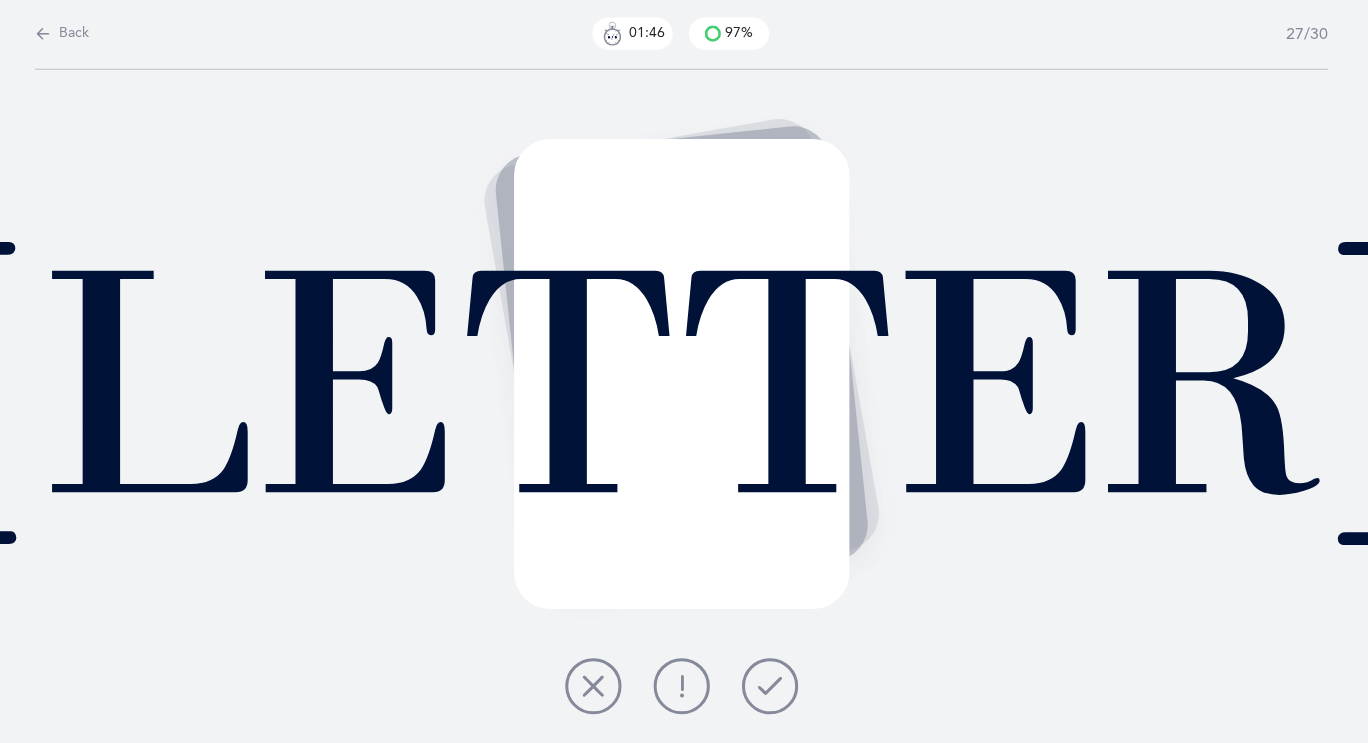 click at bounding box center (772, 686) 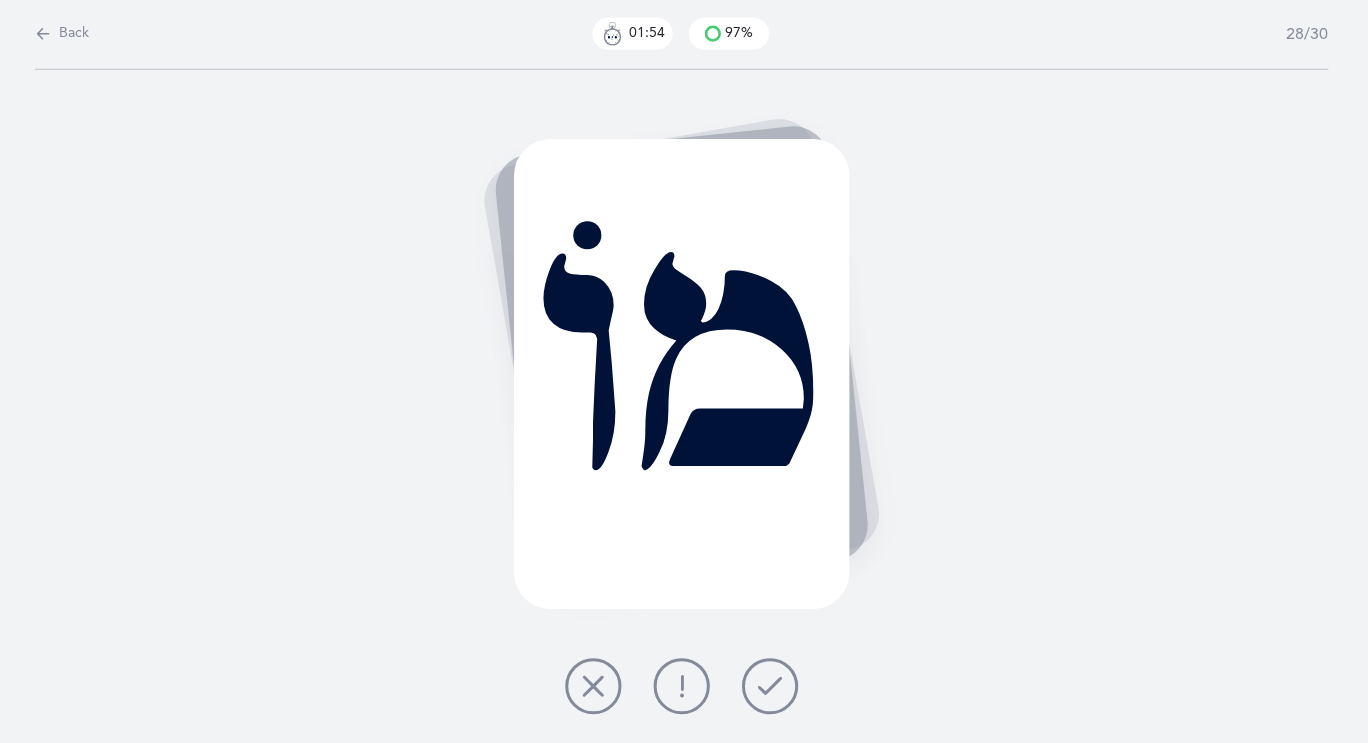 click at bounding box center (772, 686) 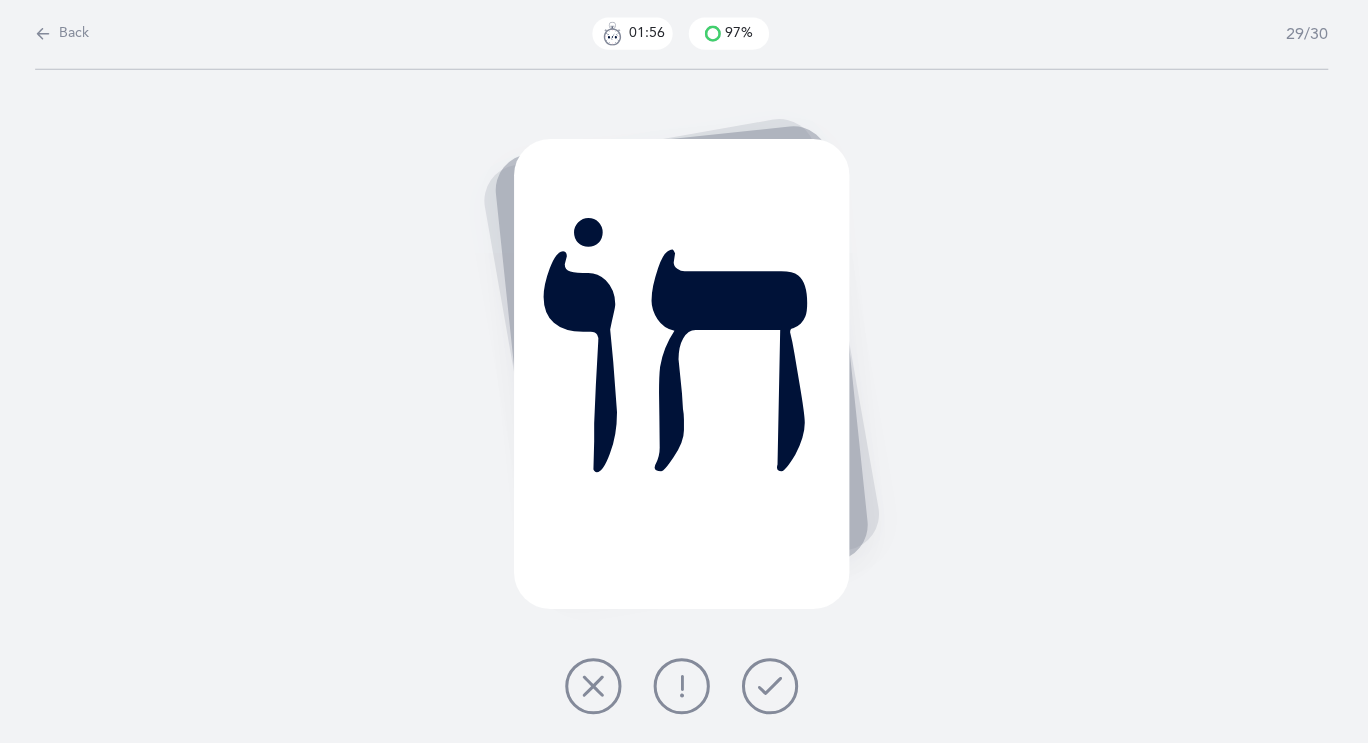 click at bounding box center (772, 686) 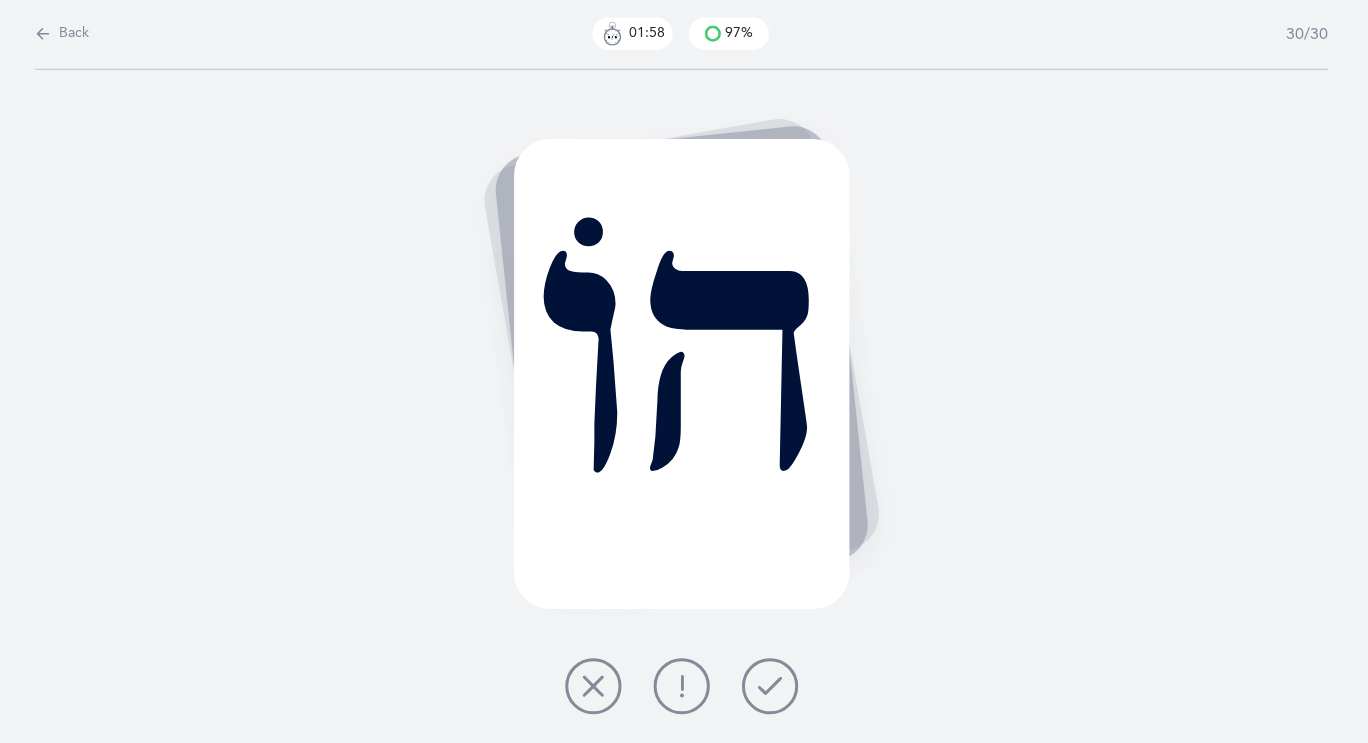 click at bounding box center [772, 686] 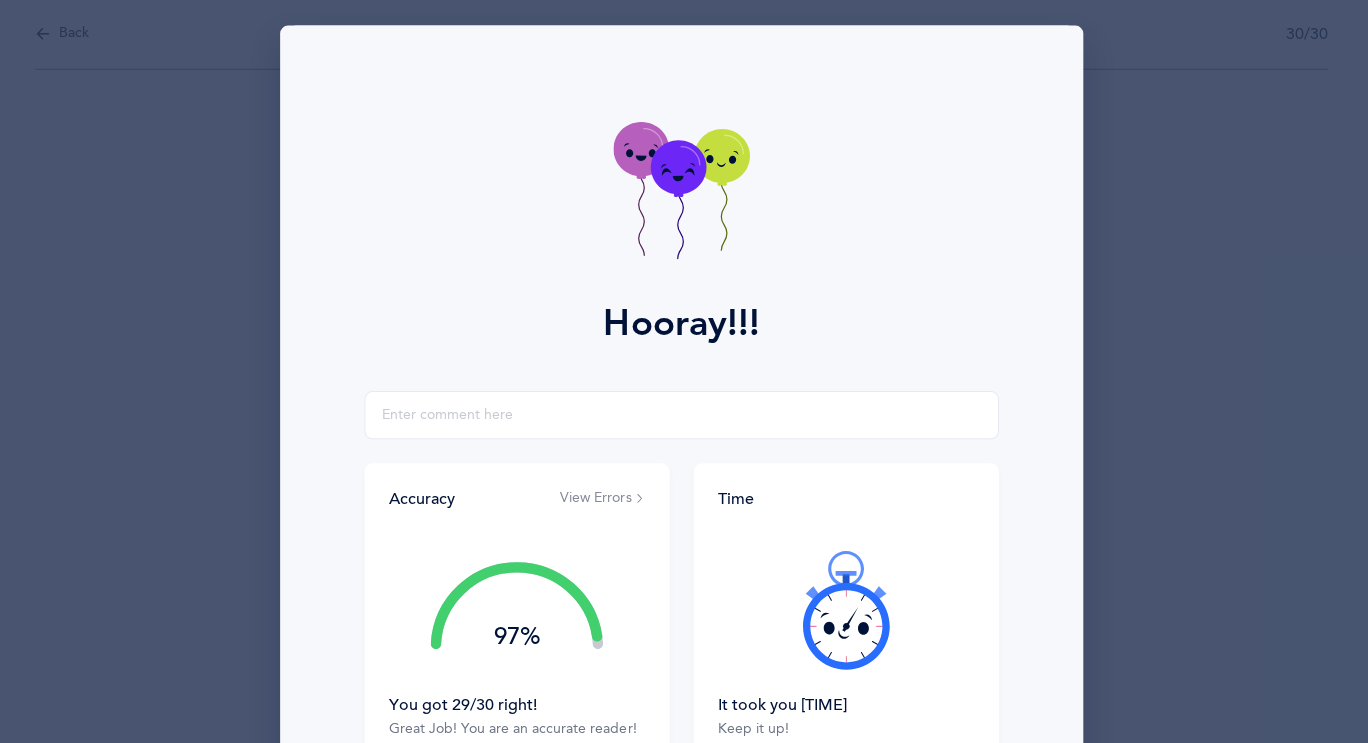 click on "View Errors" at bounding box center (605, 499) 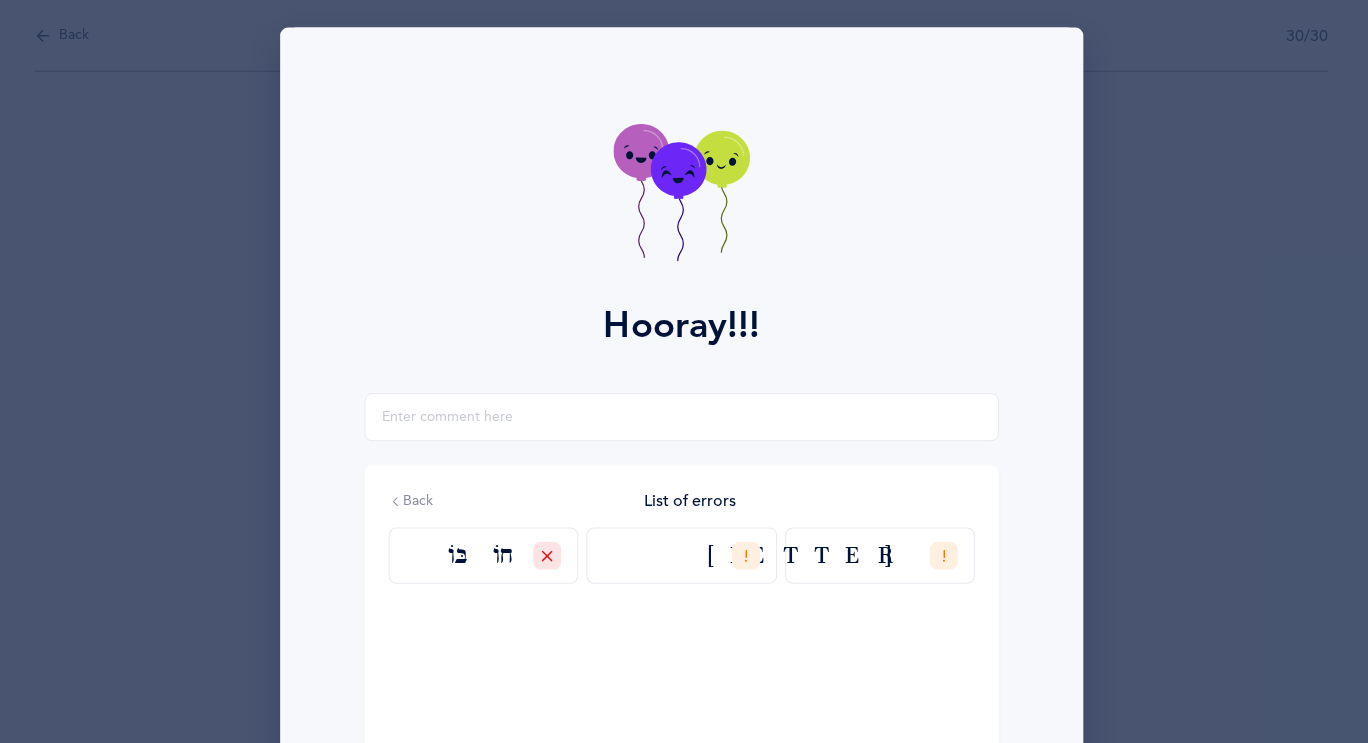 scroll, scrollTop: 0, scrollLeft: 0, axis: both 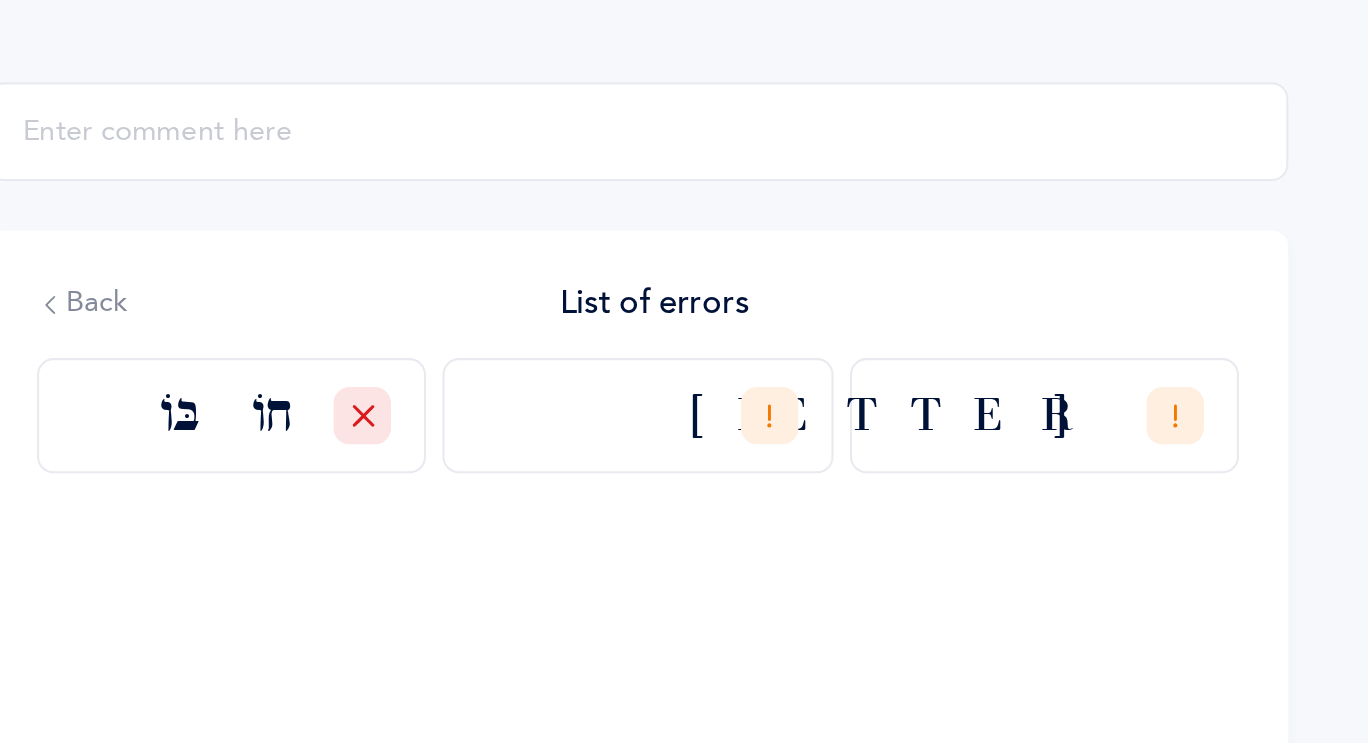 click at bounding box center (399, 500) 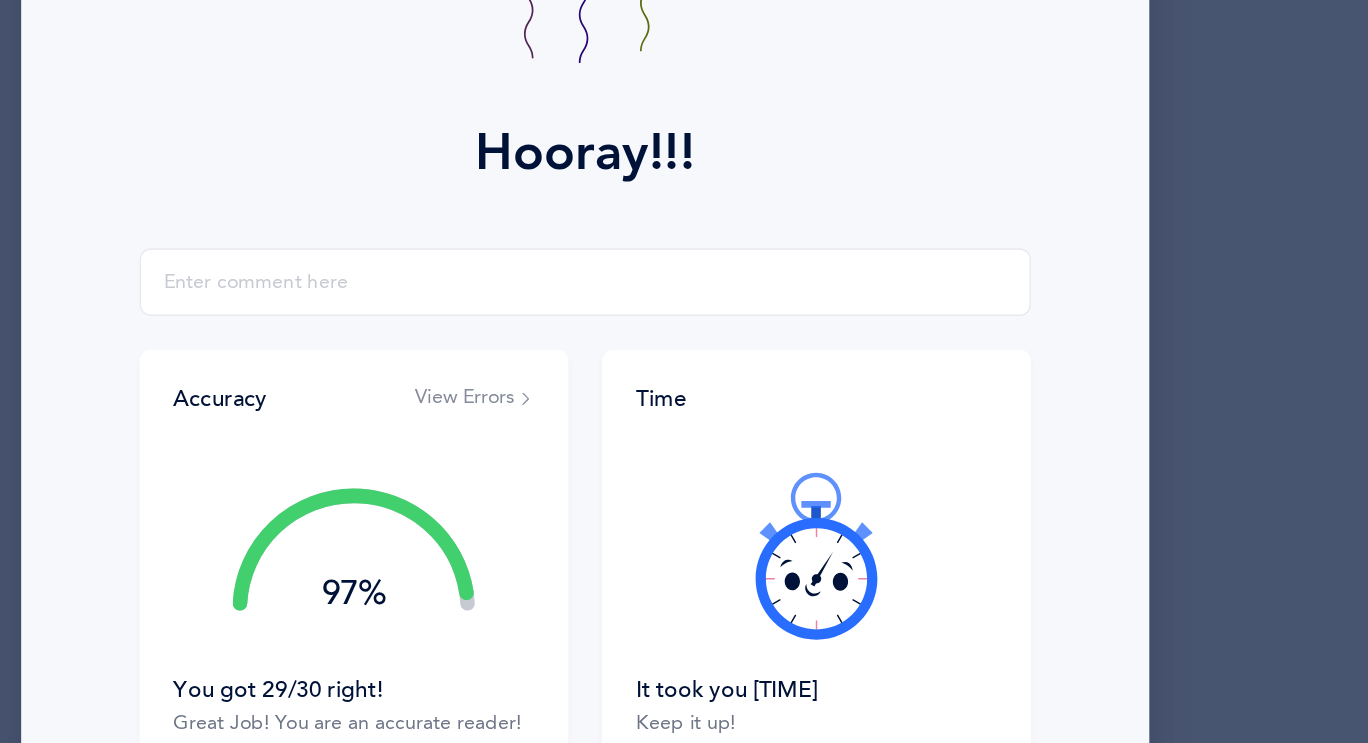 scroll, scrollTop: 0, scrollLeft: 0, axis: both 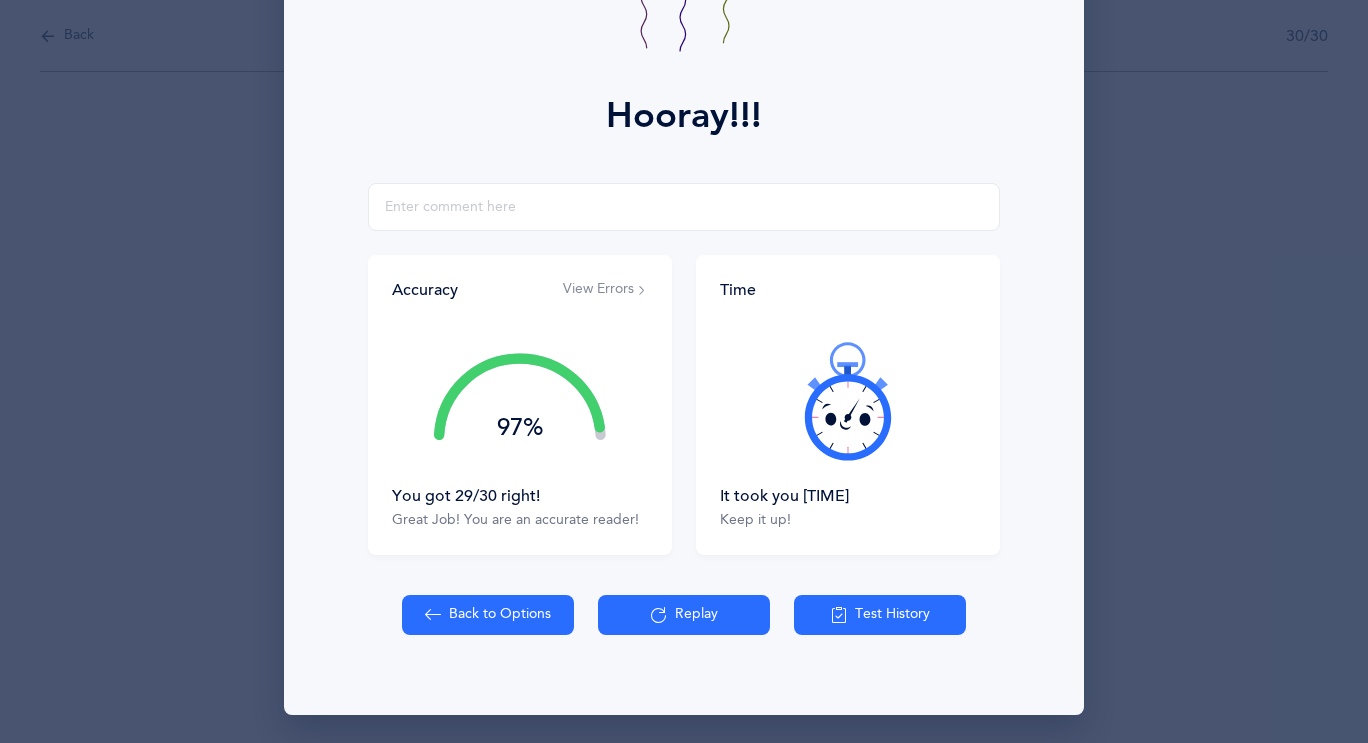 click on "Back to Options" at bounding box center [488, 615] 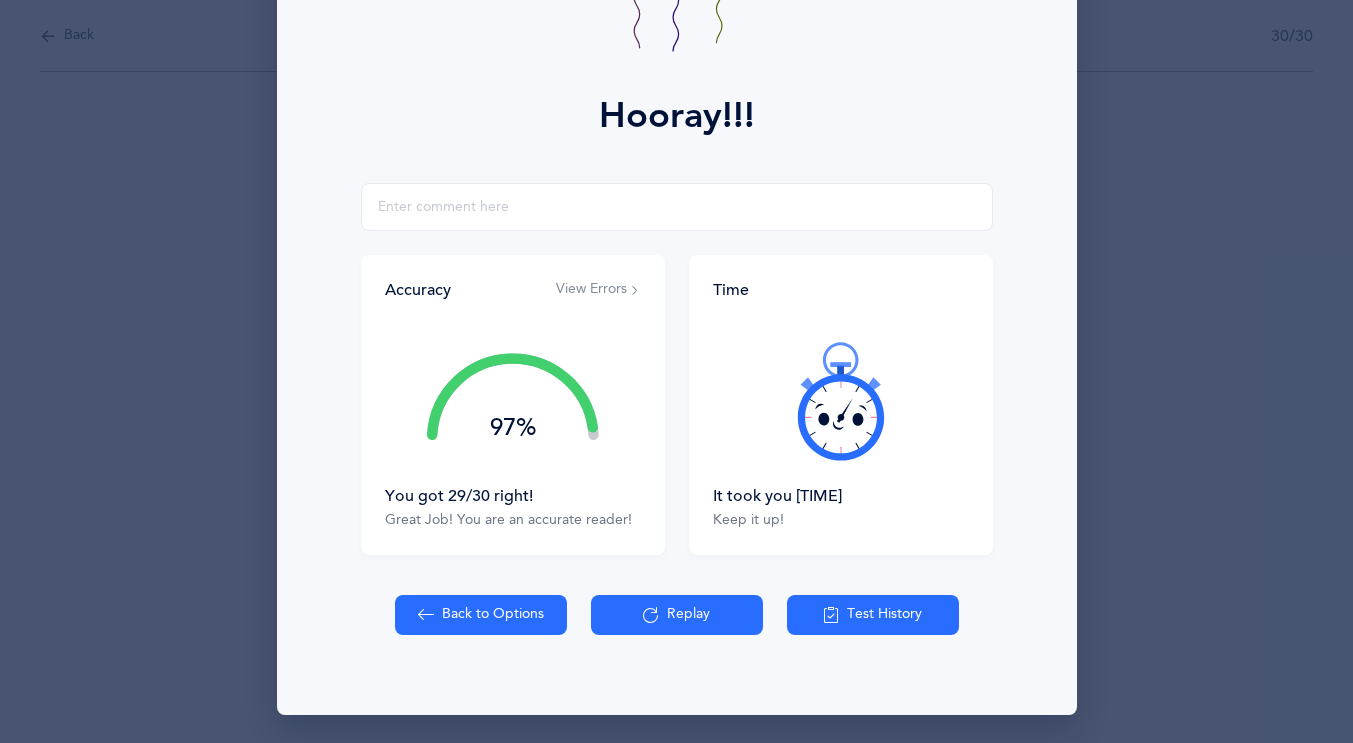 select on "4" 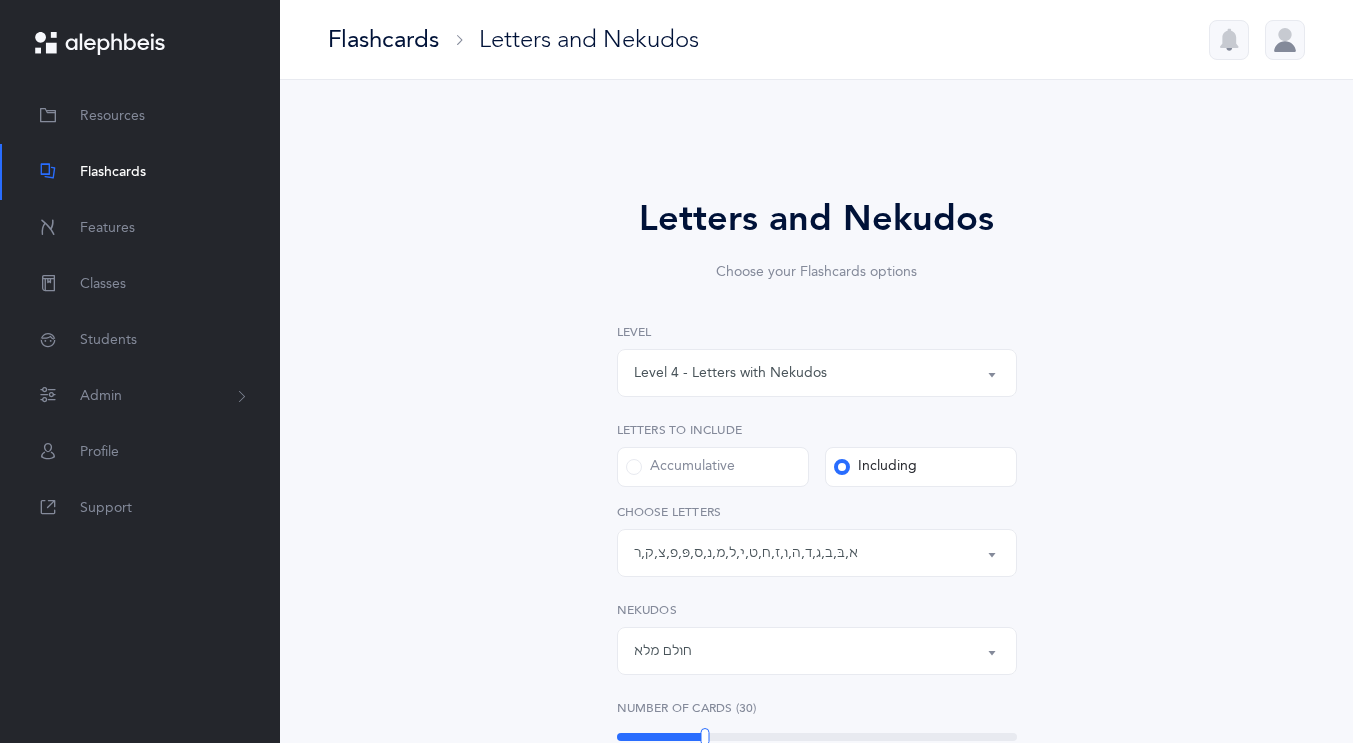 scroll, scrollTop: 110, scrollLeft: 0, axis: vertical 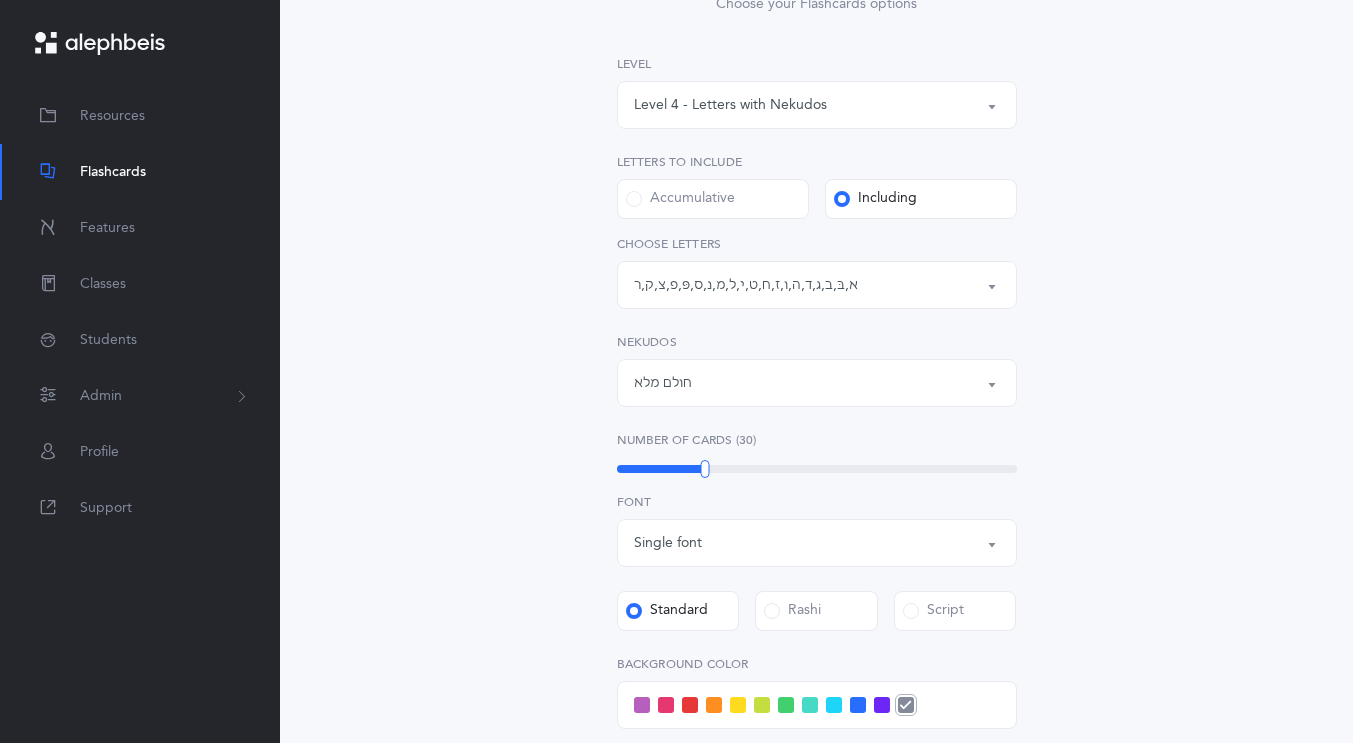 click on "חולם מלא" at bounding box center [663, 383] 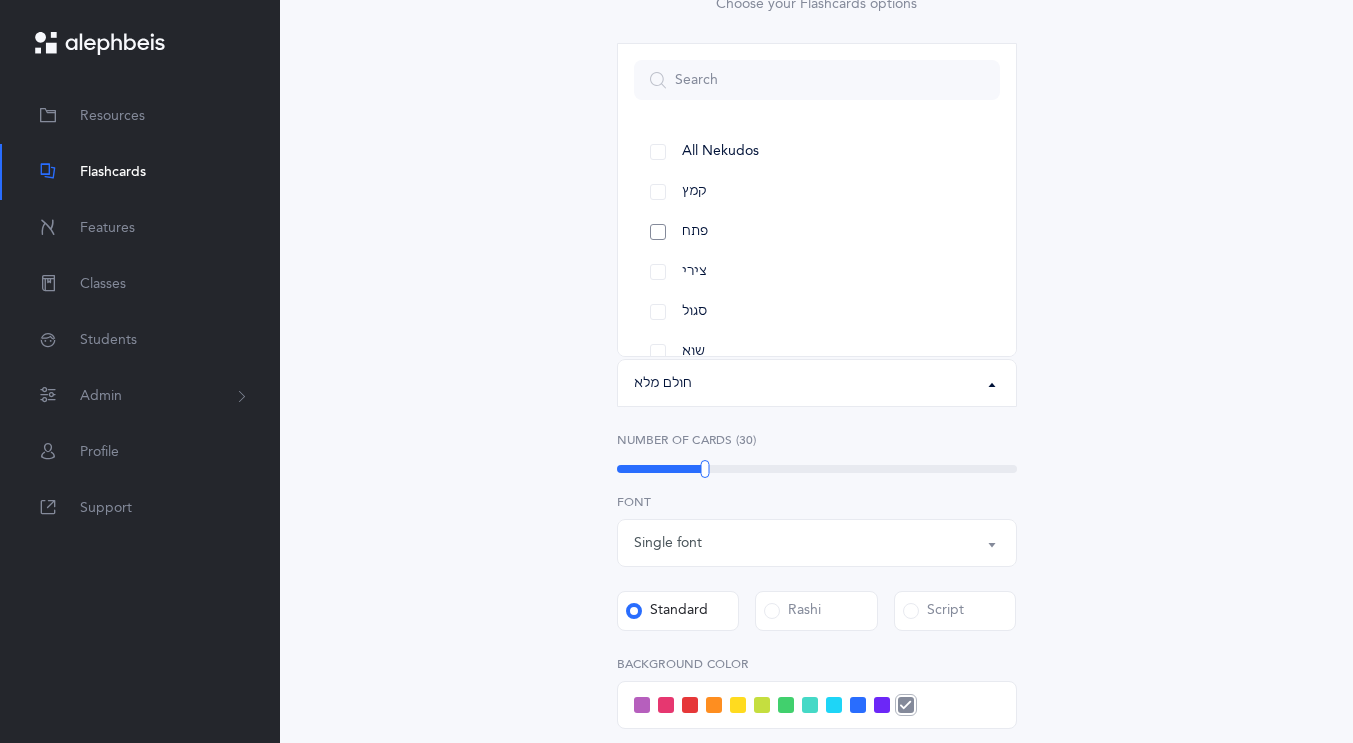 click on "פתח" at bounding box center (817, 232) 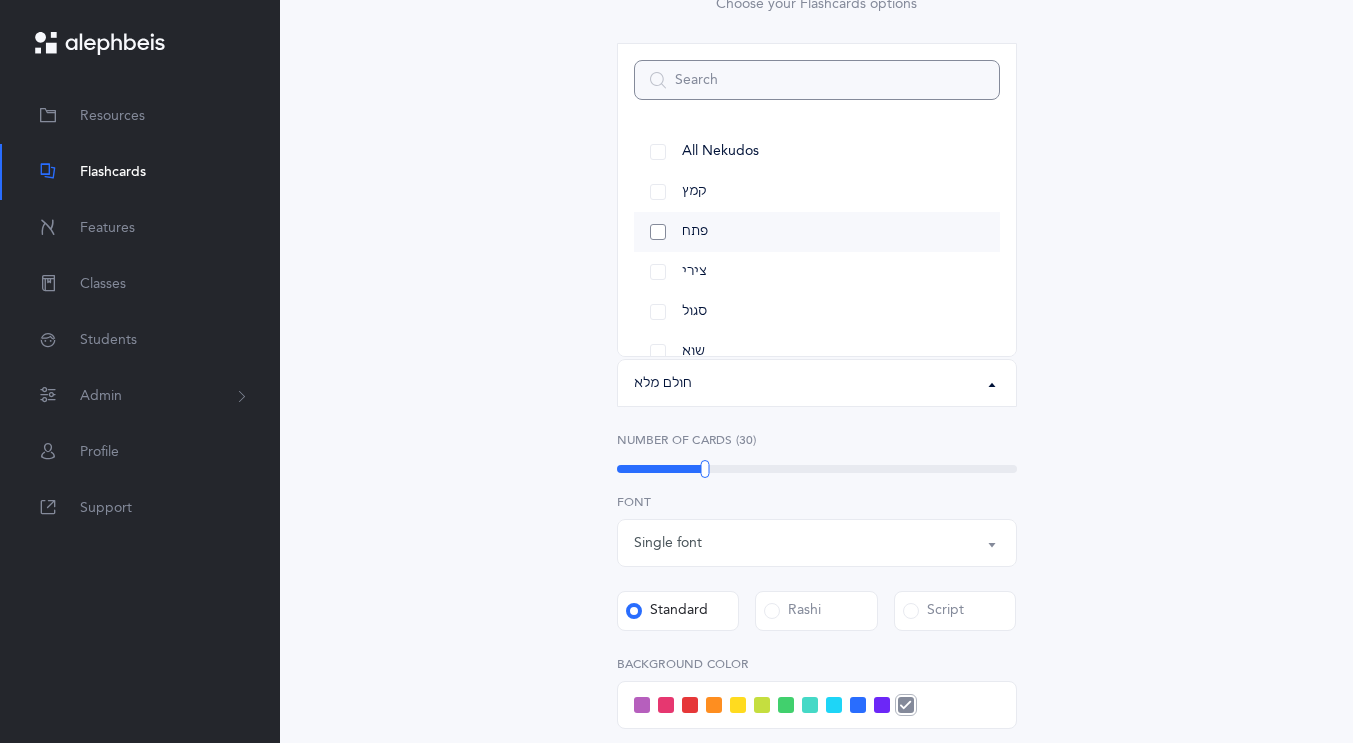 select on "29" 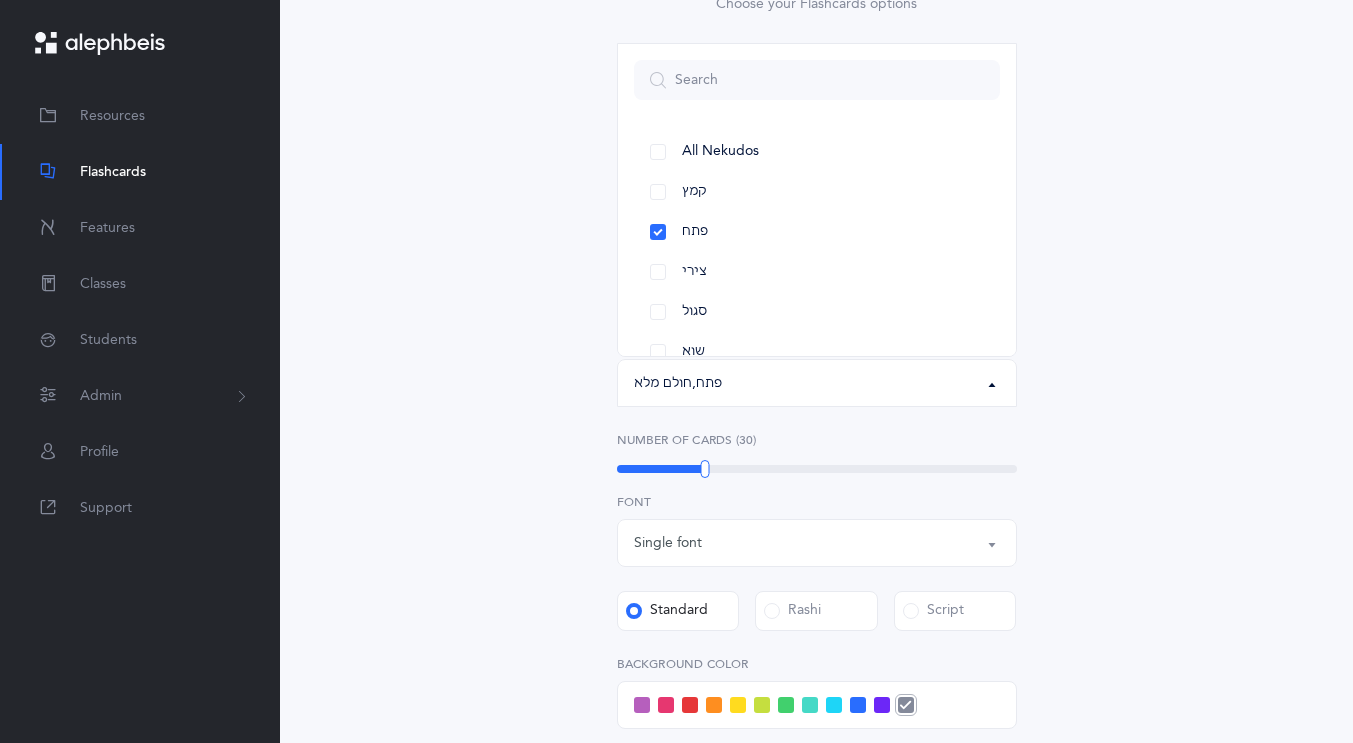 click on "Letters and Nekudos   Choose your Flashcards options         Level 1 - Letters only
Level 2 - Nekudos only
Level 3 - Letters and Nekudos
Level 4 - Letters with Nekudos
Level 4 - Letters with Nekudos
Level
Letters to include
Accumulative
Including
All Letters
א
בּ
ב
ג
ד
ה
ו
ז
ח
ט
י
כּ
כ
ל
מ
נ
ס
ע
פּ
פ
צ
ק
ר
שׁ
שׂ
תּ
ת
Letters: א ,  בּ ,  ב ,  ג ,  ד ,  ה ,  ו ,  ז ,  ח ,  ט ,  י ,  ל ,  מ ,  נ ,  ס ,  פּ ,  פ ,  צ ,  ק ,  ר
Choose letters
All Nekudos
קמץ
פתח
צירי
סגול
שוא
חולם חסר
חולם מלא
חיריק חסר
חיריק מלא
קובוץ
שורוק
חטף קמץ
חטף פתח
חטף סגול
פתח ,  חולם מלא
All Nekudos
קמץ
פתח
צירי
סגול
שוא
חולם חסר
חולם מלא" at bounding box center [817, 517] 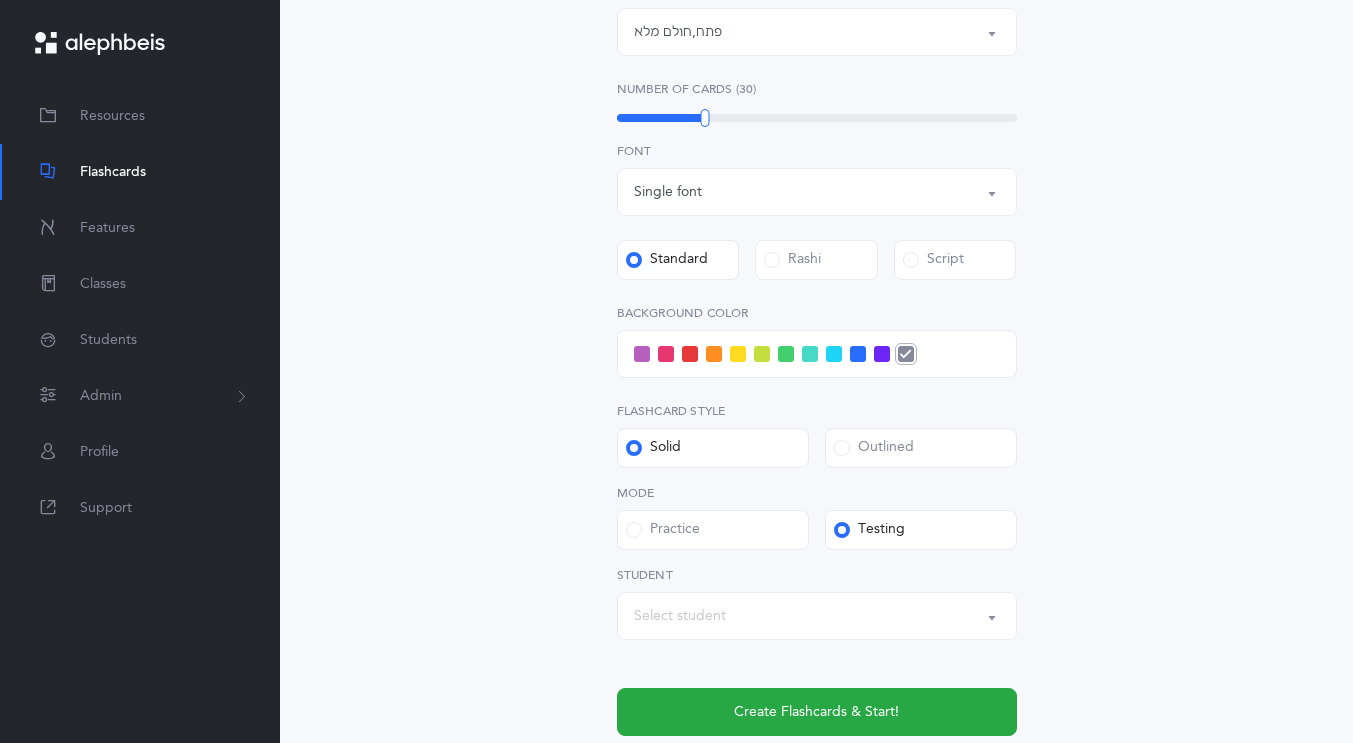 scroll, scrollTop: 624, scrollLeft: 0, axis: vertical 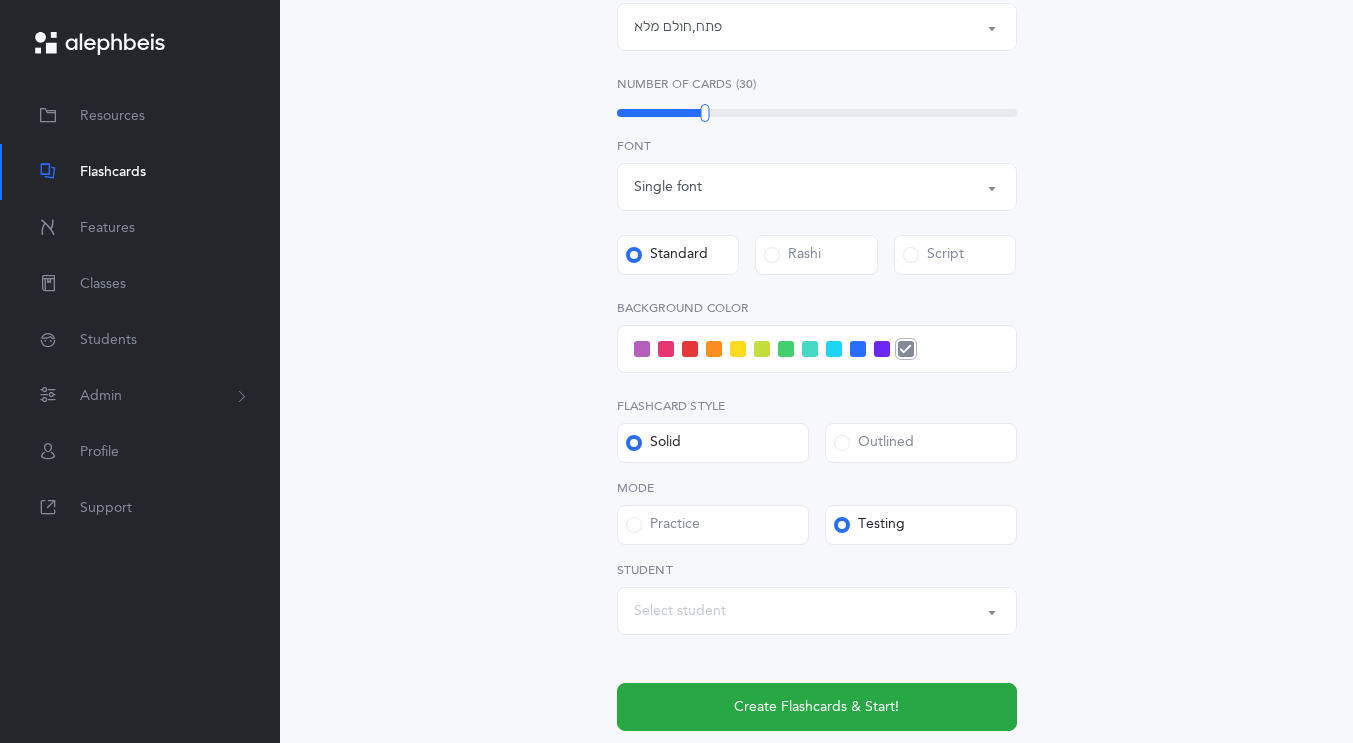 click on "Select student" at bounding box center [817, 611] 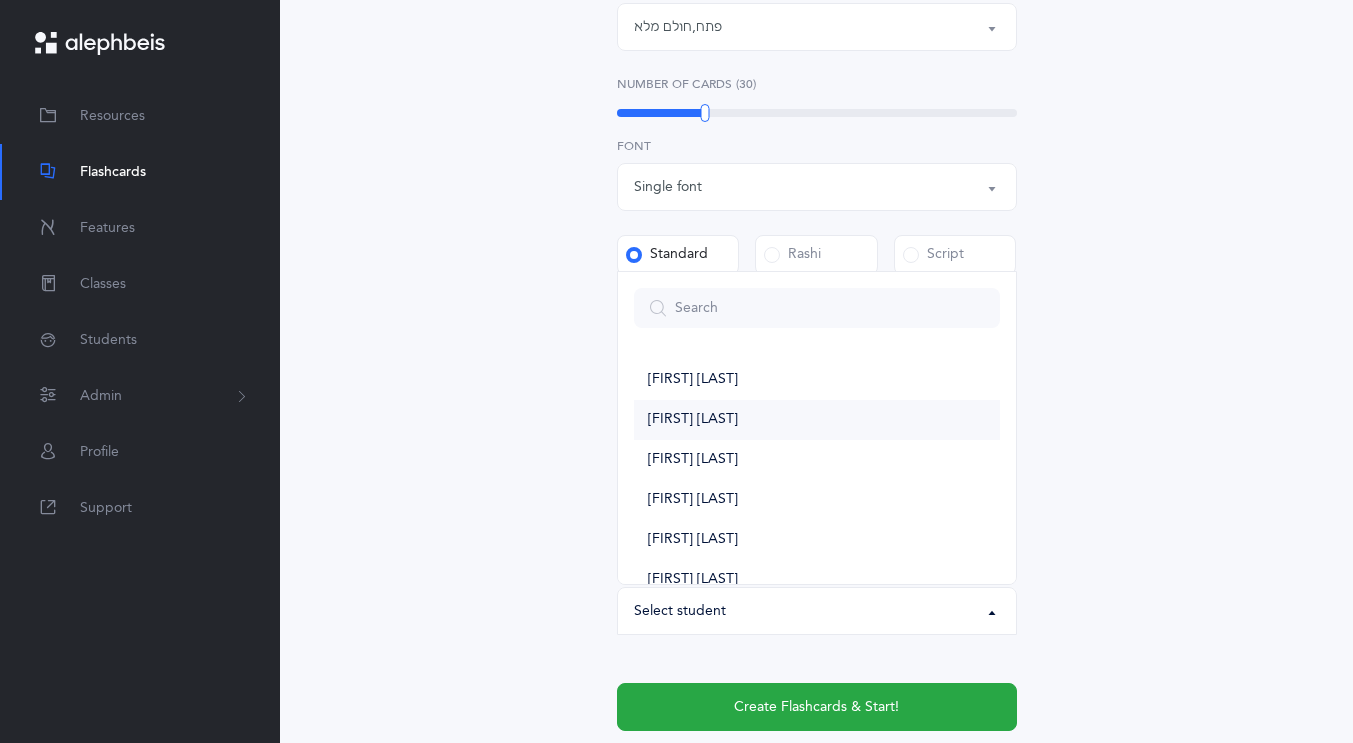 click on "[FIRST] [LAST]" at bounding box center (817, 420) 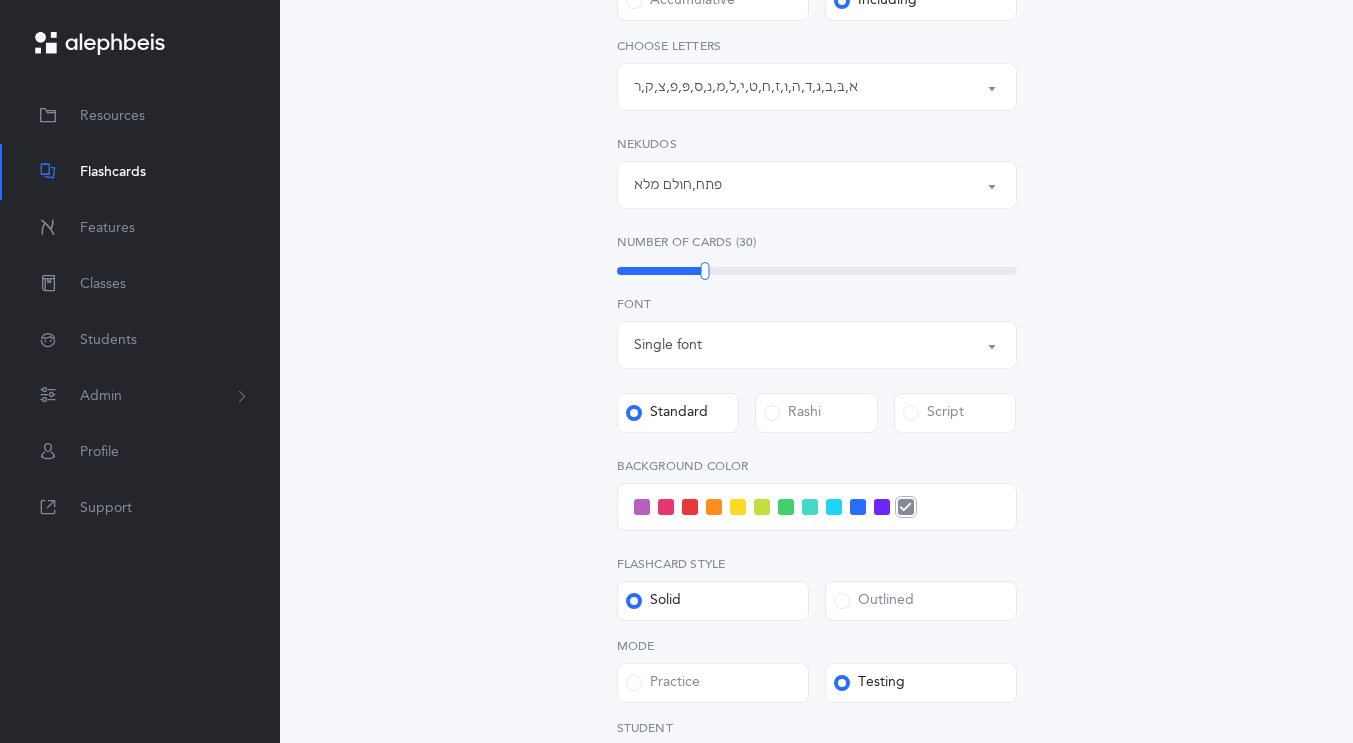 scroll, scrollTop: 461, scrollLeft: 0, axis: vertical 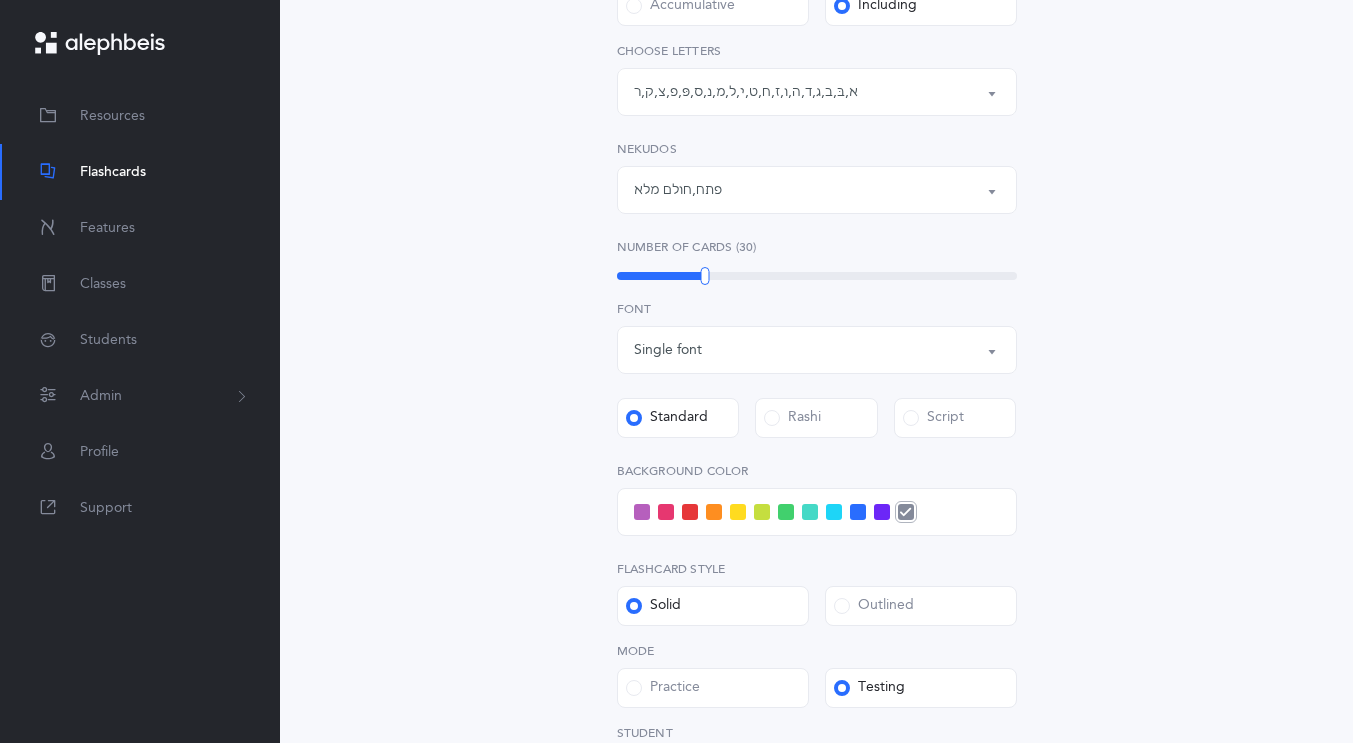 click on "פתח ,  חולם מלא" at bounding box center [678, 190] 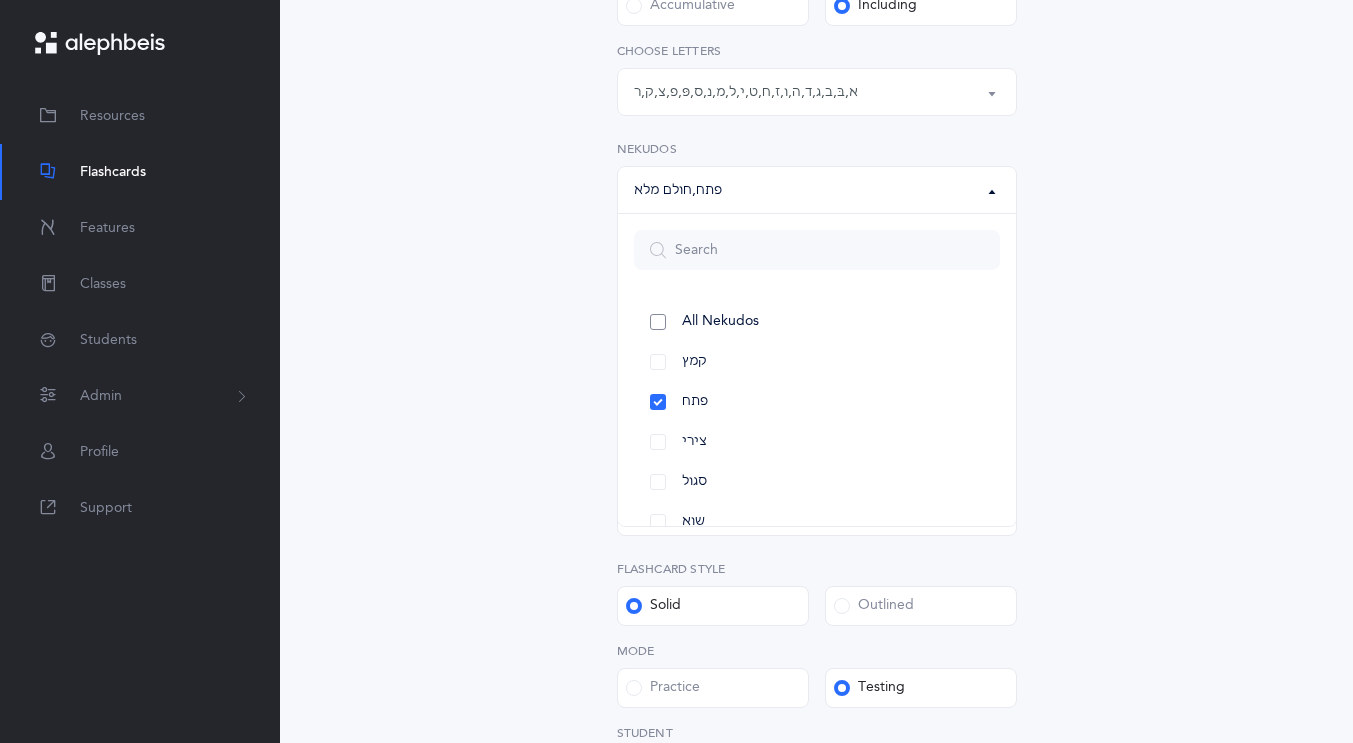 click on "All Nekudos" at bounding box center (817, 322) 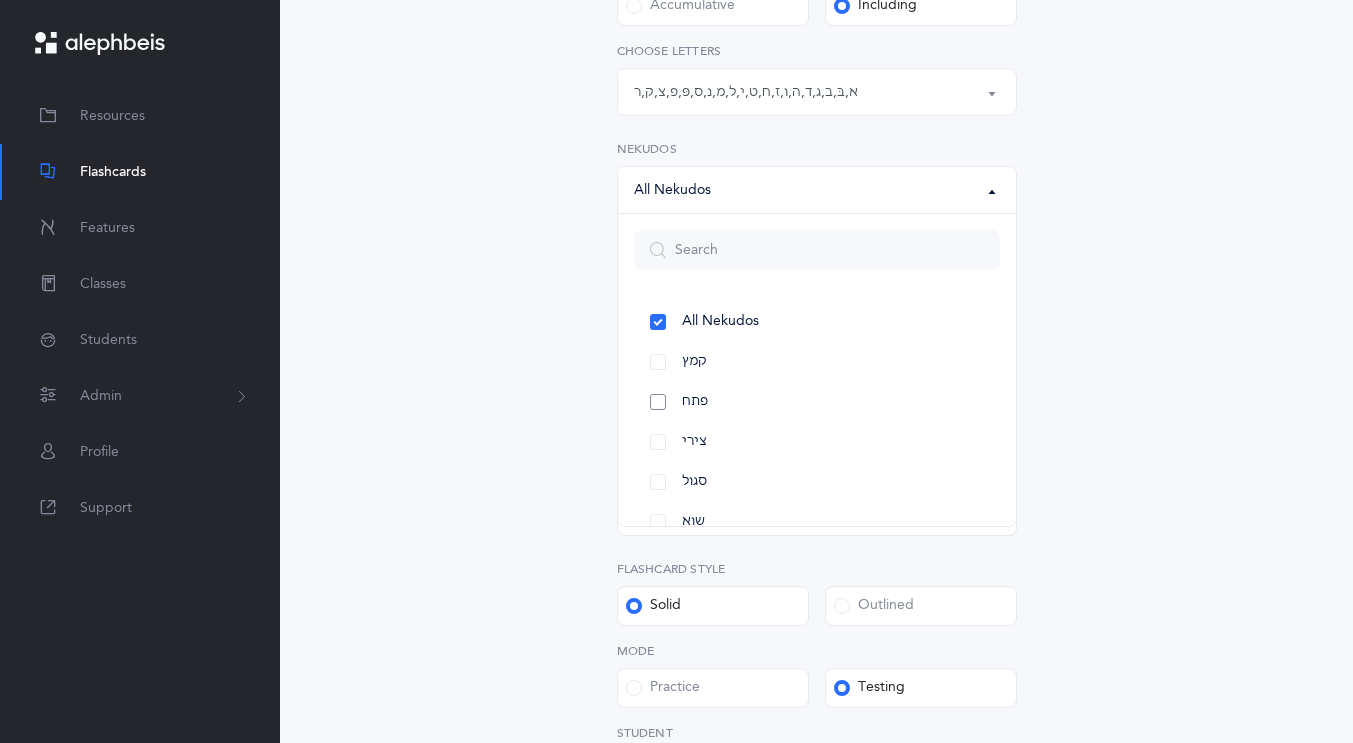 click on "פתח" at bounding box center (817, 402) 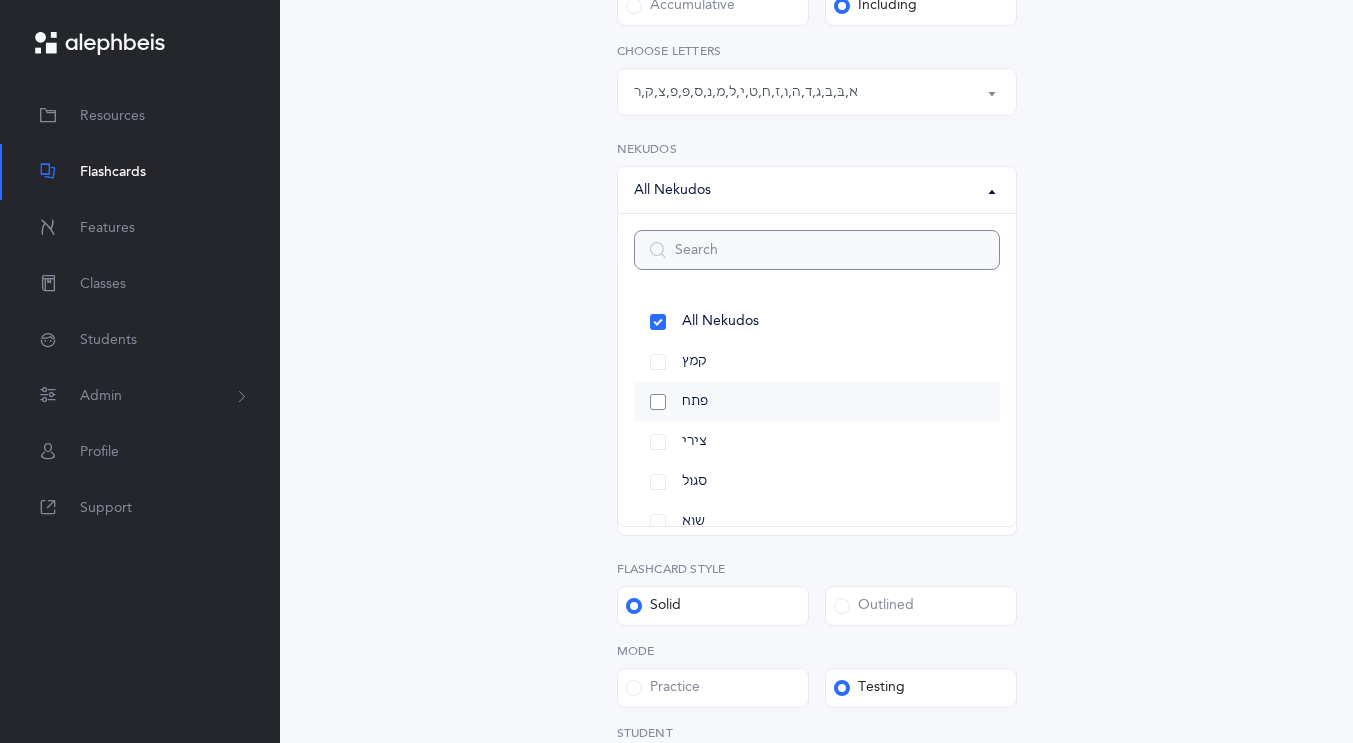 select on "29" 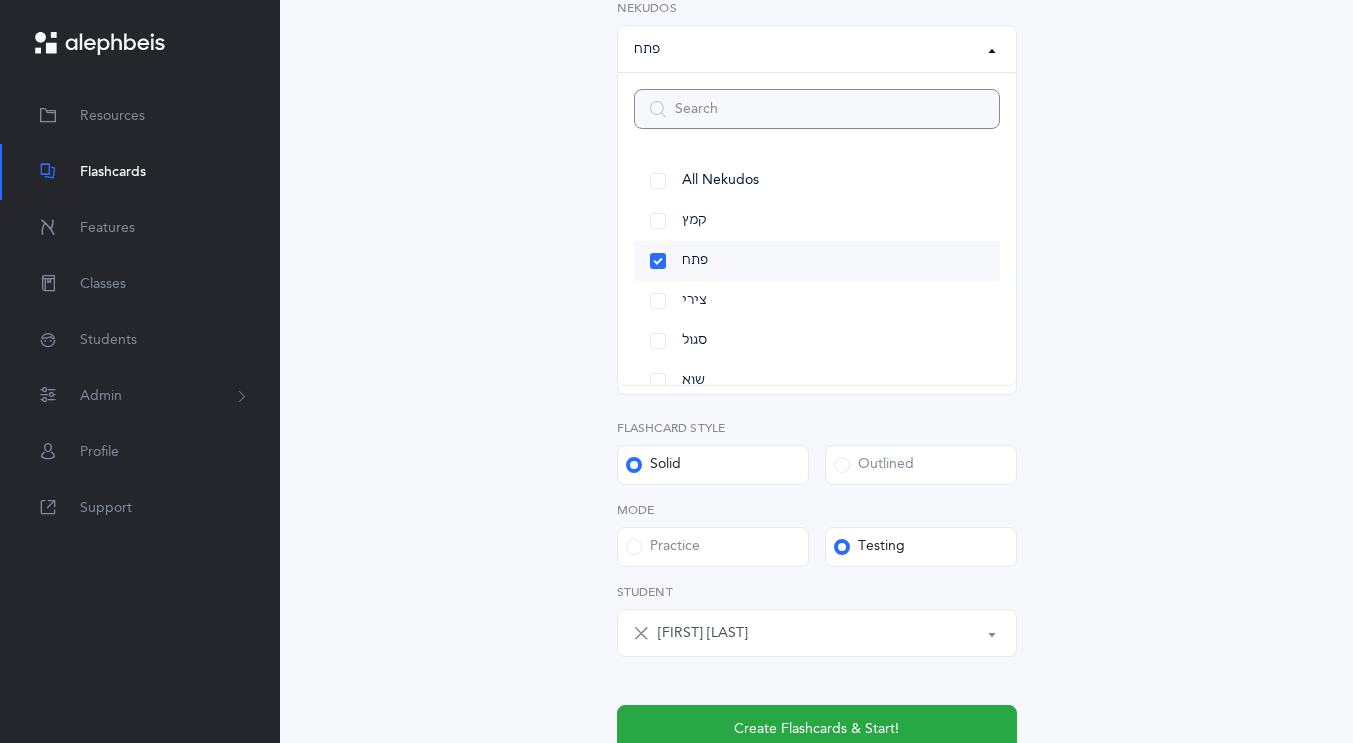 scroll, scrollTop: 772, scrollLeft: 0, axis: vertical 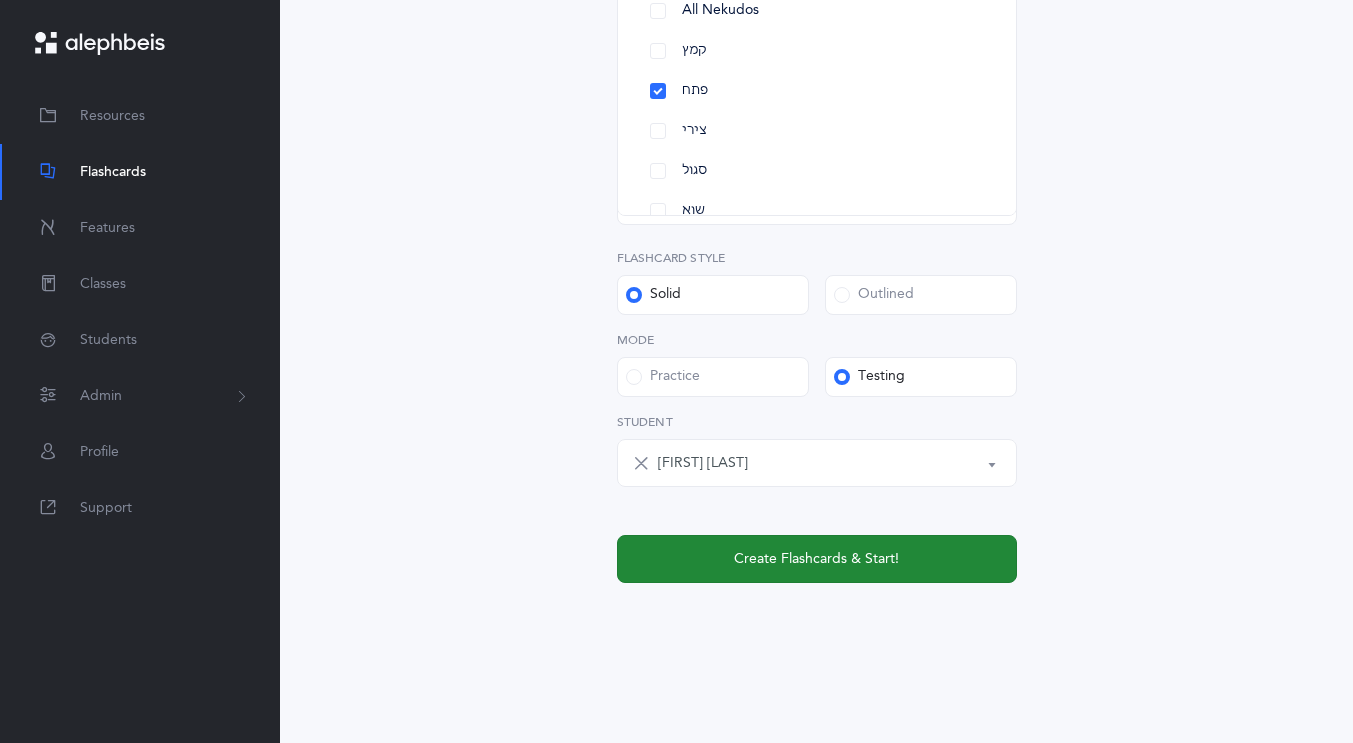 click on "Create Flashcards & Start!" at bounding box center [816, 559] 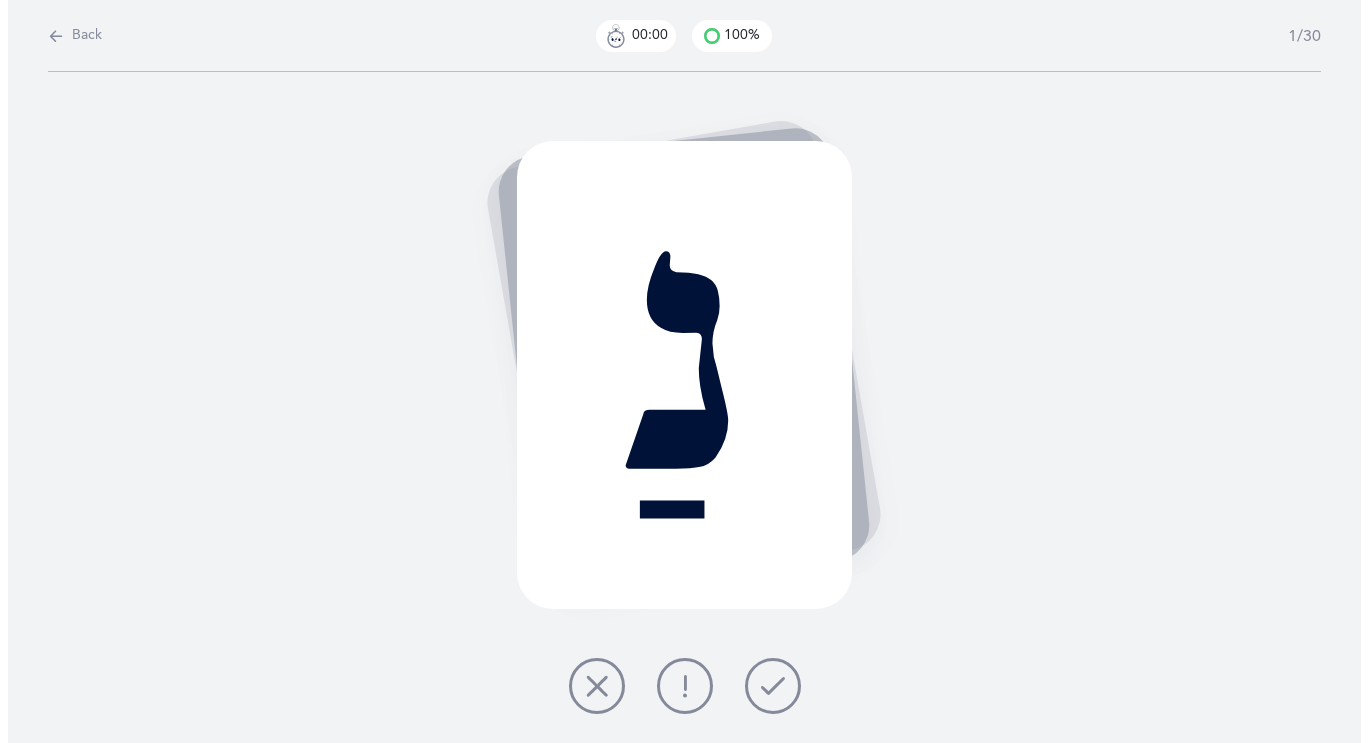 scroll, scrollTop: 0, scrollLeft: 0, axis: both 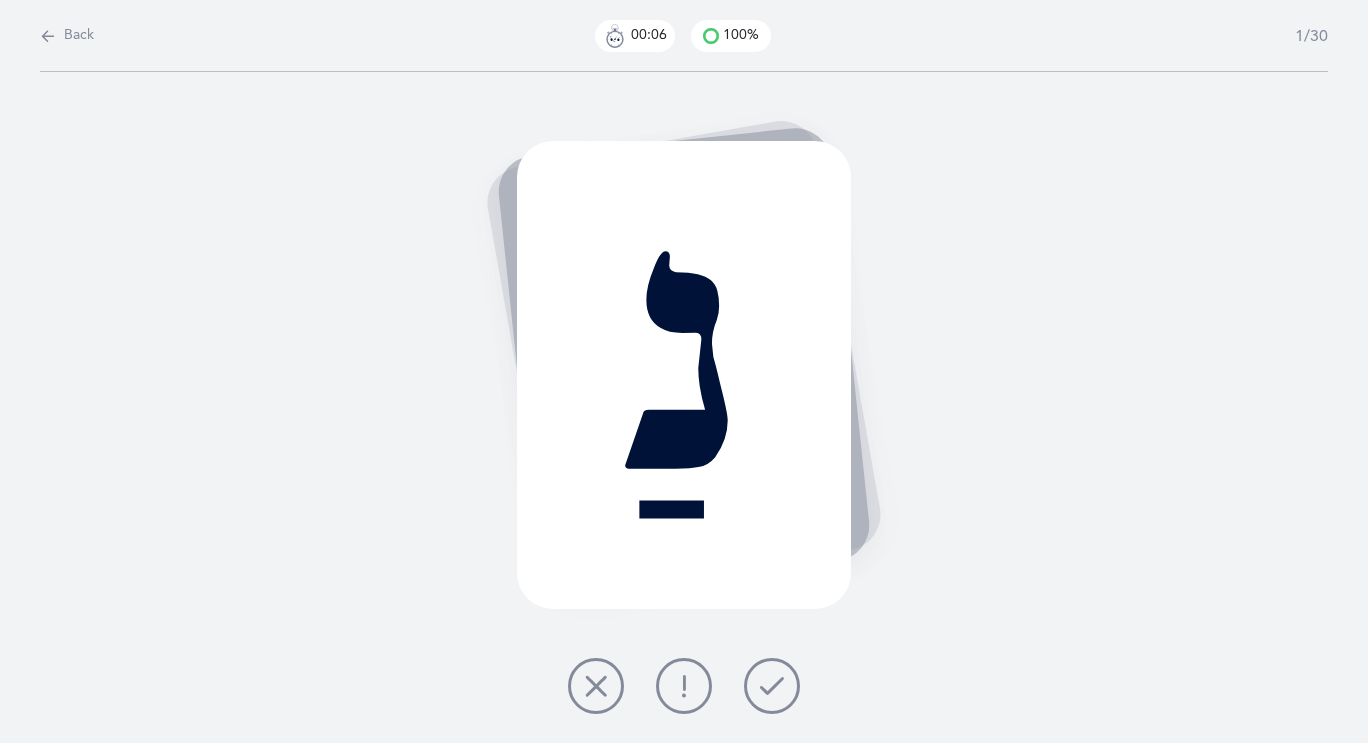 click at bounding box center (772, 686) 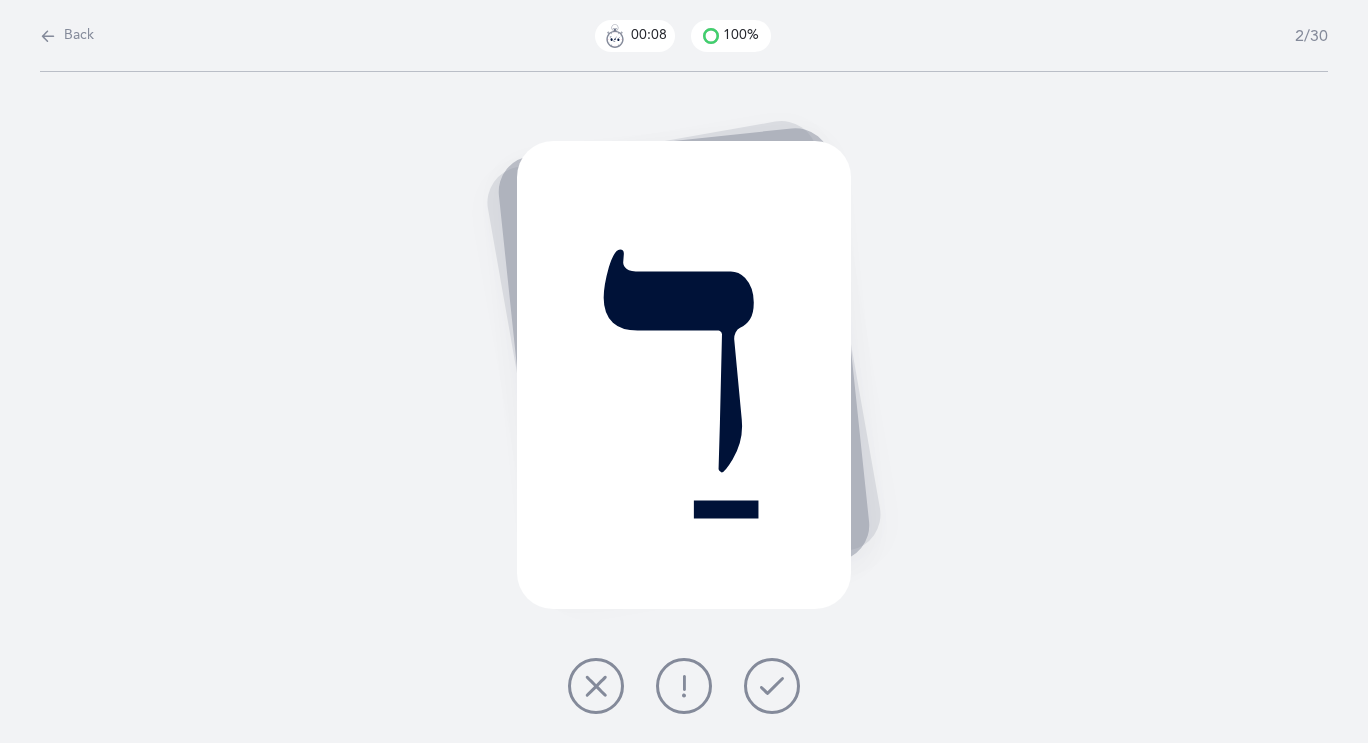 click at bounding box center (772, 686) 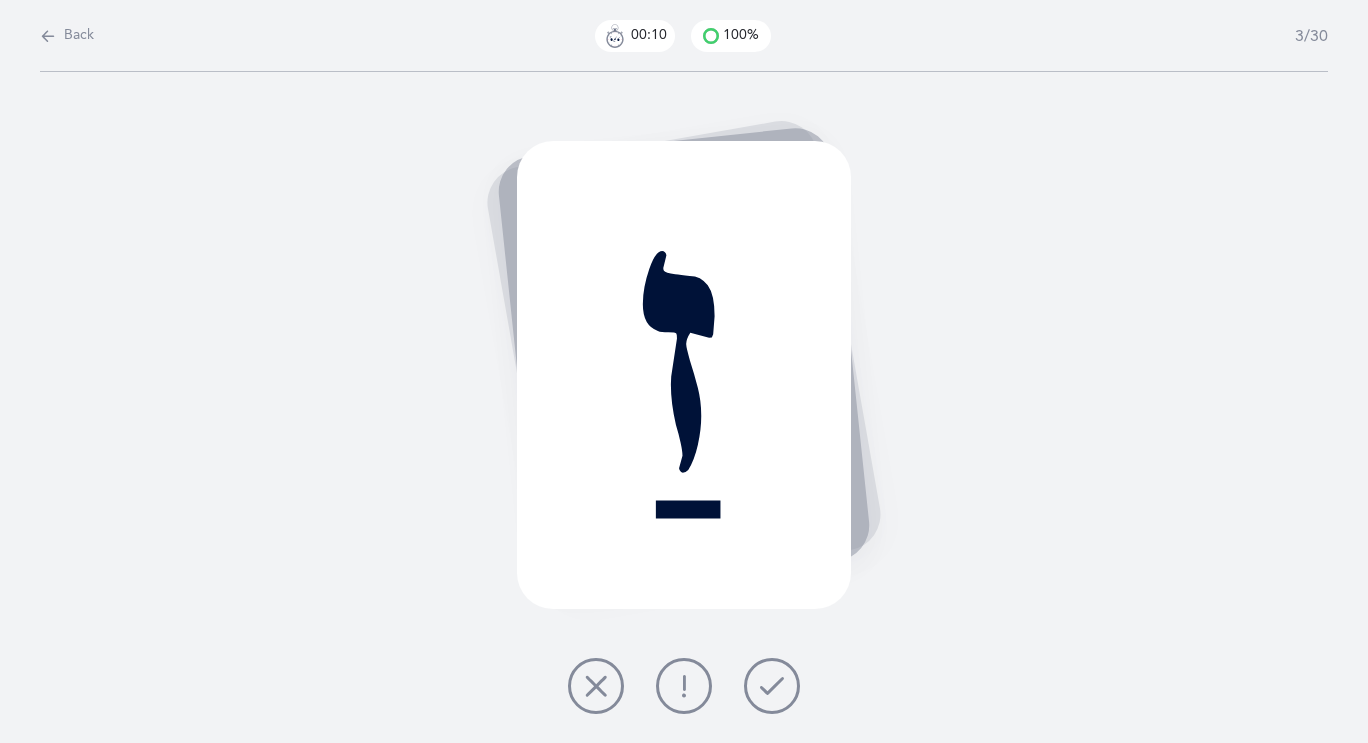 click at bounding box center (772, 686) 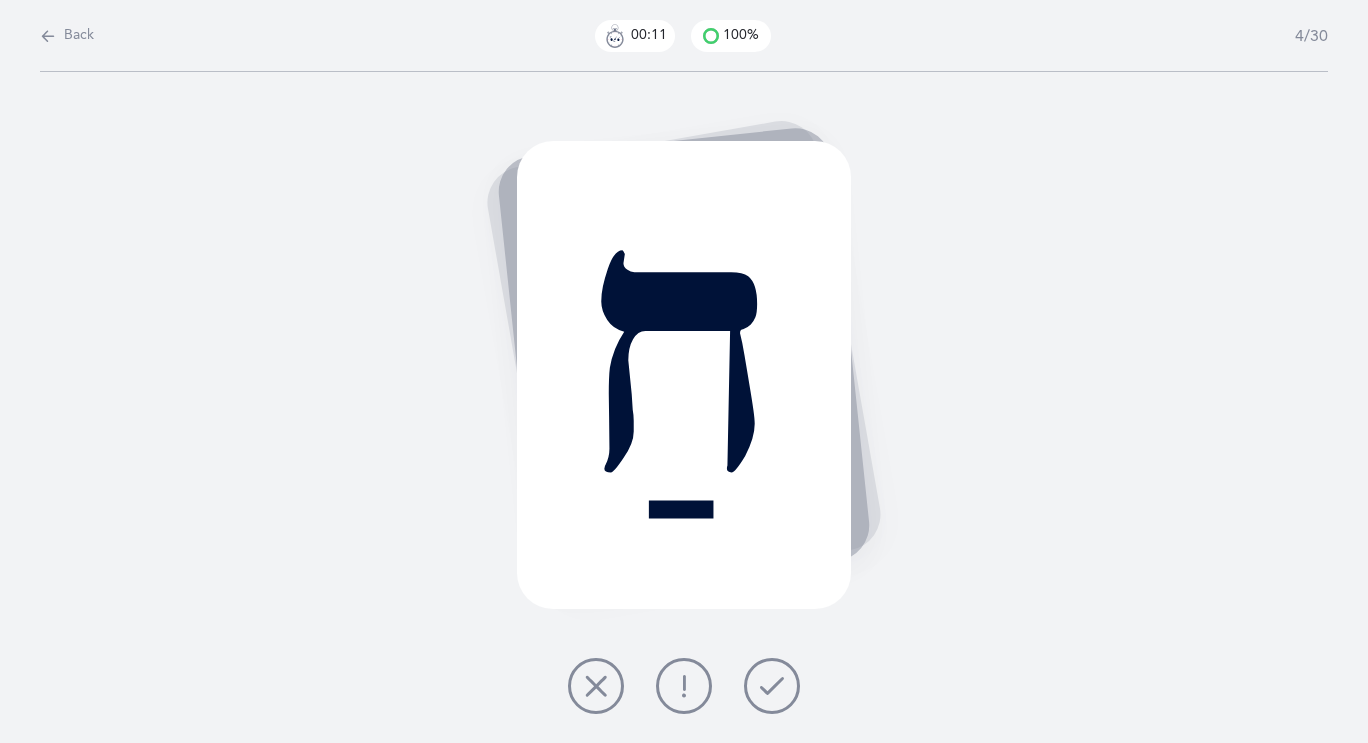 click at bounding box center (772, 686) 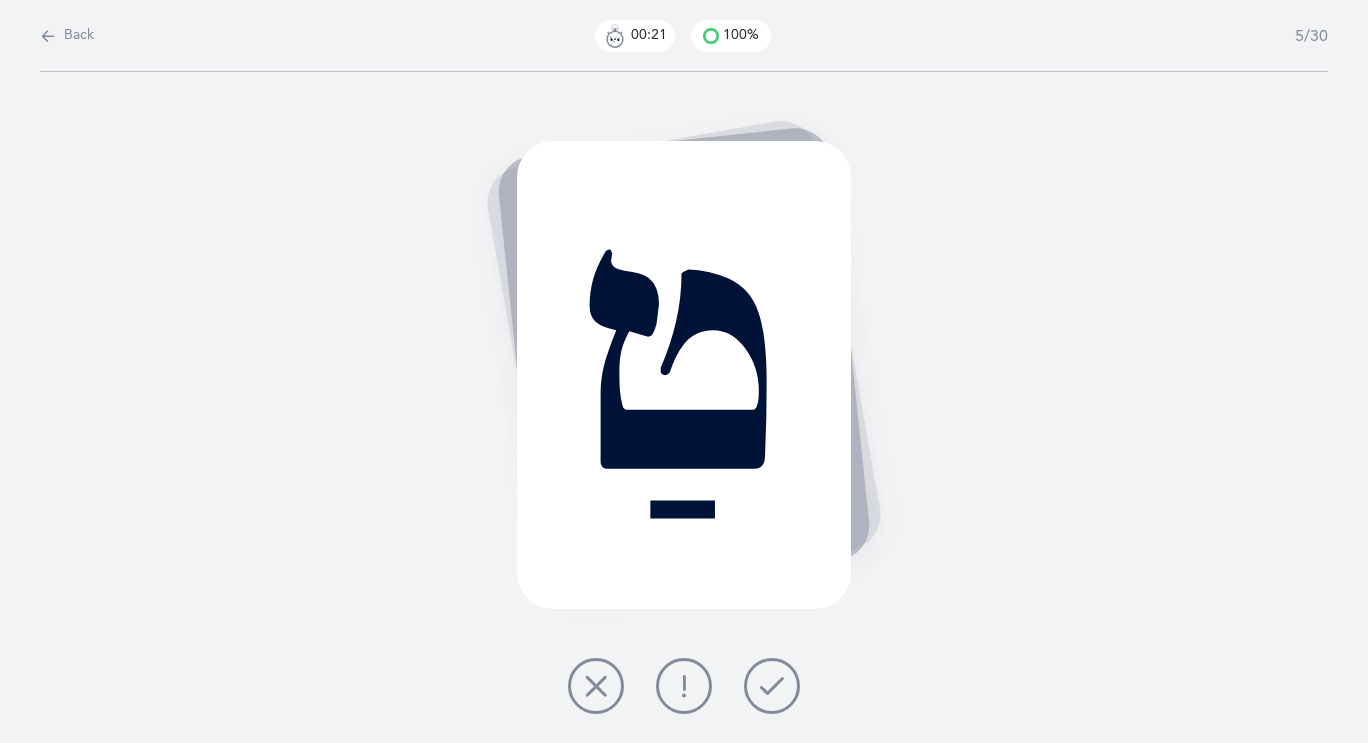 click at bounding box center [772, 686] 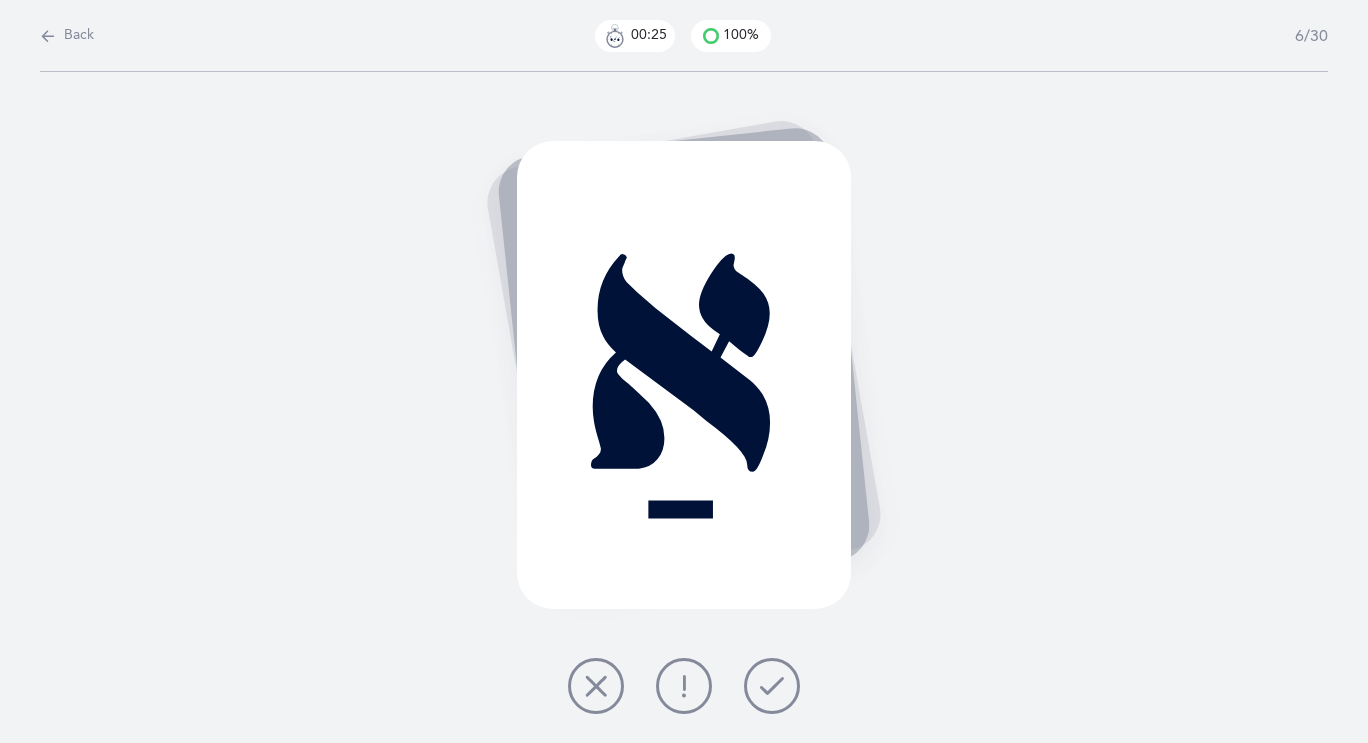 click at bounding box center [772, 686] 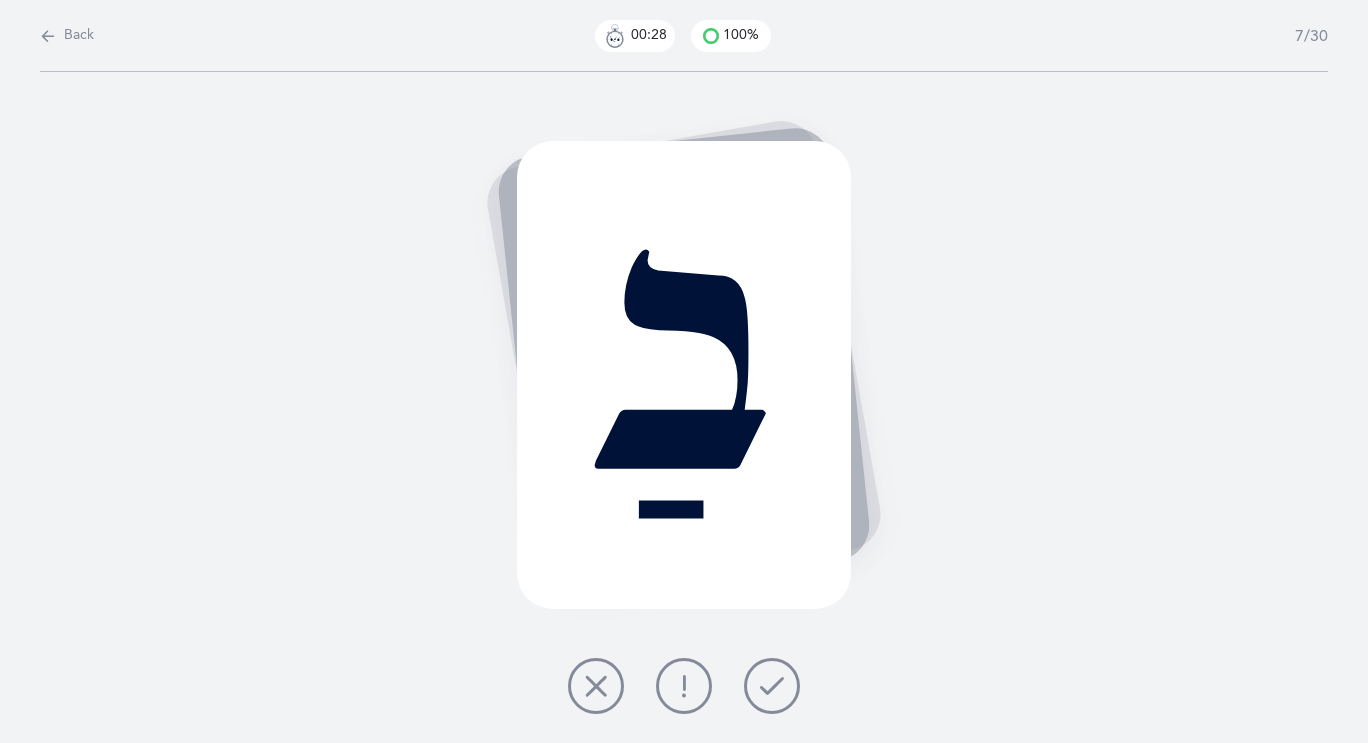 click at bounding box center [772, 686] 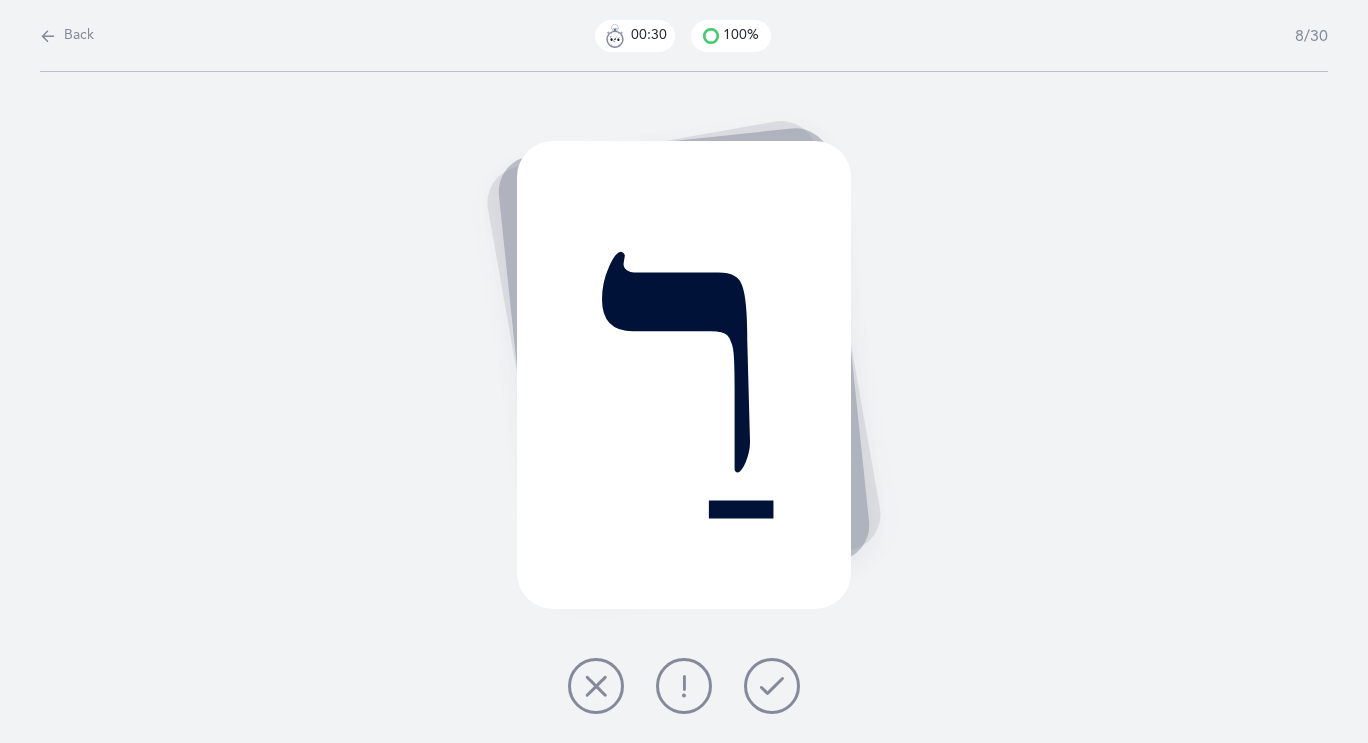 click at bounding box center [772, 686] 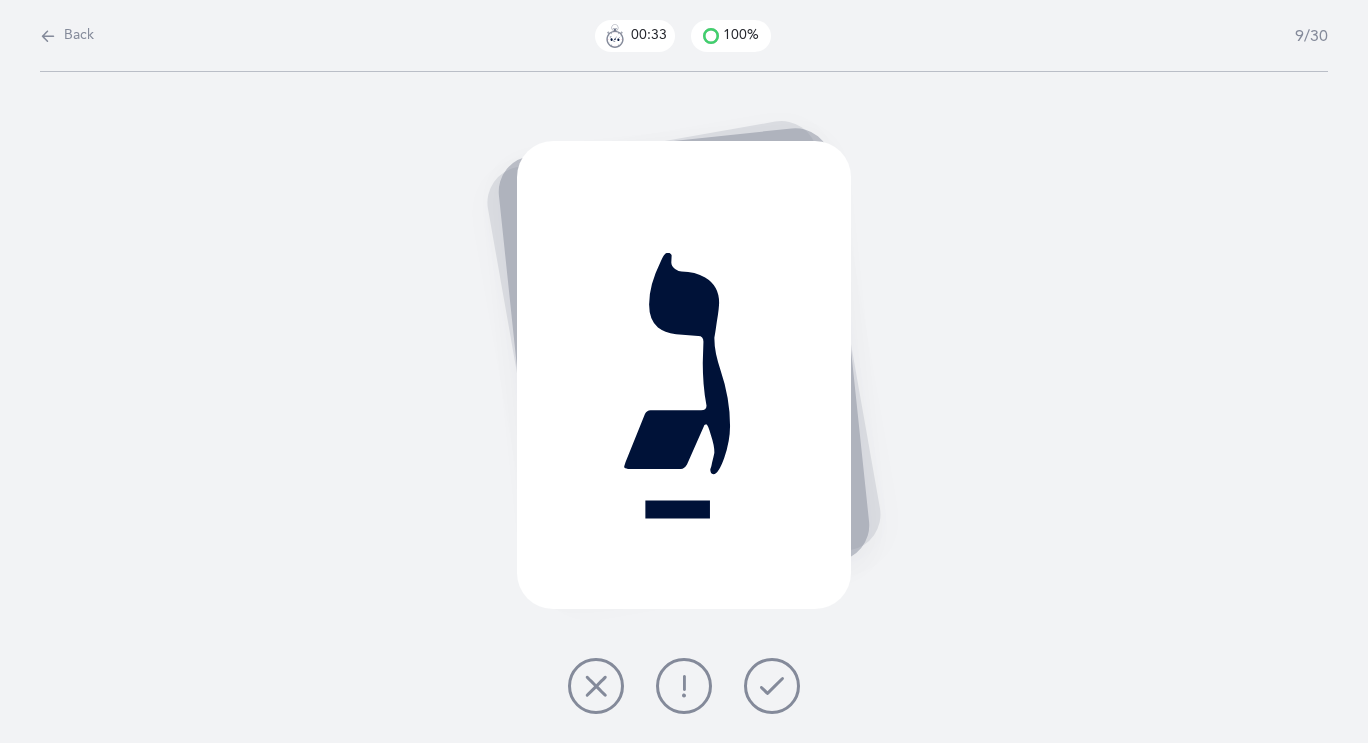 click at bounding box center (772, 686) 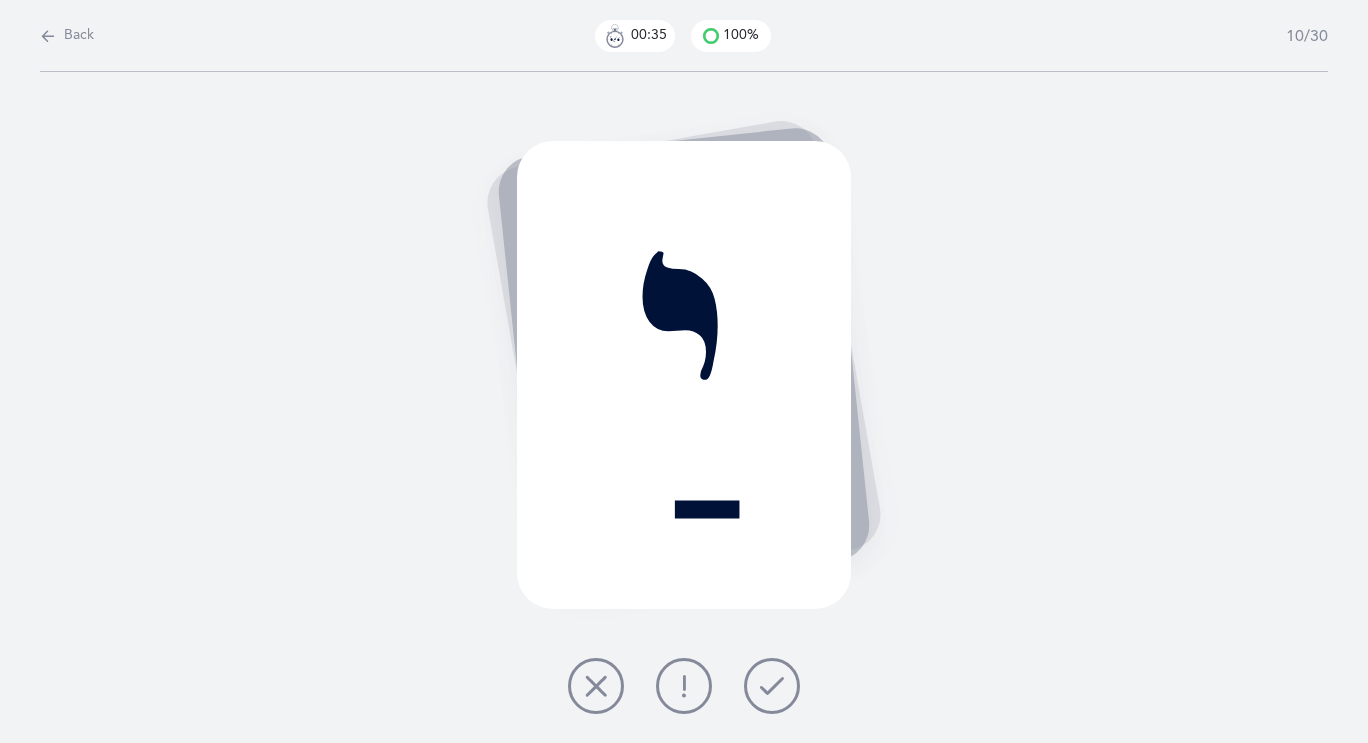 click at bounding box center (772, 686) 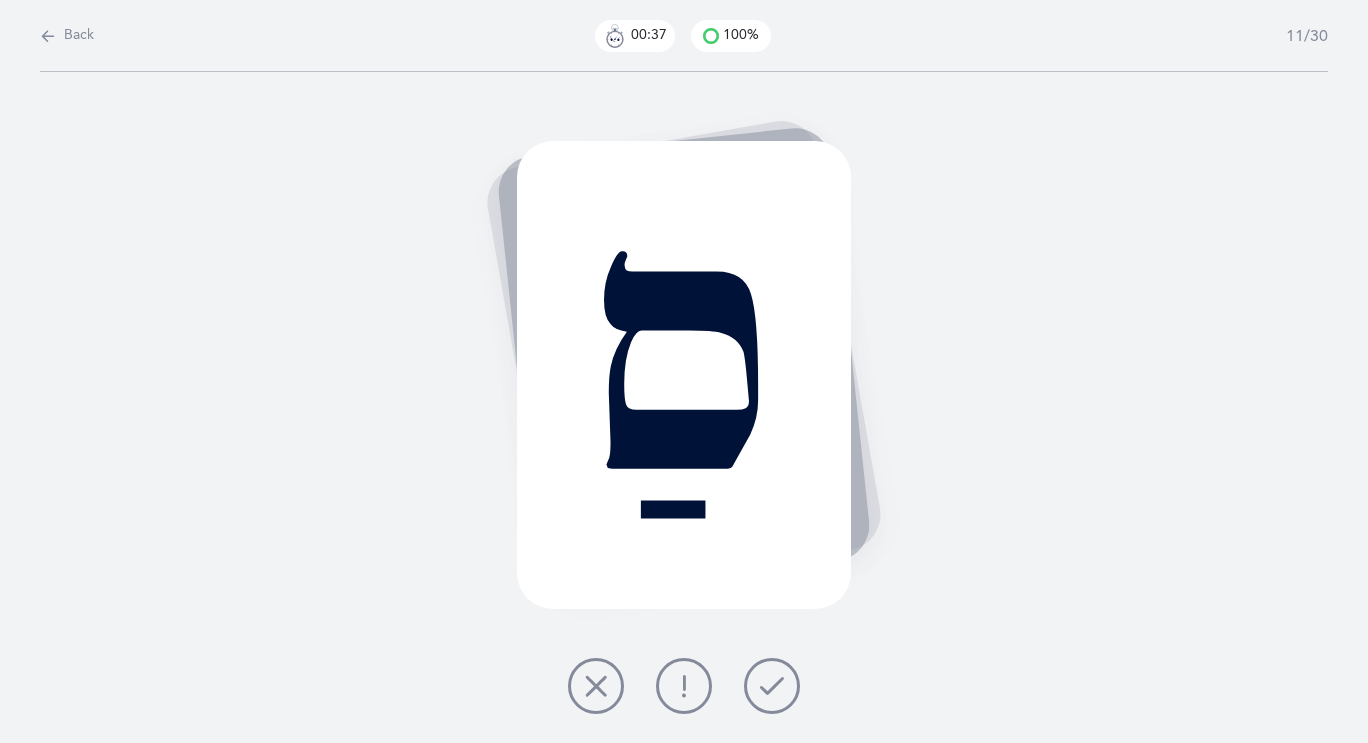 click at bounding box center (772, 686) 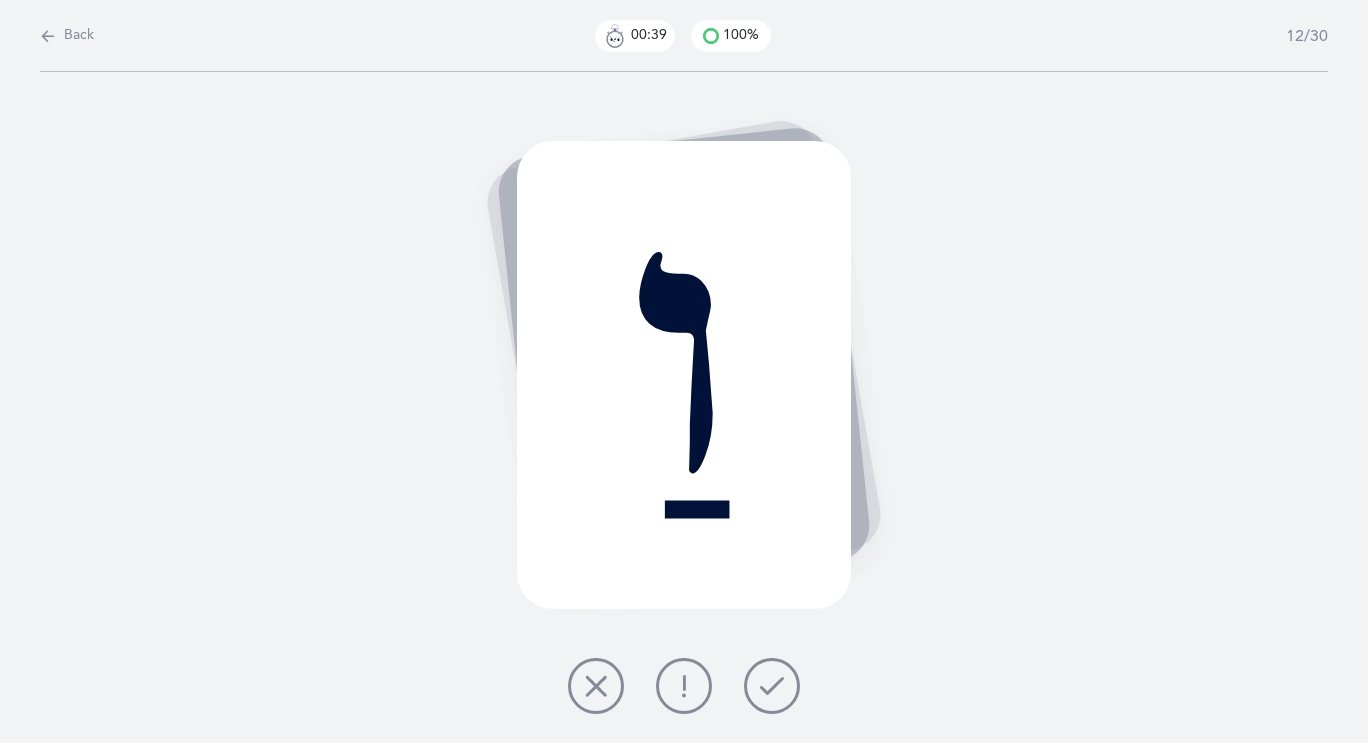 click at bounding box center (772, 686) 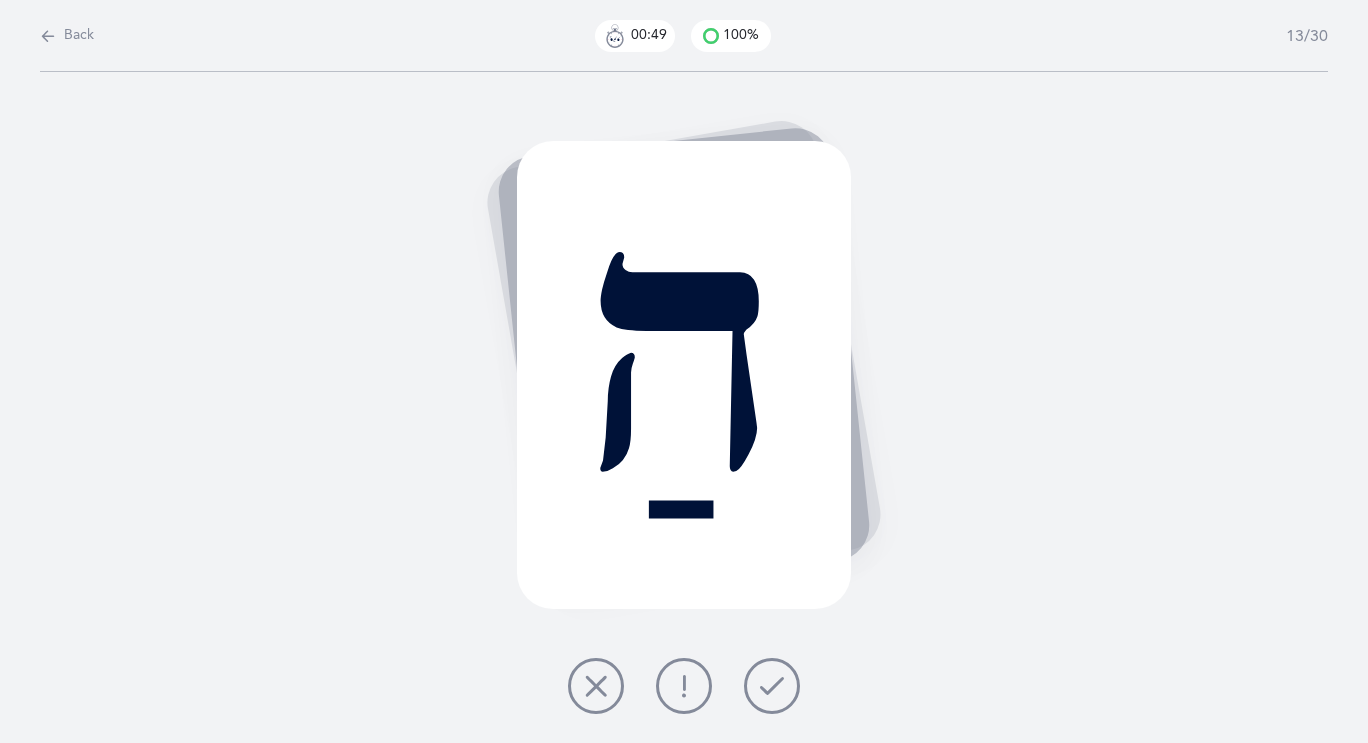 click at bounding box center [772, 686] 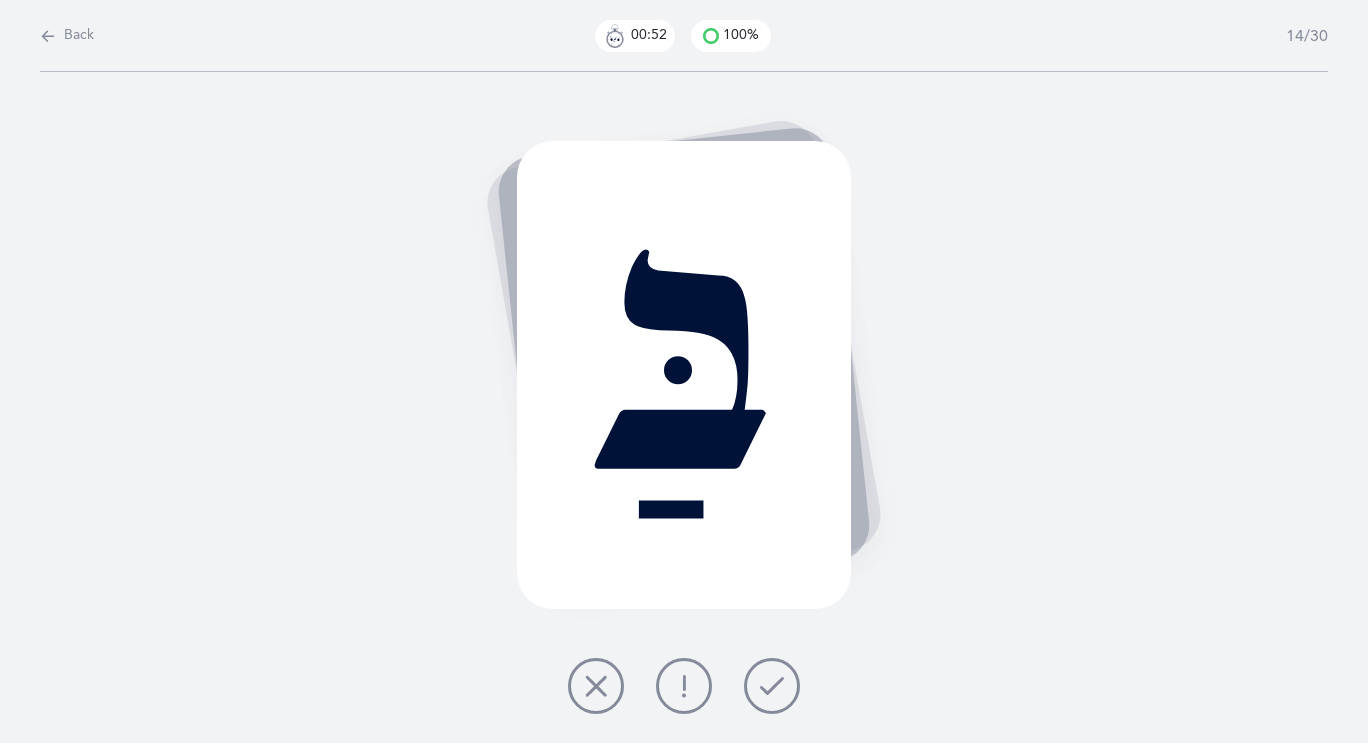 click at bounding box center (772, 686) 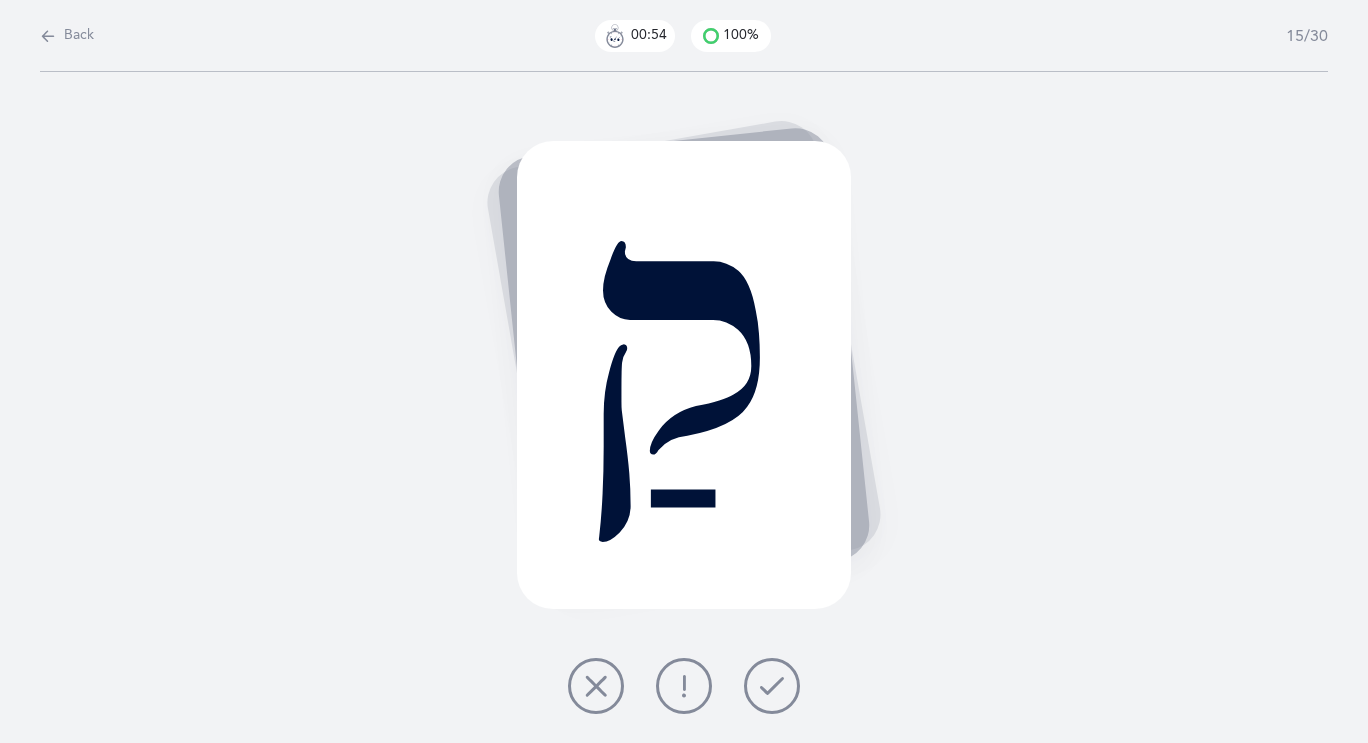 click at bounding box center [772, 686] 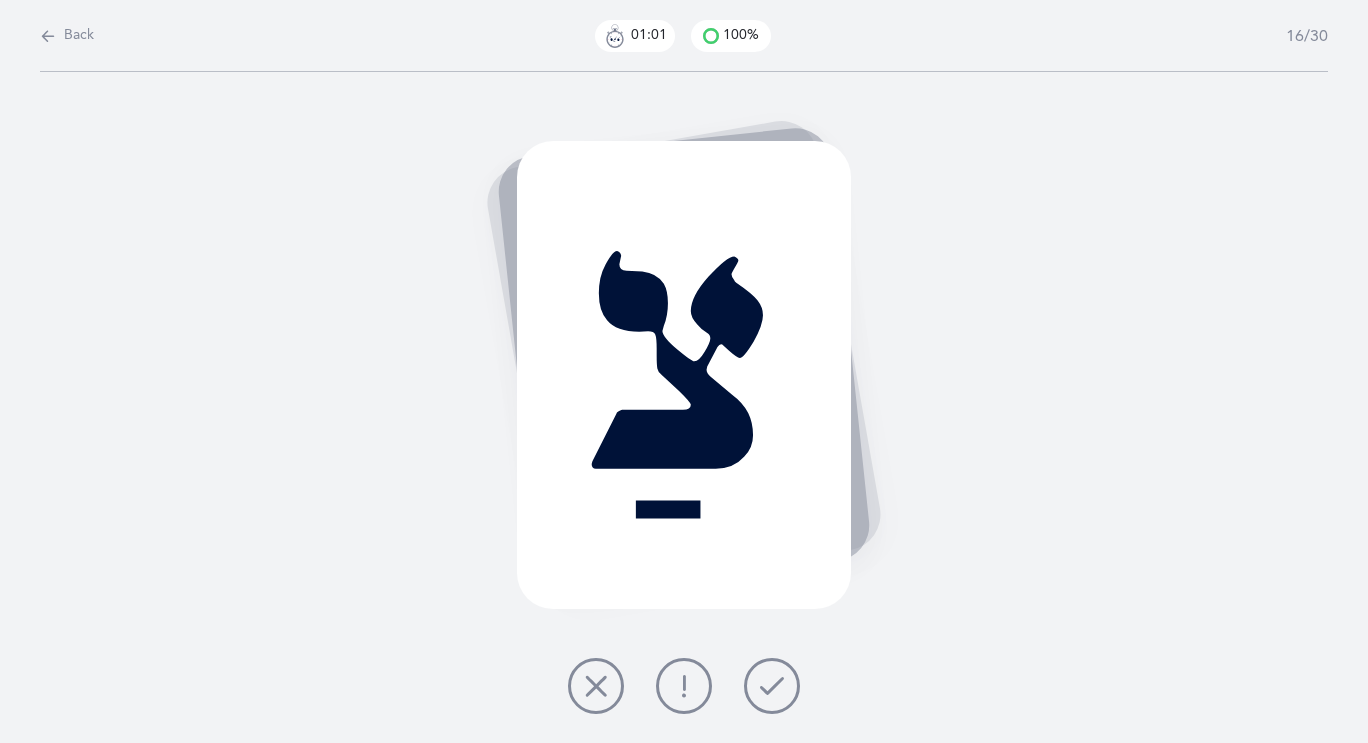 click at bounding box center (772, 686) 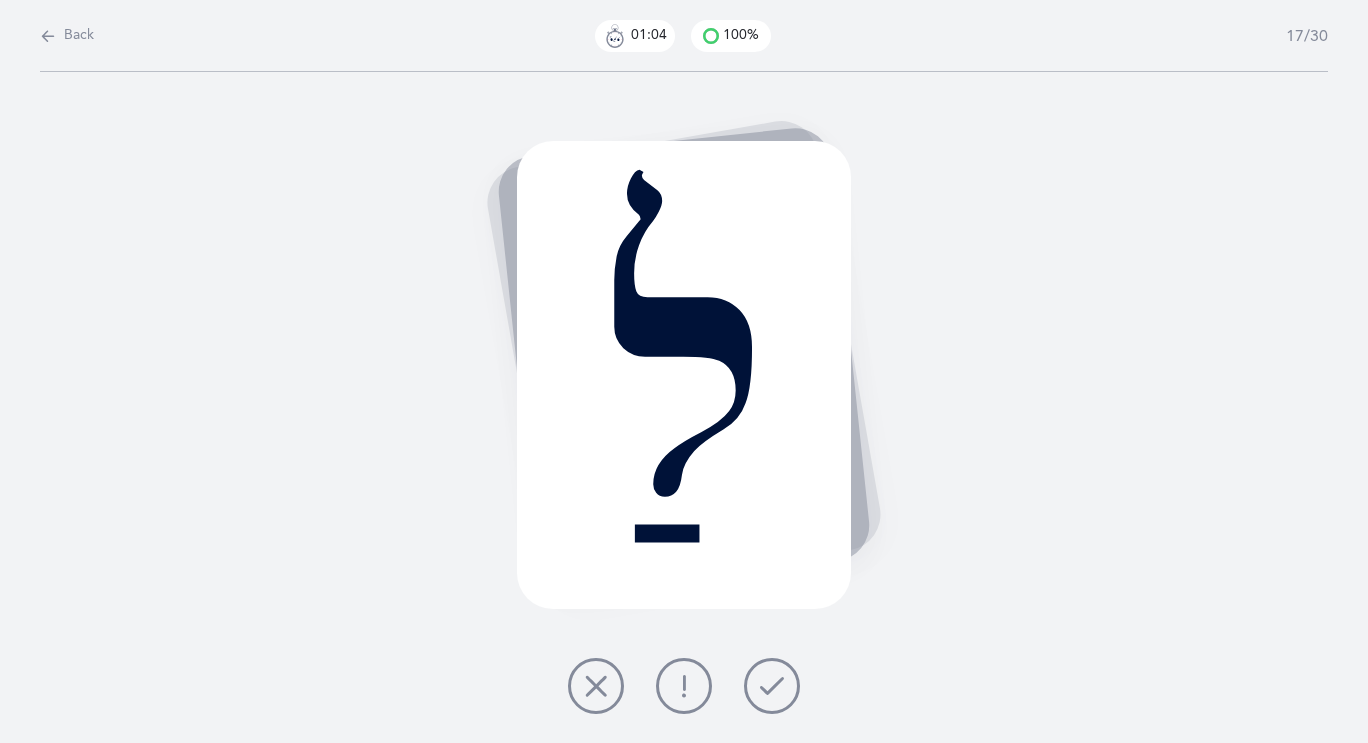 click at bounding box center [772, 686] 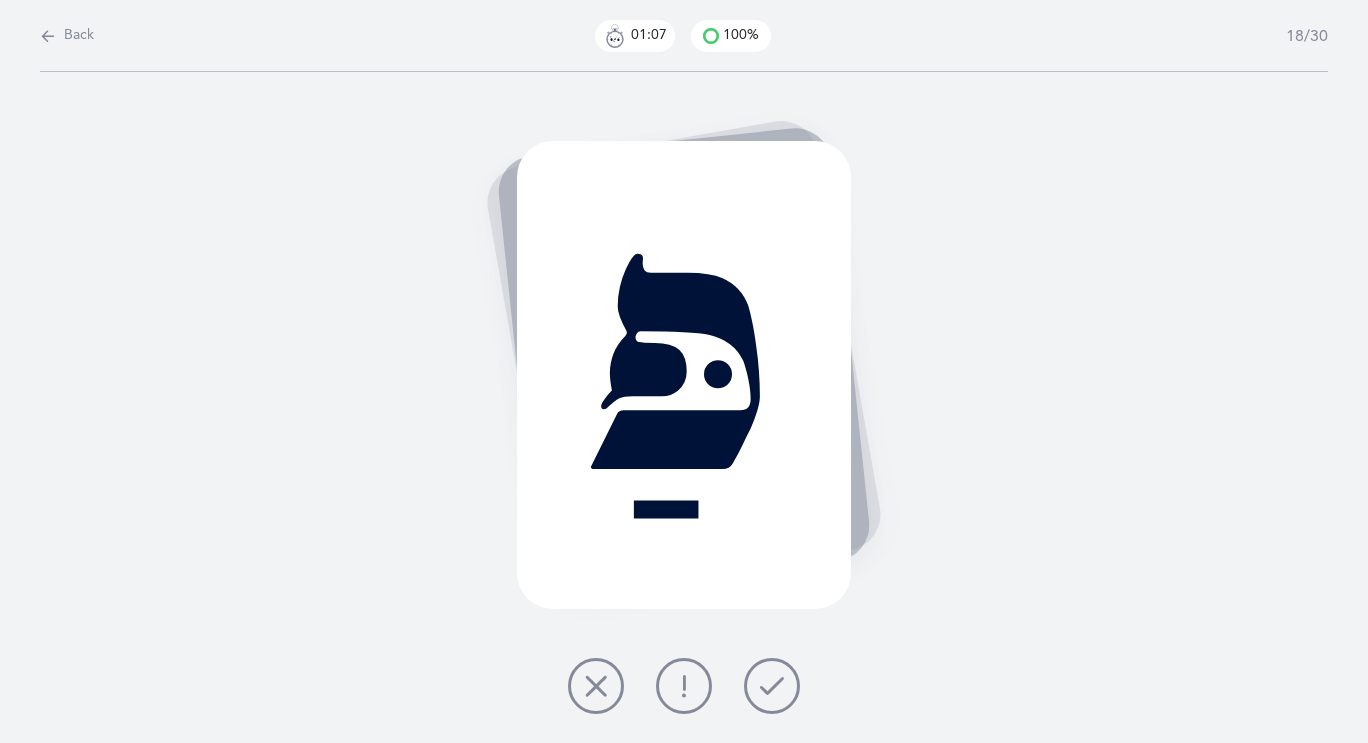 click at bounding box center [772, 686] 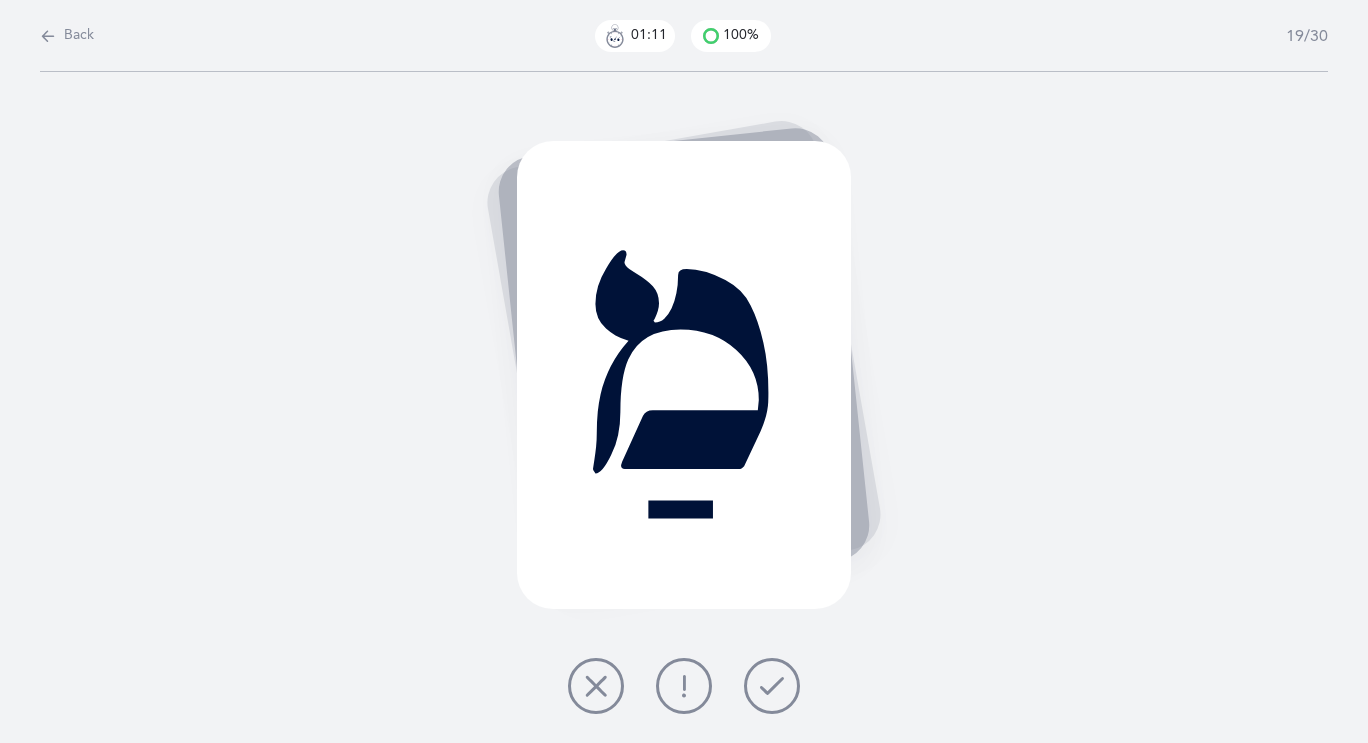 click at bounding box center [772, 686] 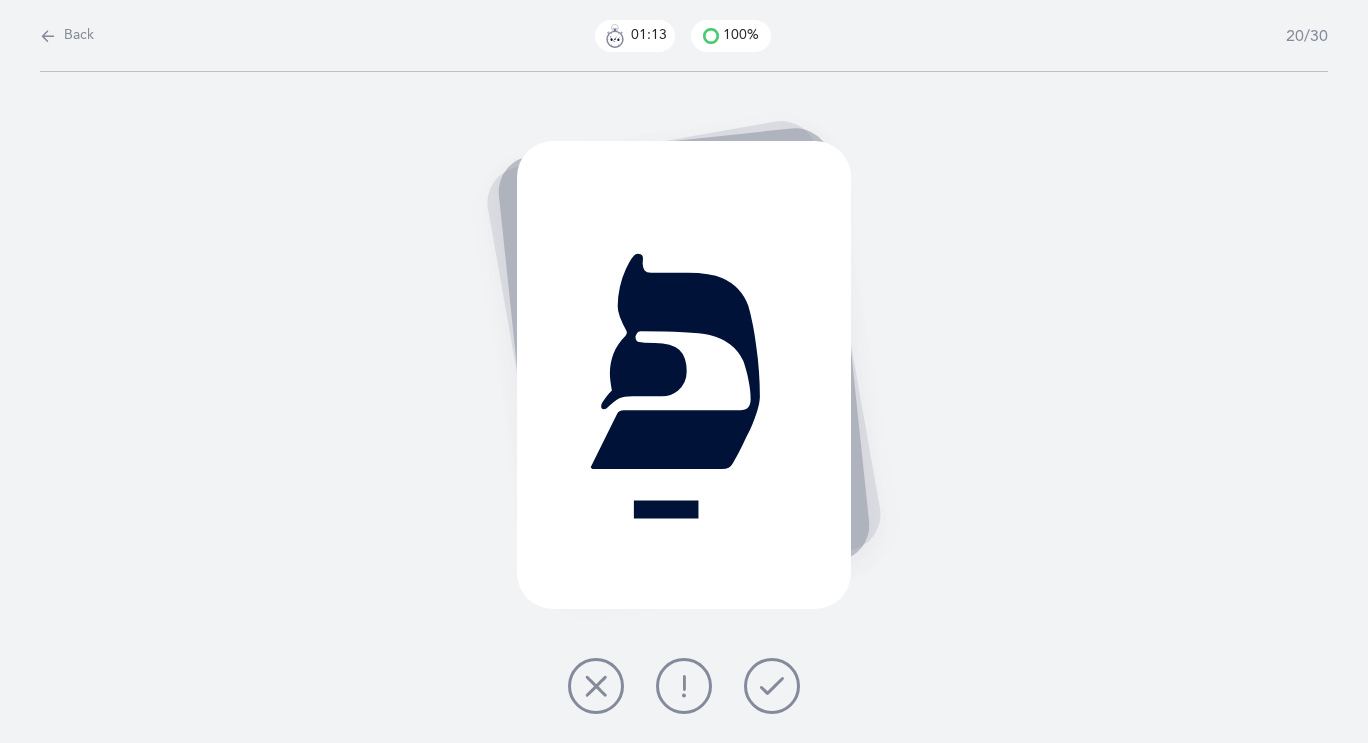click at bounding box center [772, 686] 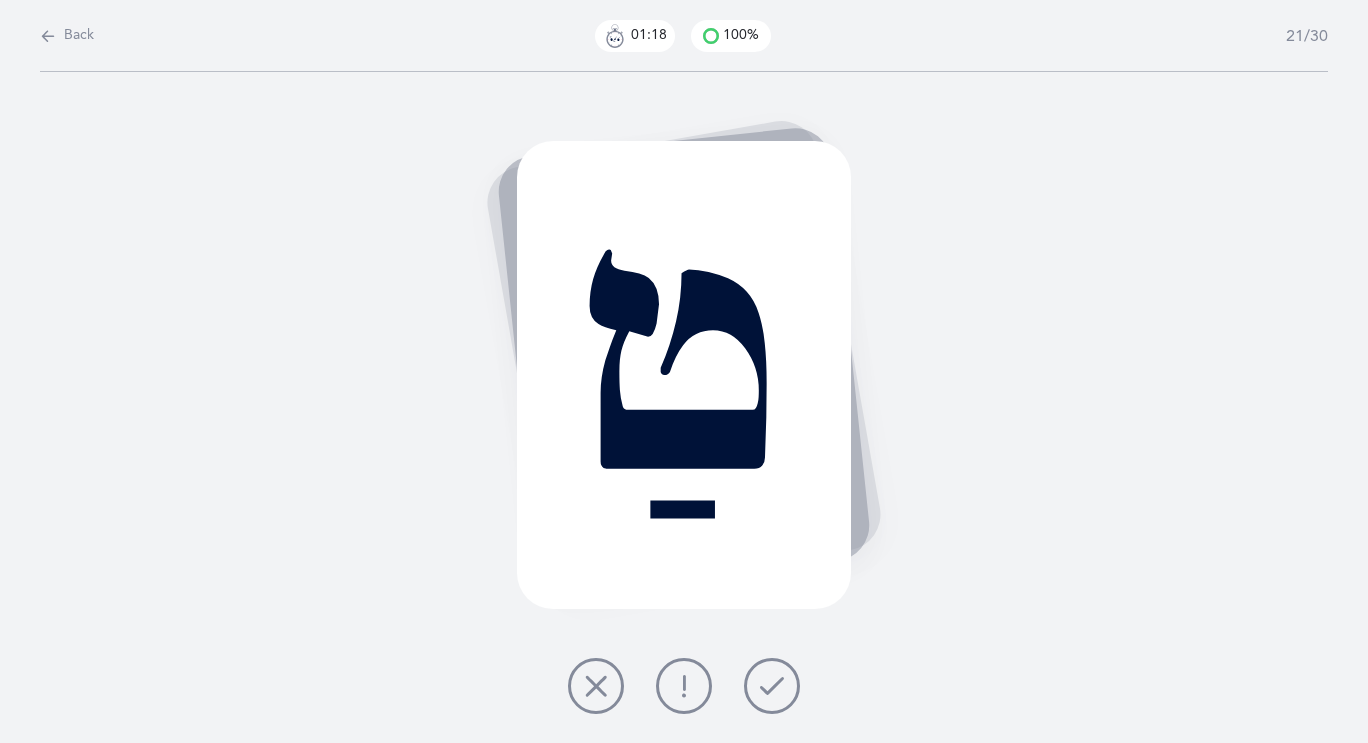 click at bounding box center (772, 686) 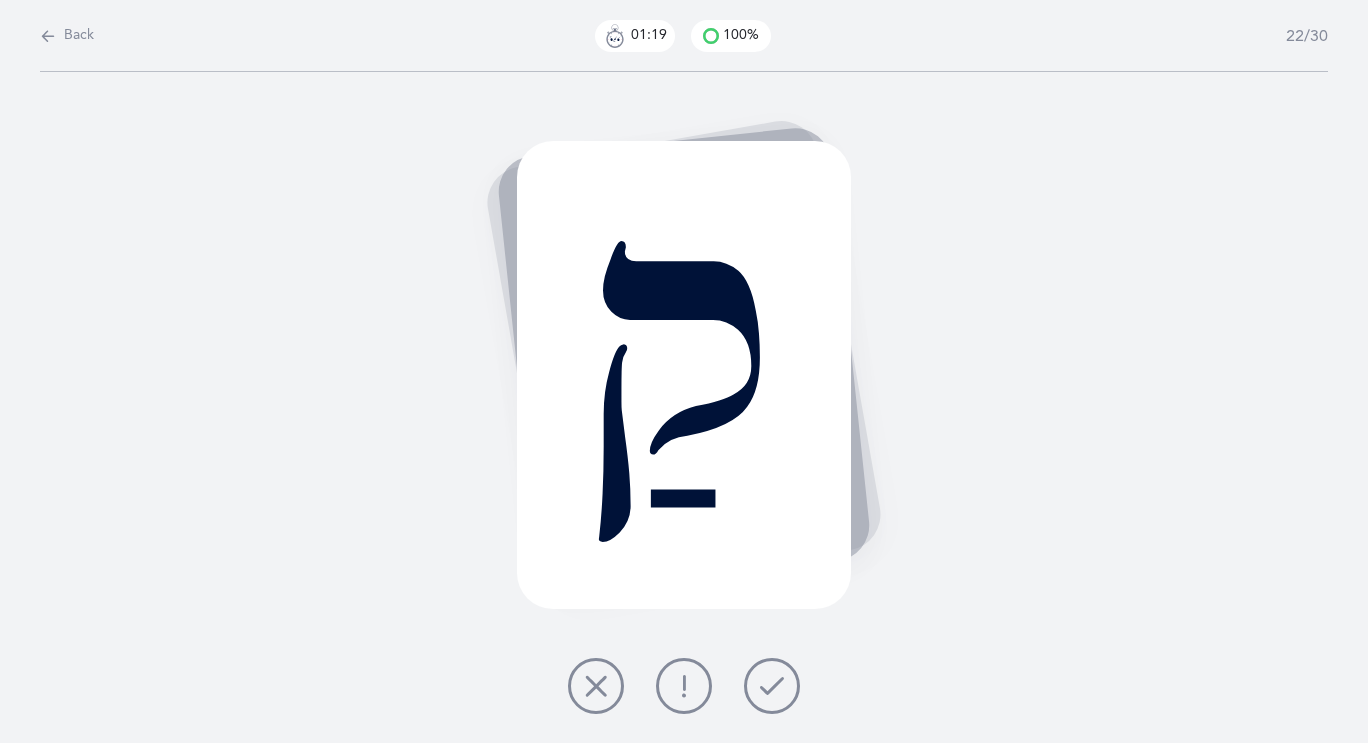 click at bounding box center [772, 686] 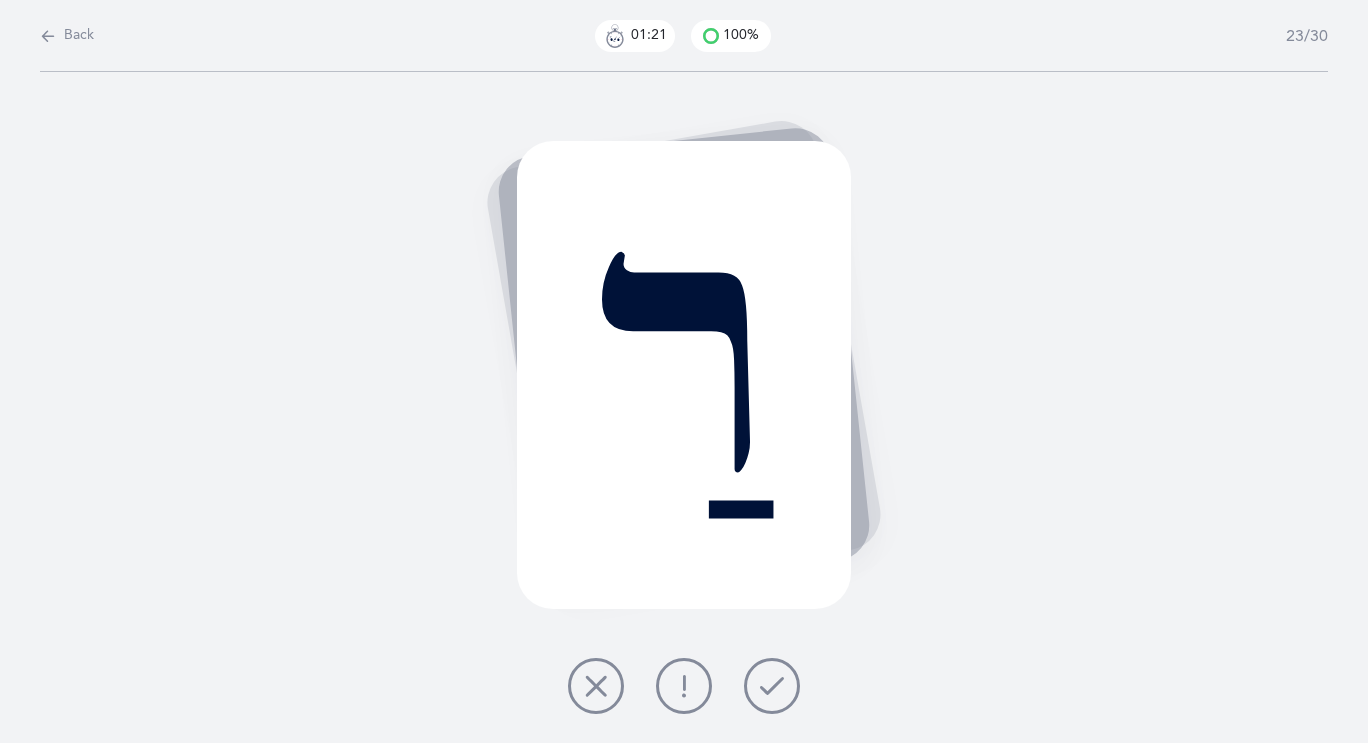 click at bounding box center [772, 686] 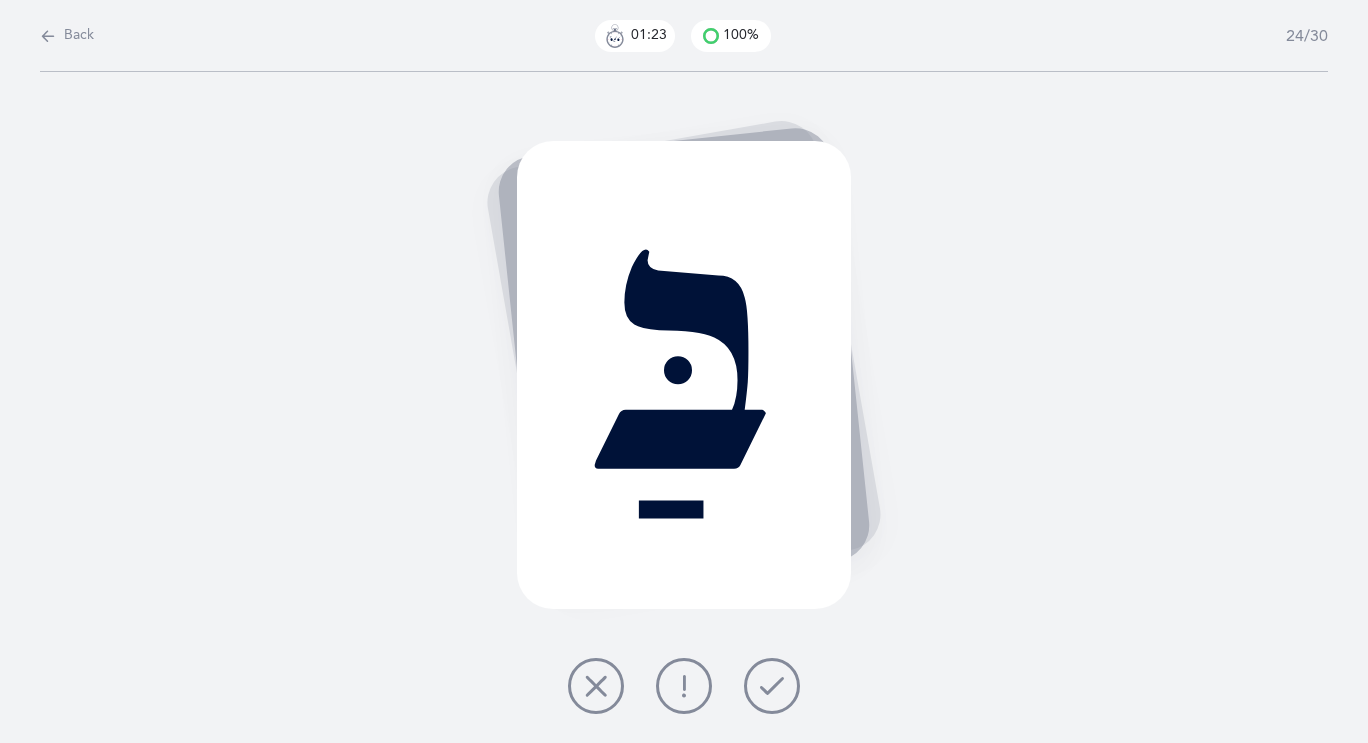 click at bounding box center (772, 686) 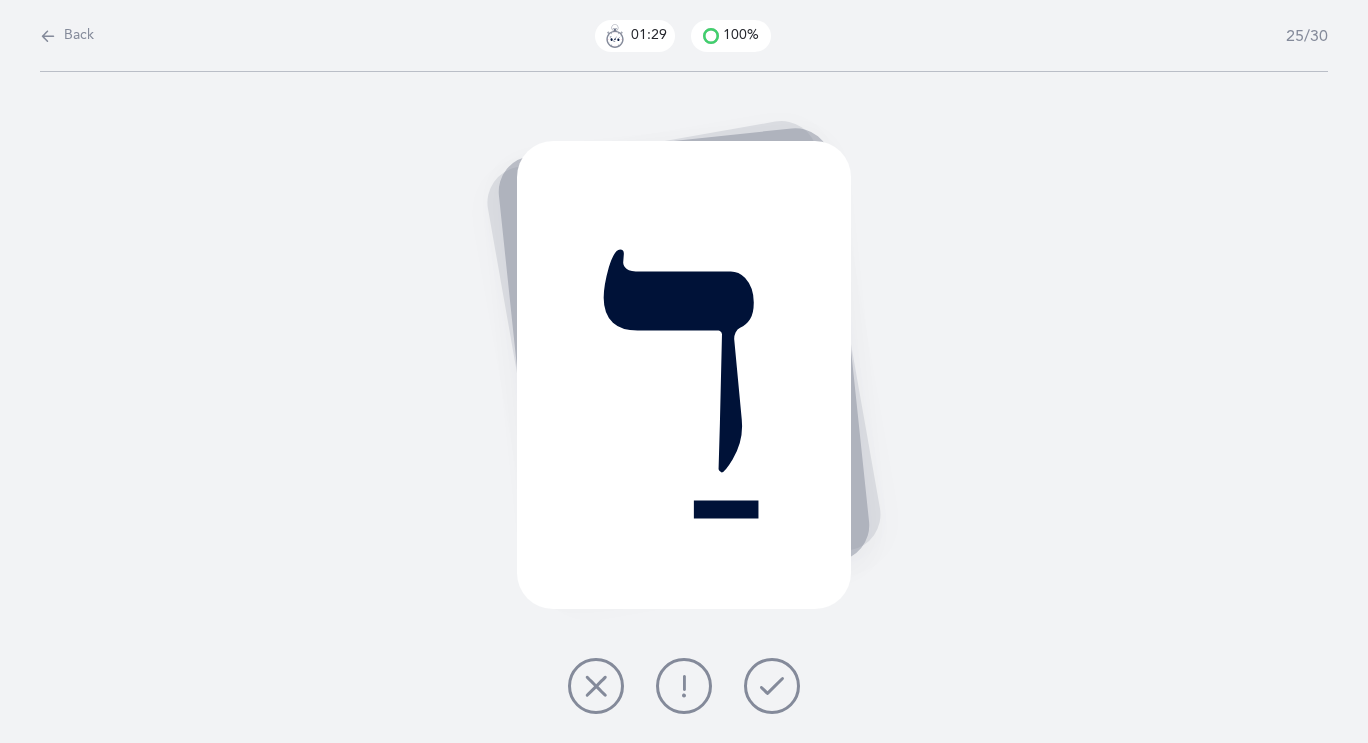 click at bounding box center [772, 686] 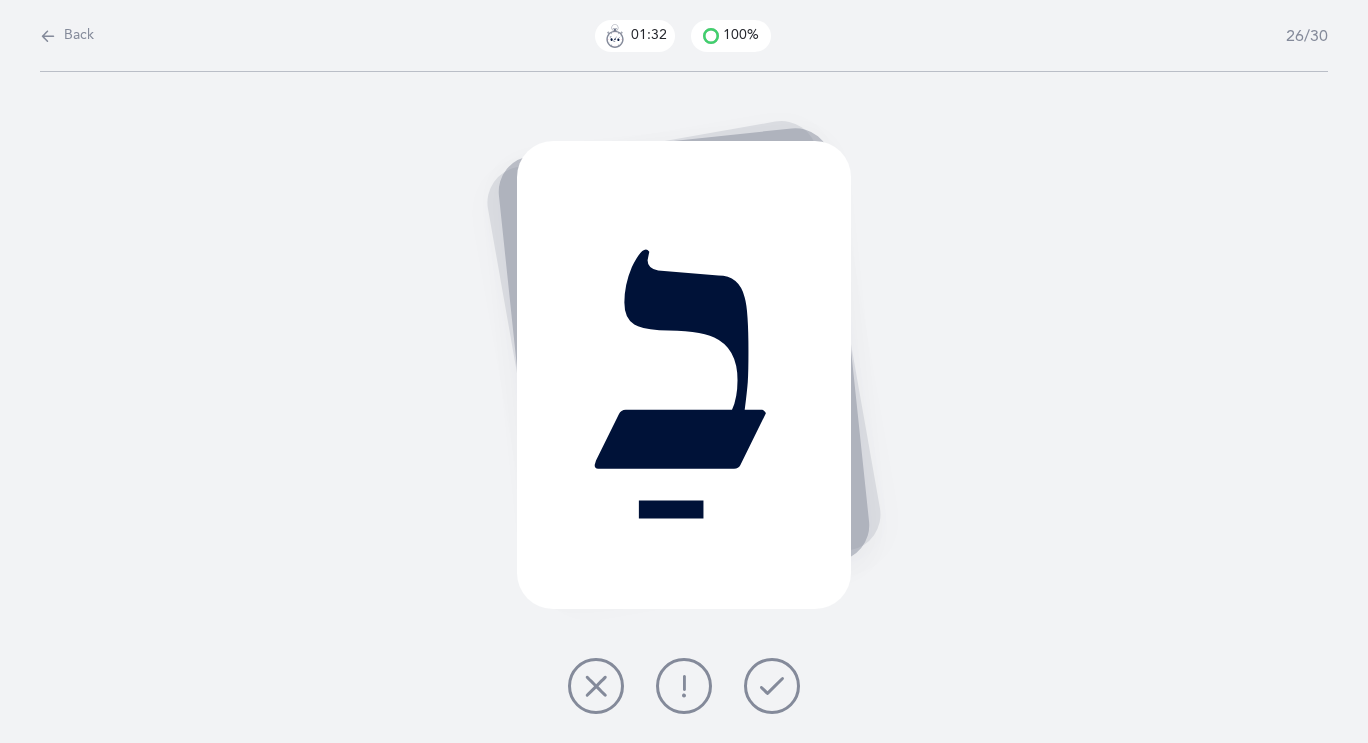 click at bounding box center (772, 686) 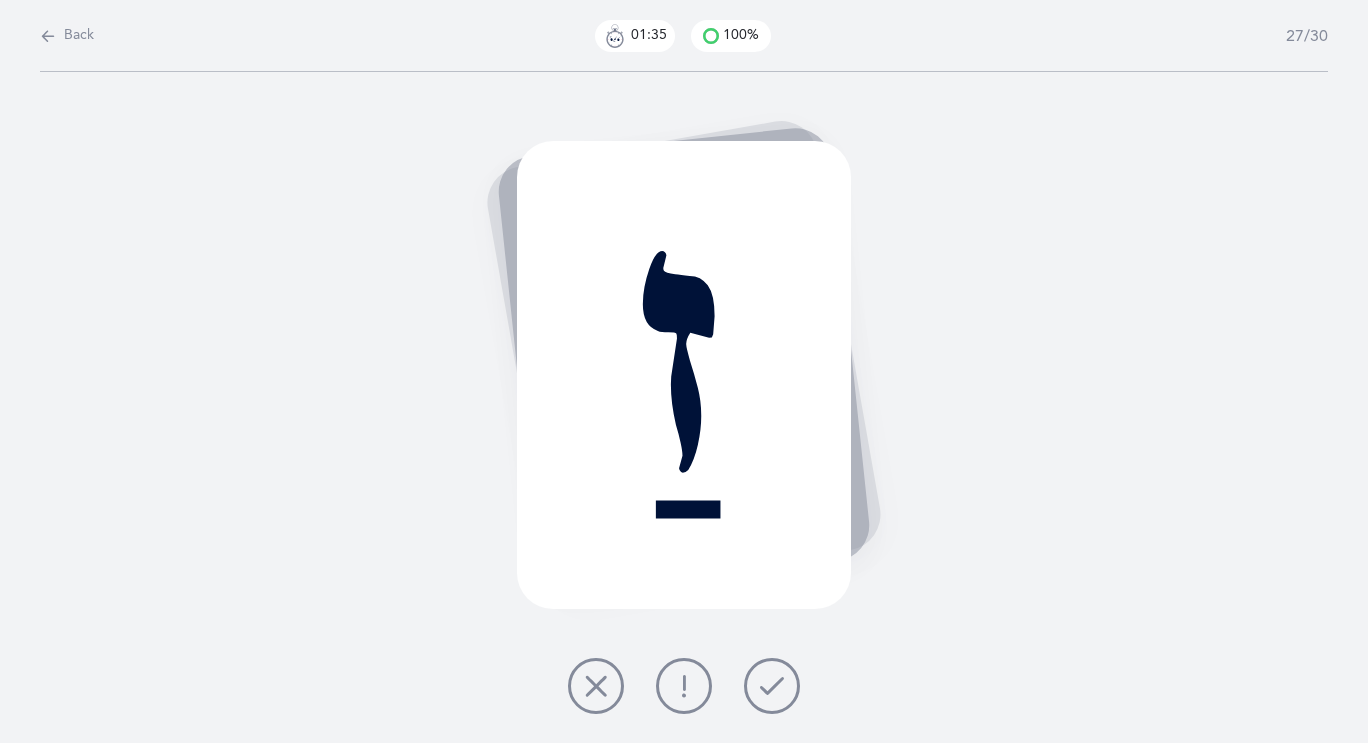 click at bounding box center (772, 686) 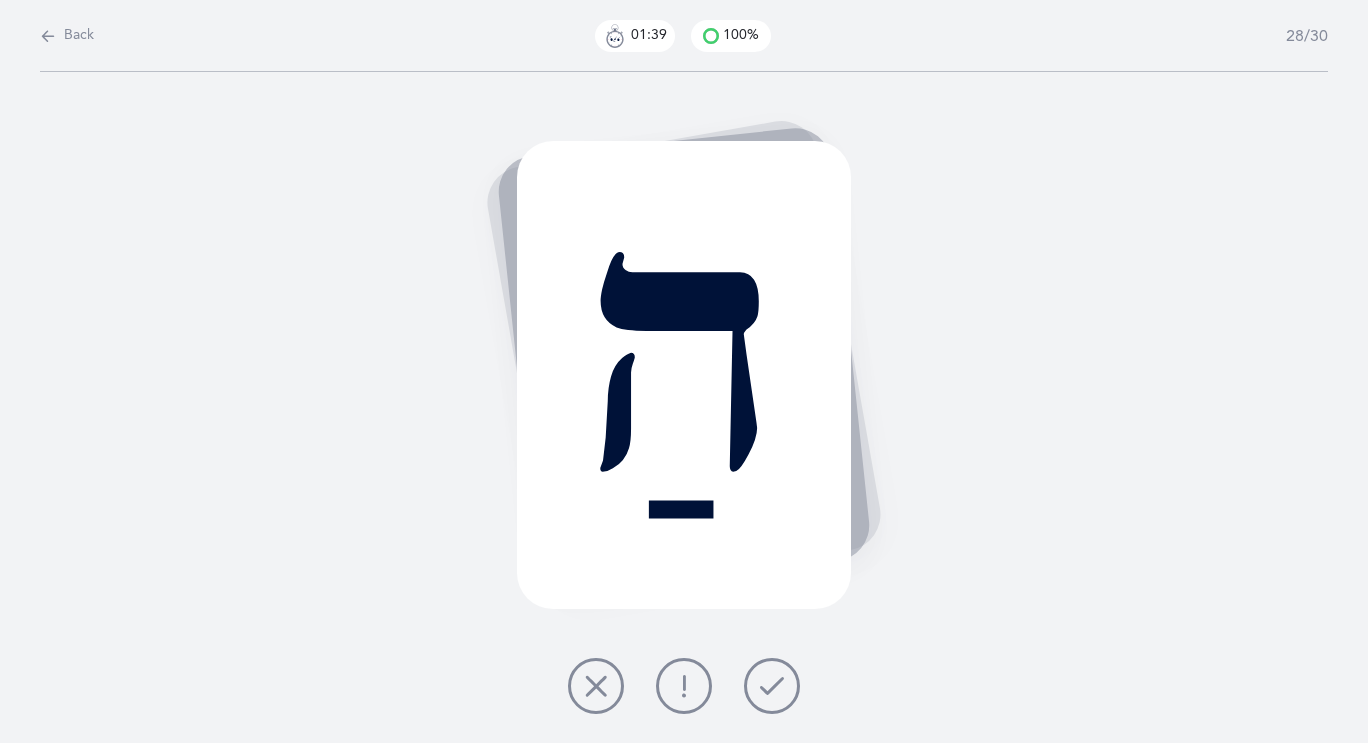 click at bounding box center [772, 686] 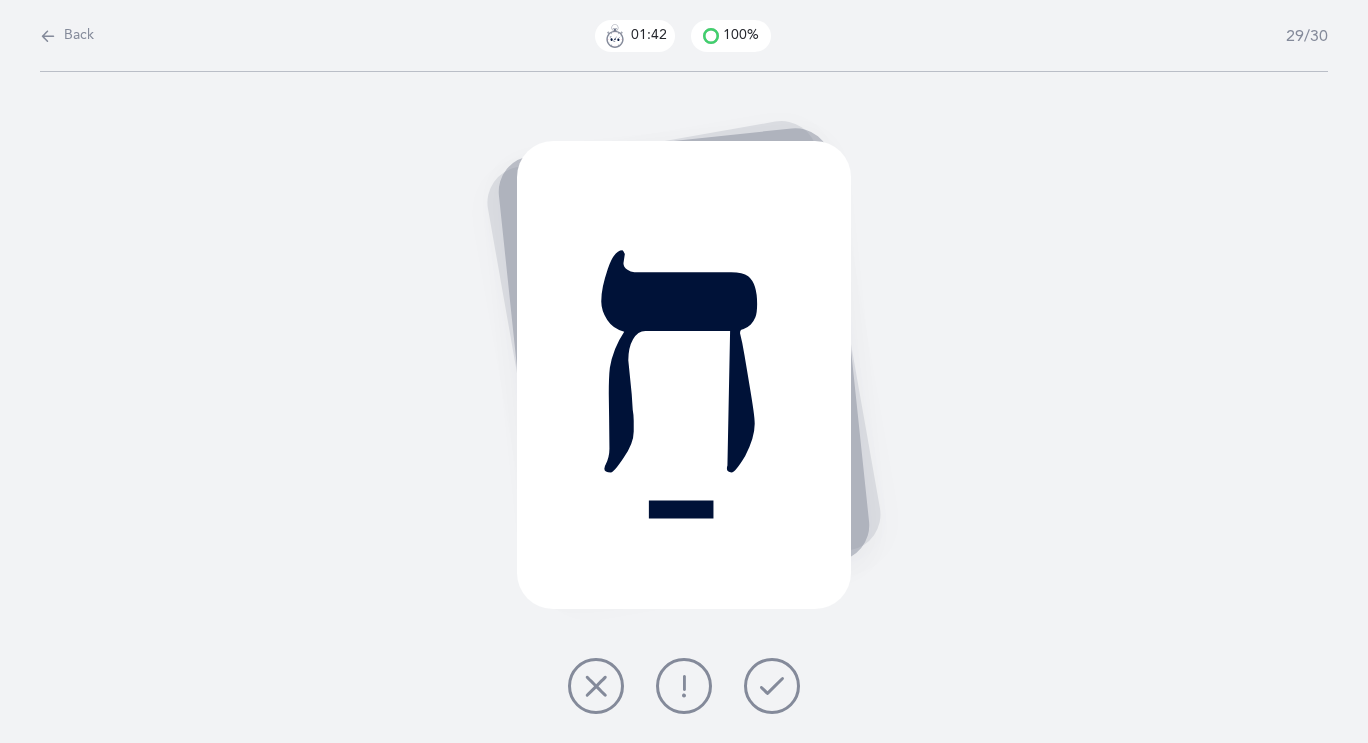 click at bounding box center (772, 686) 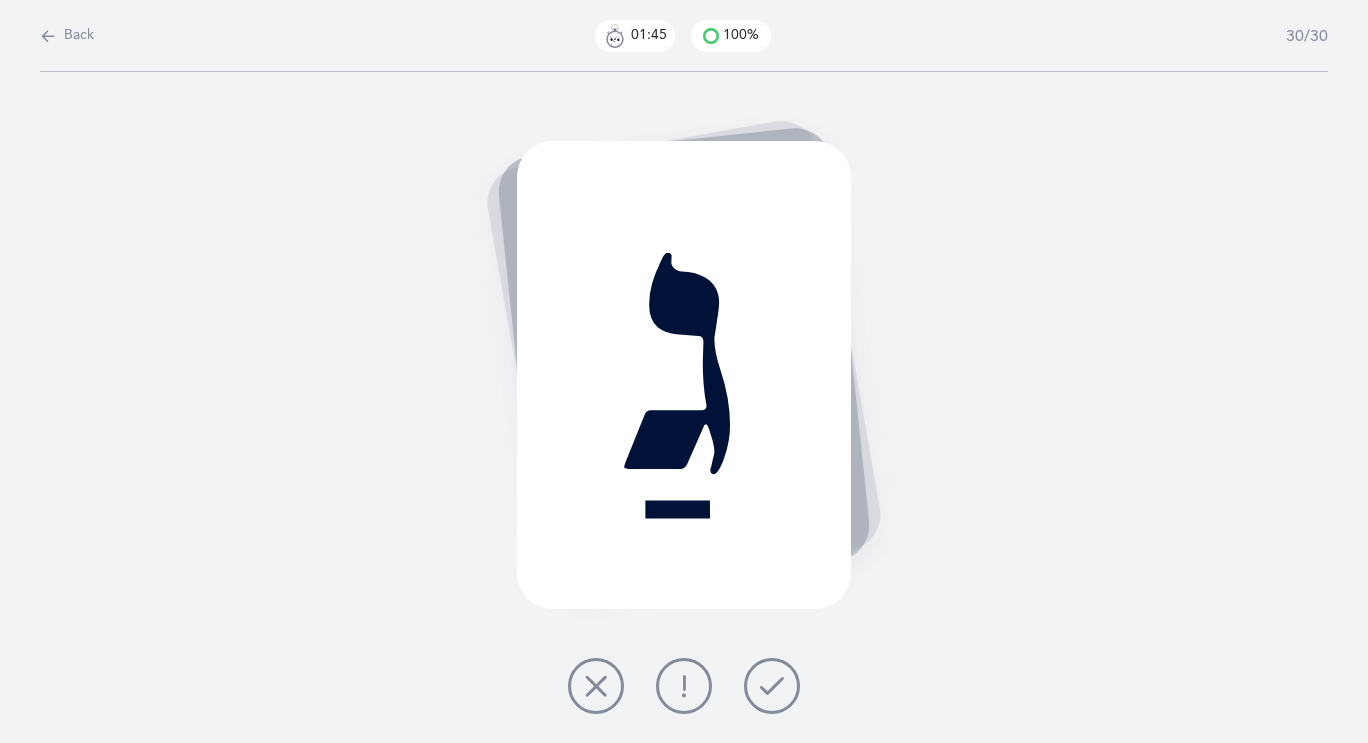click at bounding box center (772, 686) 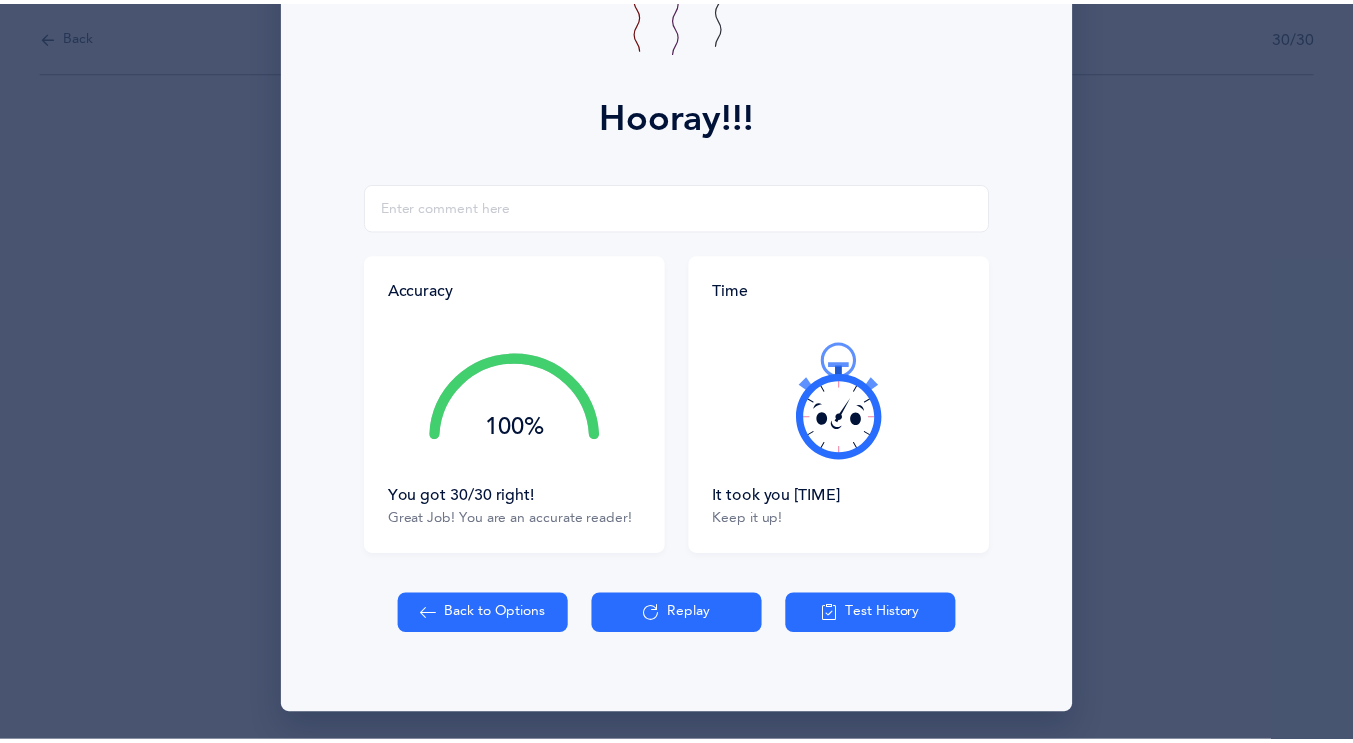 scroll, scrollTop: 208, scrollLeft: 0, axis: vertical 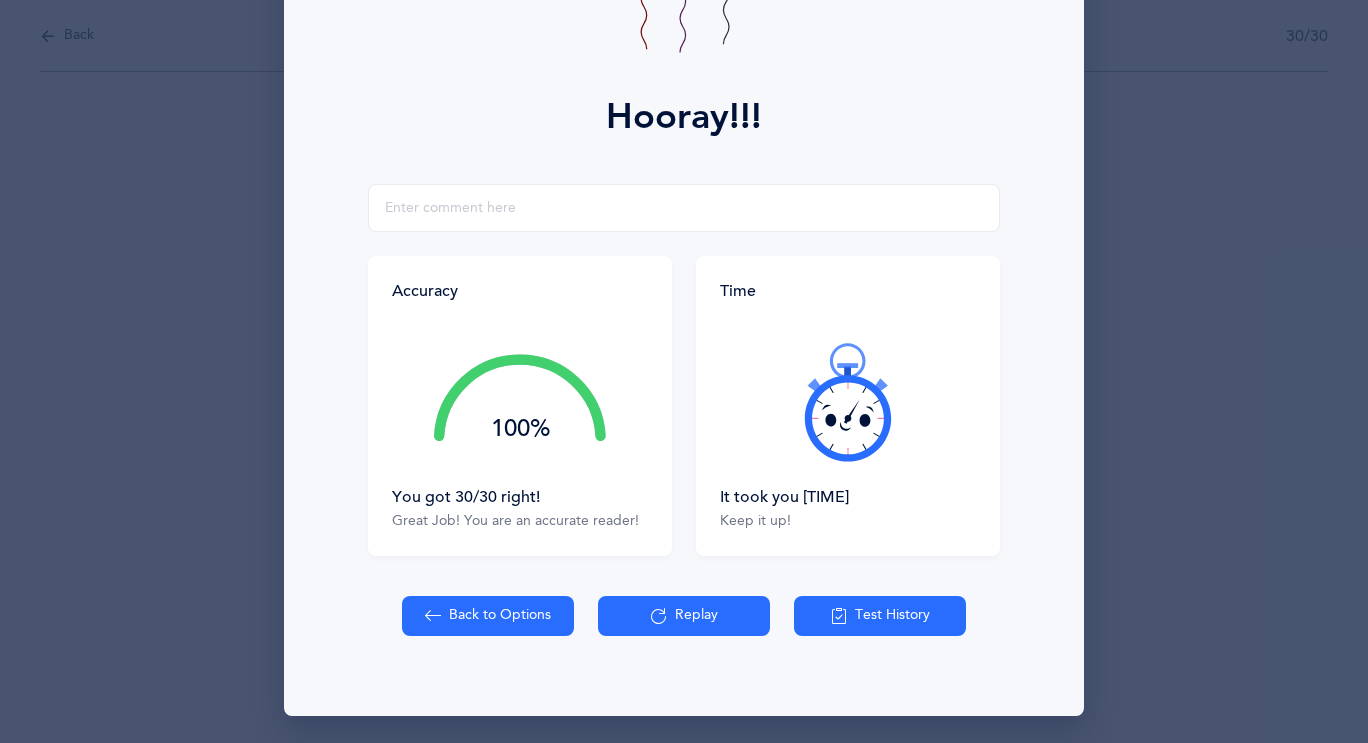 click on "Back to Options" at bounding box center [488, 616] 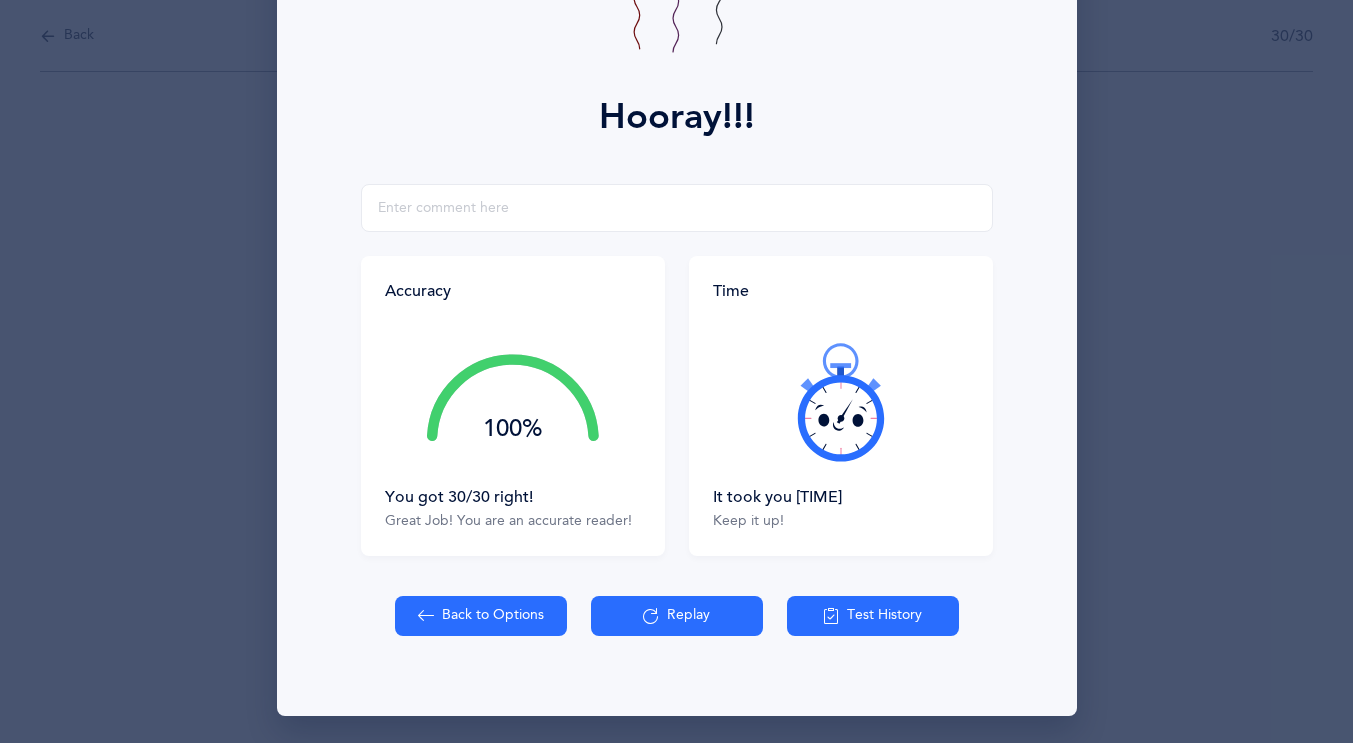 select on "4" 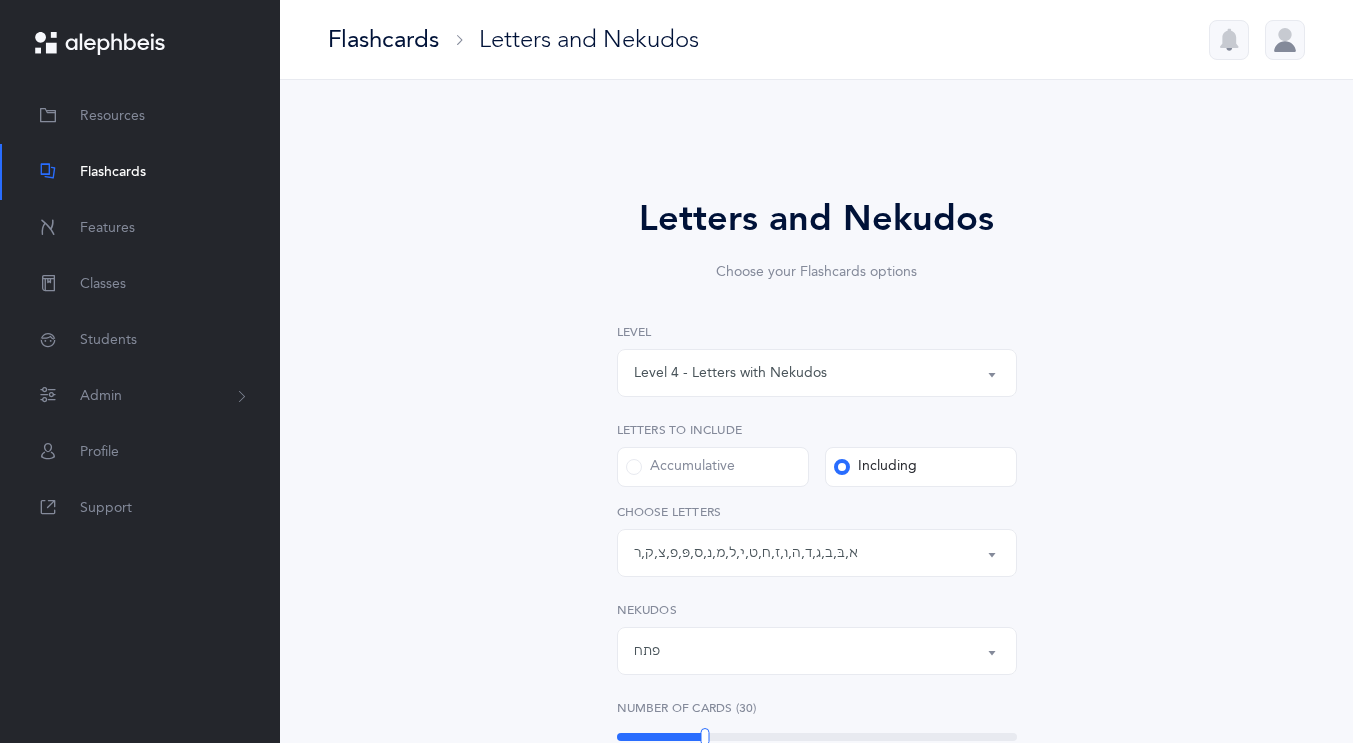 scroll, scrollTop: 10, scrollLeft: 0, axis: vertical 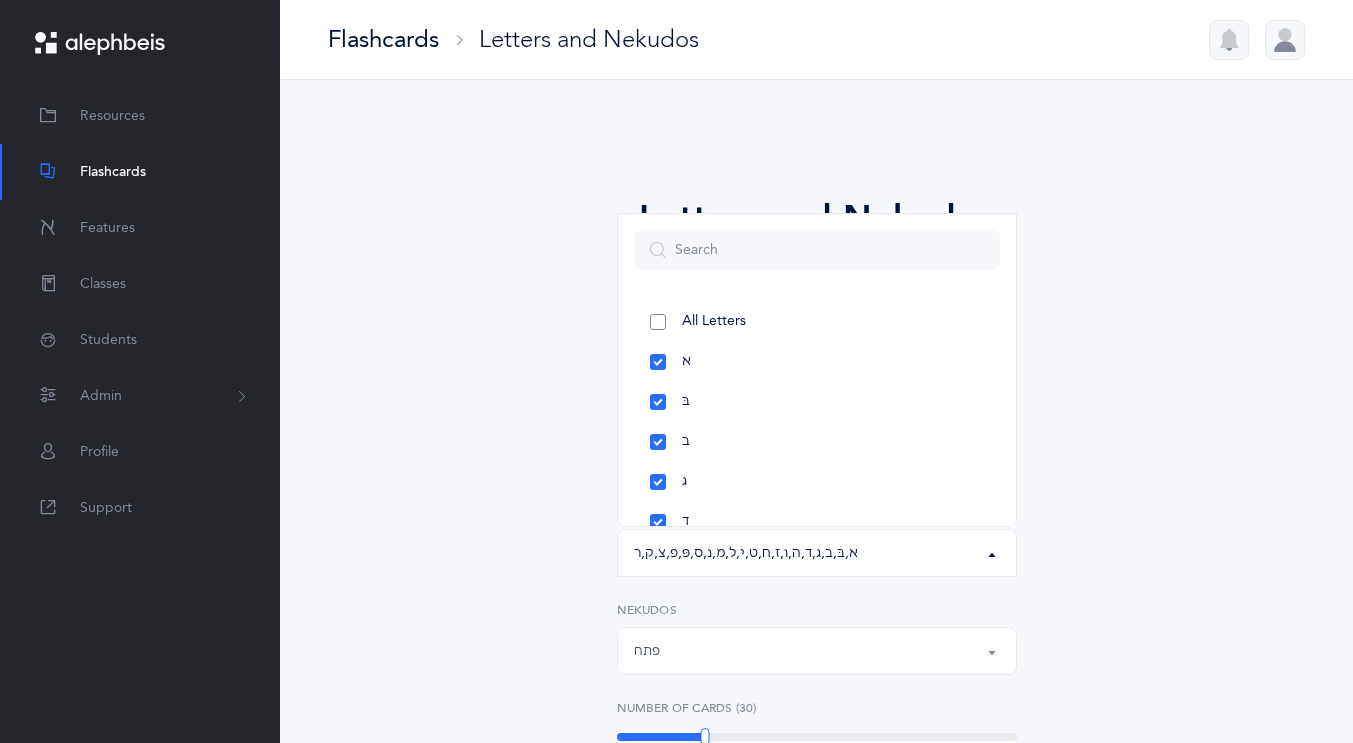 click on "All Letters" at bounding box center [817, 322] 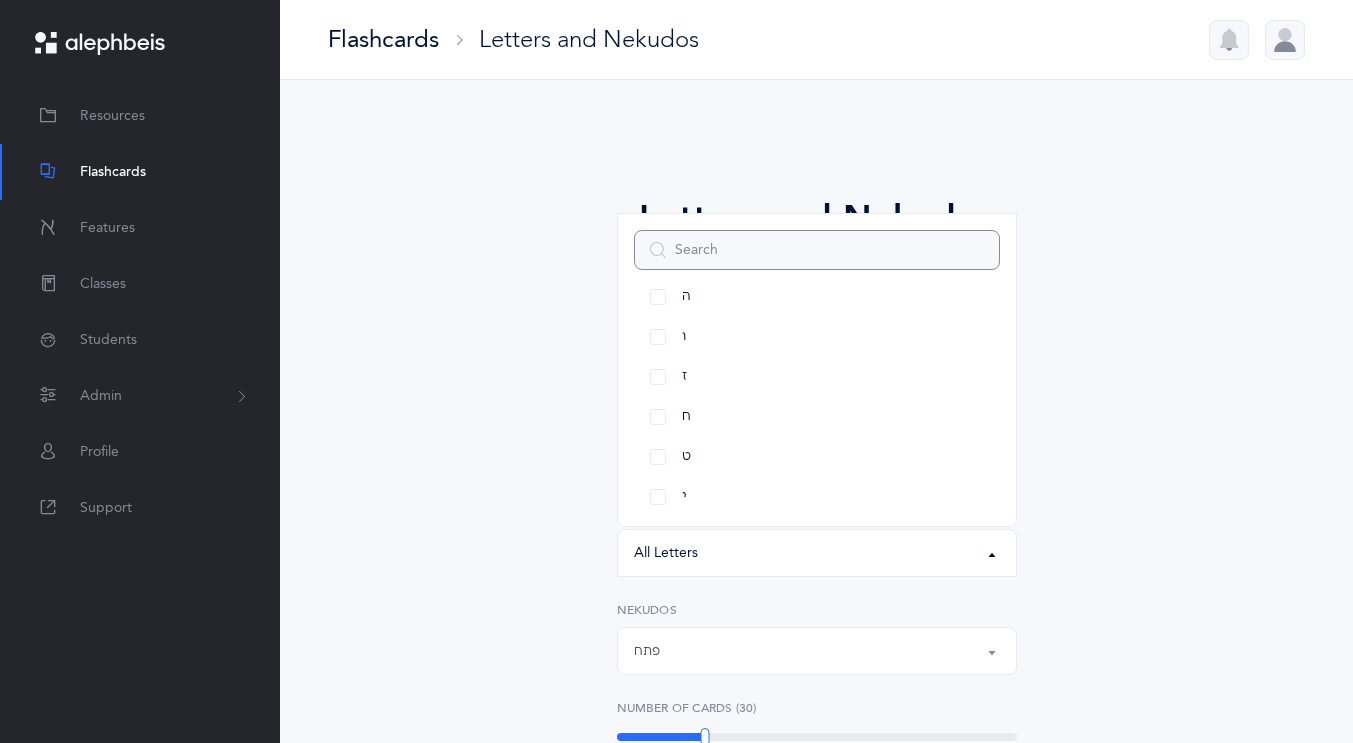 scroll, scrollTop: 259, scrollLeft: 0, axis: vertical 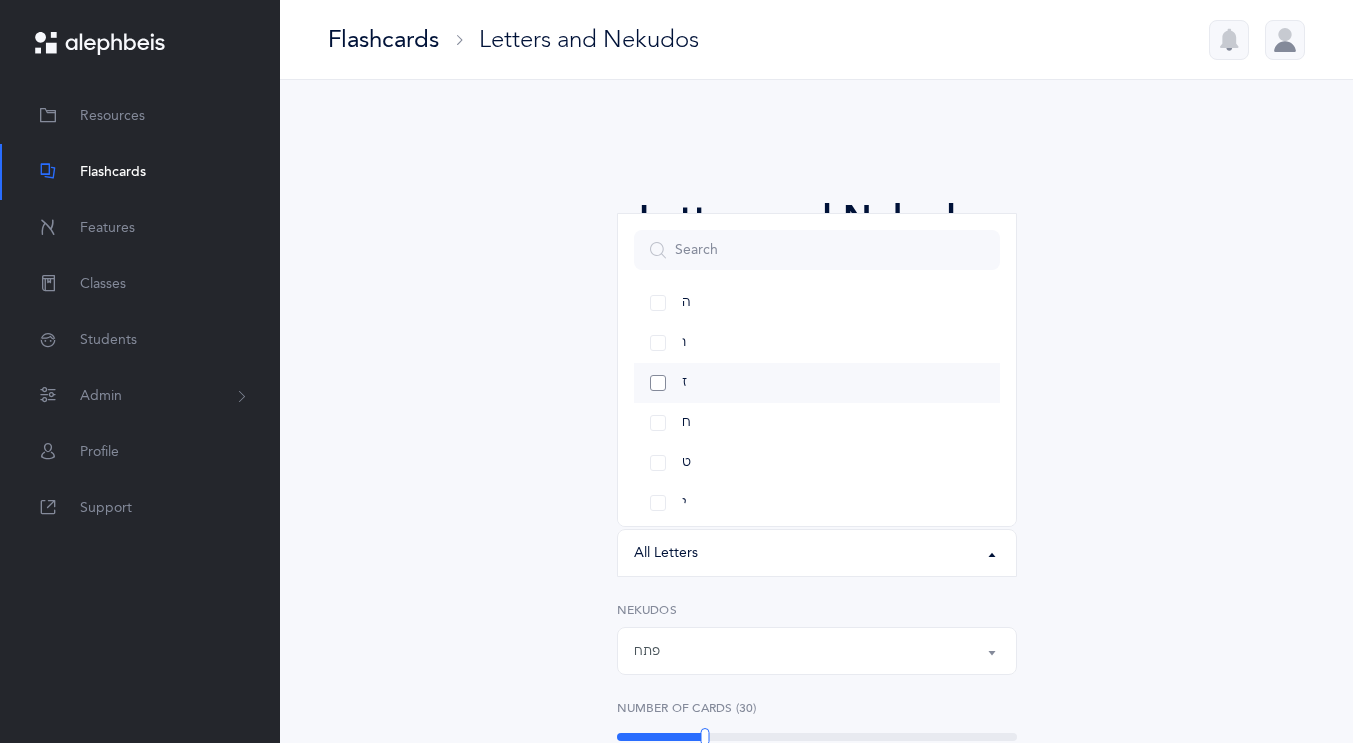 click on "ז" at bounding box center [817, 383] 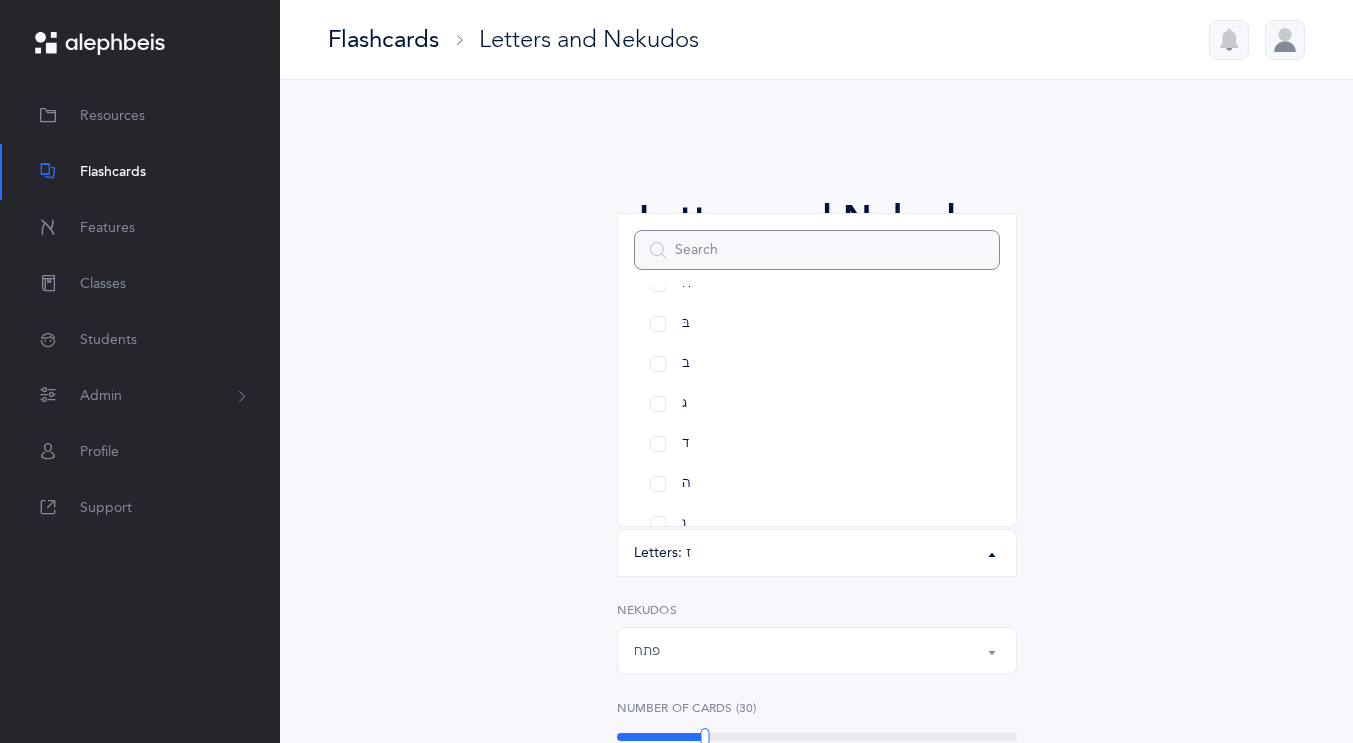 scroll, scrollTop: 0, scrollLeft: 0, axis: both 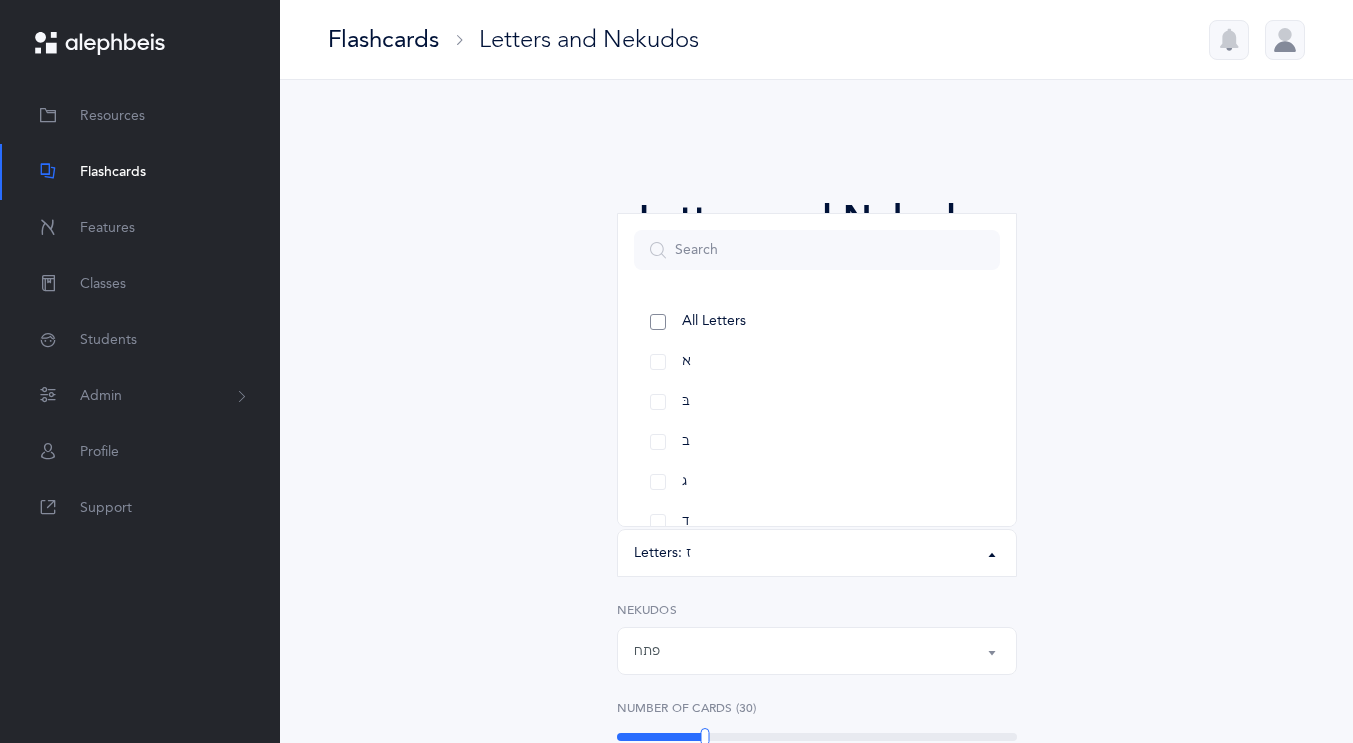 click on "All Letters" at bounding box center (817, 322) 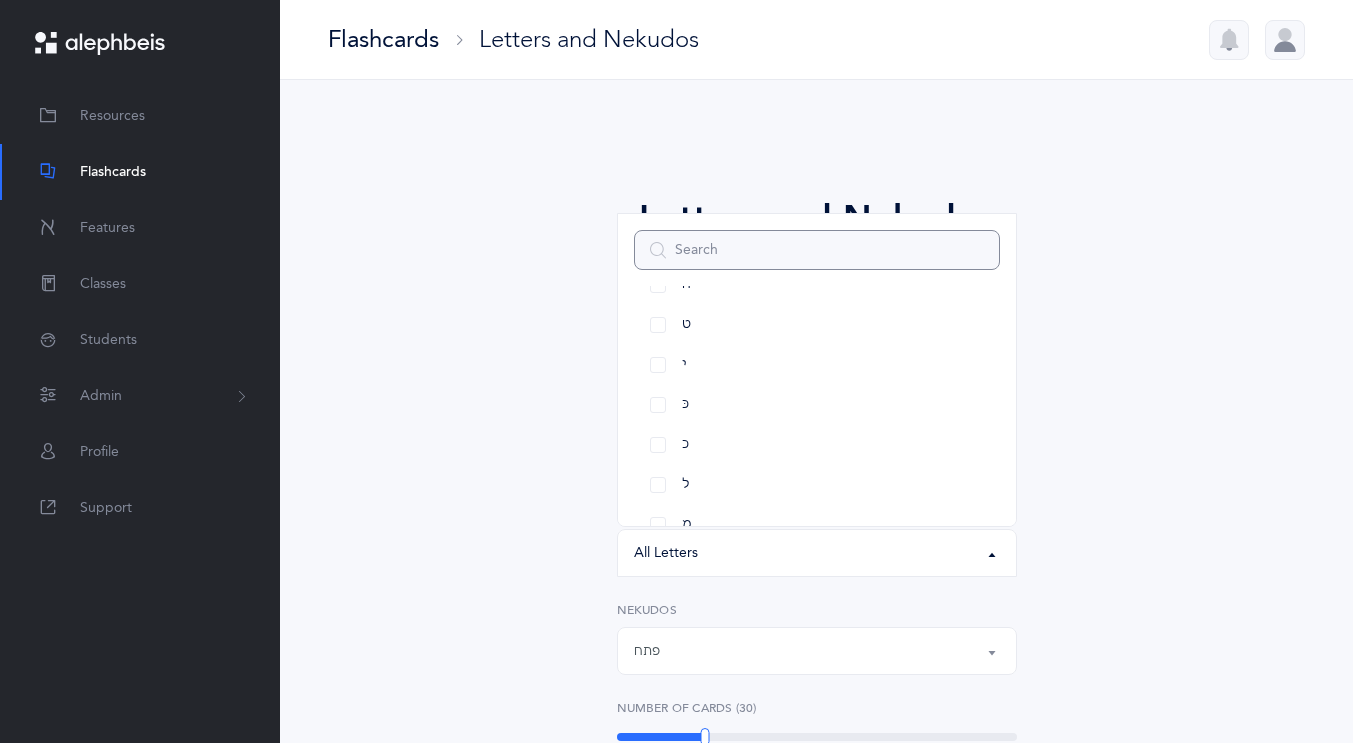 scroll, scrollTop: 447, scrollLeft: 0, axis: vertical 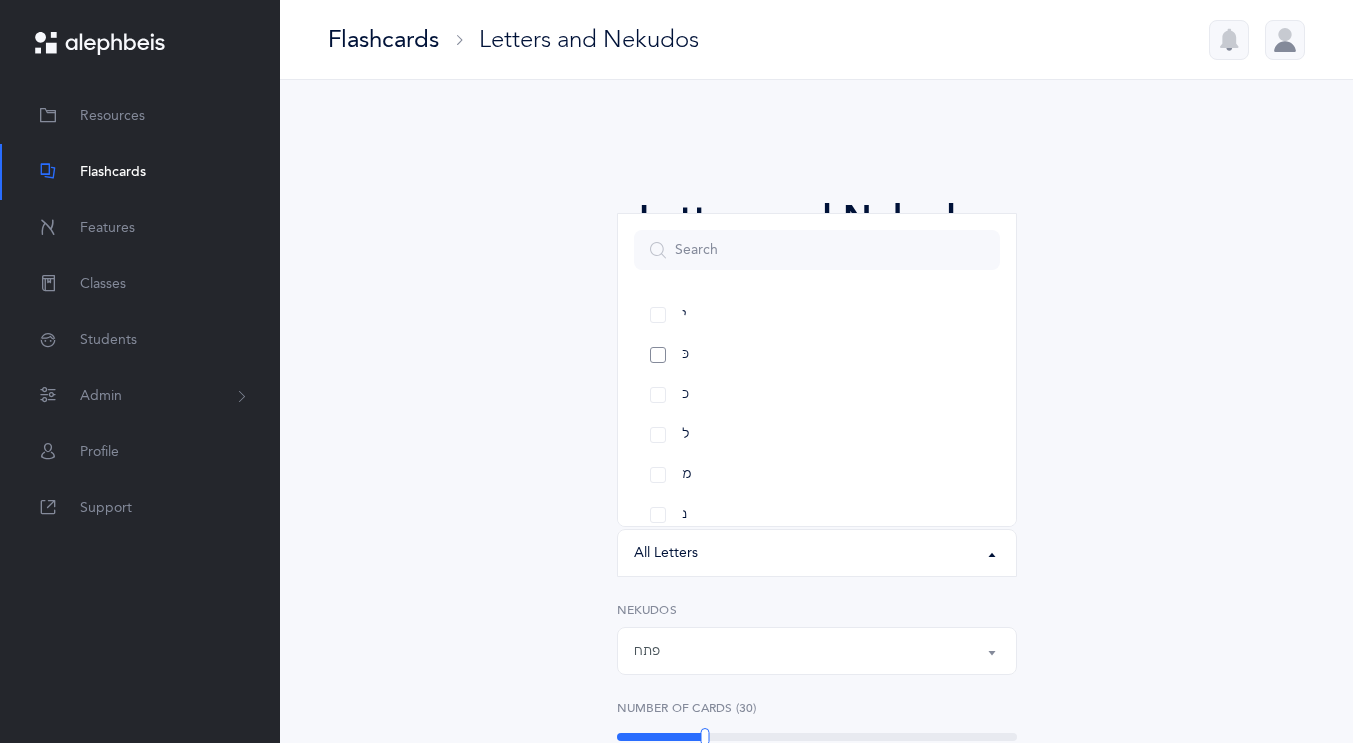 click on "כּ" at bounding box center (817, 355) 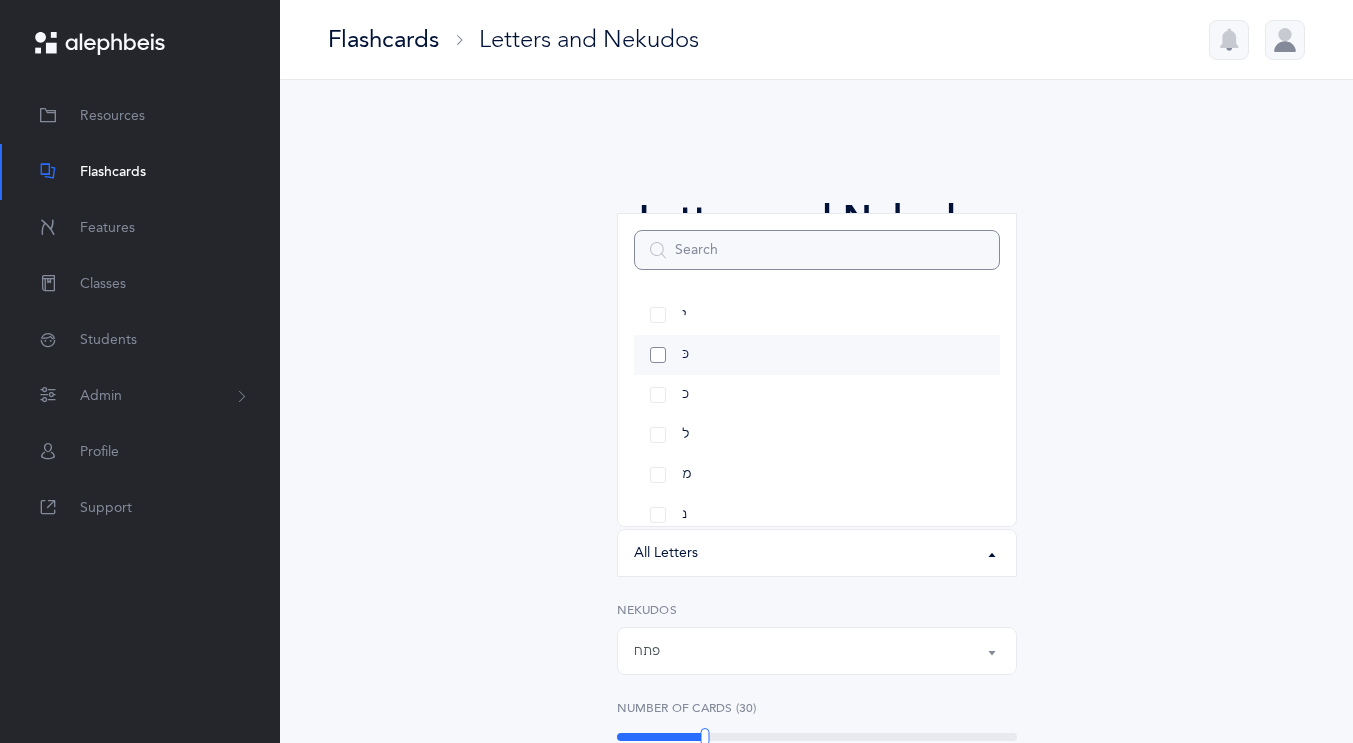 select on "[NUMBER]" 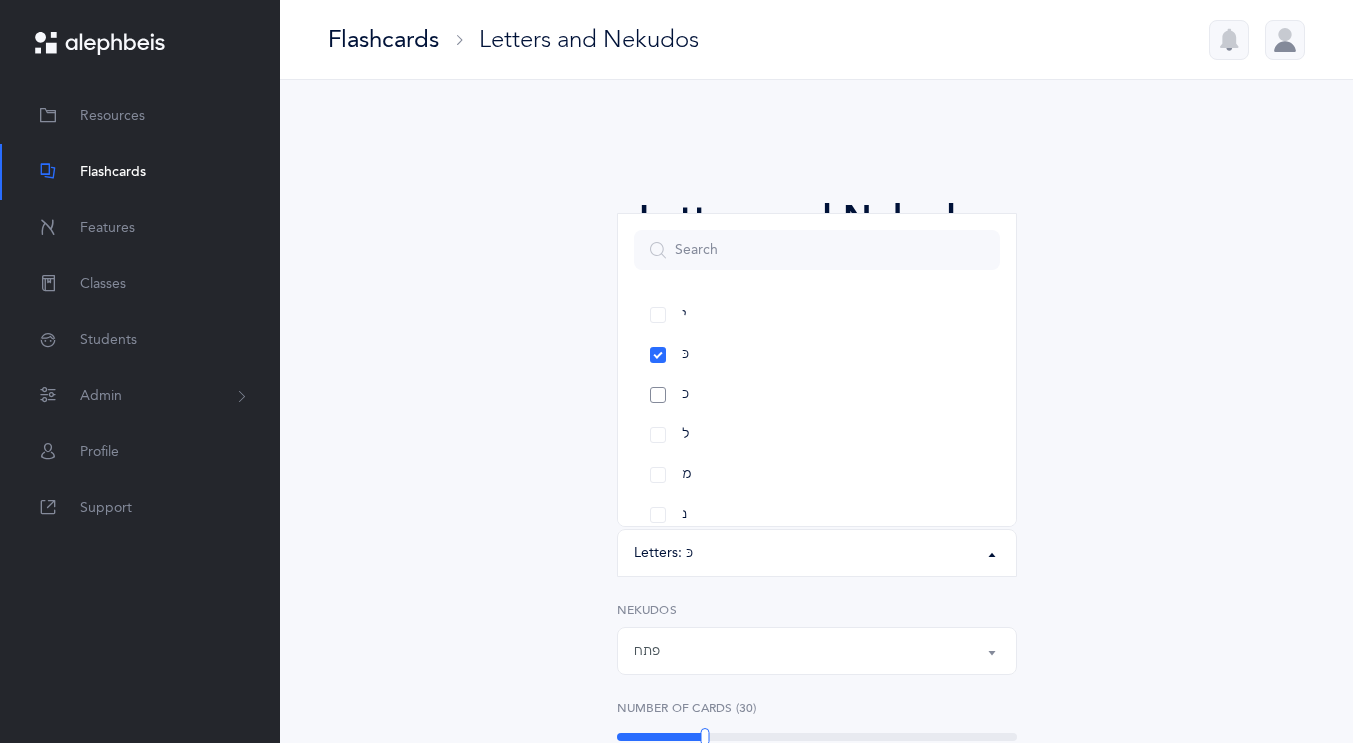 click on "כ" at bounding box center [817, 395] 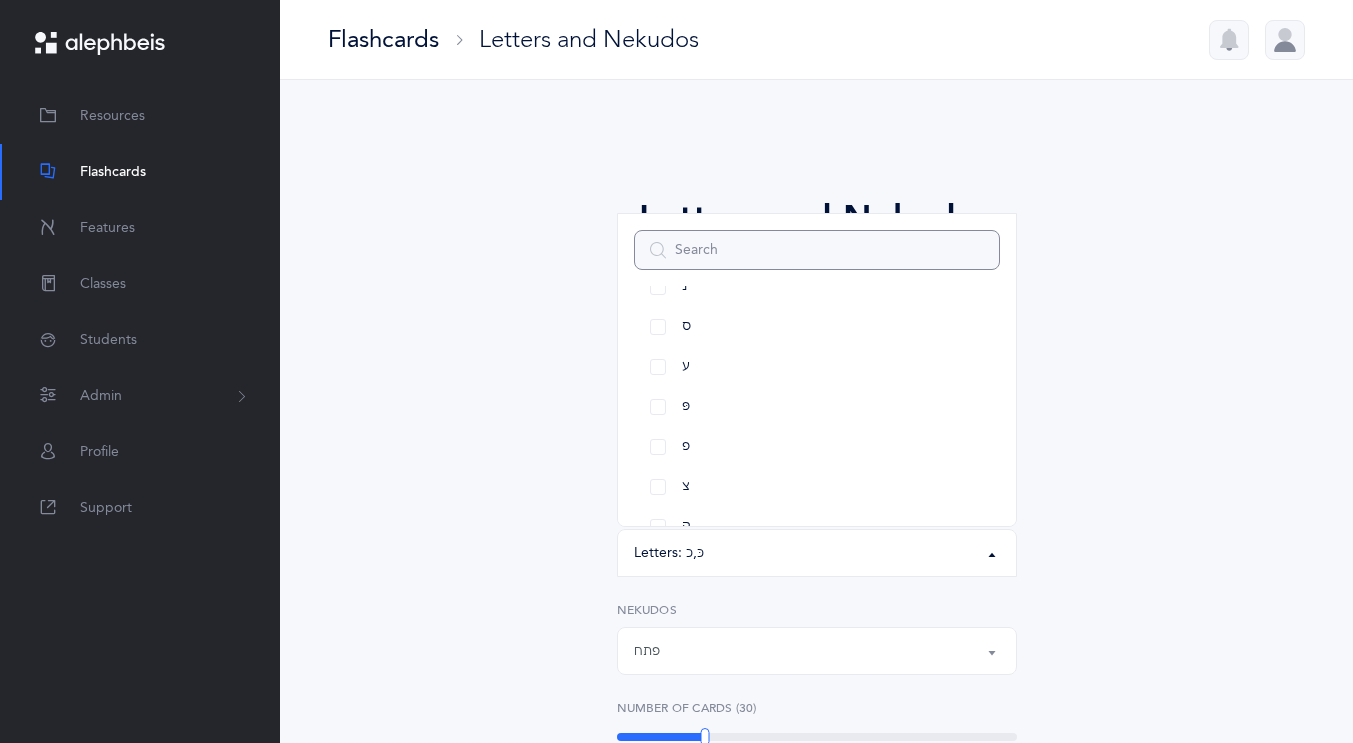 scroll, scrollTop: 676, scrollLeft: 0, axis: vertical 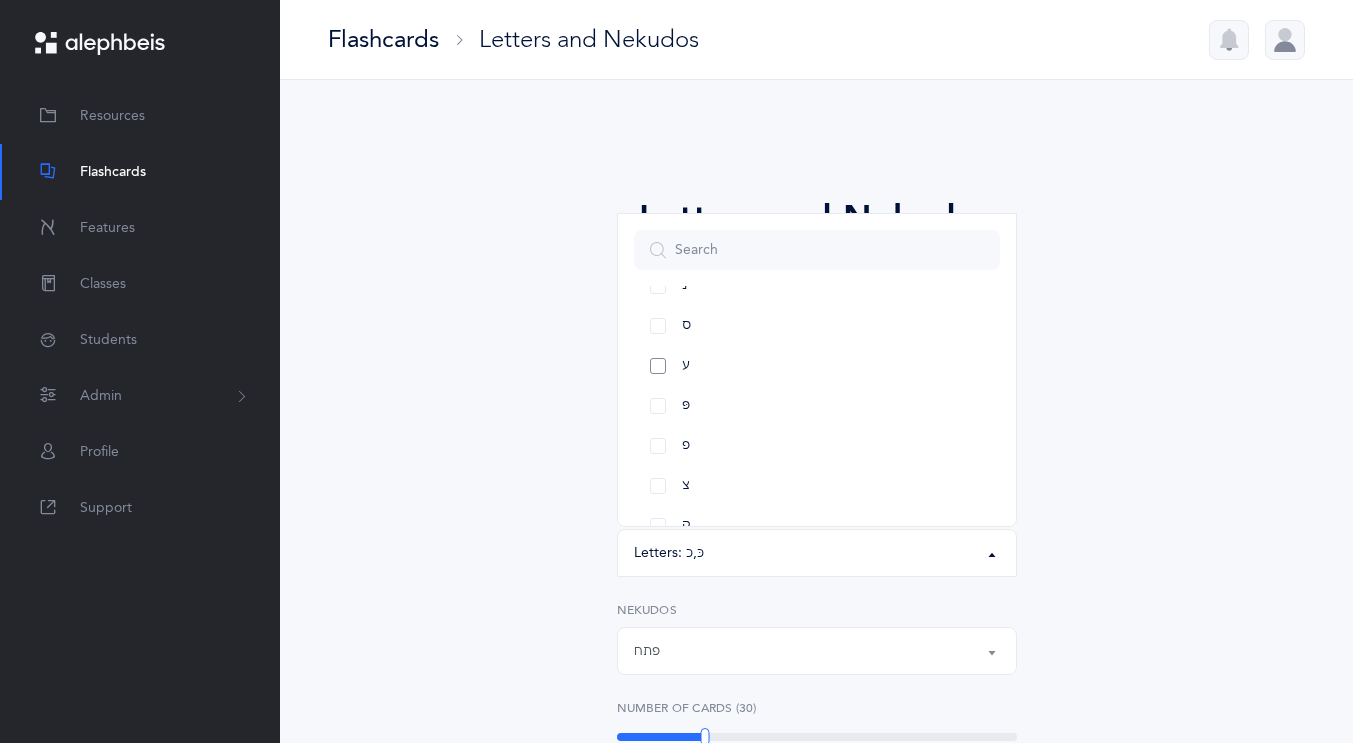 click on "ע" at bounding box center [817, 366] 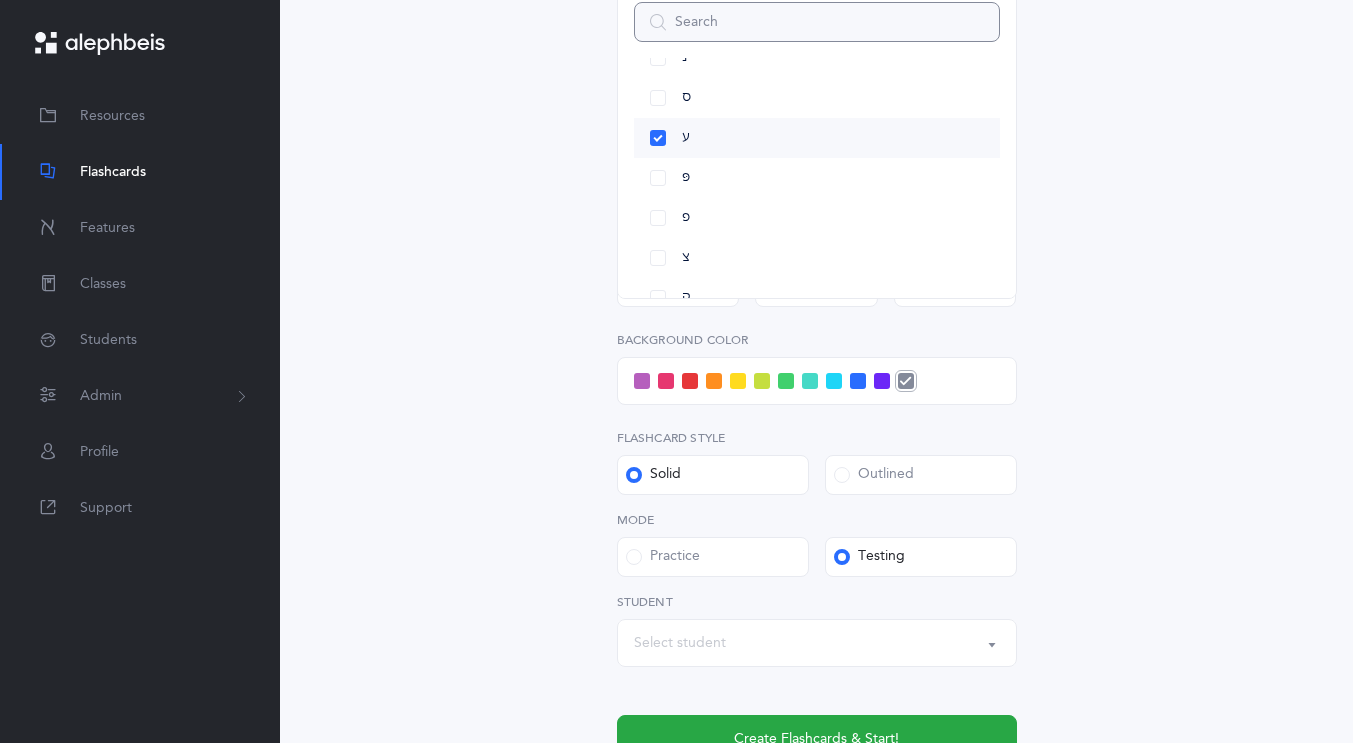 scroll, scrollTop: 701, scrollLeft: 0, axis: vertical 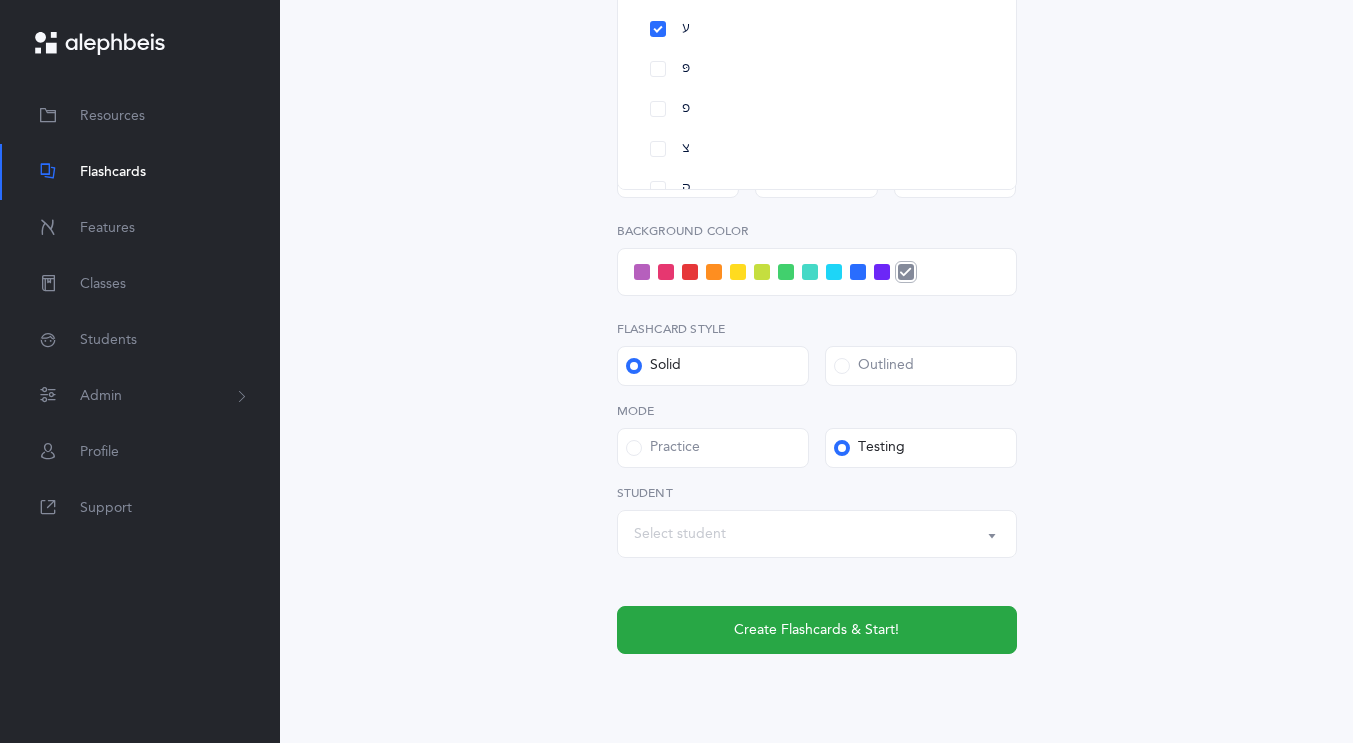 click on "Select student" at bounding box center [680, 534] 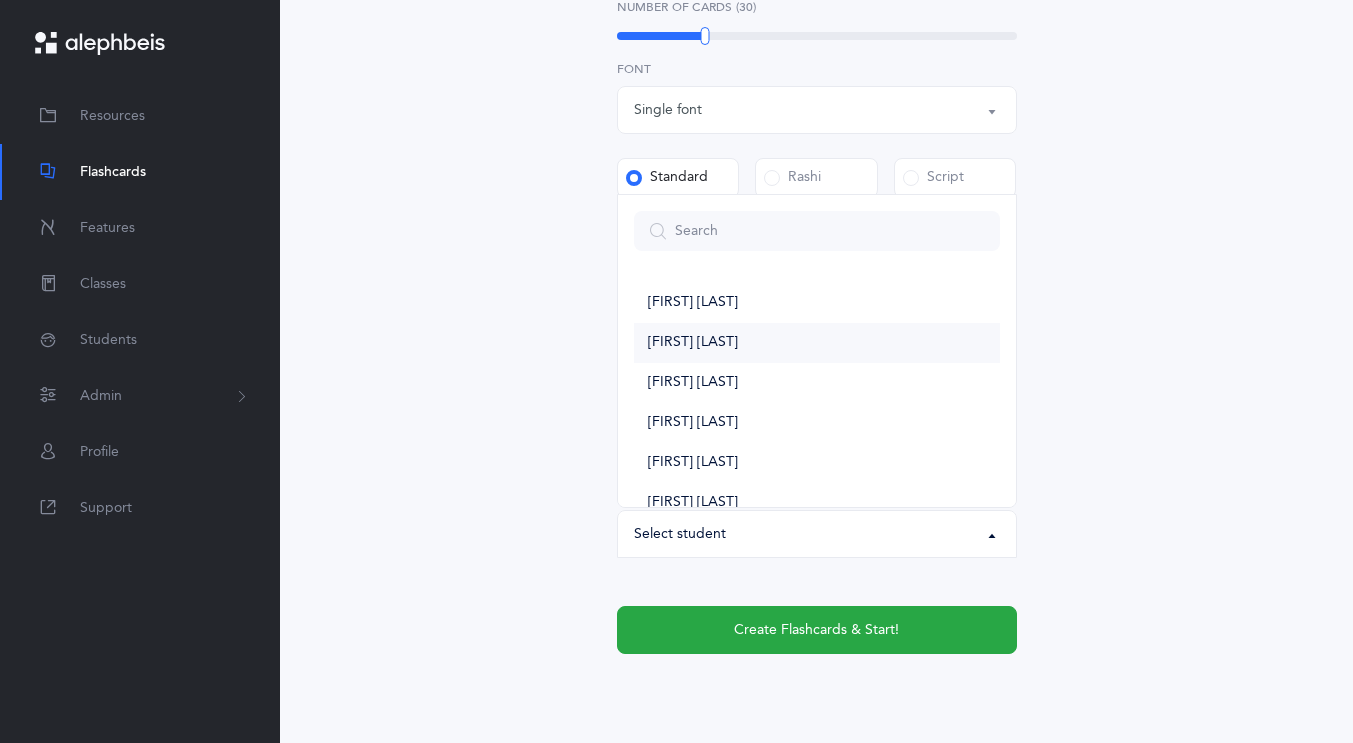 click on "[FIRST] [LAST]" at bounding box center (693, 343) 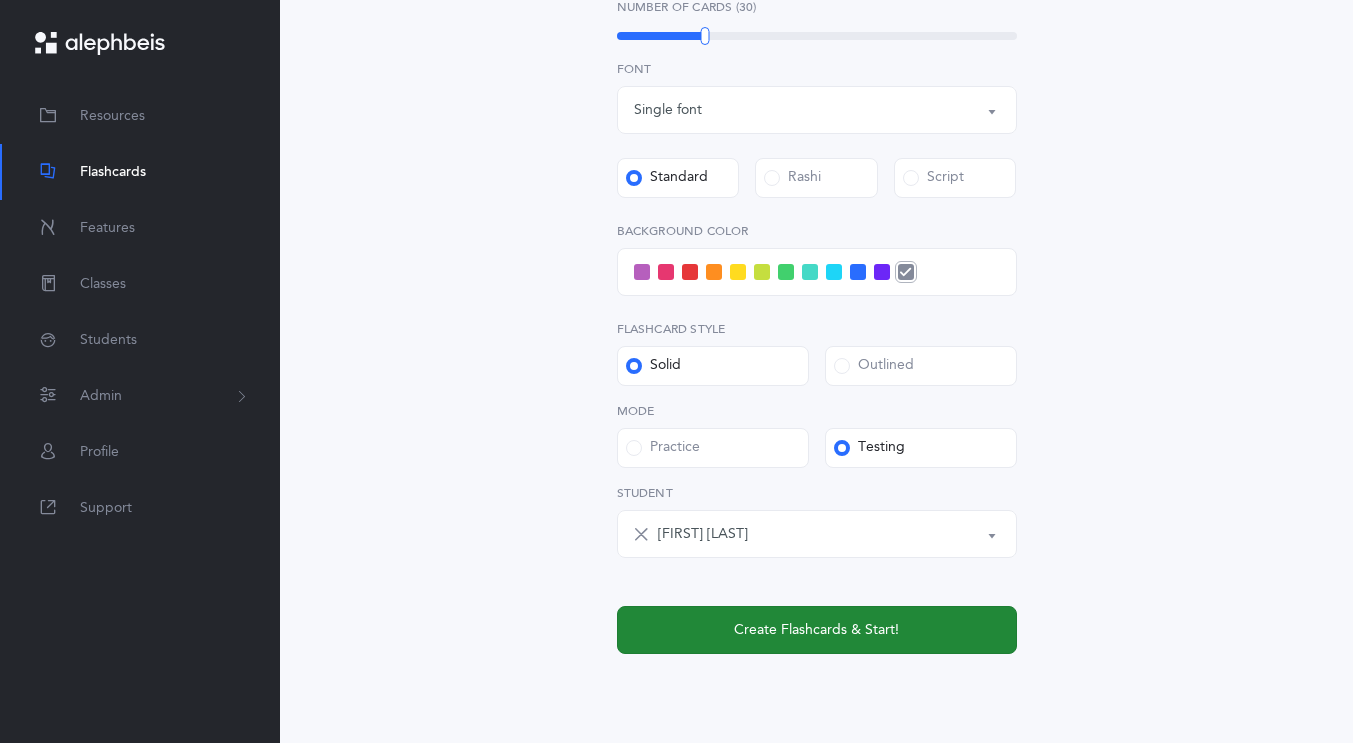 click on "Create Flashcards & Start!" at bounding box center [817, 630] 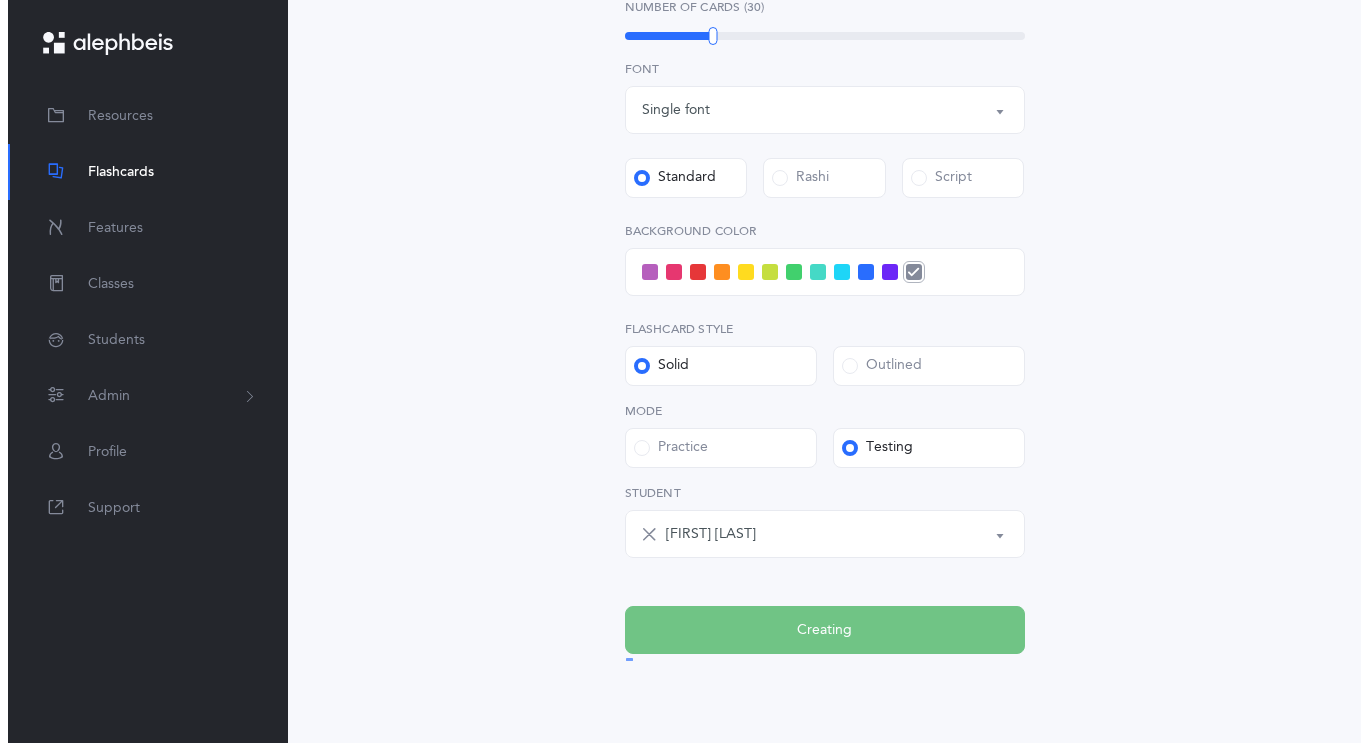 scroll, scrollTop: 0, scrollLeft: 0, axis: both 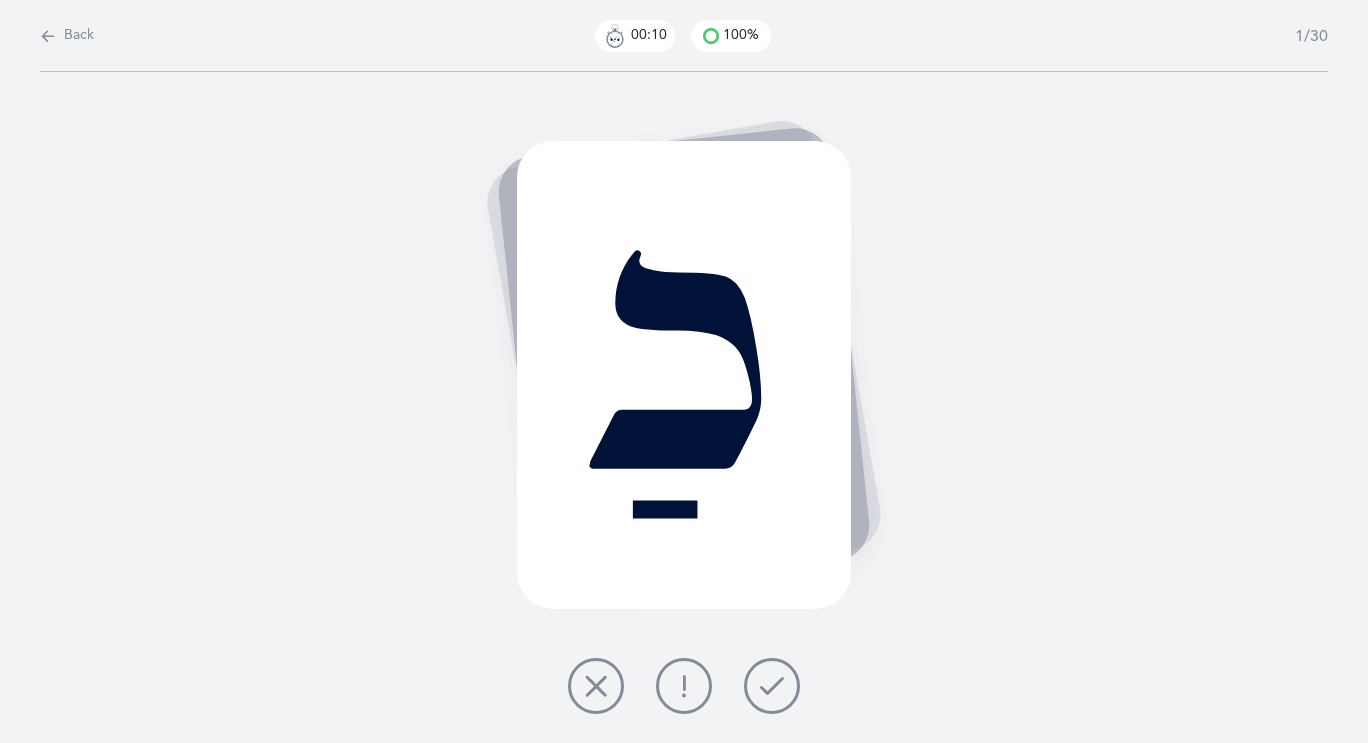 click at bounding box center [772, 686] 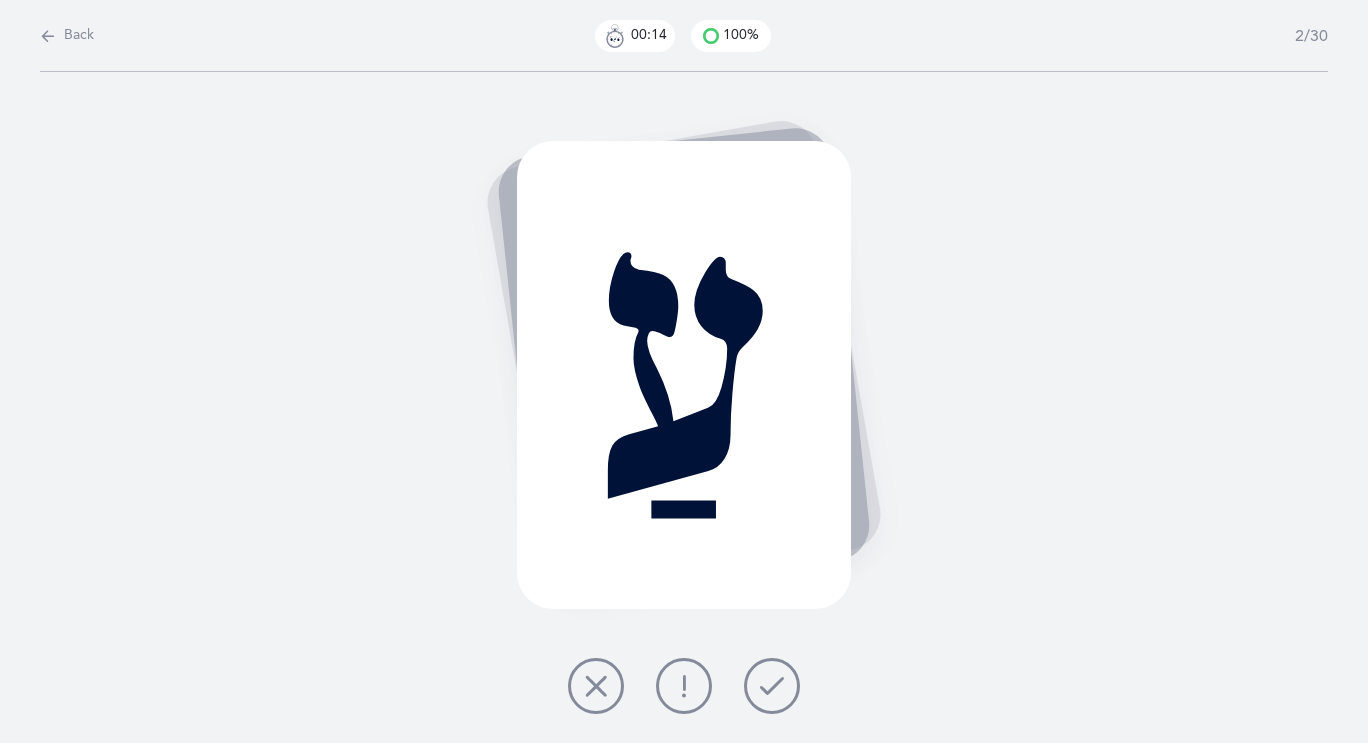 click at bounding box center [772, 686] 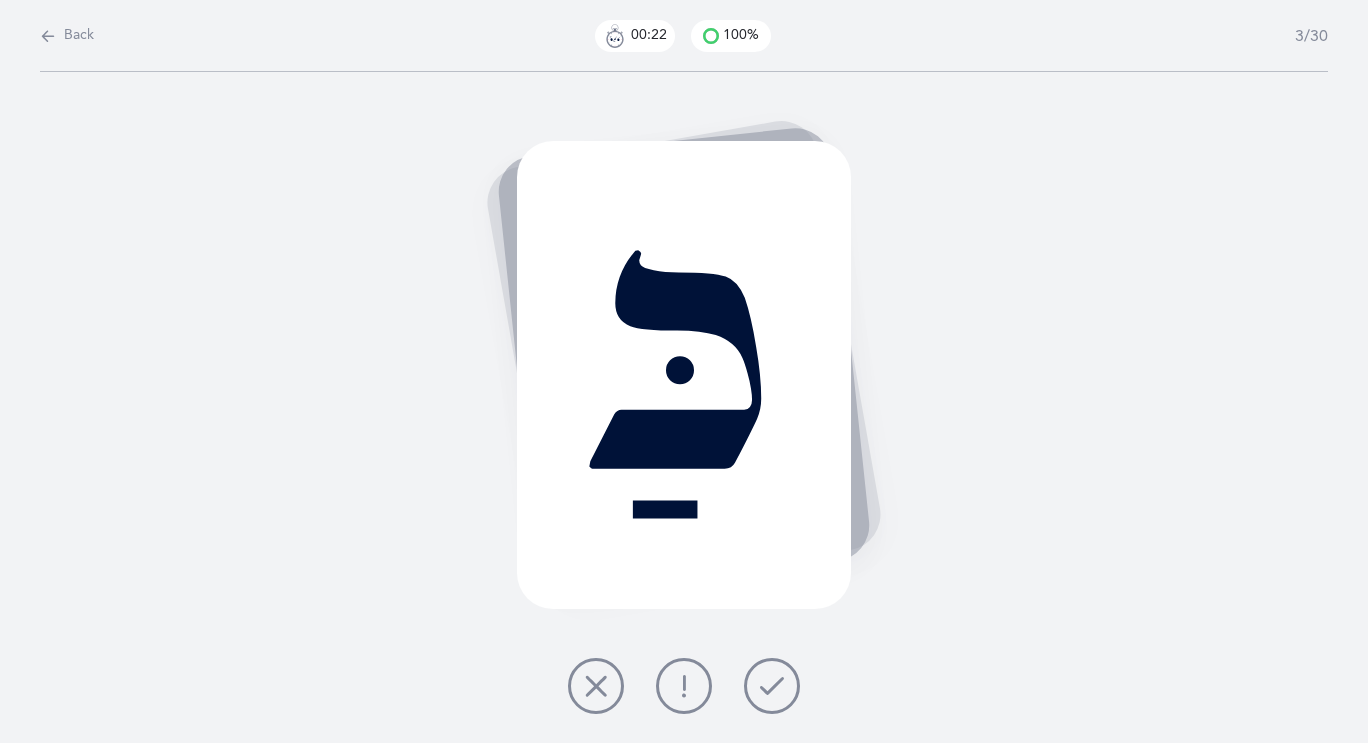 click at bounding box center (772, 686) 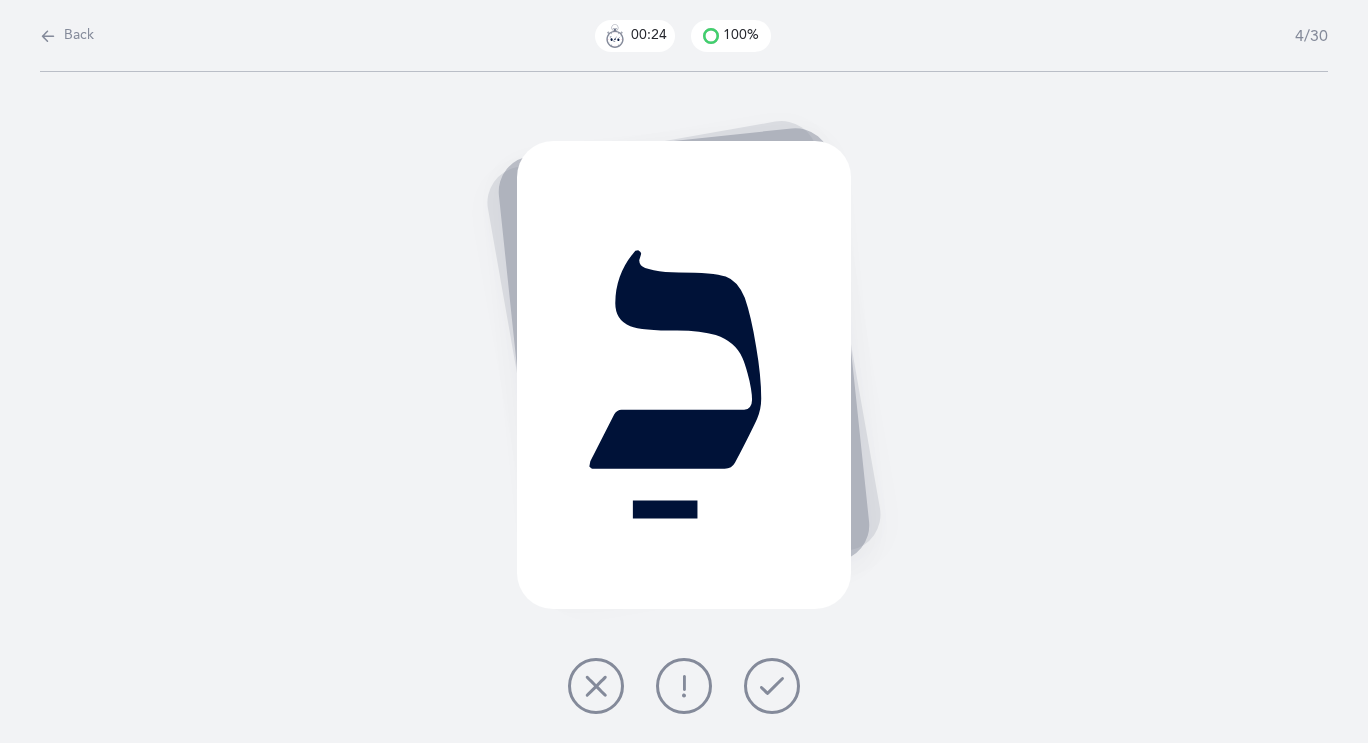 click at bounding box center (772, 686) 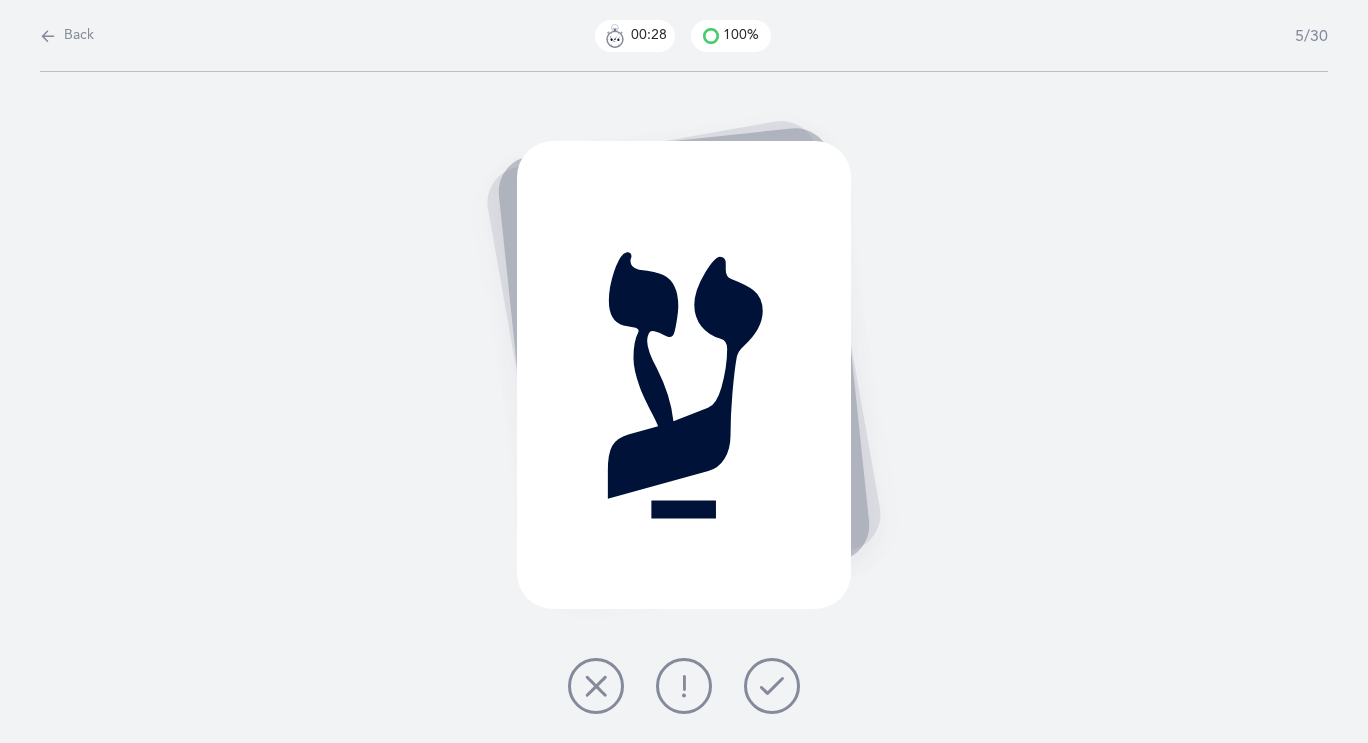 click at bounding box center (772, 686) 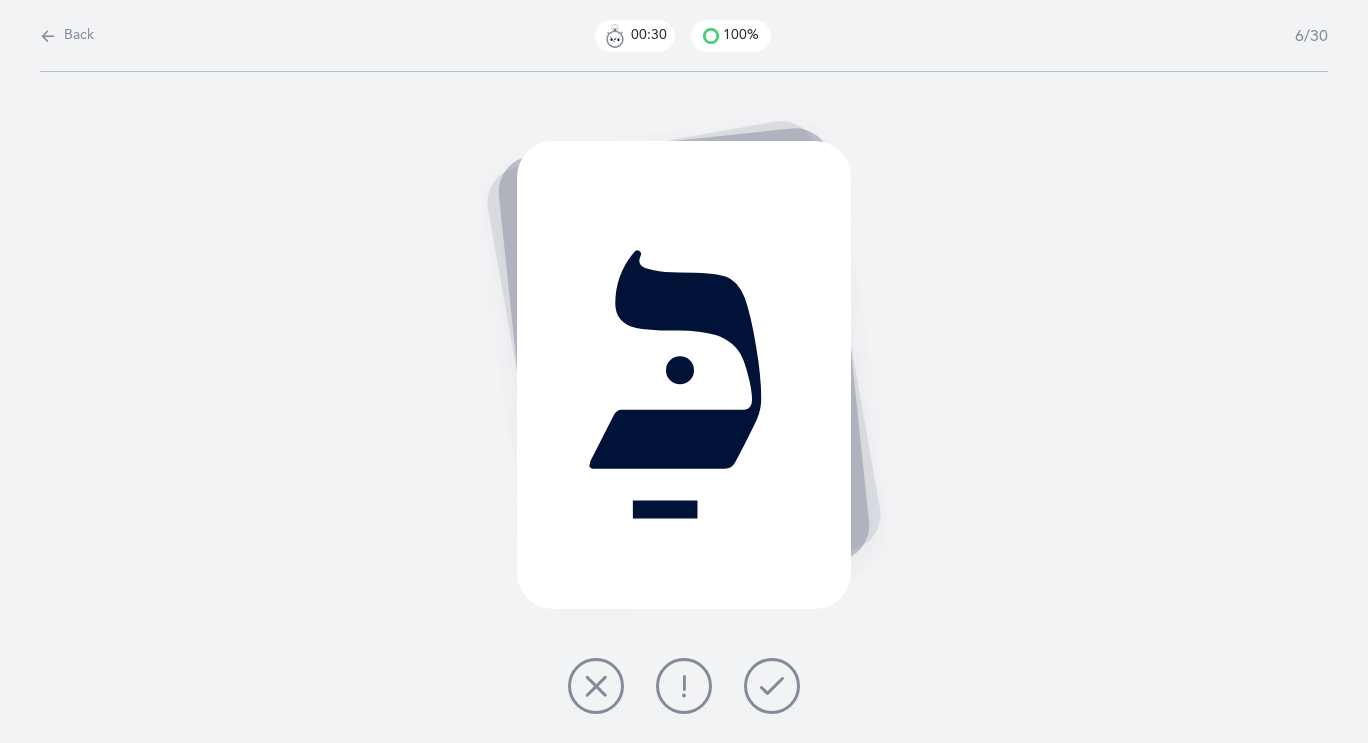 click at bounding box center [772, 686] 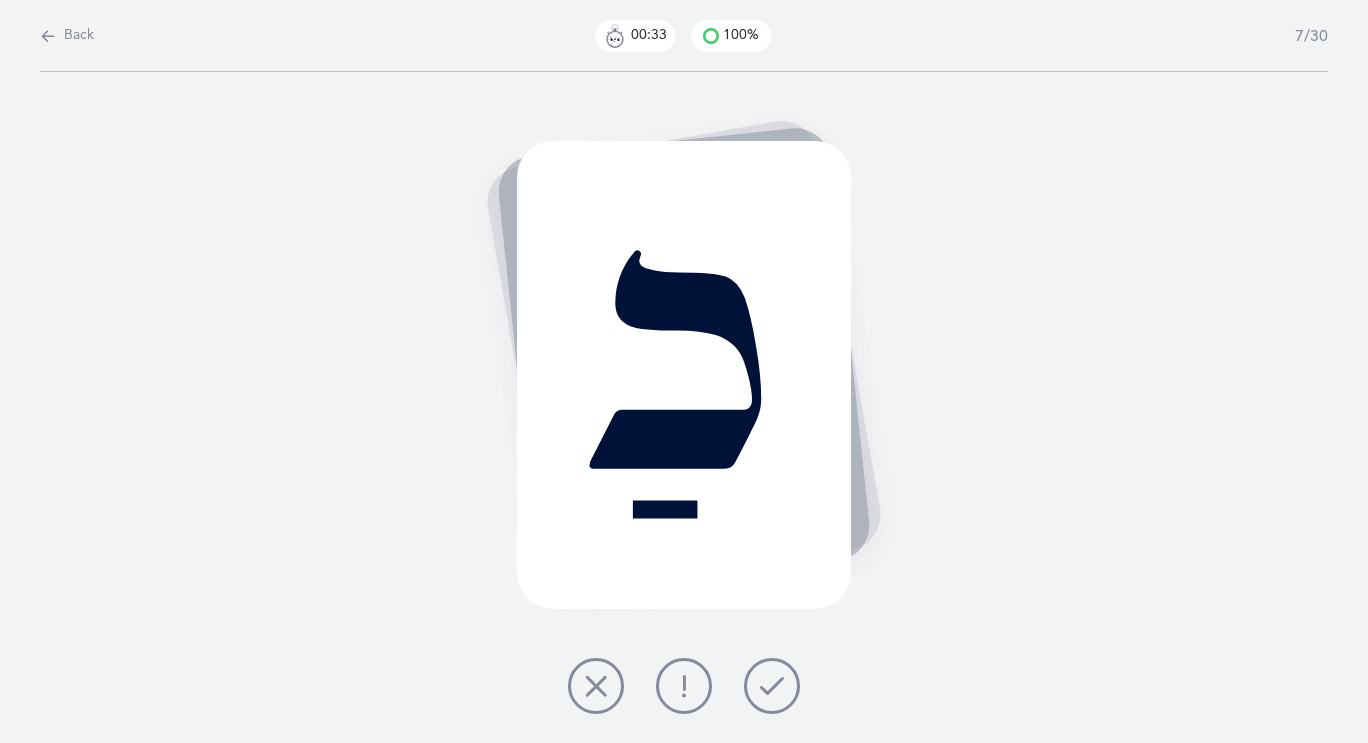 click at bounding box center (772, 686) 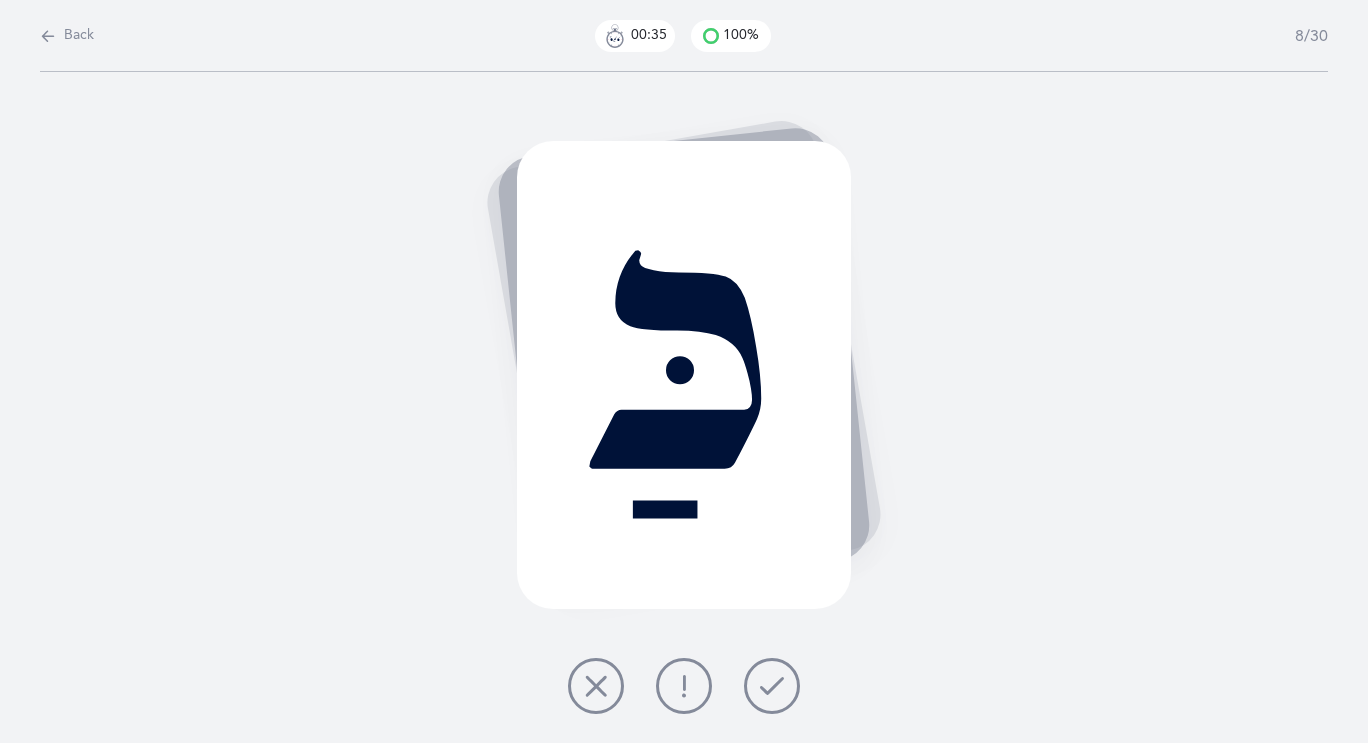 click at bounding box center [772, 686] 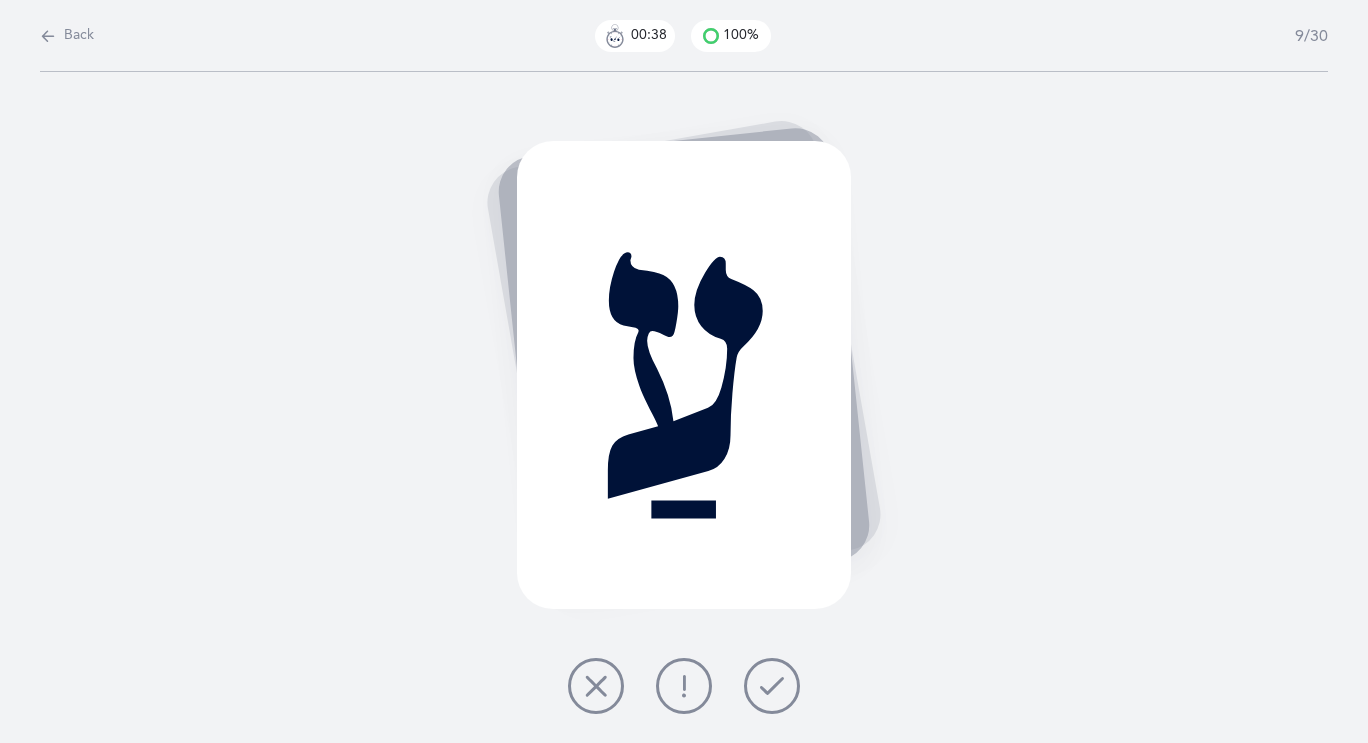 click at bounding box center [772, 686] 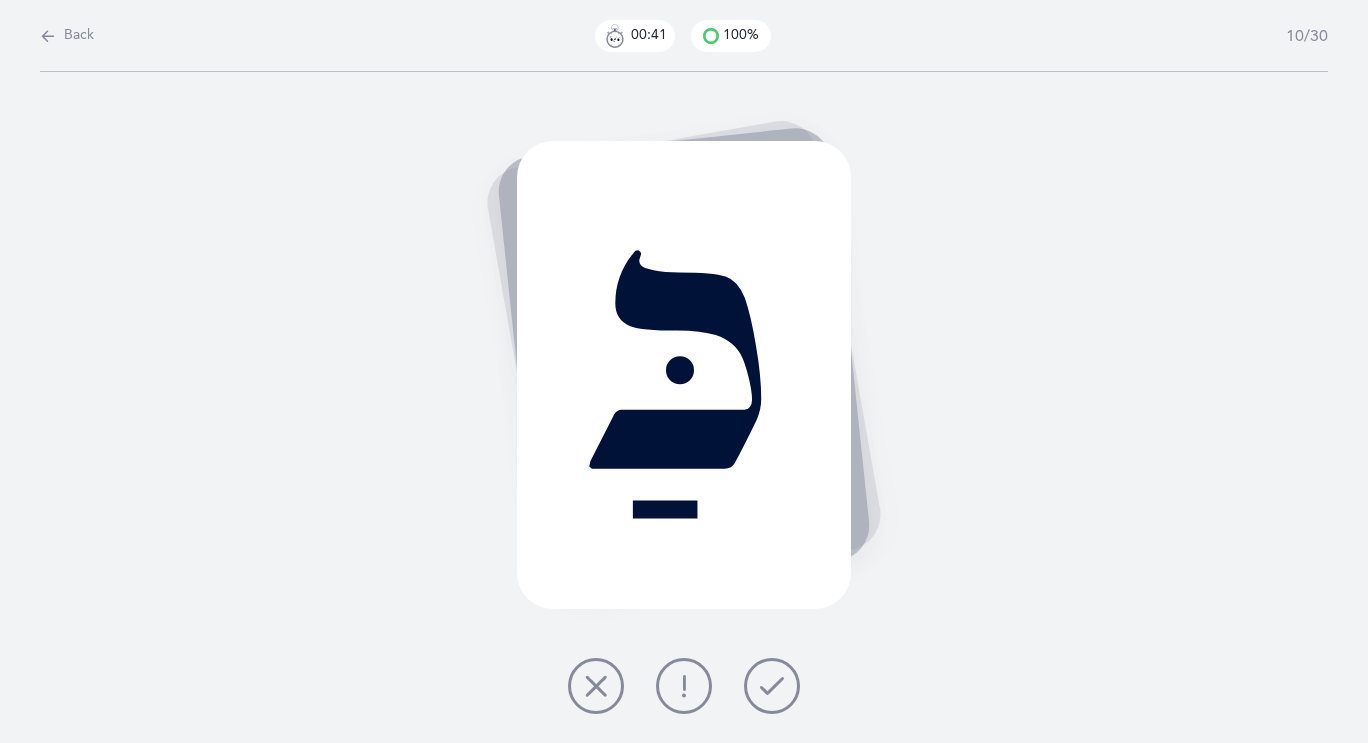 click at bounding box center [772, 686] 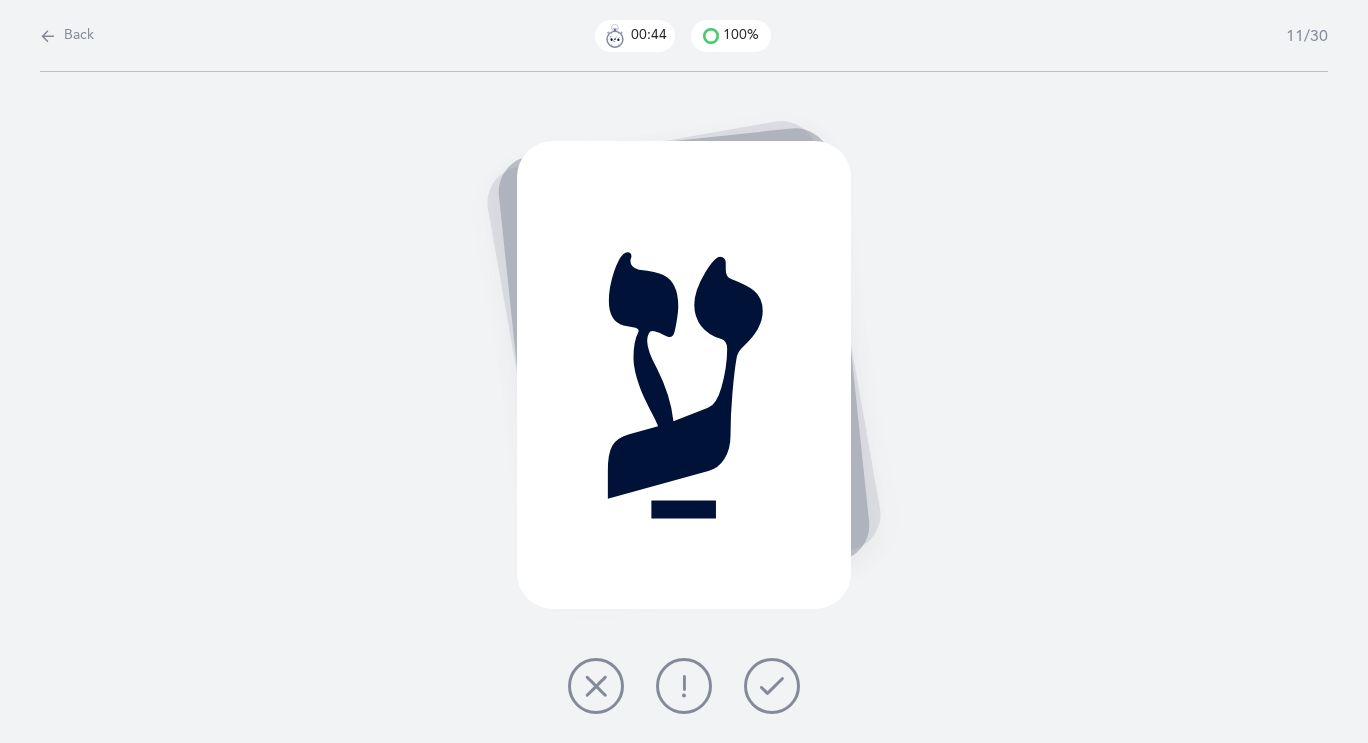 click at bounding box center (772, 686) 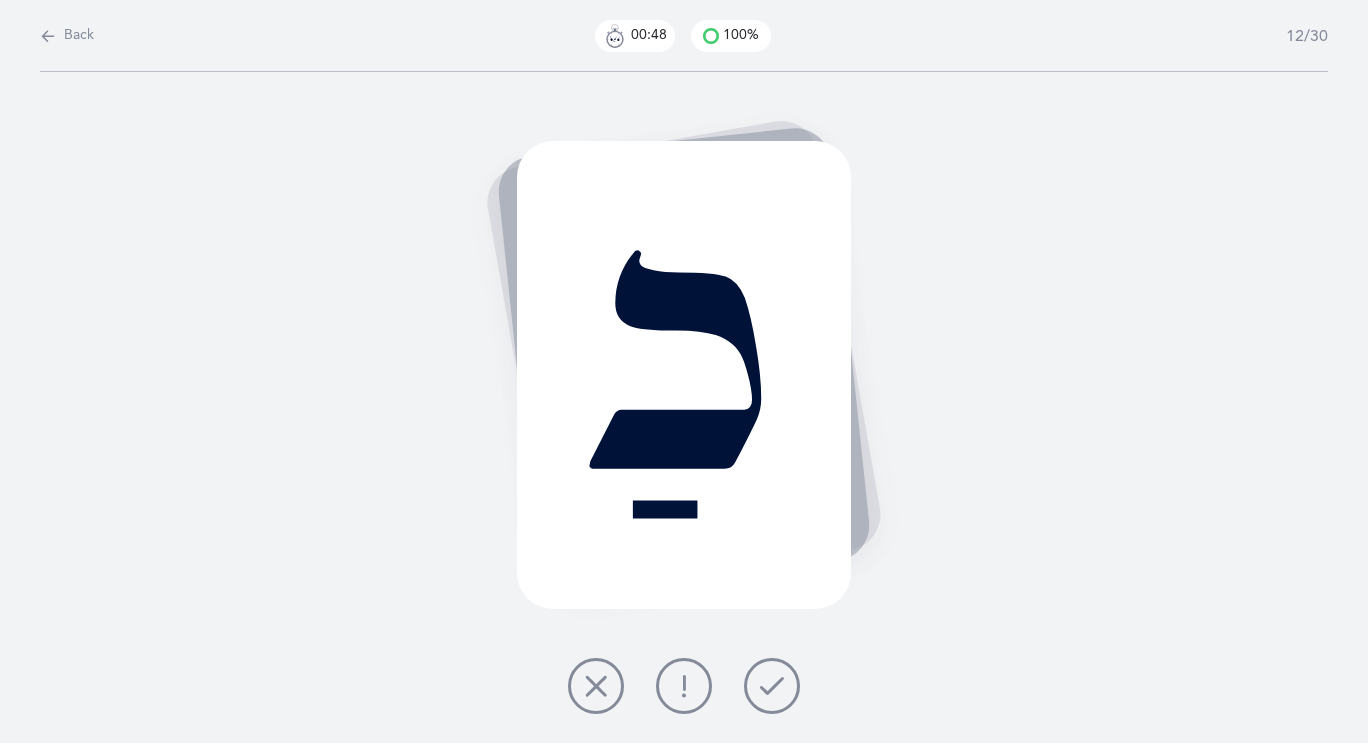 click at bounding box center (772, 686) 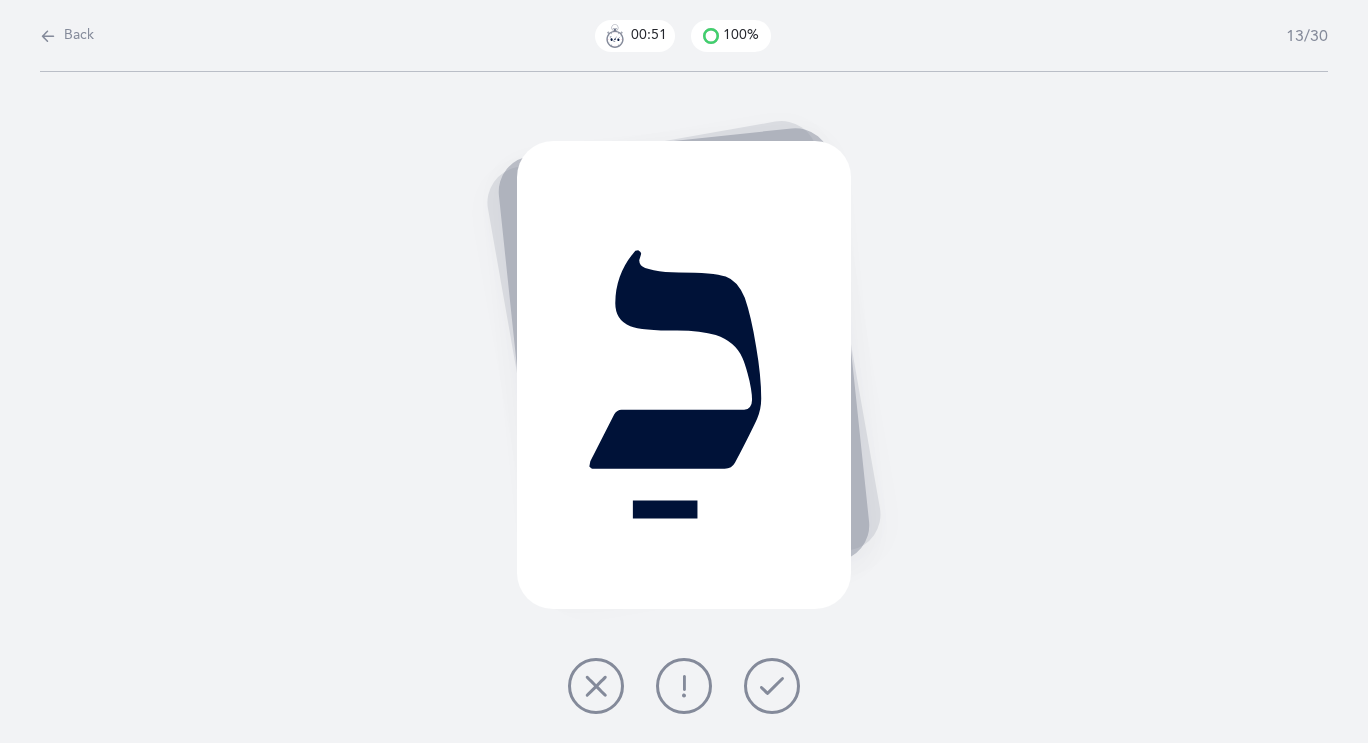 click at bounding box center (772, 686) 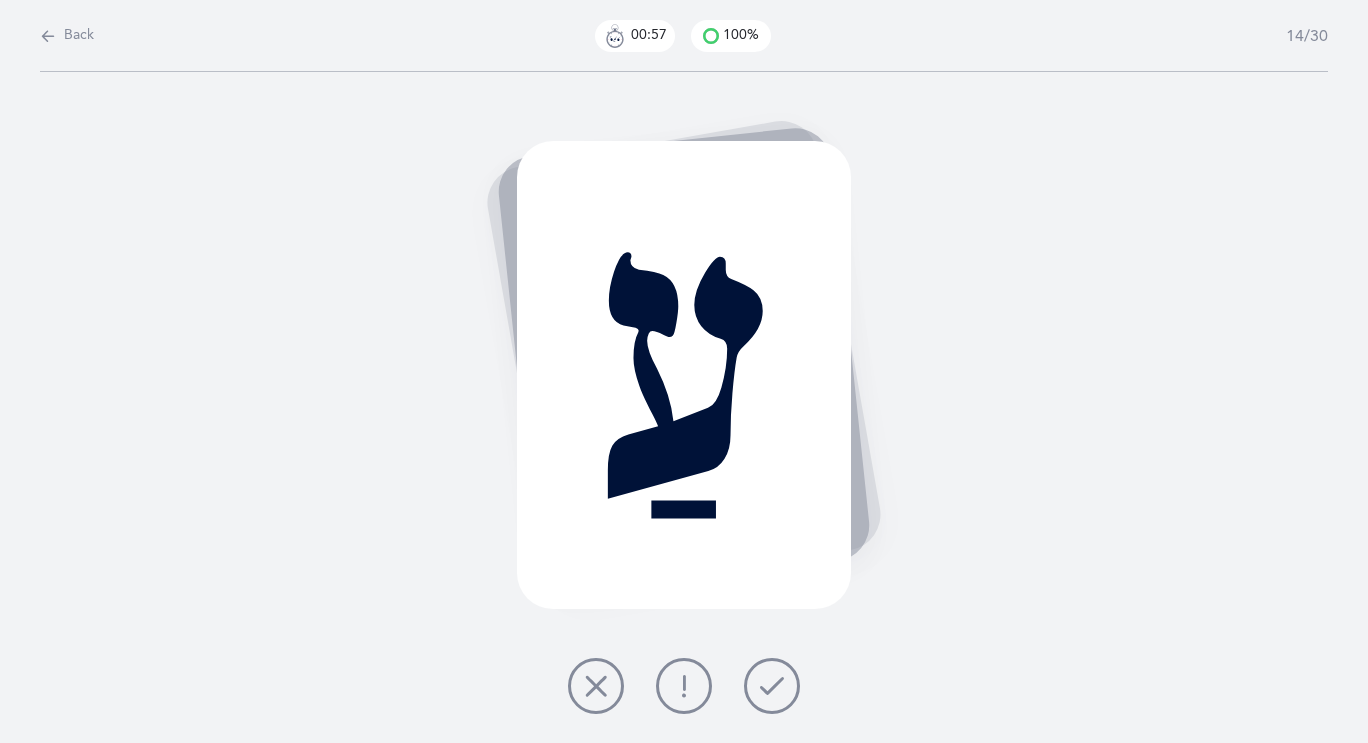 click at bounding box center [772, 686] 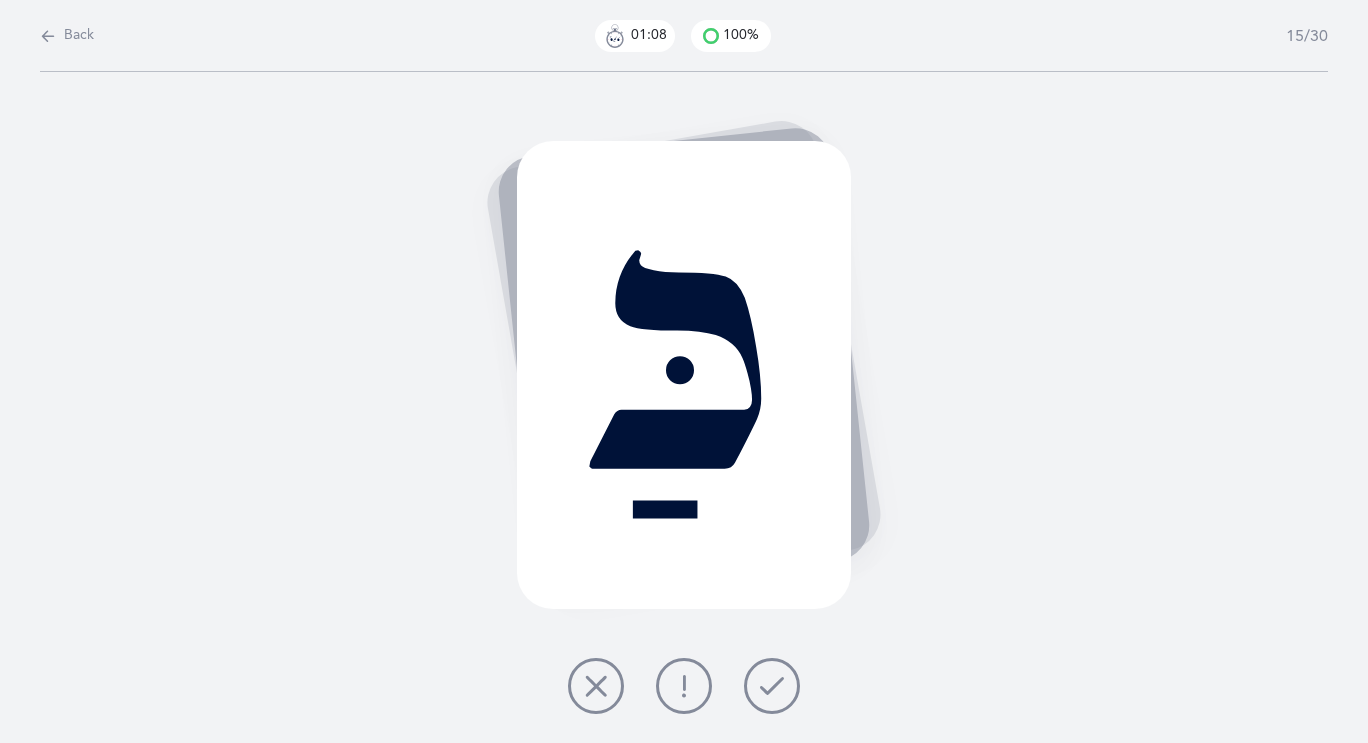 click at bounding box center [772, 686] 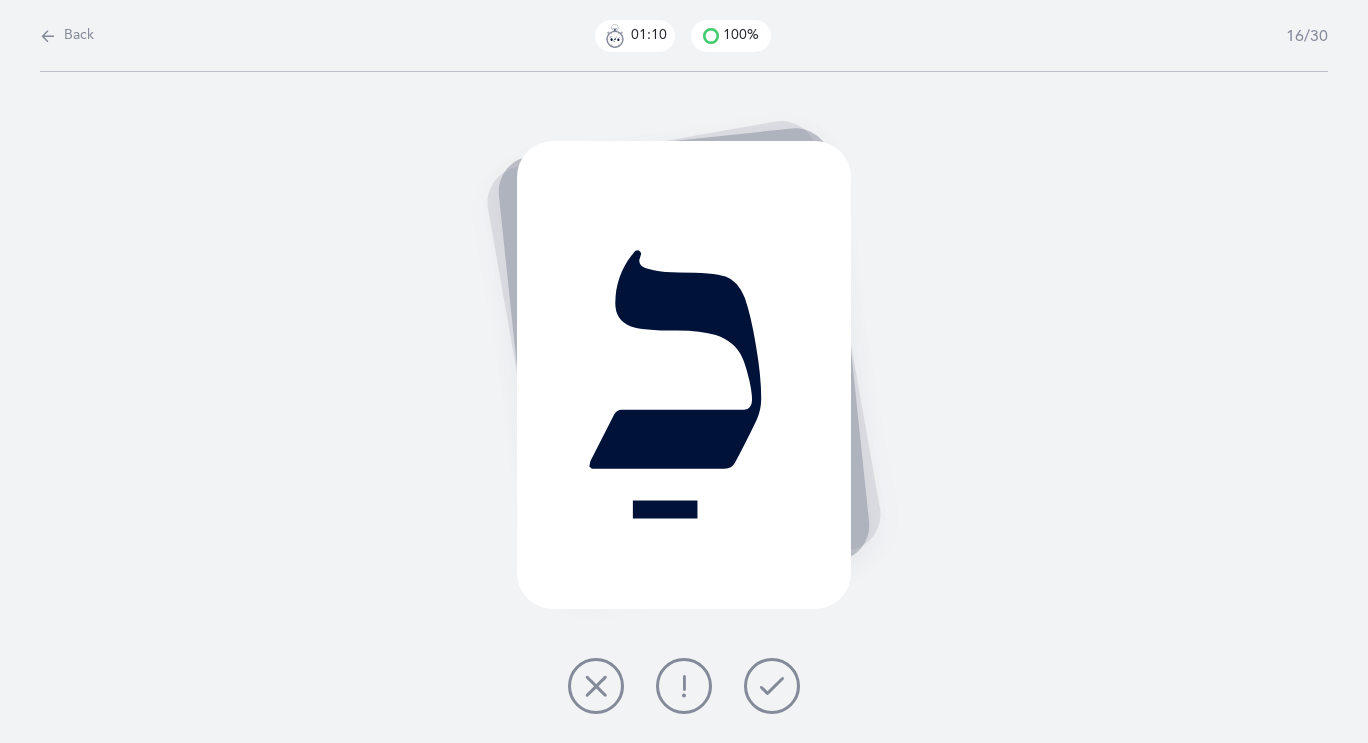 click at bounding box center (772, 686) 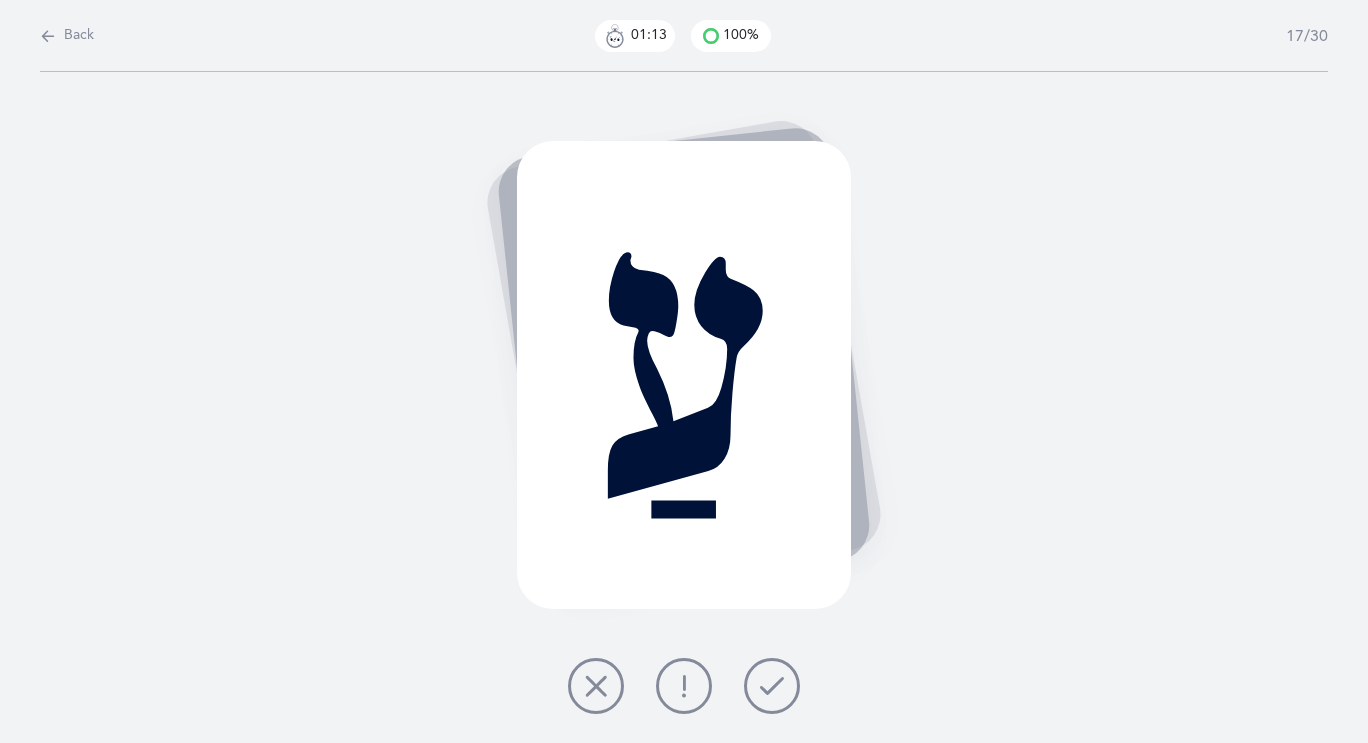 click at bounding box center (772, 686) 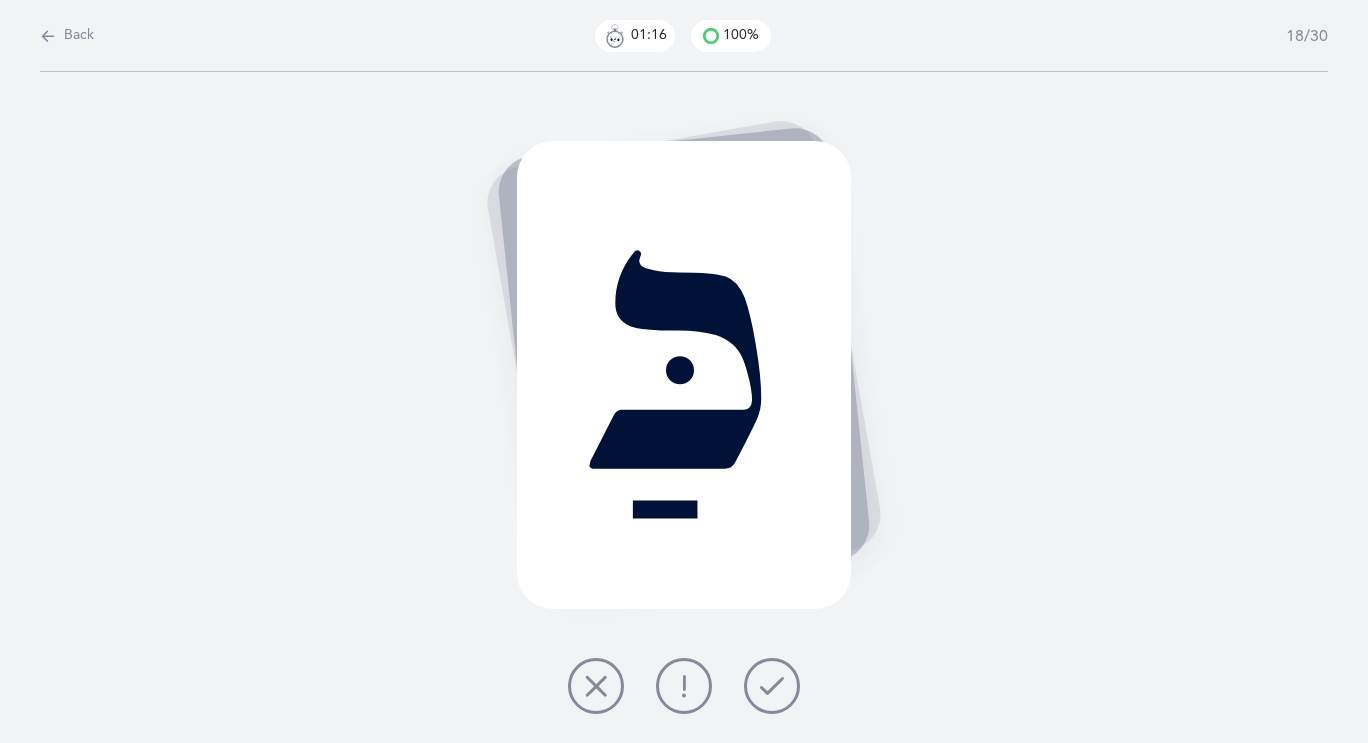 click at bounding box center (772, 686) 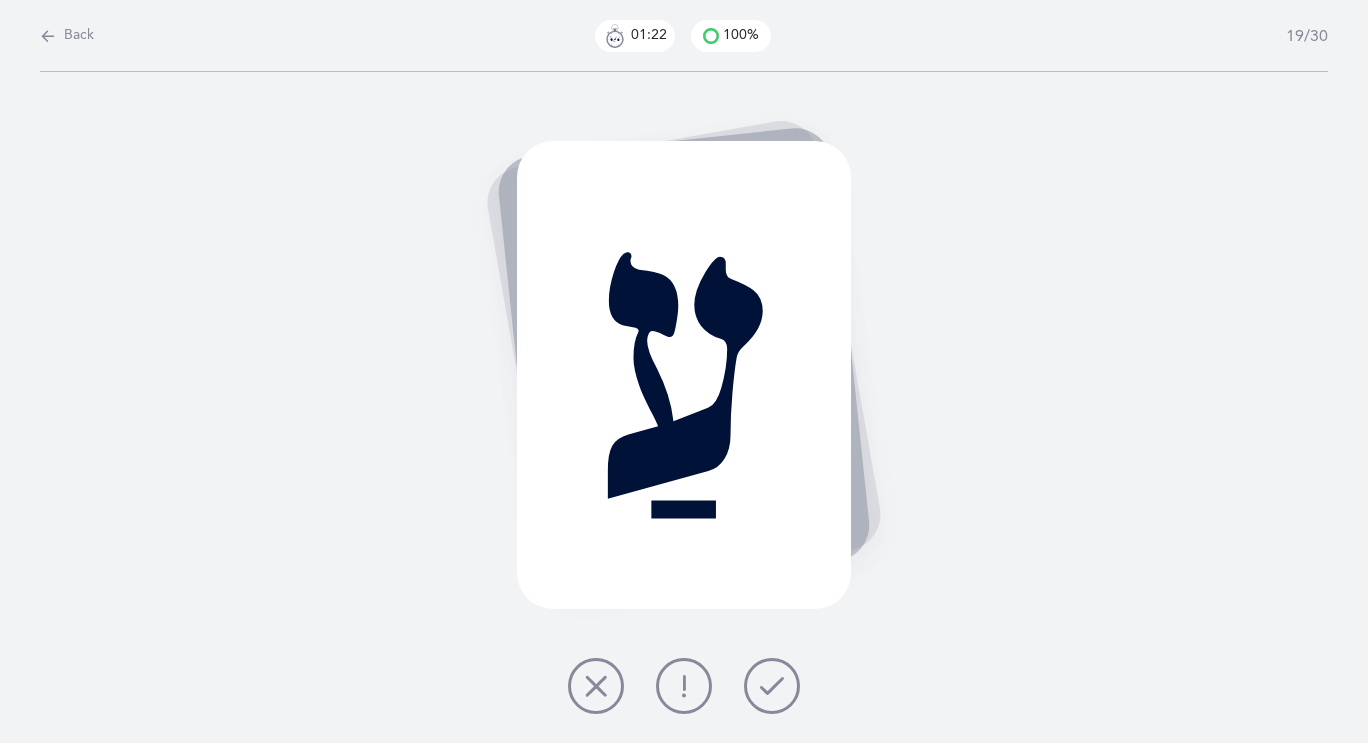 click at bounding box center [772, 686] 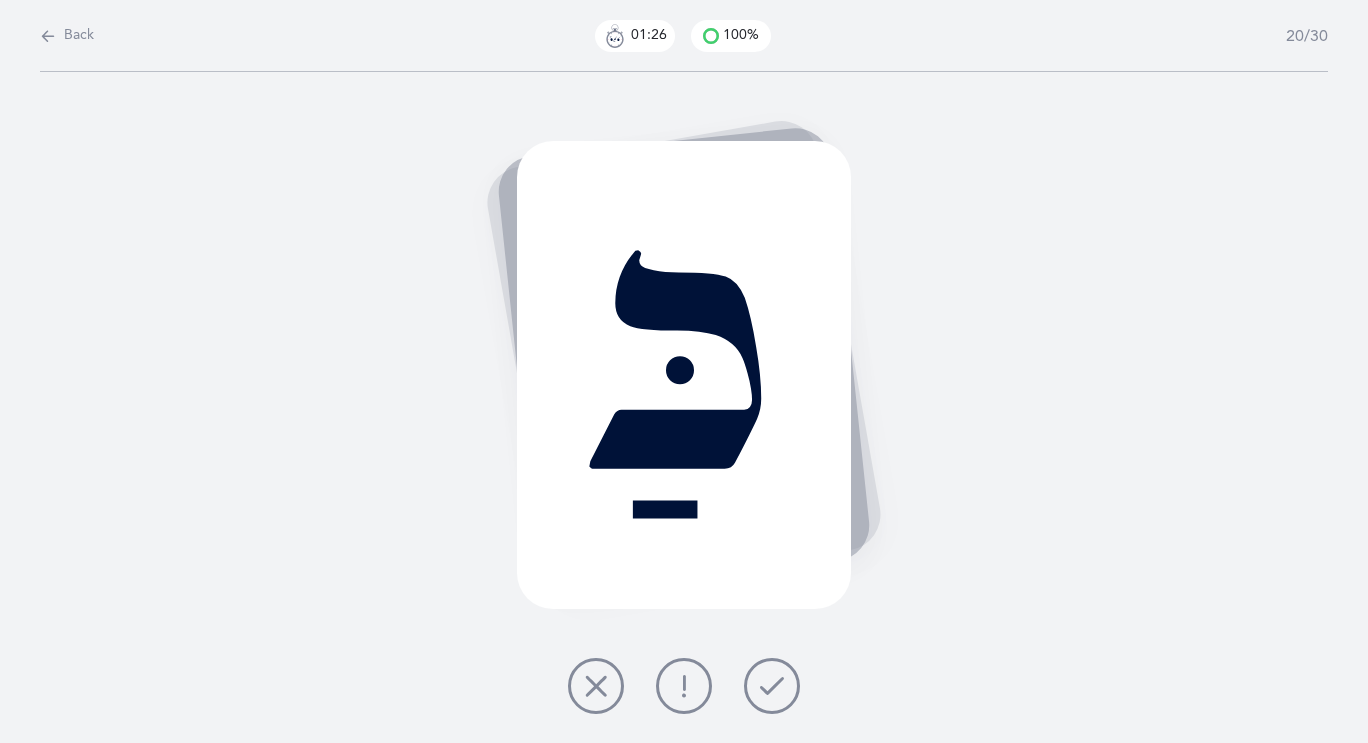 click at bounding box center [772, 686] 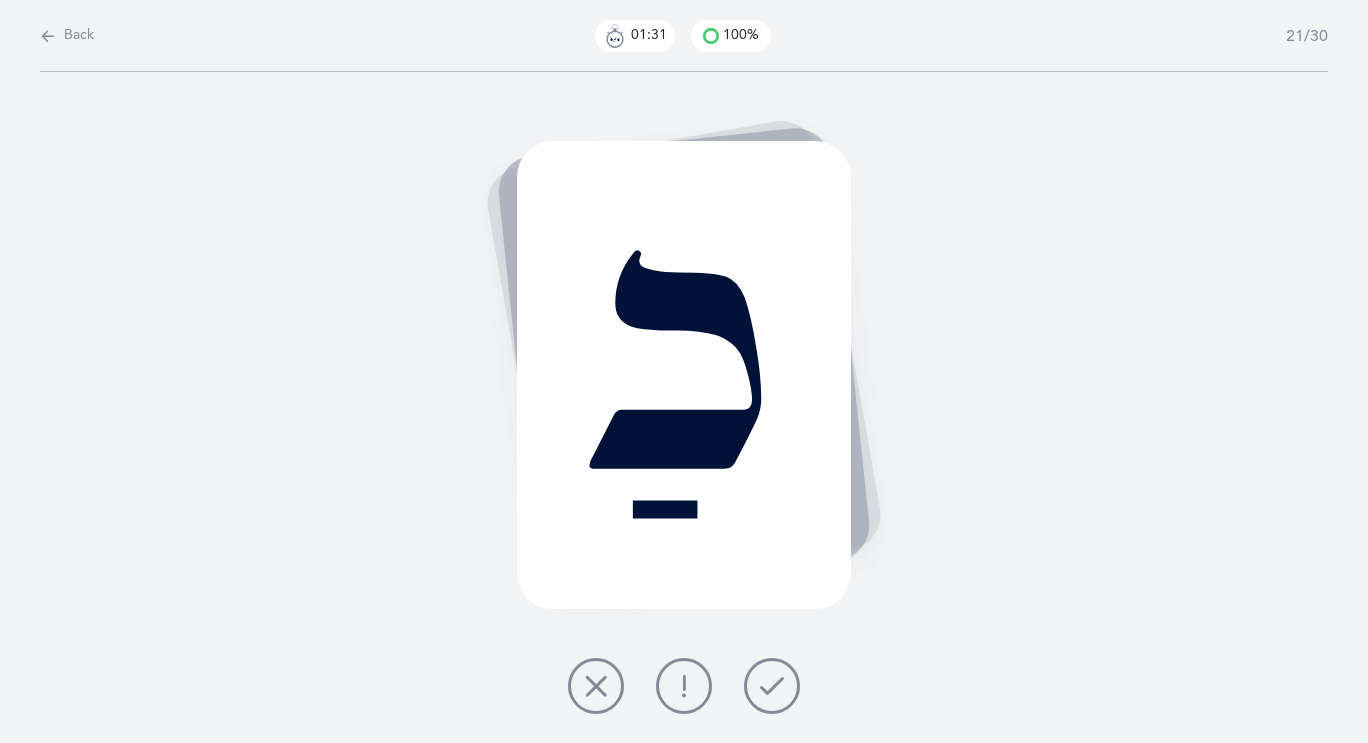 click at bounding box center [772, 686] 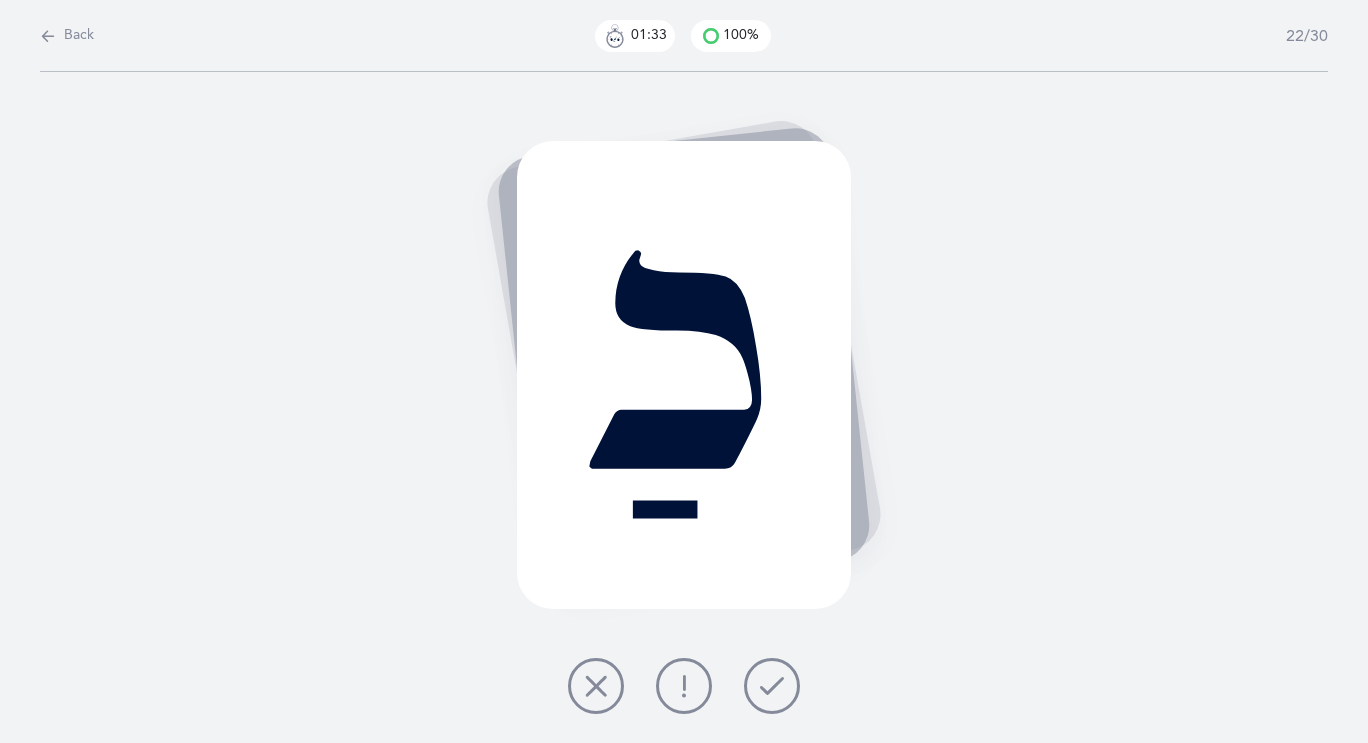 click at bounding box center [772, 686] 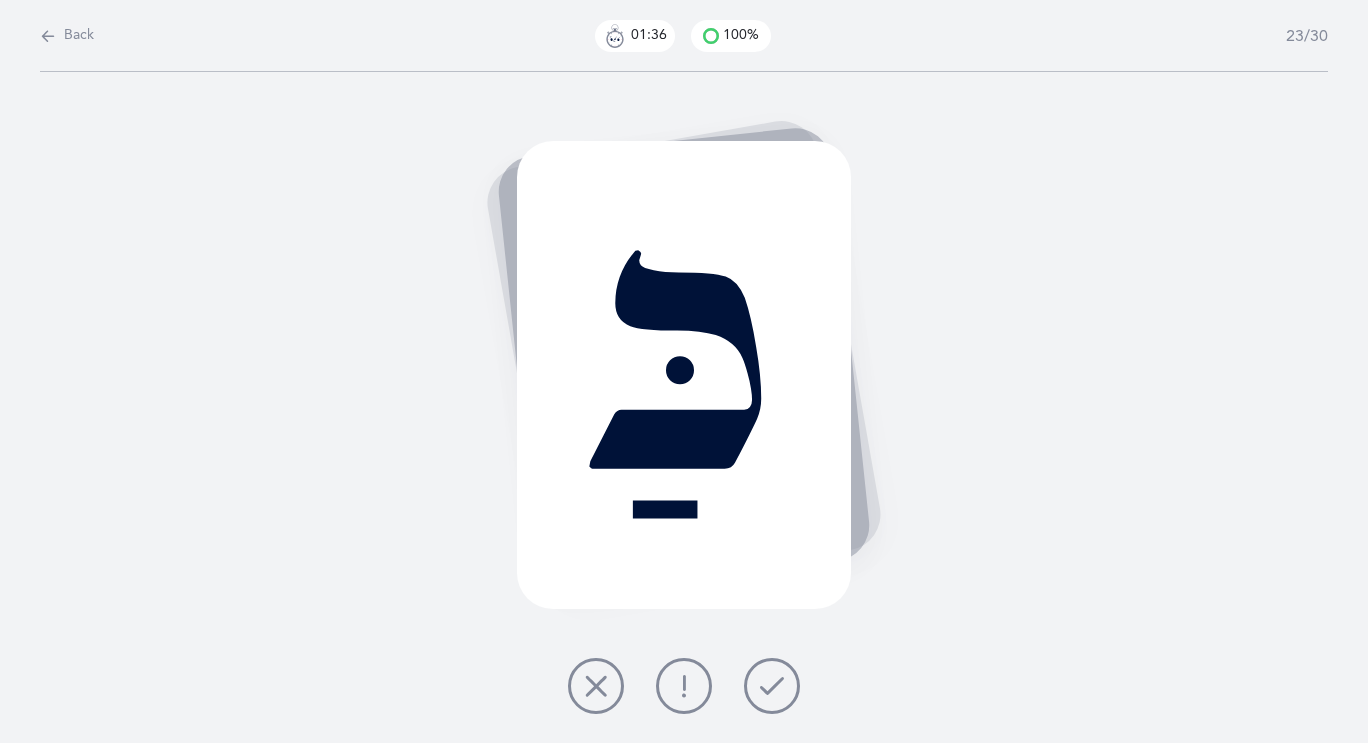 click at bounding box center (772, 686) 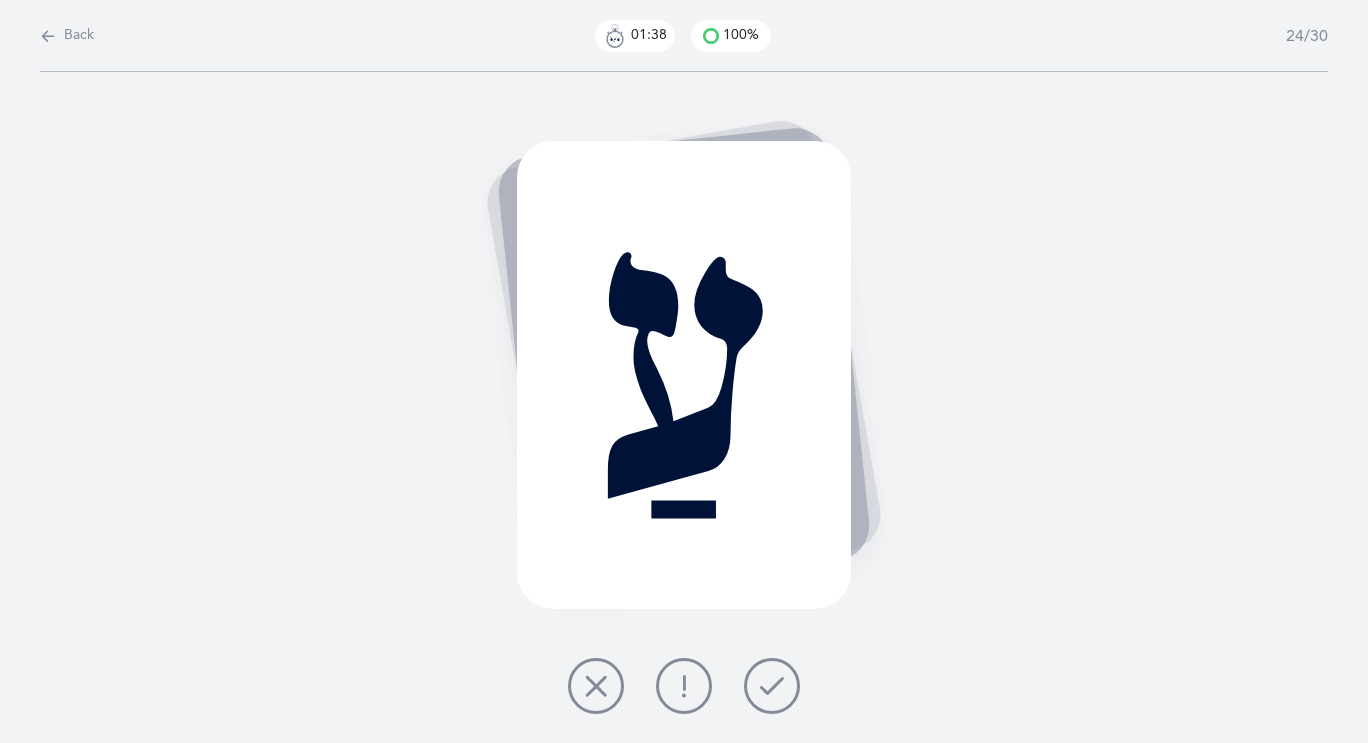 click at bounding box center [772, 686] 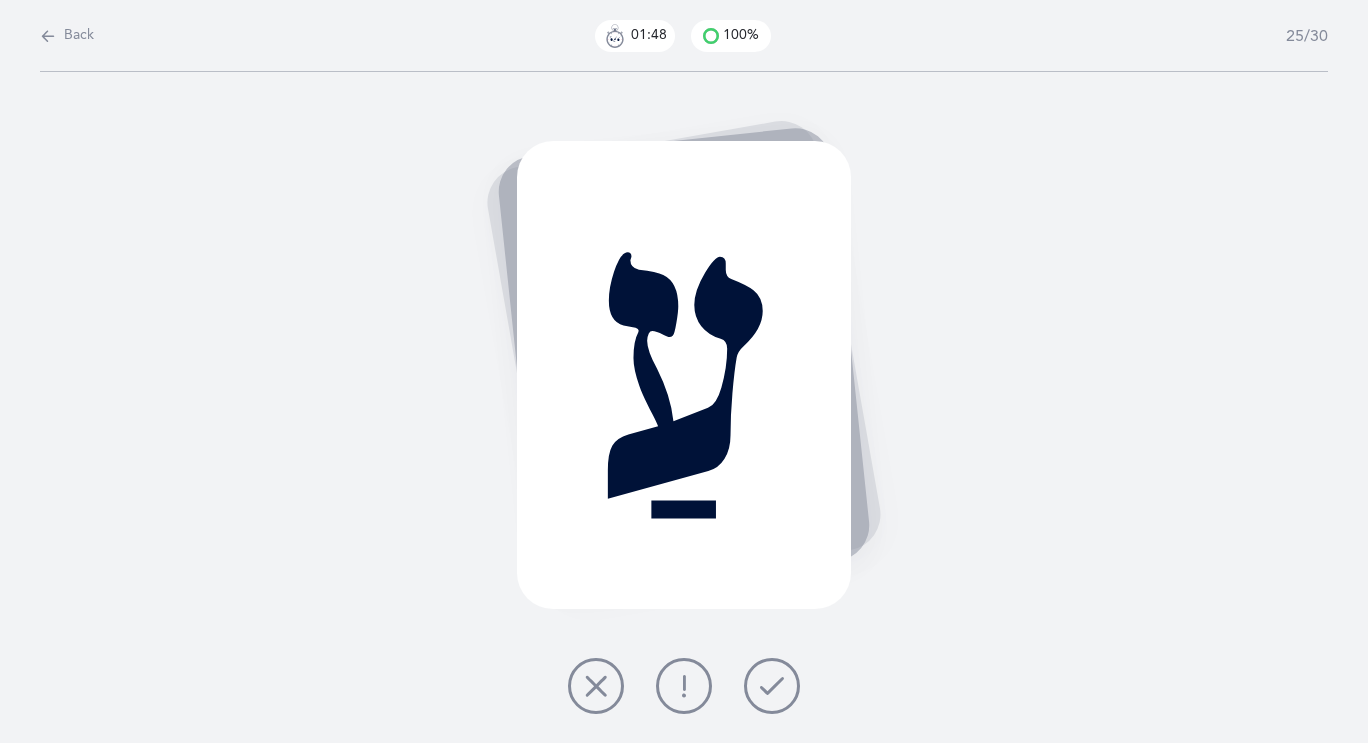 click at bounding box center (772, 686) 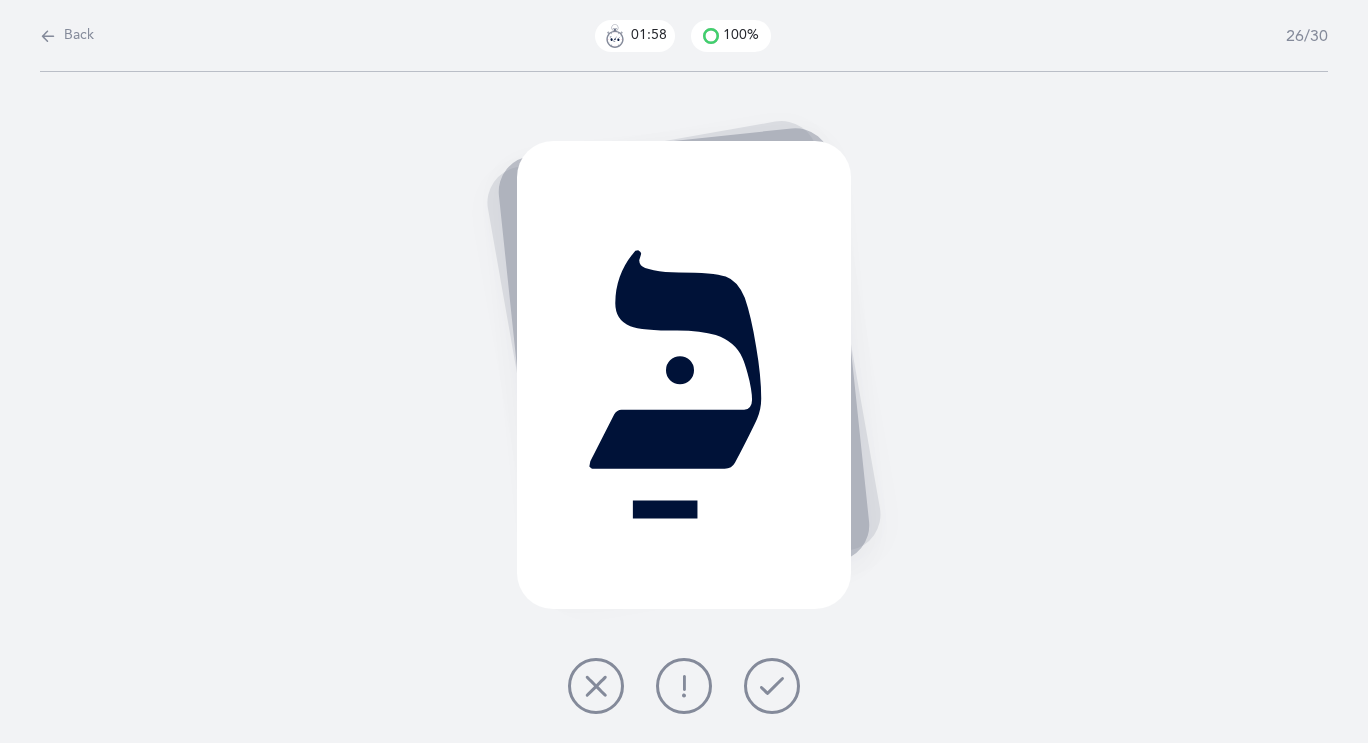 click at bounding box center [772, 686] 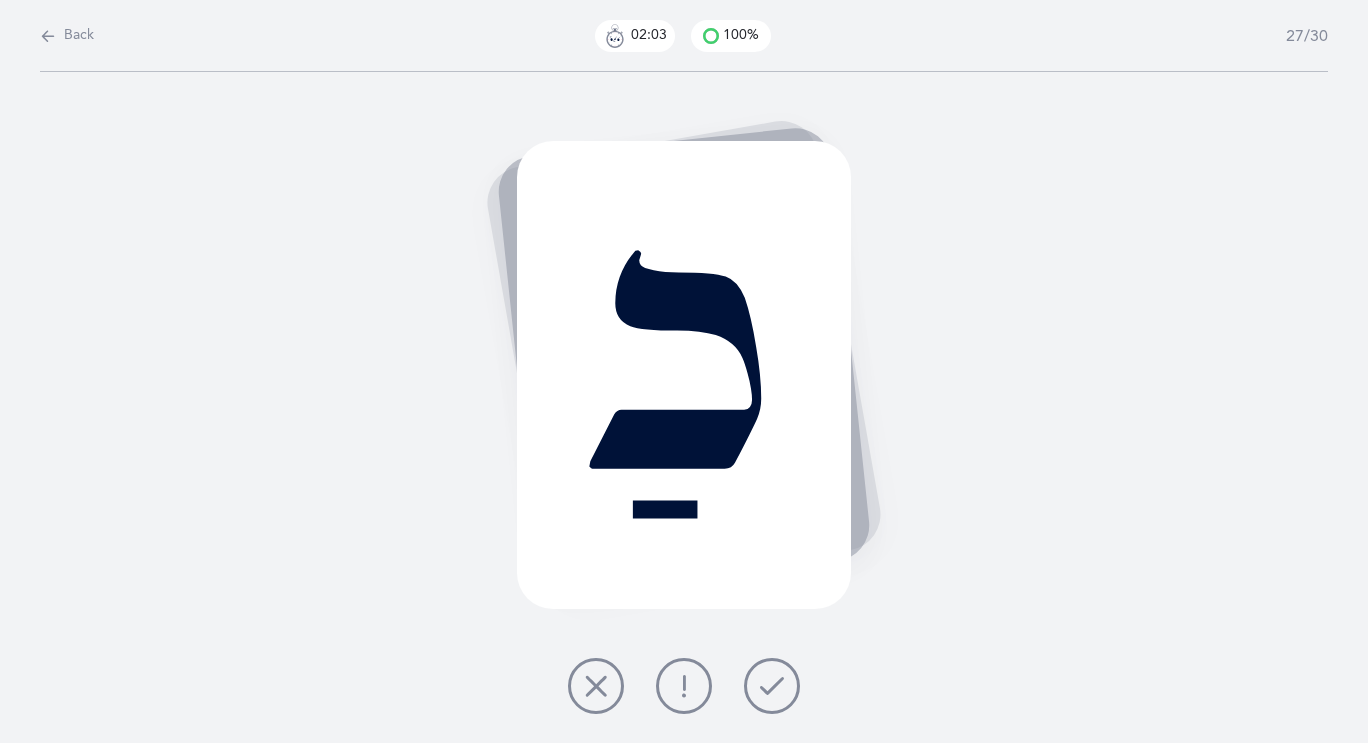 click at bounding box center (772, 686) 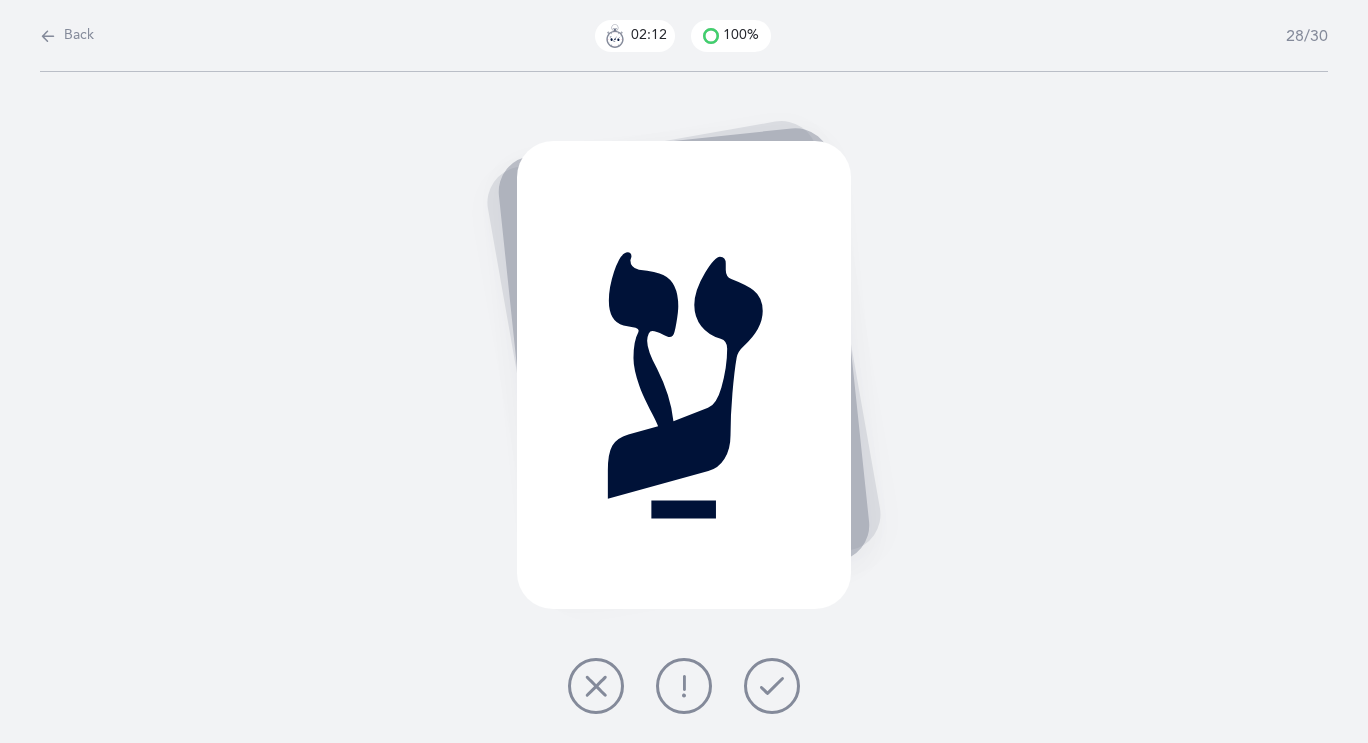 click at bounding box center [772, 686] 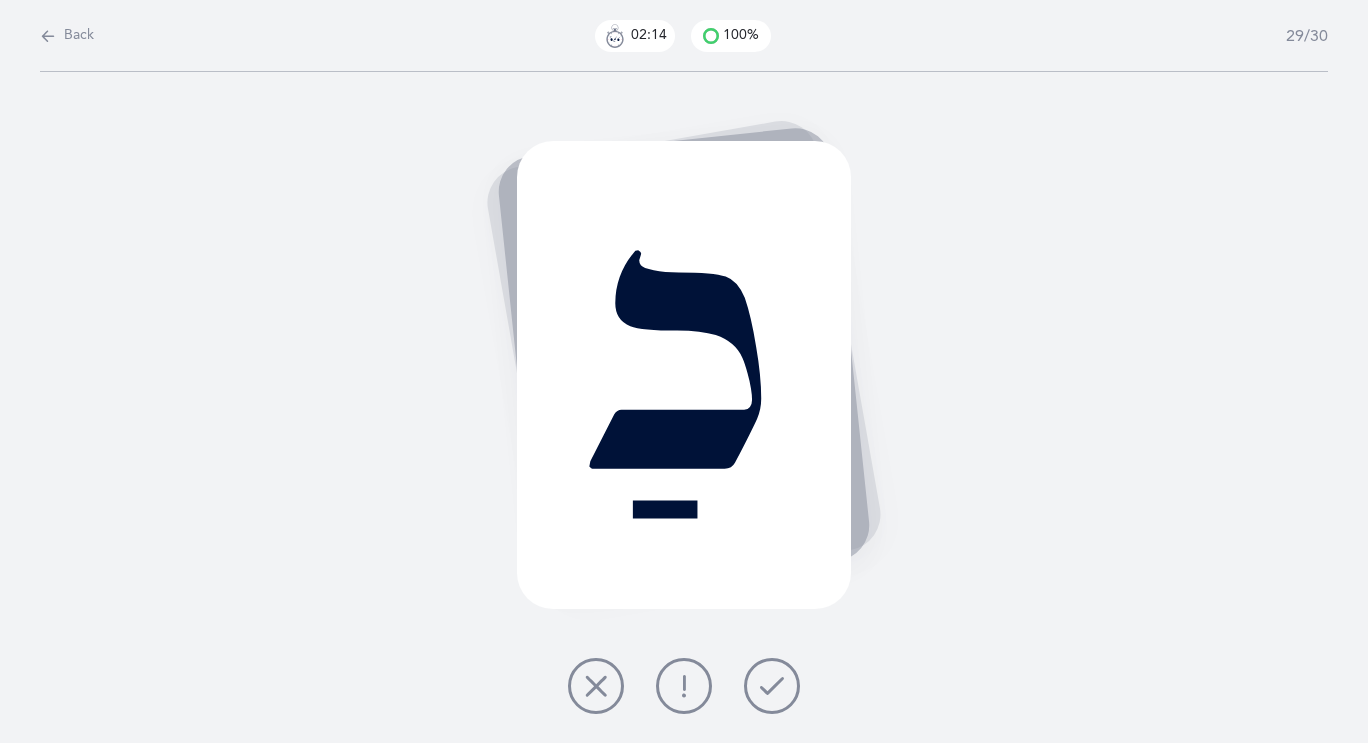 click at bounding box center [772, 686] 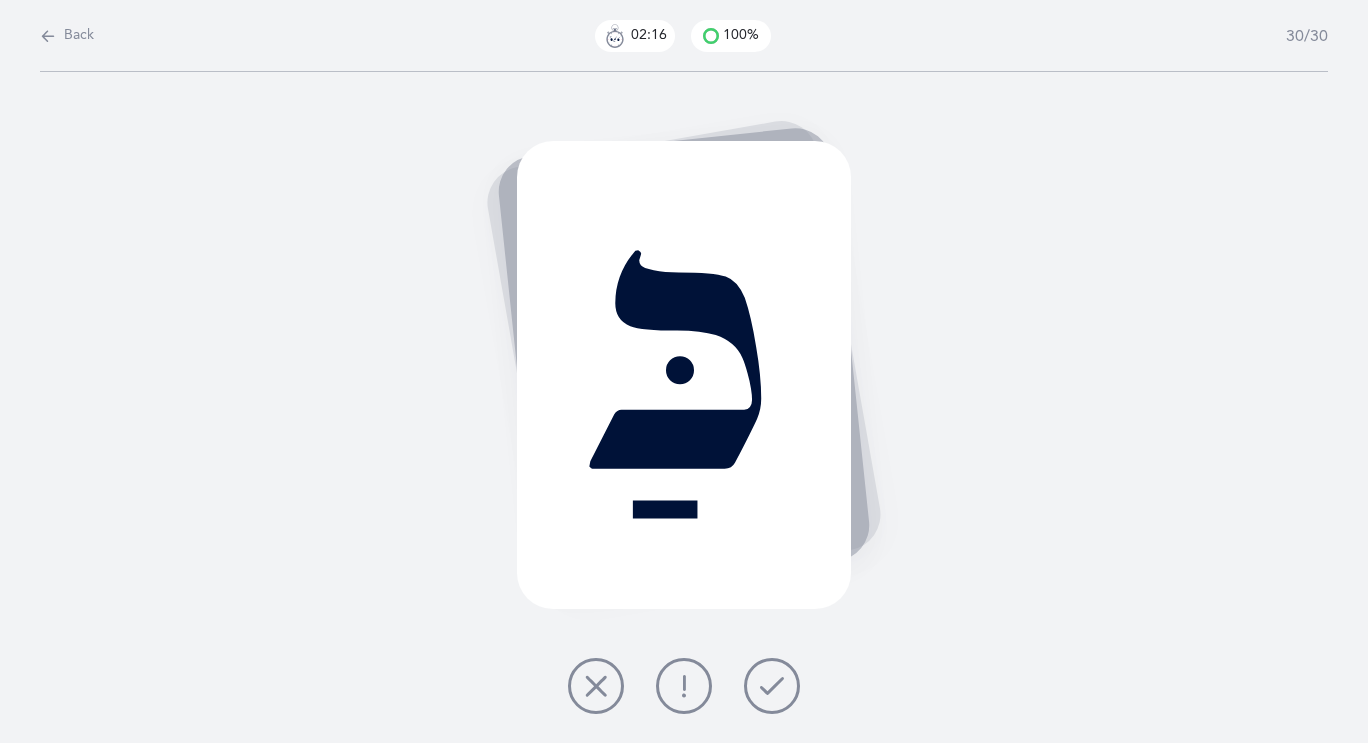 click at bounding box center [772, 686] 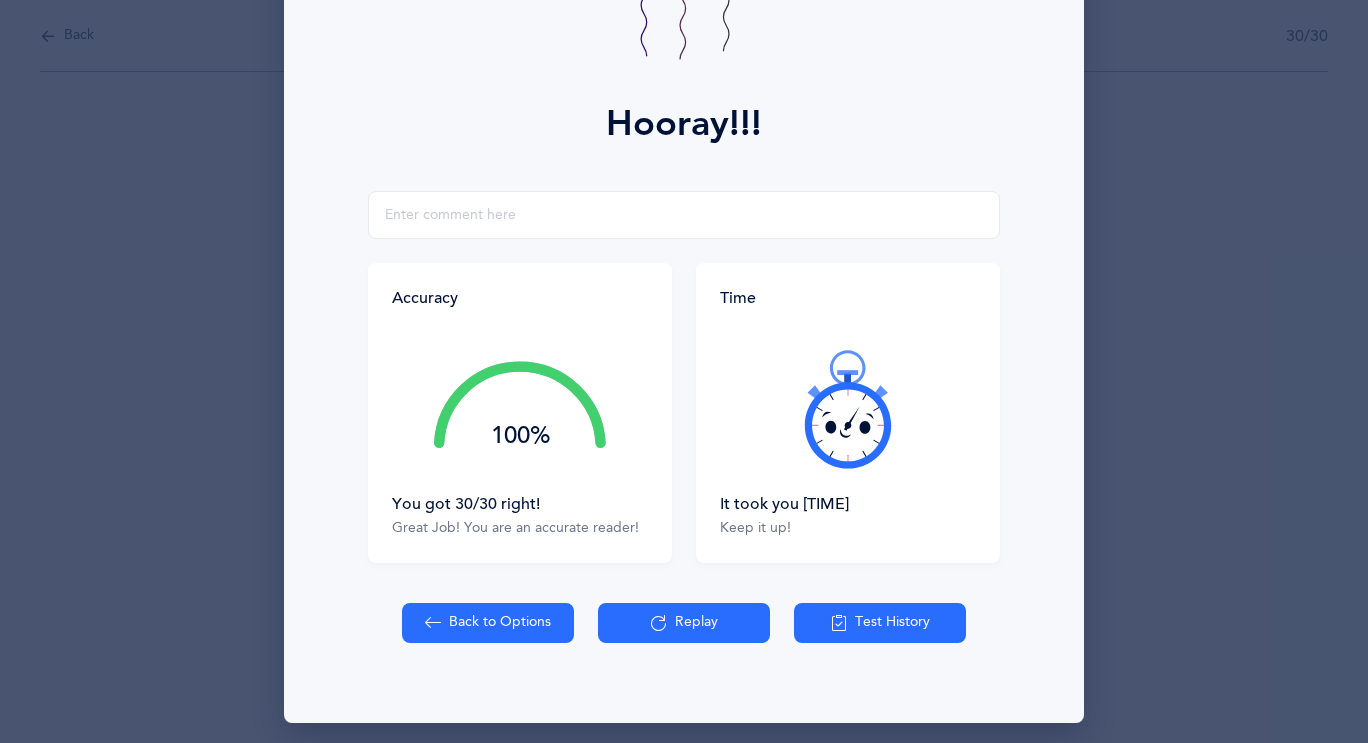 scroll, scrollTop: 209, scrollLeft: 0, axis: vertical 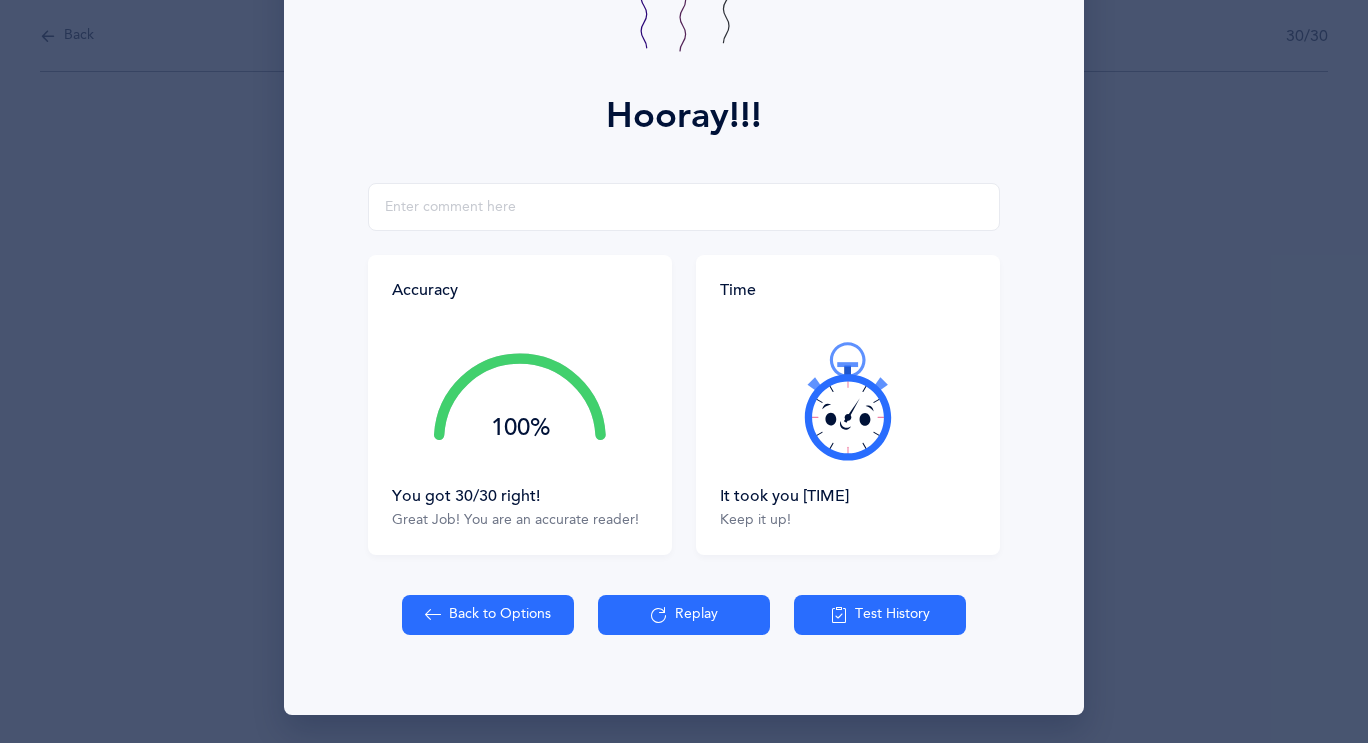 click on "Back to Options" at bounding box center [488, 615] 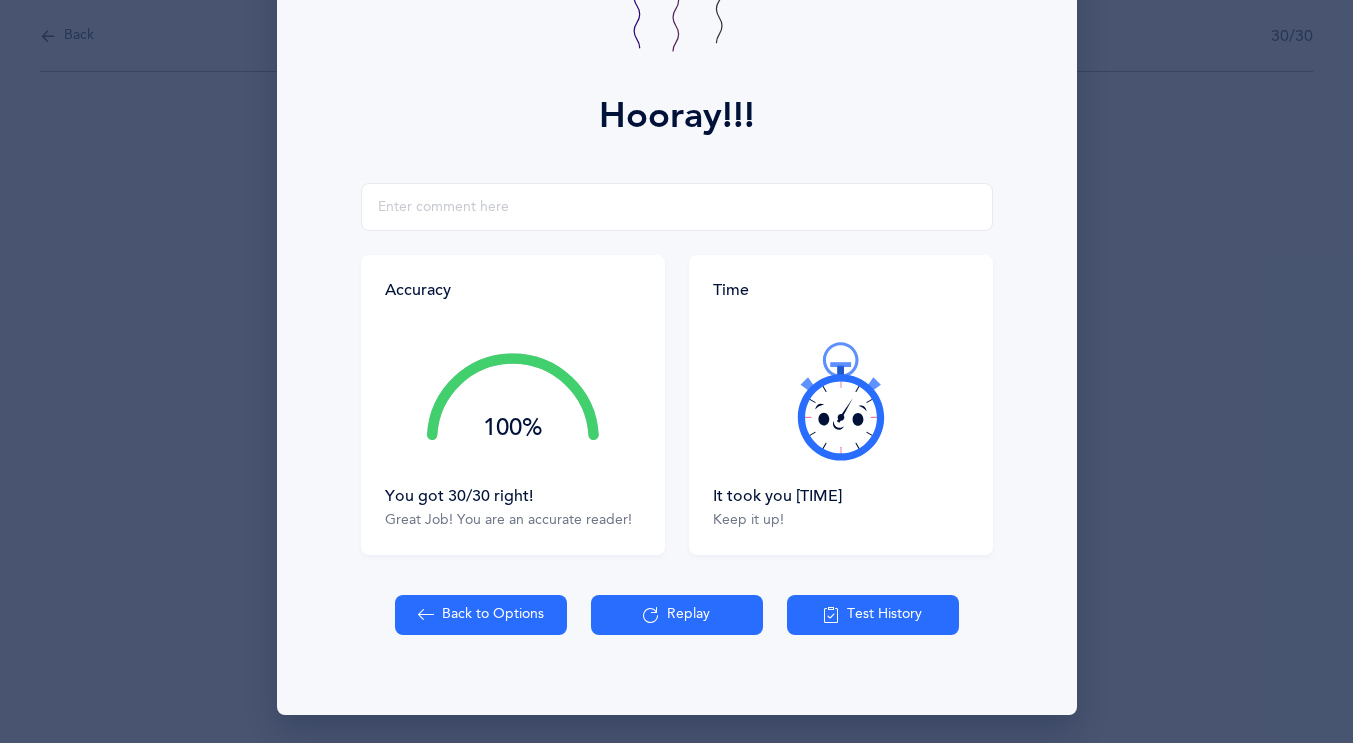 select on "4" 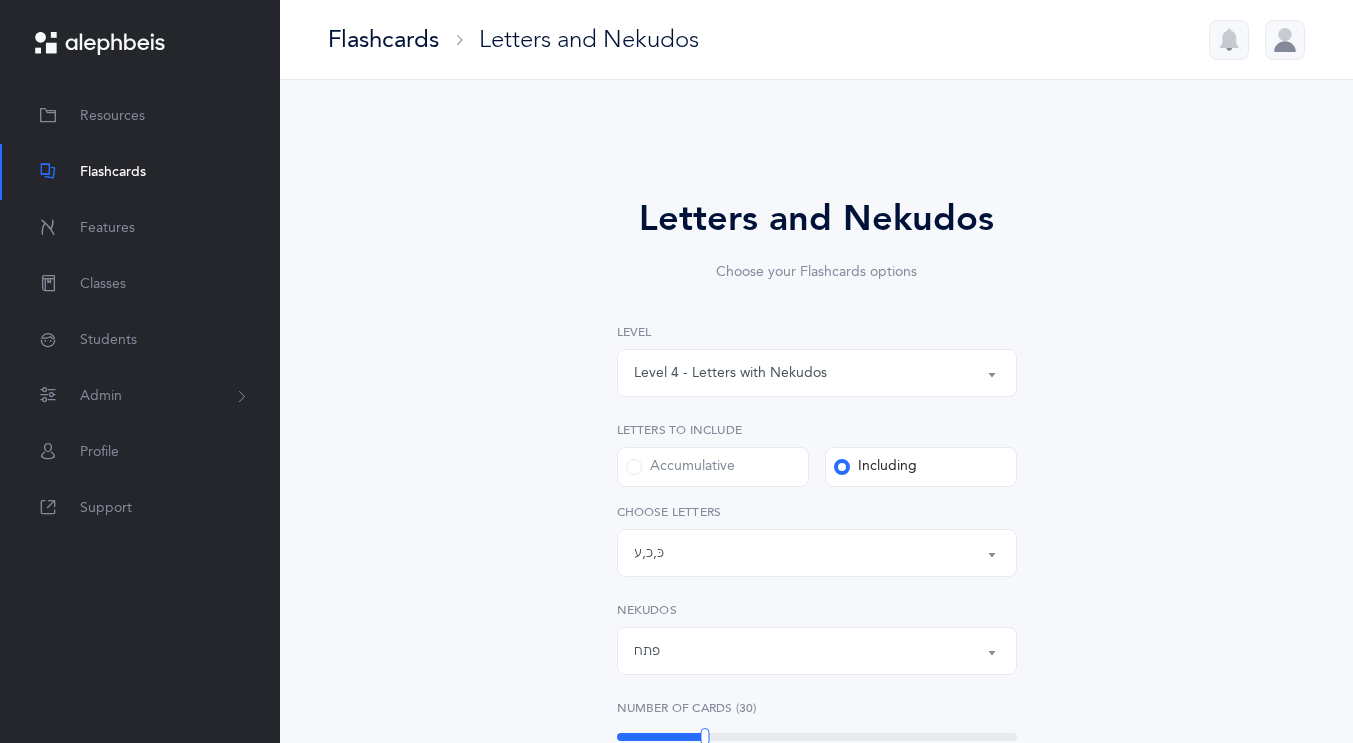 scroll, scrollTop: 210, scrollLeft: 0, axis: vertical 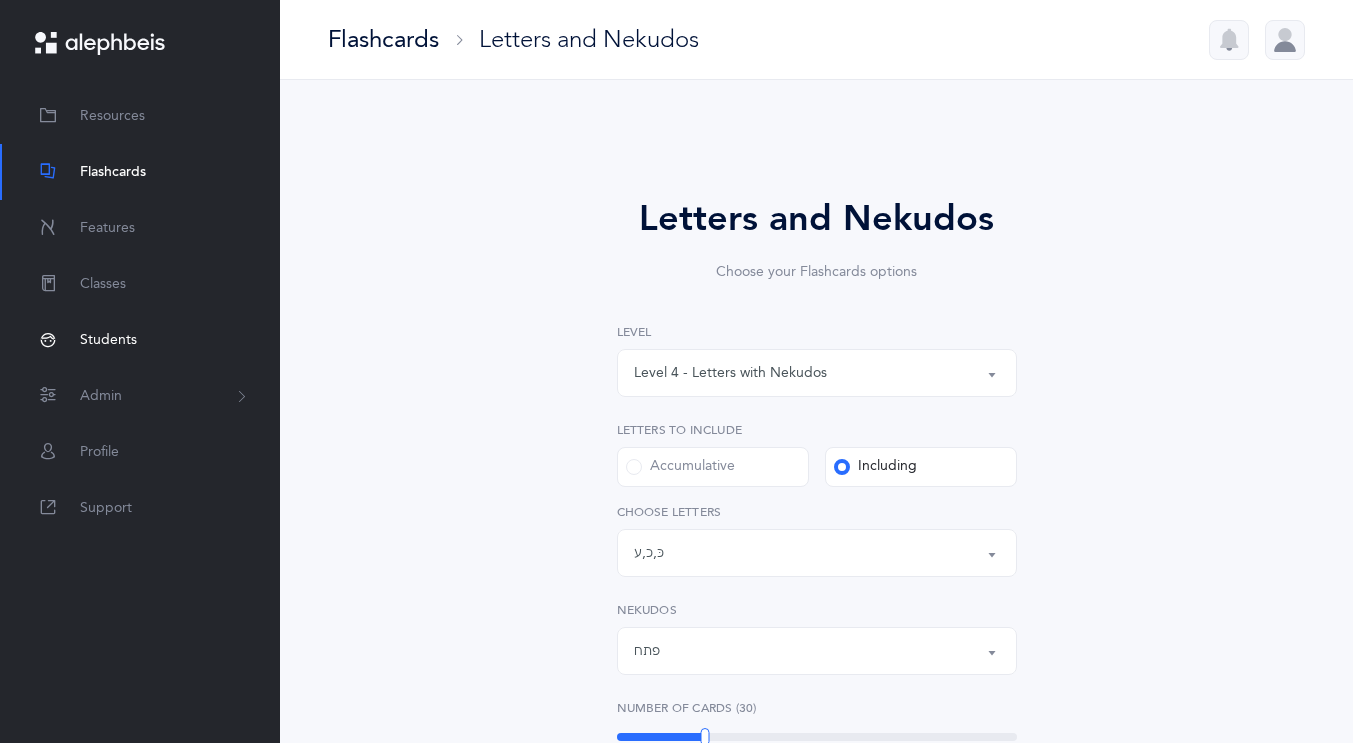 click on "Students" at bounding box center (140, 340) 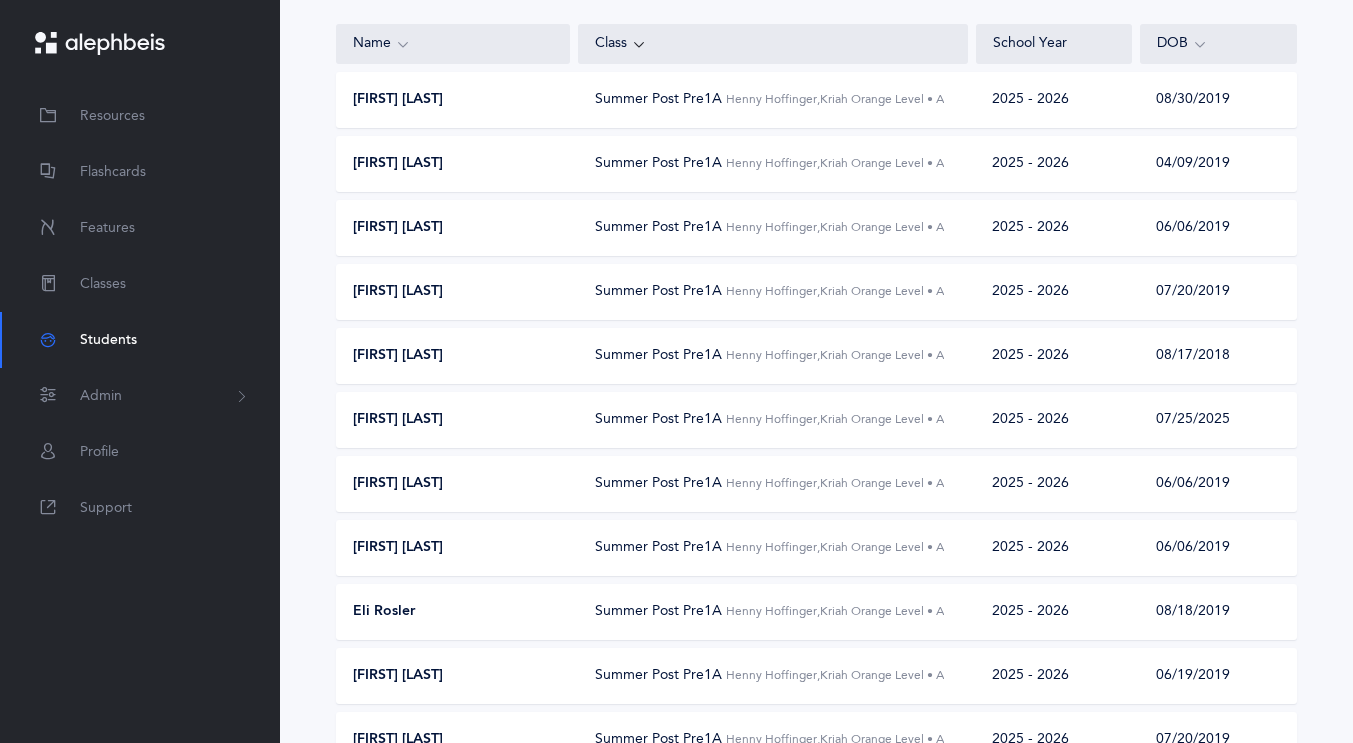 scroll, scrollTop: 208, scrollLeft: 0, axis: vertical 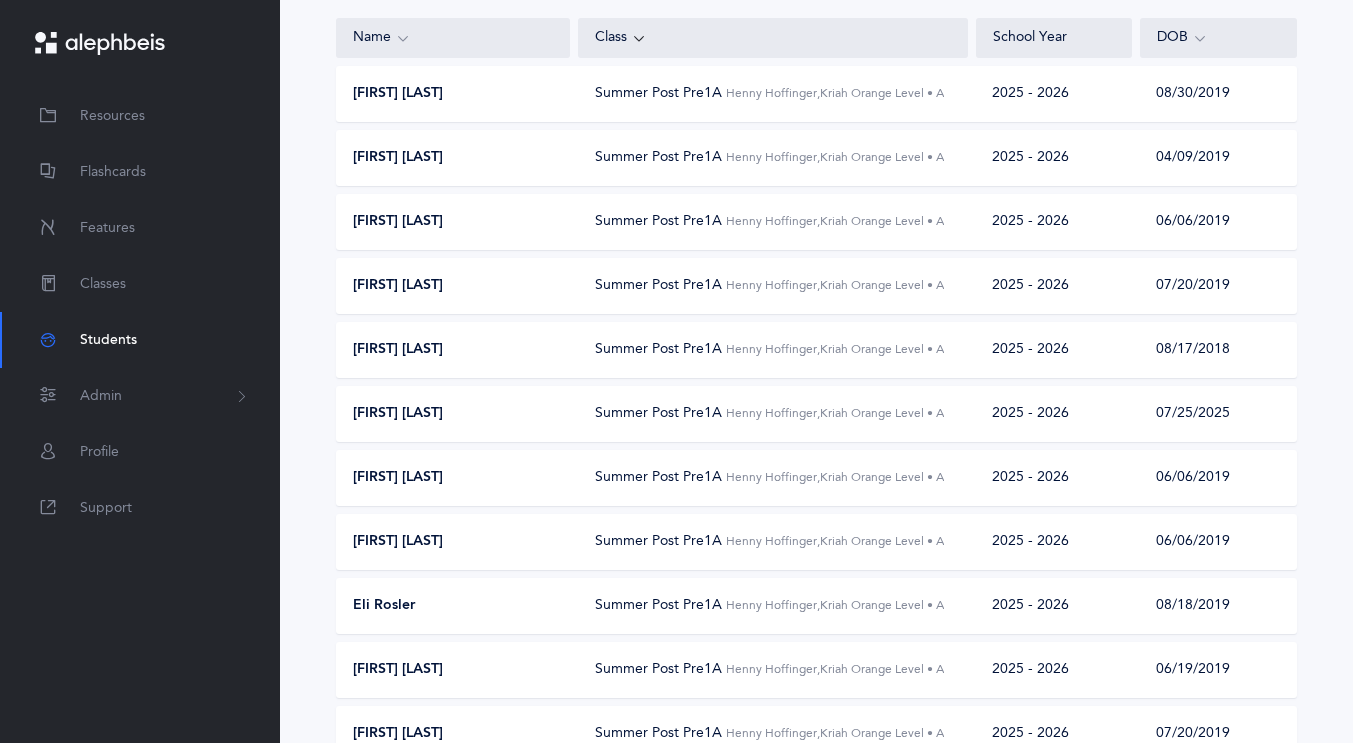 click on "Eli Rosler" at bounding box center (454, 606) 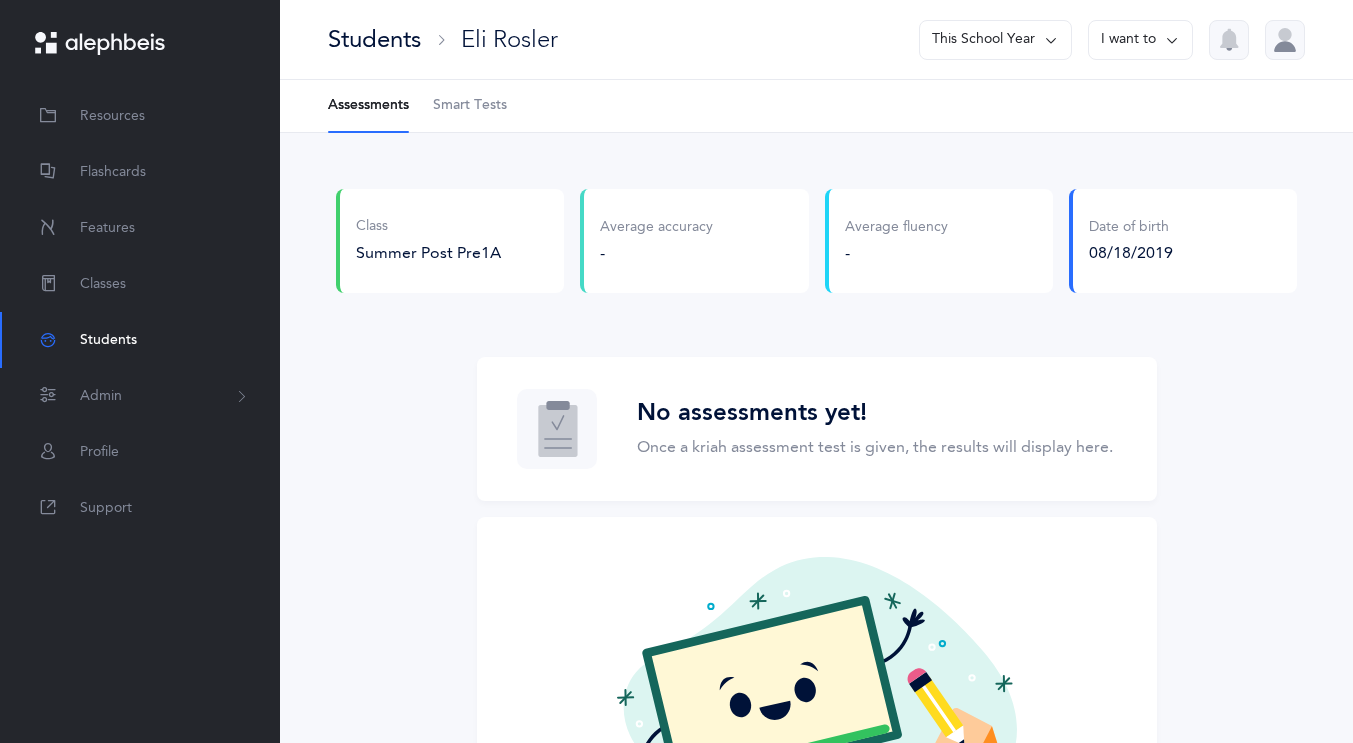 click on "Smart Tests" at bounding box center [470, 106] 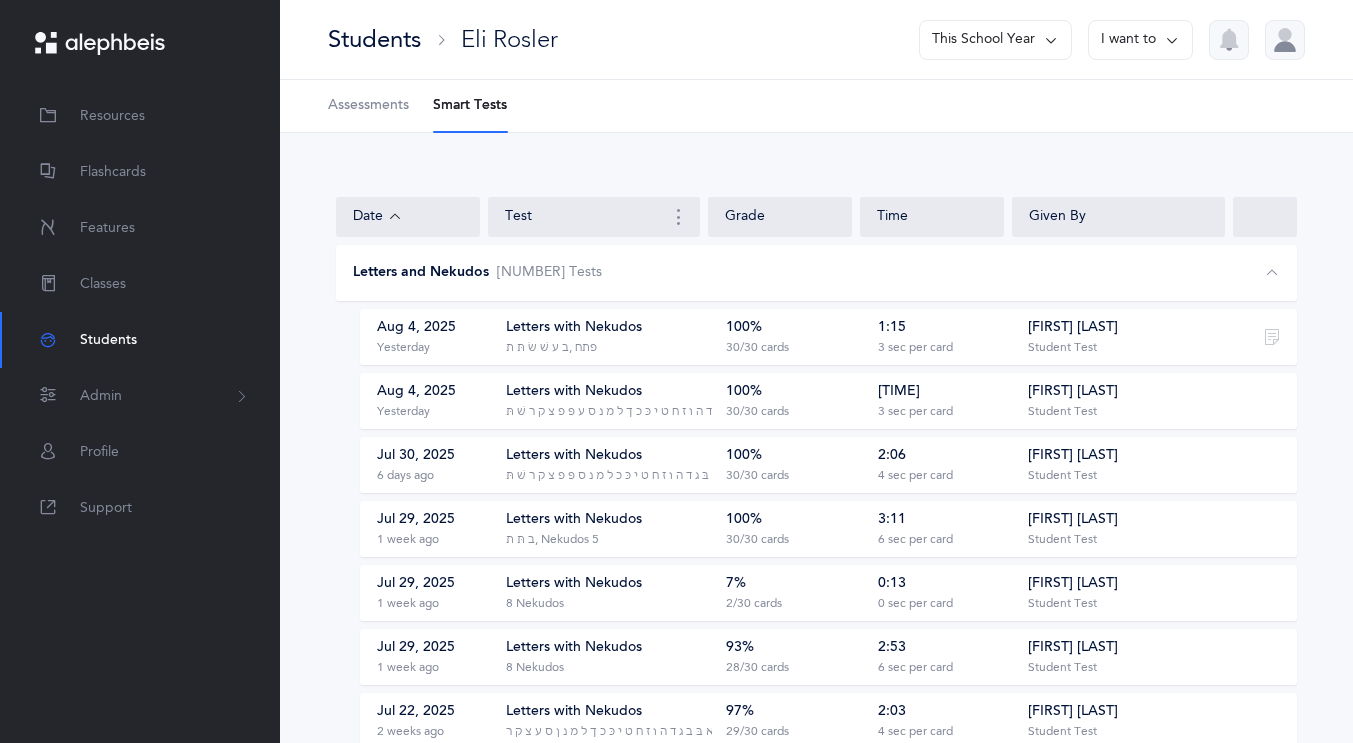 click on "‭‫א בּ ג ד ה ו ז ח ט י כּ כ ך ל מ נ ס ע פּ פ צ ק ר שׁ תּ‬, ‭‫[NUMBER] Nekudos" at bounding box center [679, 412] 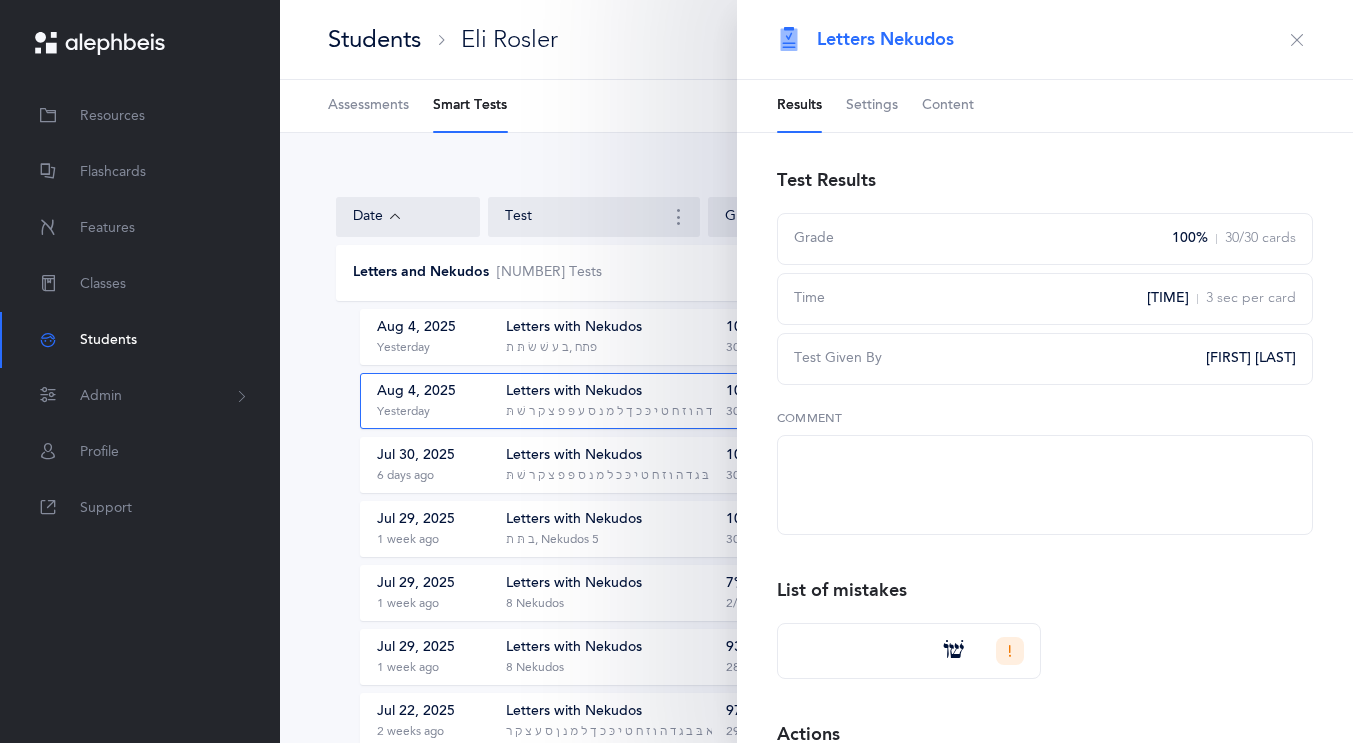 click on "Settings" at bounding box center [872, 106] 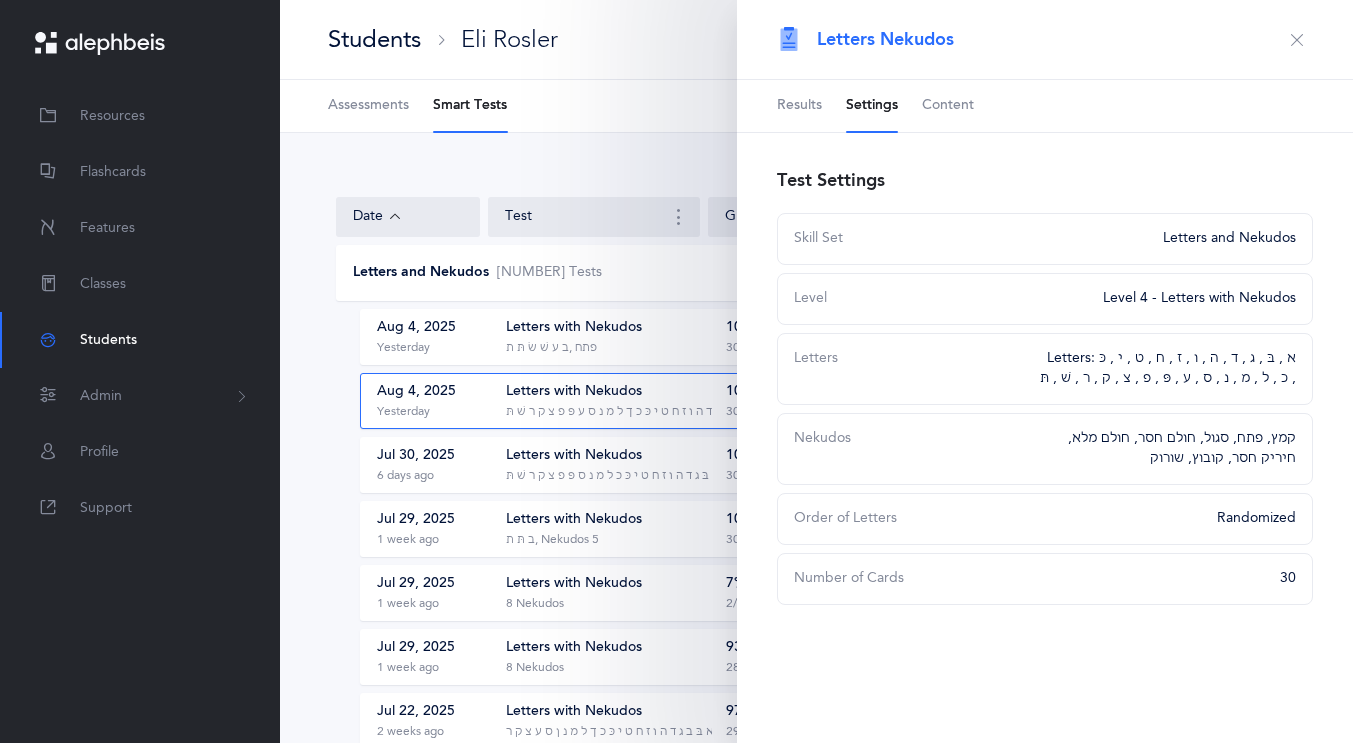 click at bounding box center (1297, 40) 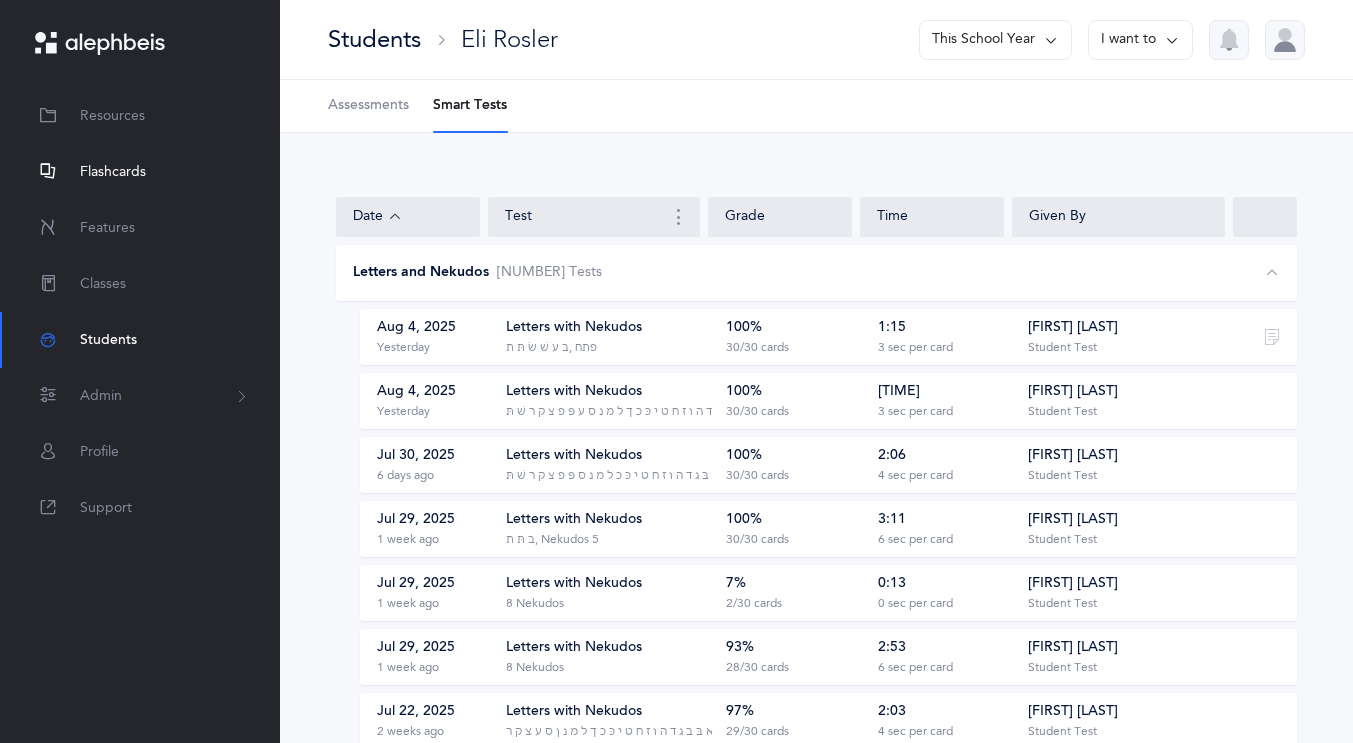 click on "Flashcards" at bounding box center [113, 172] 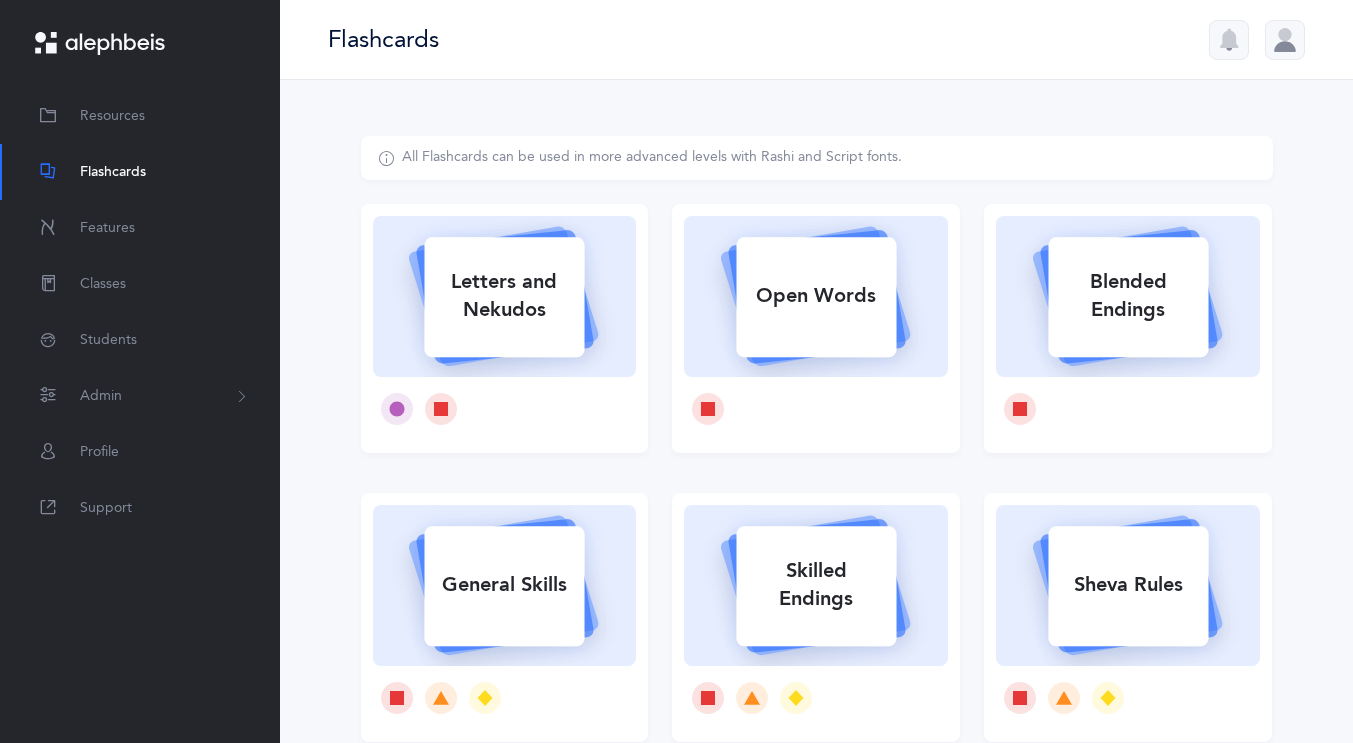 click on "Letters and Nekudos" at bounding box center [504, 296] 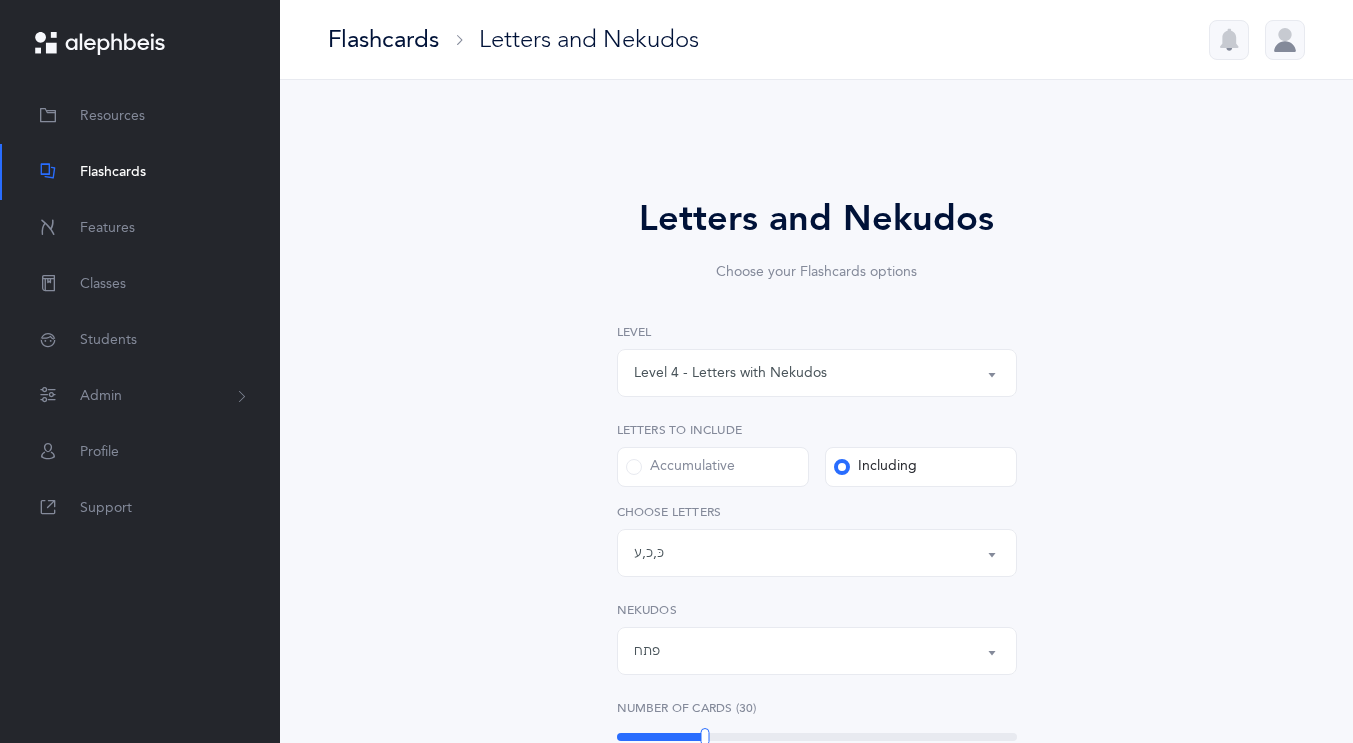 scroll, scrollTop: 210, scrollLeft: 0, axis: vertical 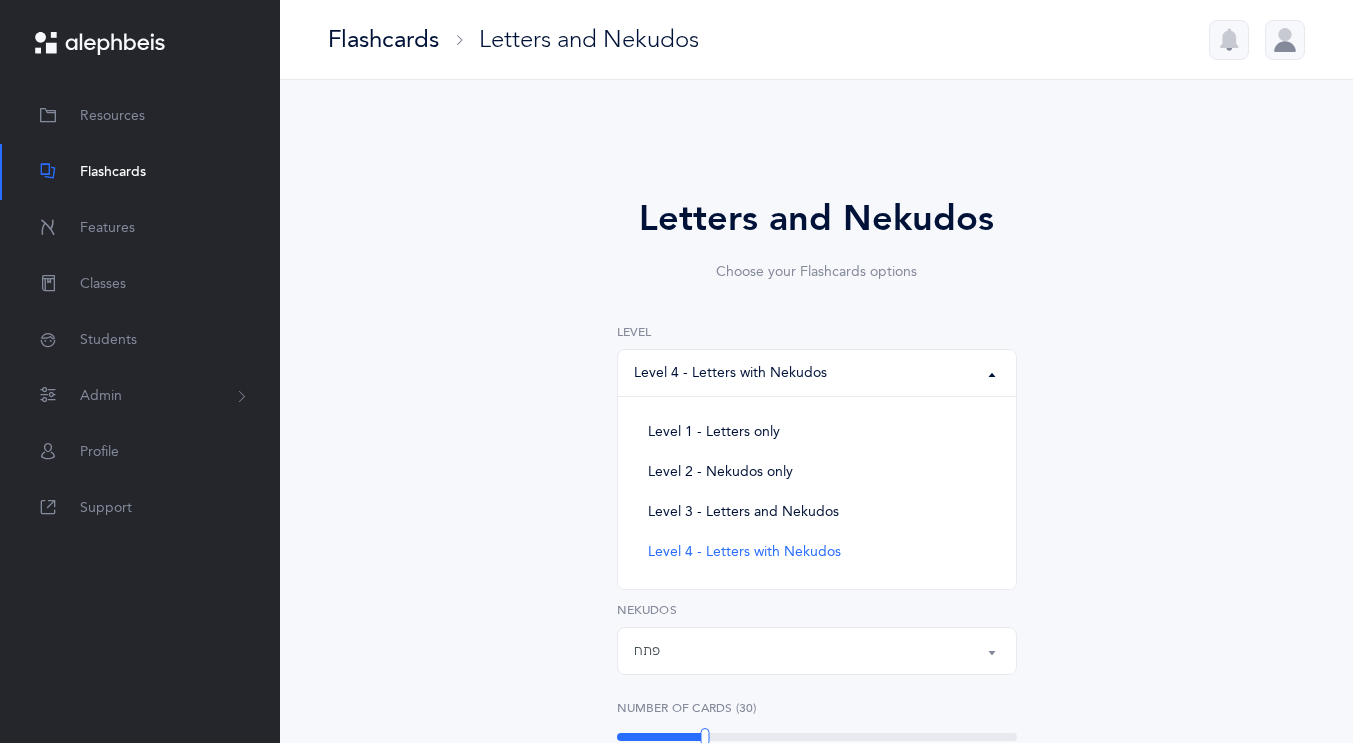 click on "Letters and Nekudos   Choose your Flashcards options         Level 1 - Letters only
Level 2 - Nekudos only
Level 3 - Letters and Nekudos
Level 4 - Letters with Nekudos
Level 4 - Letters with Nekudos   Level 1 - Letters only
Level 2 - Nekudos only
Level 3 - Letters and Nekudos
Level 4 - Letters with Nekudos
Level
Letters to include
Accumulative
Including
All Letters
א
בּ
ב
ג
ד
ה
ו
ז
ח
ט
י
כּ
ךּ
כ
ך
ל
מ
נ
ס
ע
פּ
פ
צ
ק
ר
שׁ
שׂ
תּ
ת
Letters: [LETTER] ,  [LETTER] ,  [LETTER]
Choose letters
All Nekudos
קמץ
פתח
צירי
סגול
שוא
חולם חסר
חולם מלא
חיריק חסר
חיריק מלא
פתח
Nekudos
Upgrade your plan to Ultimate" at bounding box center [817, 785] 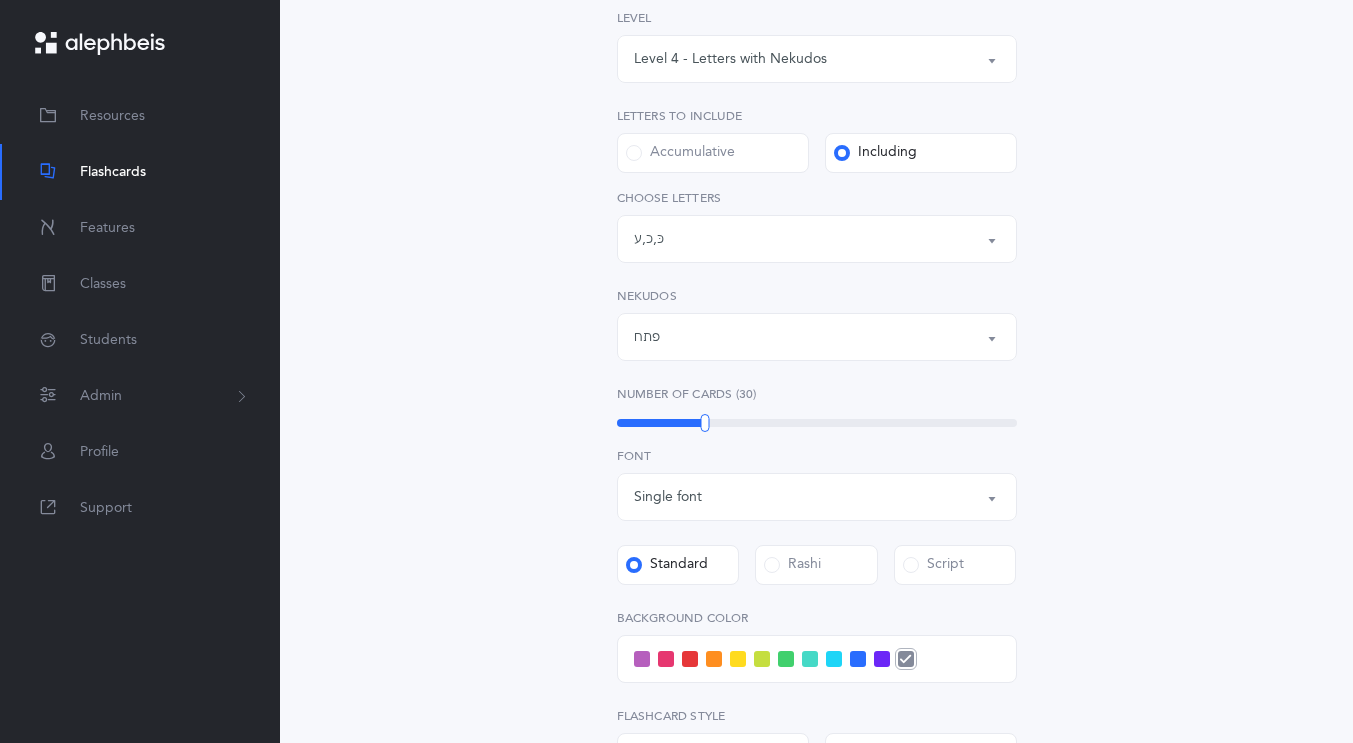 scroll, scrollTop: 311, scrollLeft: 0, axis: vertical 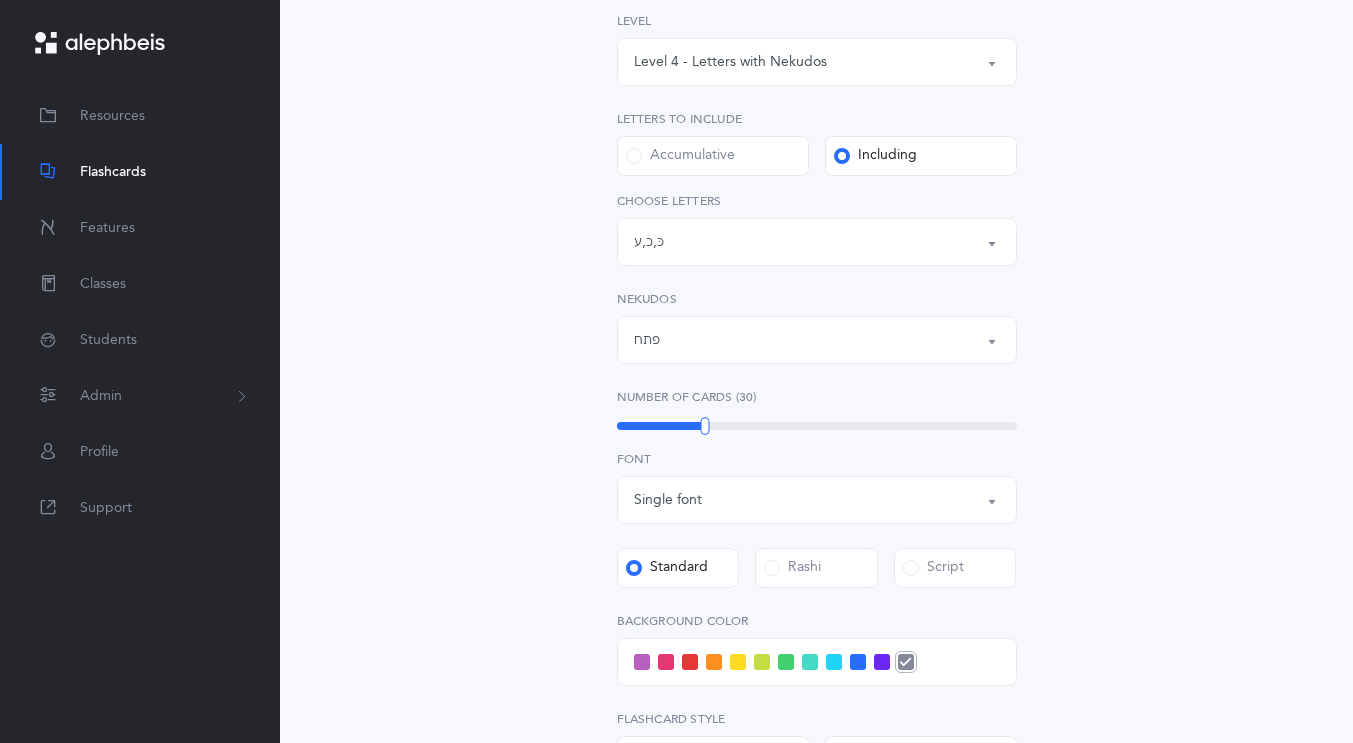 click on "Letters: [LETTER] ,  [LETTER] ,  [LETTER]" at bounding box center (817, 242) 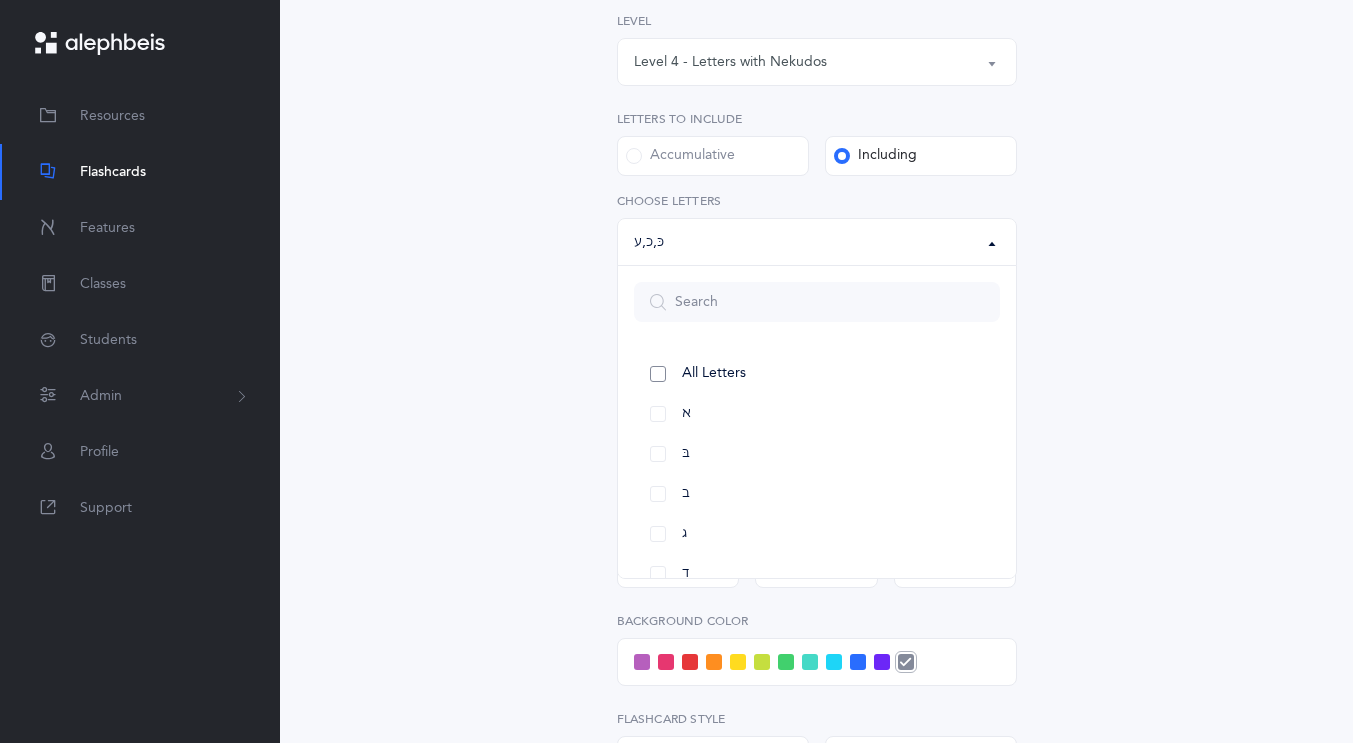 click on "All Letters" at bounding box center [817, 374] 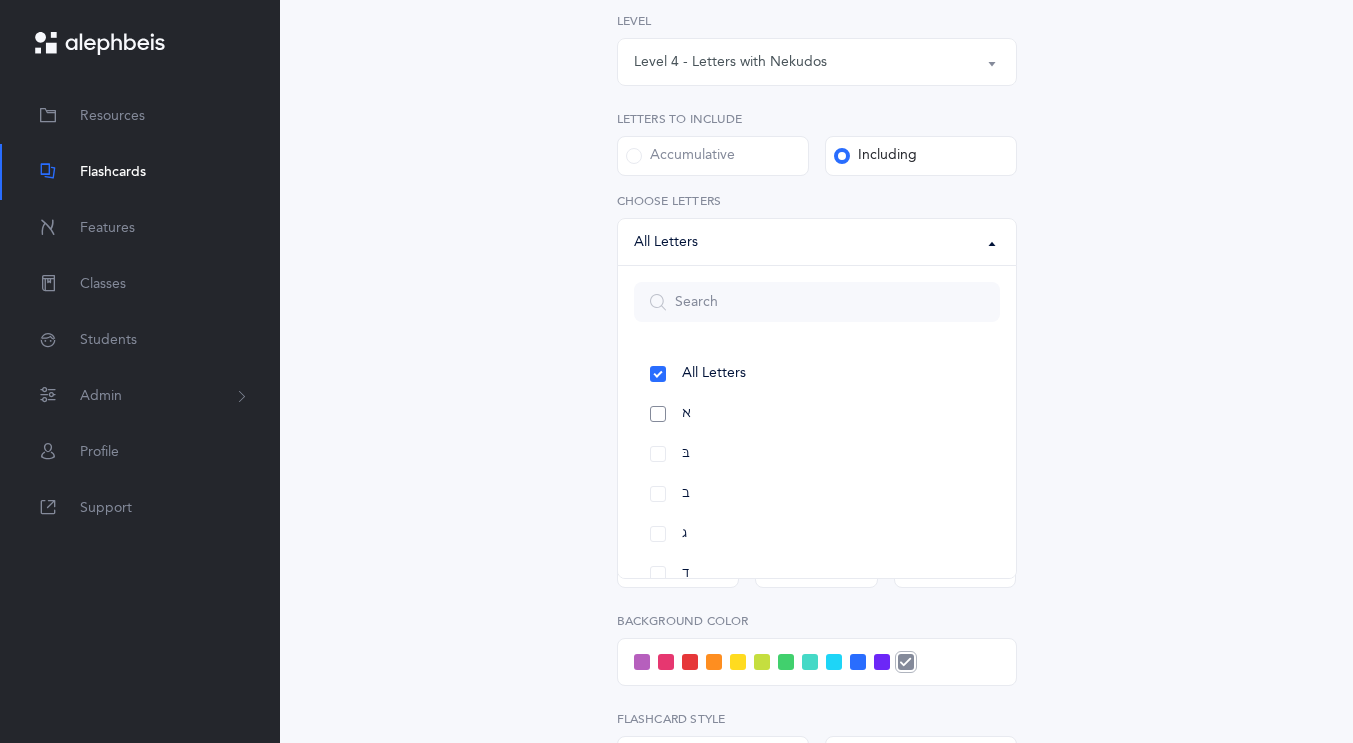 click on "א" at bounding box center [817, 414] 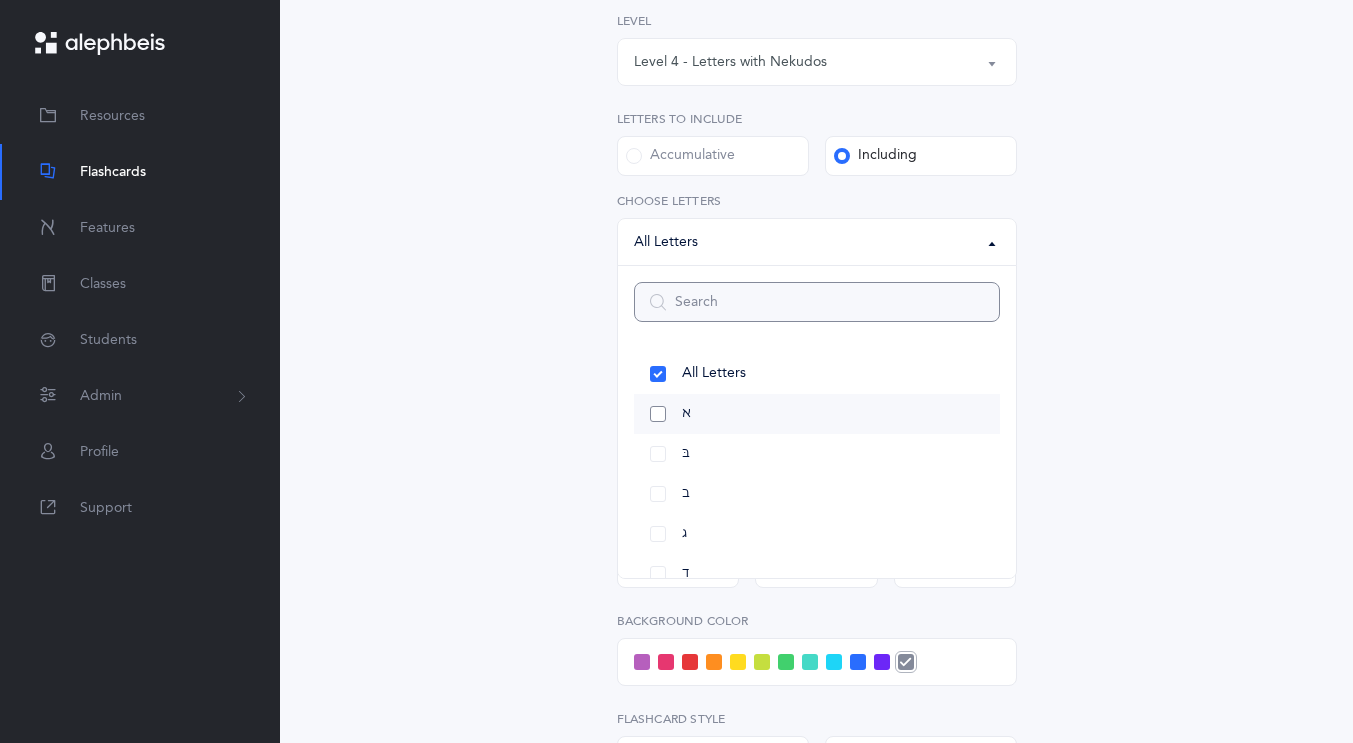 select on "1" 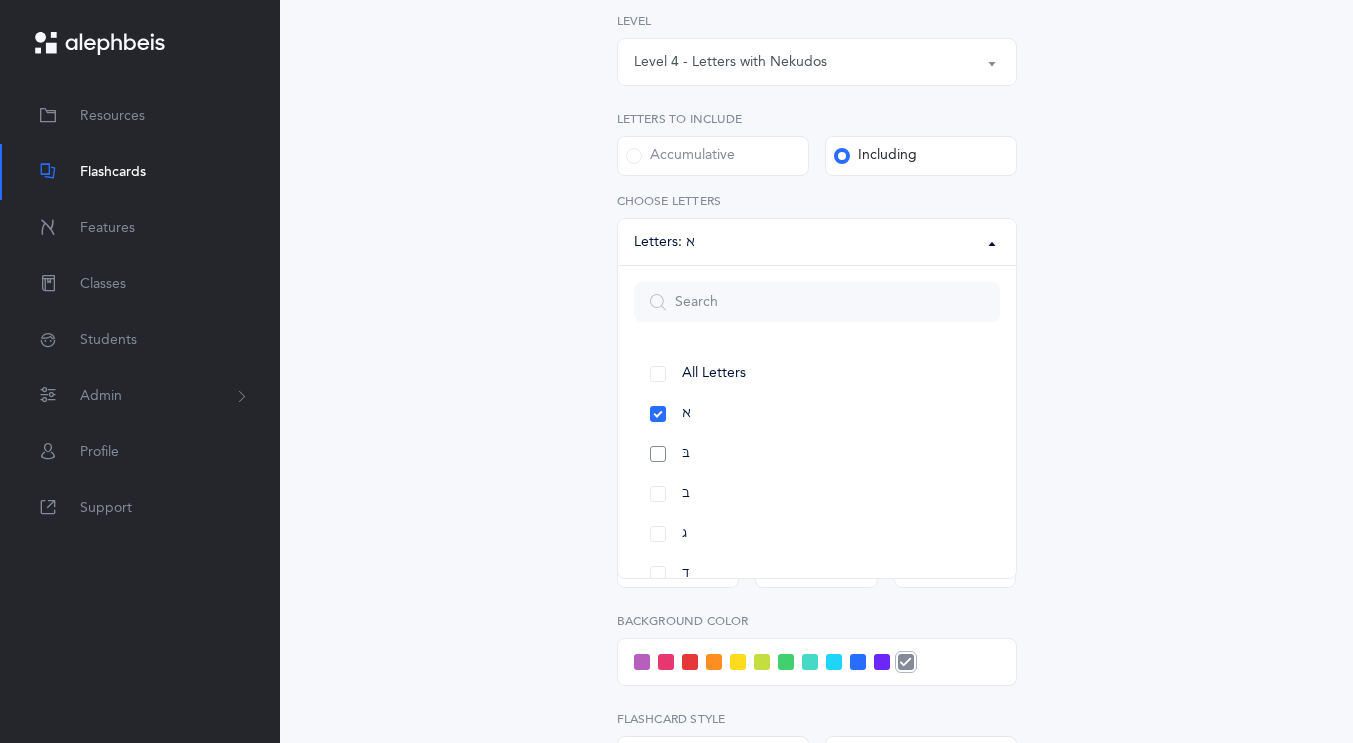 click on "בּ" at bounding box center (817, 454) 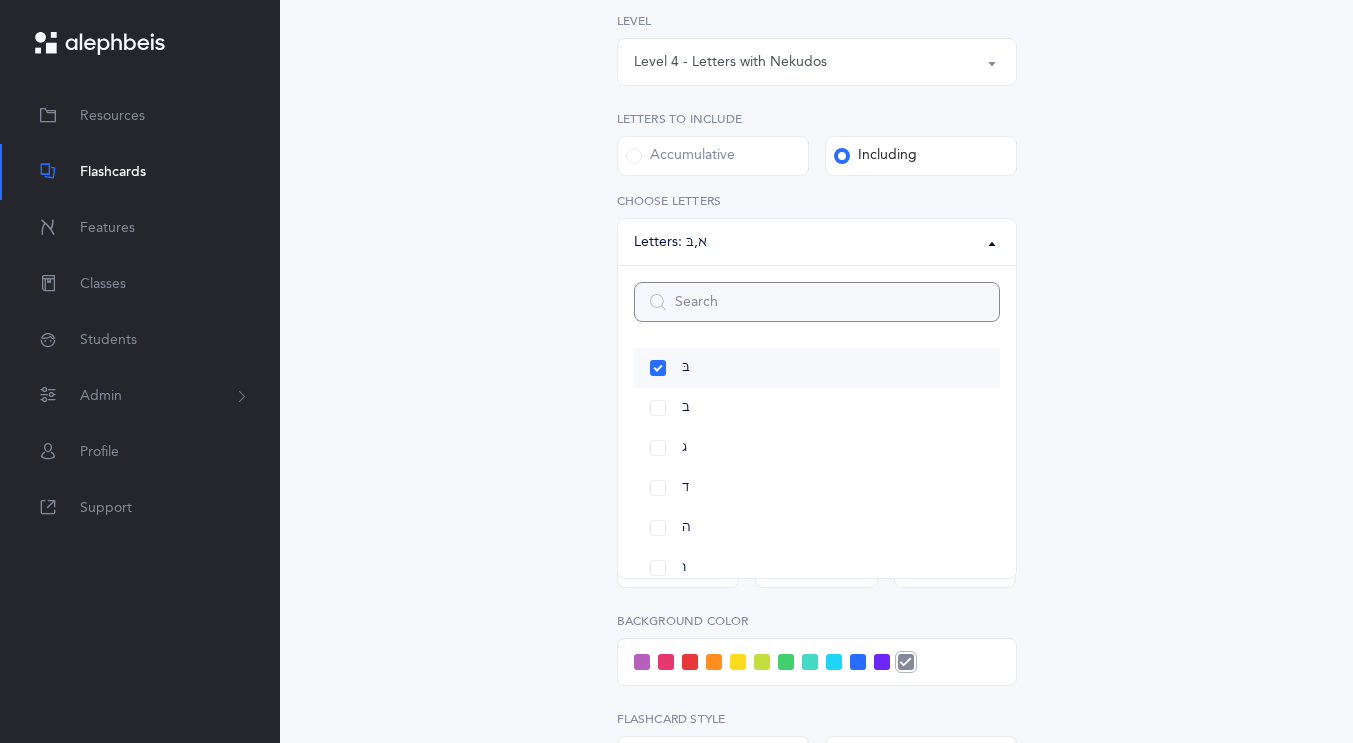 scroll, scrollTop: 103, scrollLeft: 0, axis: vertical 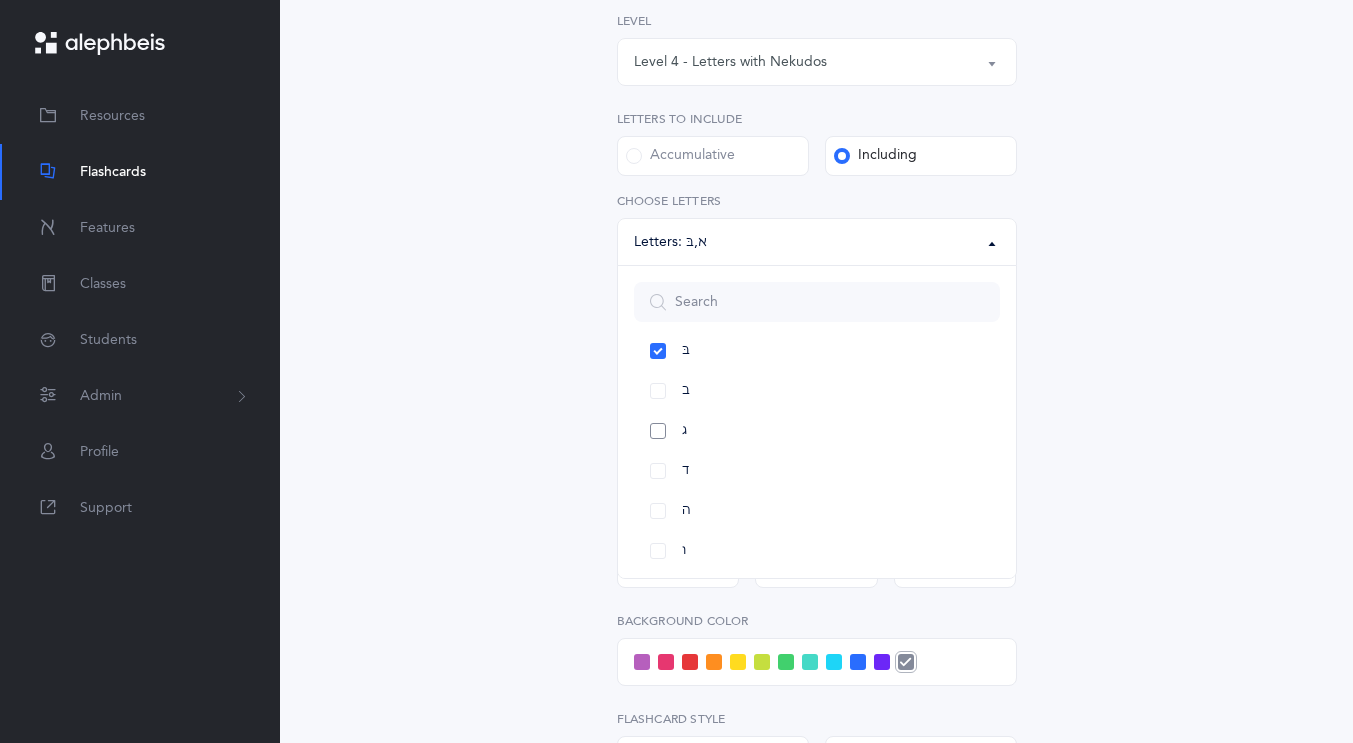 click on "ג" at bounding box center (817, 431) 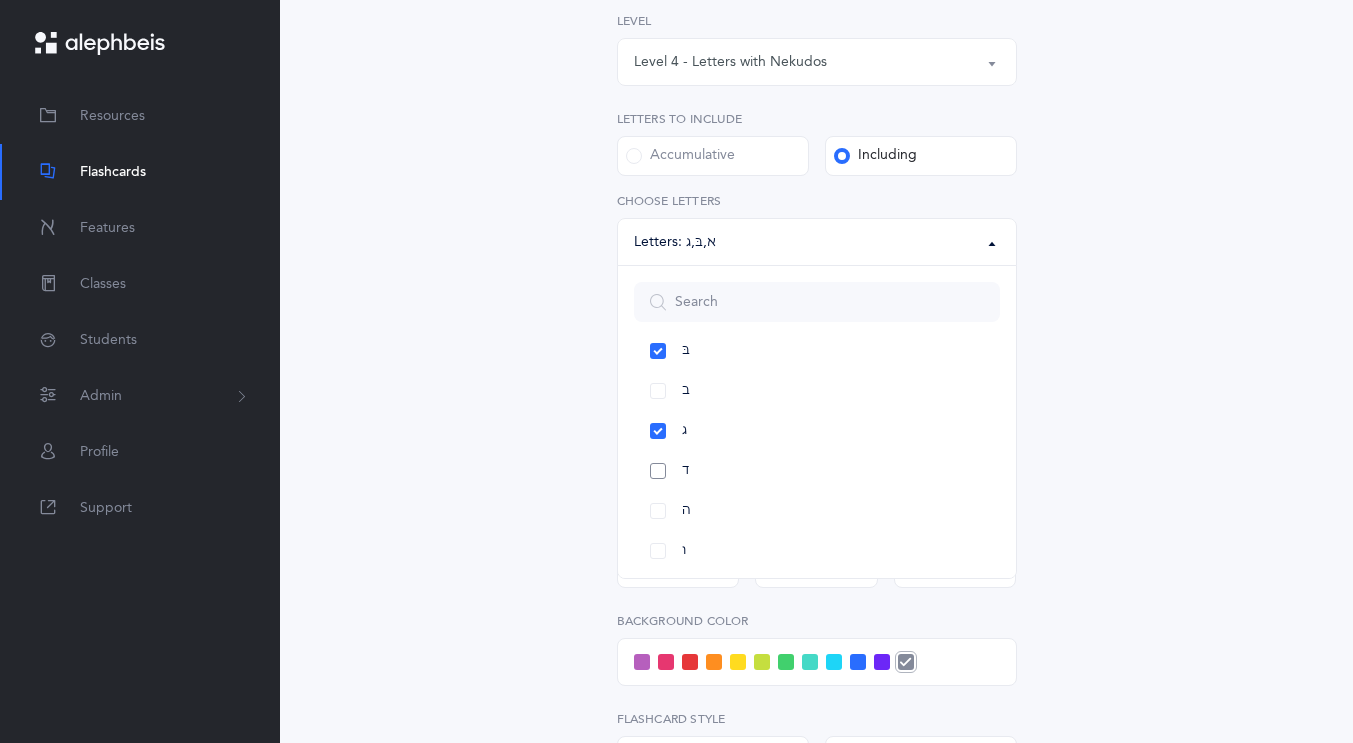 click on "ד" at bounding box center [817, 471] 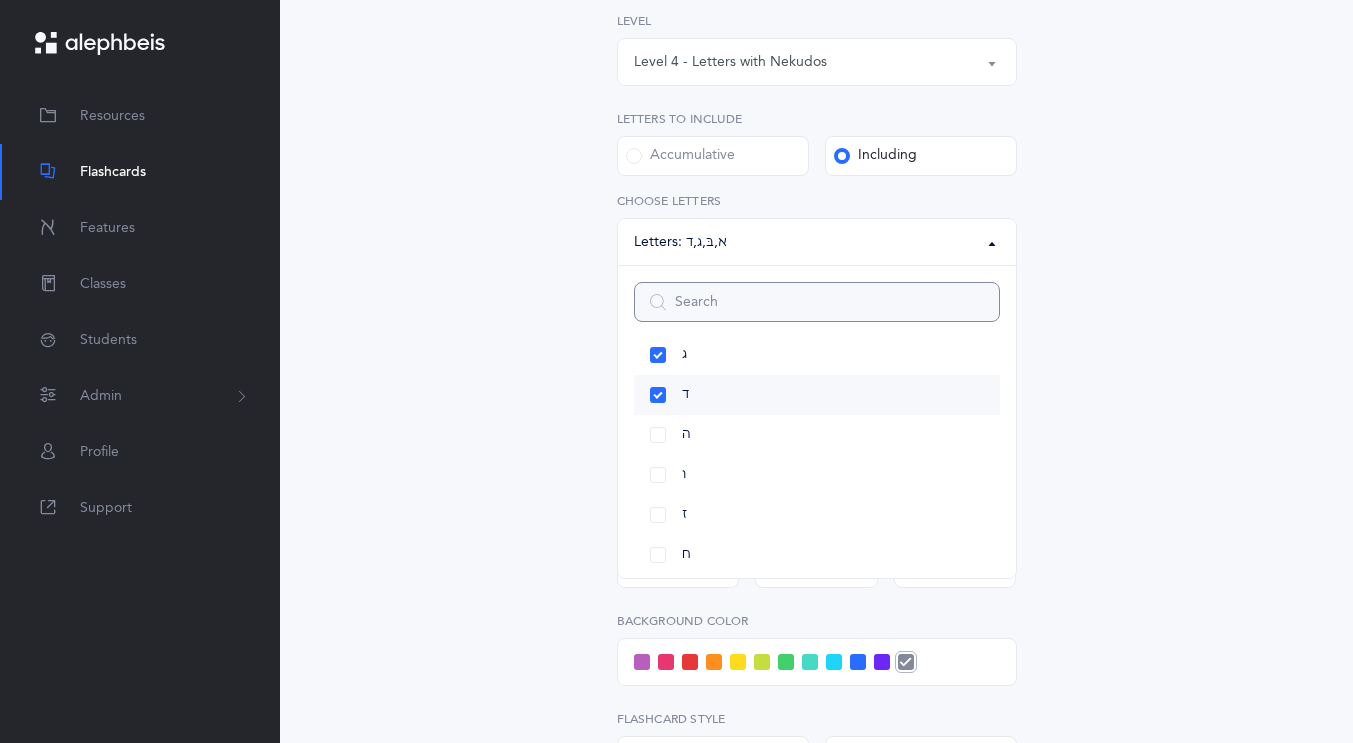 scroll, scrollTop: 181, scrollLeft: 0, axis: vertical 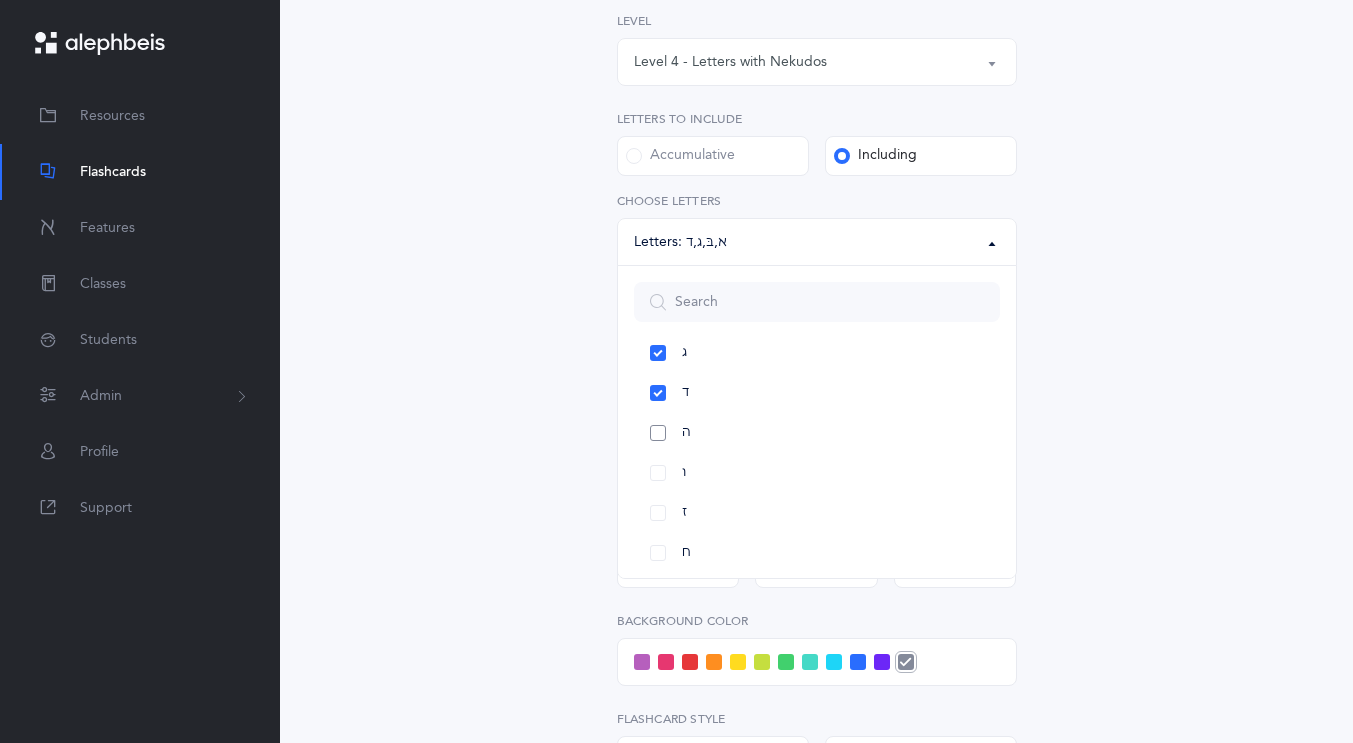 click on "ה" at bounding box center (817, 433) 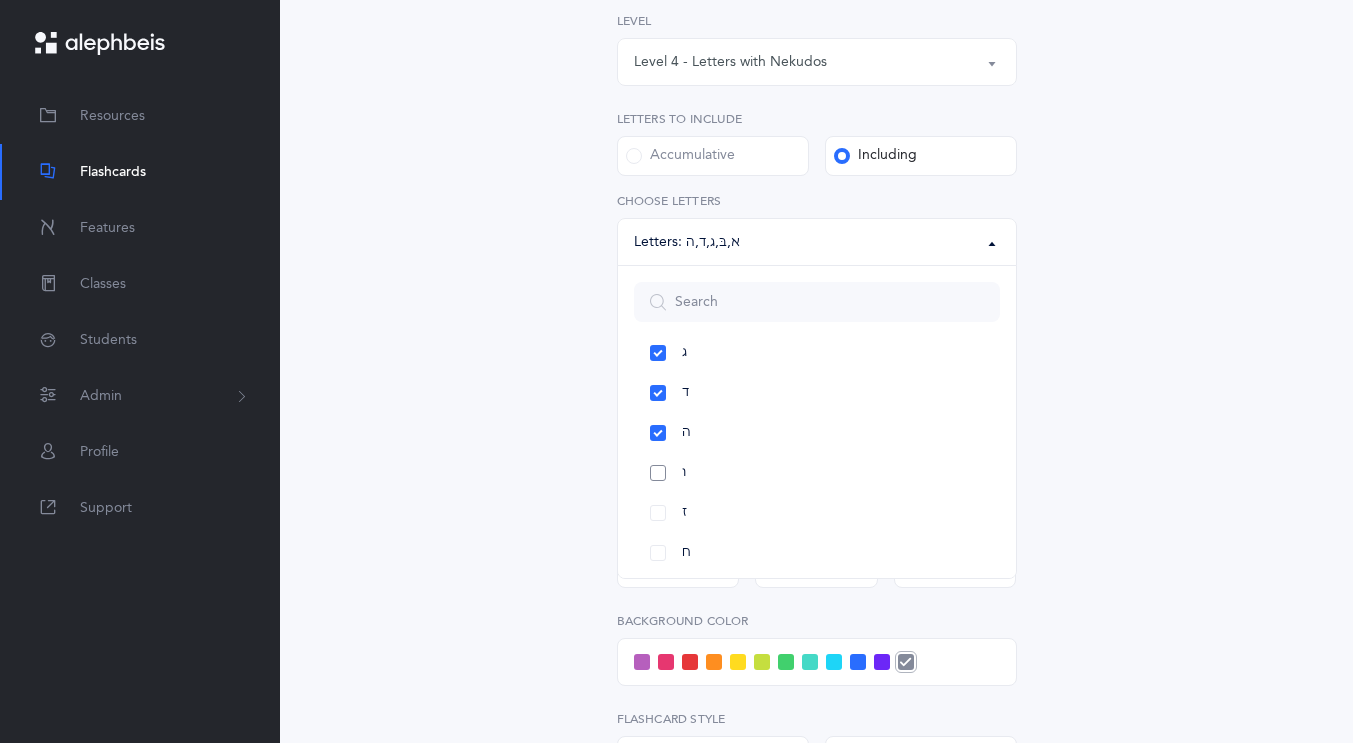 click on "ו" at bounding box center (817, 473) 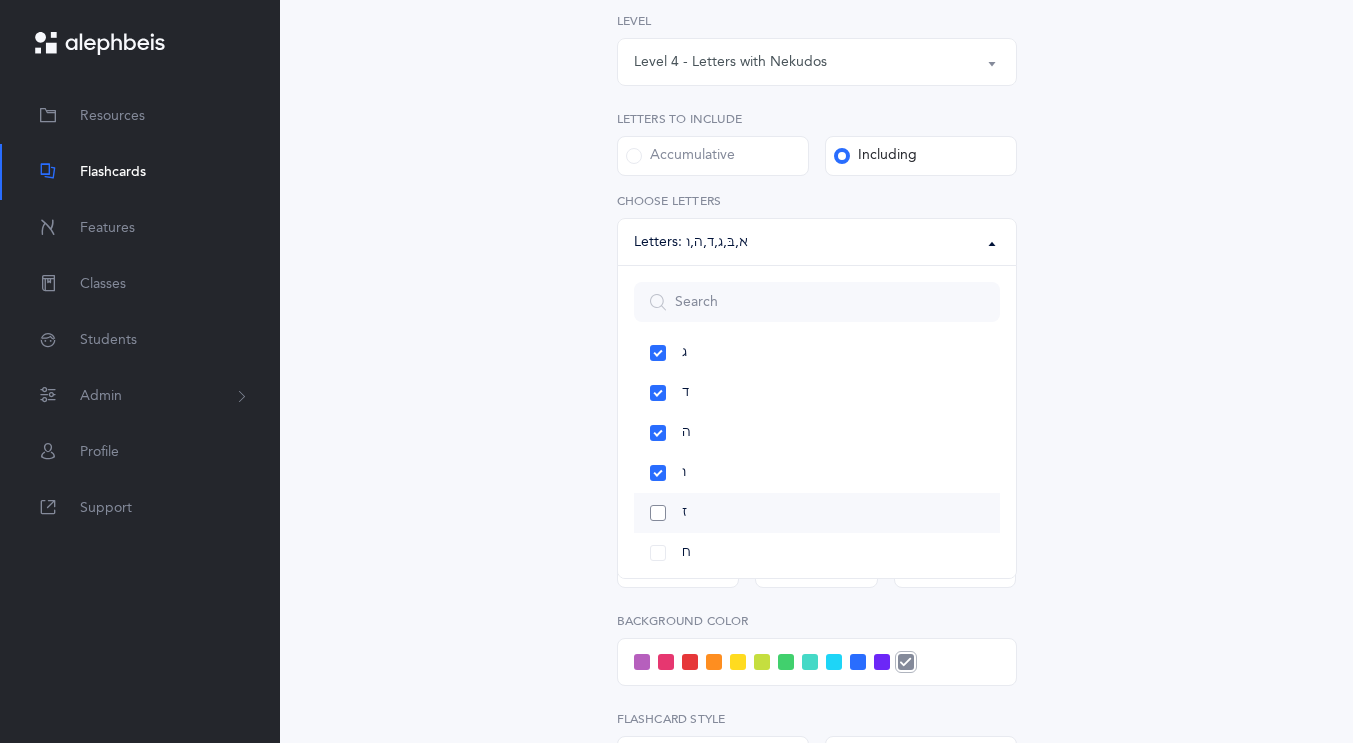 click on "ז" at bounding box center [817, 513] 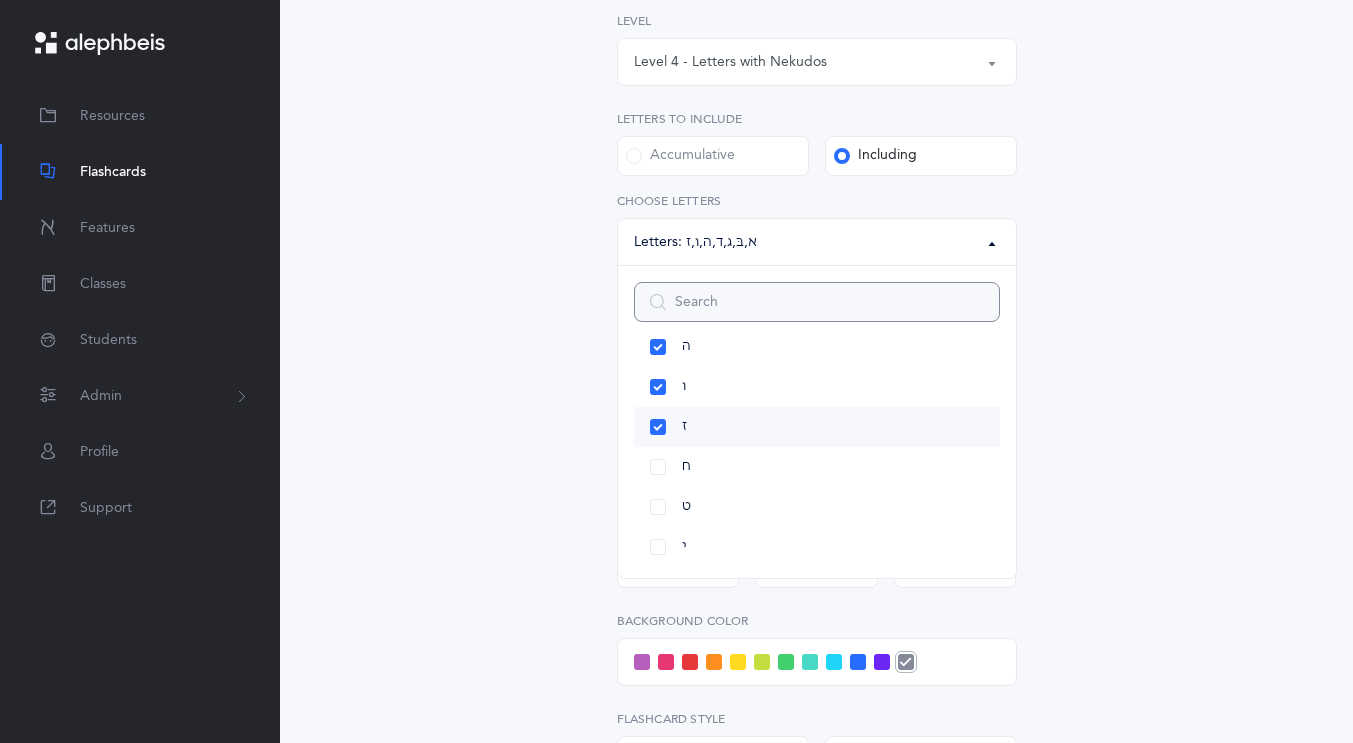 scroll, scrollTop: 271, scrollLeft: 0, axis: vertical 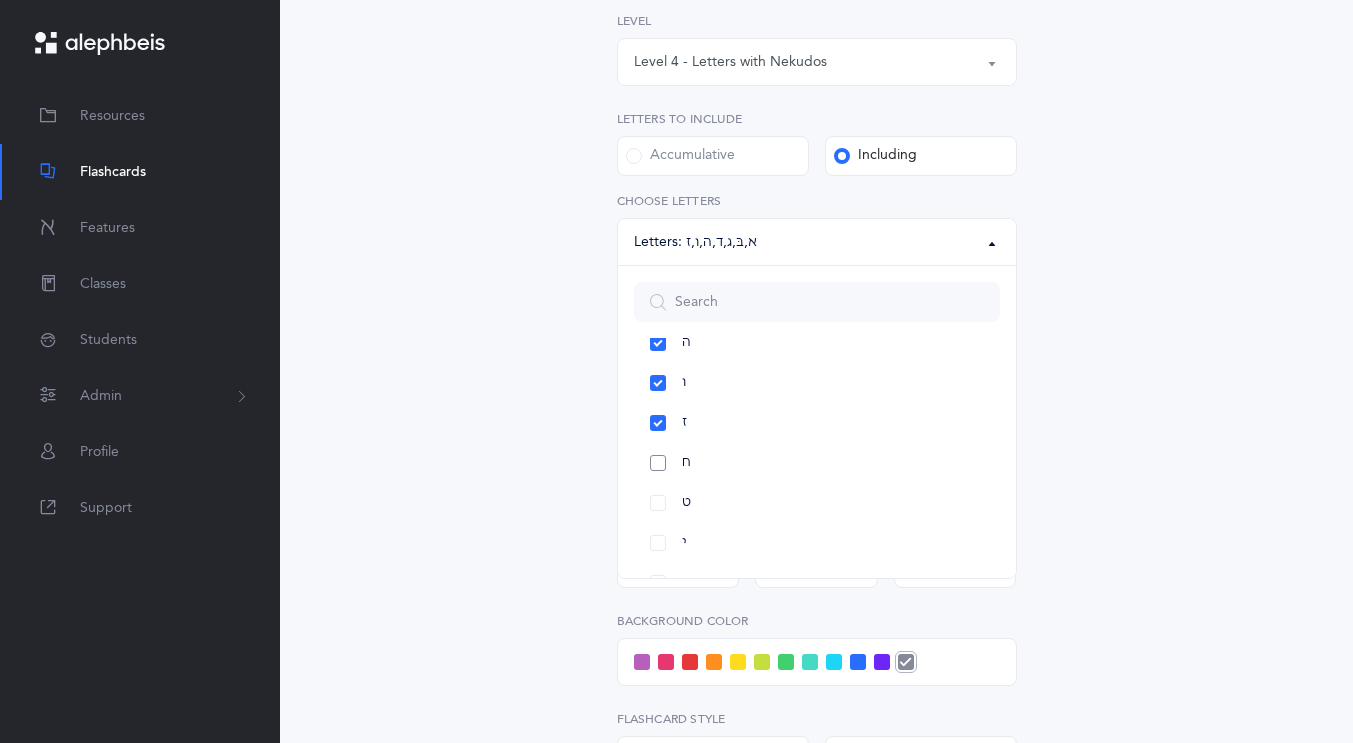 click on "ח" at bounding box center [817, 463] 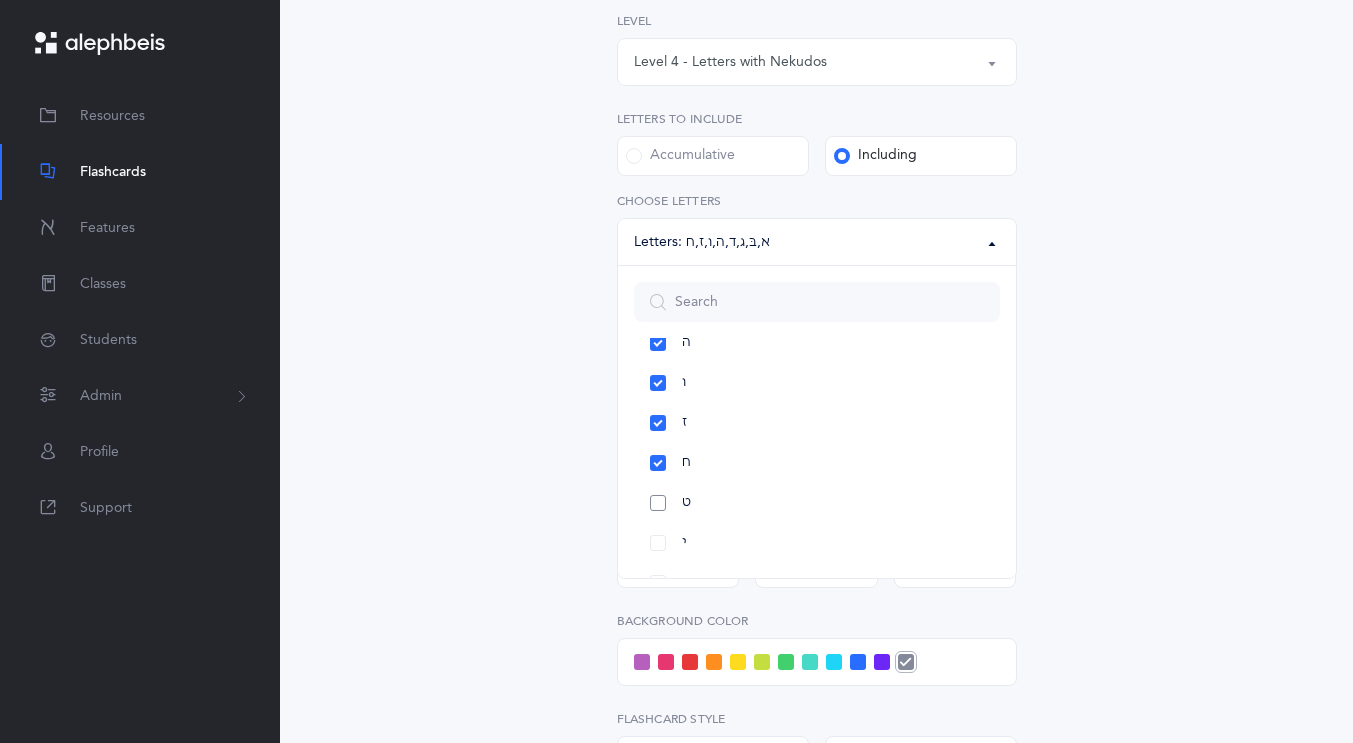 click on "ט" at bounding box center (817, 503) 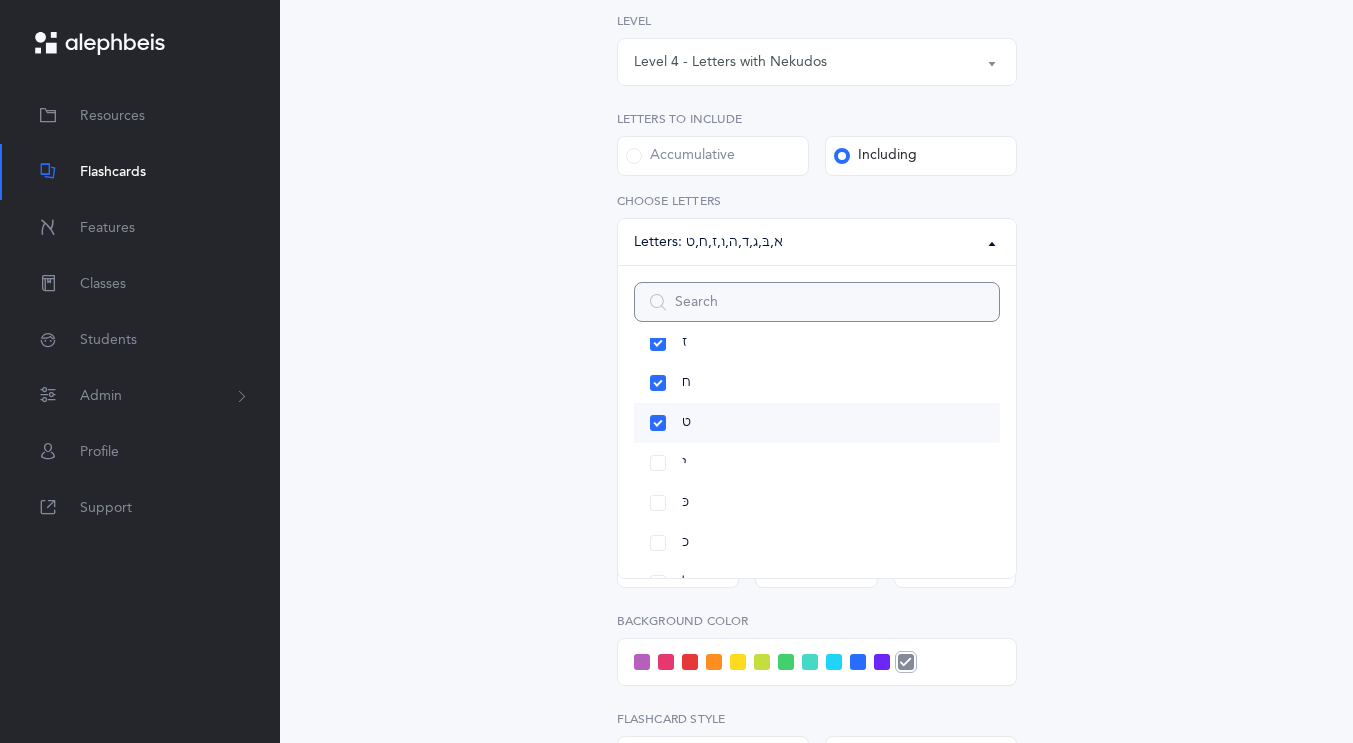 scroll, scrollTop: 350, scrollLeft: 0, axis: vertical 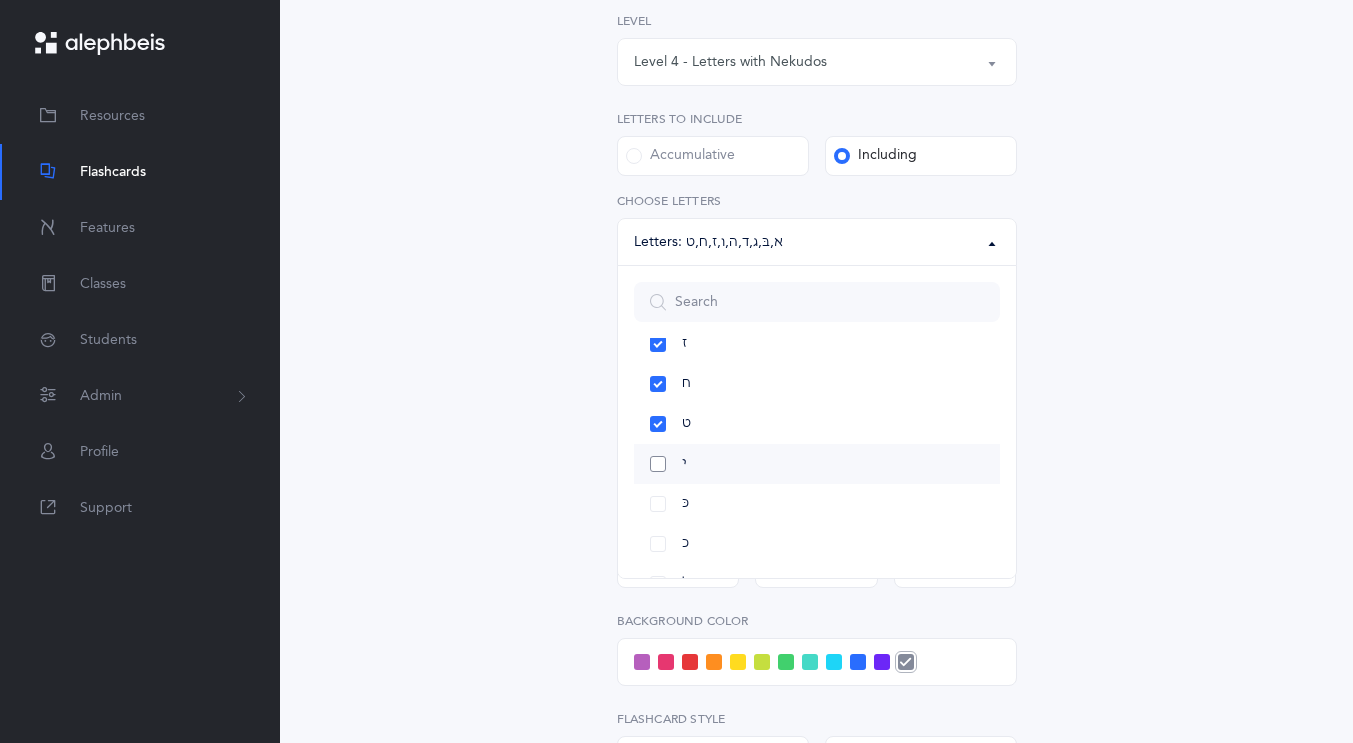 click on "י" at bounding box center [817, 464] 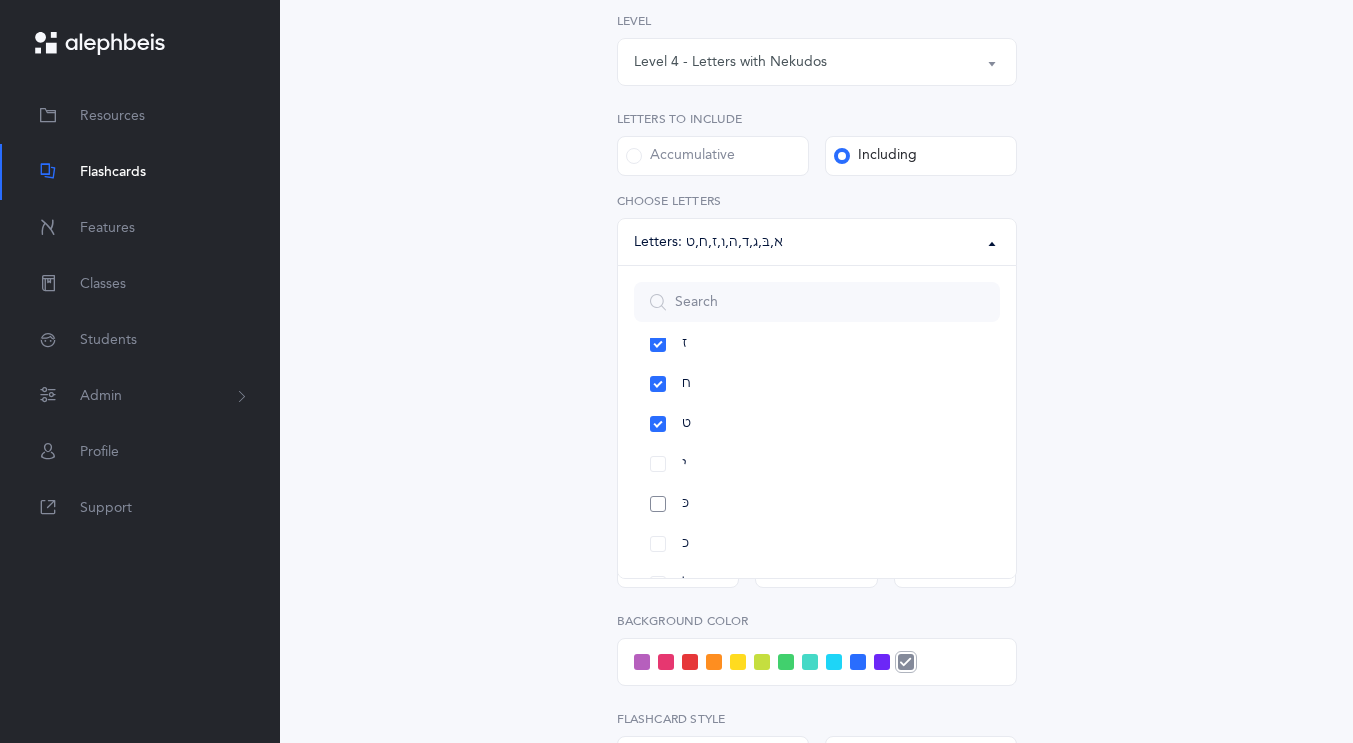 click on "כּ" at bounding box center [817, 504] 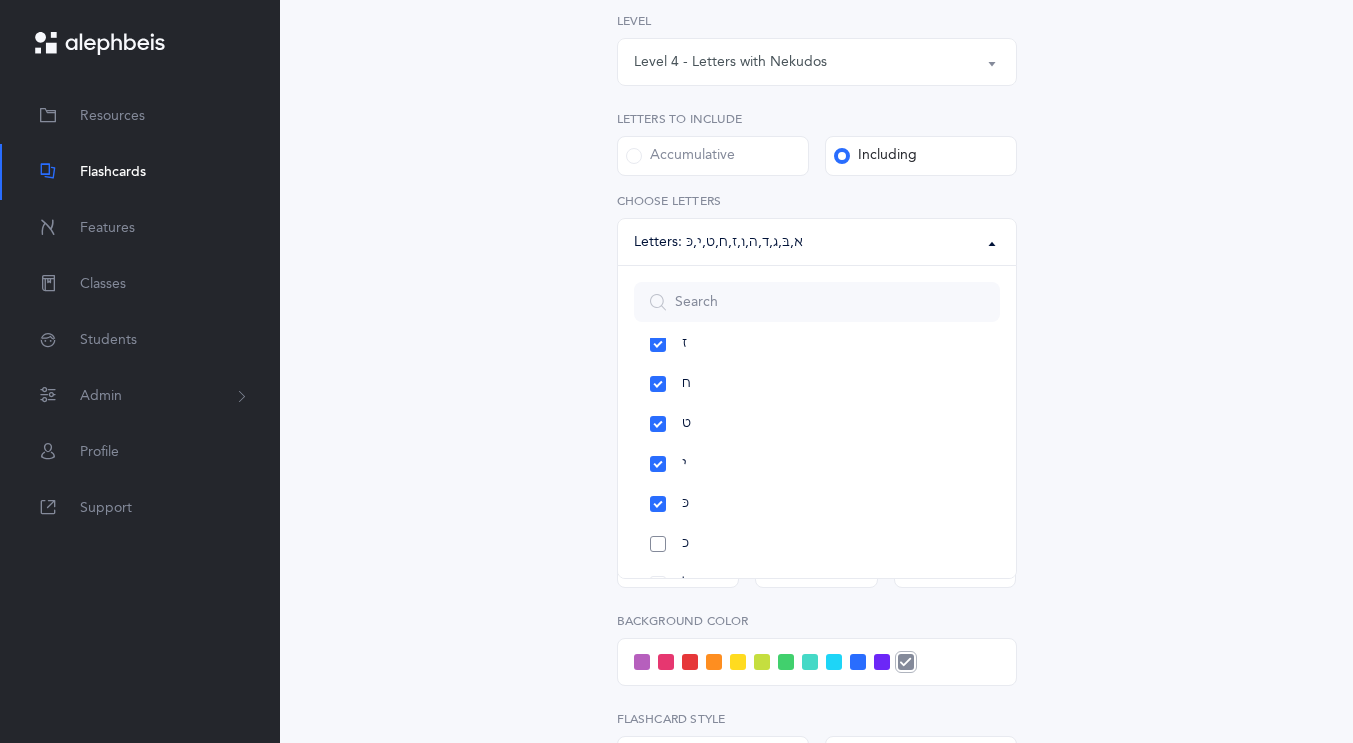 click on "כ" at bounding box center (817, 544) 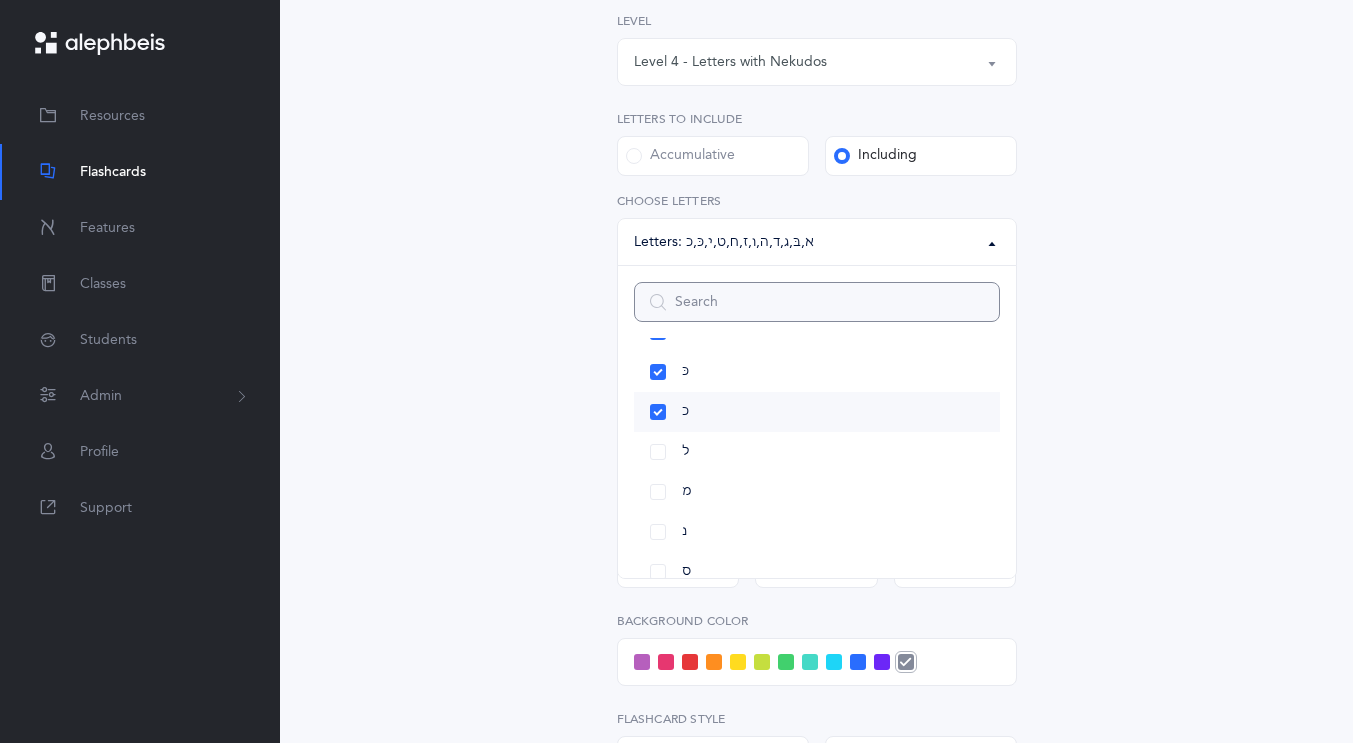 scroll, scrollTop: 511, scrollLeft: 0, axis: vertical 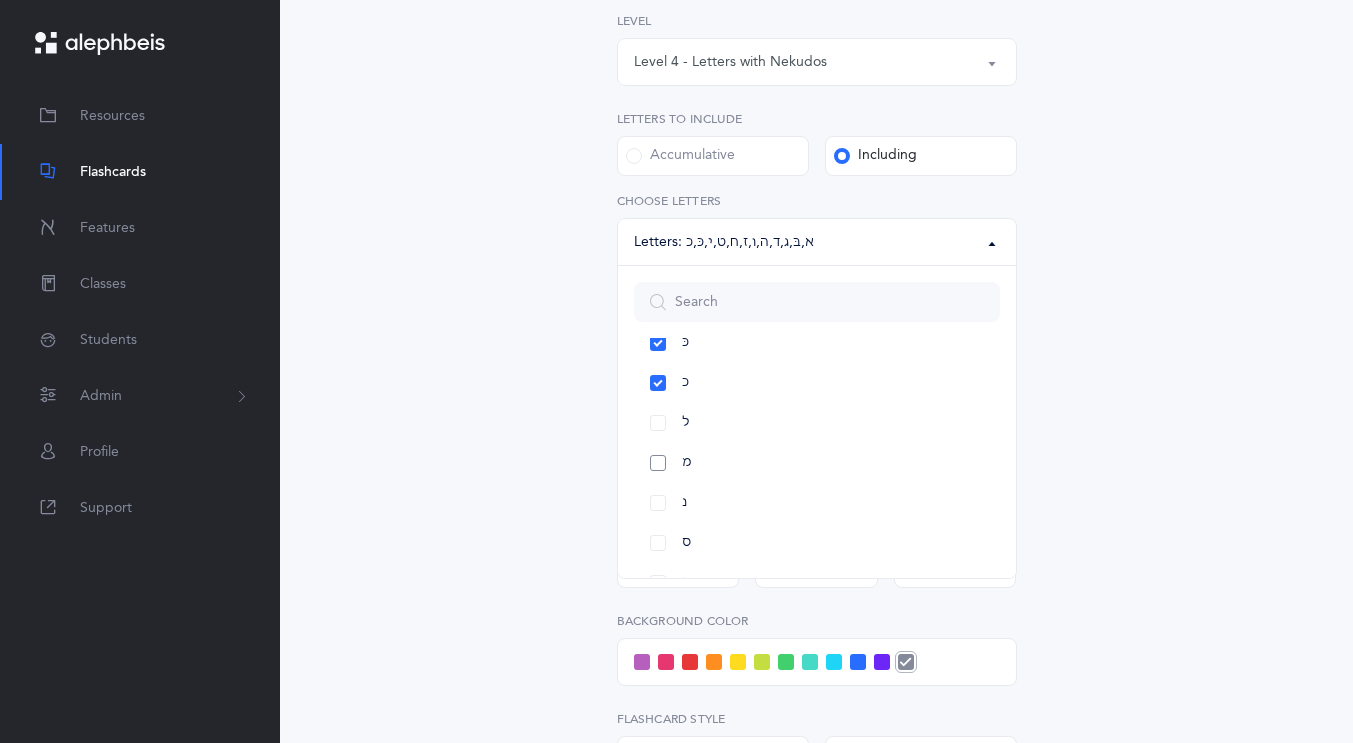 click on "מ" at bounding box center [817, 463] 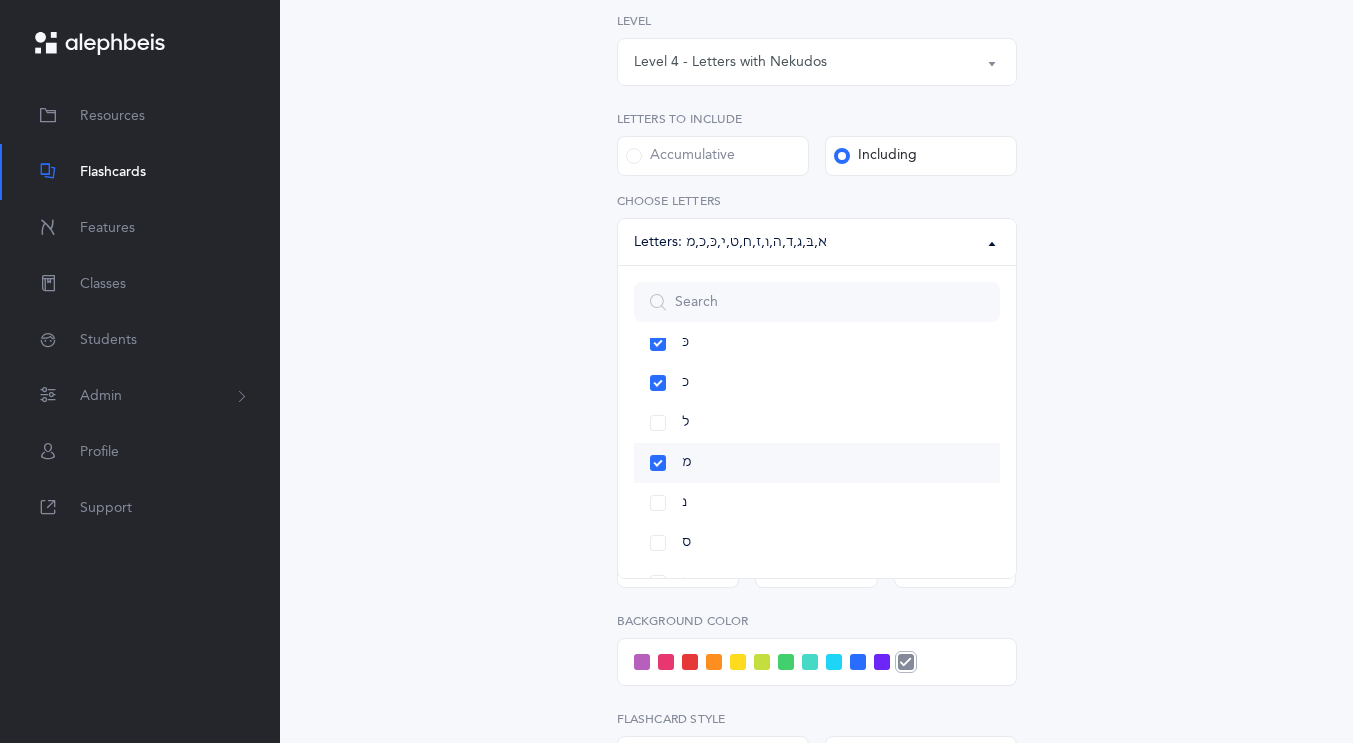 click on "מ" at bounding box center (817, 463) 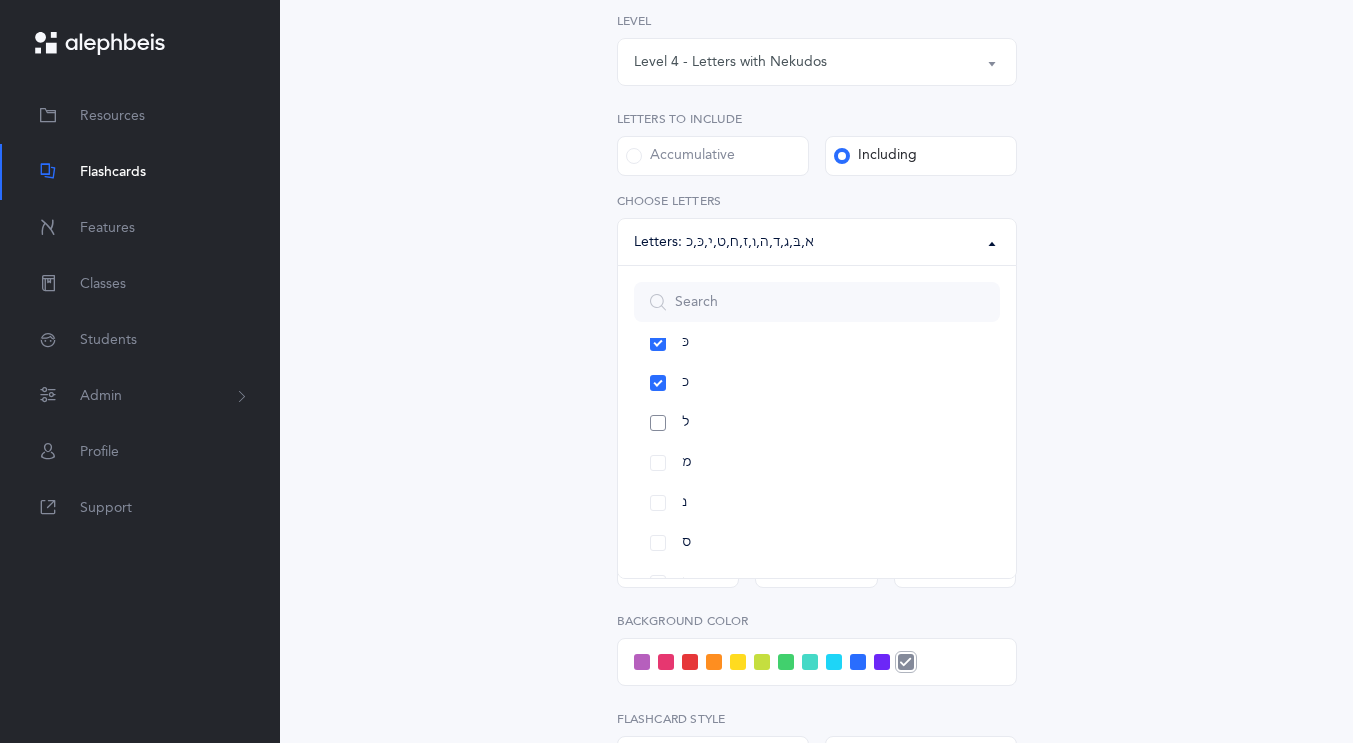click on "ל" at bounding box center [817, 423] 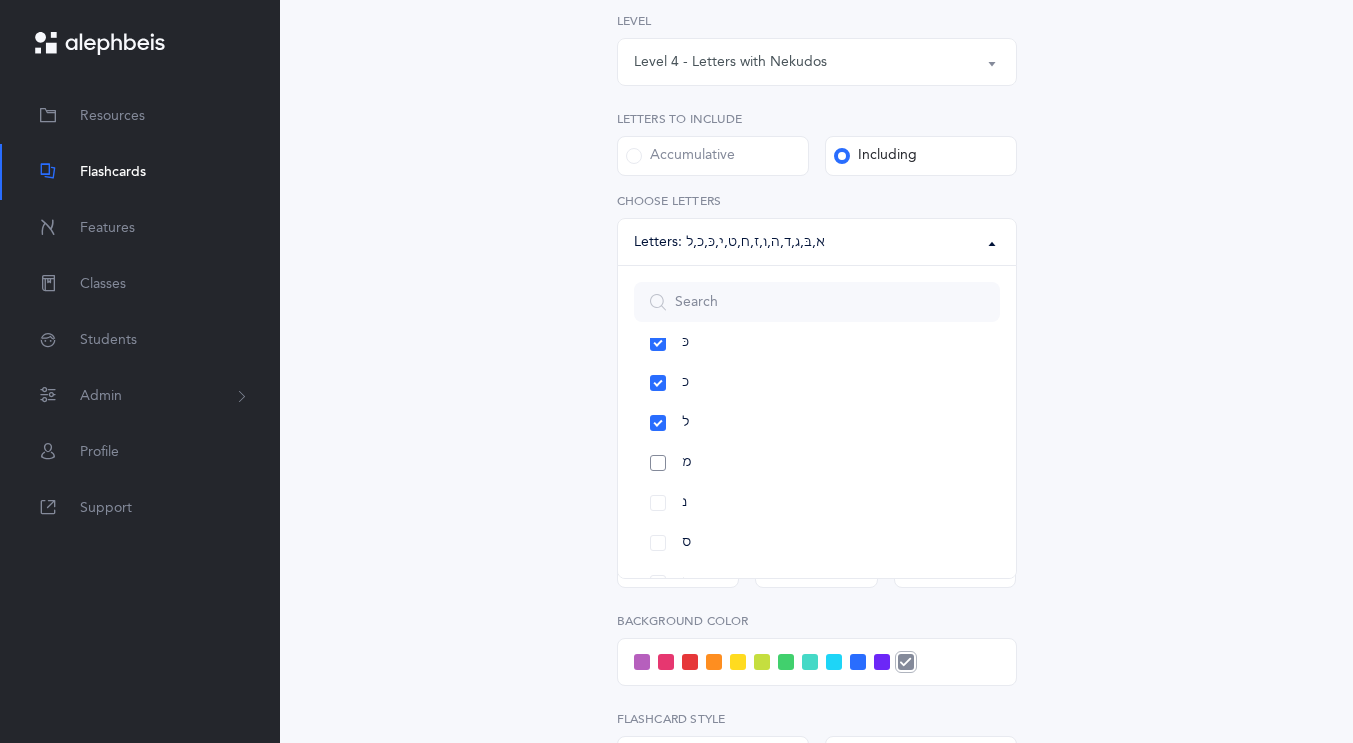 click on "מ" at bounding box center (817, 463) 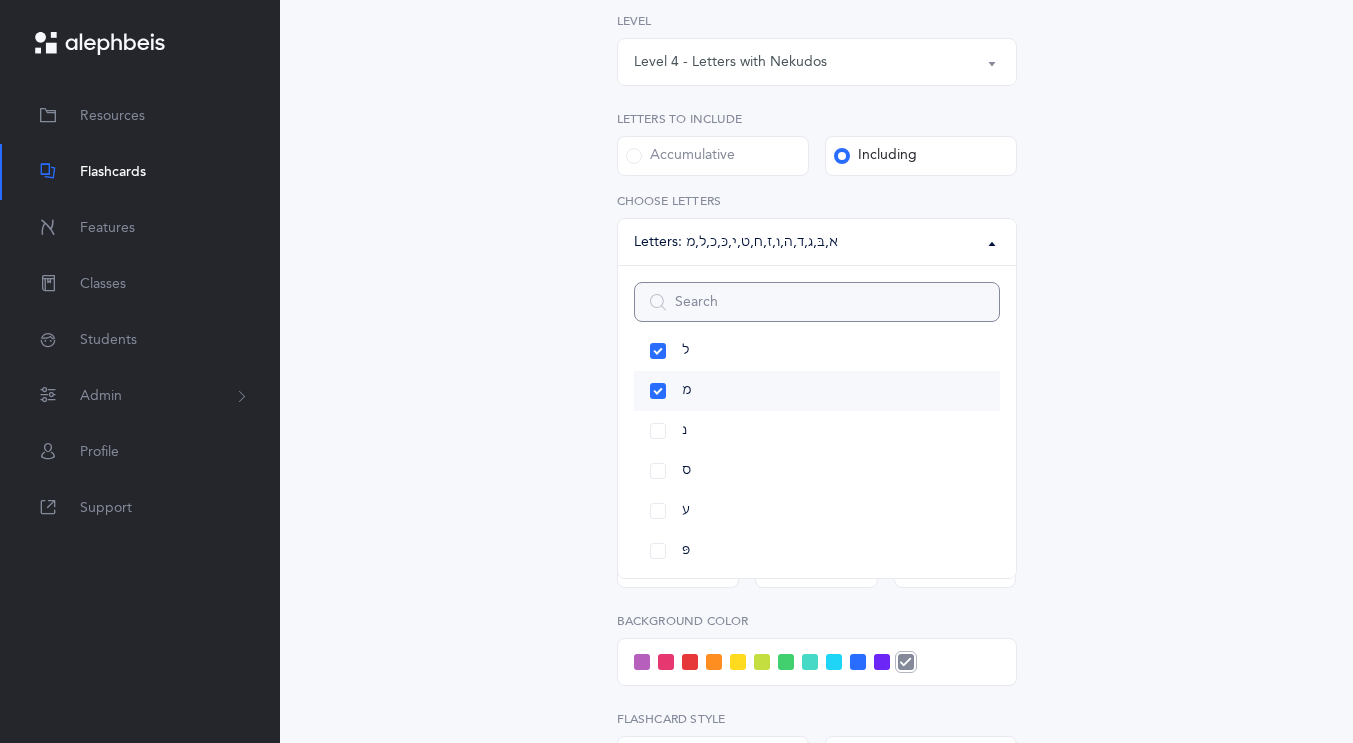 scroll, scrollTop: 583, scrollLeft: 0, axis: vertical 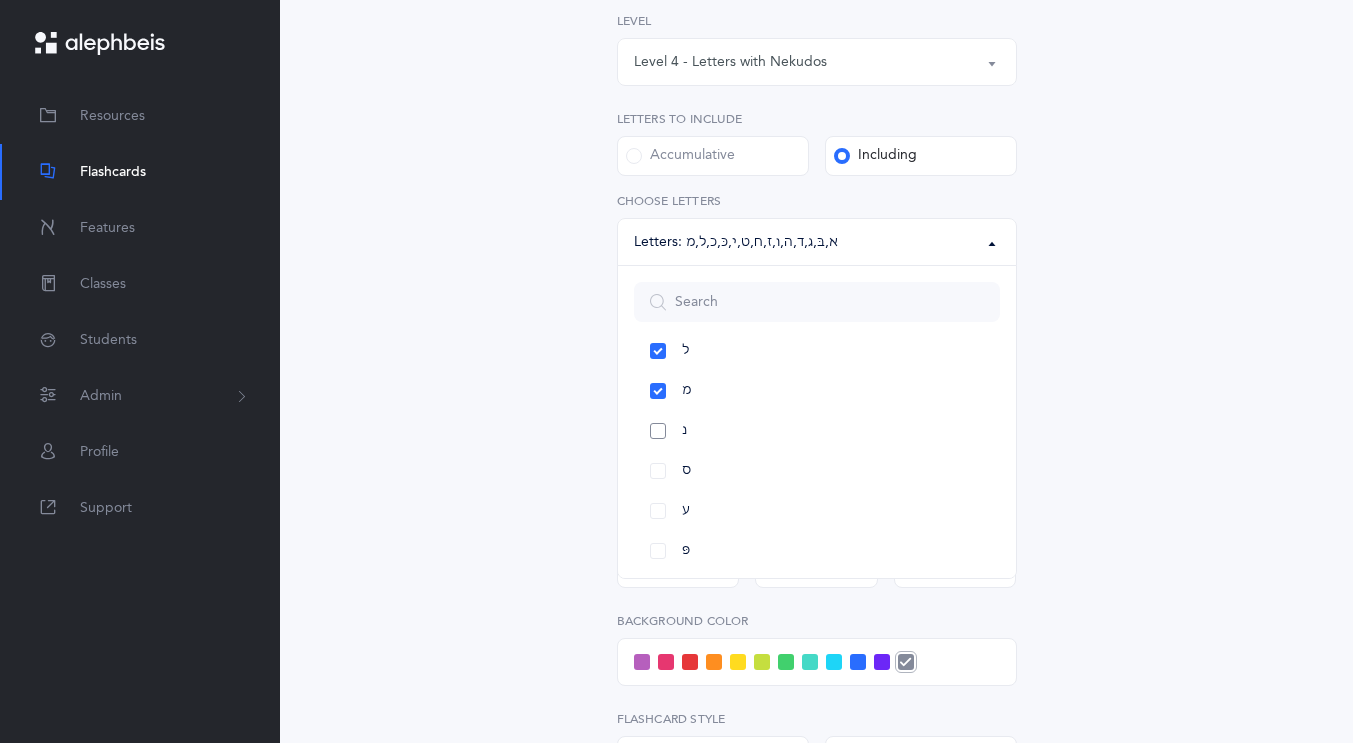 click on "נ" at bounding box center (817, 431) 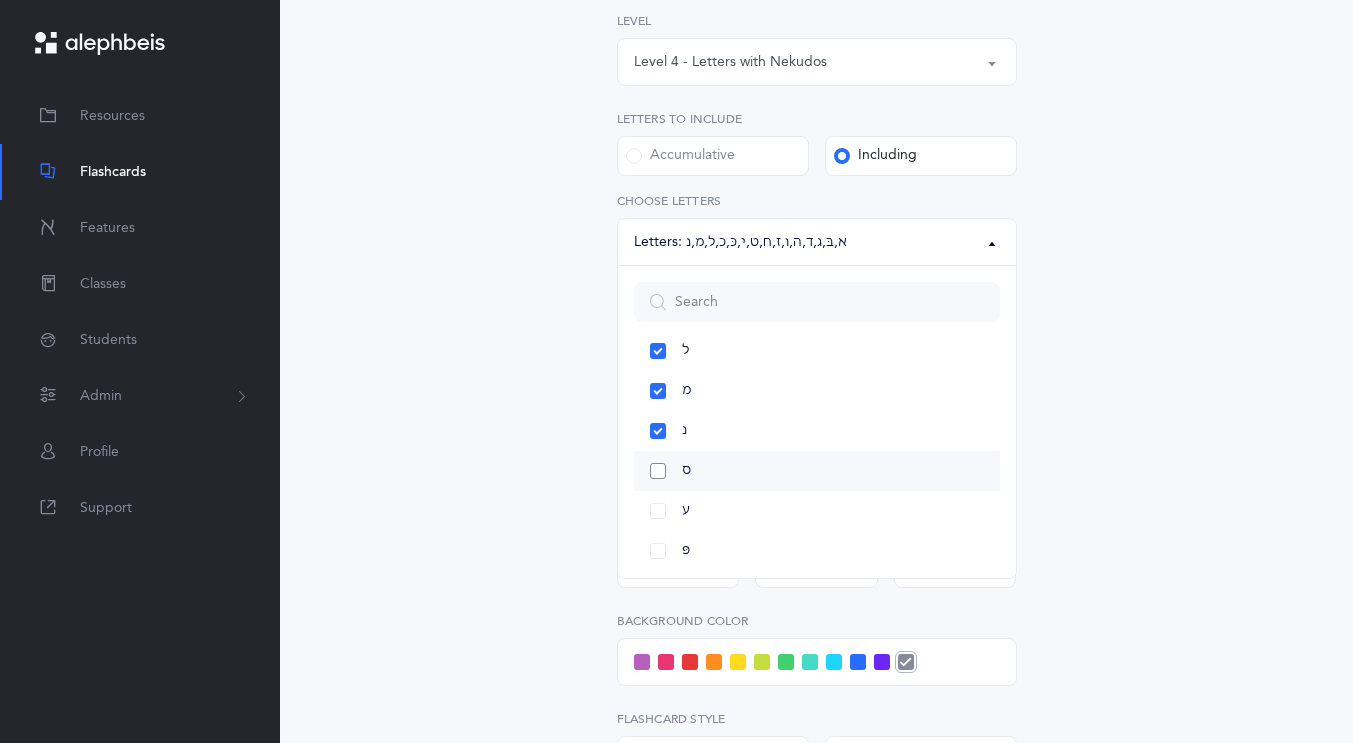click on "ס" at bounding box center [817, 471] 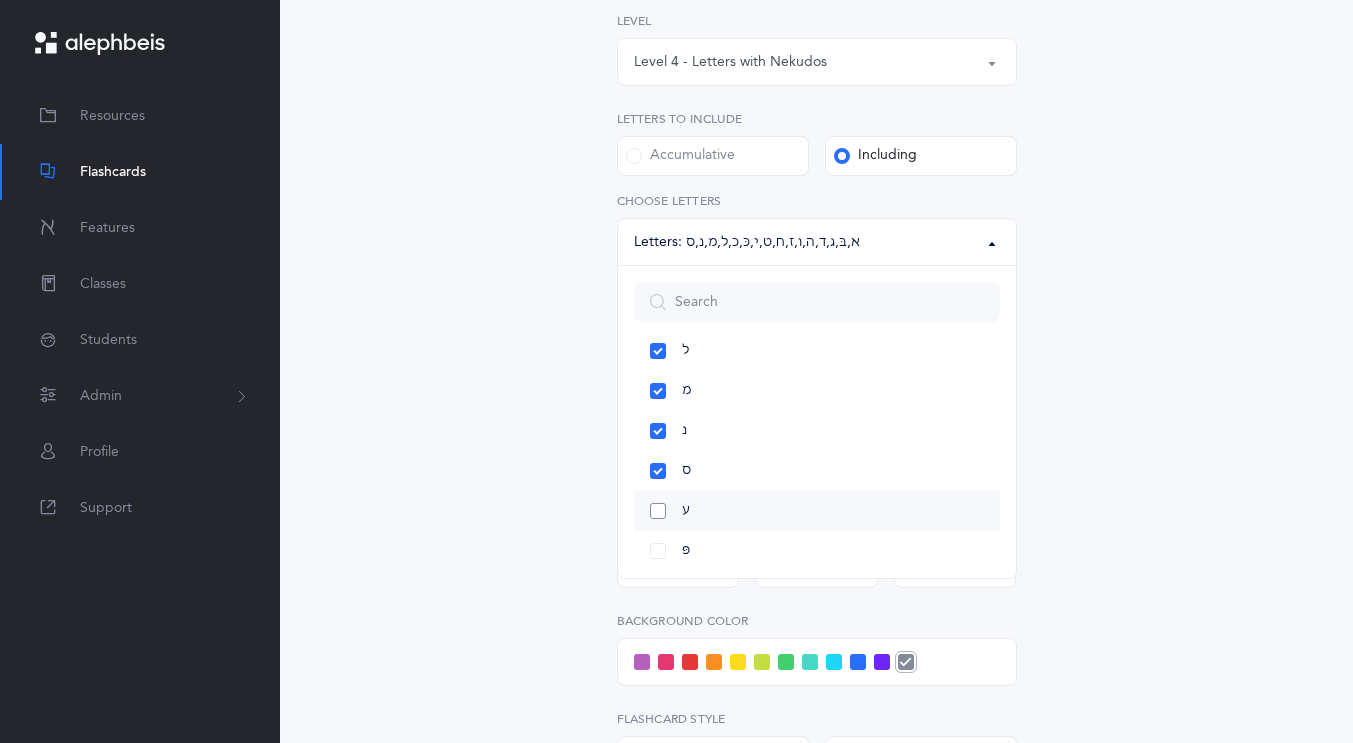 click on "ע" at bounding box center [817, 511] 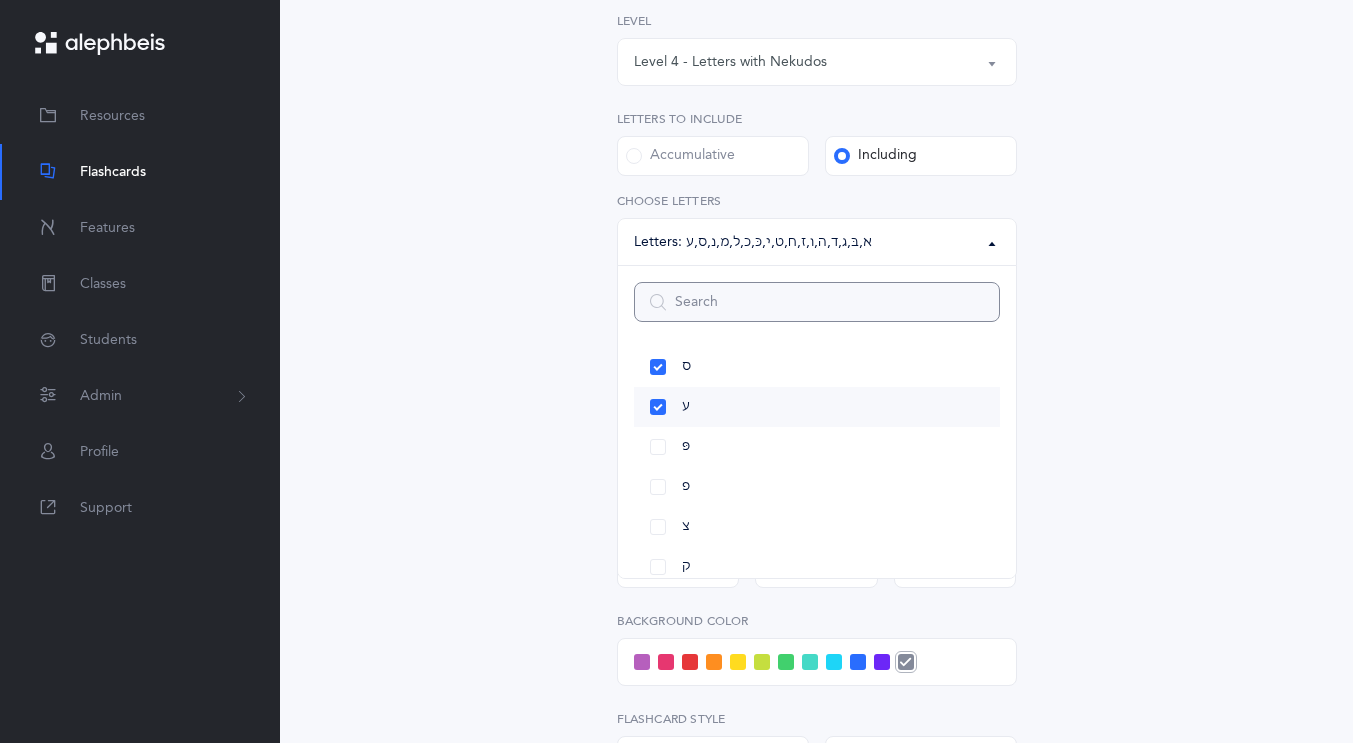 scroll, scrollTop: 707, scrollLeft: 0, axis: vertical 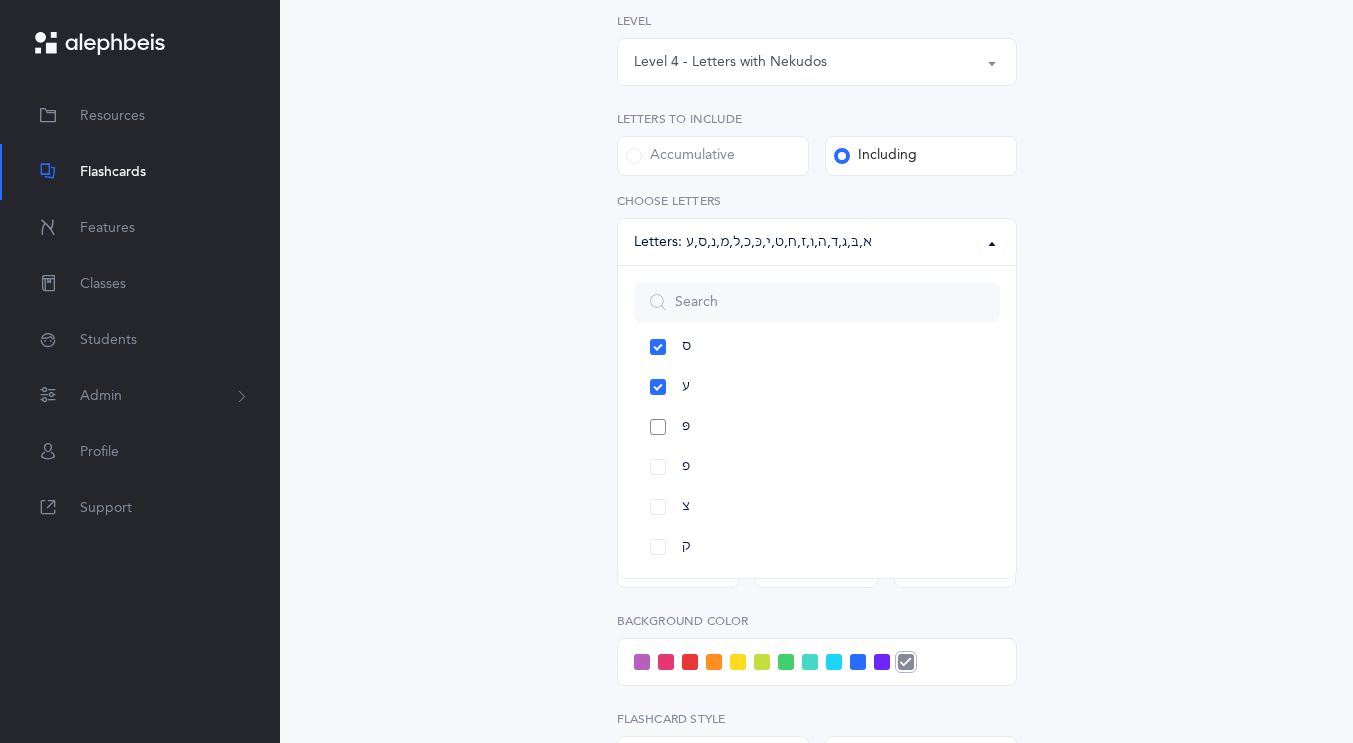 click on "פּ" at bounding box center (817, 427) 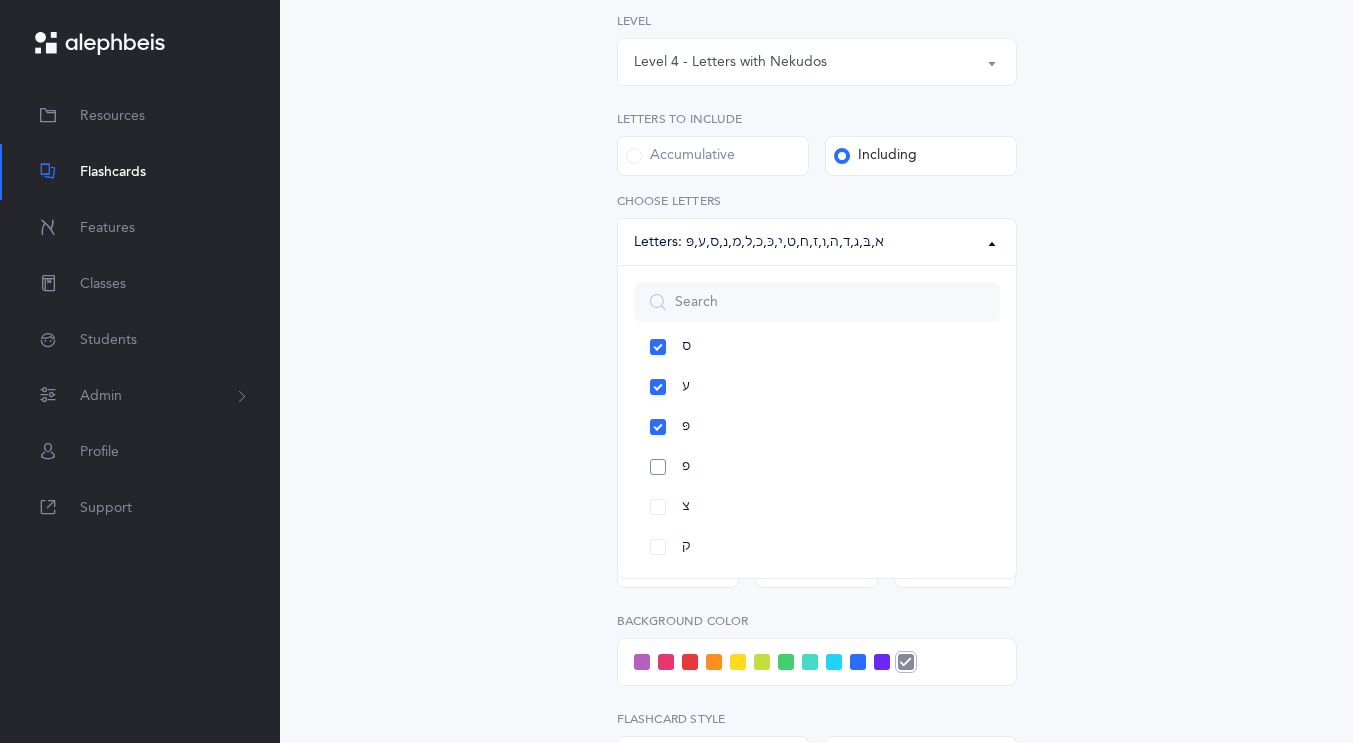 click on "פ" at bounding box center (817, 467) 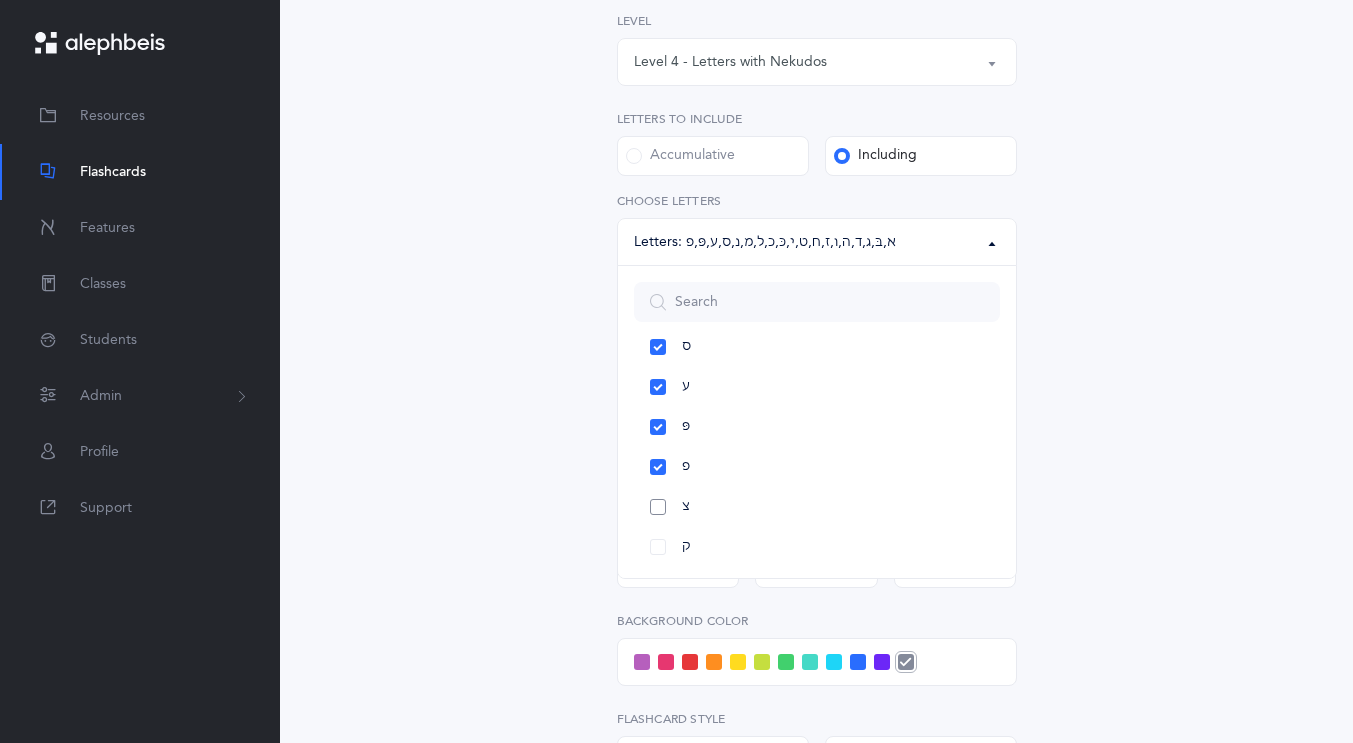 click on "צ" at bounding box center (817, 507) 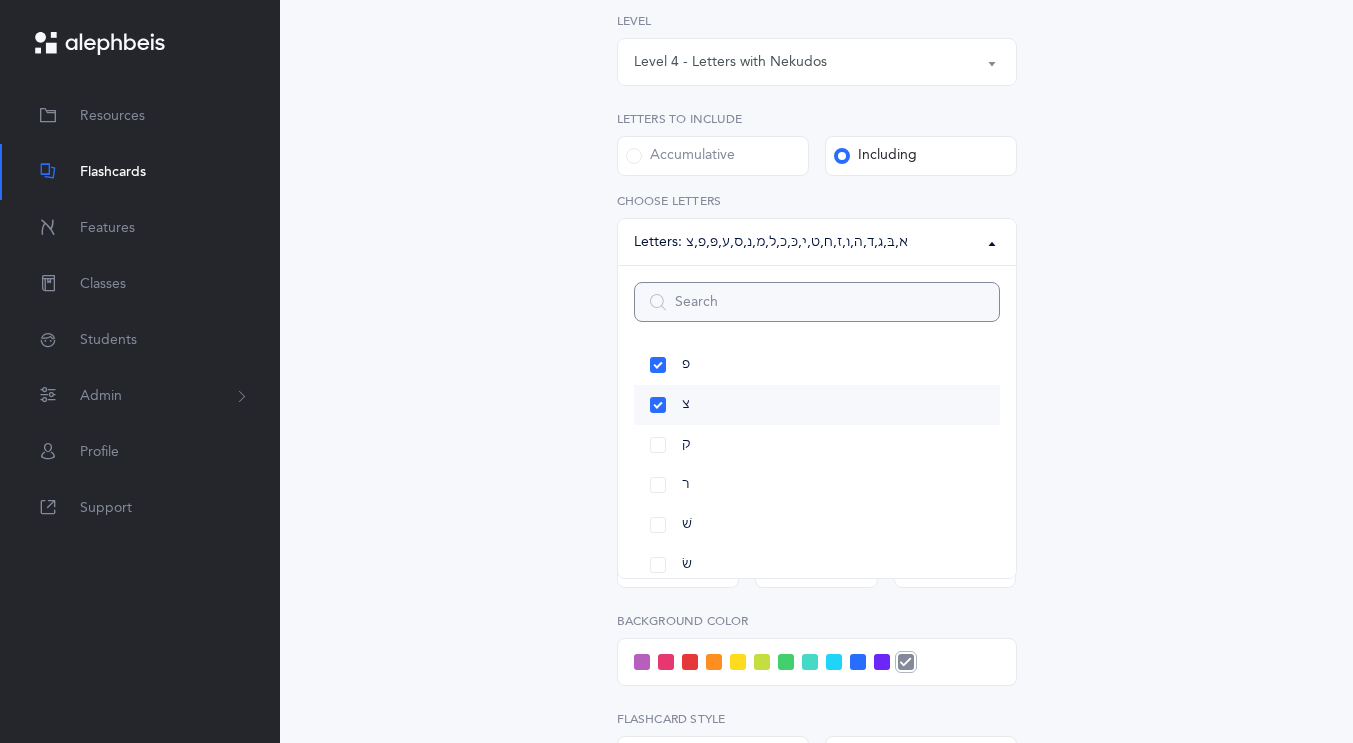 scroll, scrollTop: 821, scrollLeft: 0, axis: vertical 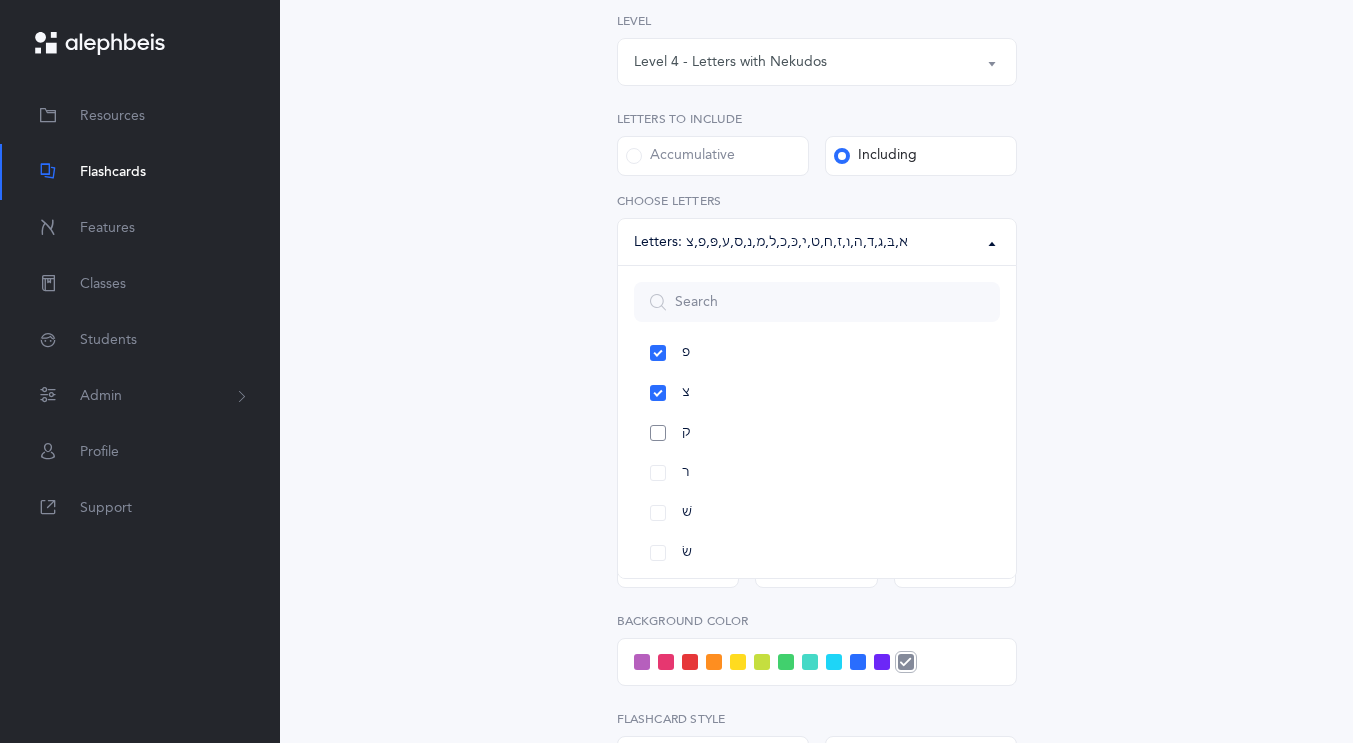 click on "ק" at bounding box center (817, 433) 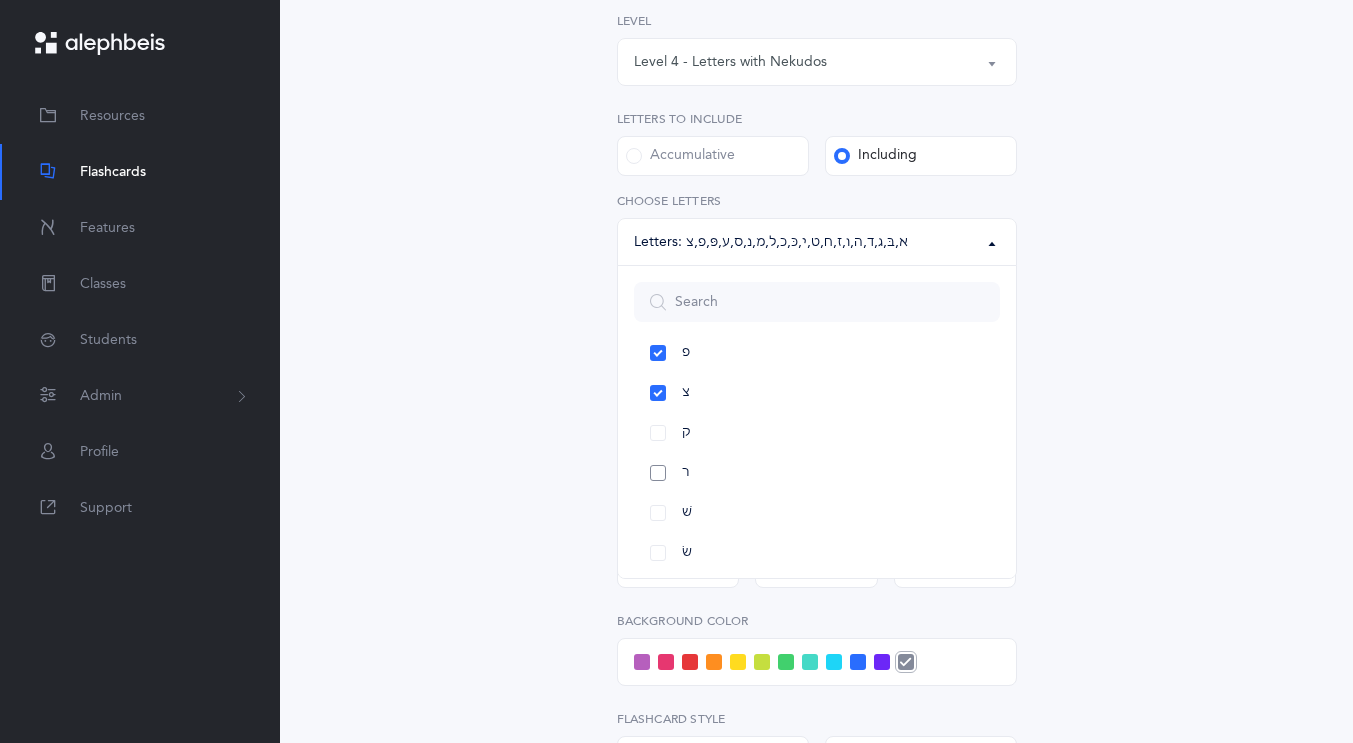 click on "ר" at bounding box center [817, 473] 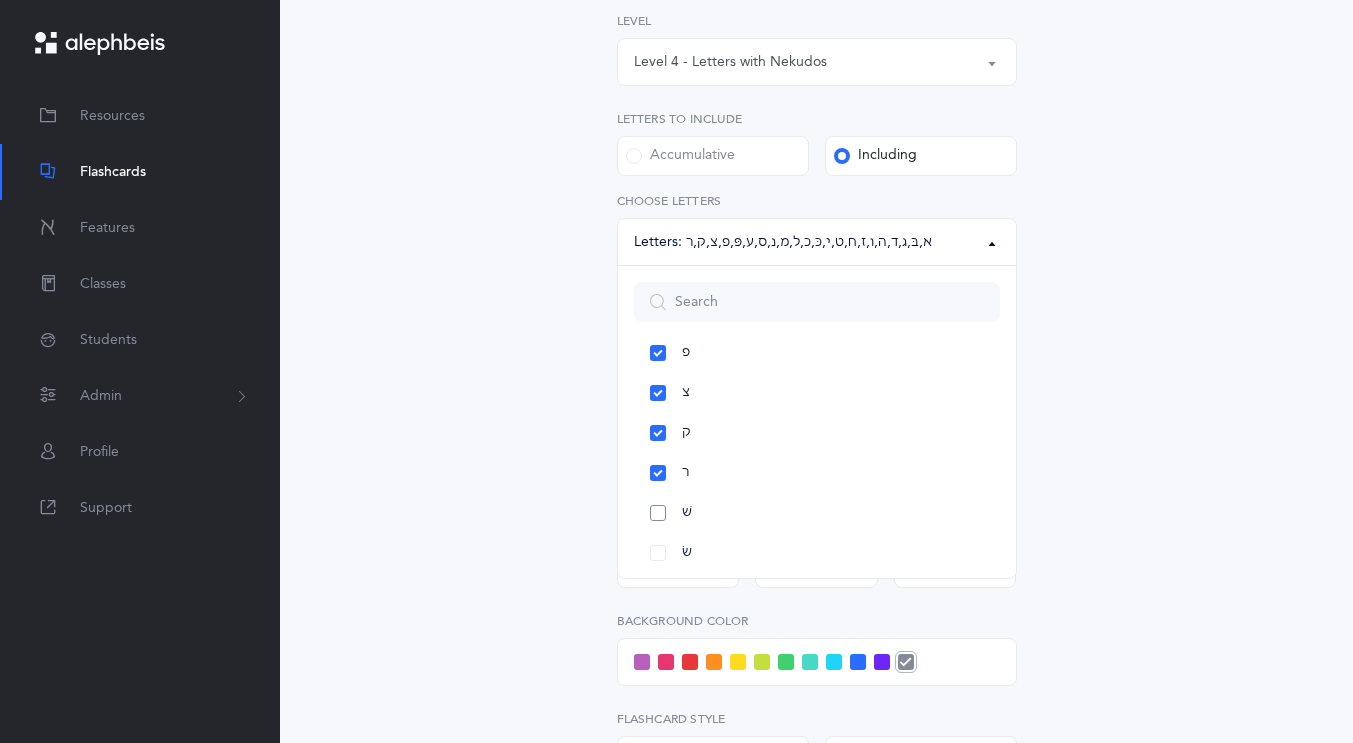 click on "שׁ" at bounding box center [817, 513] 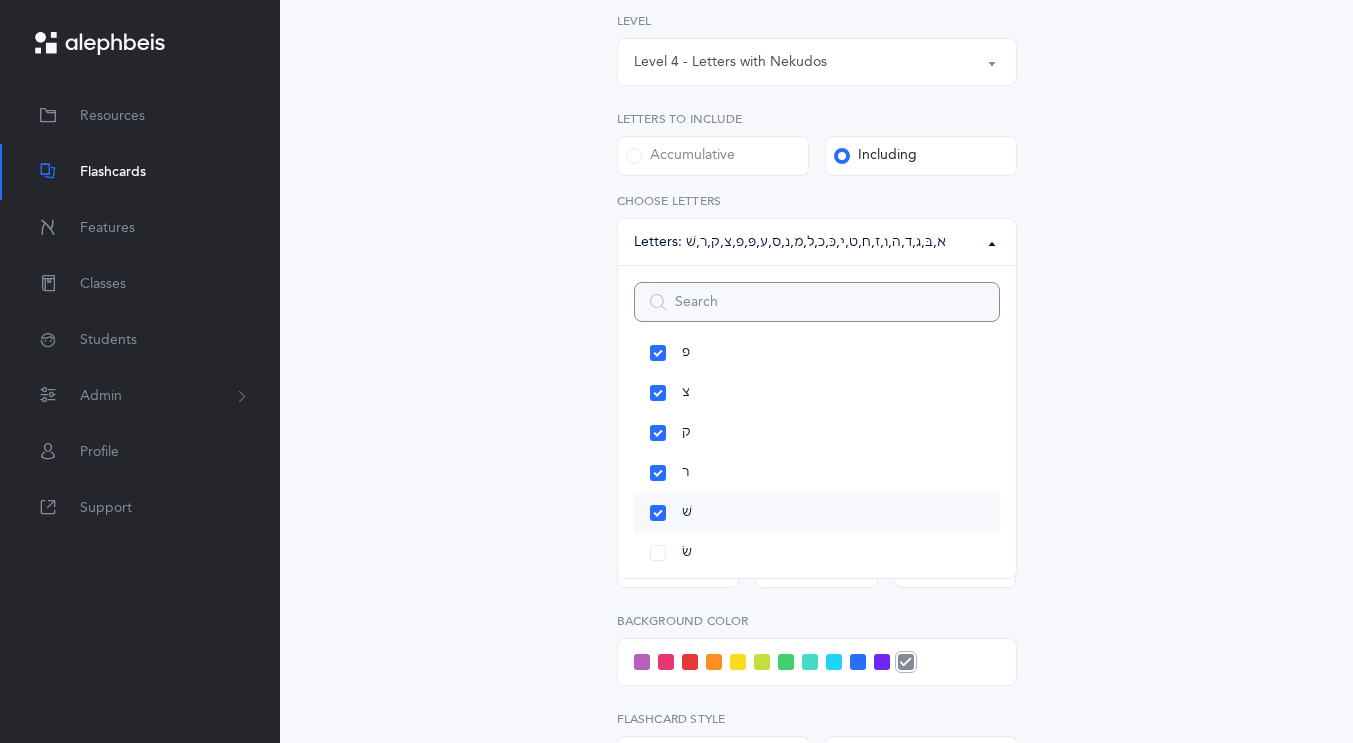 scroll, scrollTop: 912, scrollLeft: 0, axis: vertical 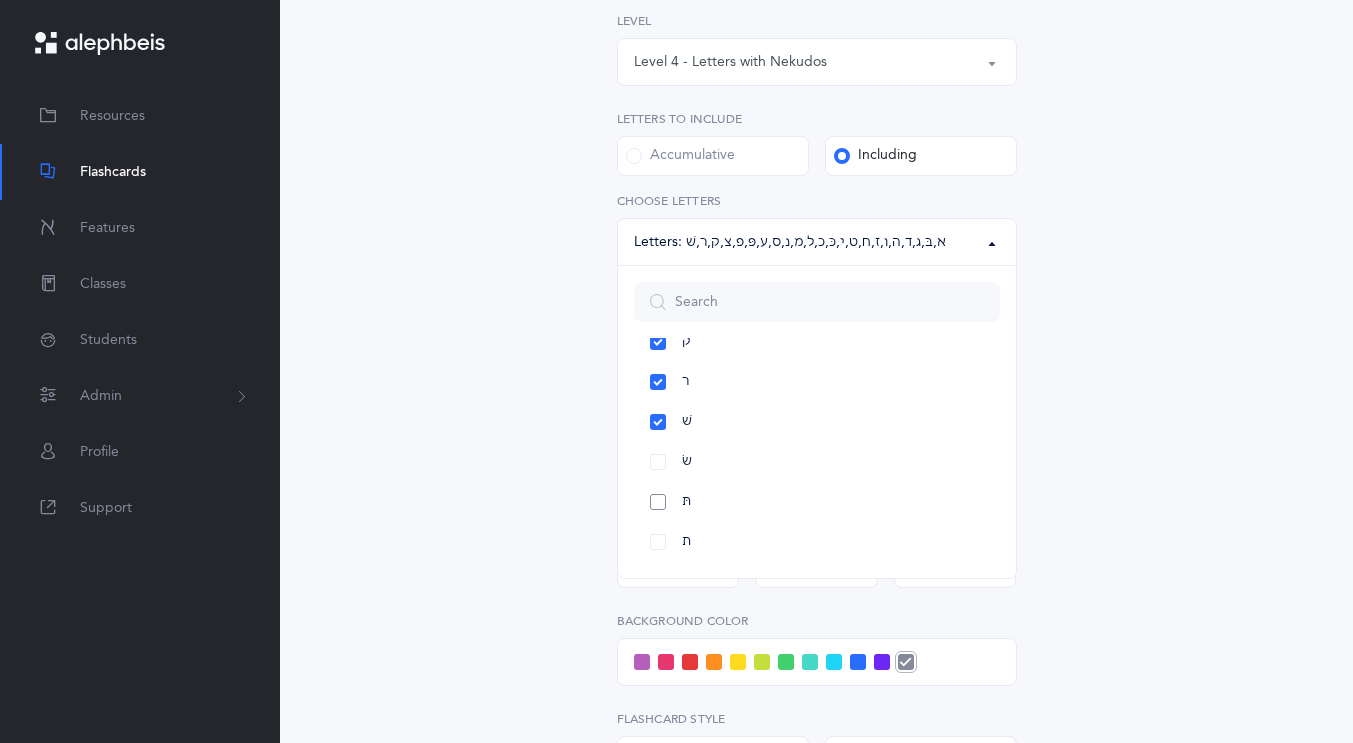 click on "תּ" at bounding box center (817, 502) 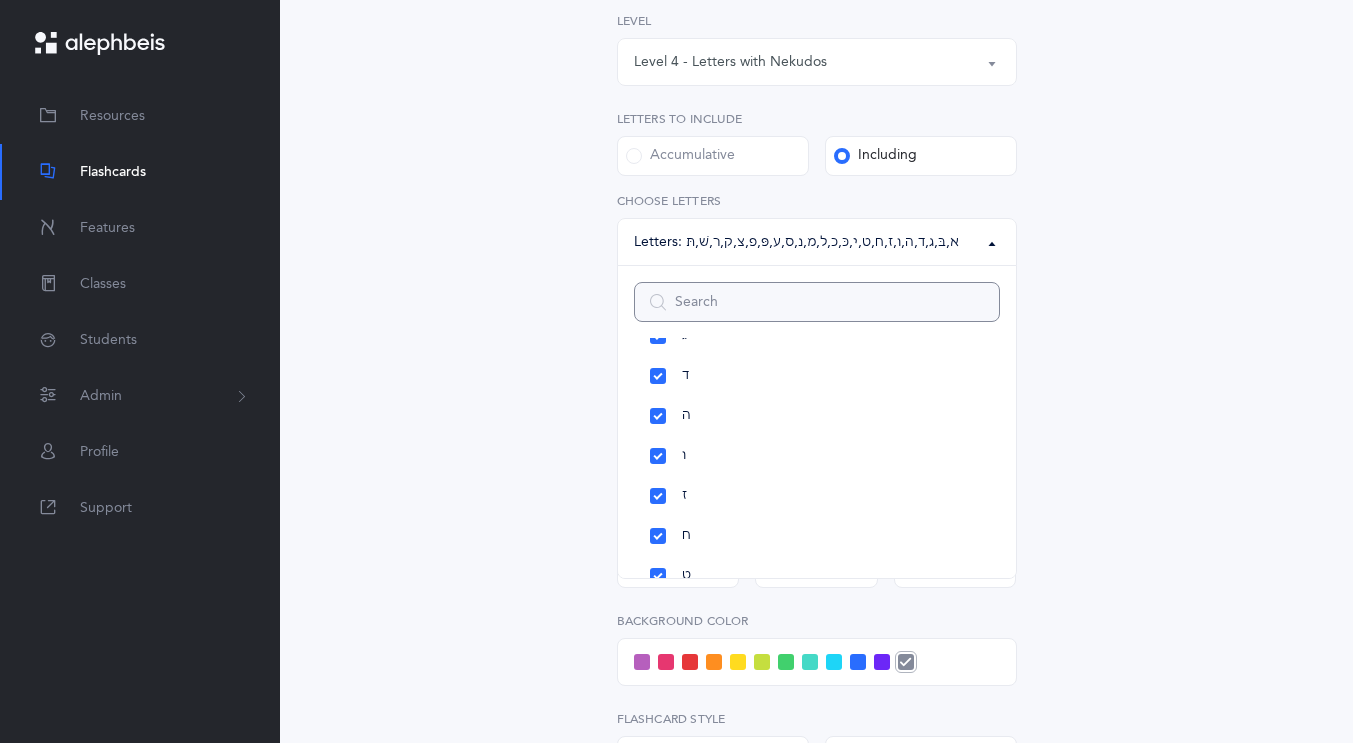 scroll, scrollTop: 0, scrollLeft: 0, axis: both 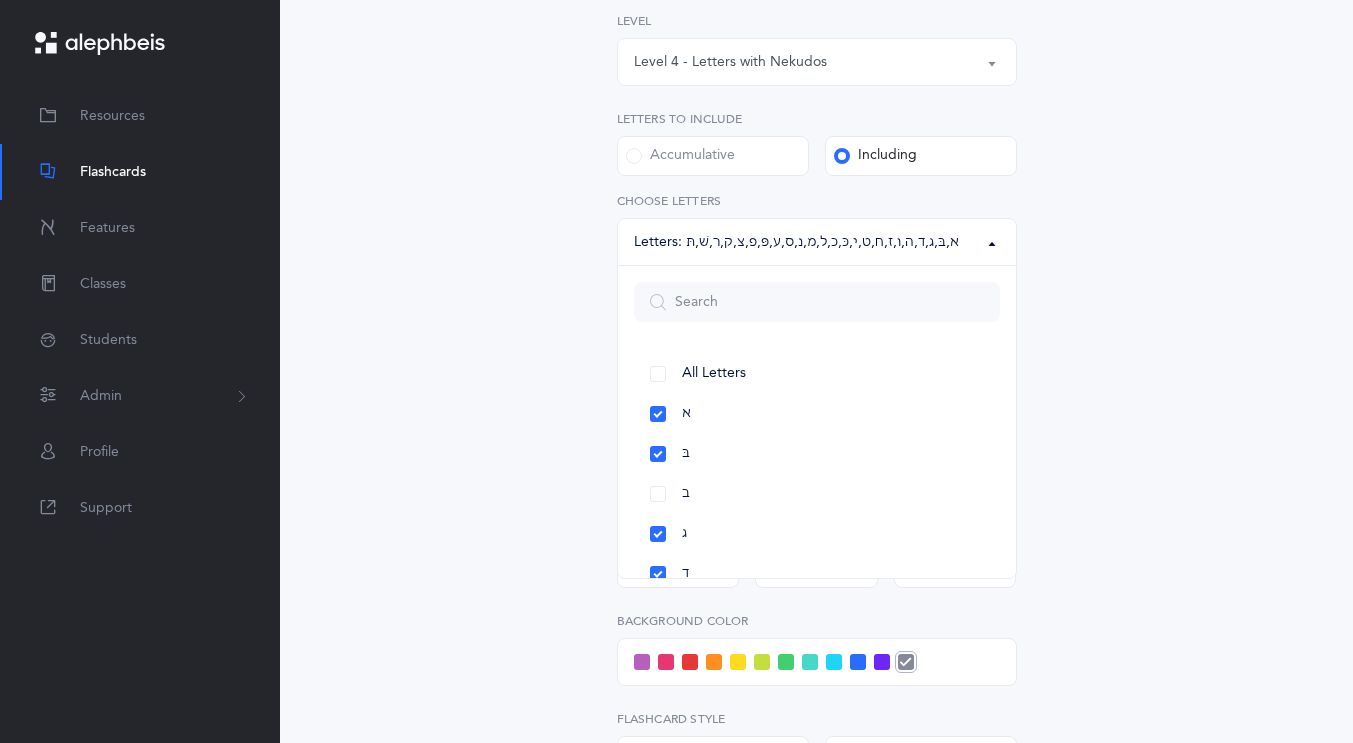 click on "Letters and Nekudos   Choose your Flashcards options         Level 1 - Letters only
Level 2 - Nekudos only
Level 3 - Letters and Nekudos
Level 4 - Letters with Nekudos
Level 4 - Letters with Nekudos   Level 1 - Letters only
Level 2 - Nekudos only
Level 3 - Letters and Nekudos
Level 4 - Letters with Nekudos
Level
Letters to include
Accumulative
Including
All Letters
א
בּ
ב
ג
ד
ה
ו
ז
ח
ט
י
כּ
כ
ל
מ
נ
ס
ע
פּ
פ
צ
ק
ר
שׁ
שׂ
תּ
ת
Letters: א ,  בּ ,  ג ,  ד ,  ה ,  ו ,  ז ,  ח ,  ט ,  י ,  כּ ,  כ ,  ל ,  מ ,  נ ,  ס ,  ע ,  פּ ,  פ ,  צ ,  ק ,  ר ,  שׁ ,  תּ
All Letters
א
בּ
ב
ג
ד
ה
ו
ז
ח
ט
י
כּ
כ
ל
מ
נ
ס
ע
פּ
פ
צ
ק
ר
שׁ
שׂ
תּ
ת
Choose letters
All Nekudos
קמץ
פתח
צירי
סגול" at bounding box center (817, 474) 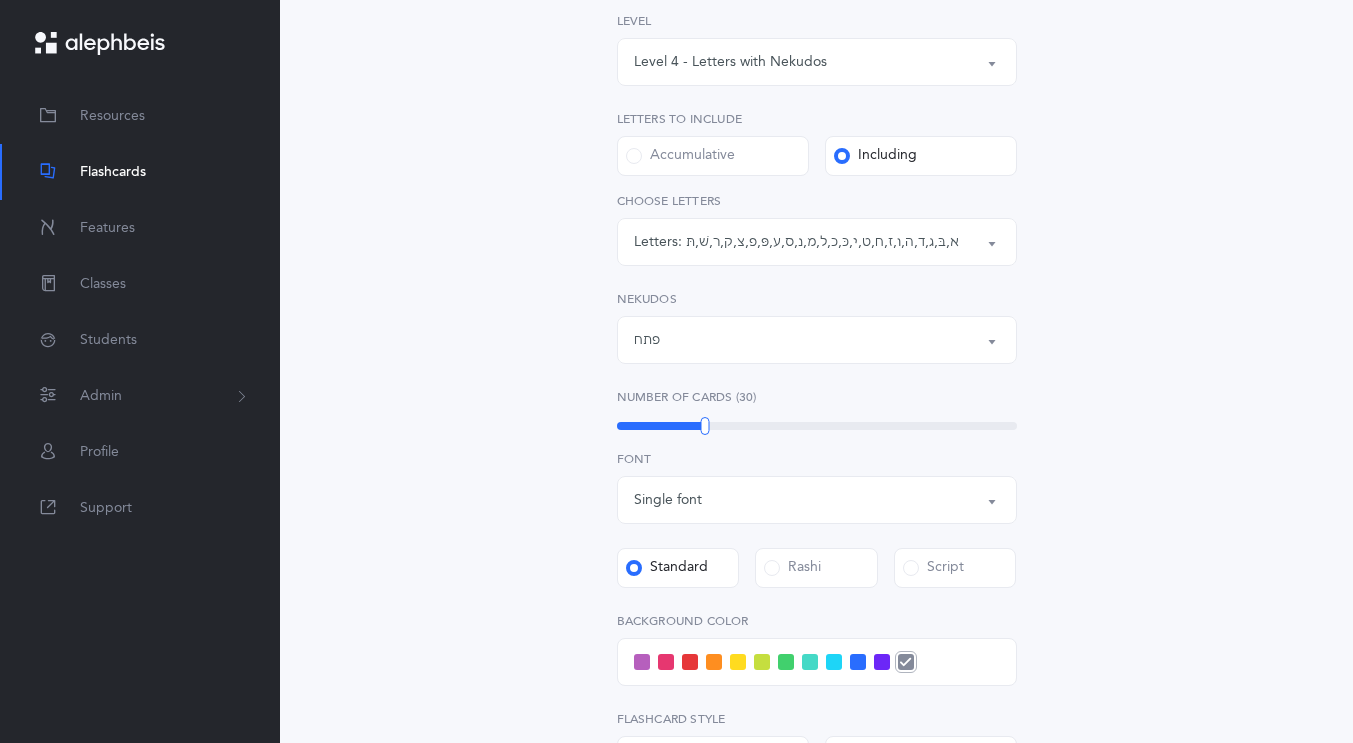 click on "פתח" at bounding box center (817, 340) 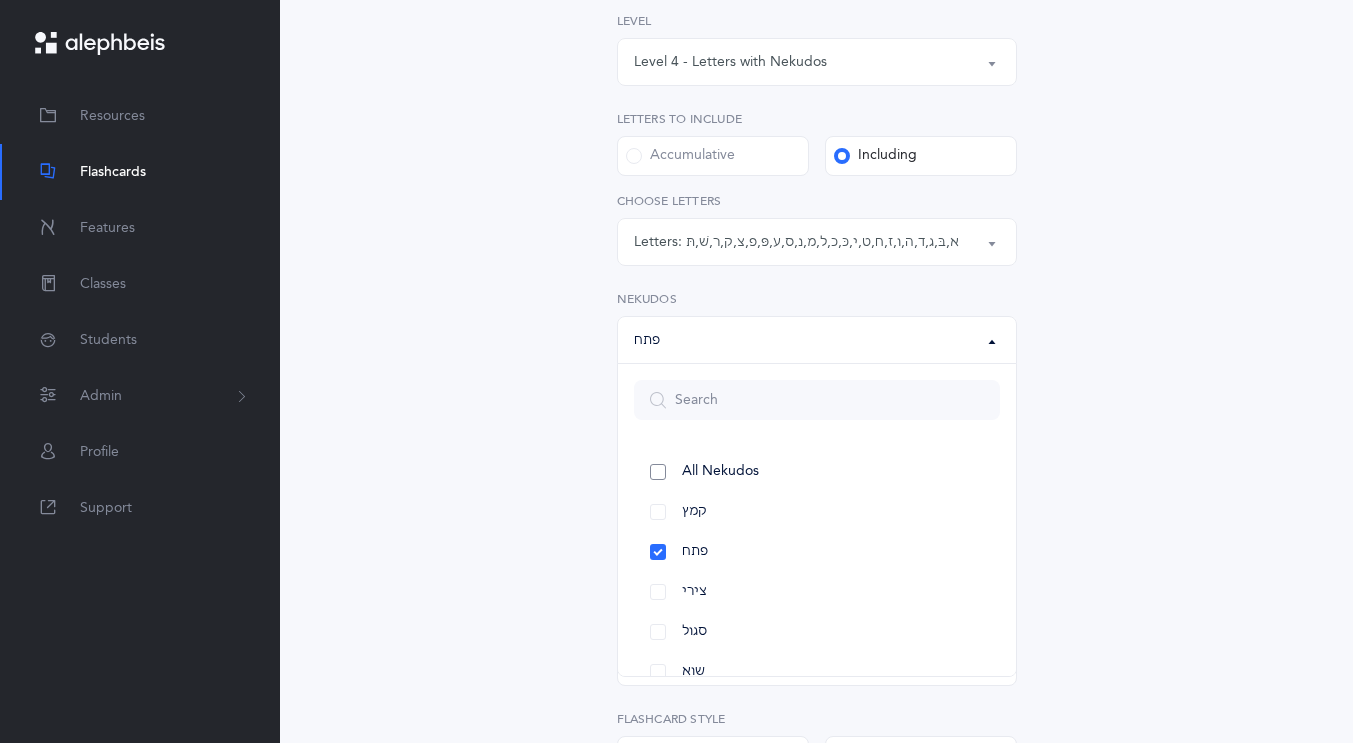click on "All Nekudos" at bounding box center [817, 472] 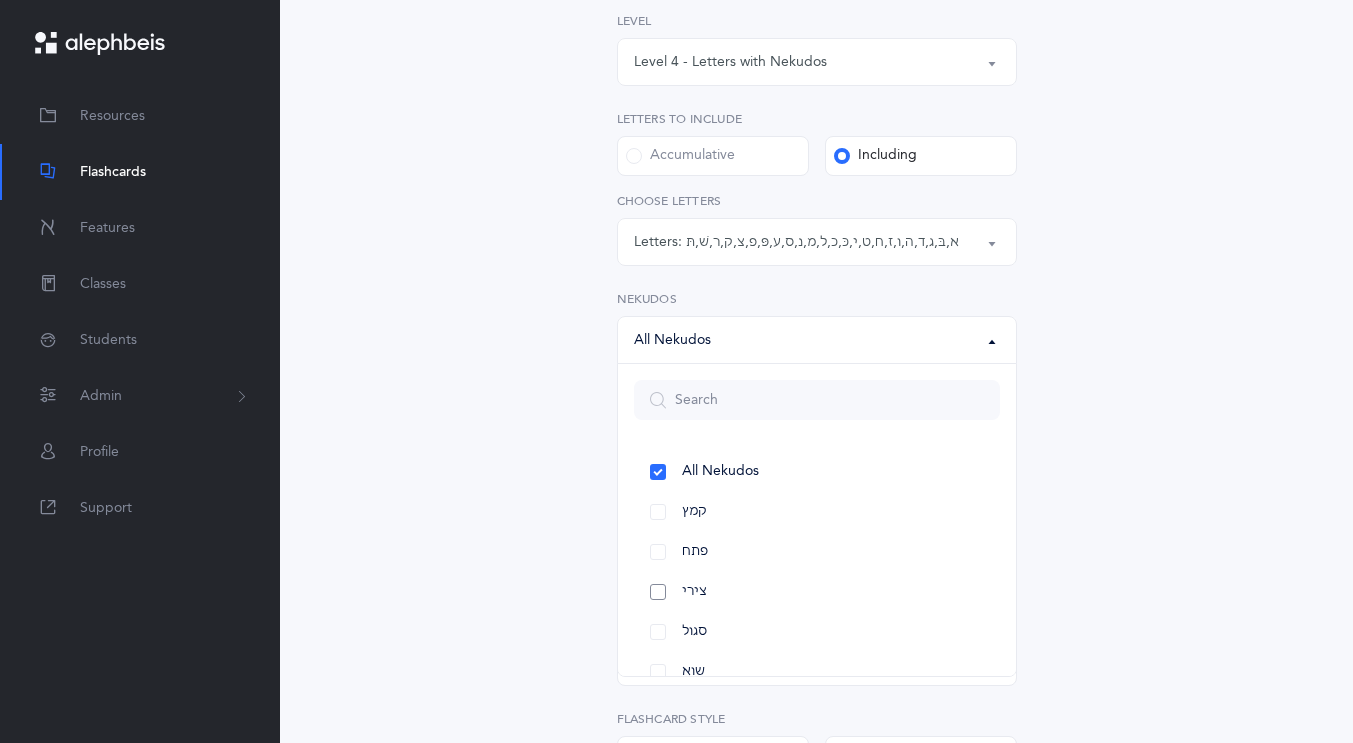 click on "צירי" at bounding box center [817, 592] 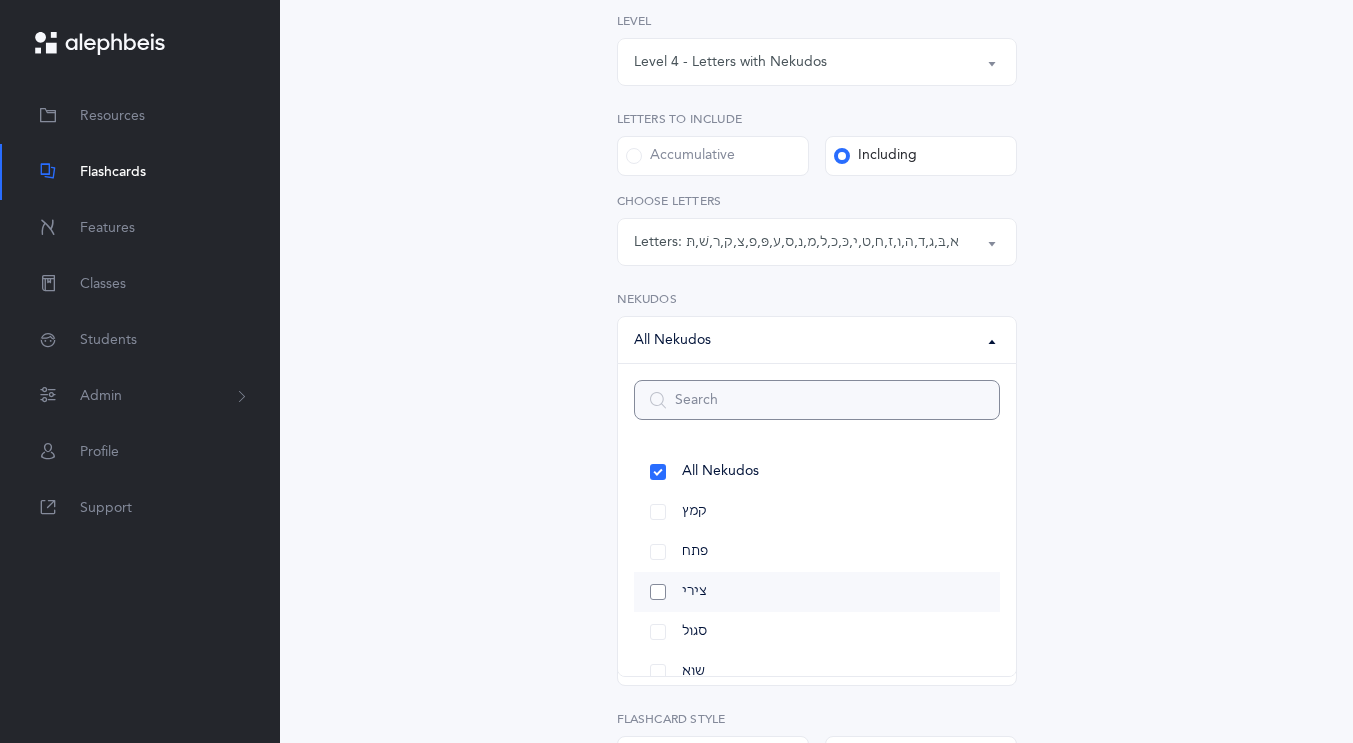 select on "30" 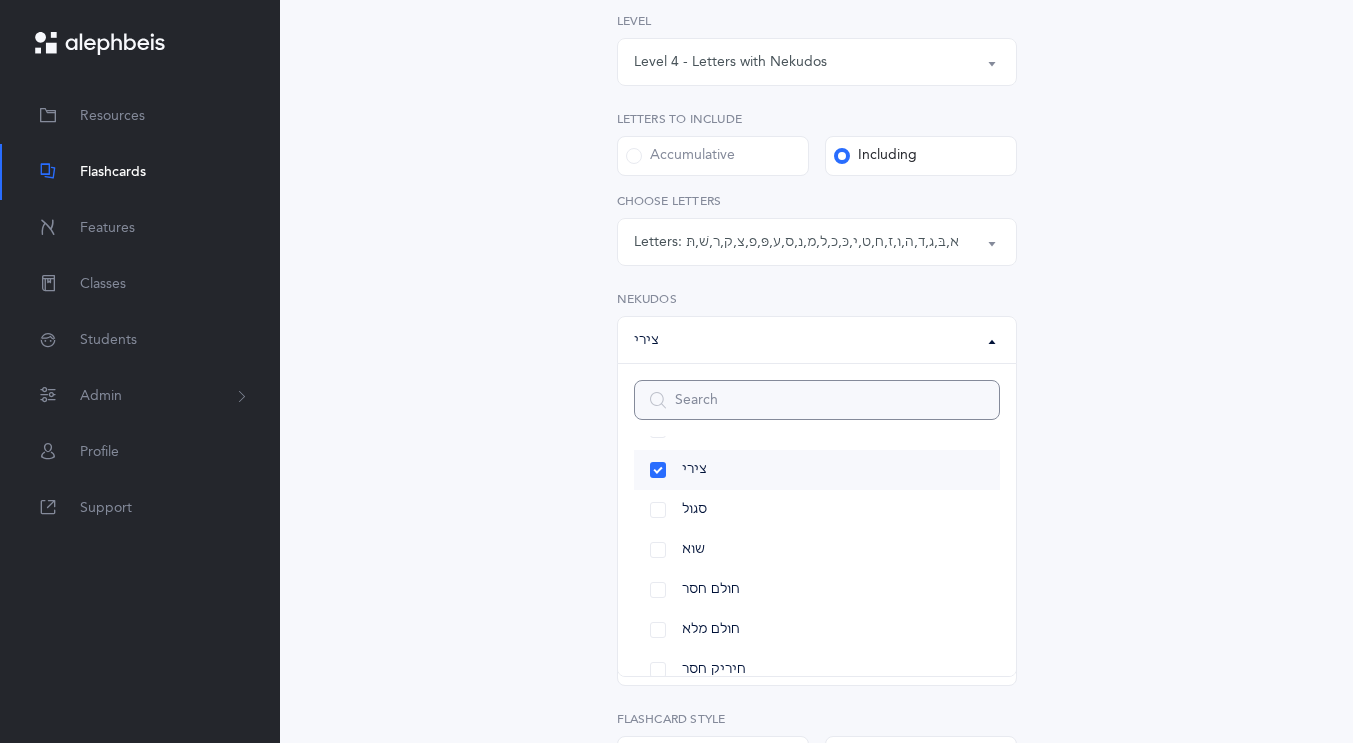 scroll, scrollTop: 152, scrollLeft: 0, axis: vertical 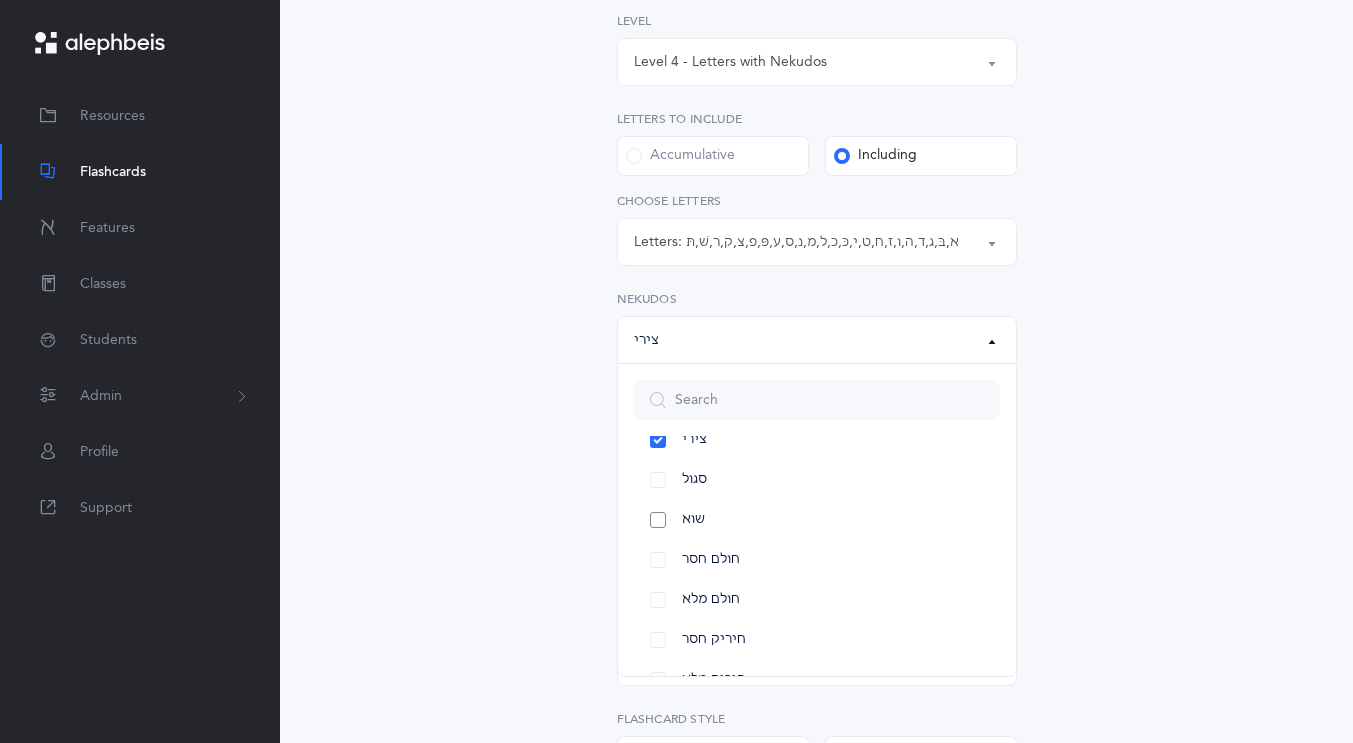 click on "שוא" at bounding box center [817, 520] 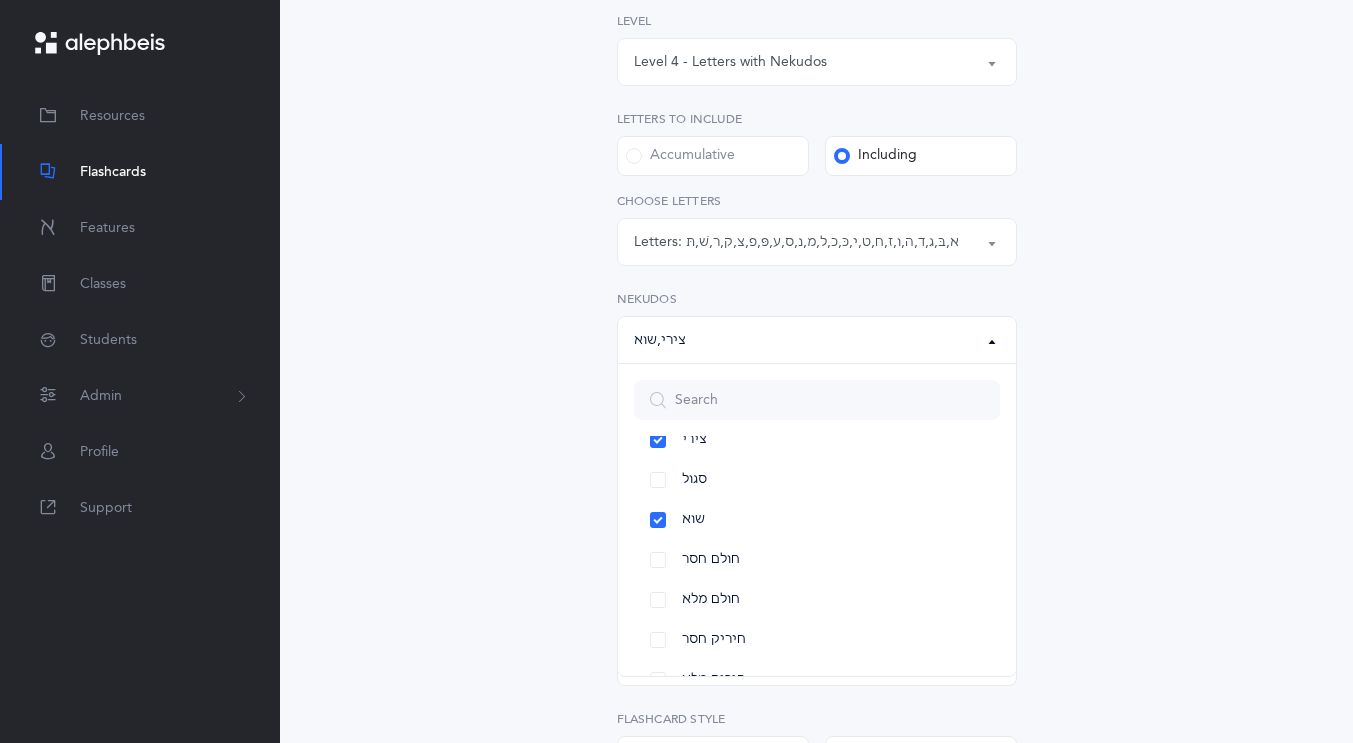 click on "Letters and Nekudos   Choose your Flashcards options         Level 1 - Letters only
Level 2 - Nekudos only
Level 3 - Letters and Nekudos
Level 4 - Letters with Nekudos
Level 4 - Letters with Nekudos   Level 1 - Letters only
Level 2 - Nekudos only
Level 3 - Letters and Nekudos
Level 4 - Letters with Nekudos
Level
Letters to include
Accumulative
Including
All Letters
א
בּ
ב
ג
ד
ה
ו
ז
ח
ט
י
כּ
כ
ל
מ
נ
ס
ע
פּ
פ
צ
ק
ר
שׁ
שׂ
תּ
ת
Letters: א ,  בּ ,  ג ,  ד ,  ה ,  ו ,  ז ,  ח ,  ט ,  י ,  כּ ,  כ ,  ל ,  מ ,  נ ,  ס ,  ע ,  פּ ,  פ ,  צ ,  ק ,  ר ,  שׁ ,  תּ
All Letters
א
בּ
ב
ג
ד
ה
ו
ז
ח
ט
י
כּ
כ
ל
מ
נ
ס
ע
פּ
פ
צ
ק
ר
שׁ
שׂ
תּ
ת
Choose letters
All Nekudos
קמץ
פתח
צירי
סגול" at bounding box center (817, 474) 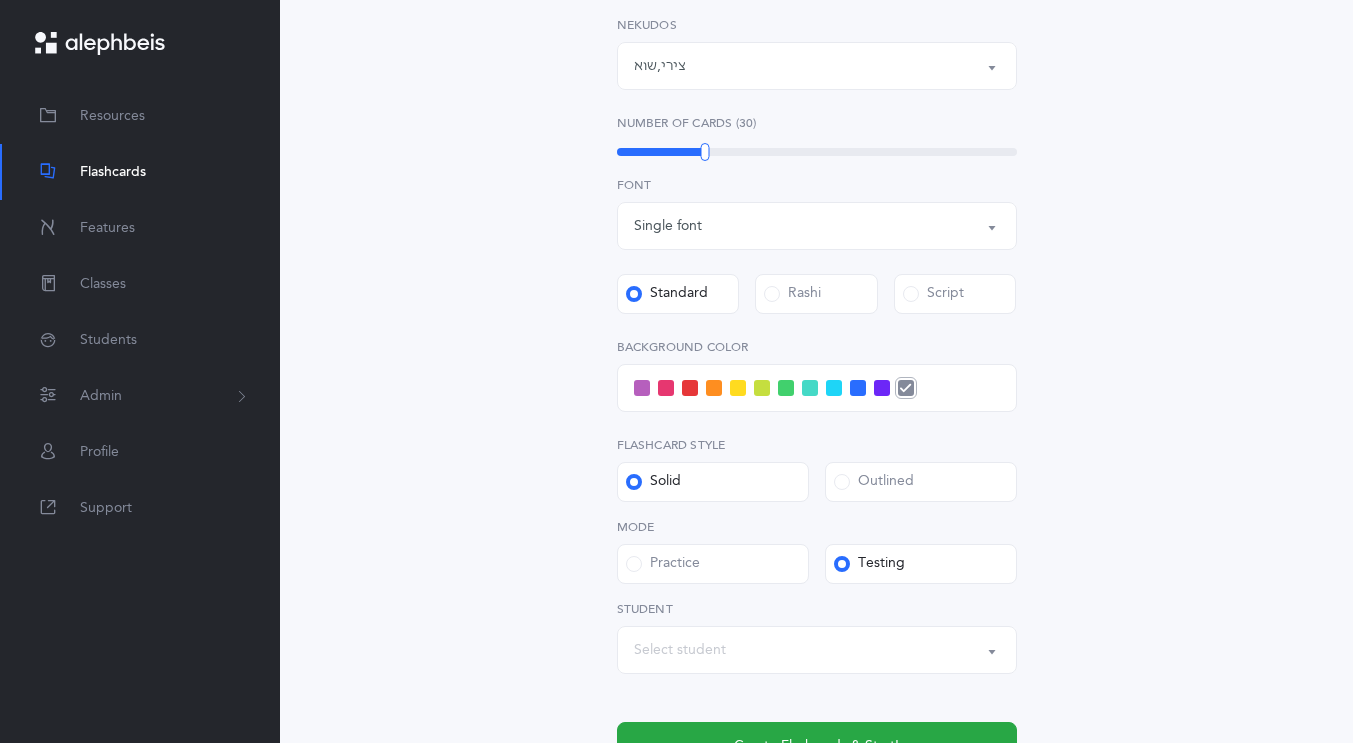 scroll, scrollTop: 582, scrollLeft: 0, axis: vertical 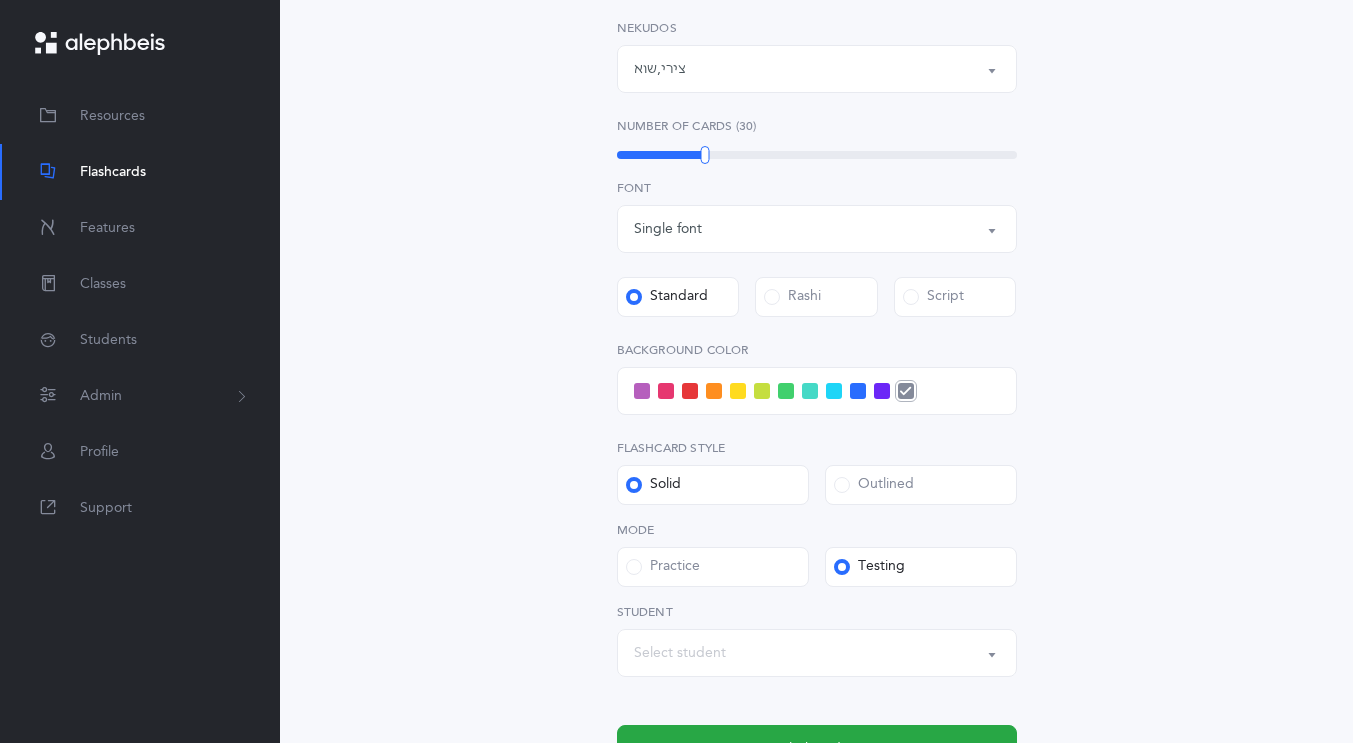click on "Select student" at bounding box center (680, 653) 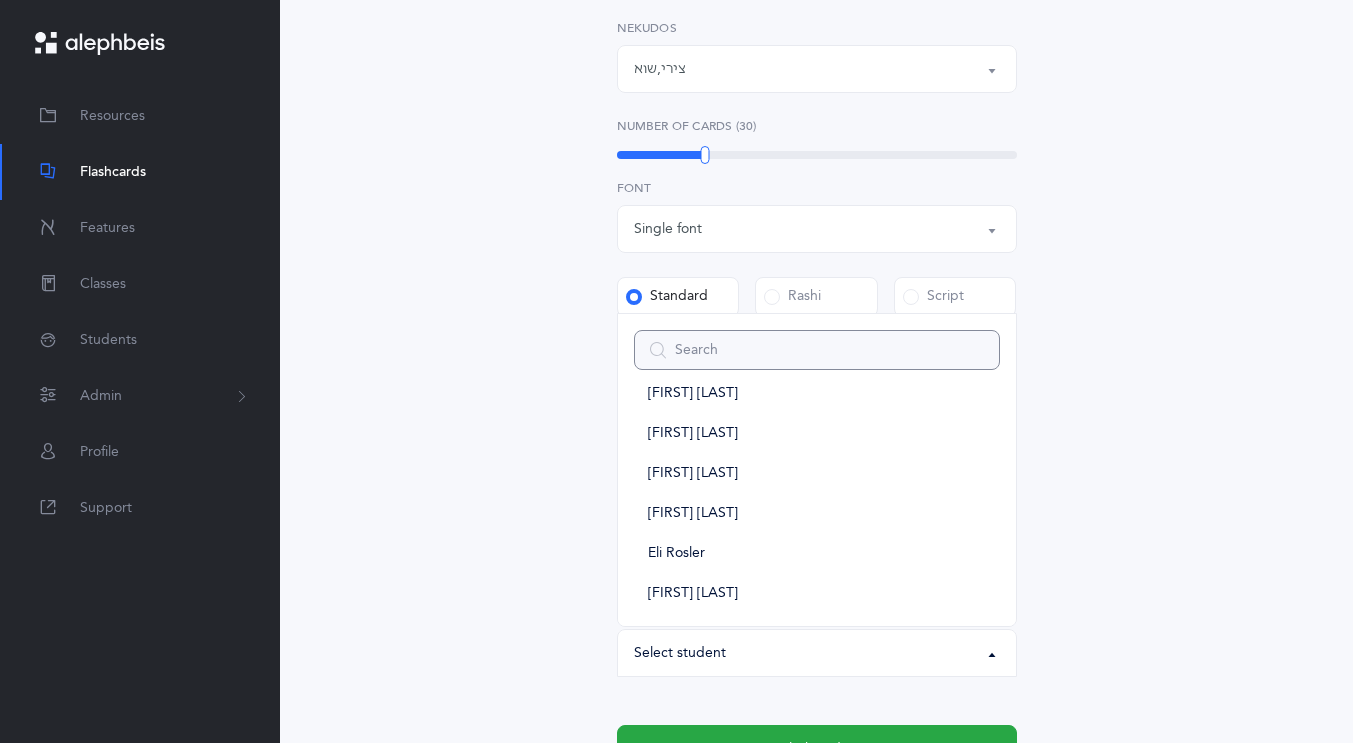 scroll, scrollTop: 187, scrollLeft: 0, axis: vertical 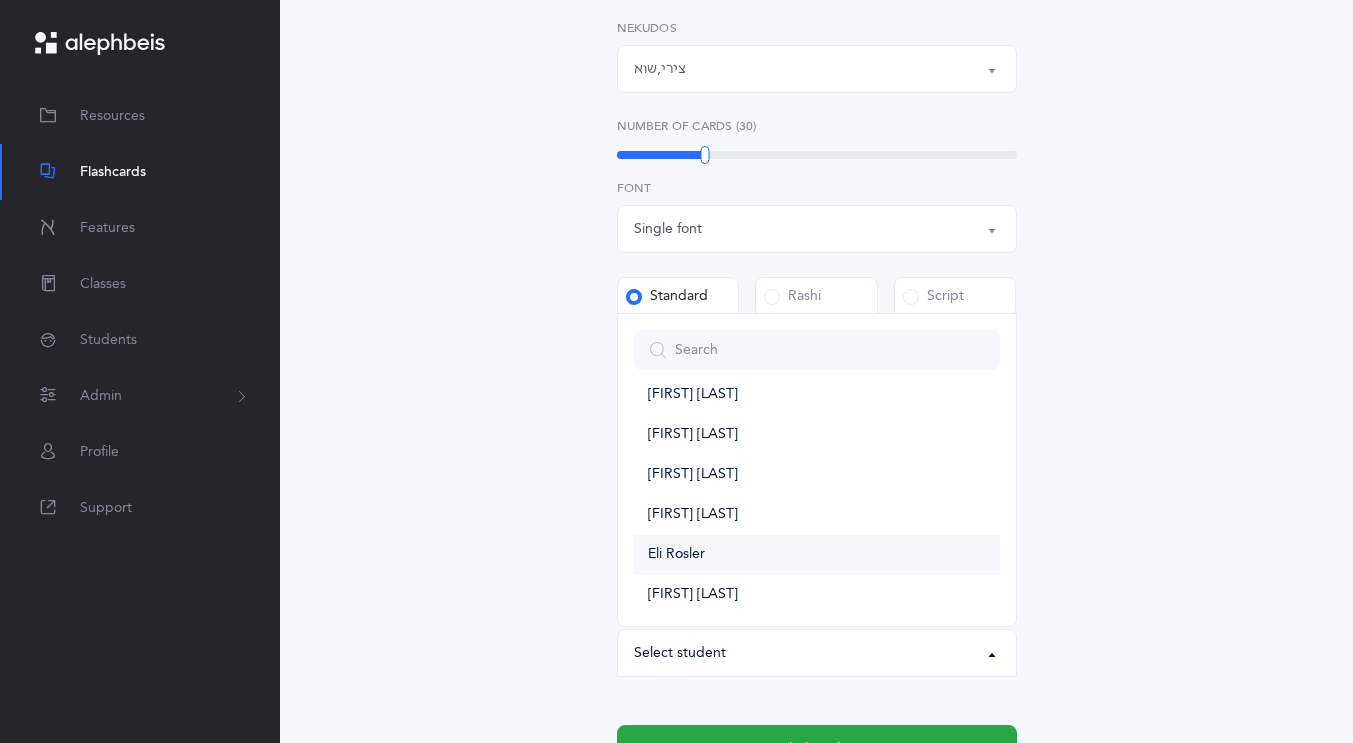 click on "Eli Rosler" at bounding box center (817, 555) 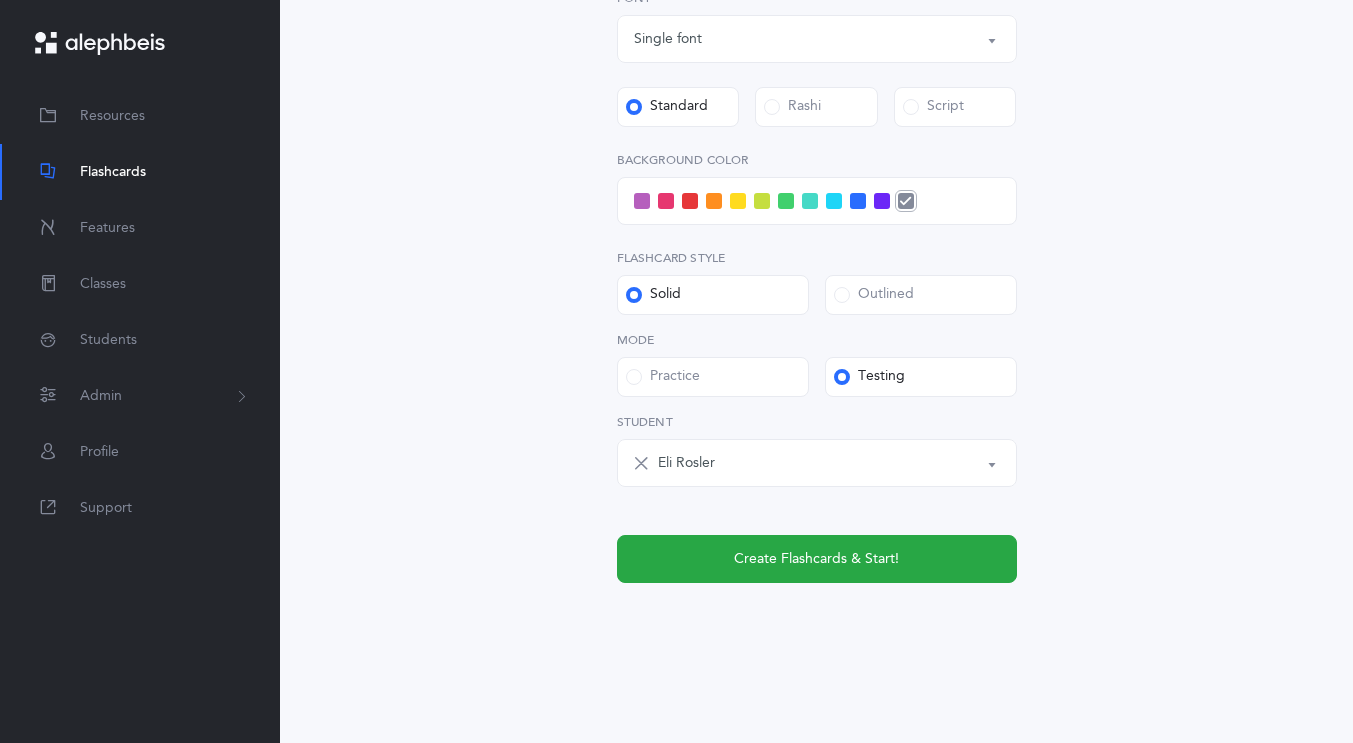 scroll, scrollTop: 769, scrollLeft: 0, axis: vertical 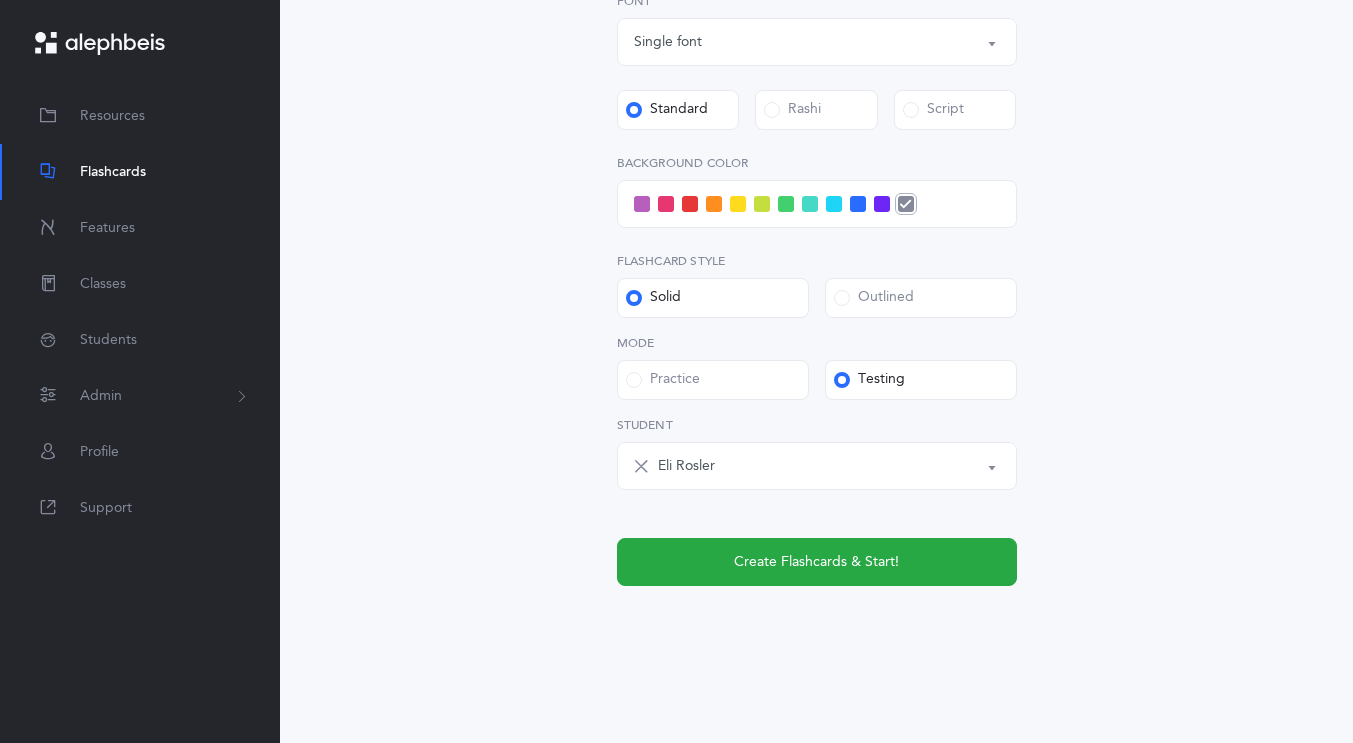 click at bounding box center [858, 204] 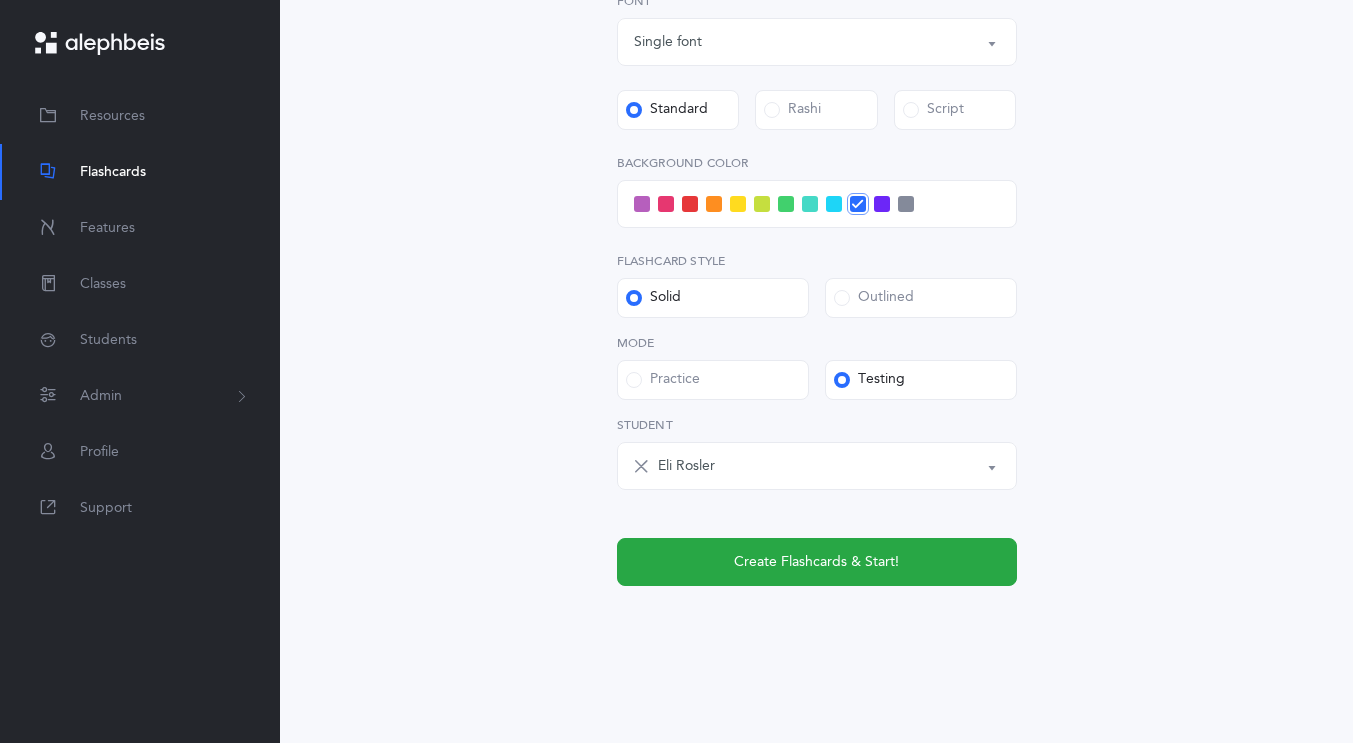 click at bounding box center (834, 204) 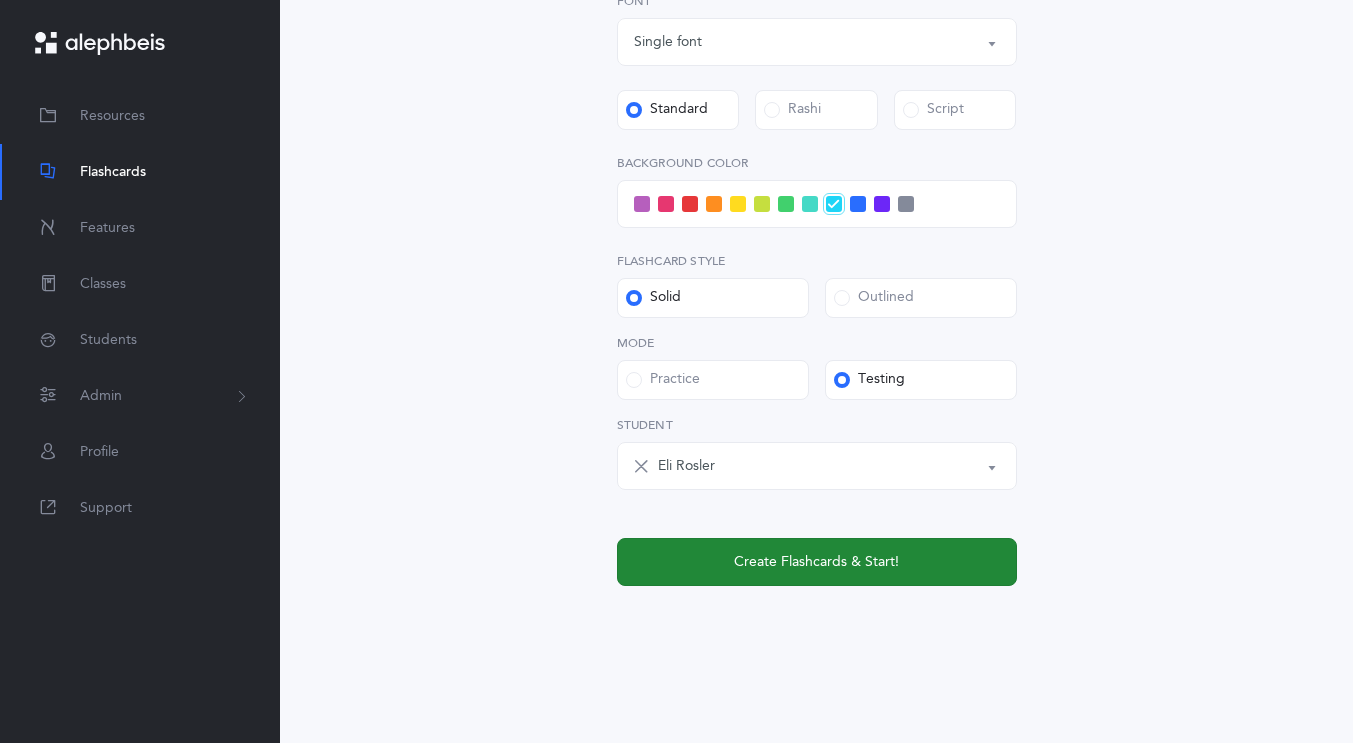 click on "Create Flashcards & Start!" at bounding box center [816, 562] 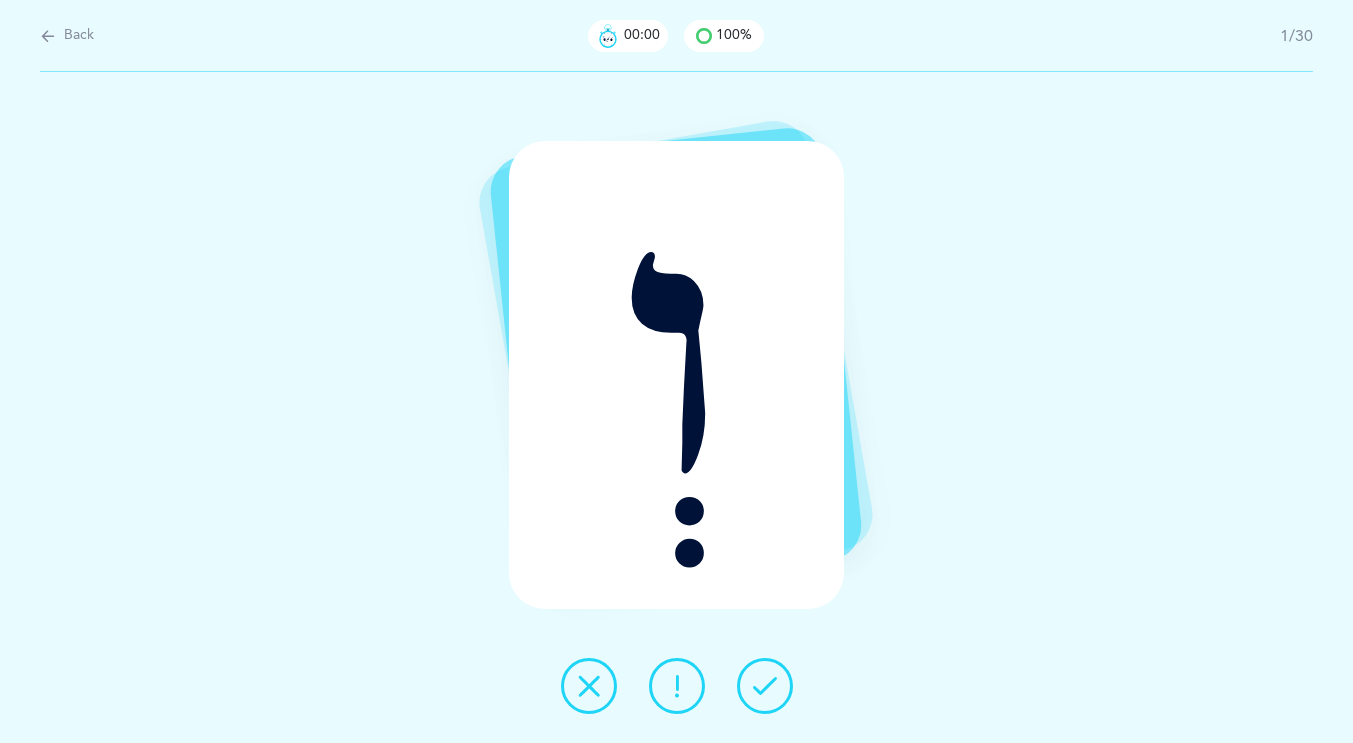 scroll, scrollTop: 0, scrollLeft: 0, axis: both 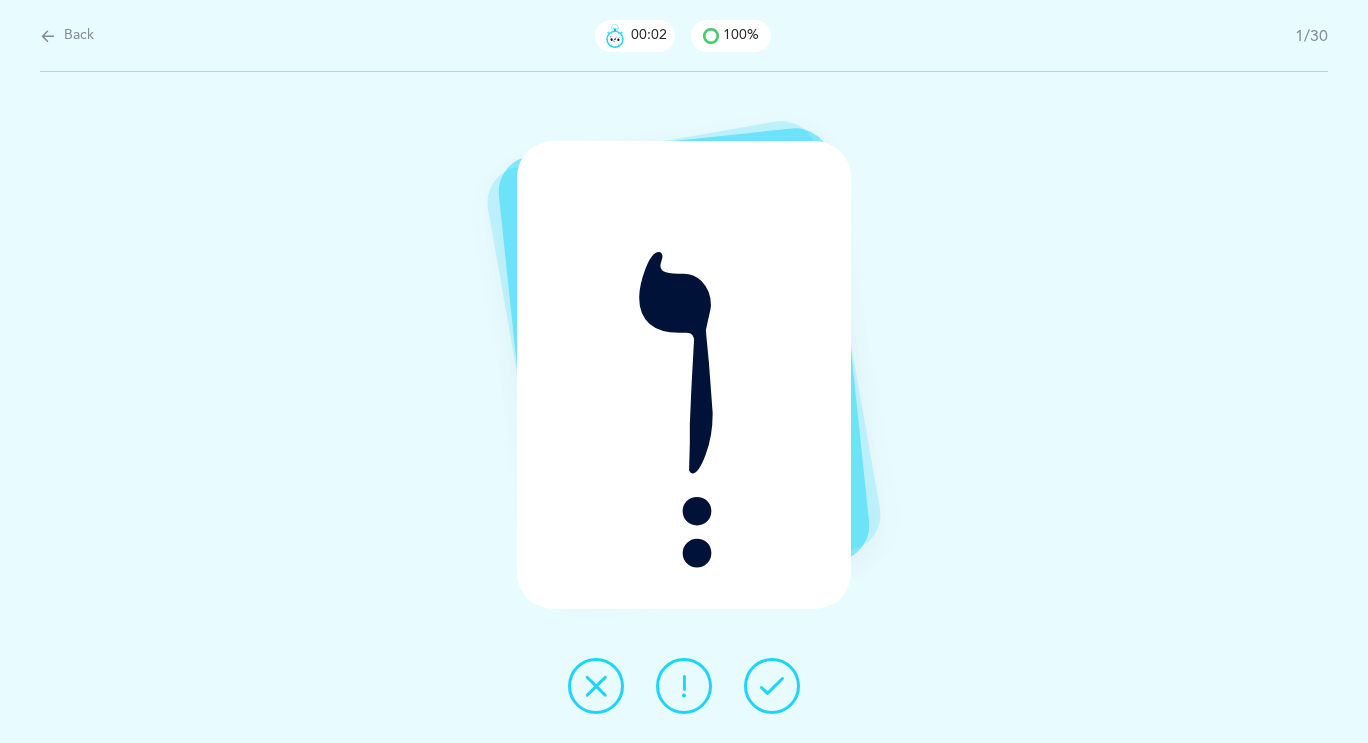click at bounding box center (48, 36) 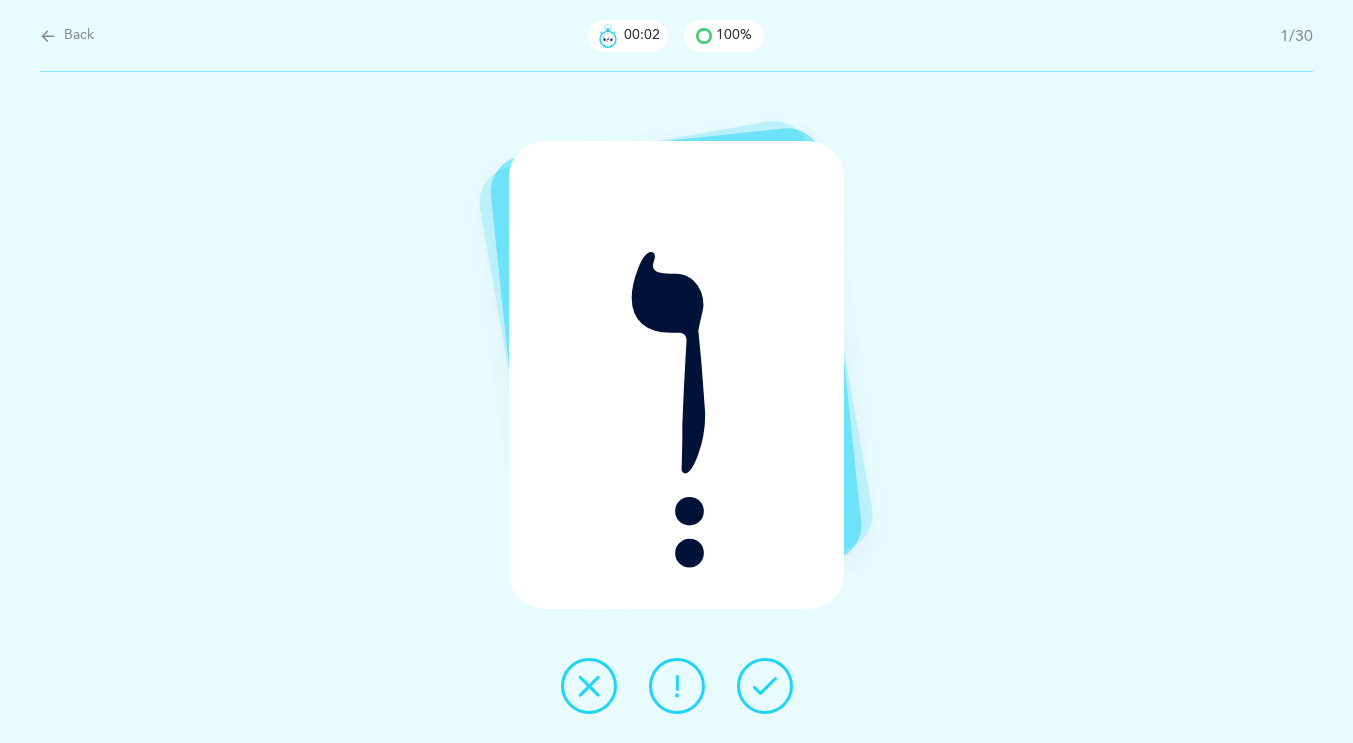select on "4" 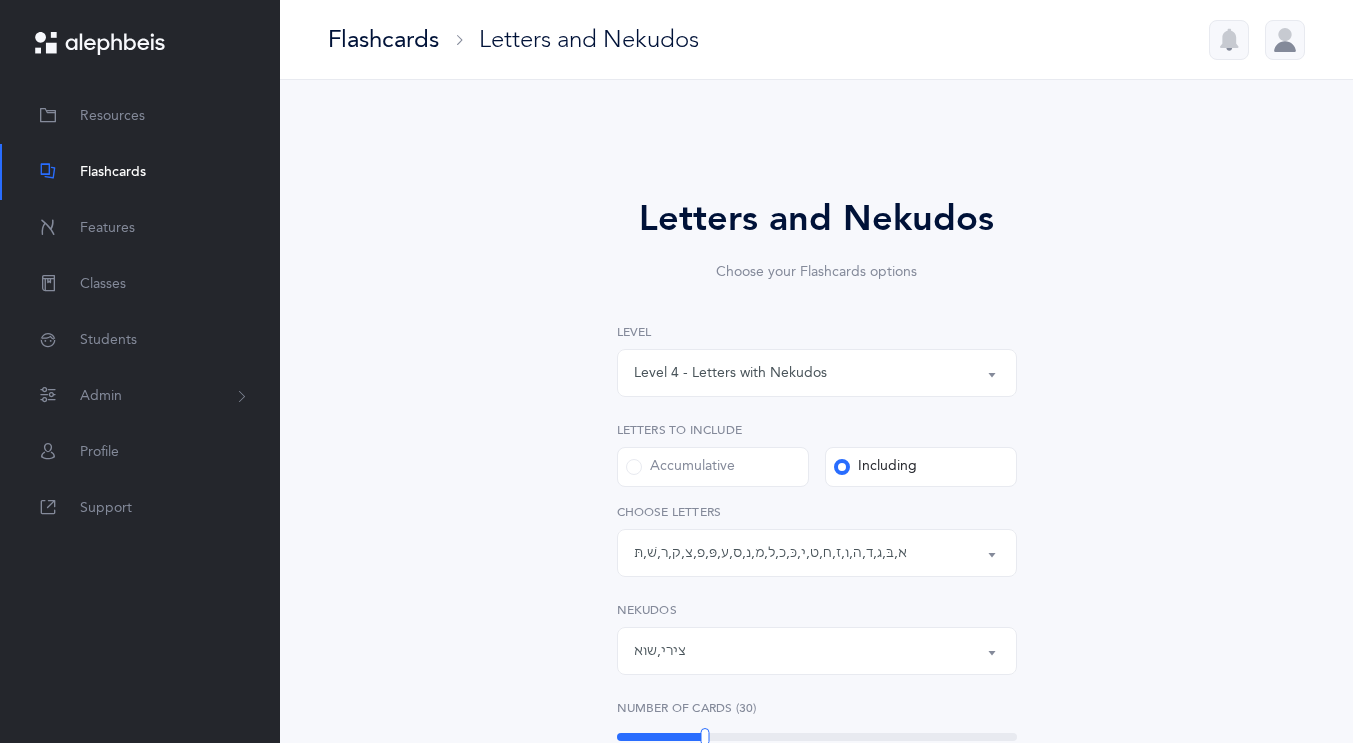 scroll, scrollTop: 30, scrollLeft: 0, axis: vertical 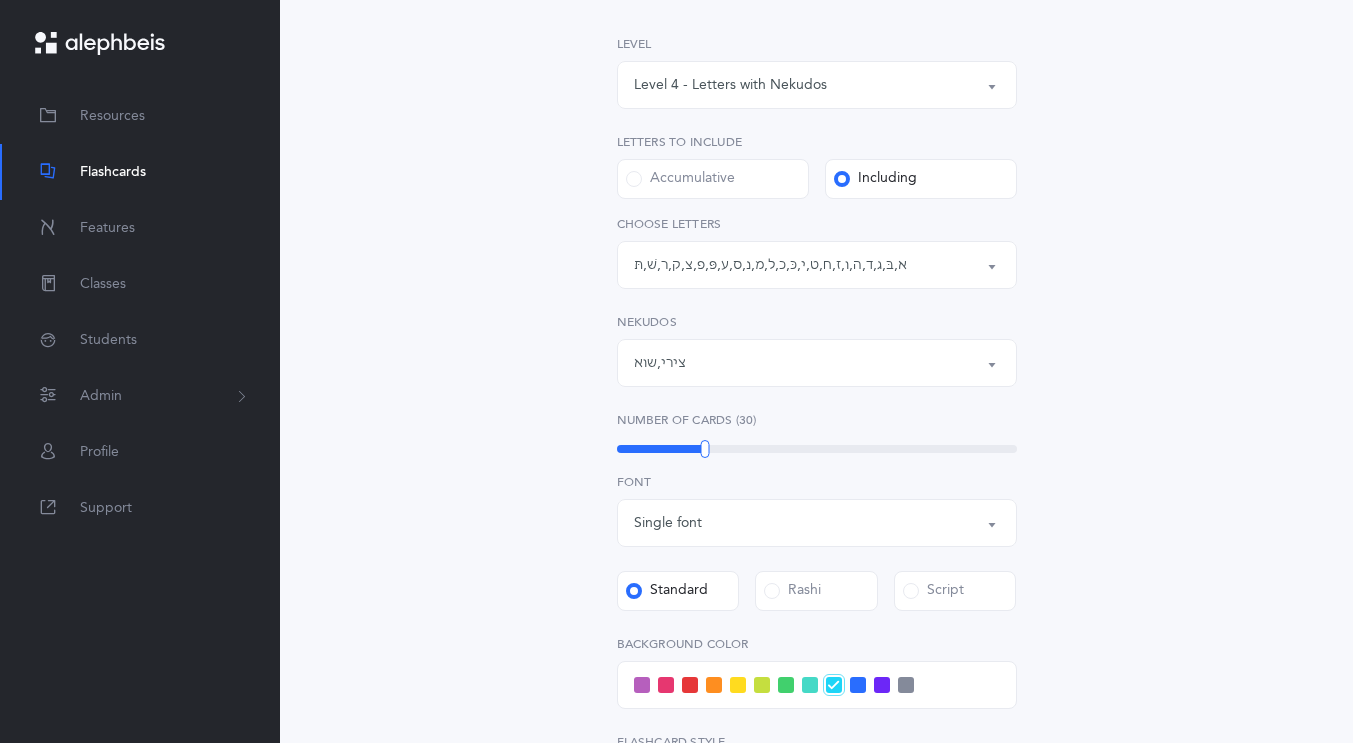 click on "צירי ,  שוא" at bounding box center [660, 363] 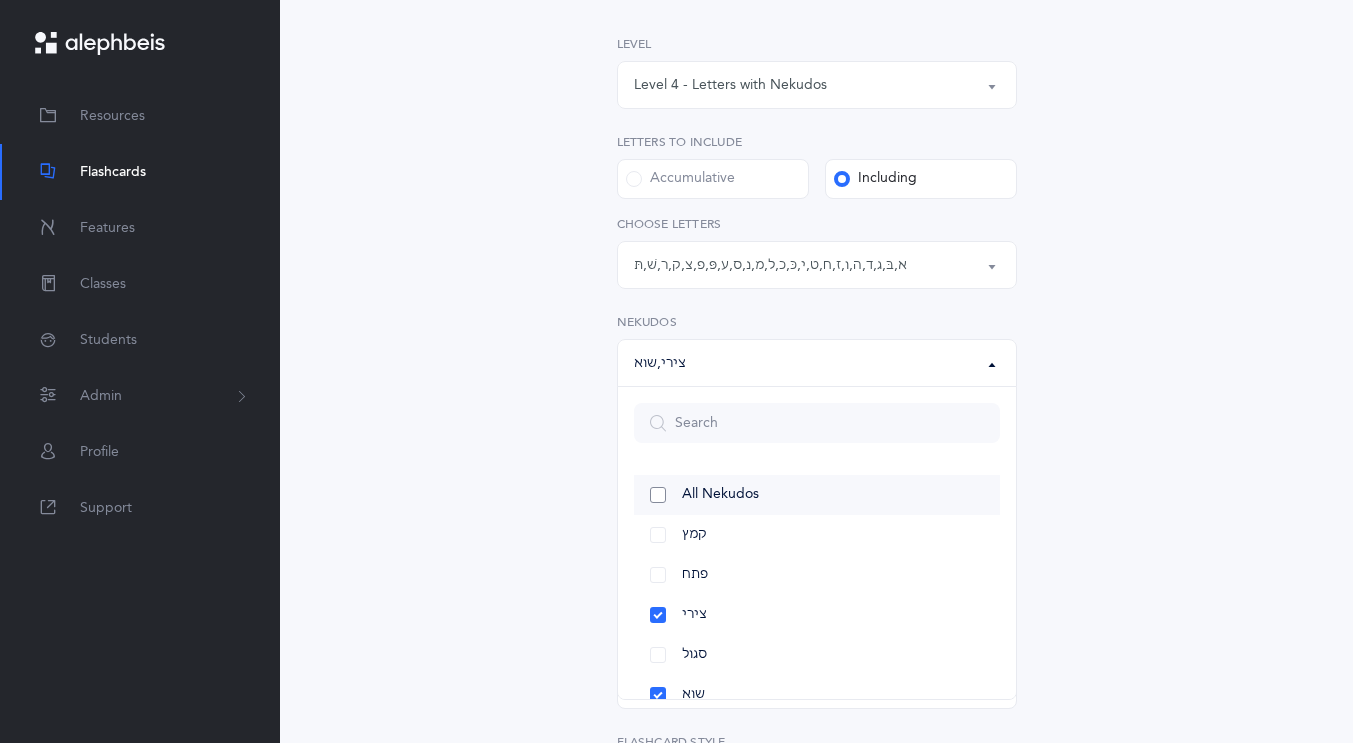 click on "All Nekudos" at bounding box center [817, 495] 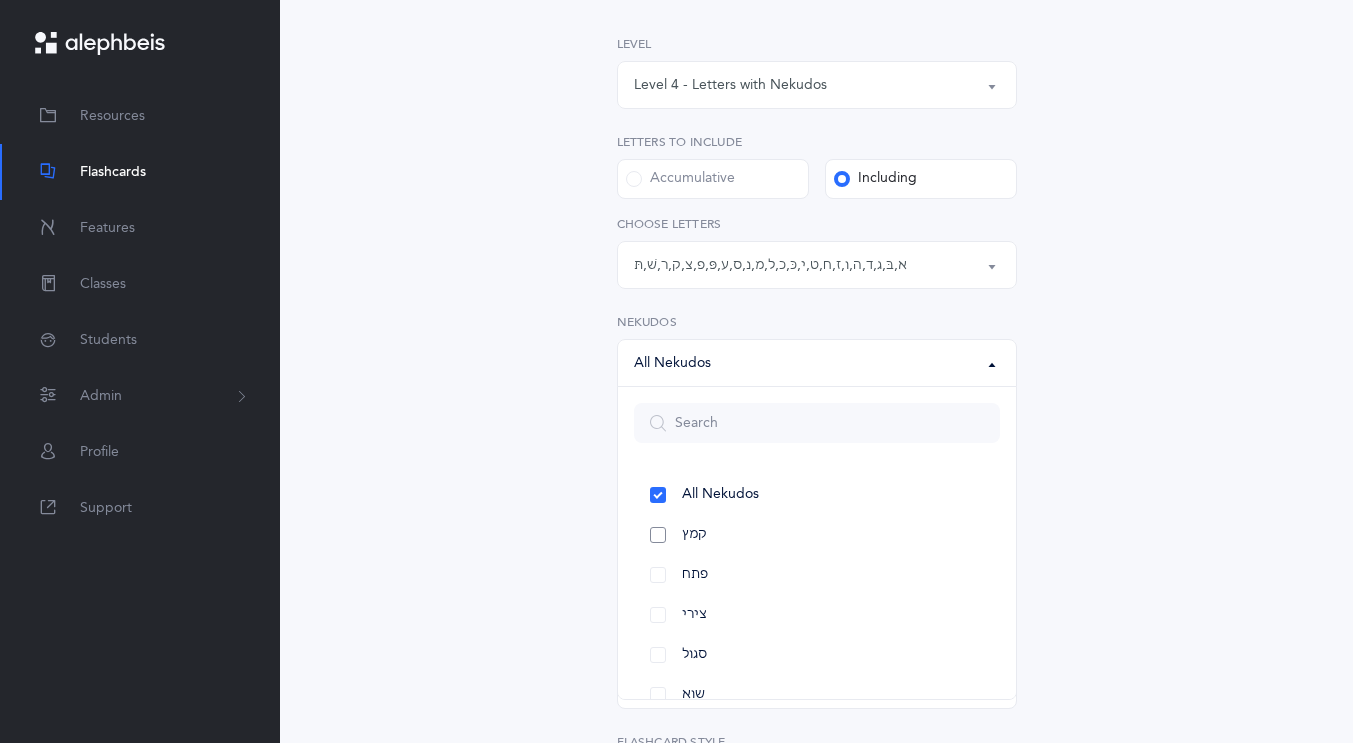 click on "קמץ" at bounding box center (817, 535) 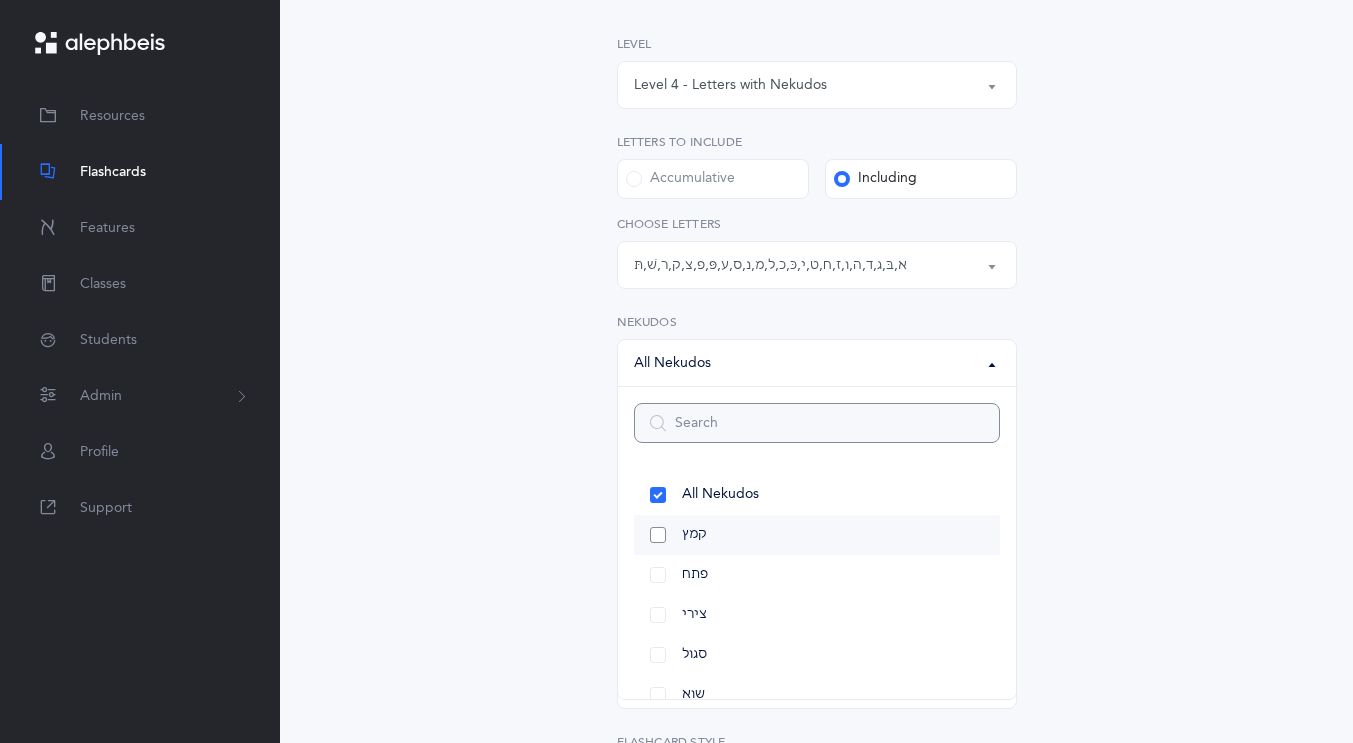 select on "28" 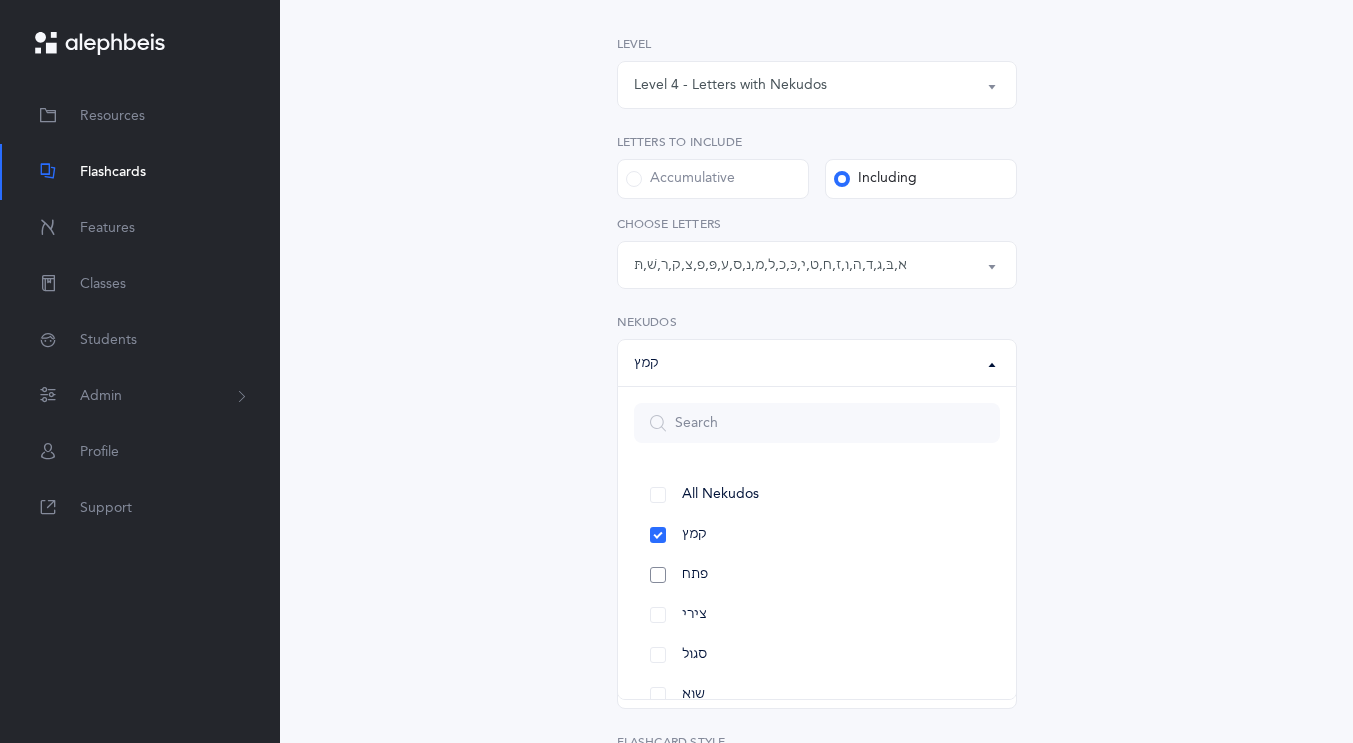 click on "פתח" at bounding box center [817, 575] 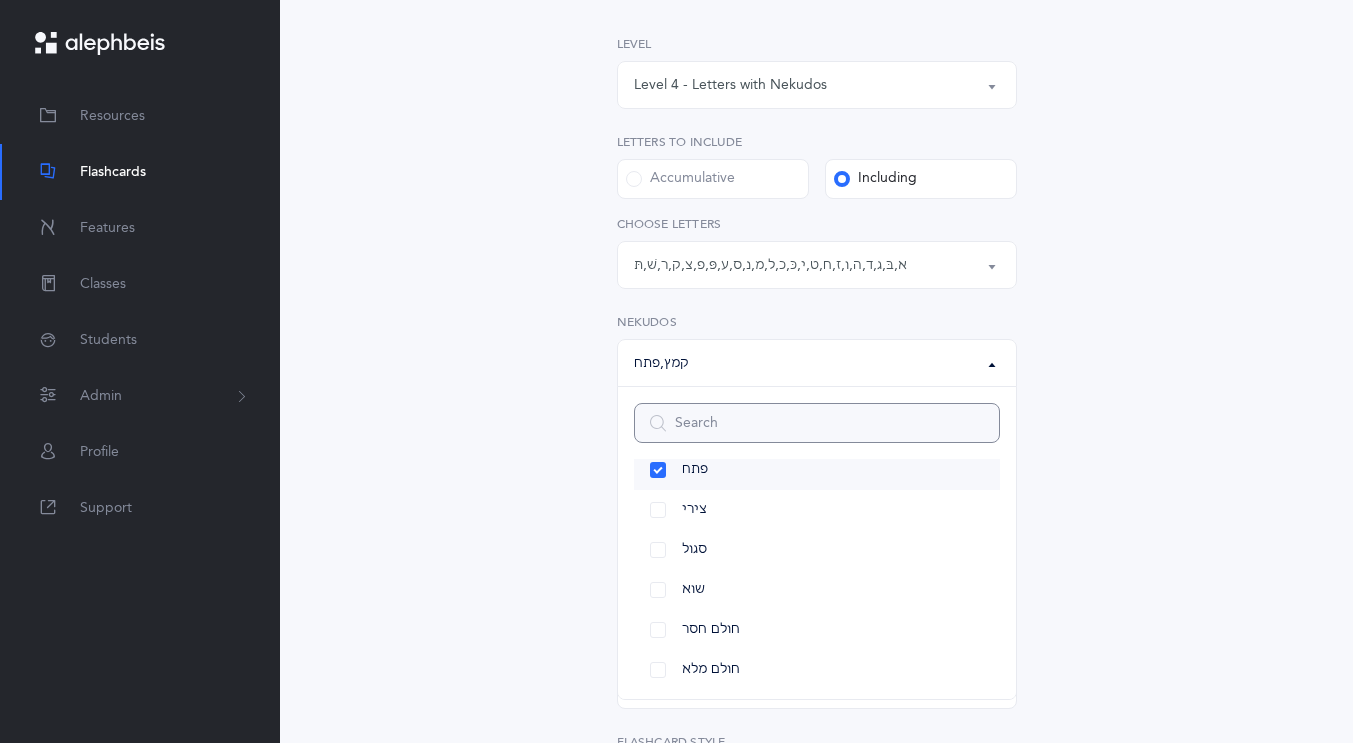 scroll, scrollTop: 117, scrollLeft: 0, axis: vertical 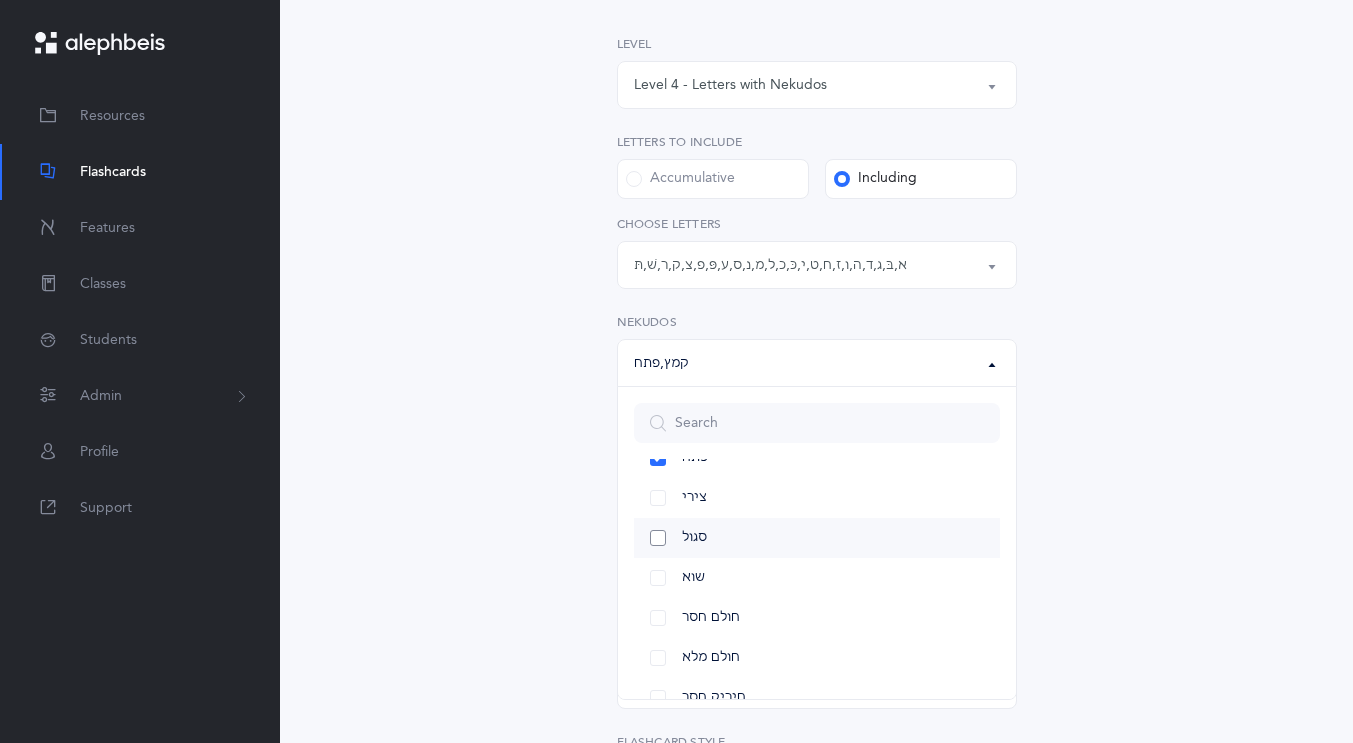 click on "סגול" at bounding box center [817, 538] 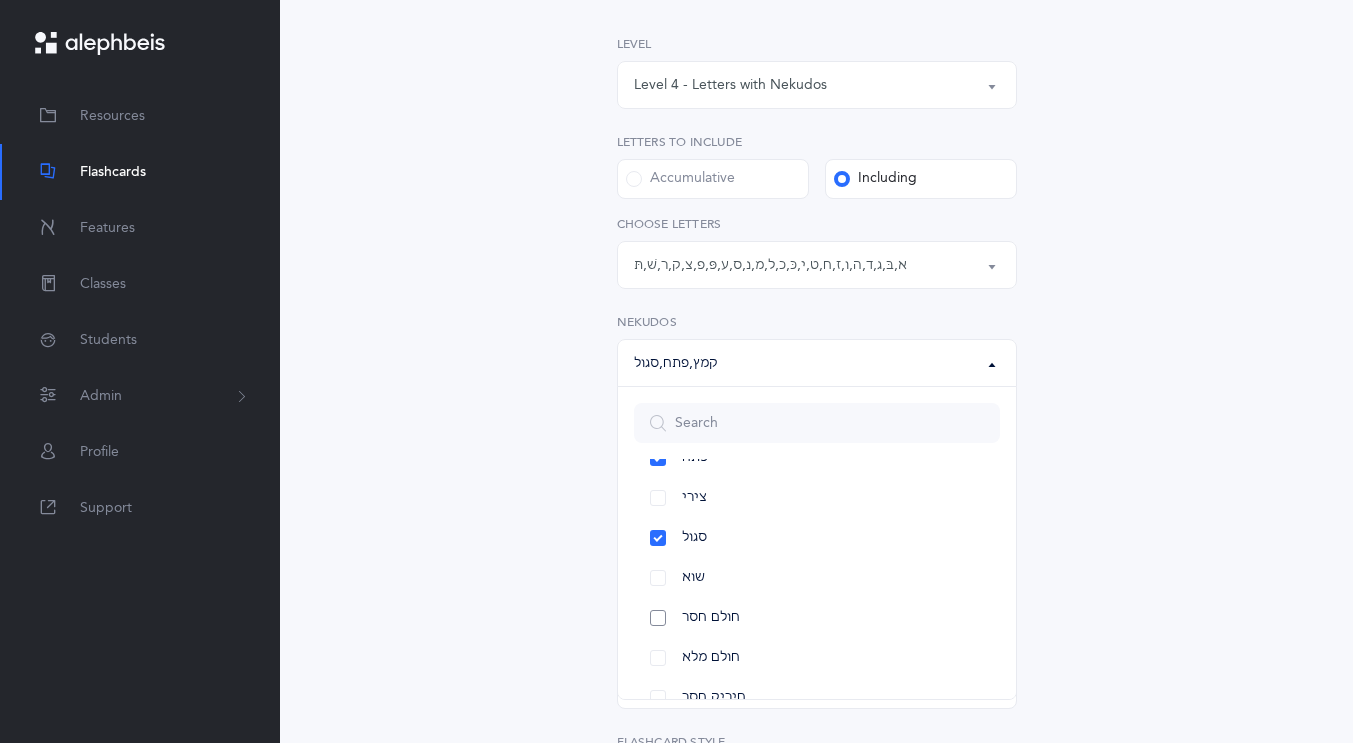 click on "חולם חסר" at bounding box center (817, 618) 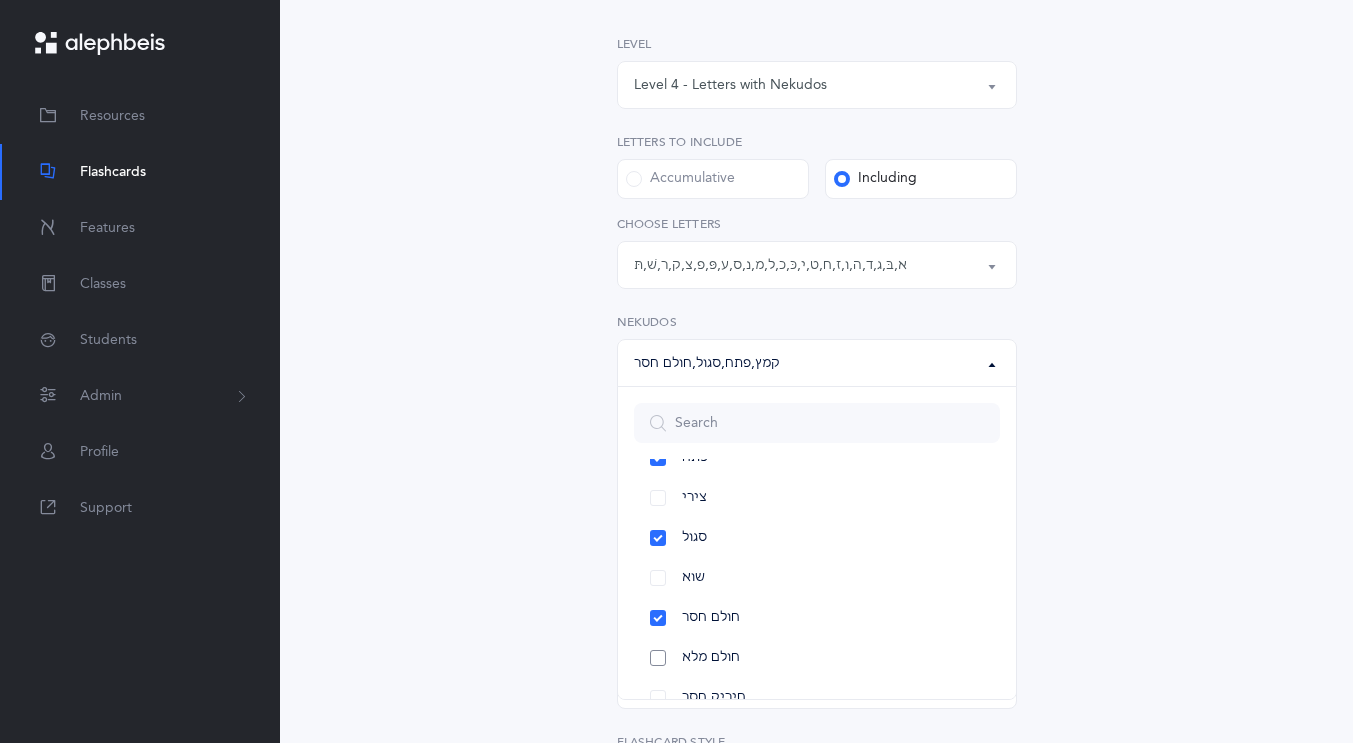 click on "חולם מלא" at bounding box center (817, 658) 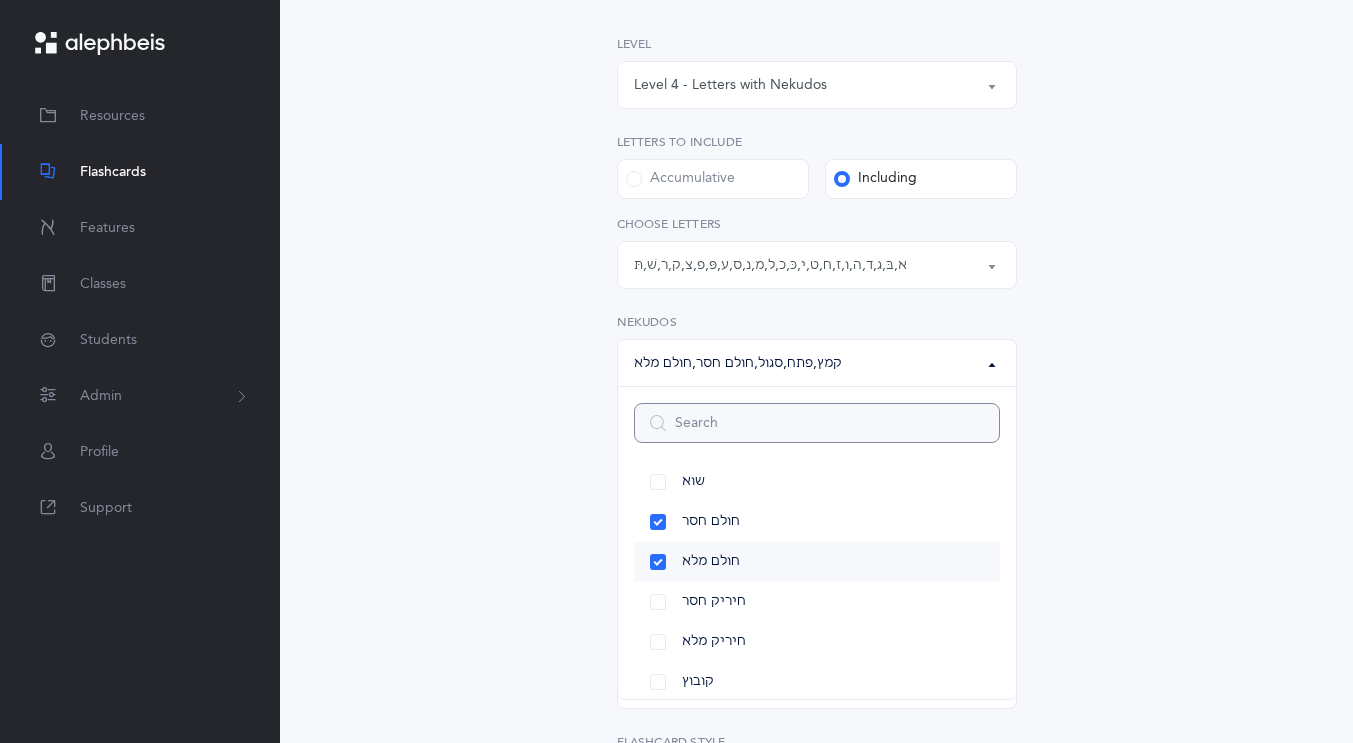 scroll, scrollTop: 247, scrollLeft: 0, axis: vertical 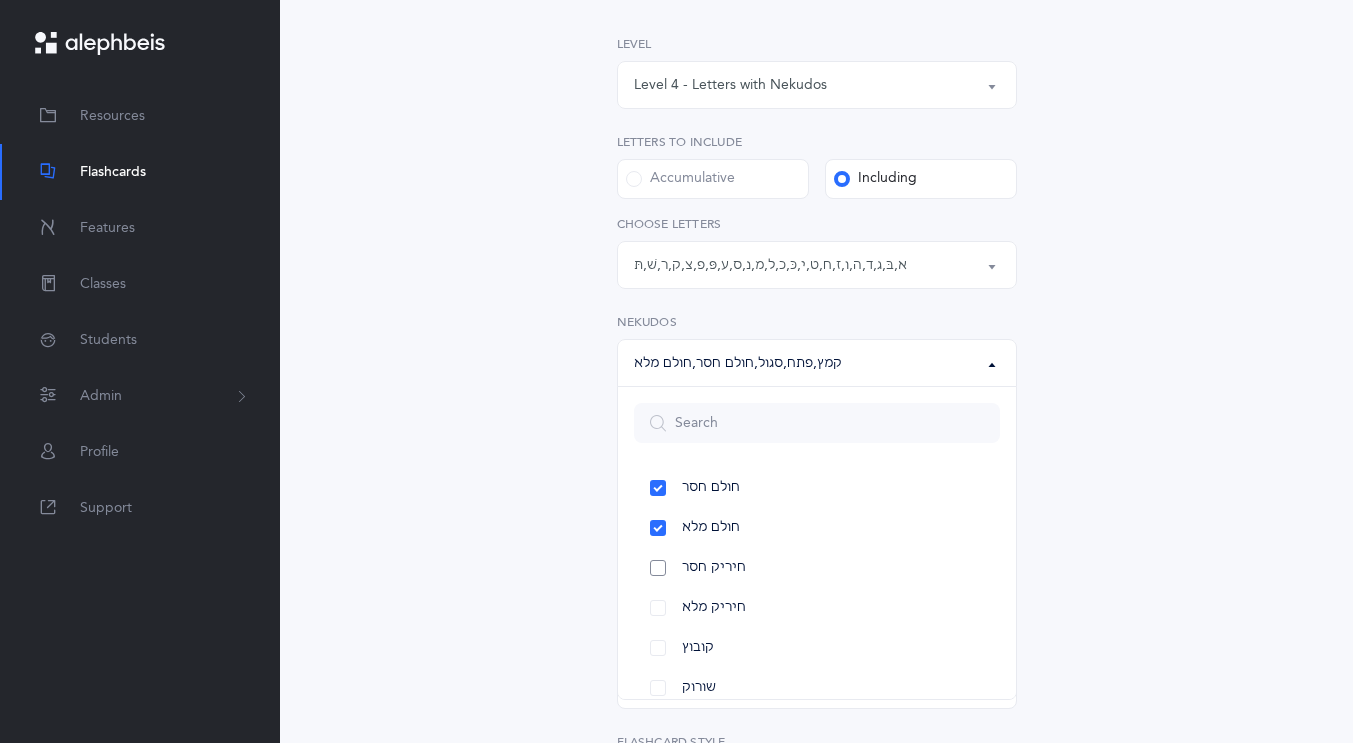 click on "חיריק חסר" at bounding box center (817, 568) 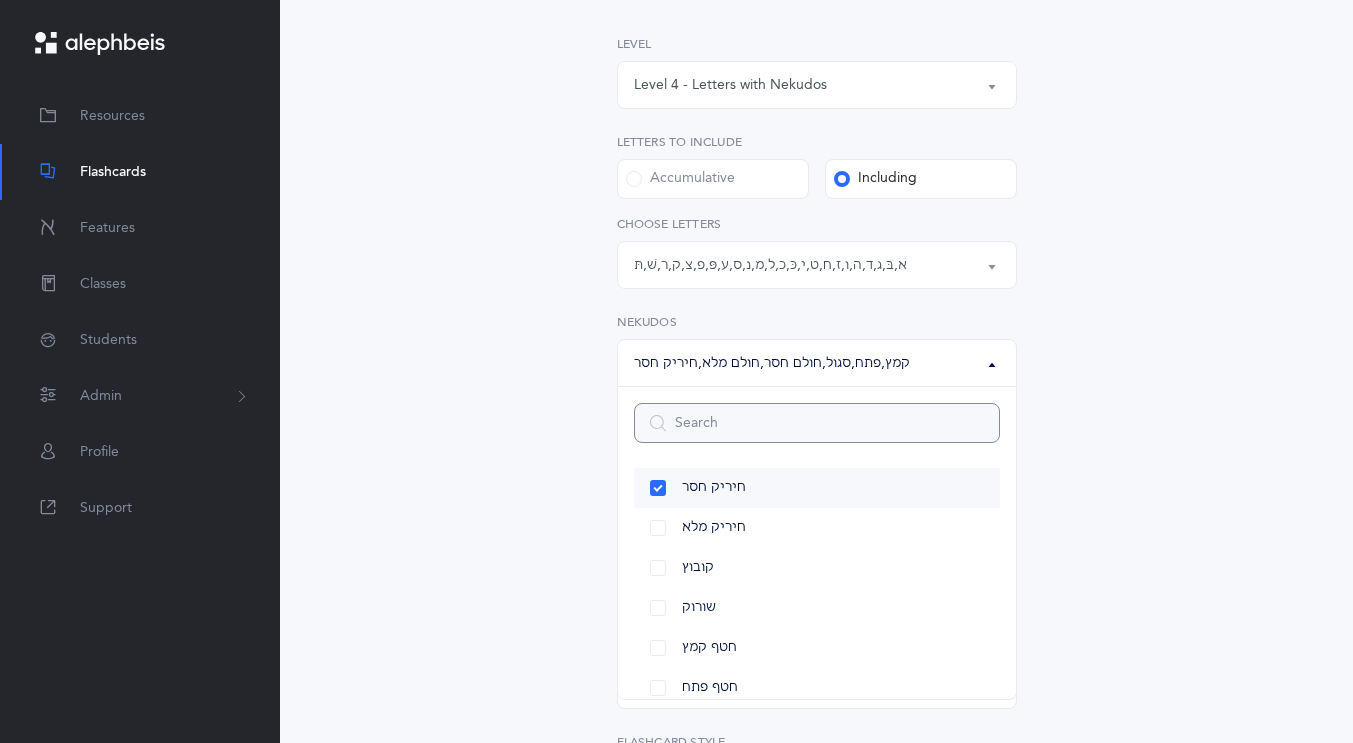scroll, scrollTop: 332, scrollLeft: 0, axis: vertical 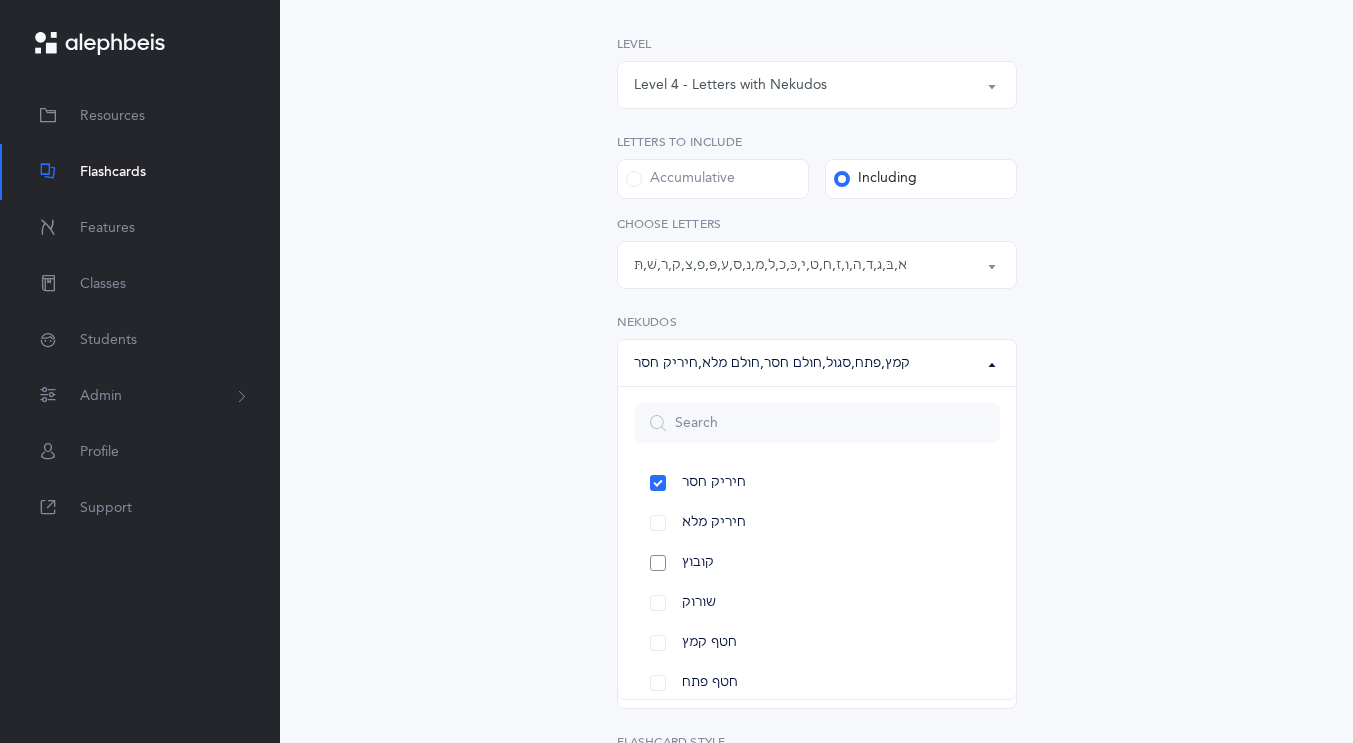 click on "קובוץ" at bounding box center (817, 563) 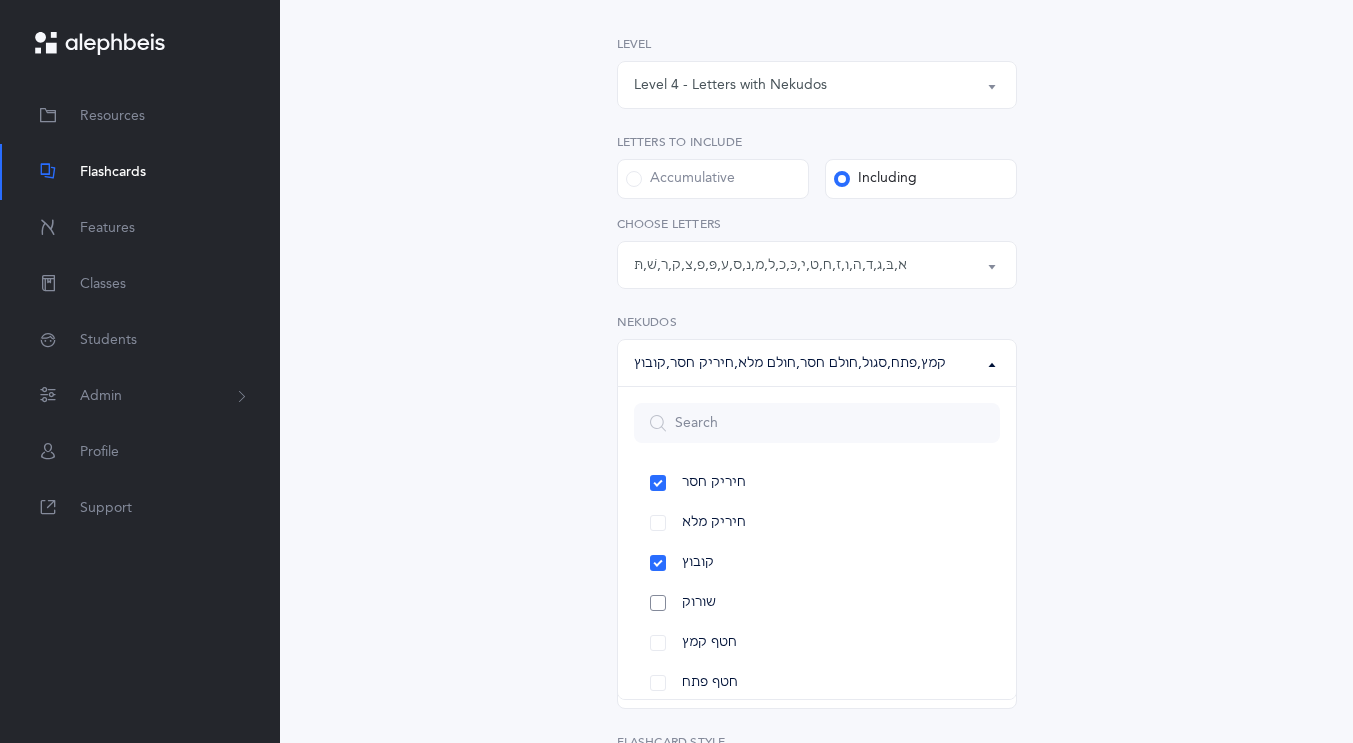 click on "שורוק" at bounding box center [817, 603] 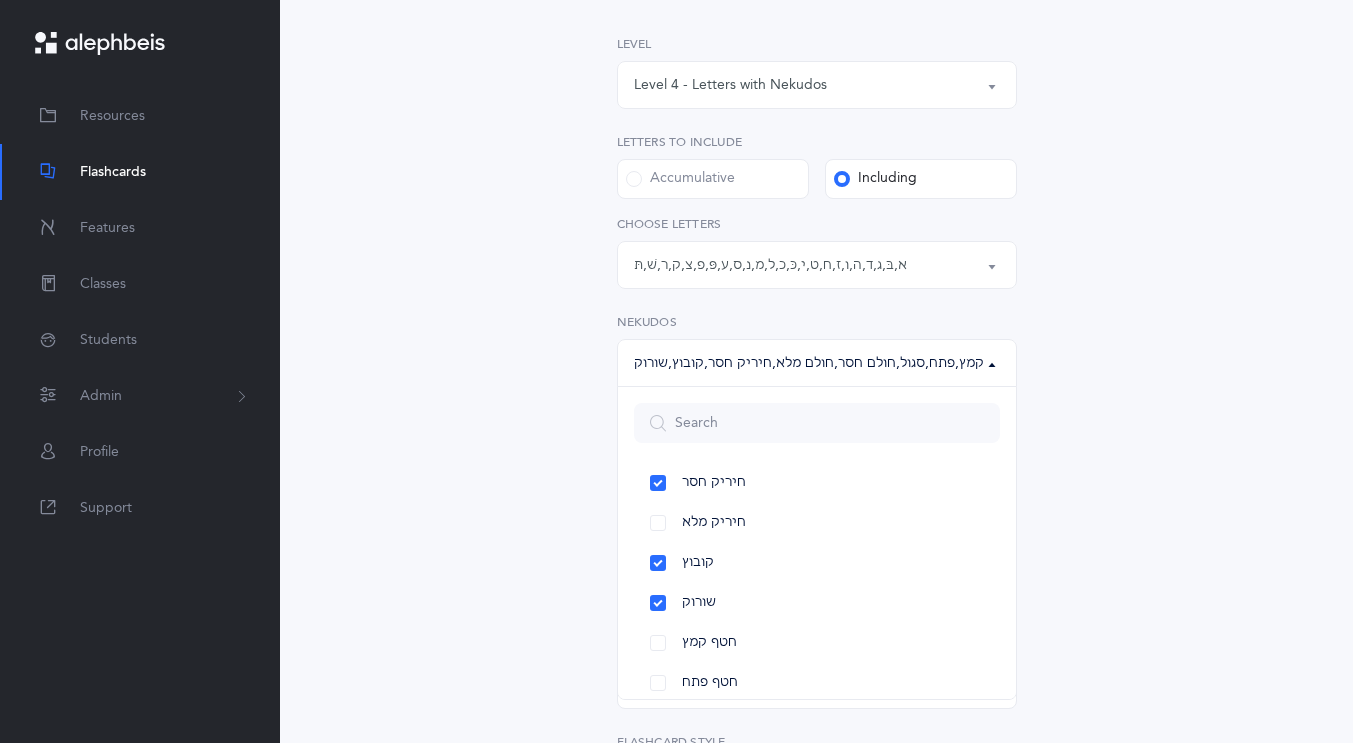click on "Letters and Nekudos   Choose your Flashcards options         Level 1 - Letters only
Level 2 - Nekudos only
Level 3 - Letters and Nekudos
Level 4 - Letters with Nekudos
Level 4 - Letters with Nekudos
Level
Letters to include
Accumulative
Including
All Letters
א
בּ
ב
ג
ד
ה
ו
ז
ח
ט
י
כּ
ךּ
כ
ך
ל
מ
נ
ן
ס
ע
פּ
פ
צ
ק
ר
שׁ
שׂ
תּ
ת
Letters: א ,  בּ ,  ג ,  ד ,  ה ,  ו ,  ז ,  ח ,  ט ,  י ,  כּ ,  כ ,  ל ,  מ ,  נ ,  ס ,  ע ,  פּ ,  פ ,  צ ,  ק ,  ר ,  שׁ ,  תּ
All Letters
א
בּ
ב
ג
ד
ה
ו
ז
ח
ט
י
כּ
ךּ
כ
ך
ל
מ
נ
ן
ס
ע
פּ
פ
צ
ק
ר
שׁ
שׂ
תּ
ת
Choose letters
All Nekudos
קמץ
פתח
צירי
סגול
שוא
חולם חסר
חולם מלא
חיריק חסר
חיריק מלא
," at bounding box center (817, 497) 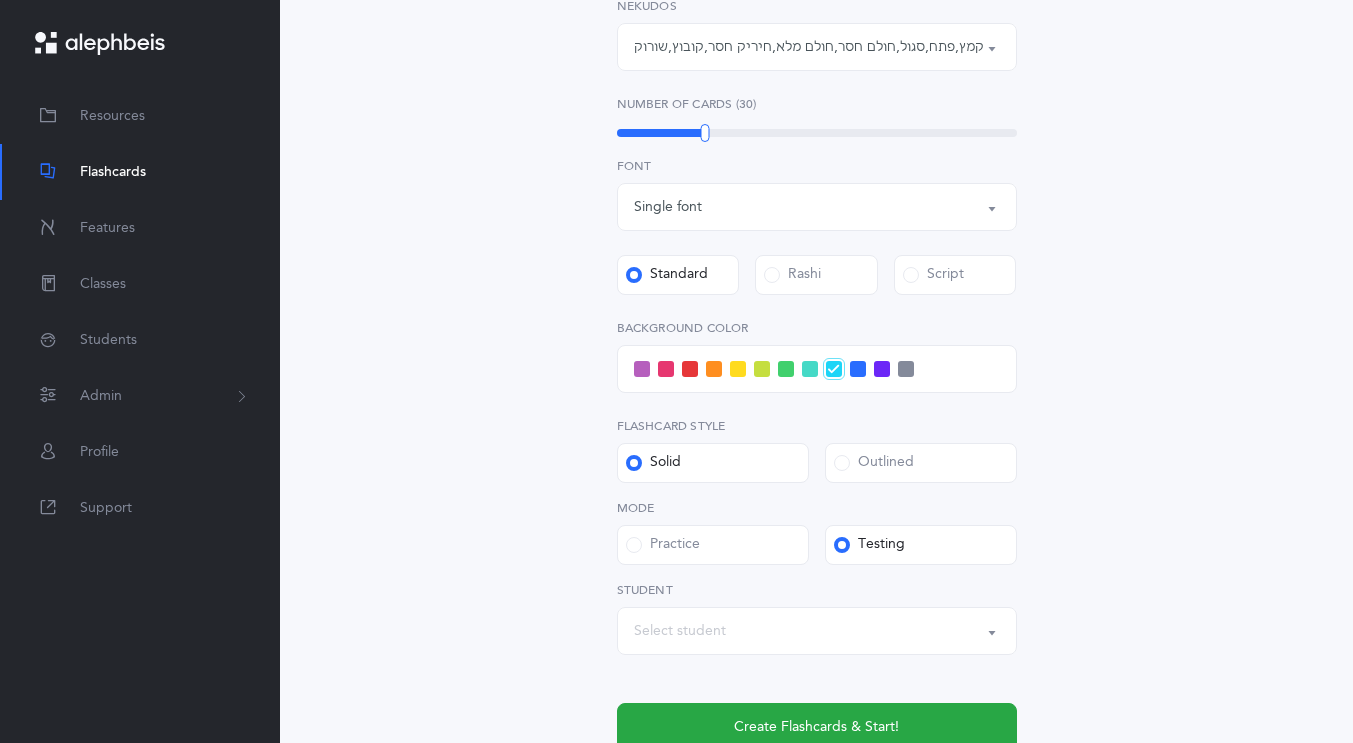 scroll, scrollTop: 662, scrollLeft: 0, axis: vertical 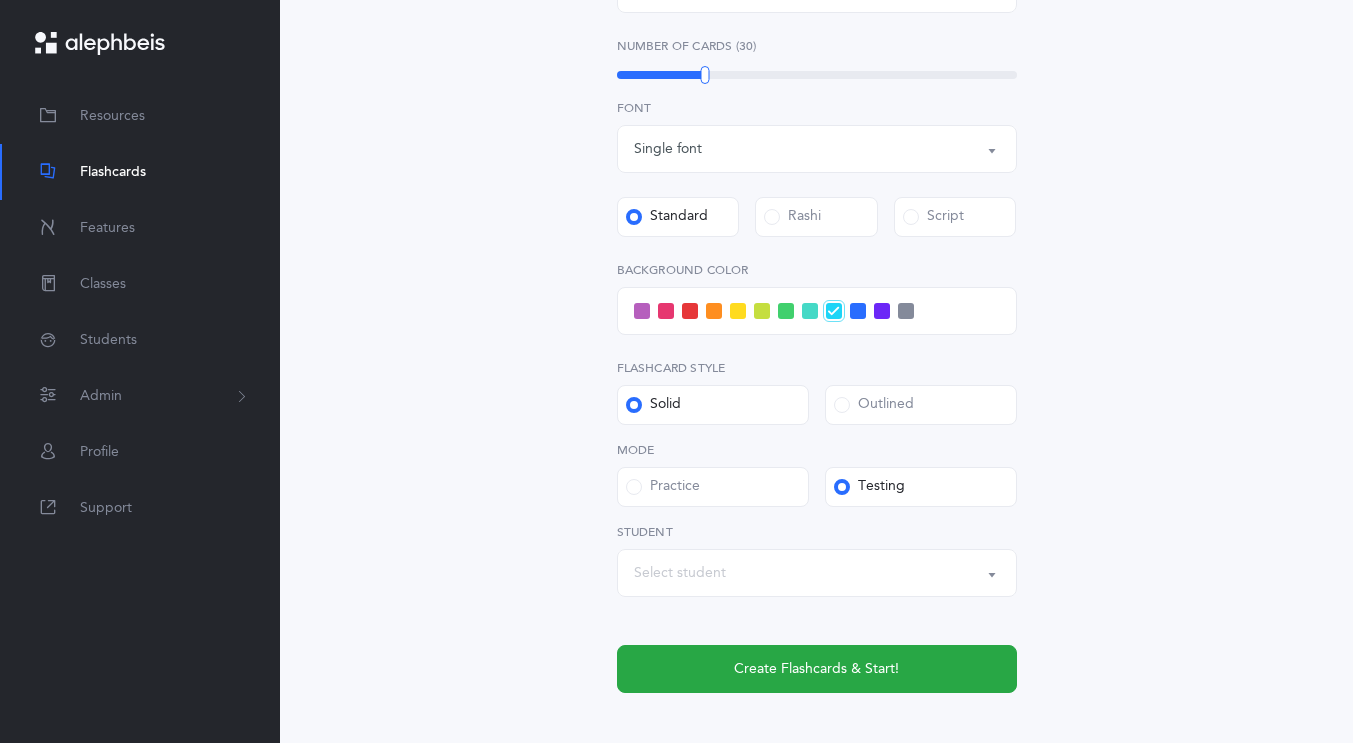 click on "Select student" at bounding box center (817, 573) 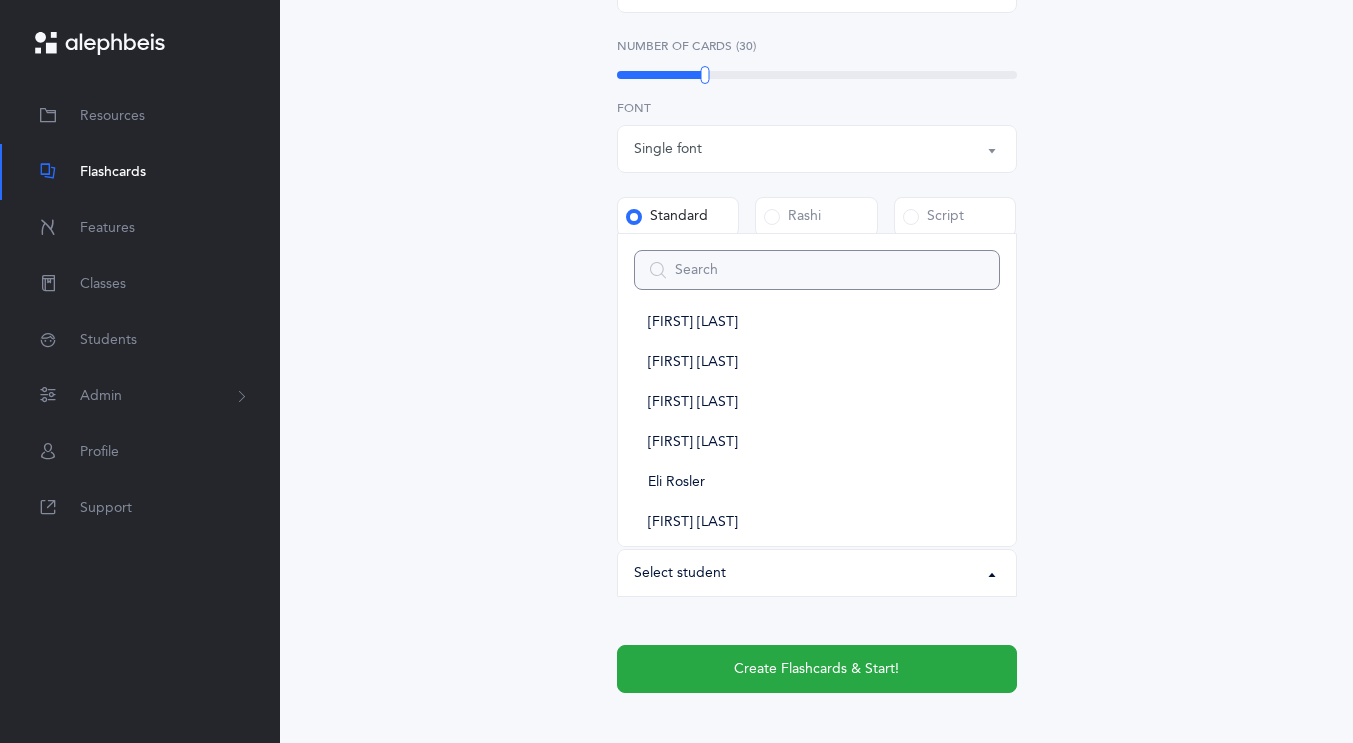 scroll, scrollTop: 198, scrollLeft: 0, axis: vertical 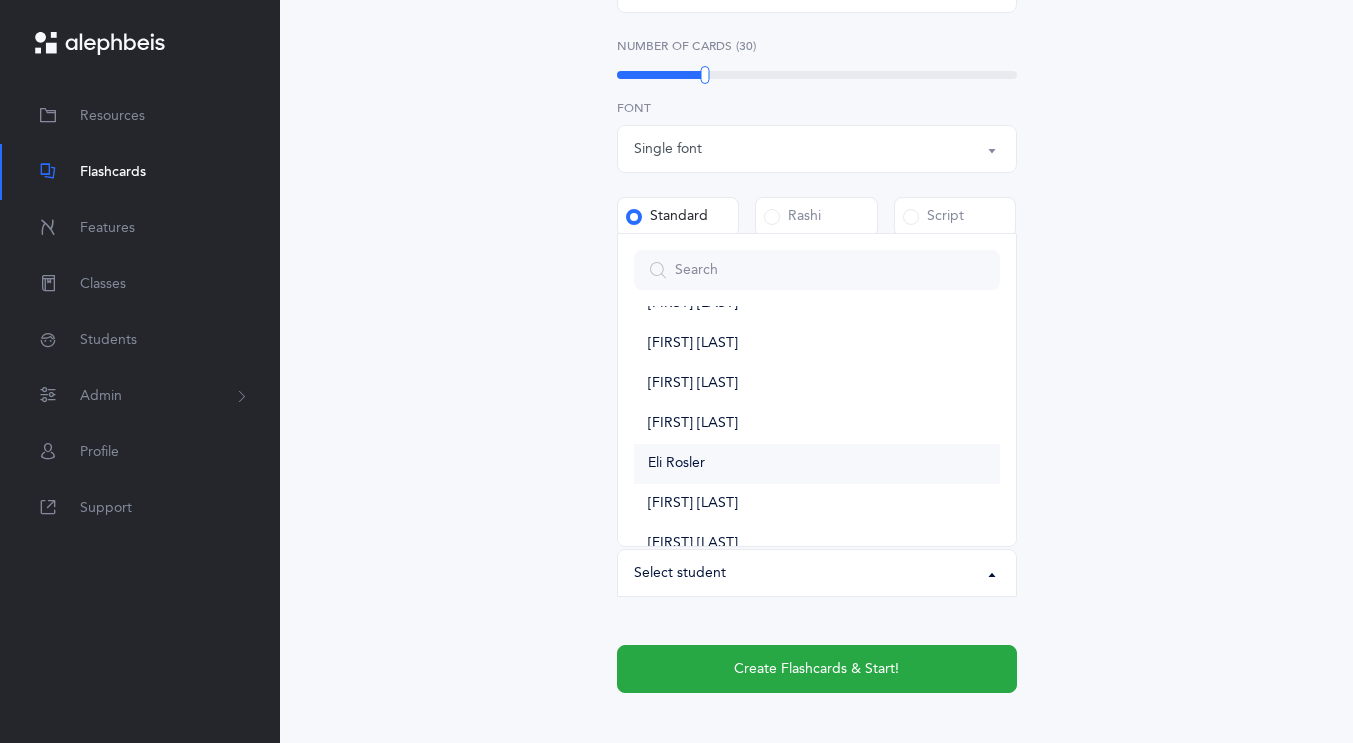 click on "Eli Rosler" at bounding box center (676, 464) 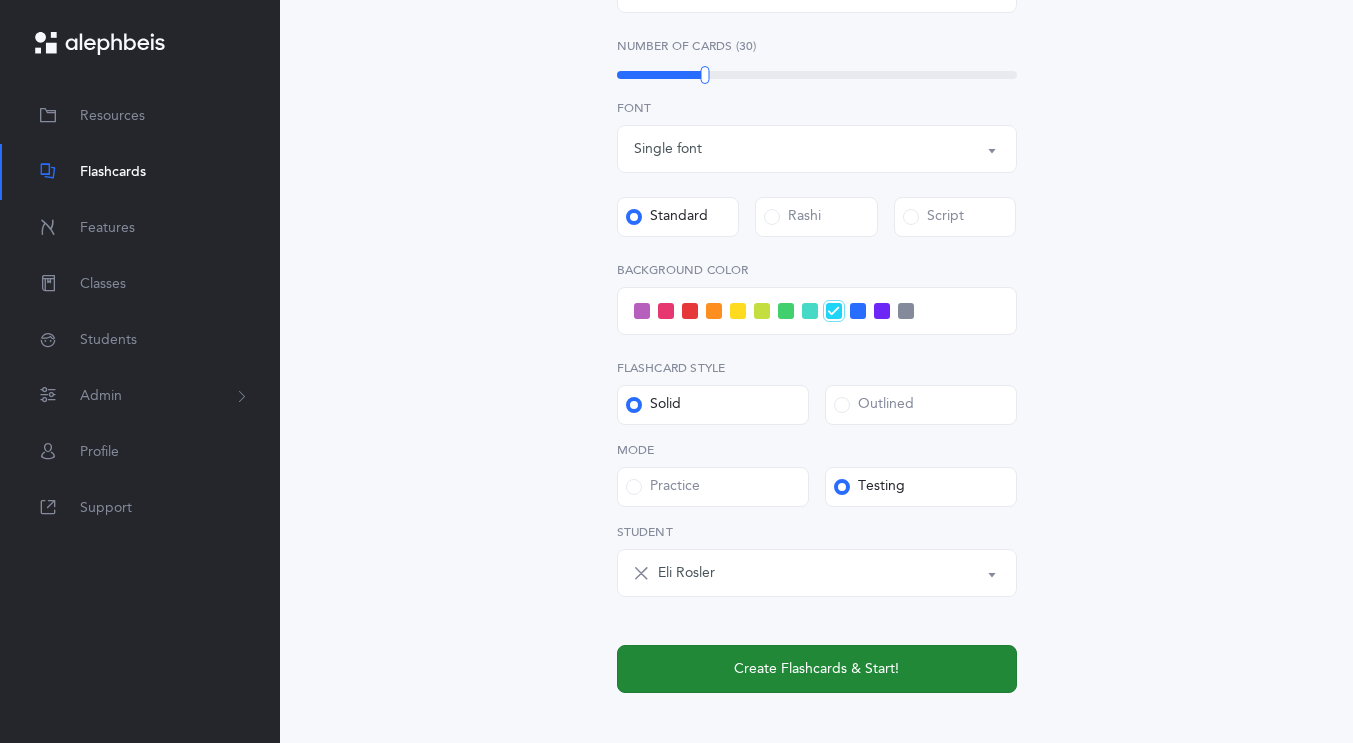 click on "Create Flashcards & Start!" at bounding box center [817, 669] 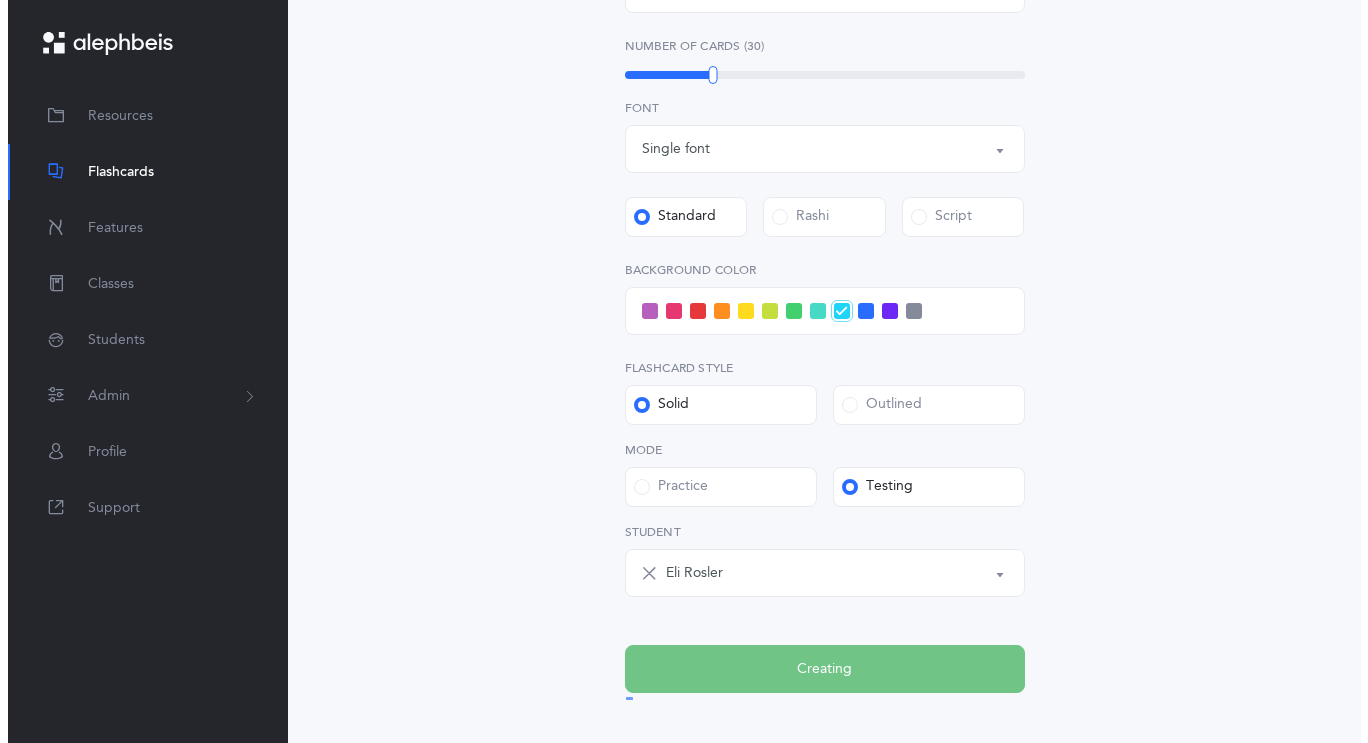 scroll, scrollTop: 0, scrollLeft: 0, axis: both 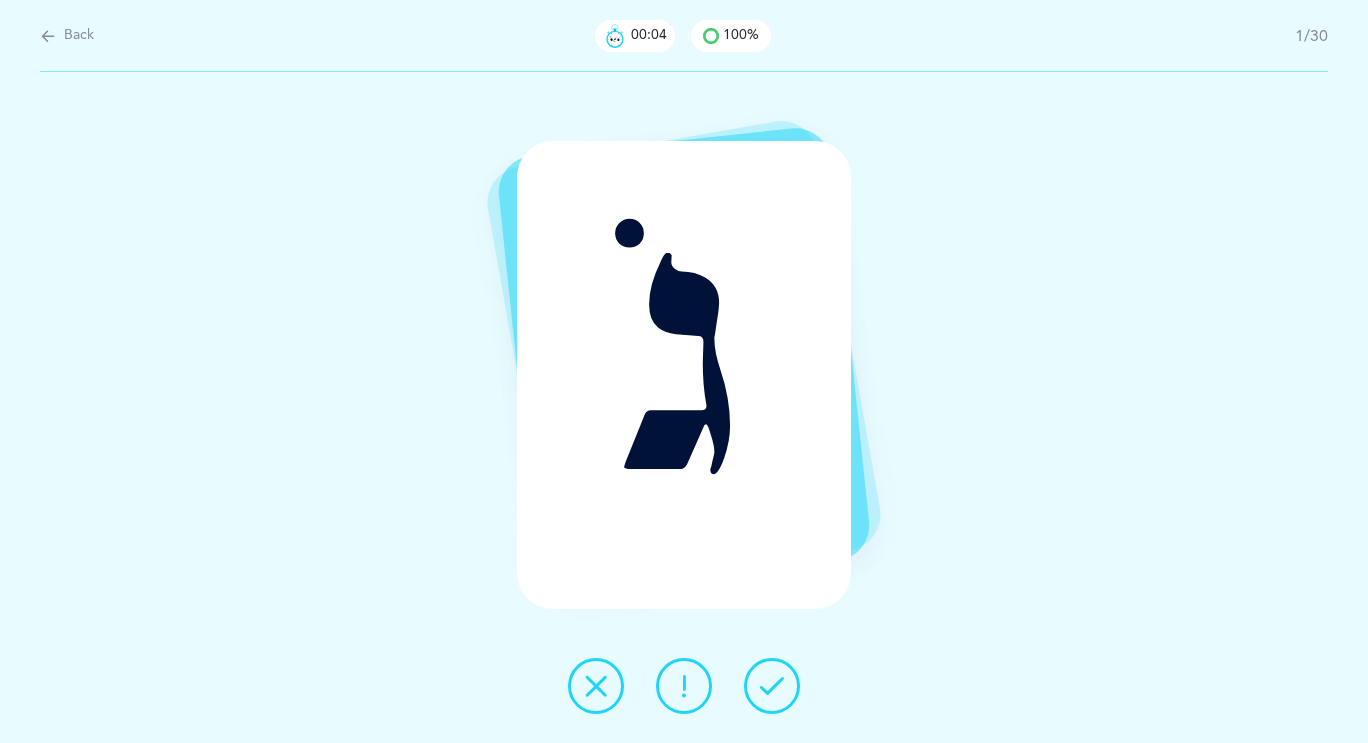 click at bounding box center [772, 686] 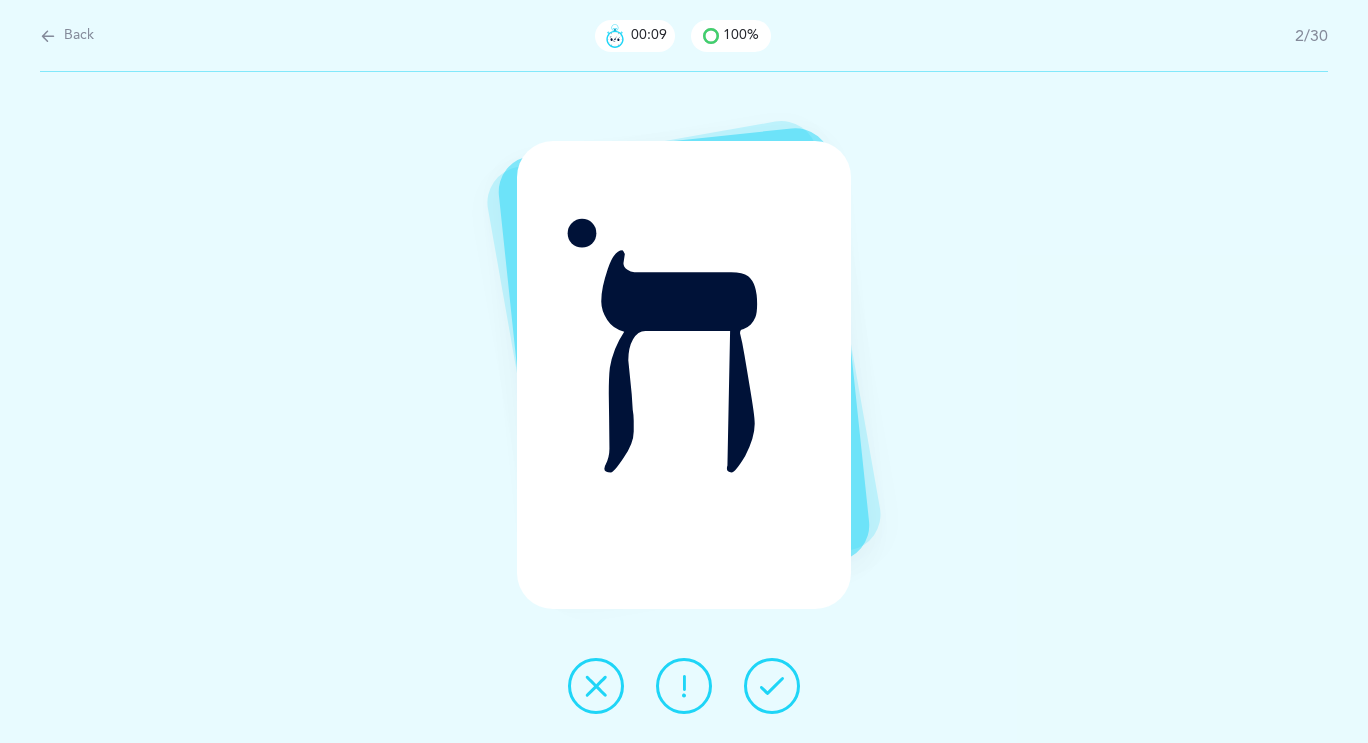 click at bounding box center (772, 686) 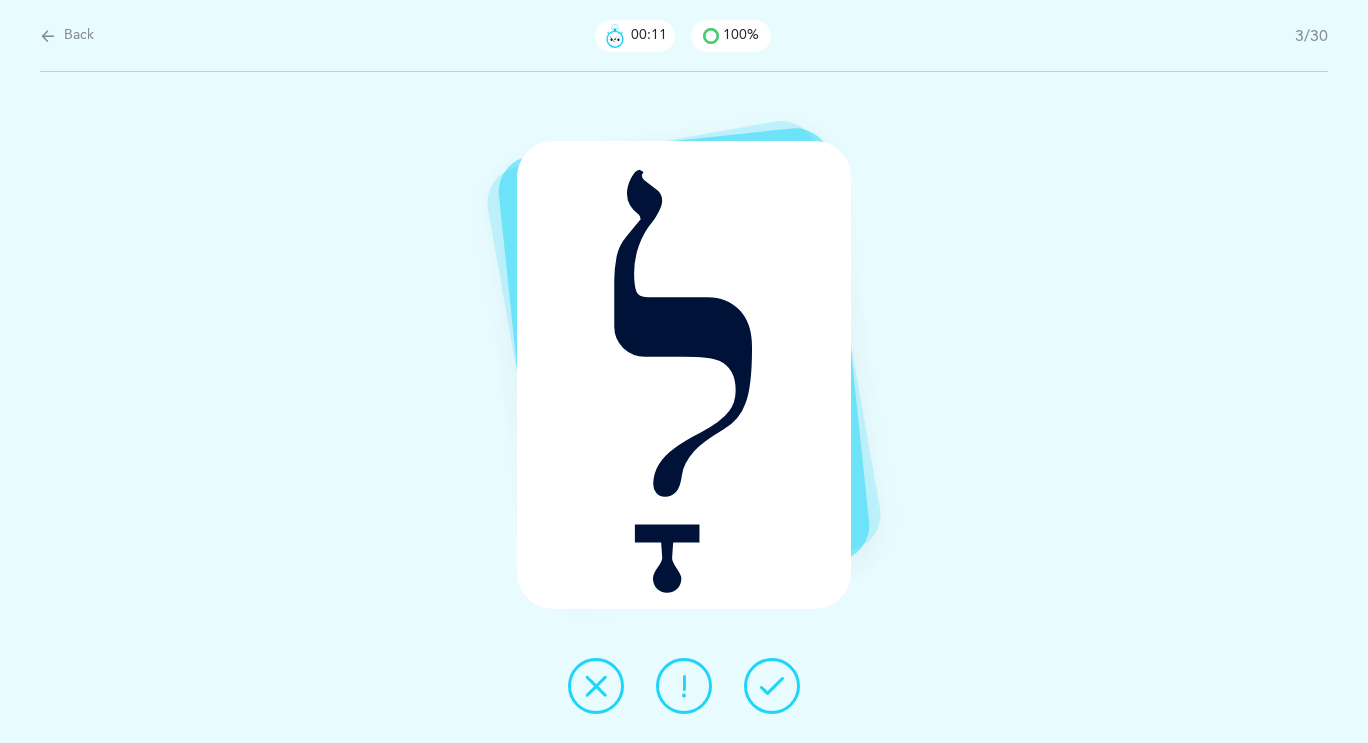 click at bounding box center (772, 686) 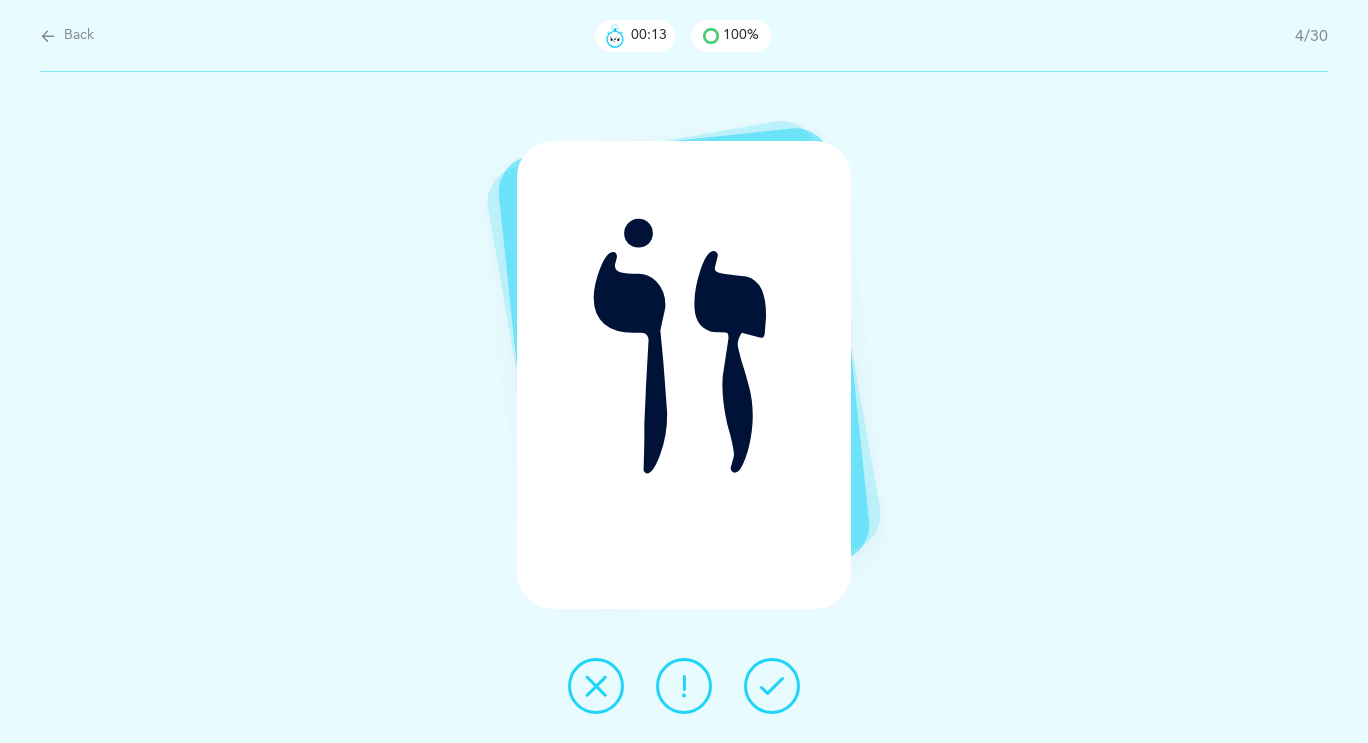 click at bounding box center (772, 686) 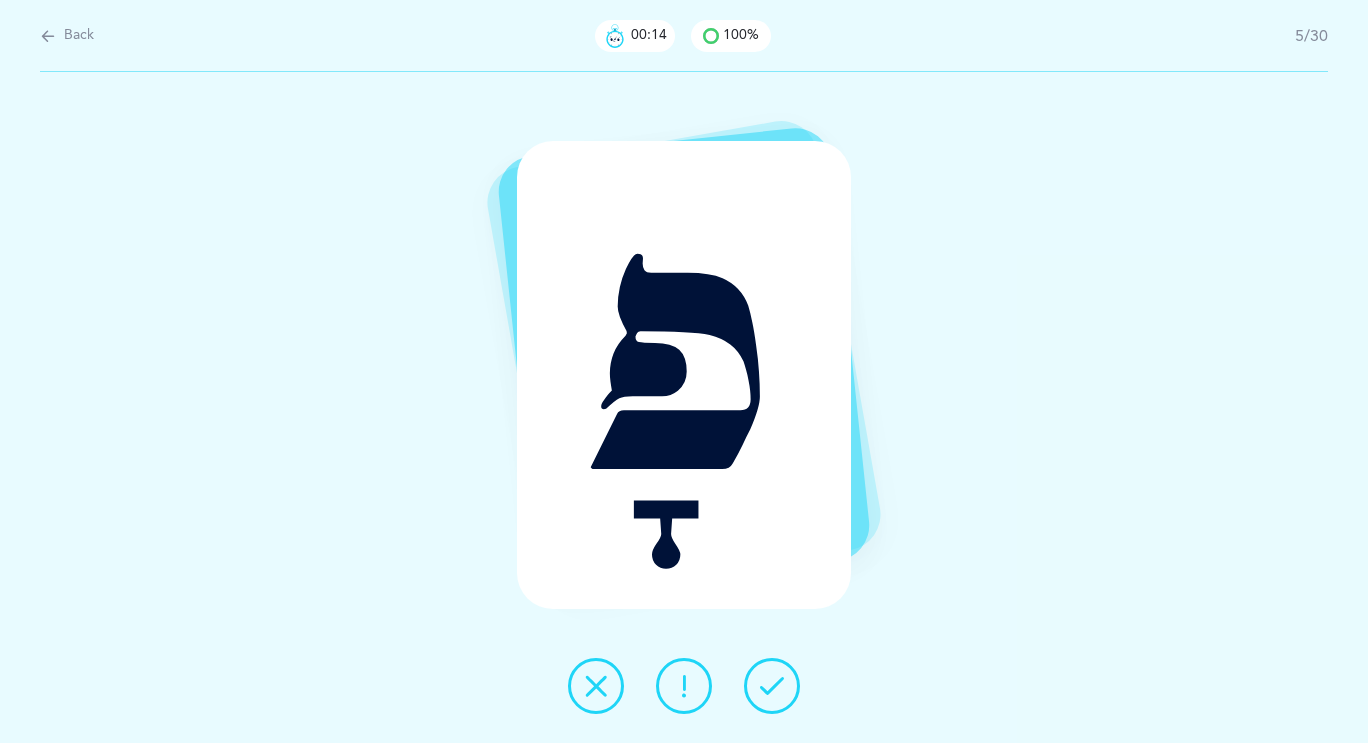 click at bounding box center (772, 686) 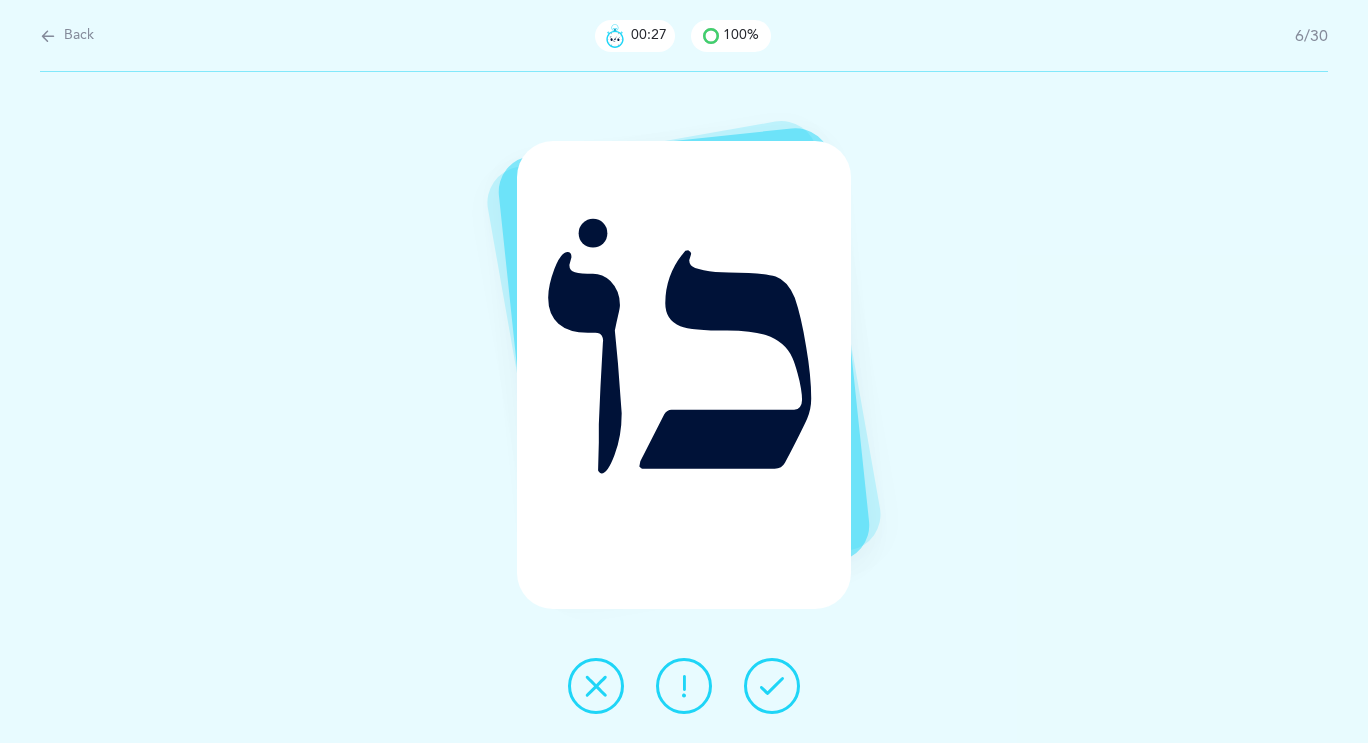 click at bounding box center [772, 686] 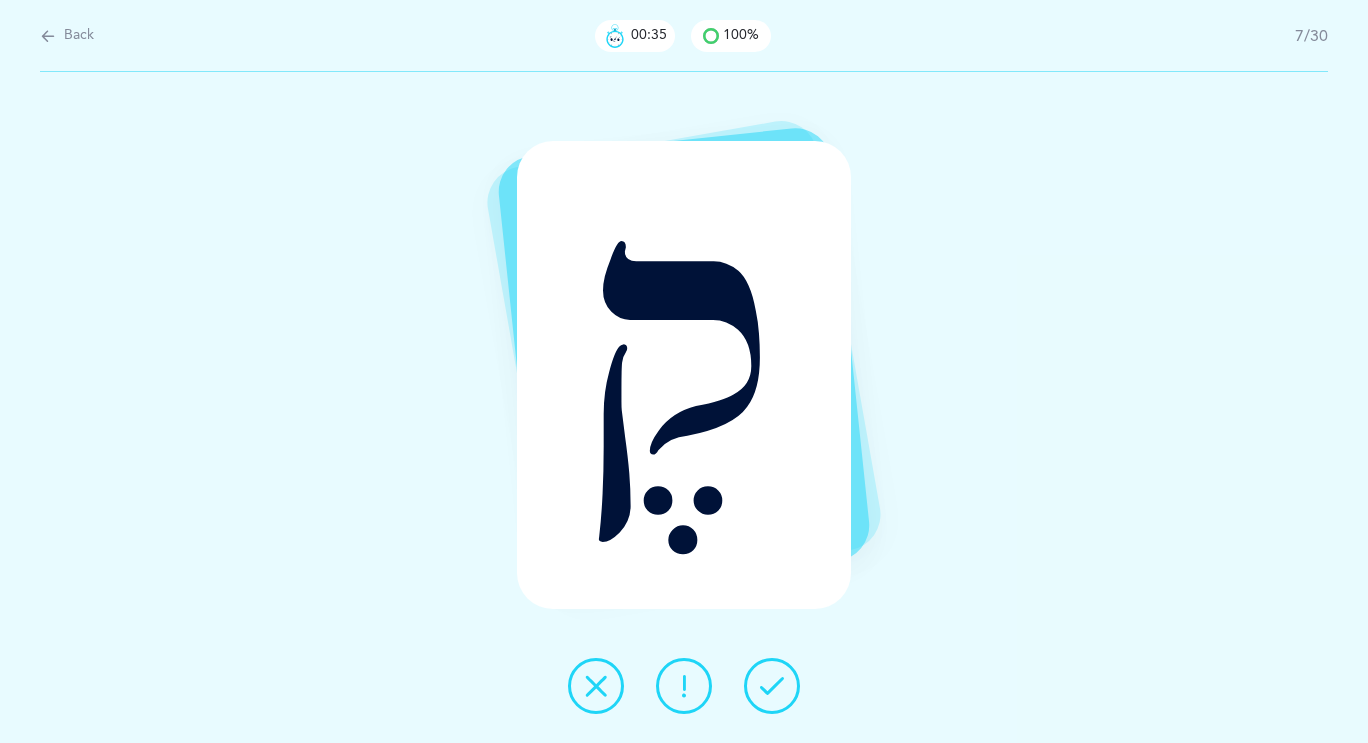 click at bounding box center (772, 686) 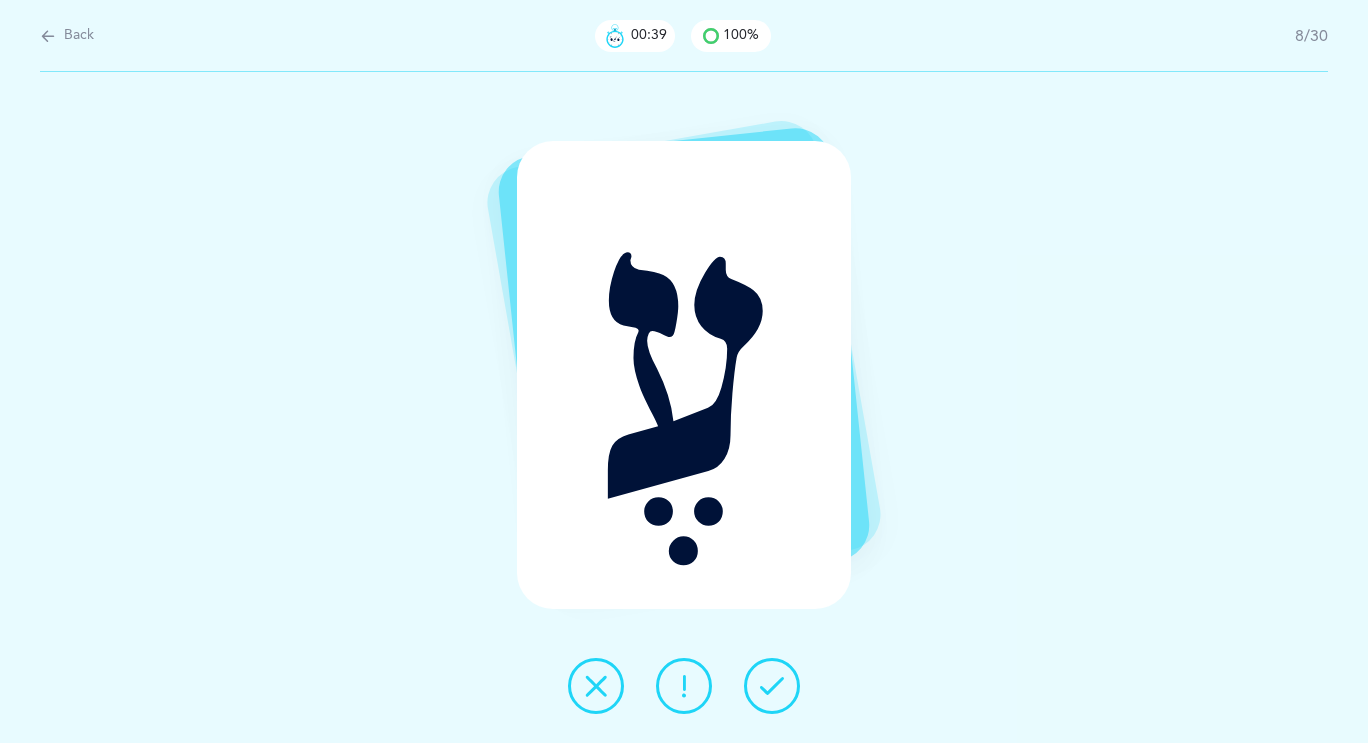 click at bounding box center (772, 686) 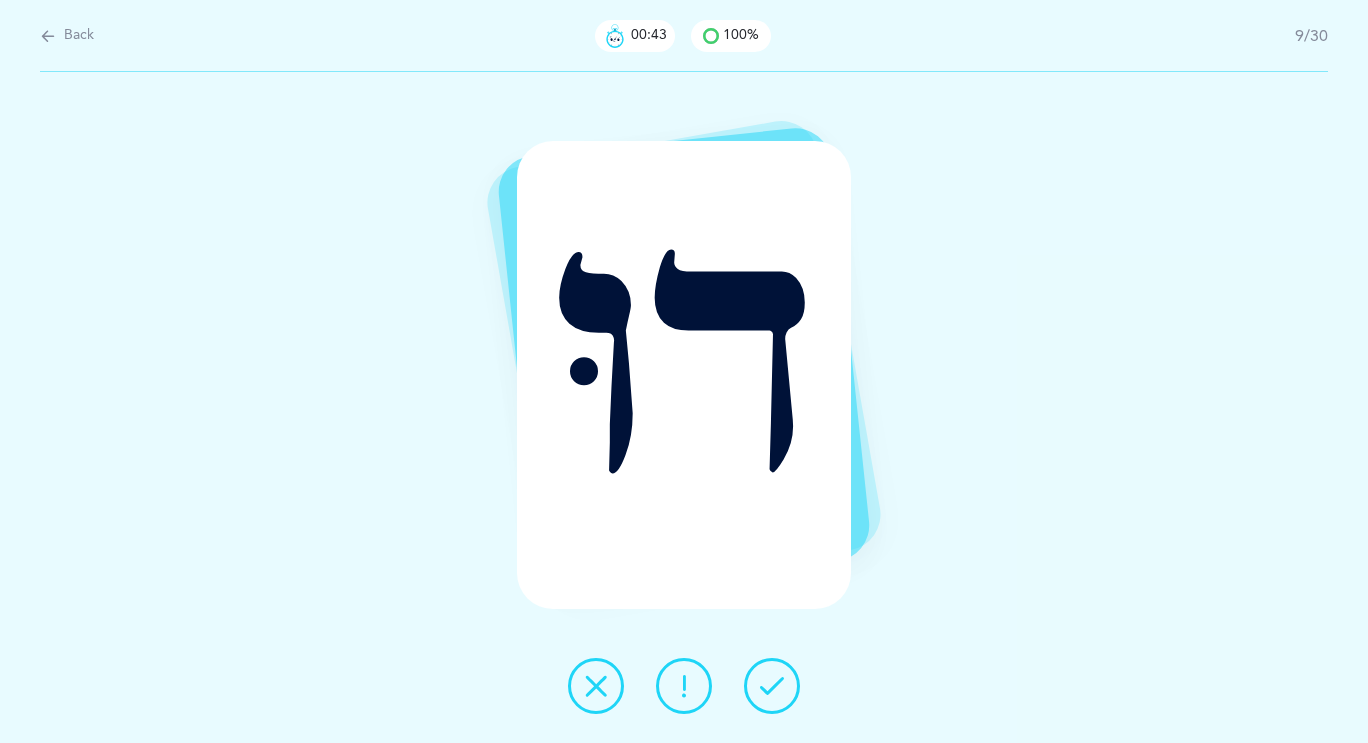 click at bounding box center (772, 686) 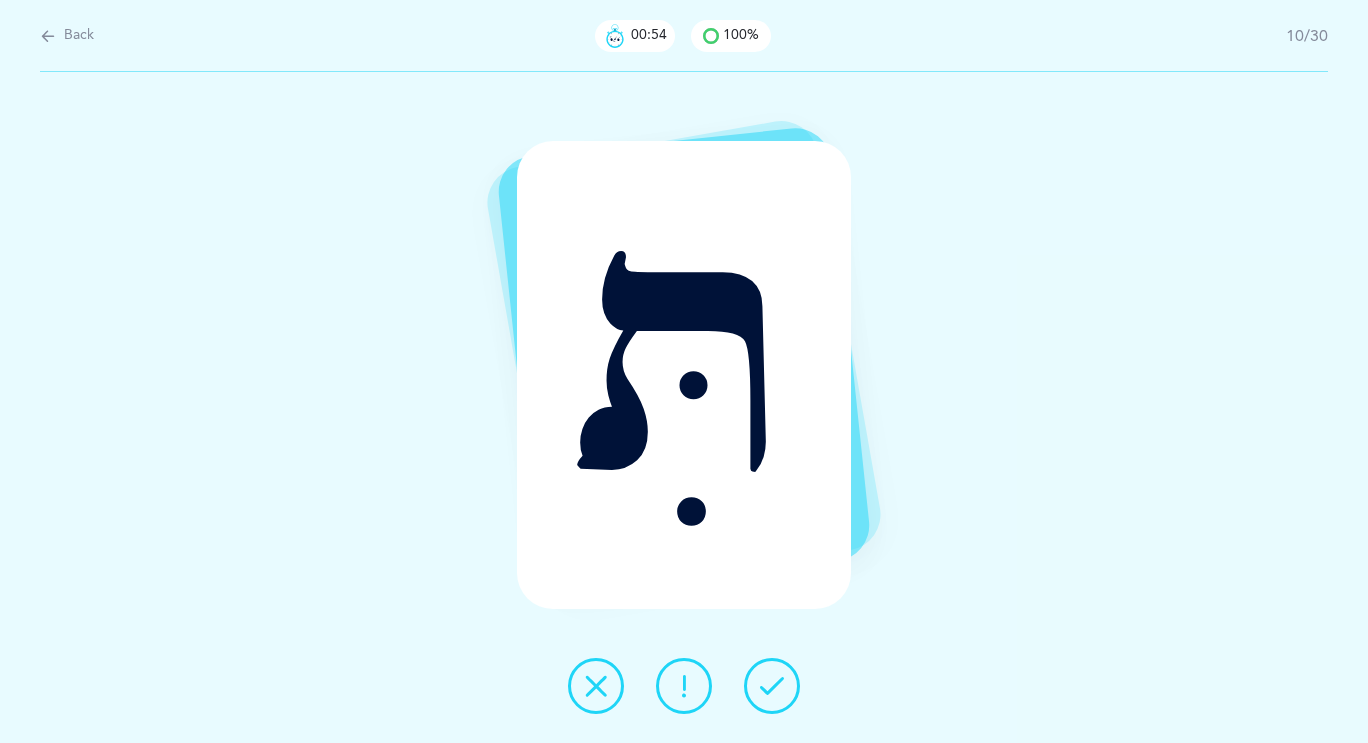 click at bounding box center (772, 686) 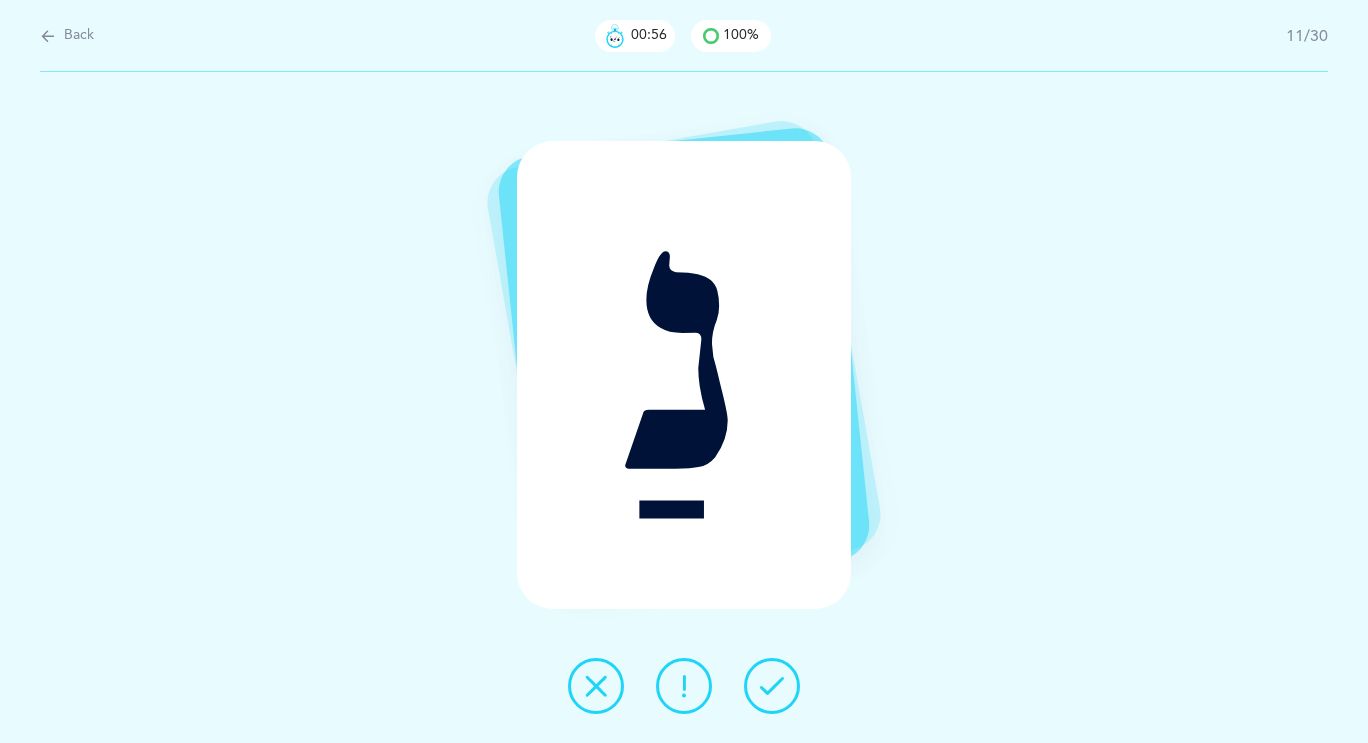 click at bounding box center [772, 686] 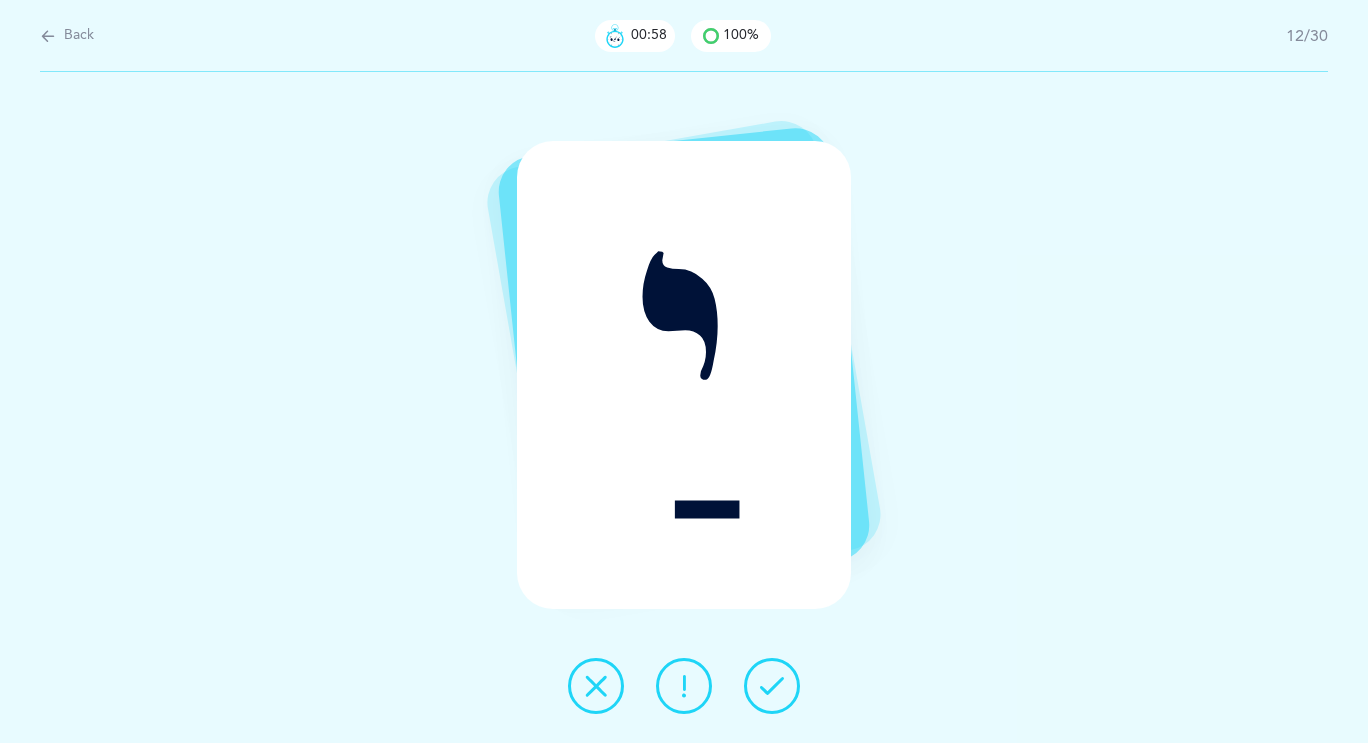 click at bounding box center (772, 686) 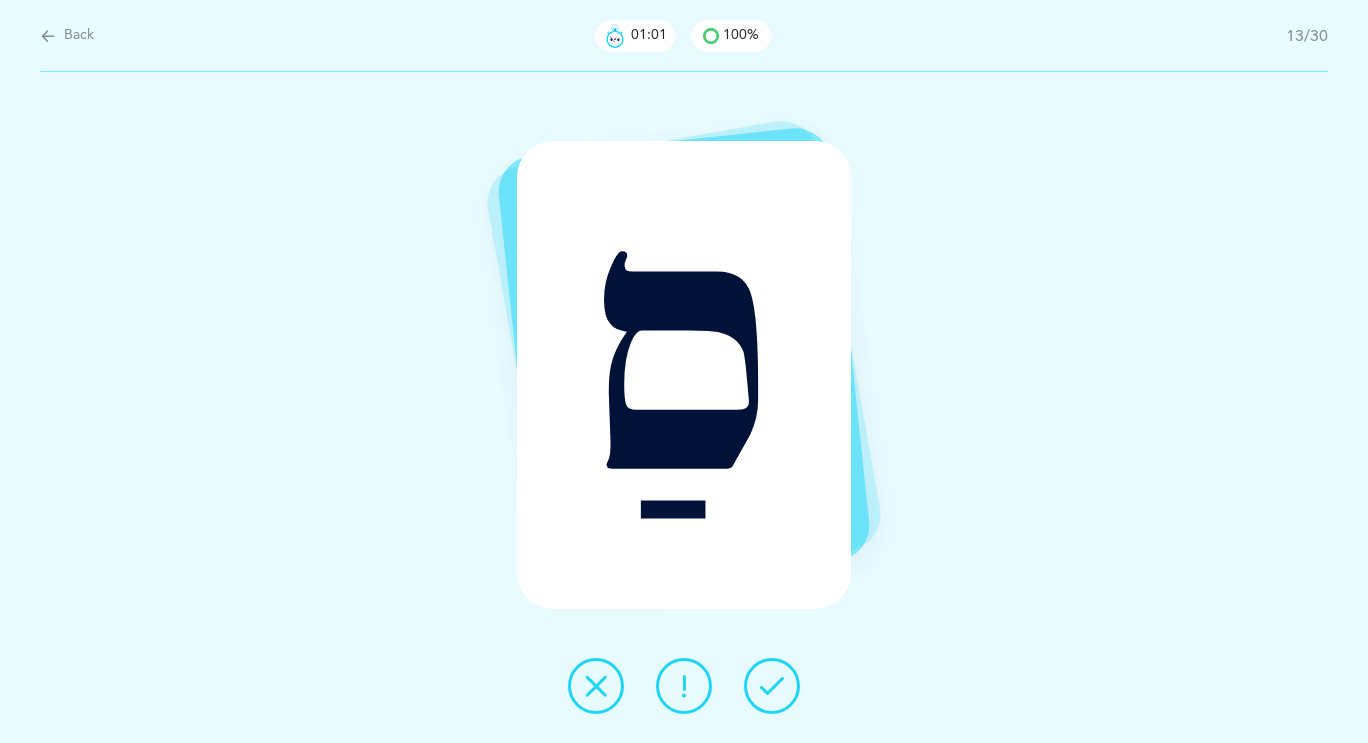 click at bounding box center (772, 686) 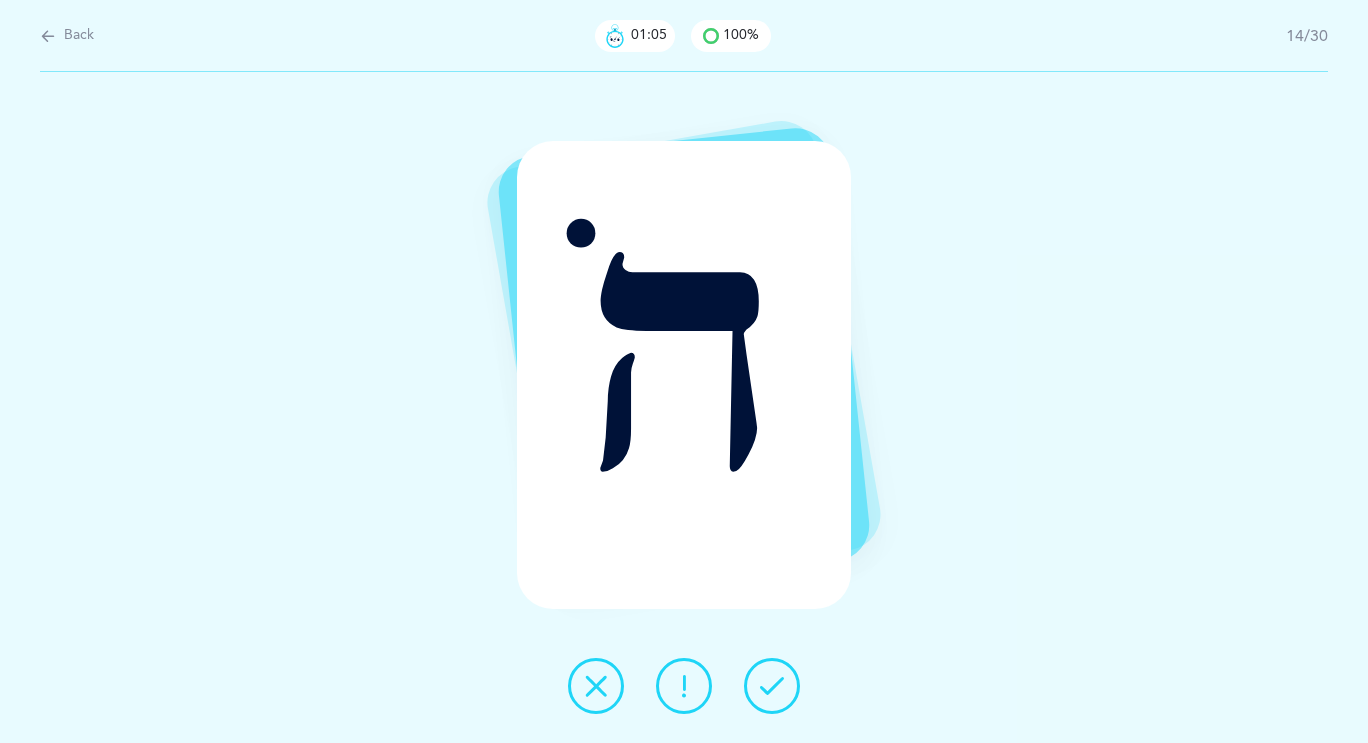 click at bounding box center [684, 686] 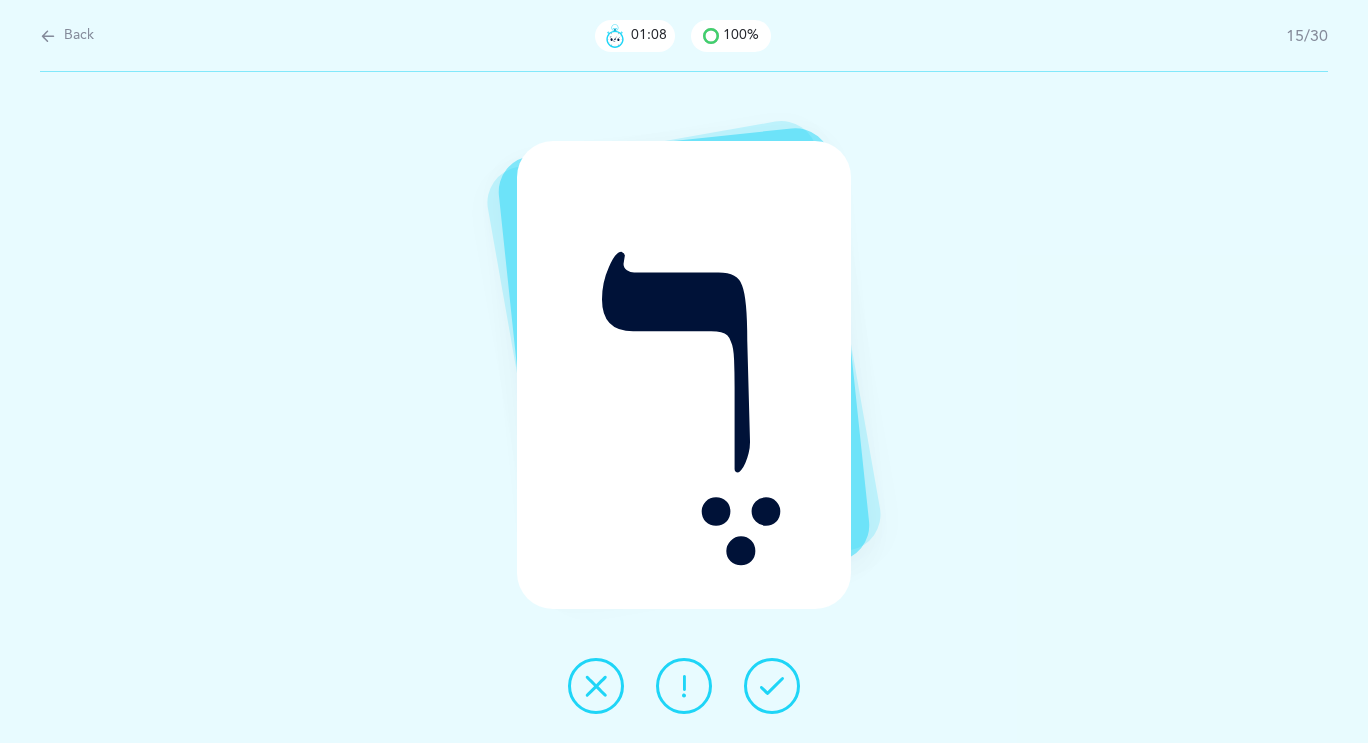 click at bounding box center (772, 686) 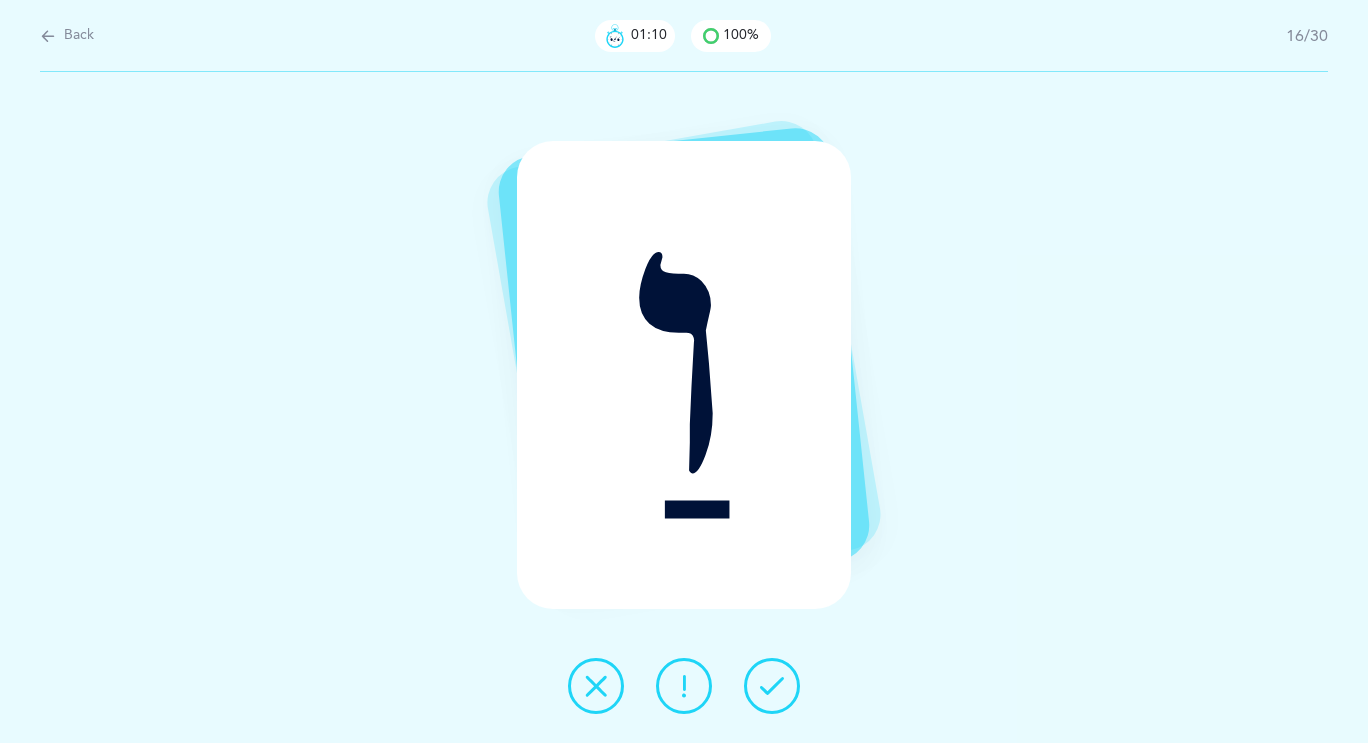 click at bounding box center (772, 686) 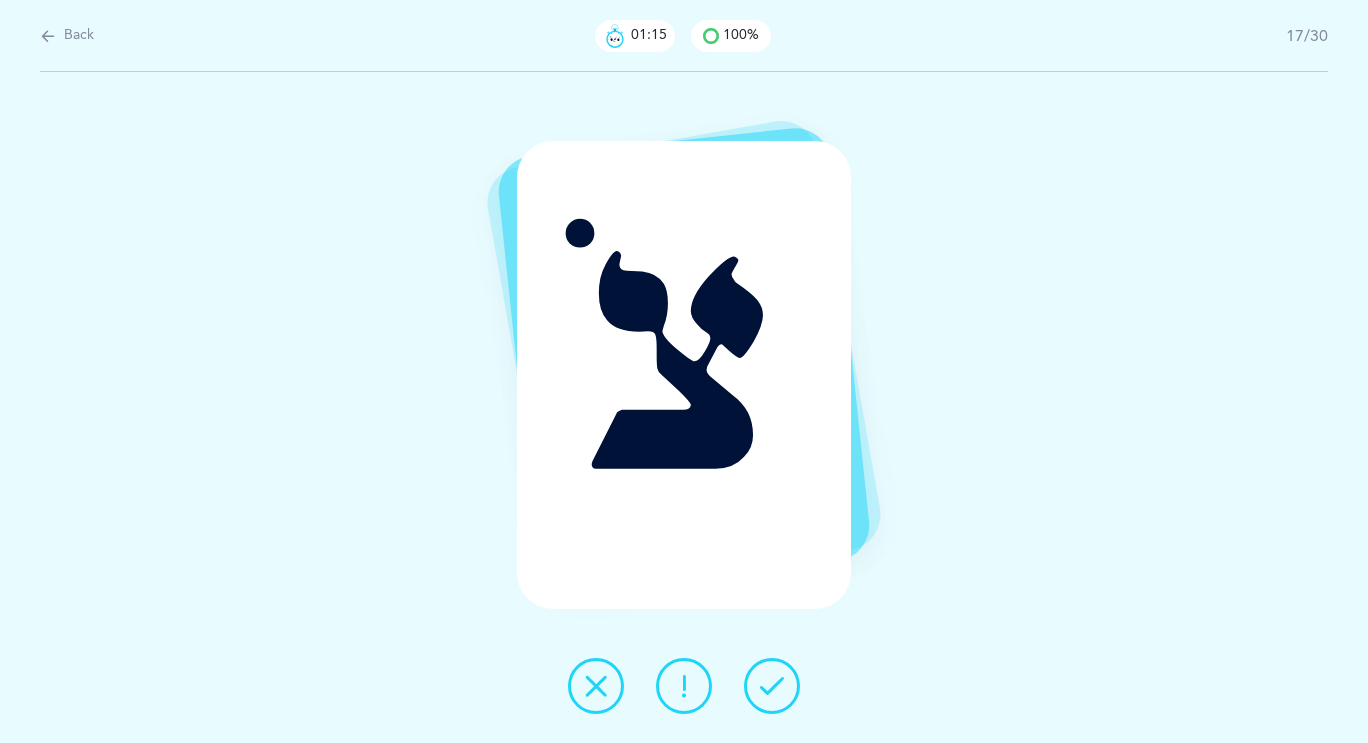 click at bounding box center [772, 686] 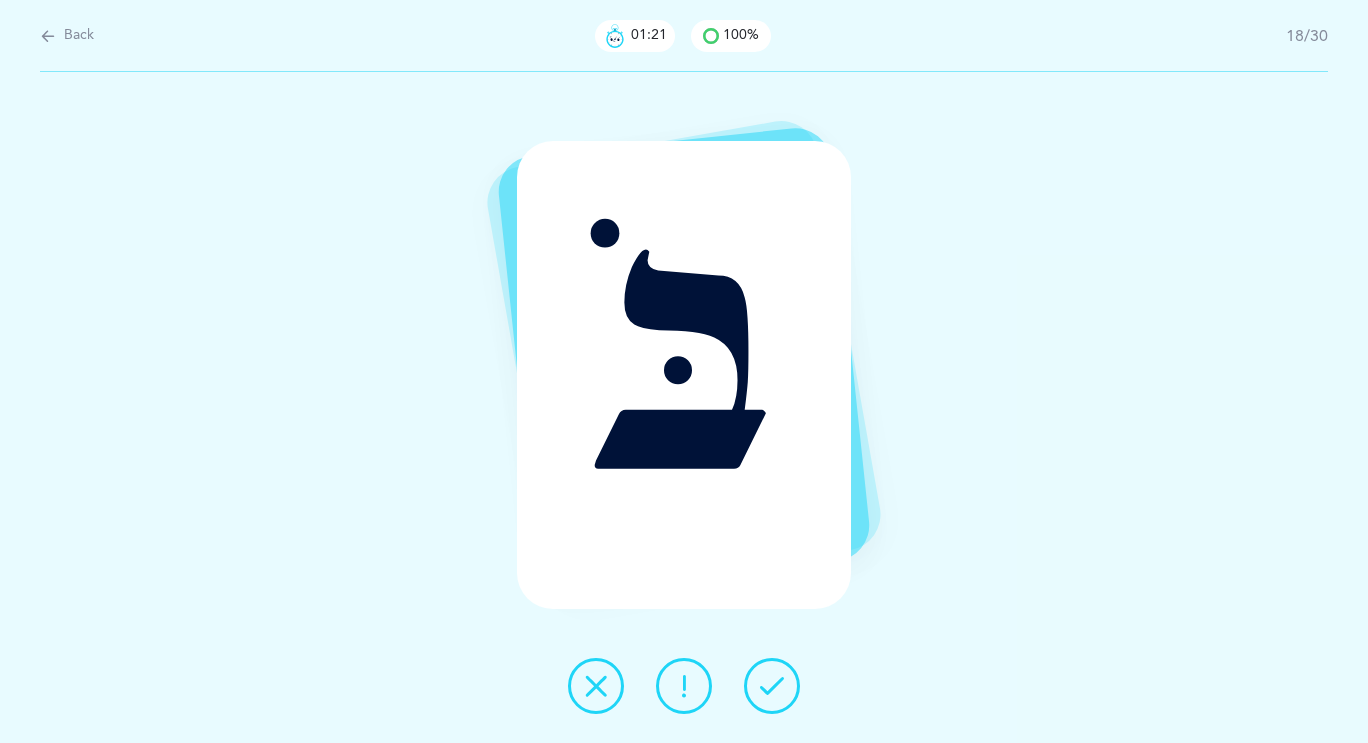 click at bounding box center (772, 686) 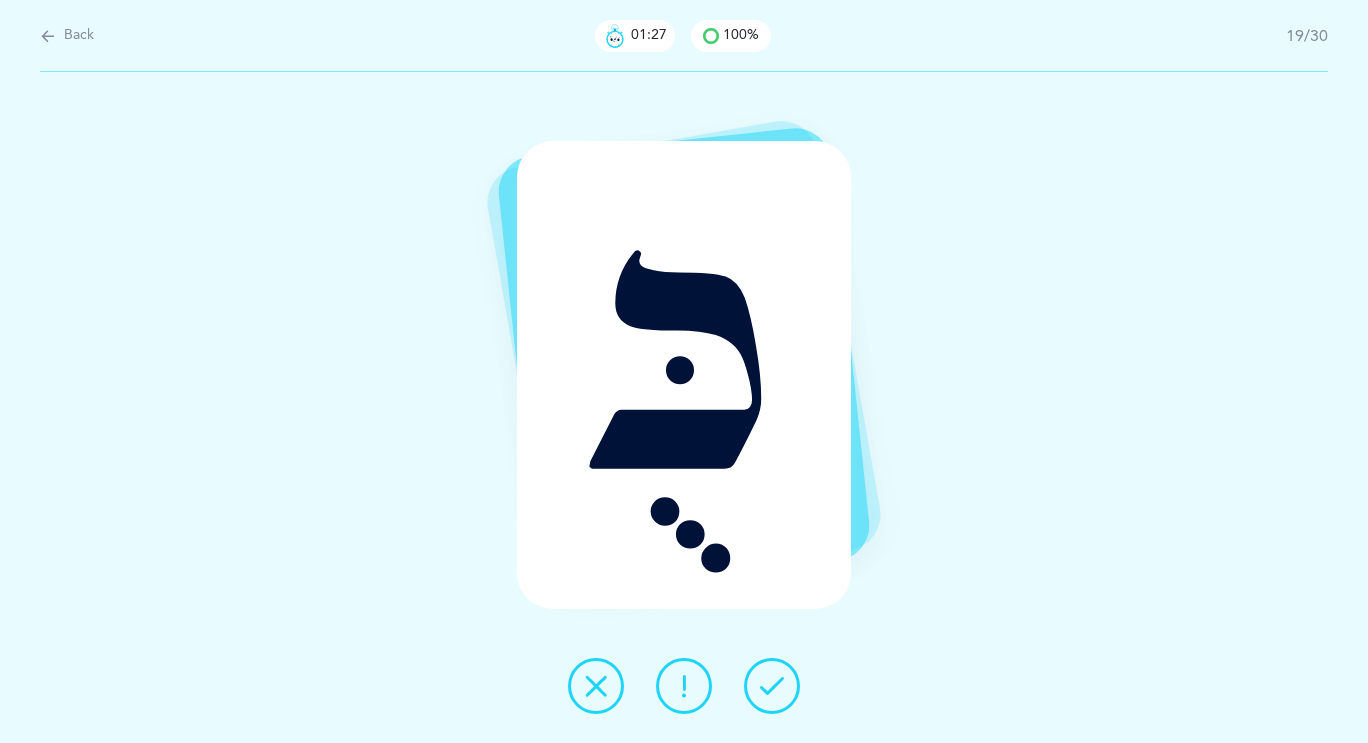 click at bounding box center [596, 686] 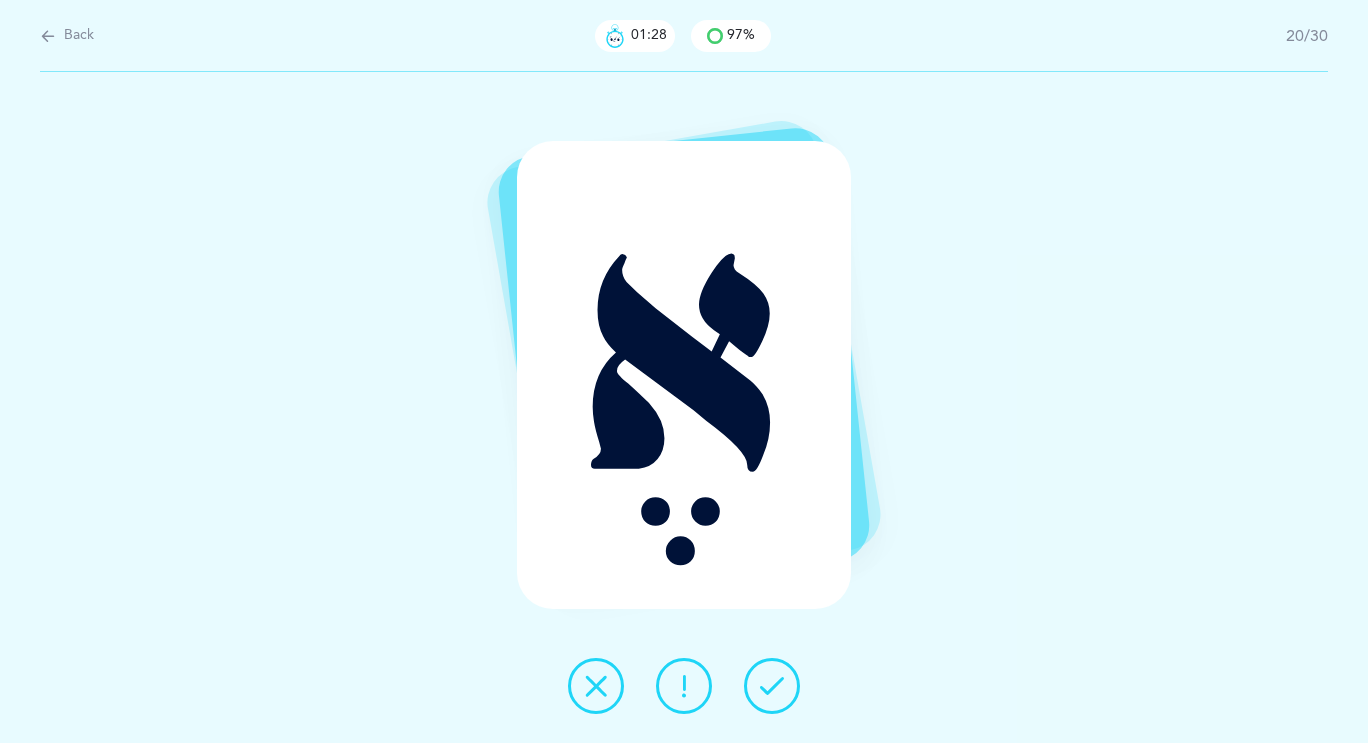 click at bounding box center [772, 686] 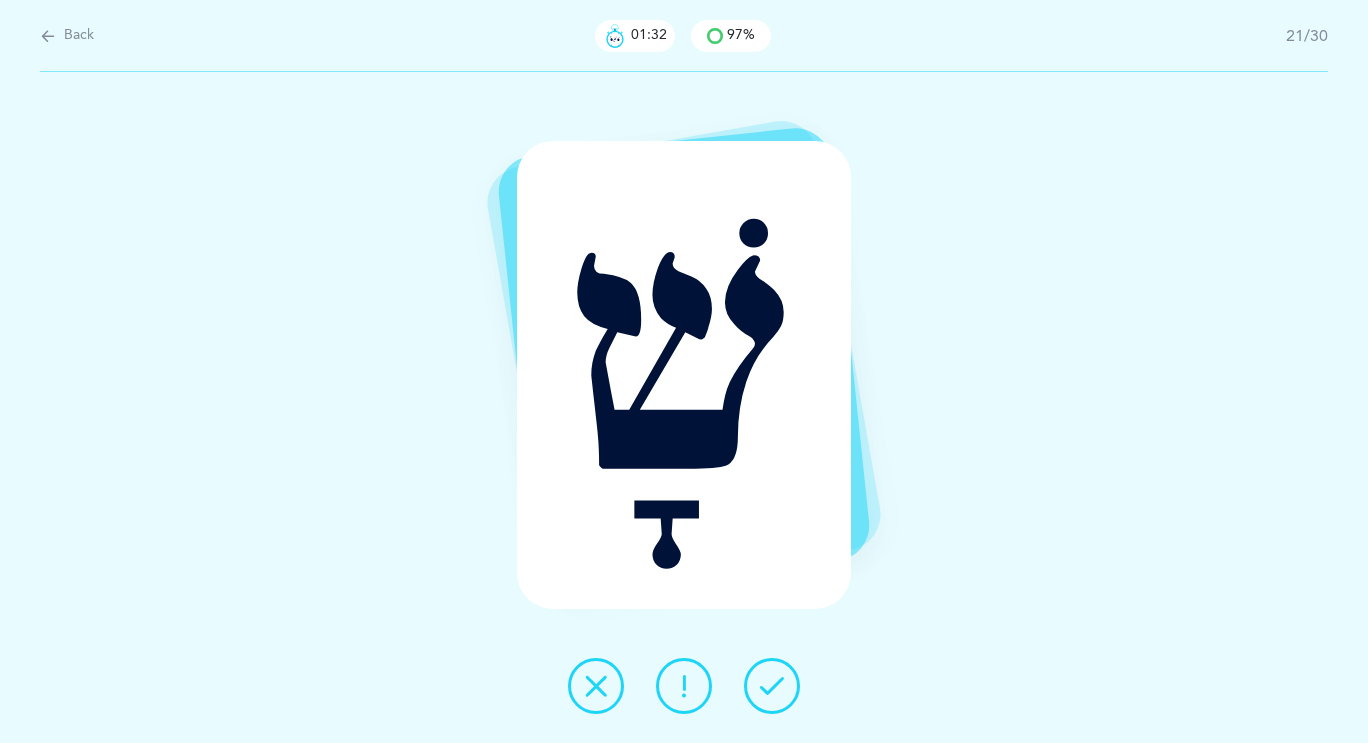 click at bounding box center [772, 686] 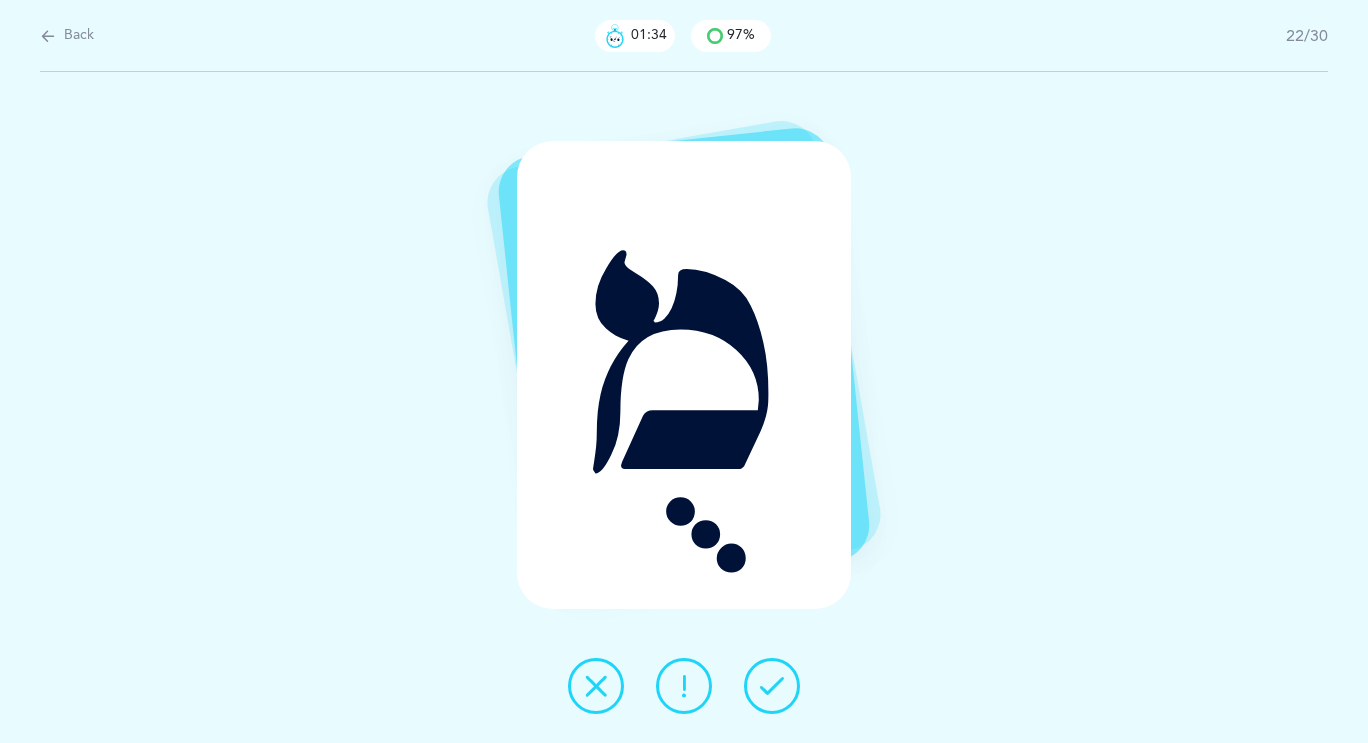 click at bounding box center [772, 686] 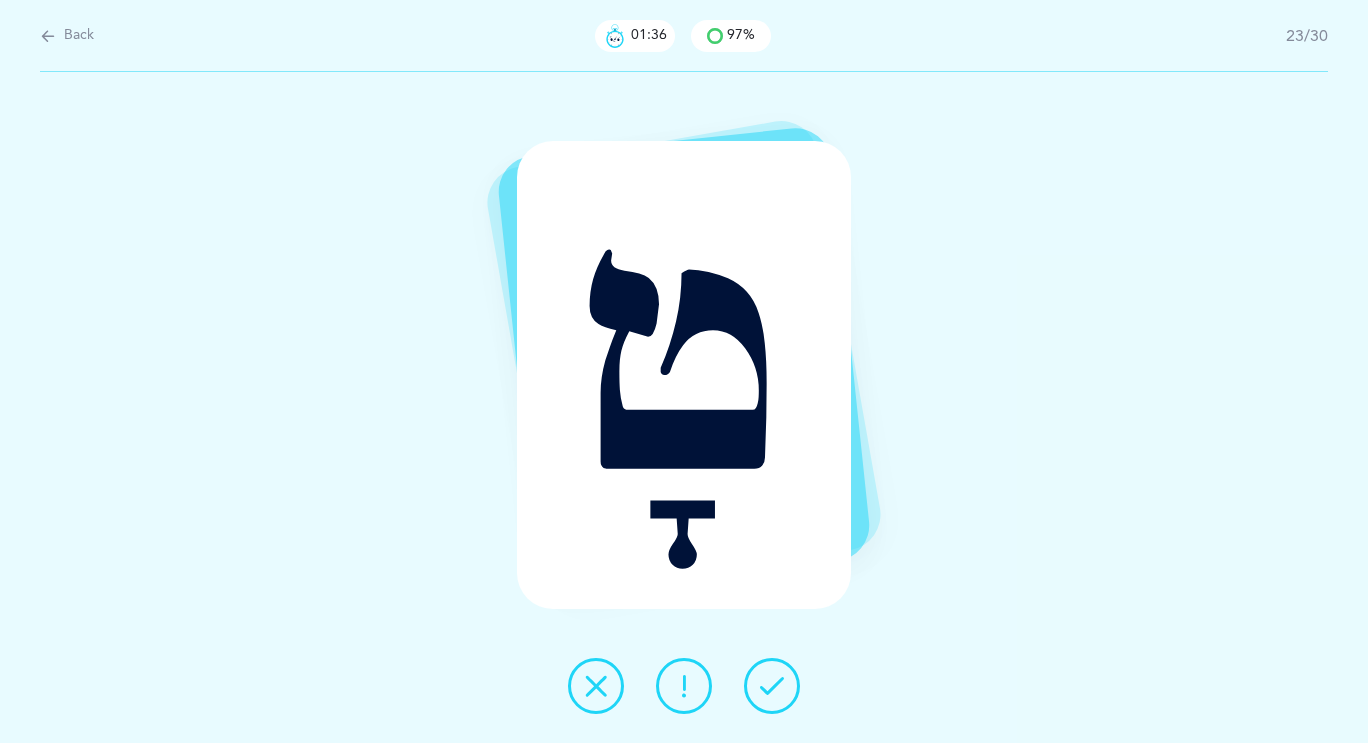 click at bounding box center (772, 686) 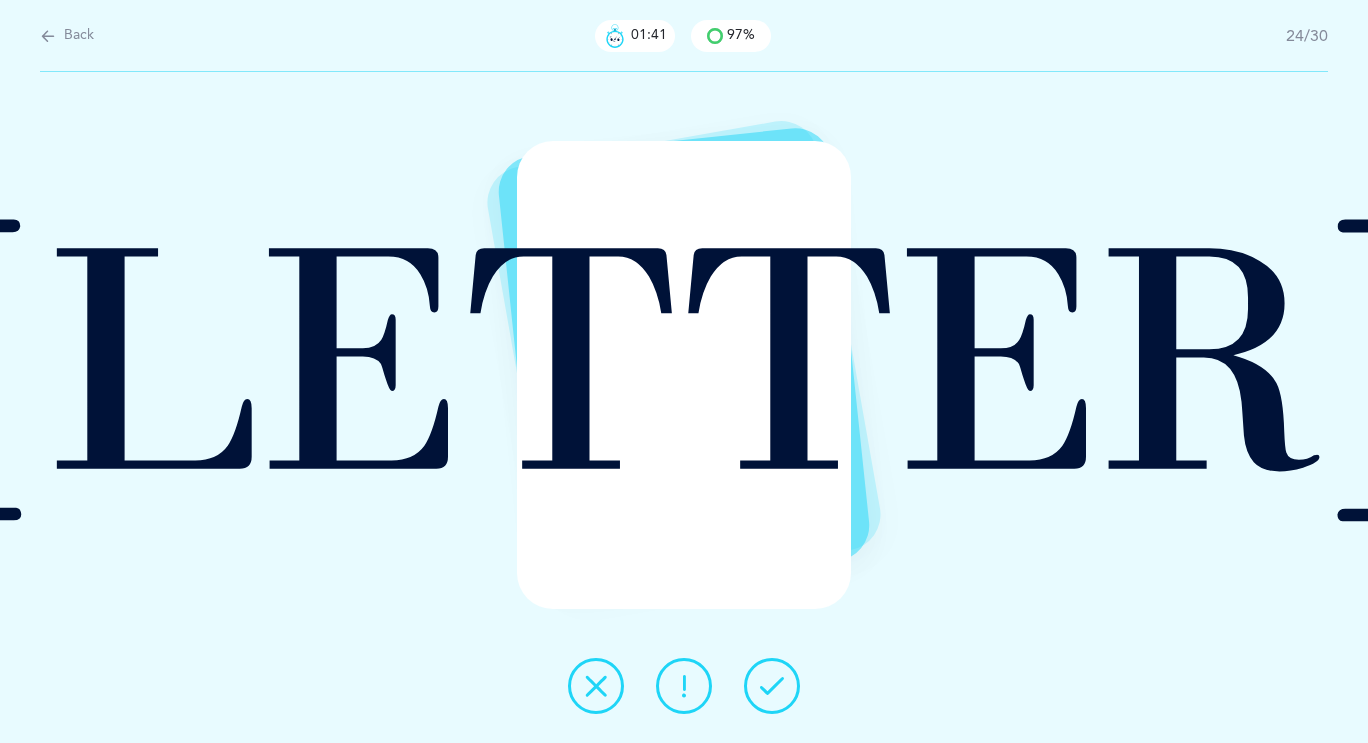 click at bounding box center [596, 686] 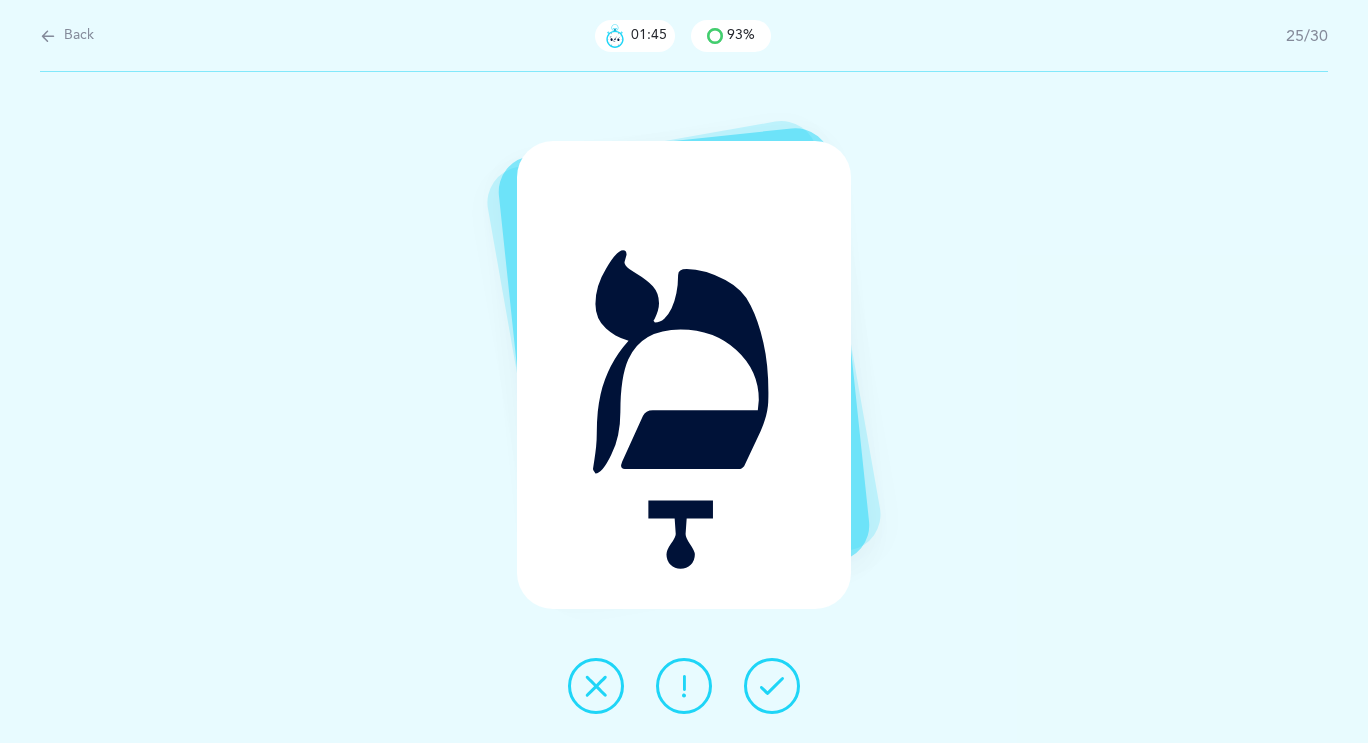 click at bounding box center [772, 686] 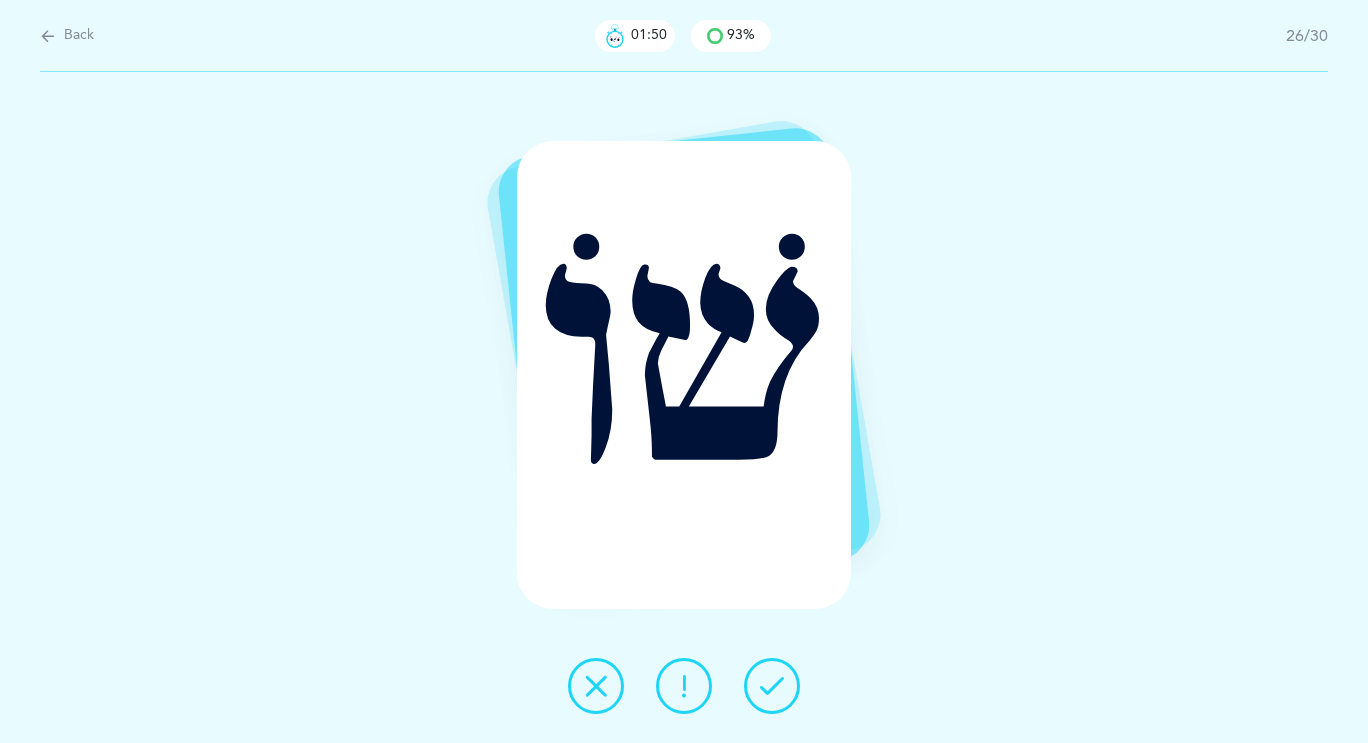 click at bounding box center (772, 686) 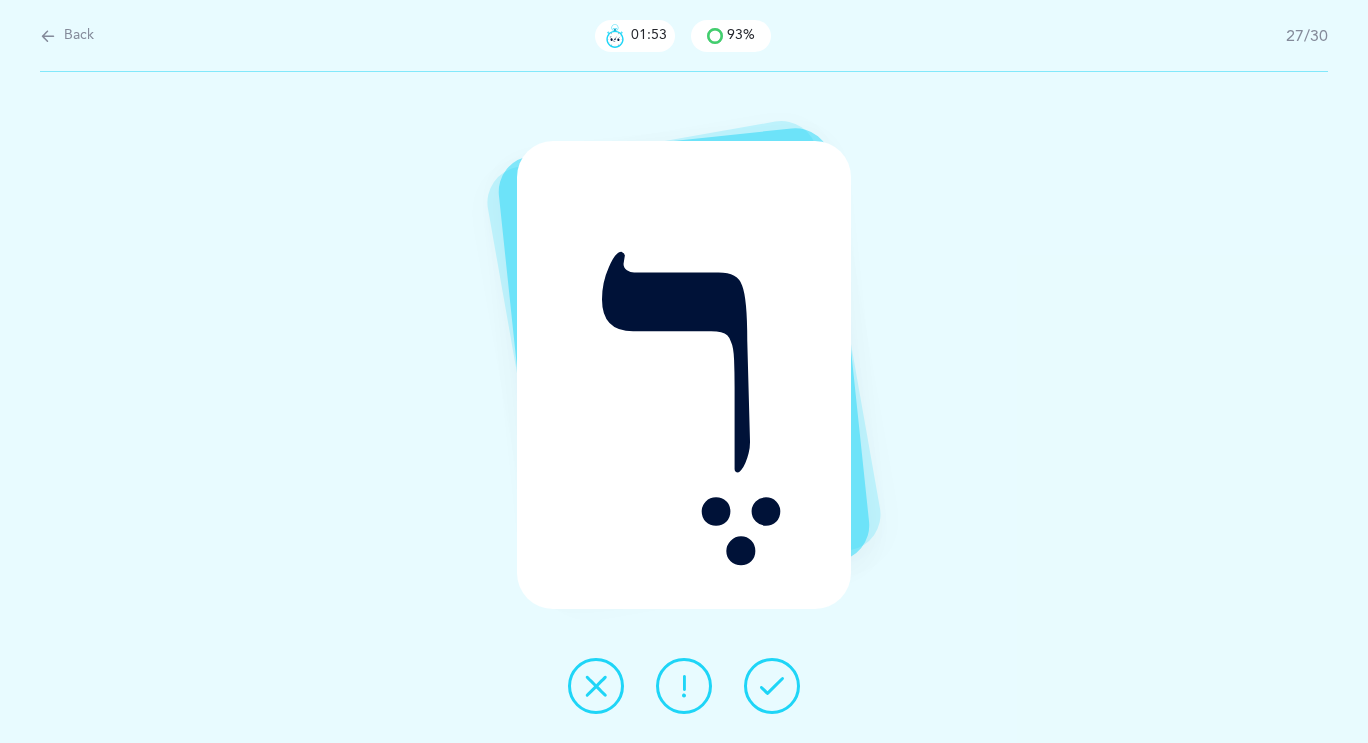 click at bounding box center (772, 686) 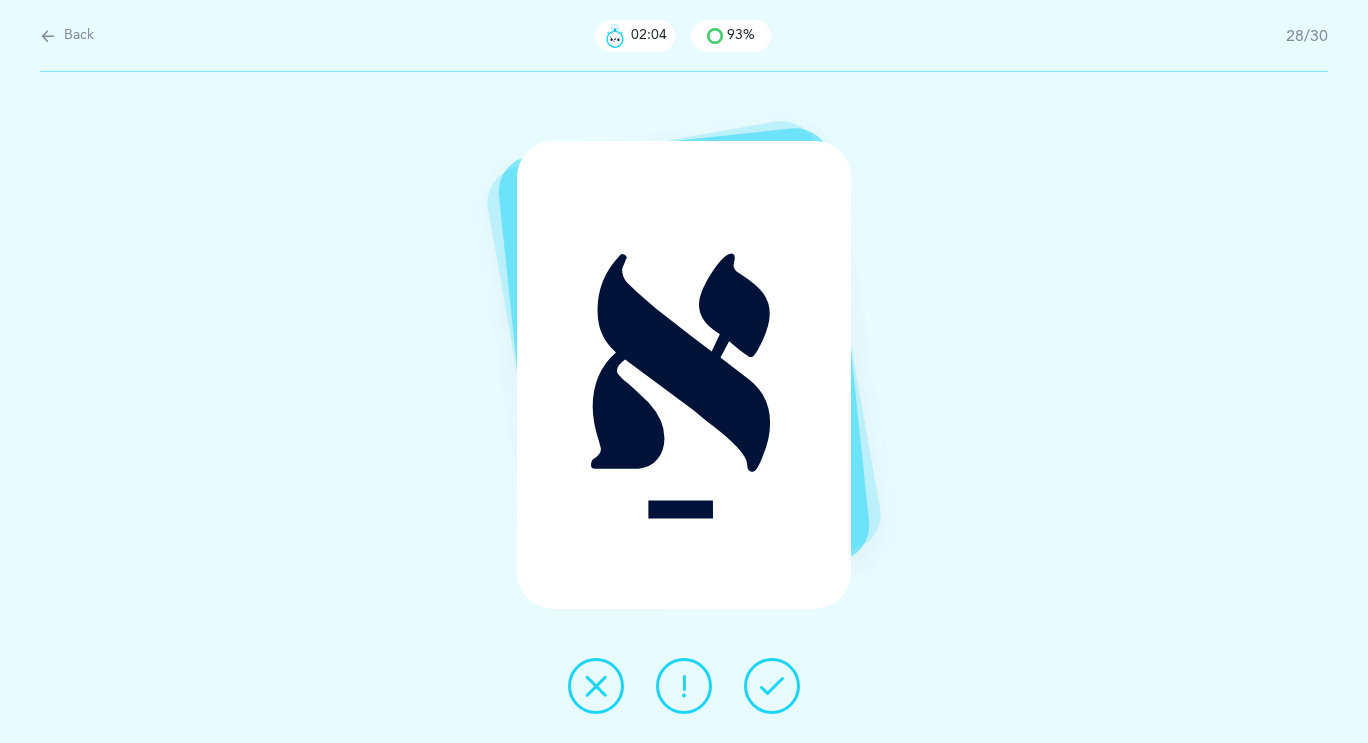 click at bounding box center (772, 686) 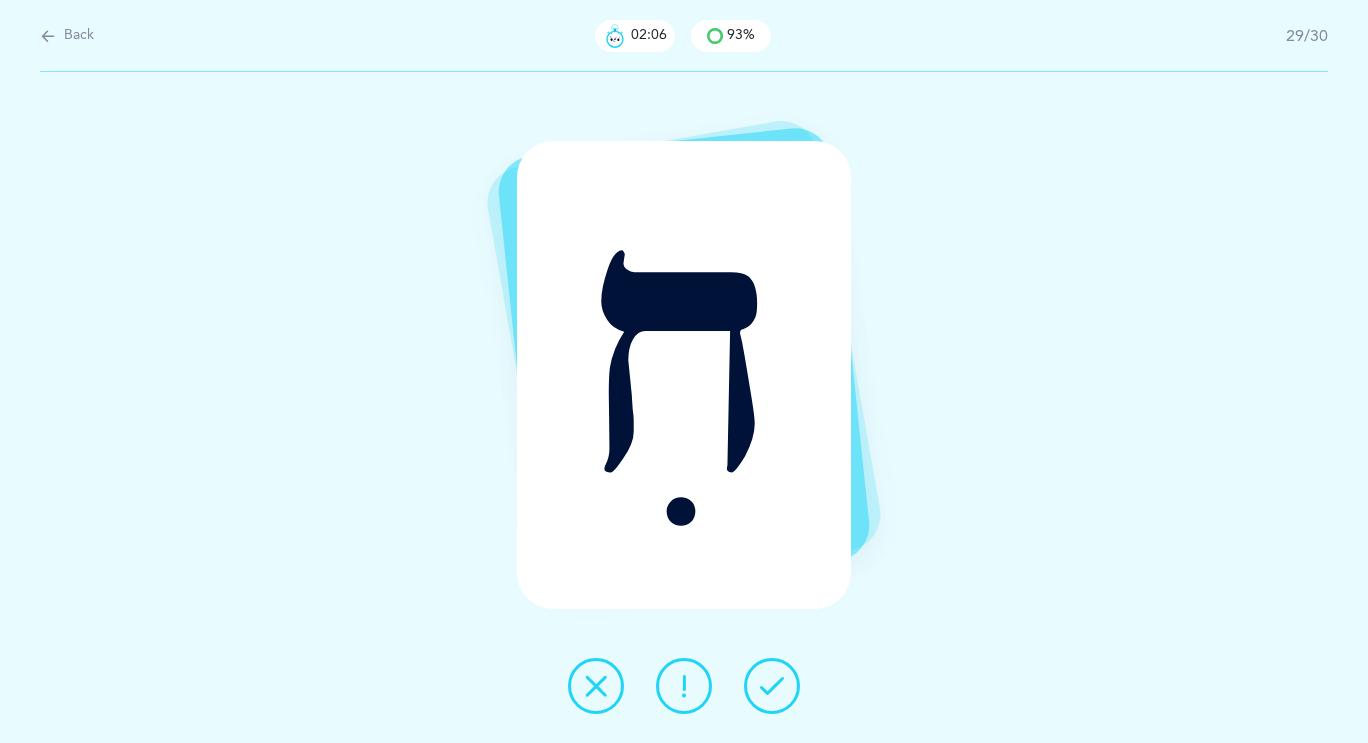click at bounding box center (772, 686) 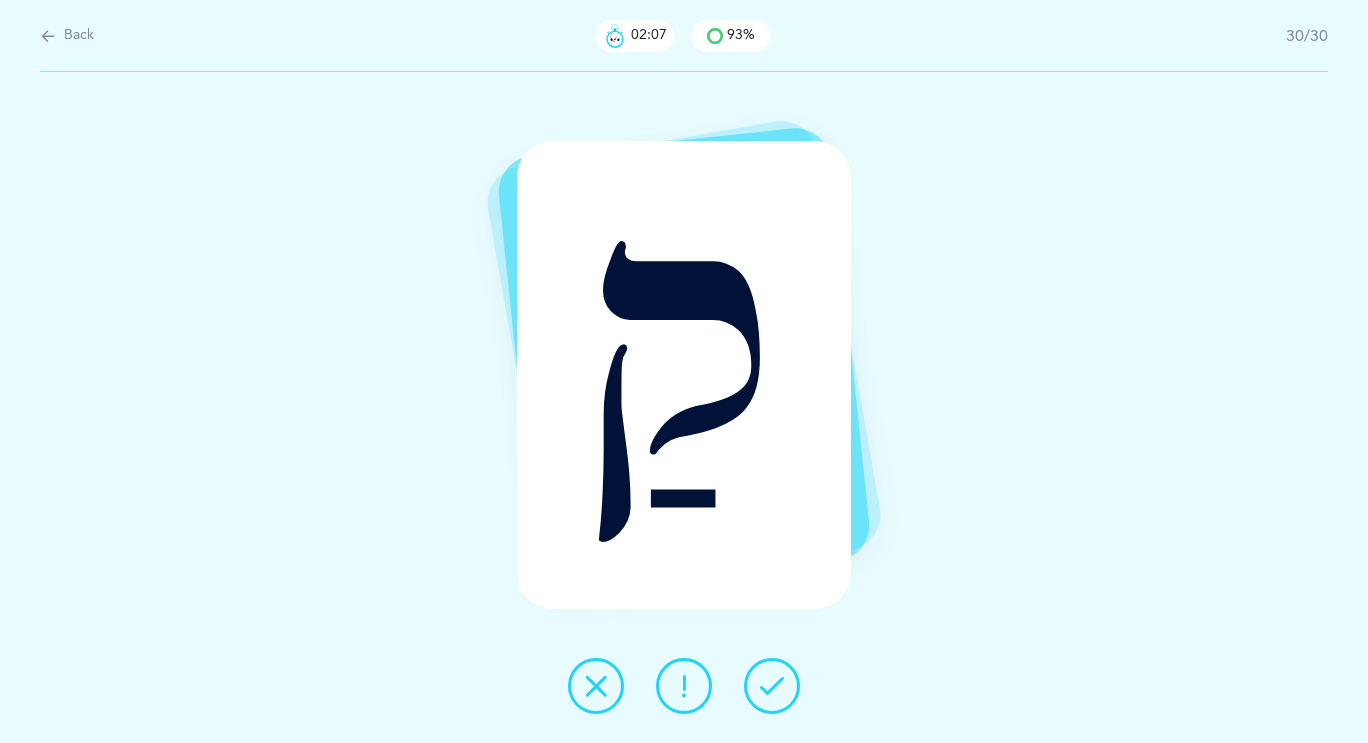click at bounding box center (772, 686) 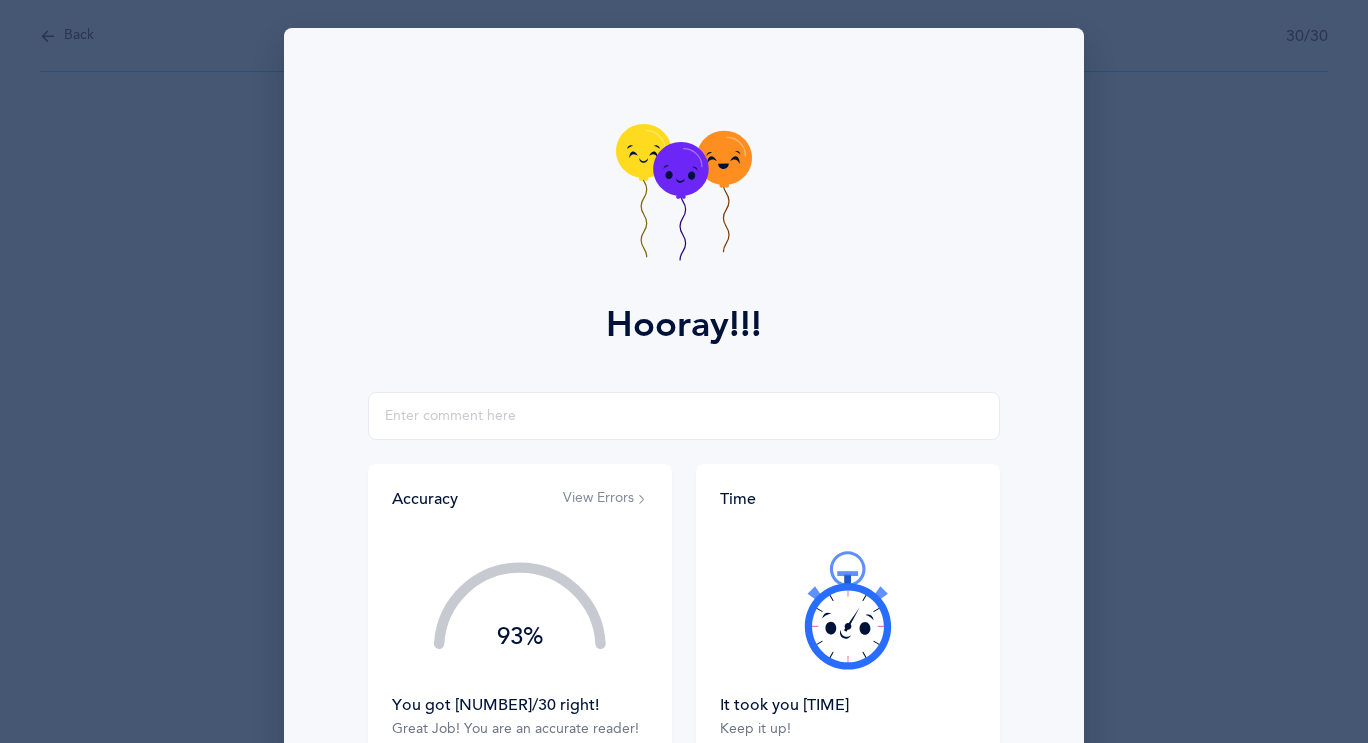 click at bounding box center (848, 610) 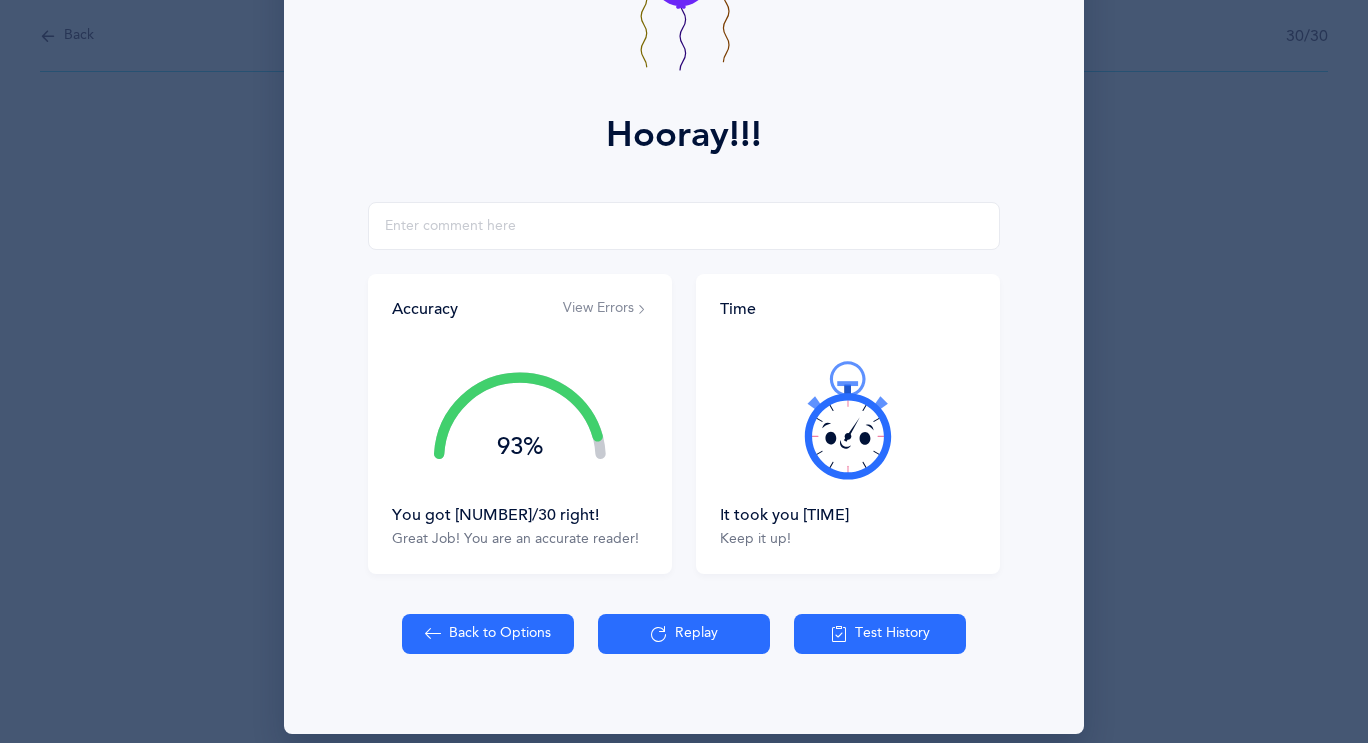 scroll, scrollTop: 189, scrollLeft: 0, axis: vertical 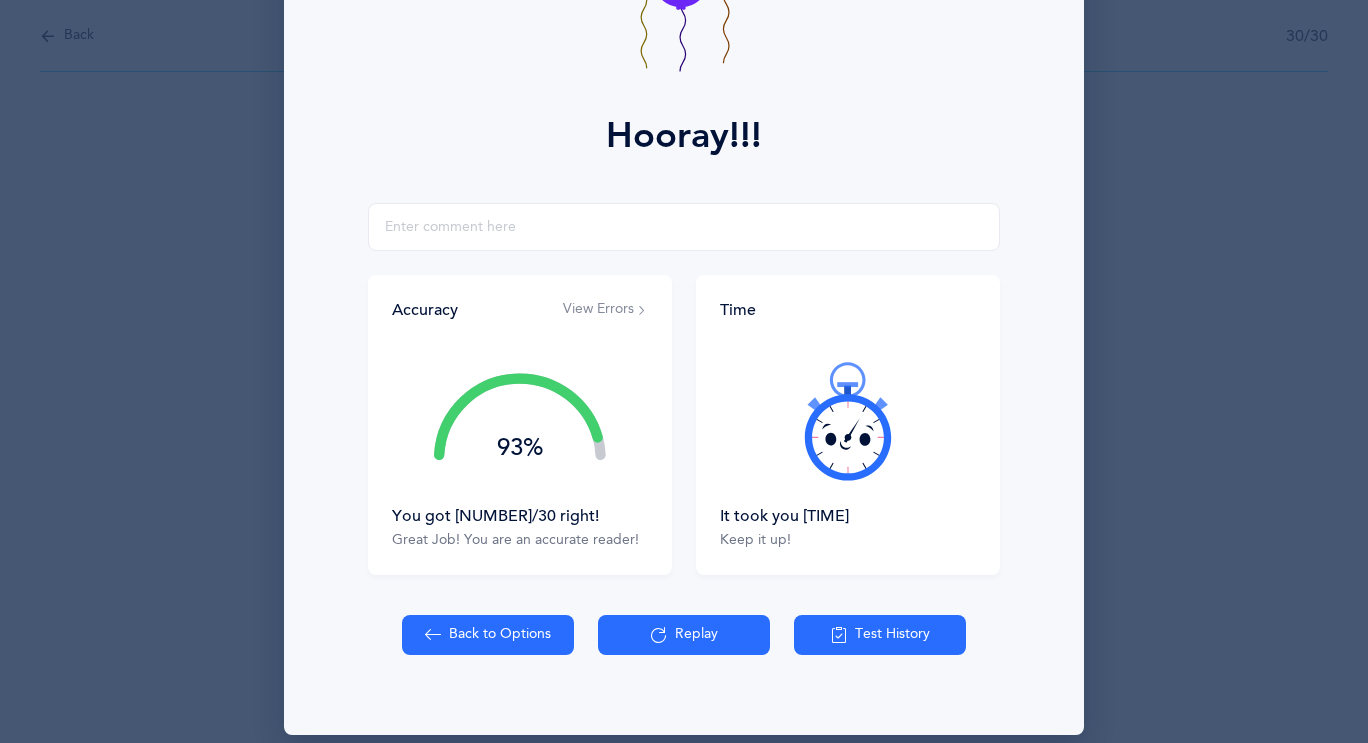 click on "View Errors" at bounding box center [605, 310] 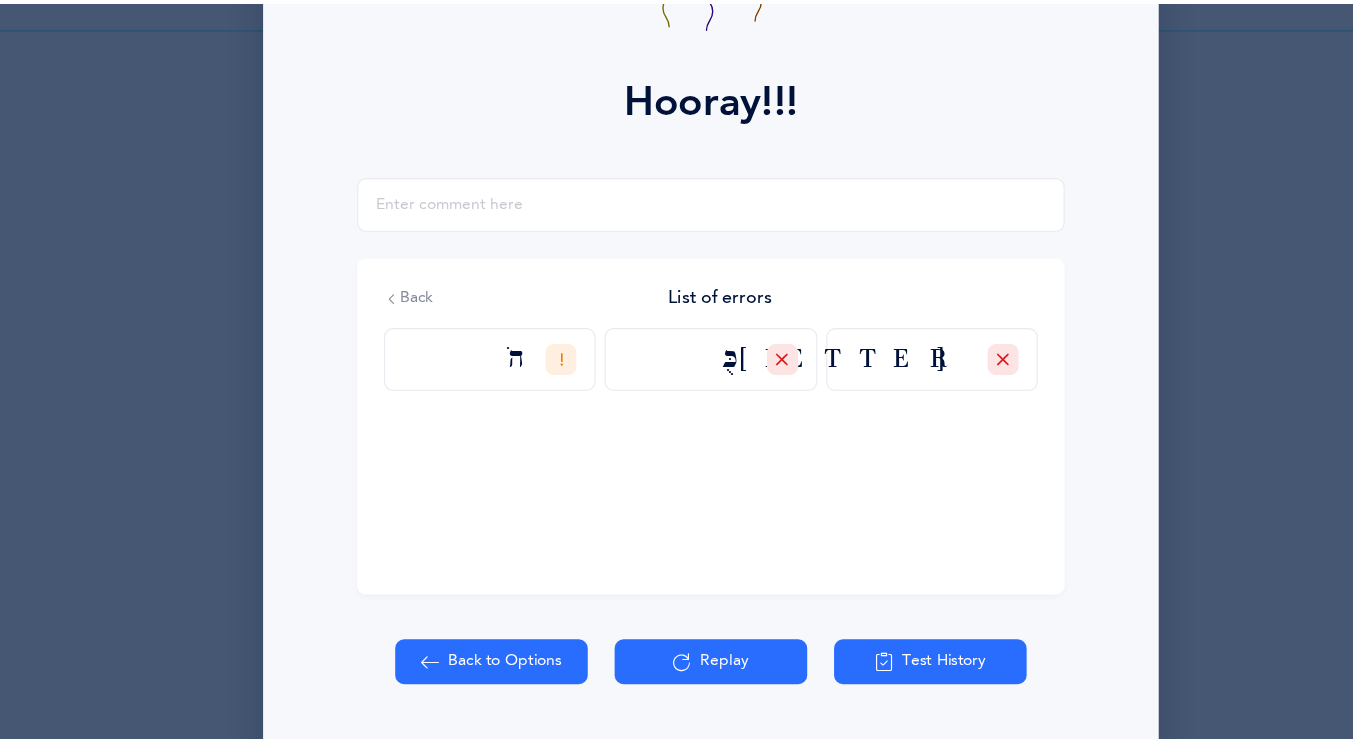 scroll, scrollTop: 191, scrollLeft: 0, axis: vertical 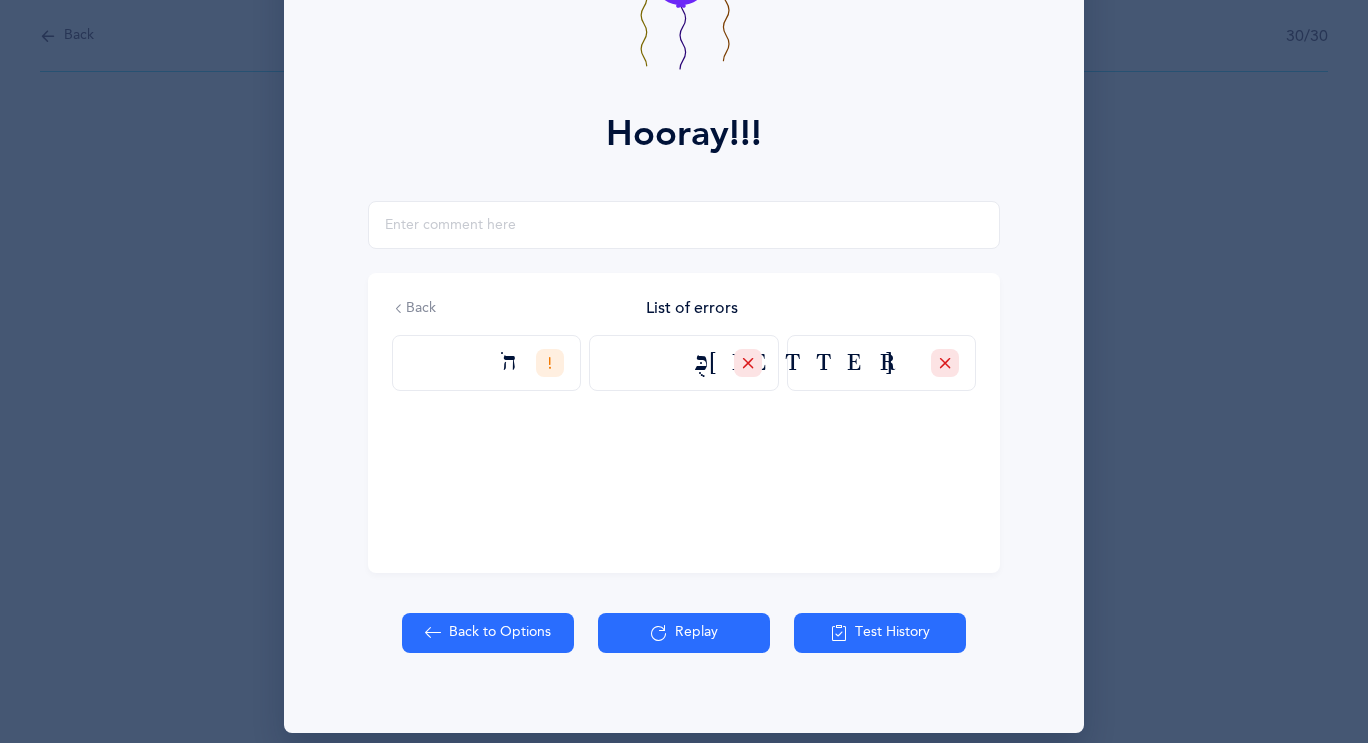 click on "Back" at bounding box center [414, 309] 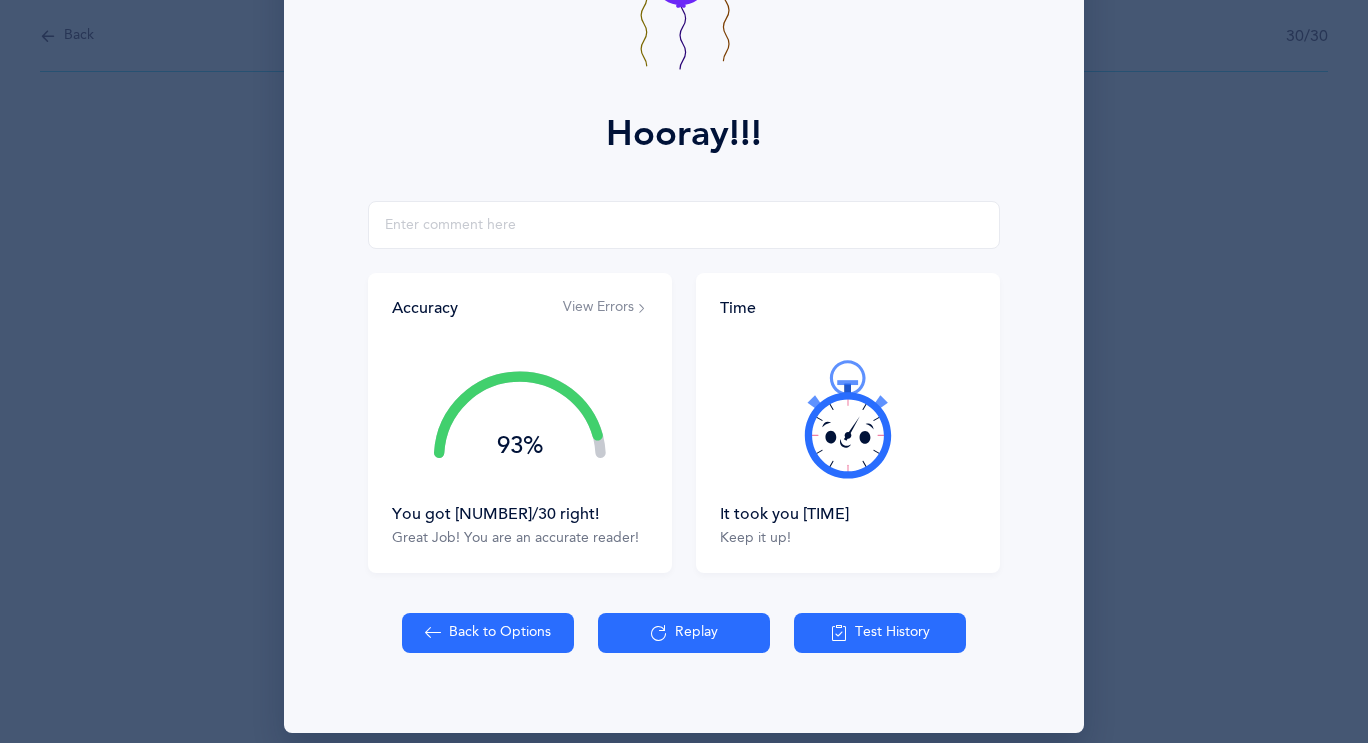 click at bounding box center [433, 633] 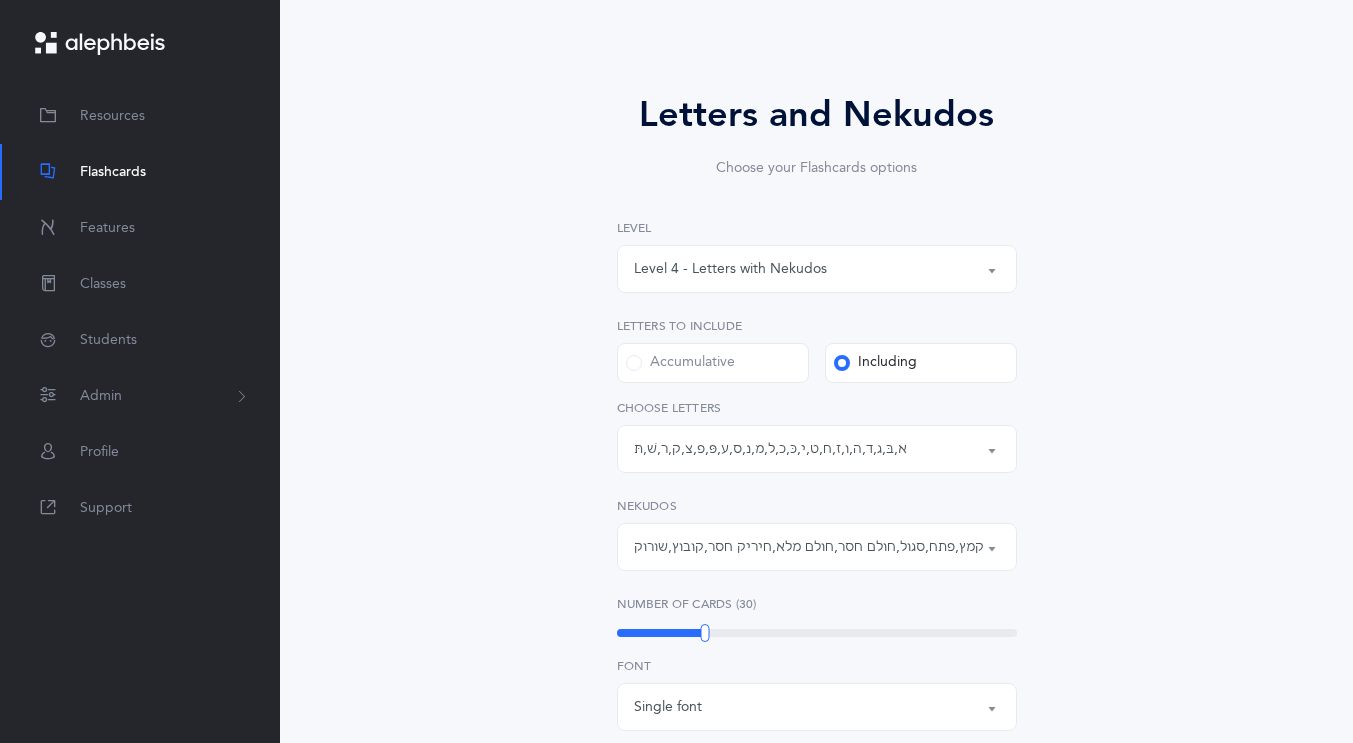 scroll, scrollTop: 169, scrollLeft: 0, axis: vertical 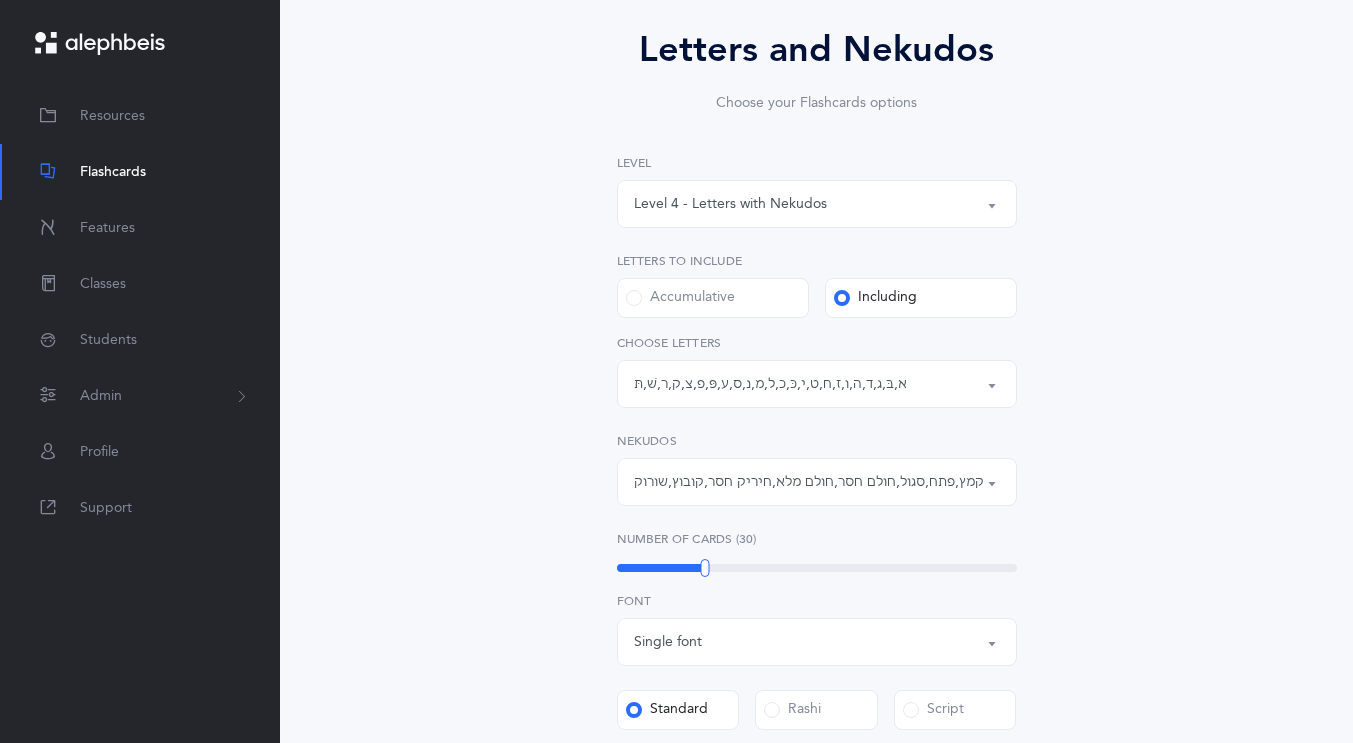 click on "א ,  בּ ,  ג ,  ד ,  ה ,  ו ,  ז ,  ח ,  ט ,  י ,  כּ ,  כ ,  ל ,  מ ,  נ ,  ס ,  ע ,  פּ ,  פ ,  צ ,  ק ,  ר ,  שׁ ,  תּ" at bounding box center (770, 384) 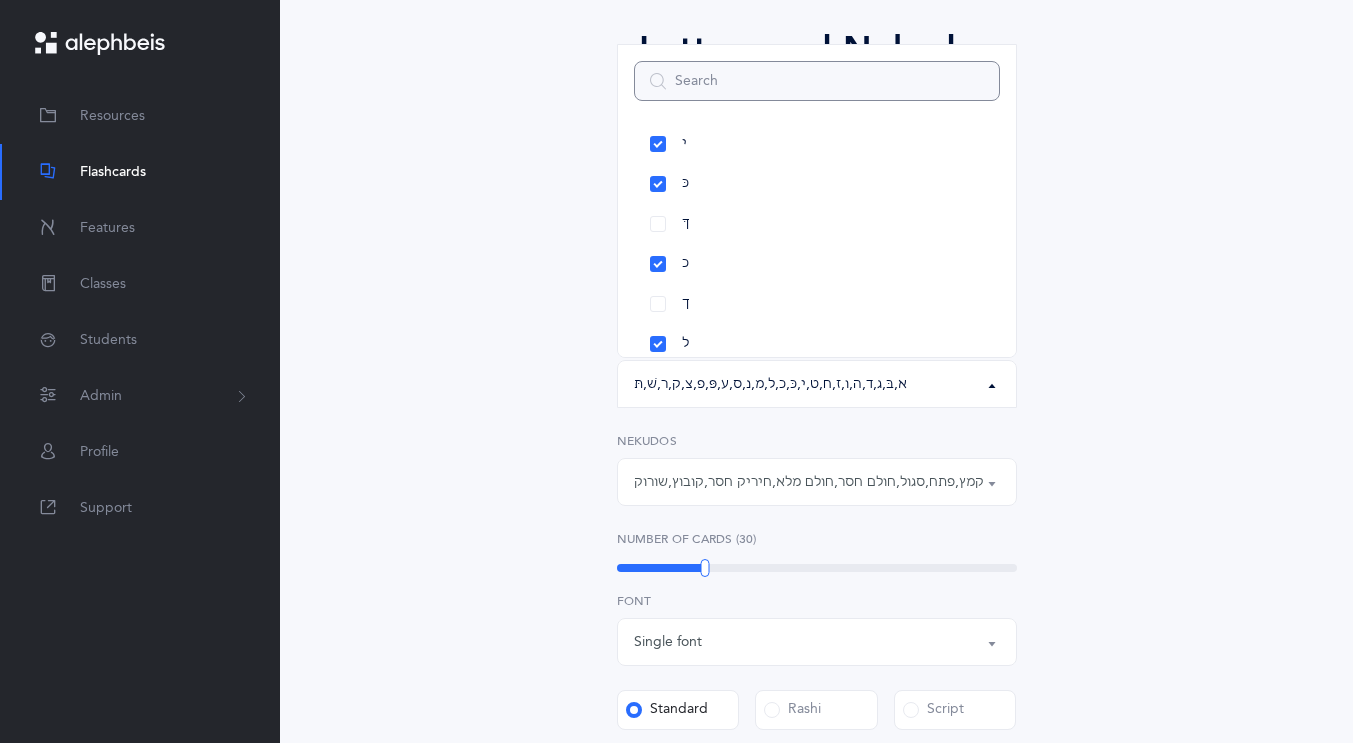 scroll, scrollTop: 449, scrollLeft: 0, axis: vertical 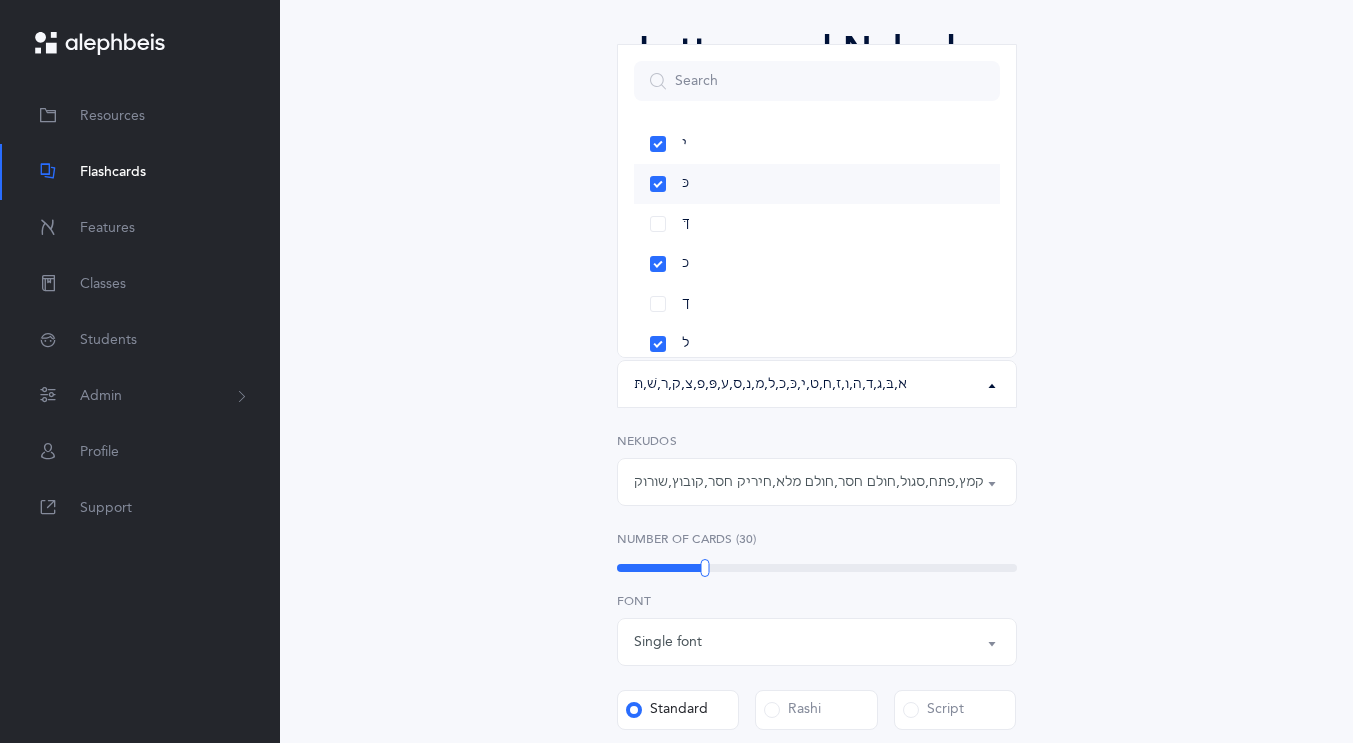 click on "כּ" at bounding box center [817, 184] 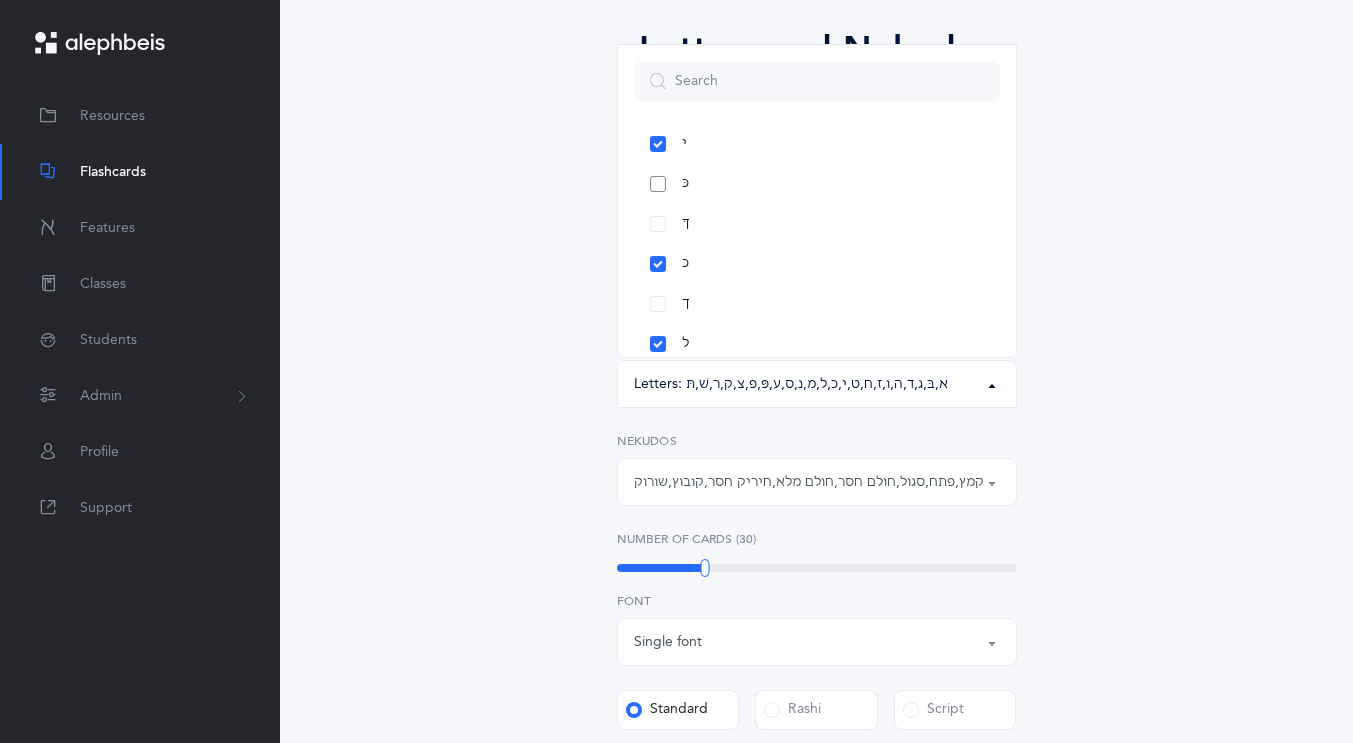 click on "כּ" at bounding box center [817, 184] 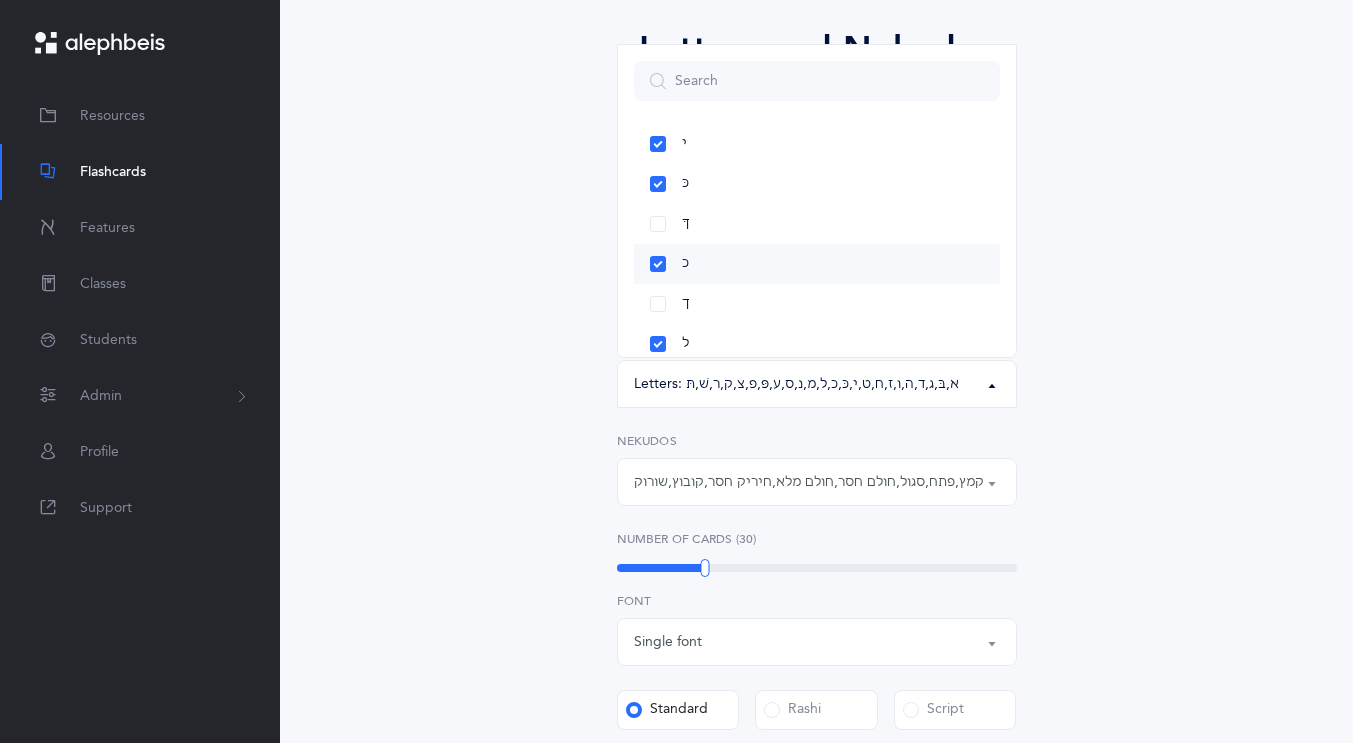 click on "כ" at bounding box center (817, 264) 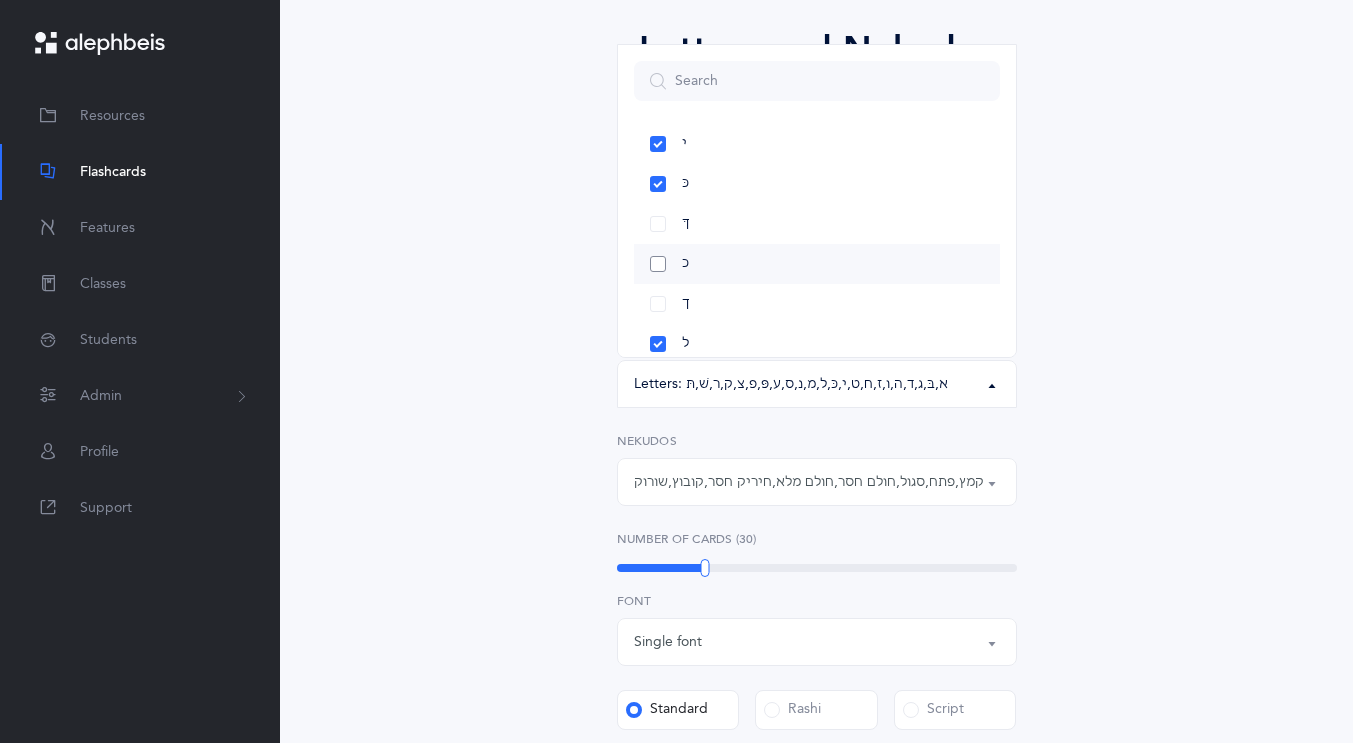 click on "כ" at bounding box center [817, 264] 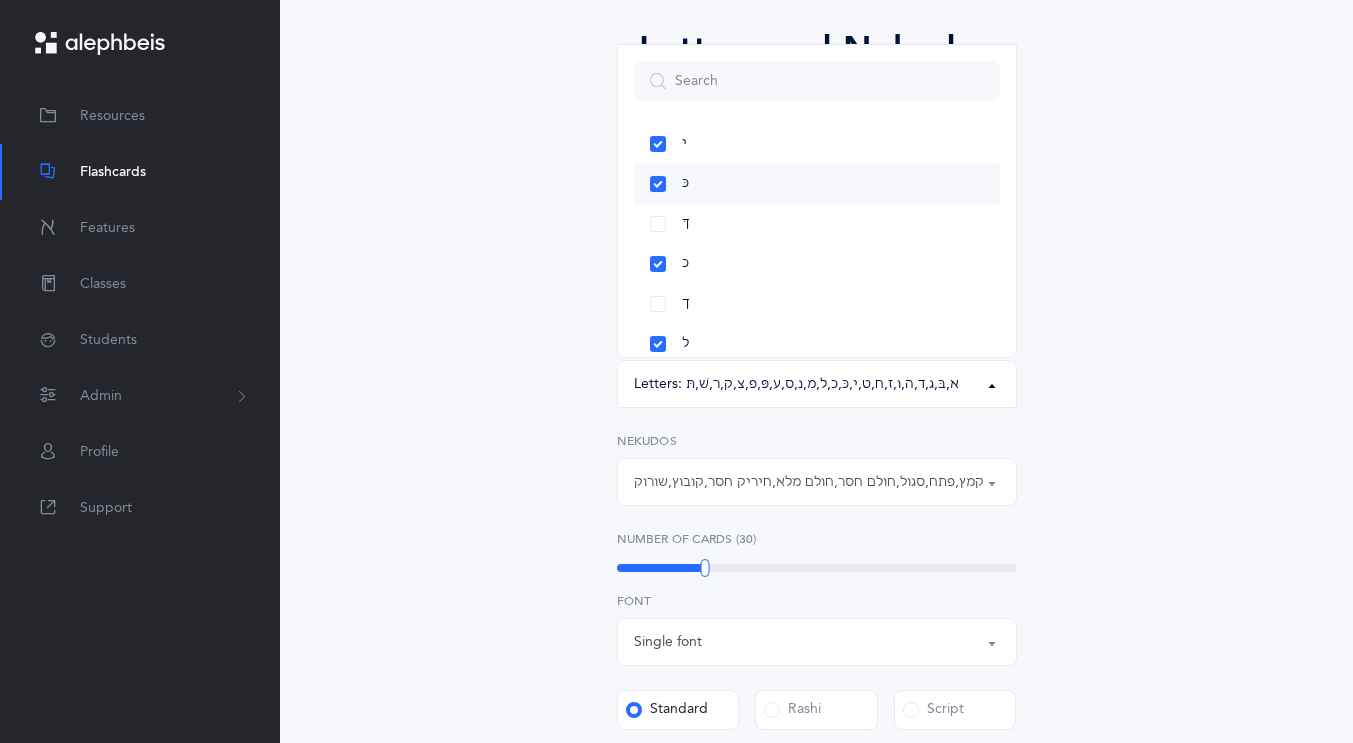 click on "כּ" at bounding box center [817, 184] 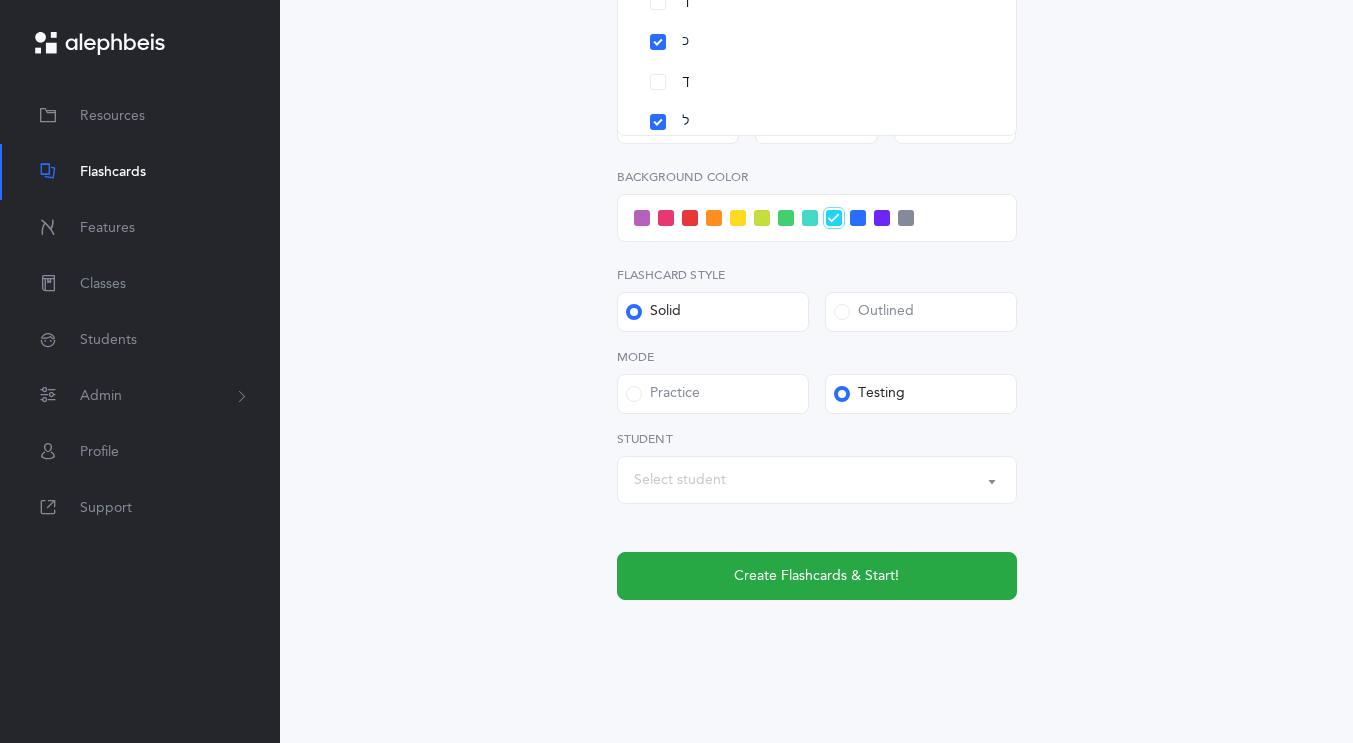 scroll, scrollTop: 747, scrollLeft: 0, axis: vertical 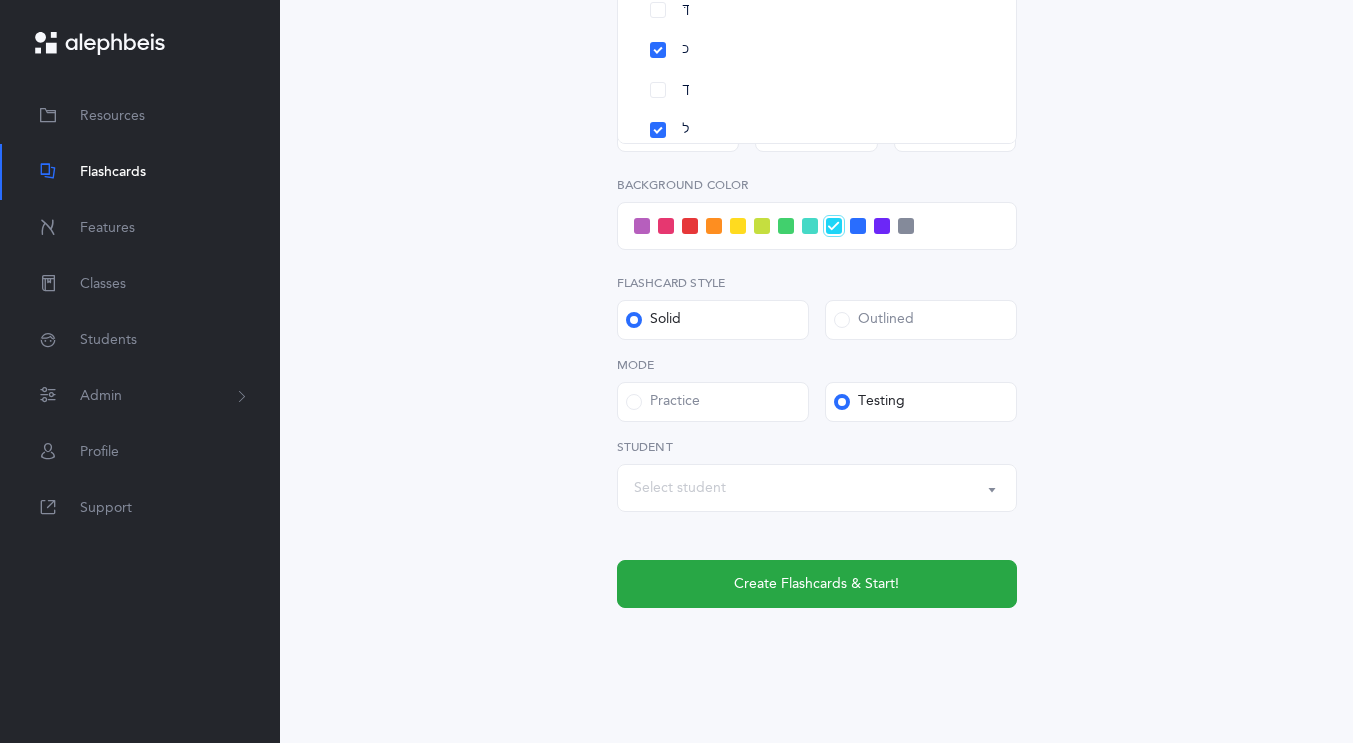 click at bounding box center (762, 226) 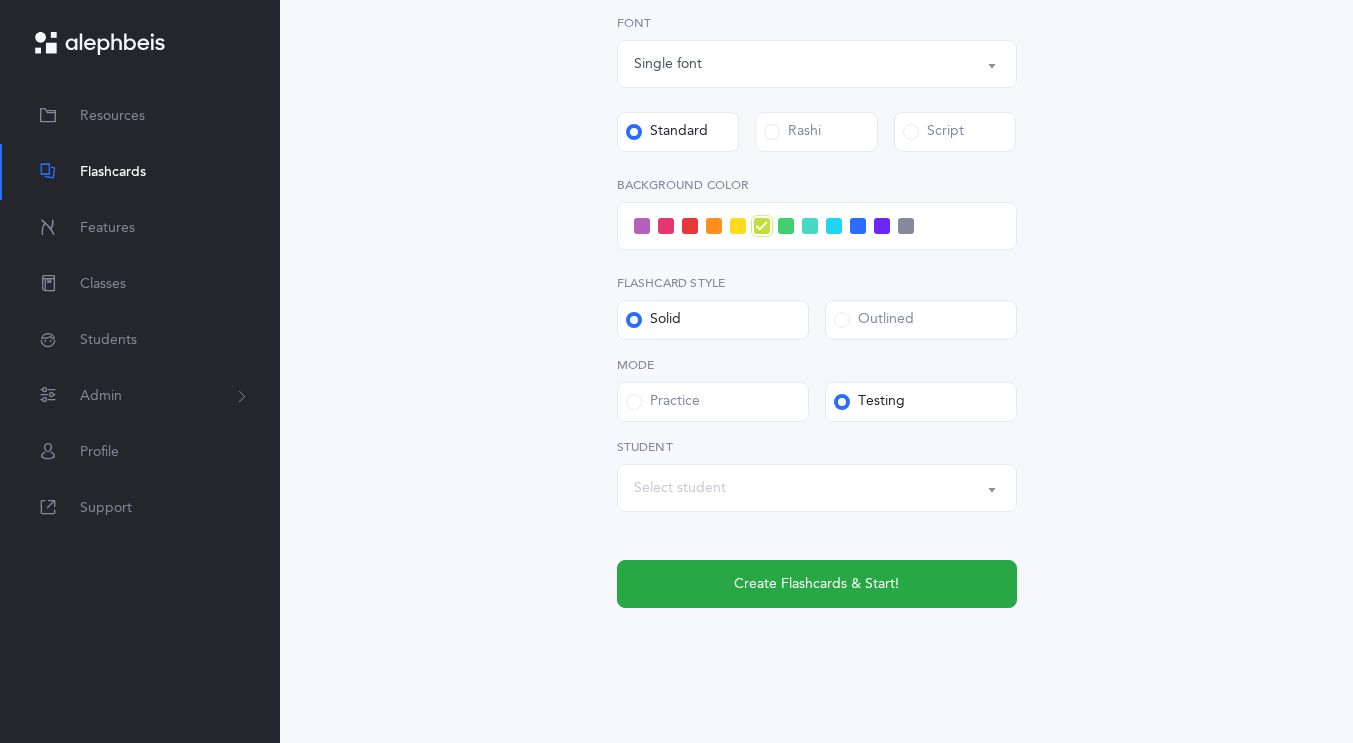 click on "Select student" at bounding box center (817, 488) 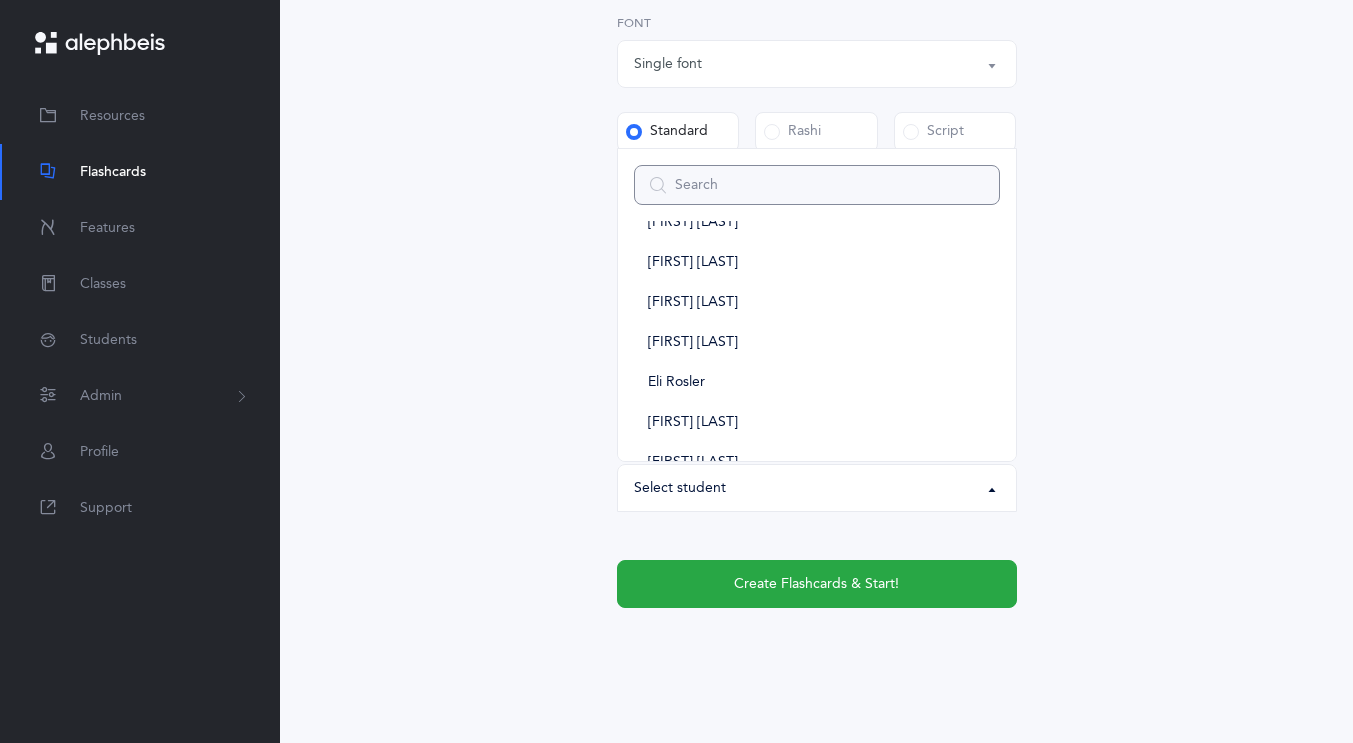 scroll, scrollTop: 193, scrollLeft: 0, axis: vertical 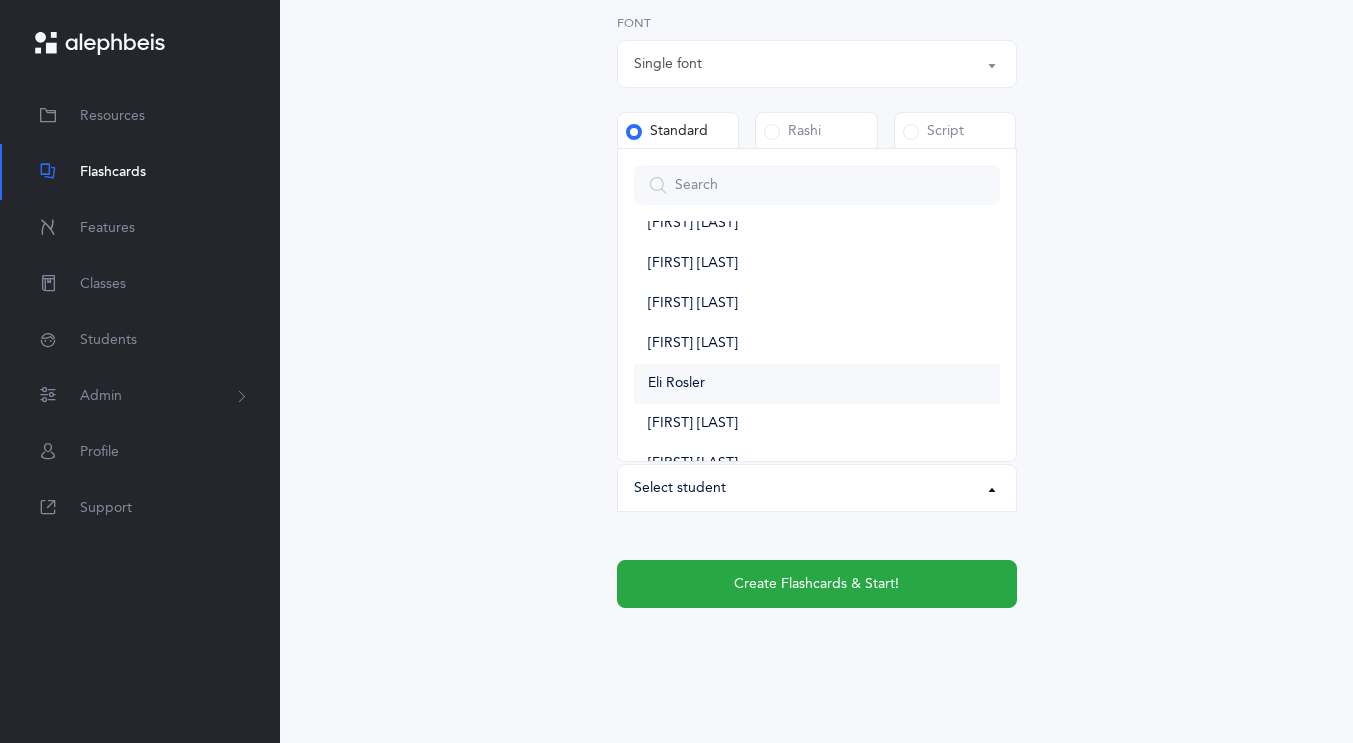 click on "Eli Rosler" at bounding box center (676, 384) 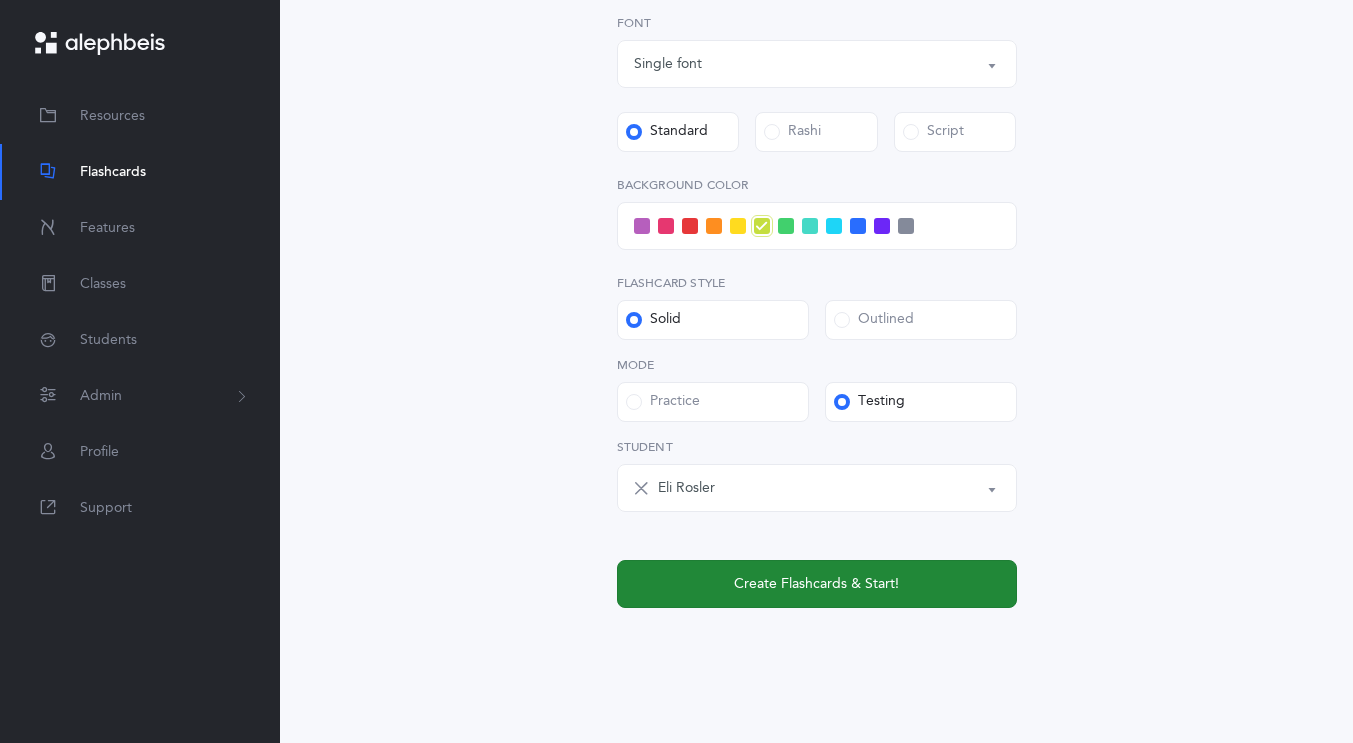 click on "Create Flashcards & Start!" at bounding box center (817, 584) 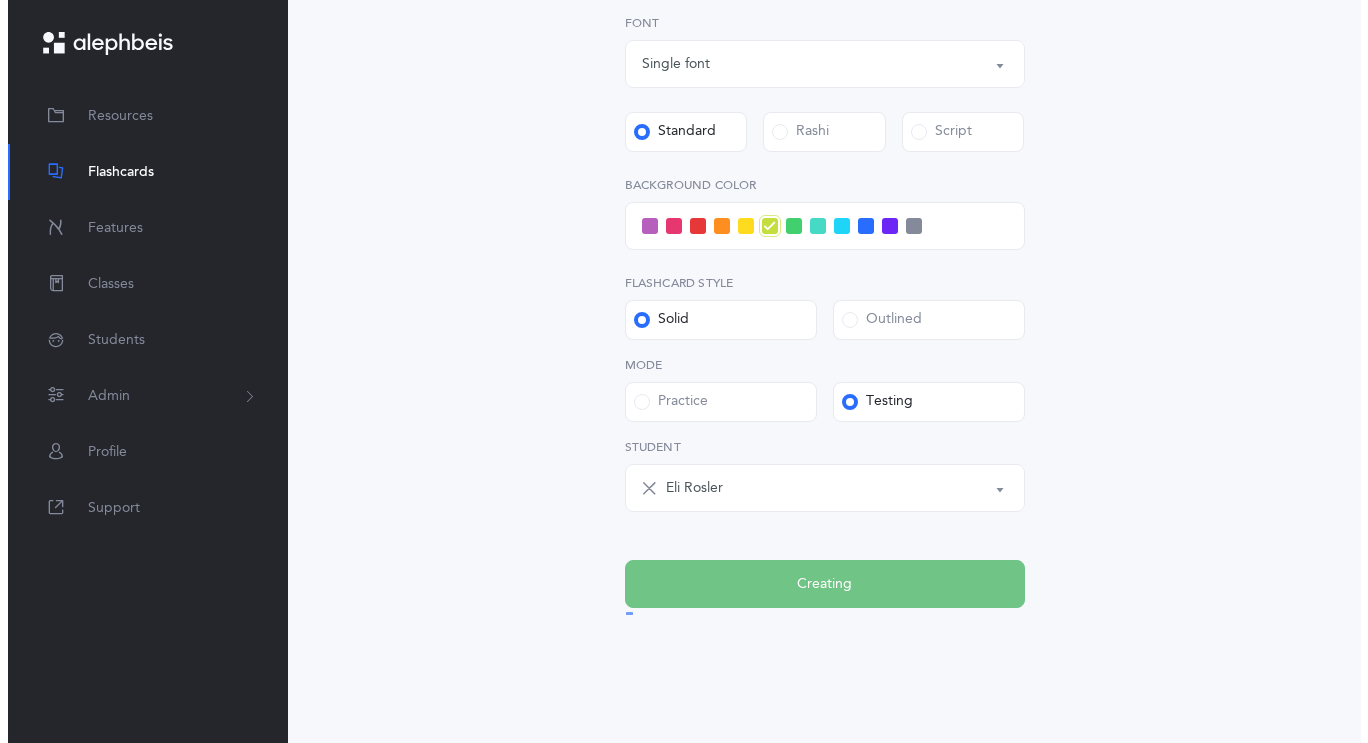 scroll, scrollTop: 0, scrollLeft: 0, axis: both 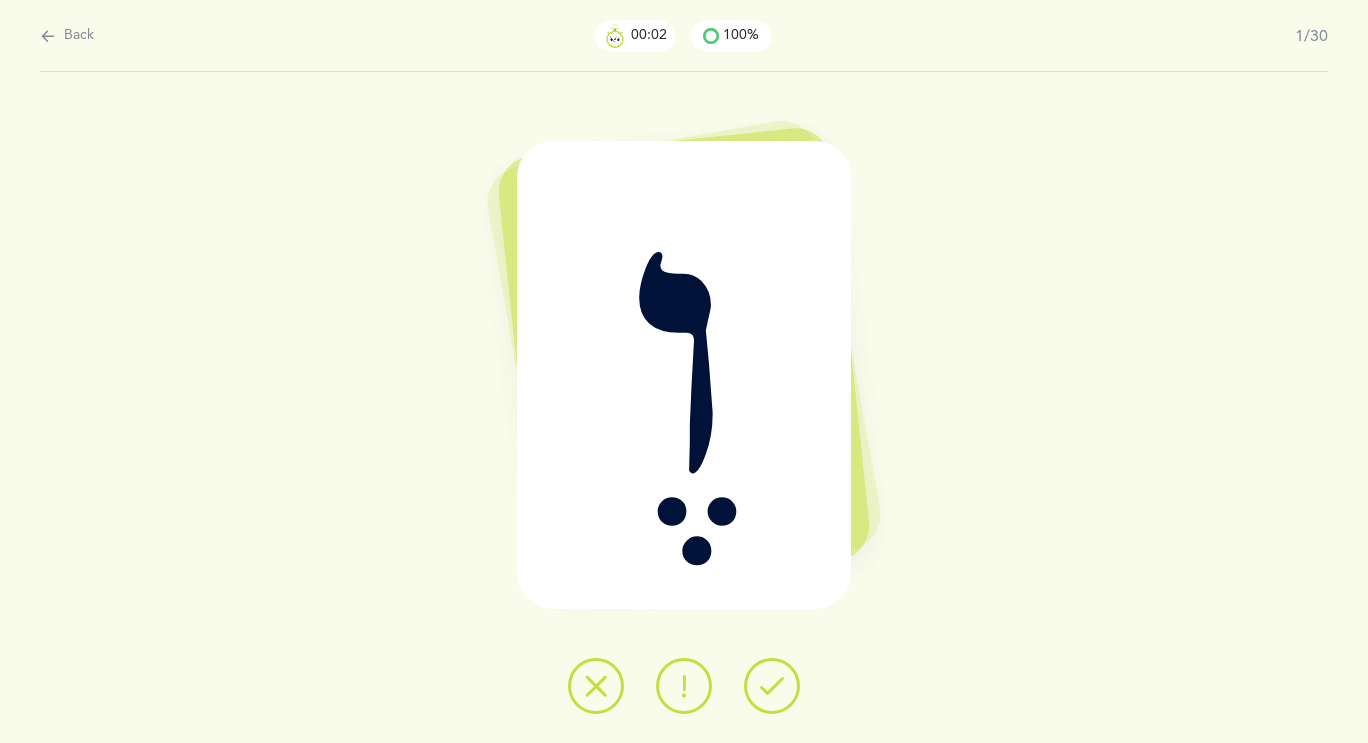 click at bounding box center (772, 686) 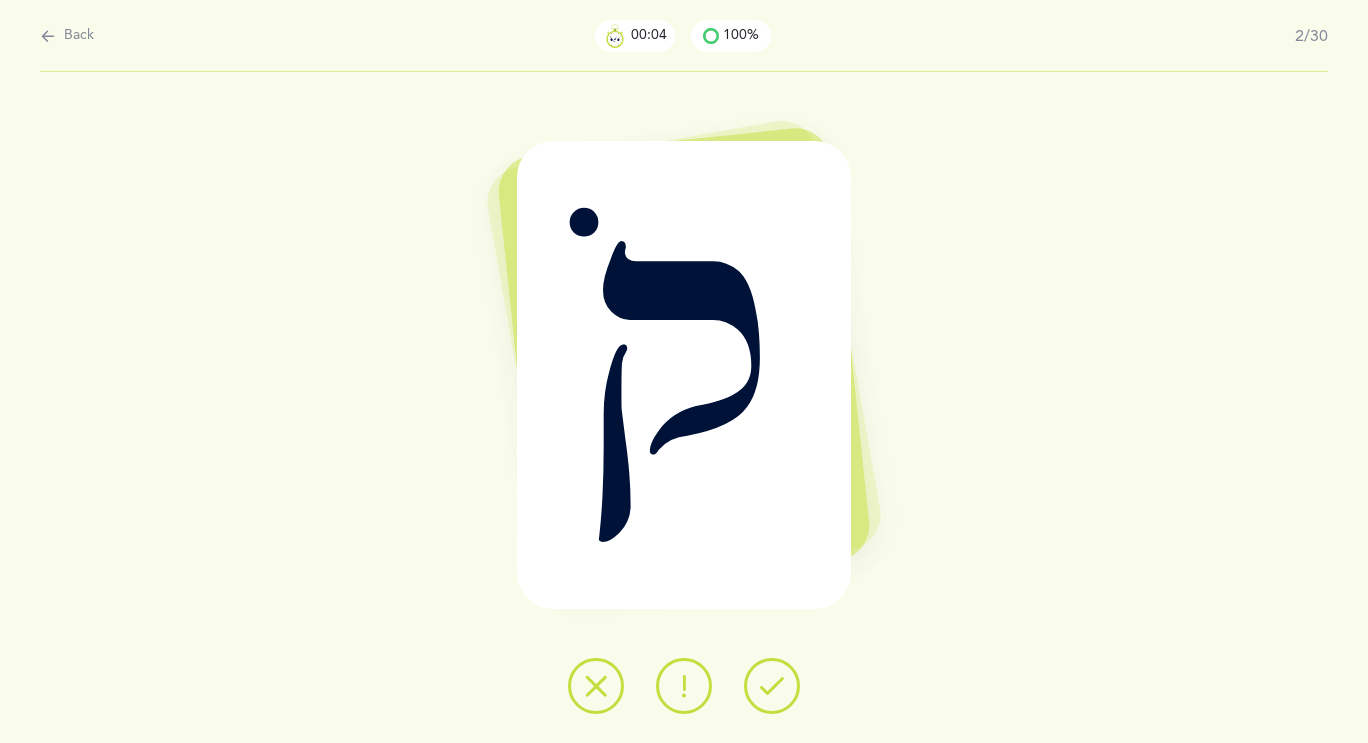 click at bounding box center [772, 686] 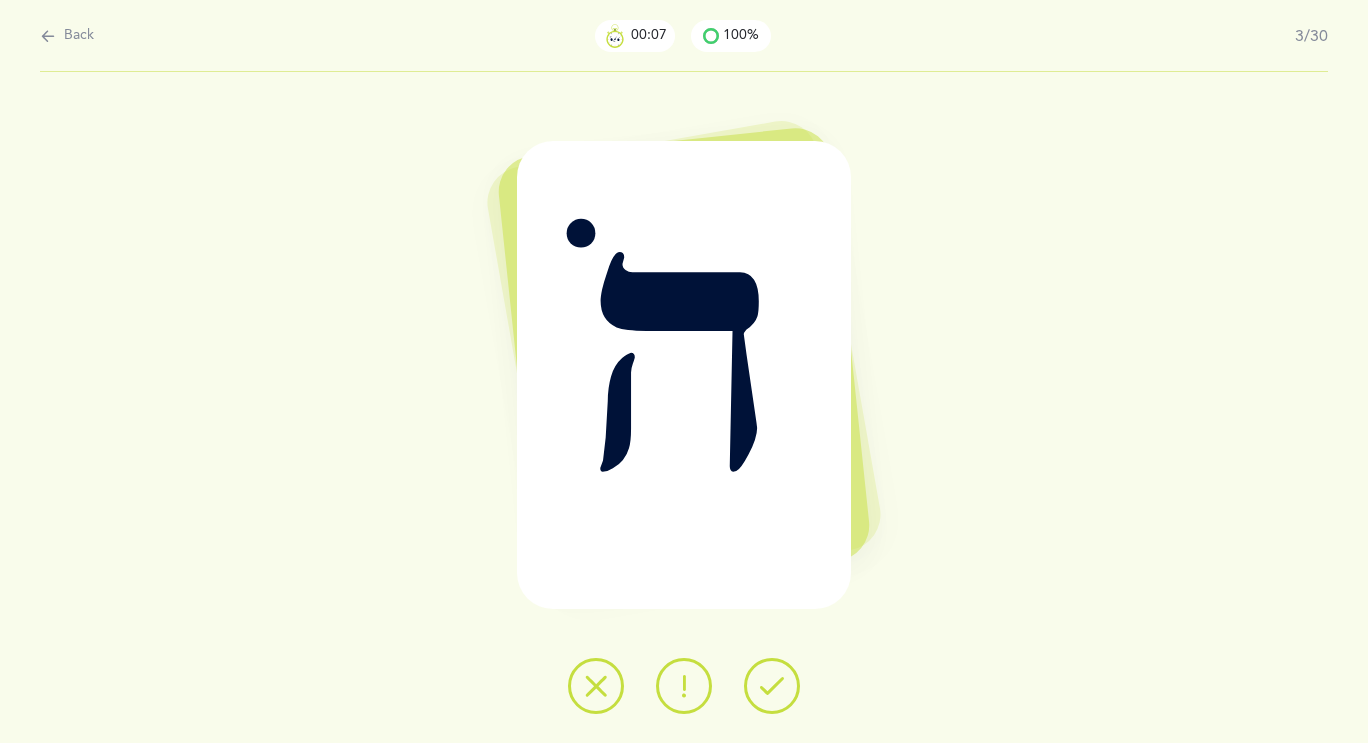 click at bounding box center [772, 686] 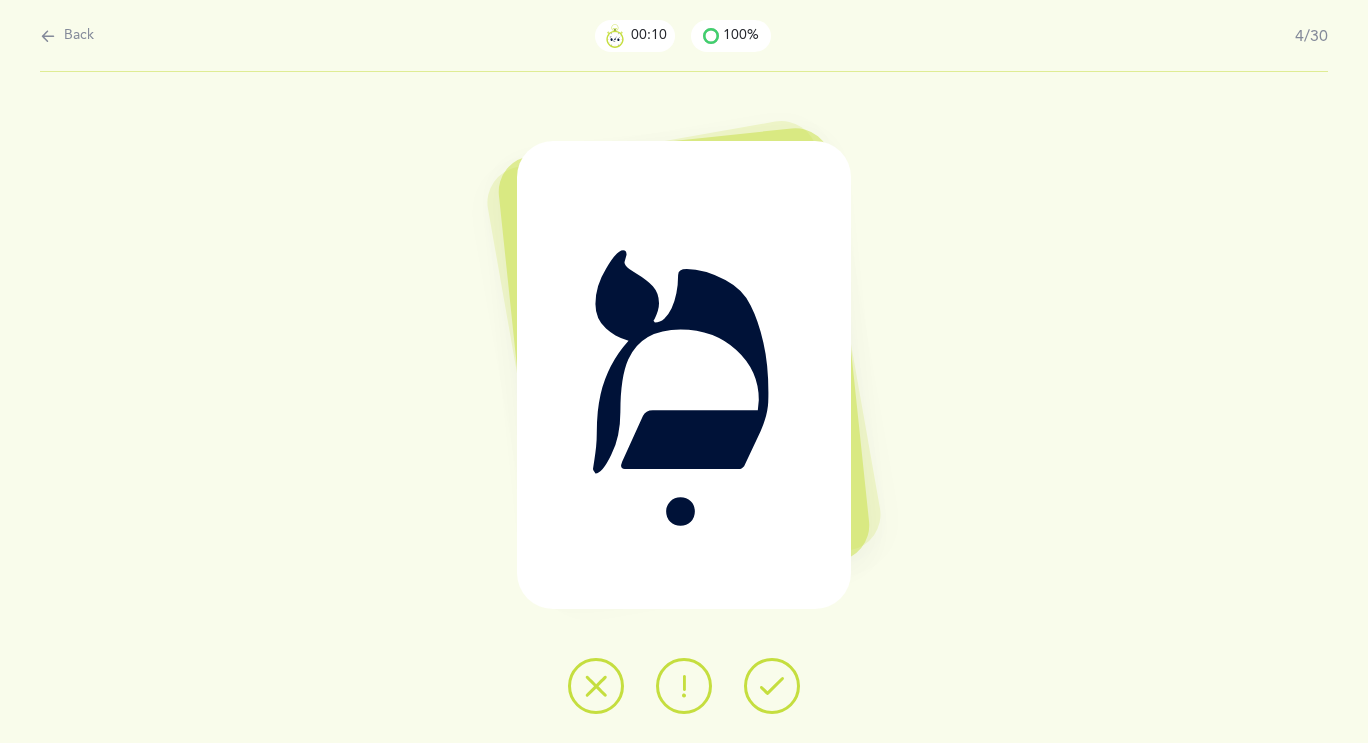 click at bounding box center [772, 686] 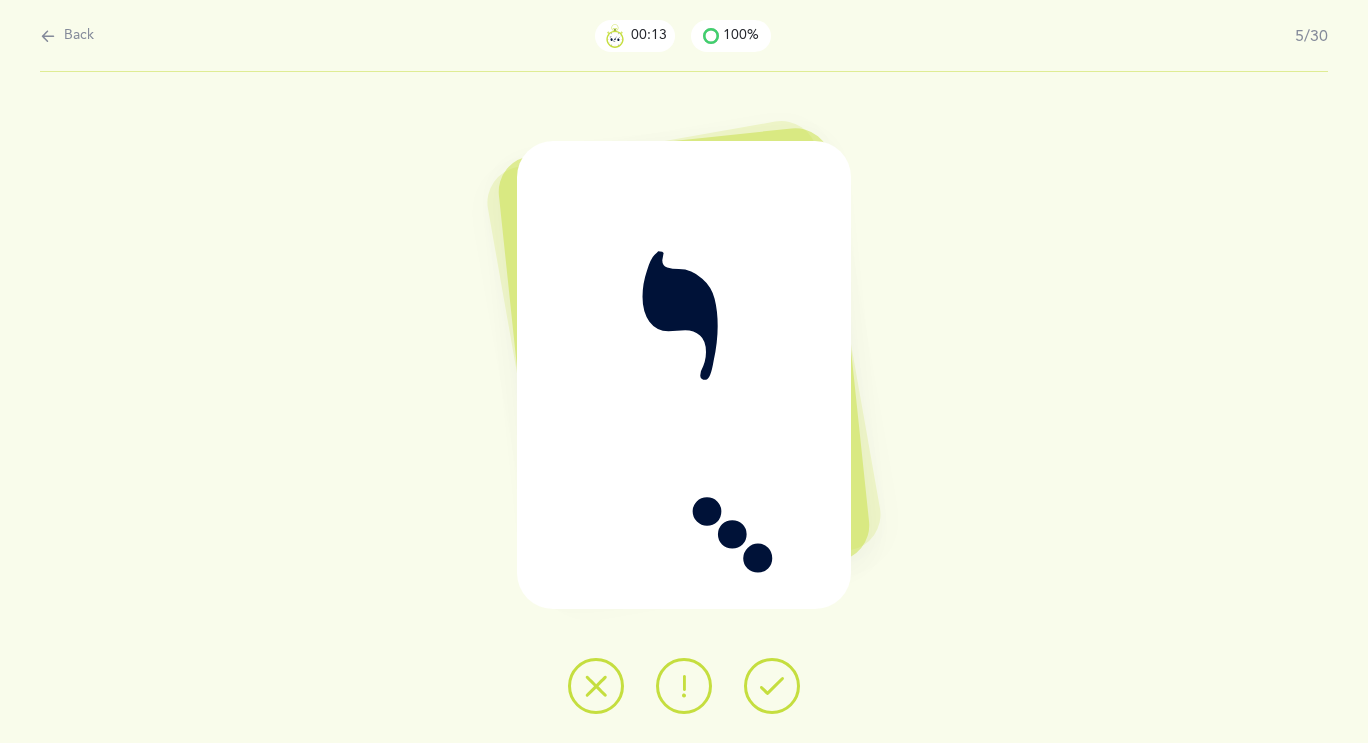 click at bounding box center [772, 686] 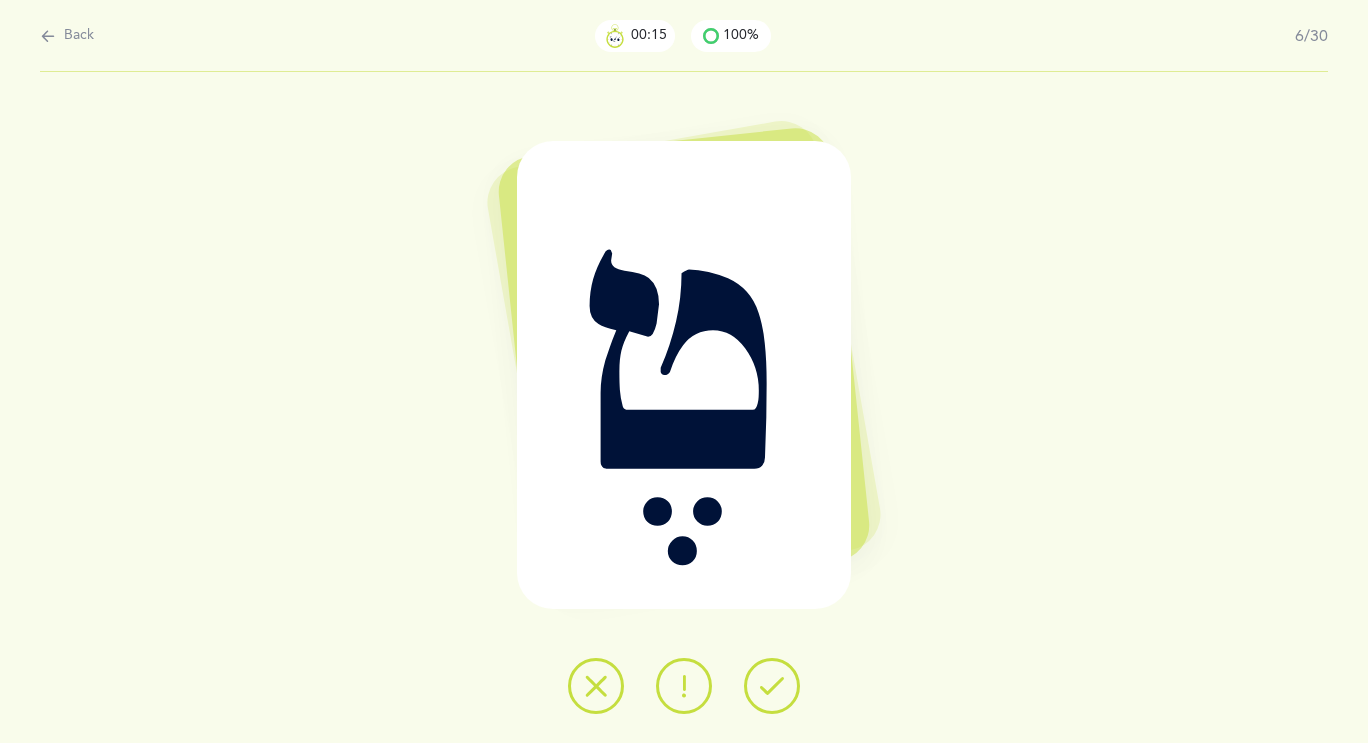 click at bounding box center (772, 686) 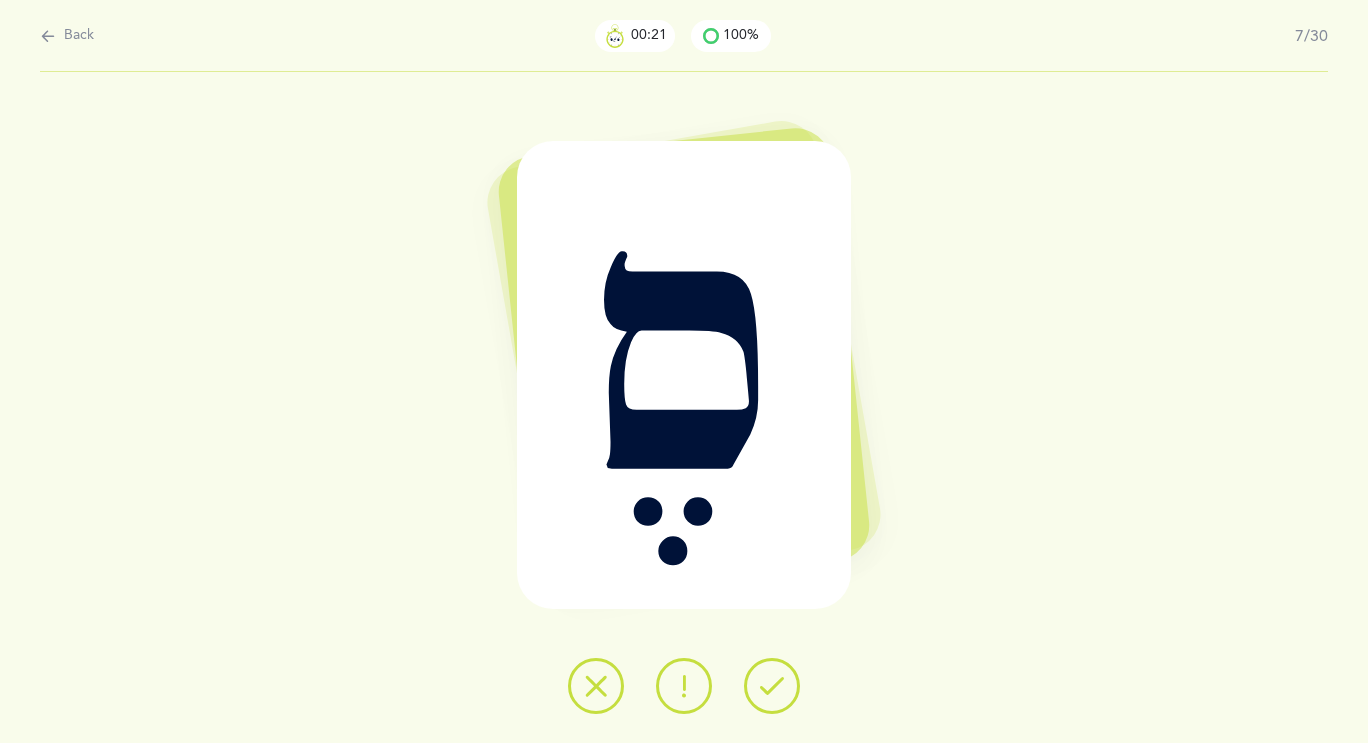 click at bounding box center (772, 686) 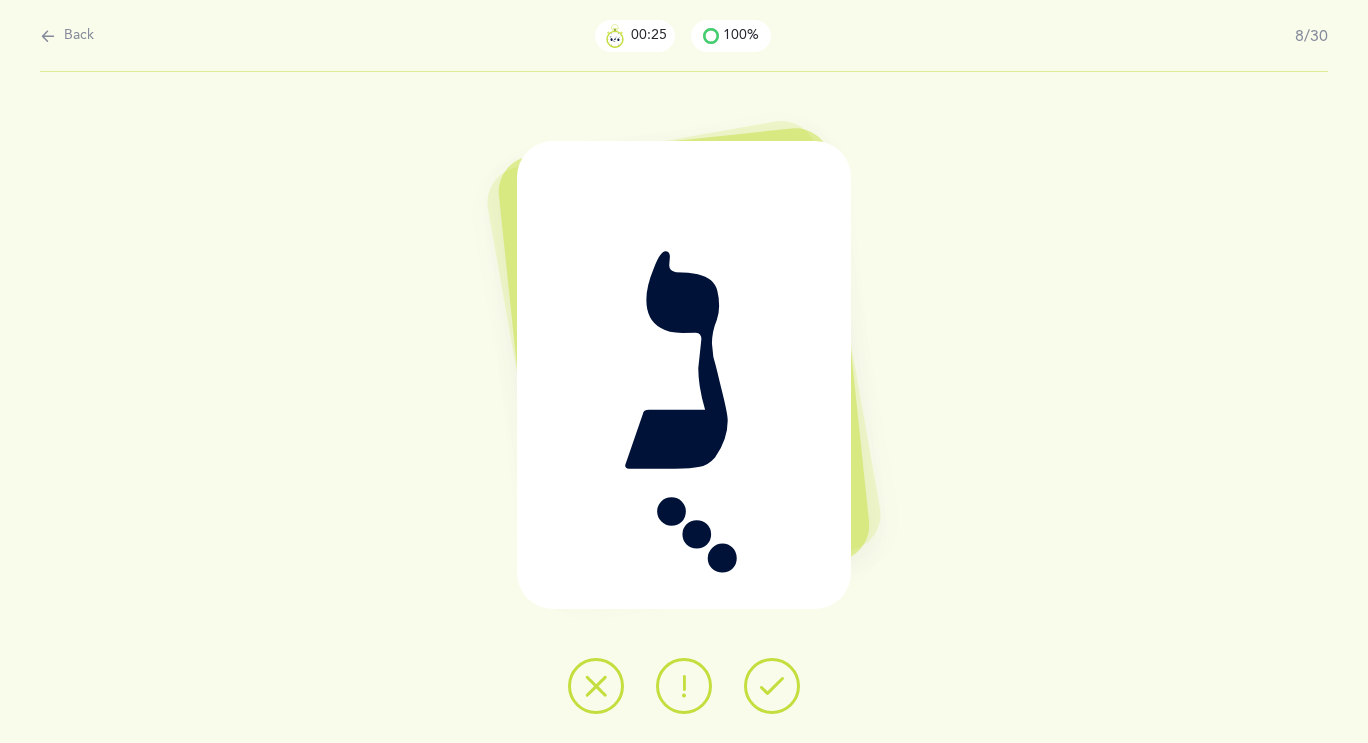 click at bounding box center [684, 686] 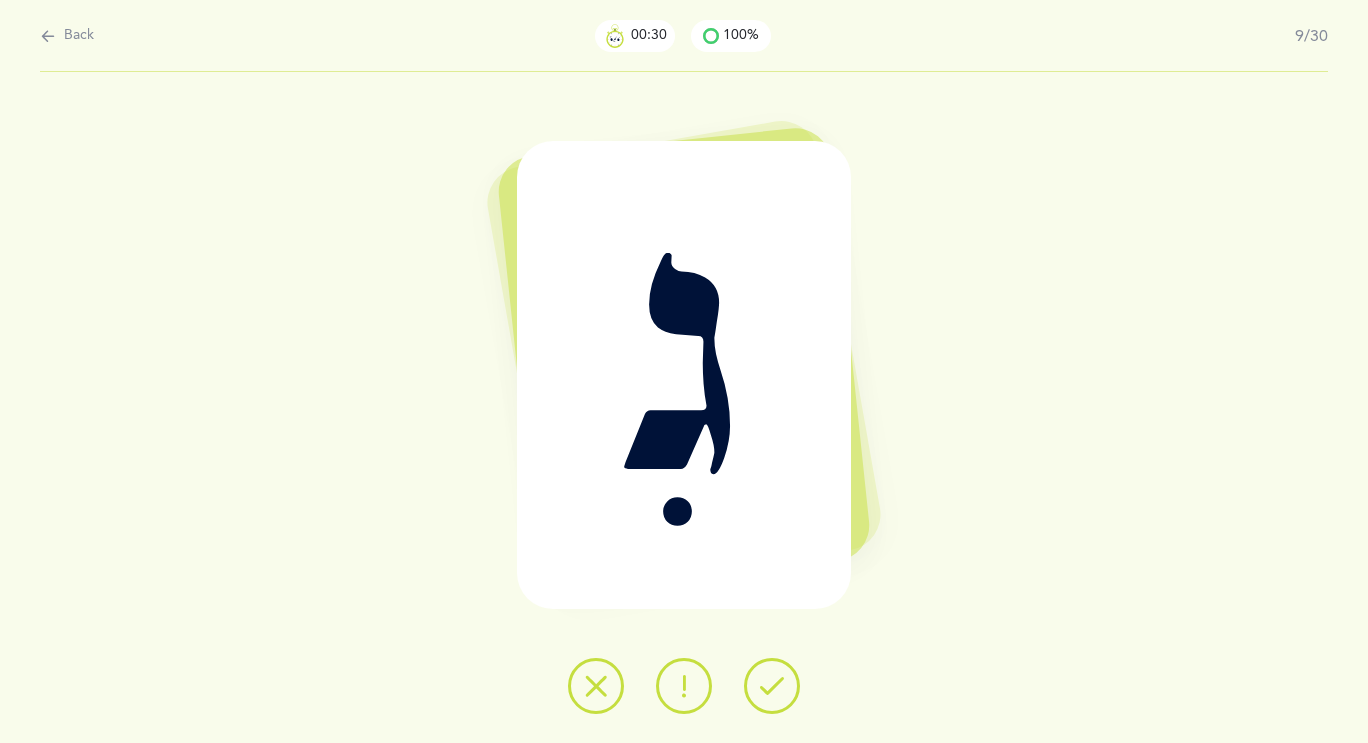 click at bounding box center (772, 686) 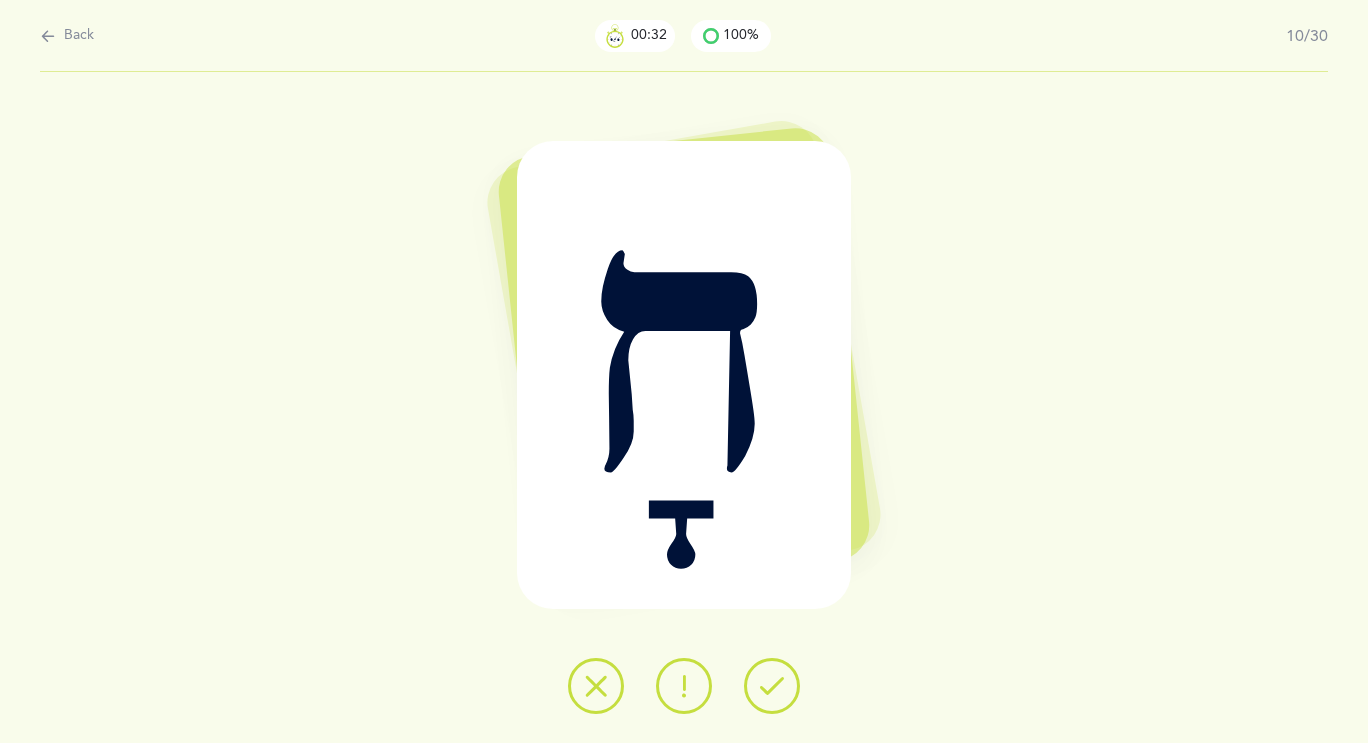 click at bounding box center [772, 686] 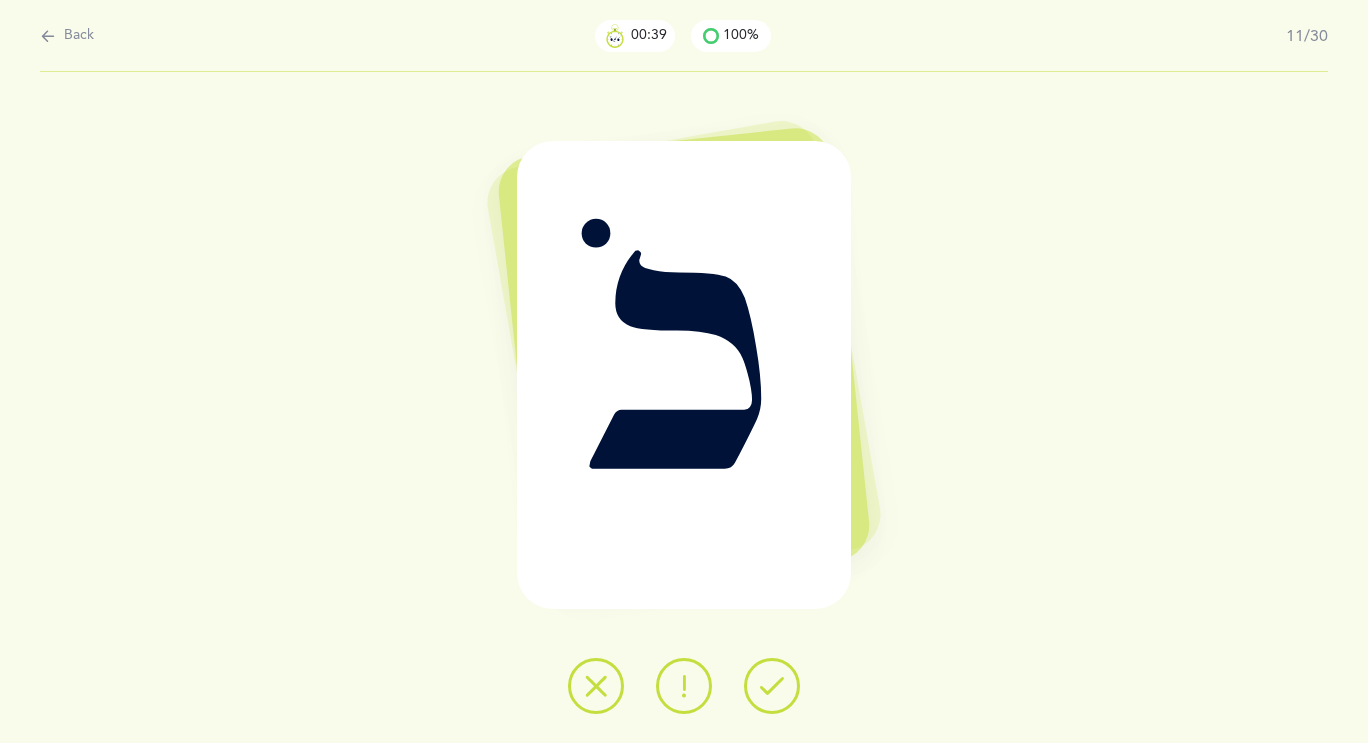 click at bounding box center [684, 686] 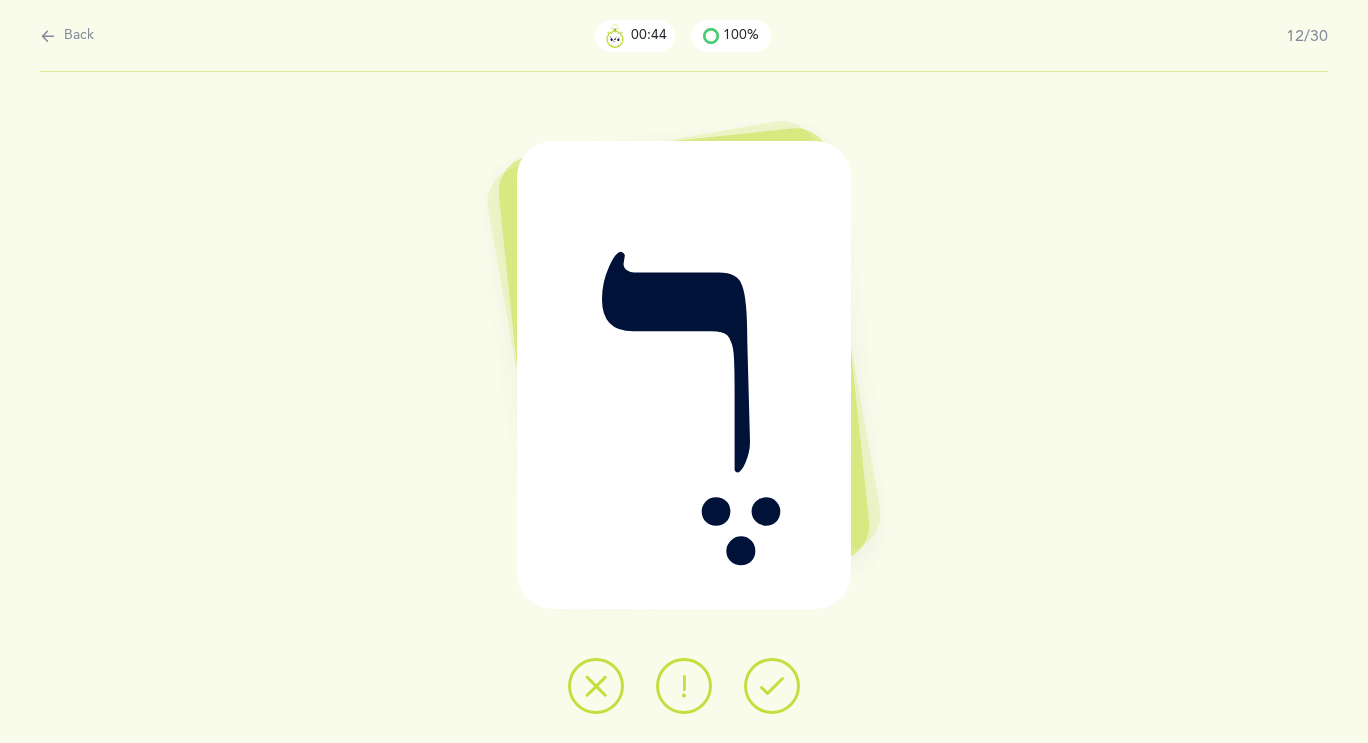 click at bounding box center [772, 686] 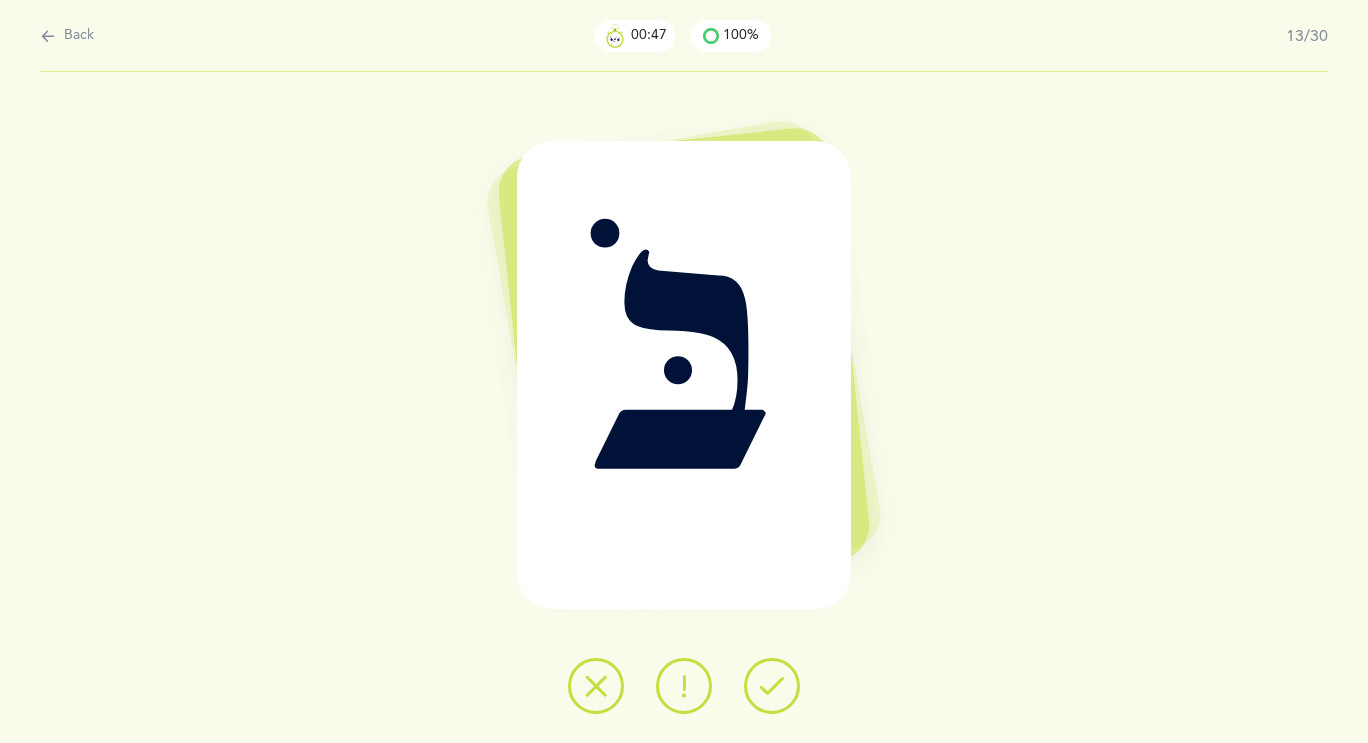 click at bounding box center [772, 686] 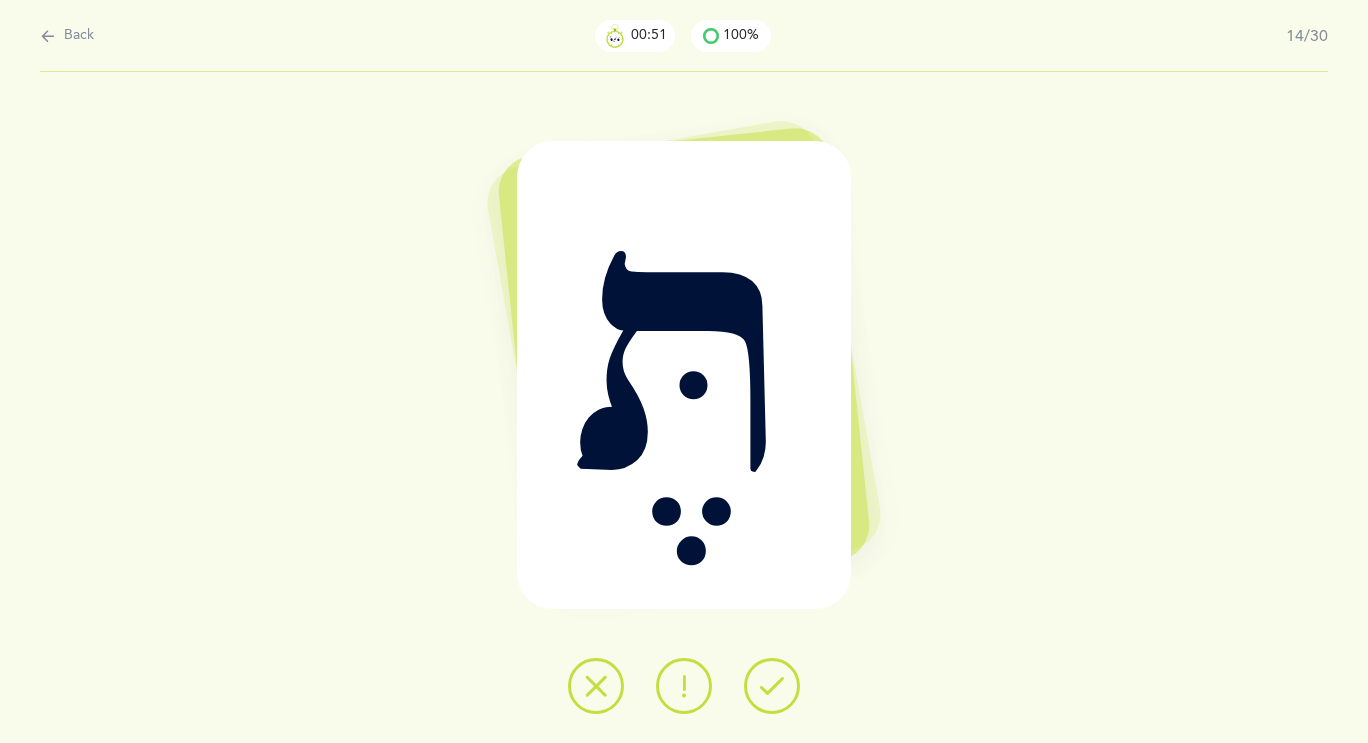 click at bounding box center (772, 686) 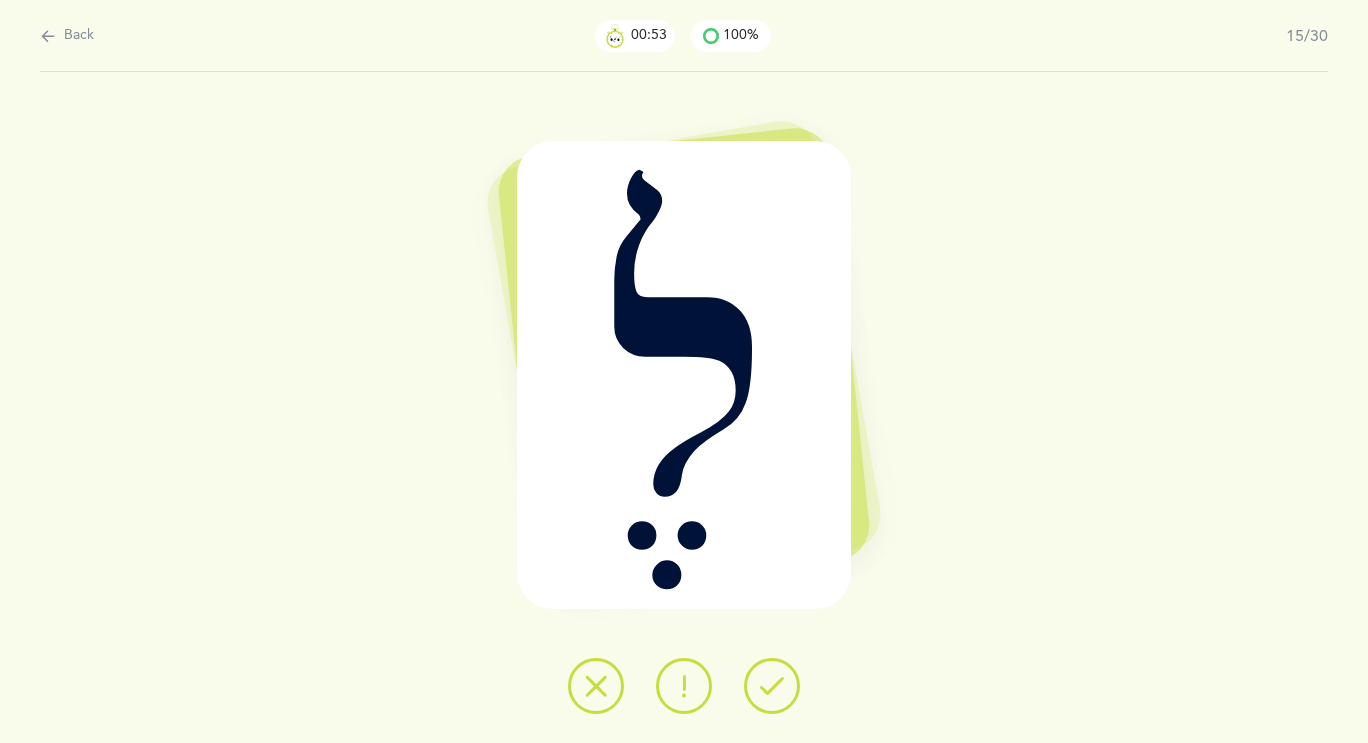 click at bounding box center [772, 686] 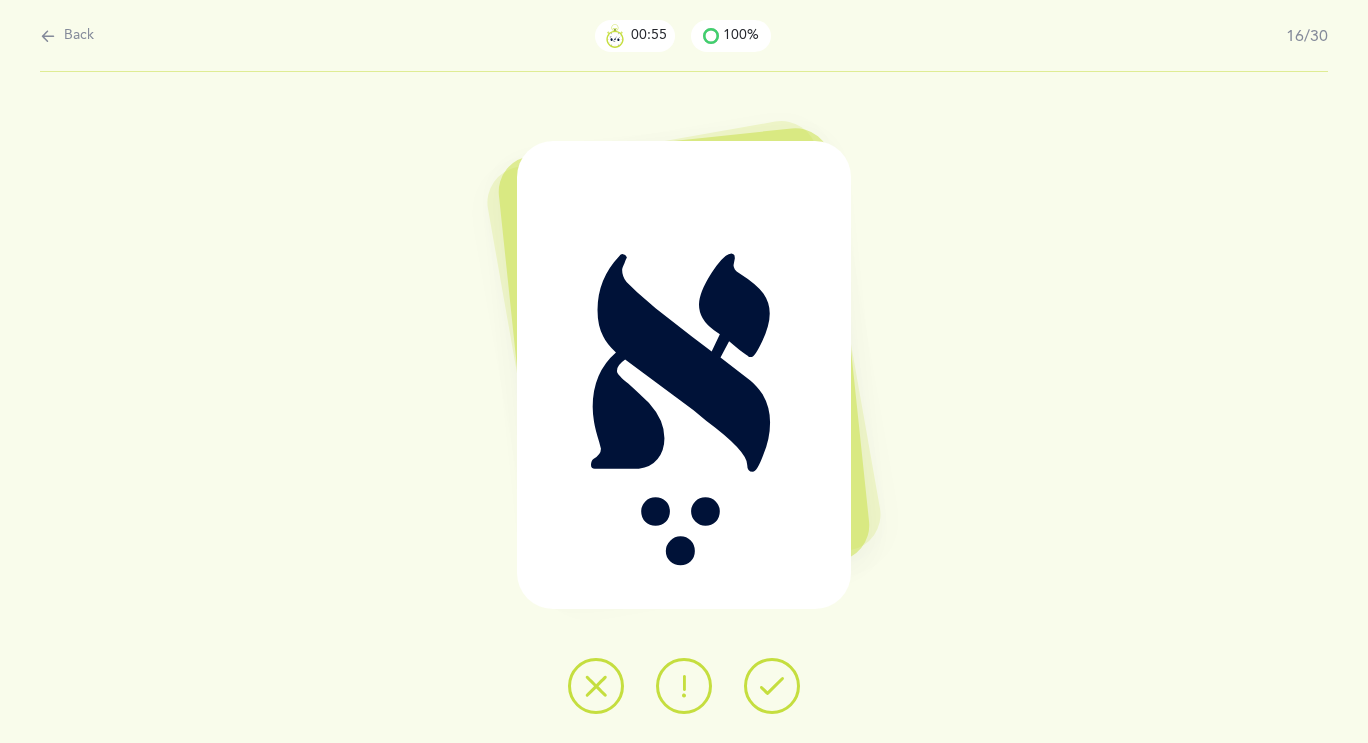 click at bounding box center [772, 686] 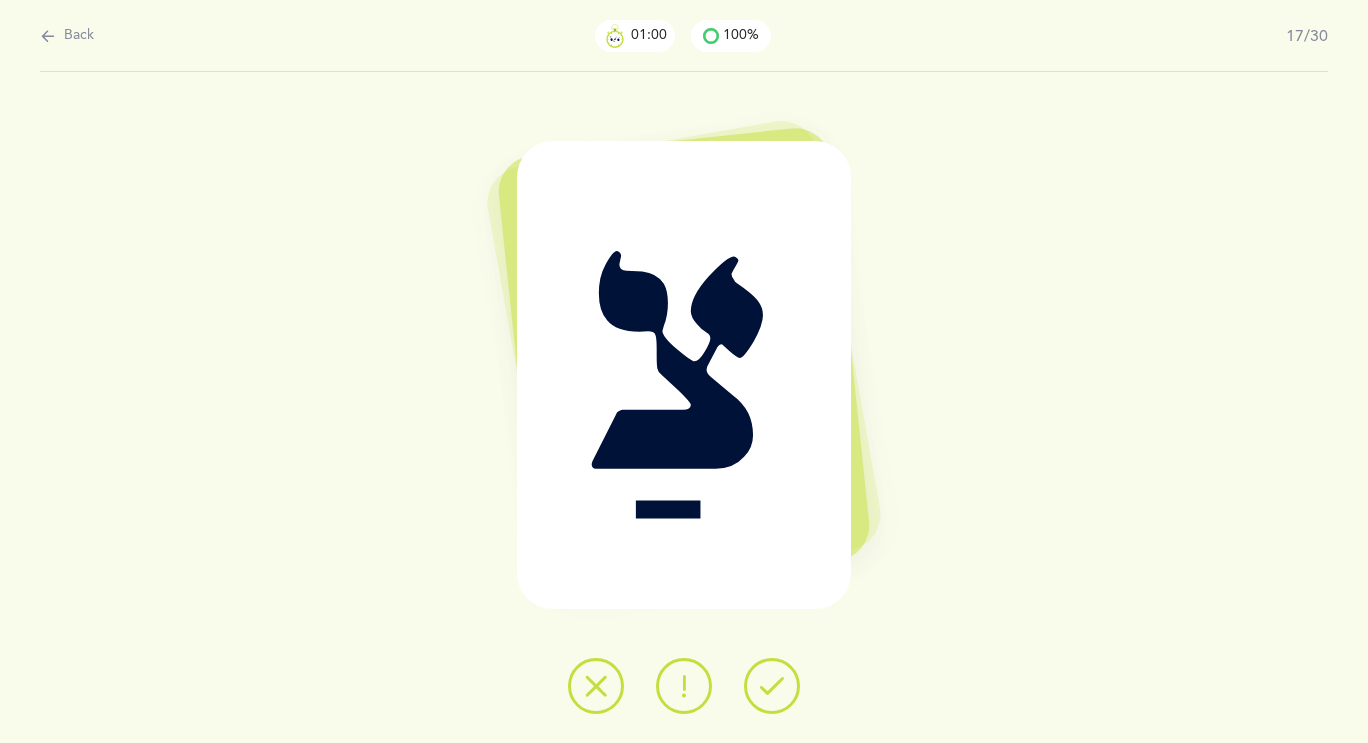 click at bounding box center [684, 686] 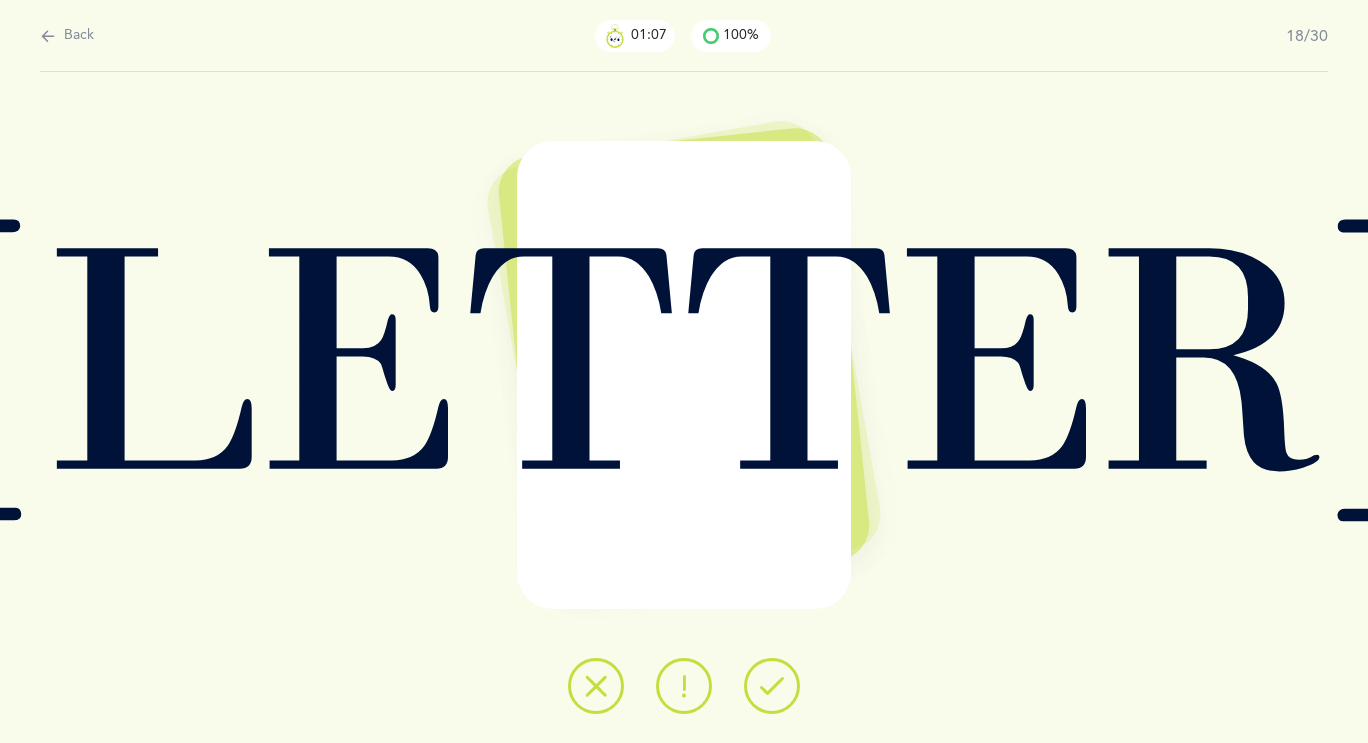 click at bounding box center [684, 686] 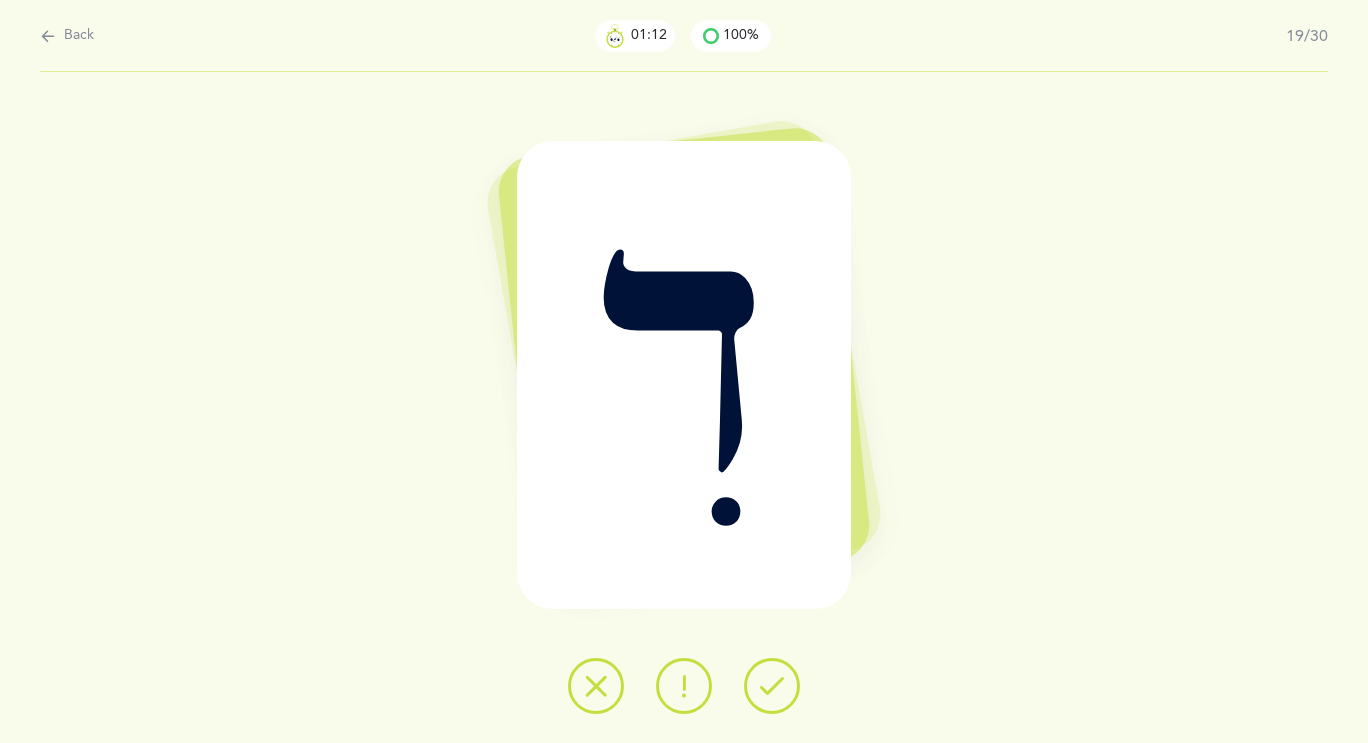 click at bounding box center [772, 686] 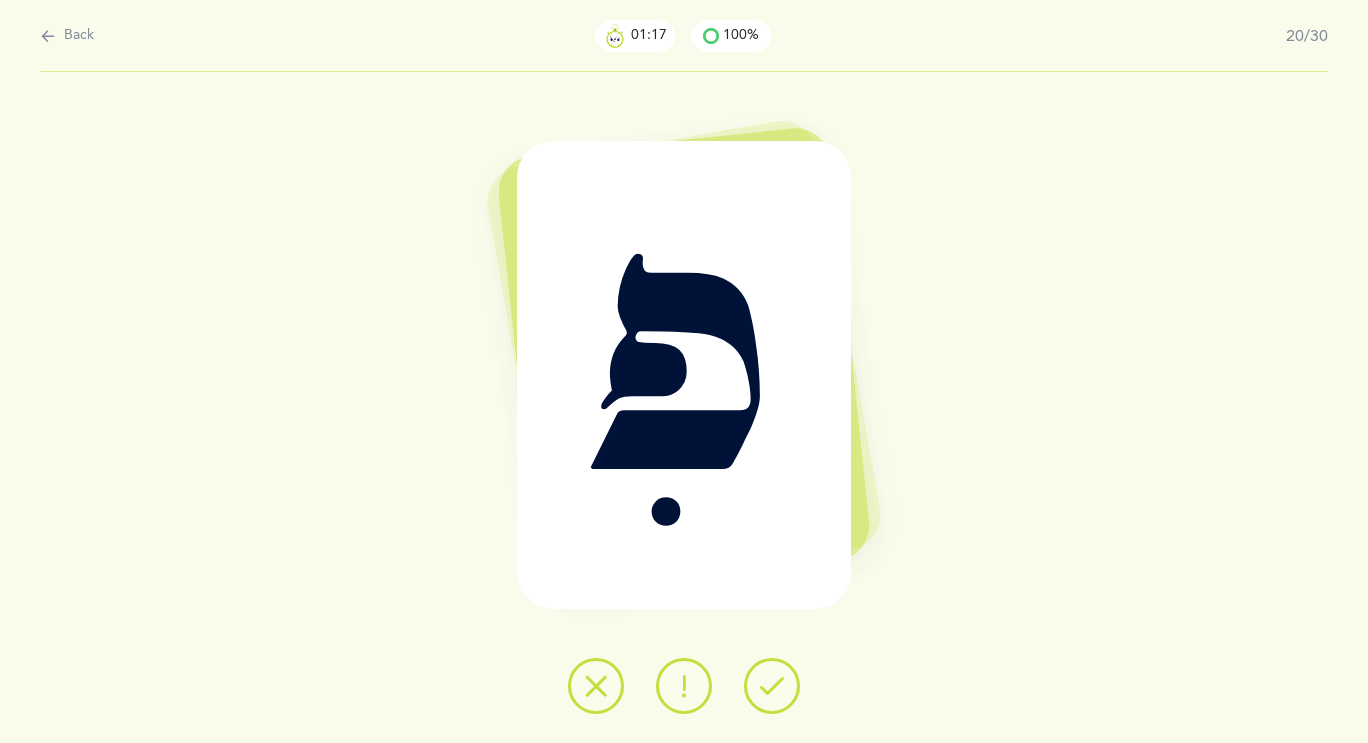 click at bounding box center (684, 686) 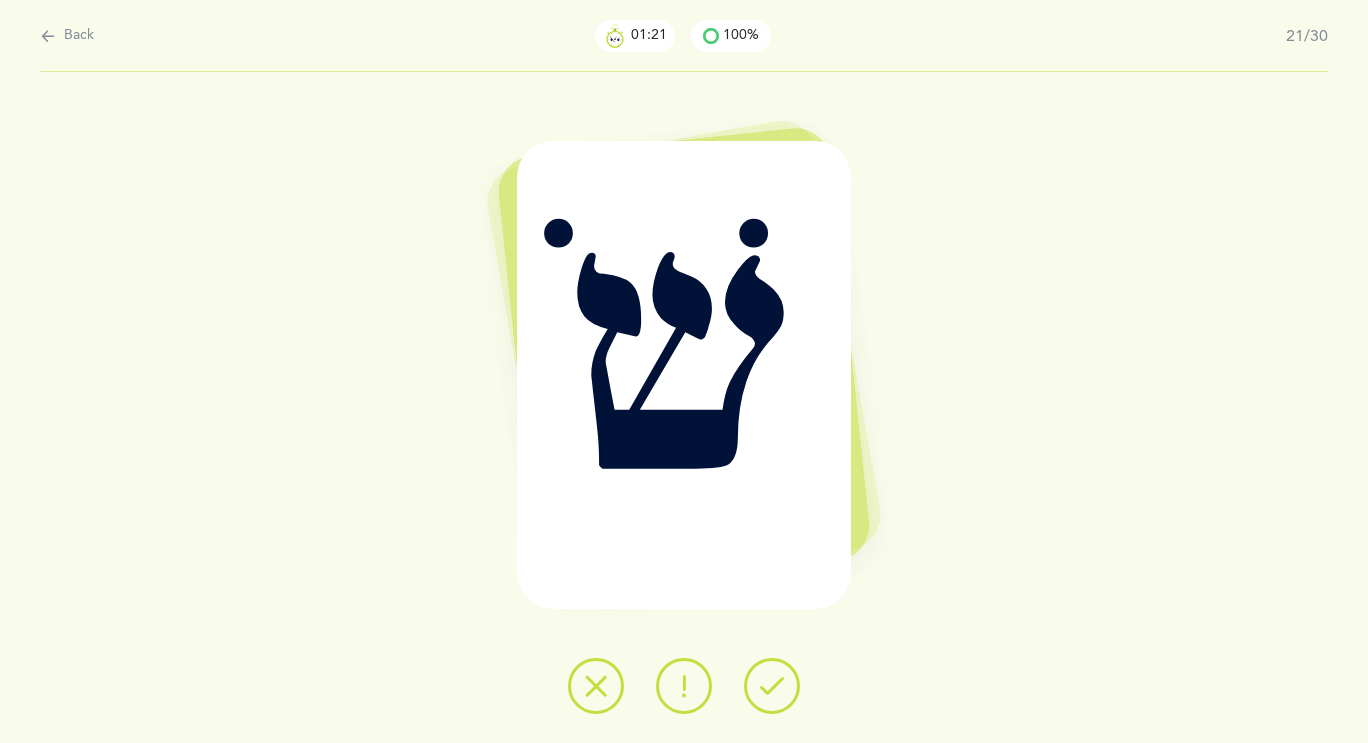 click at bounding box center [772, 686] 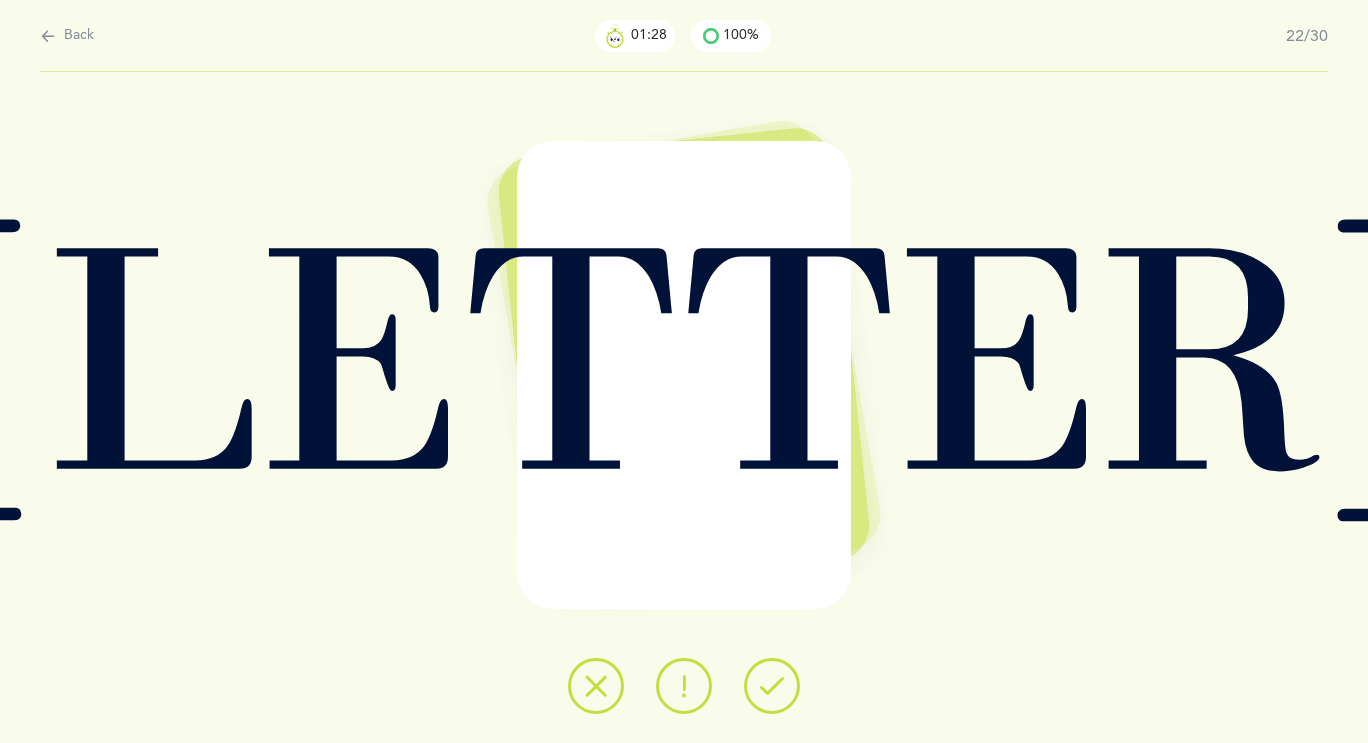 click at bounding box center (772, 686) 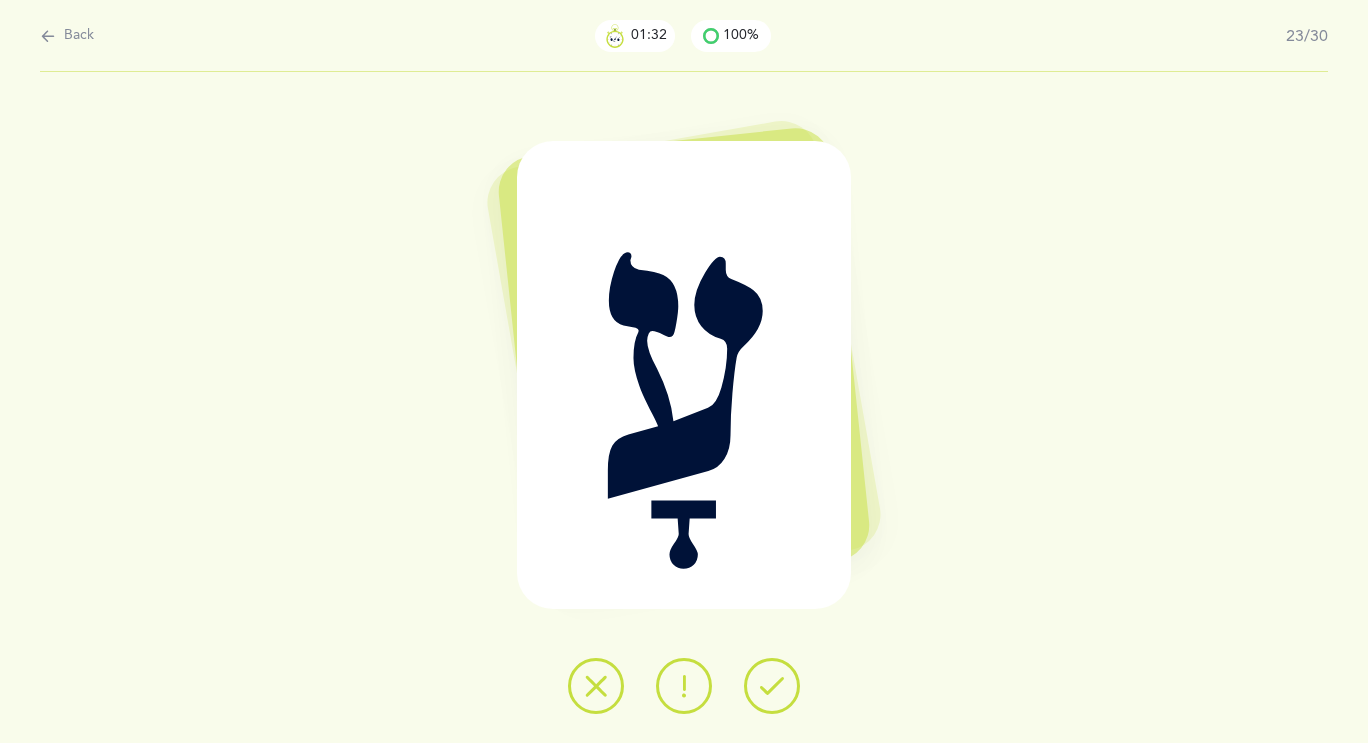 click at bounding box center (772, 686) 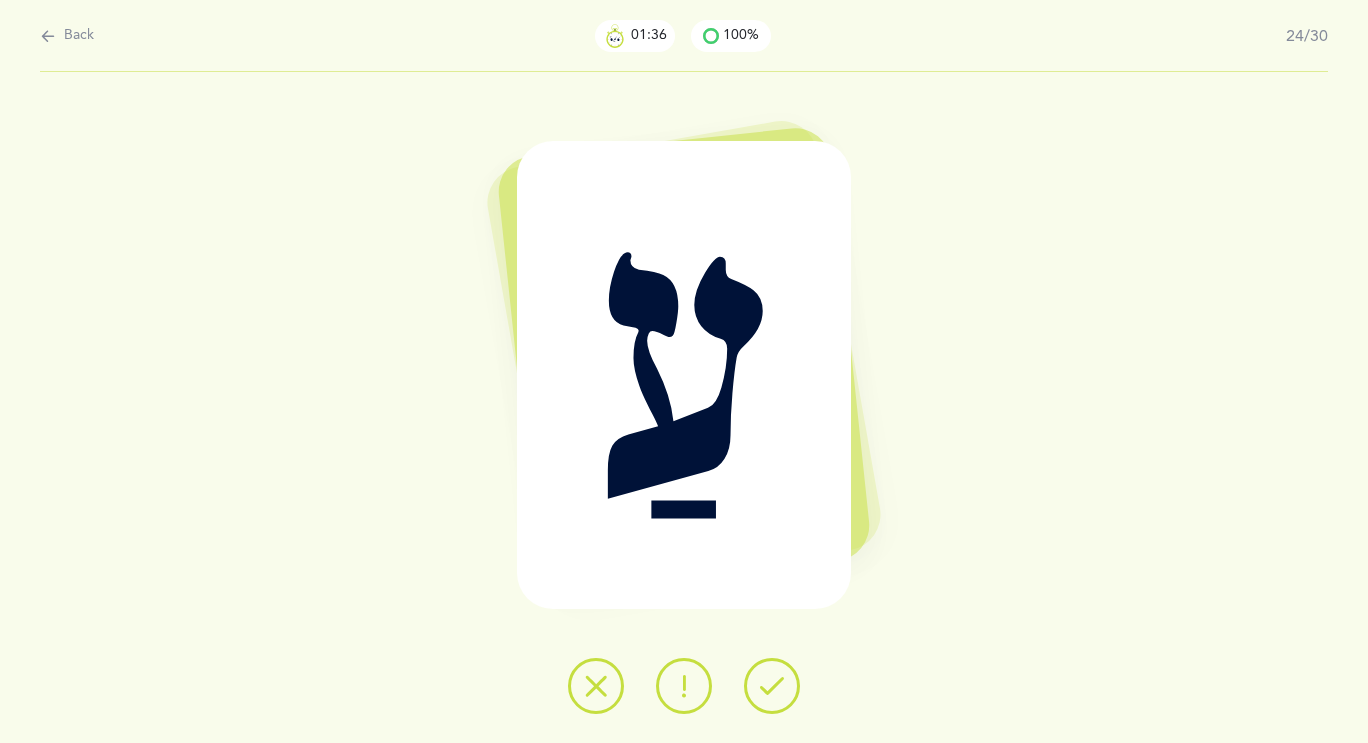 click at bounding box center [772, 686] 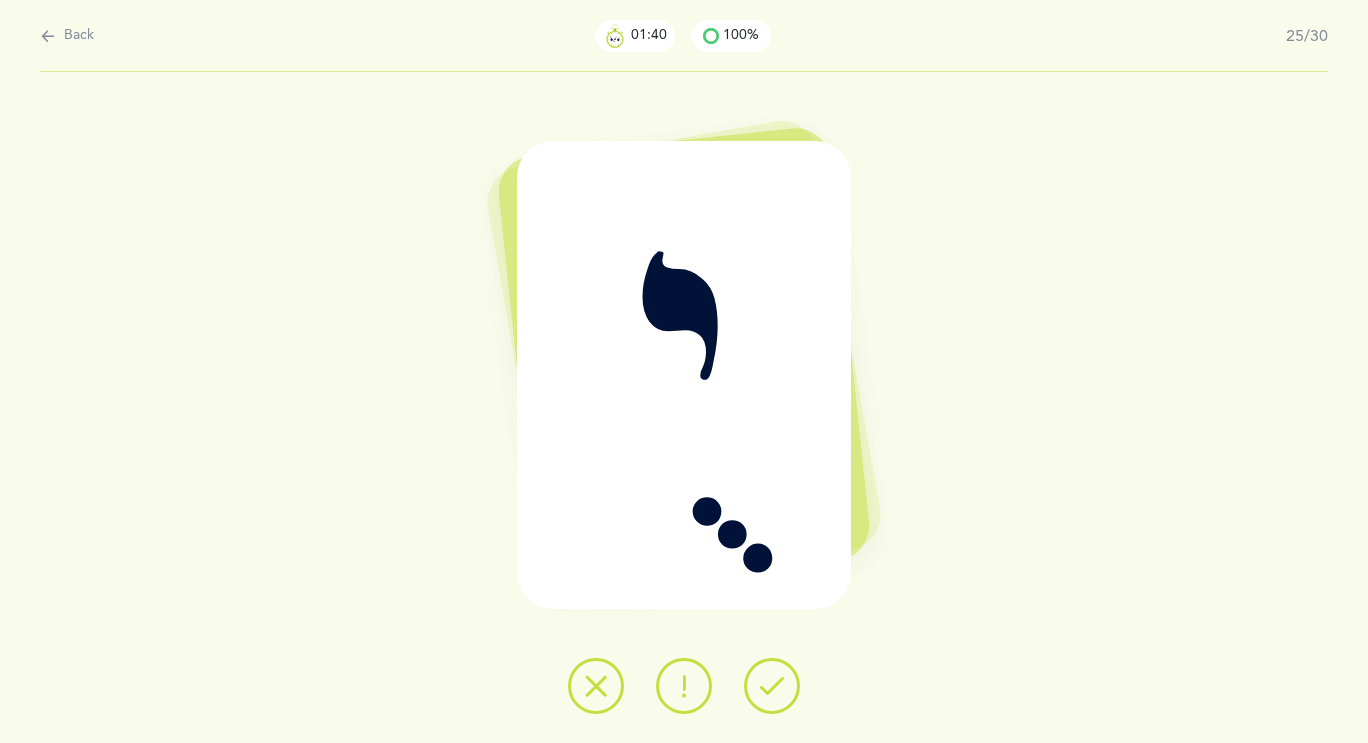click at bounding box center (772, 686) 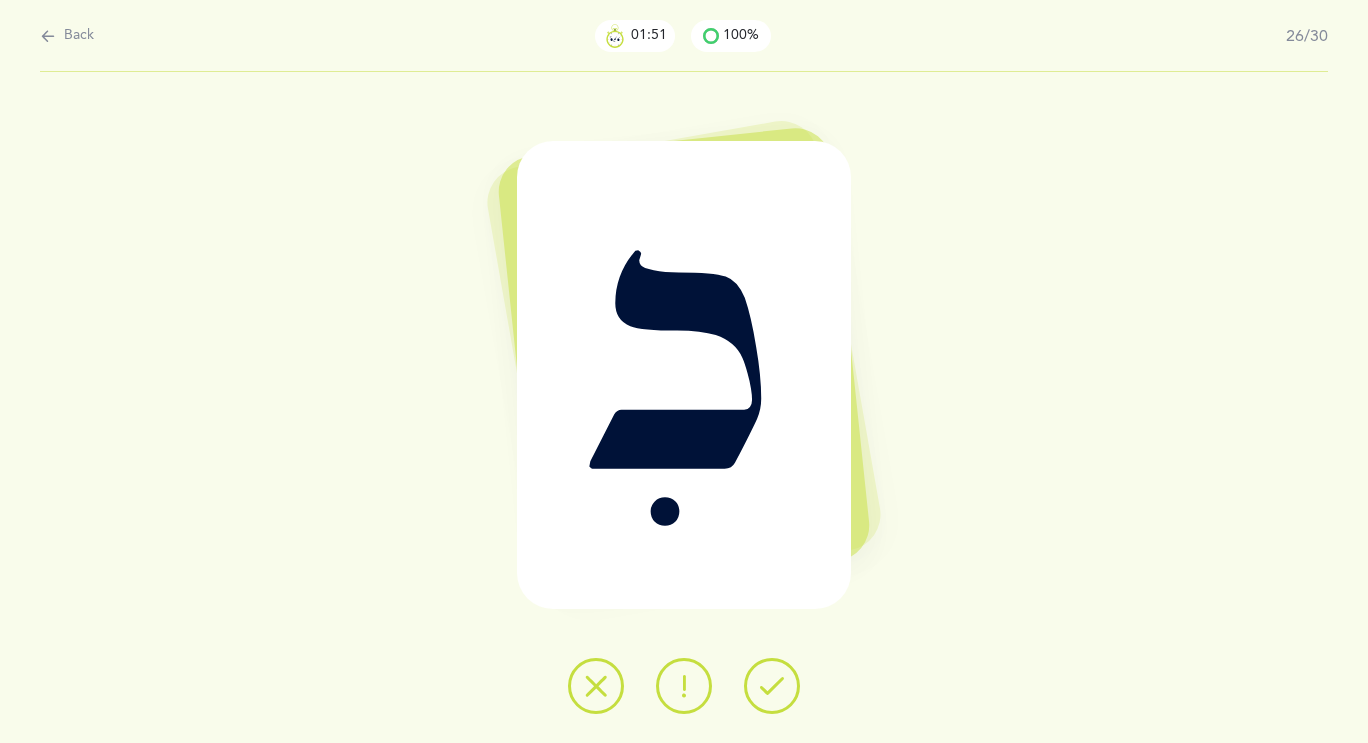 click at bounding box center [684, 686] 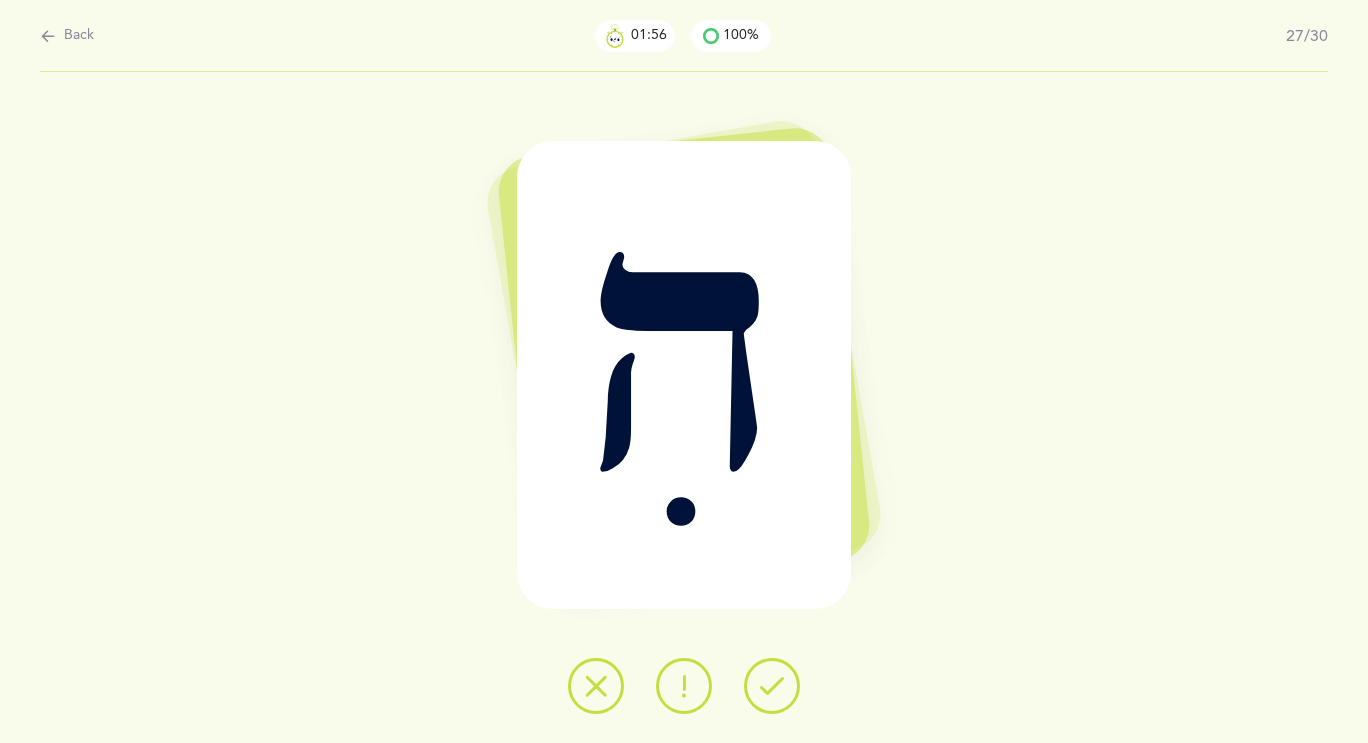 click at bounding box center (684, 686) 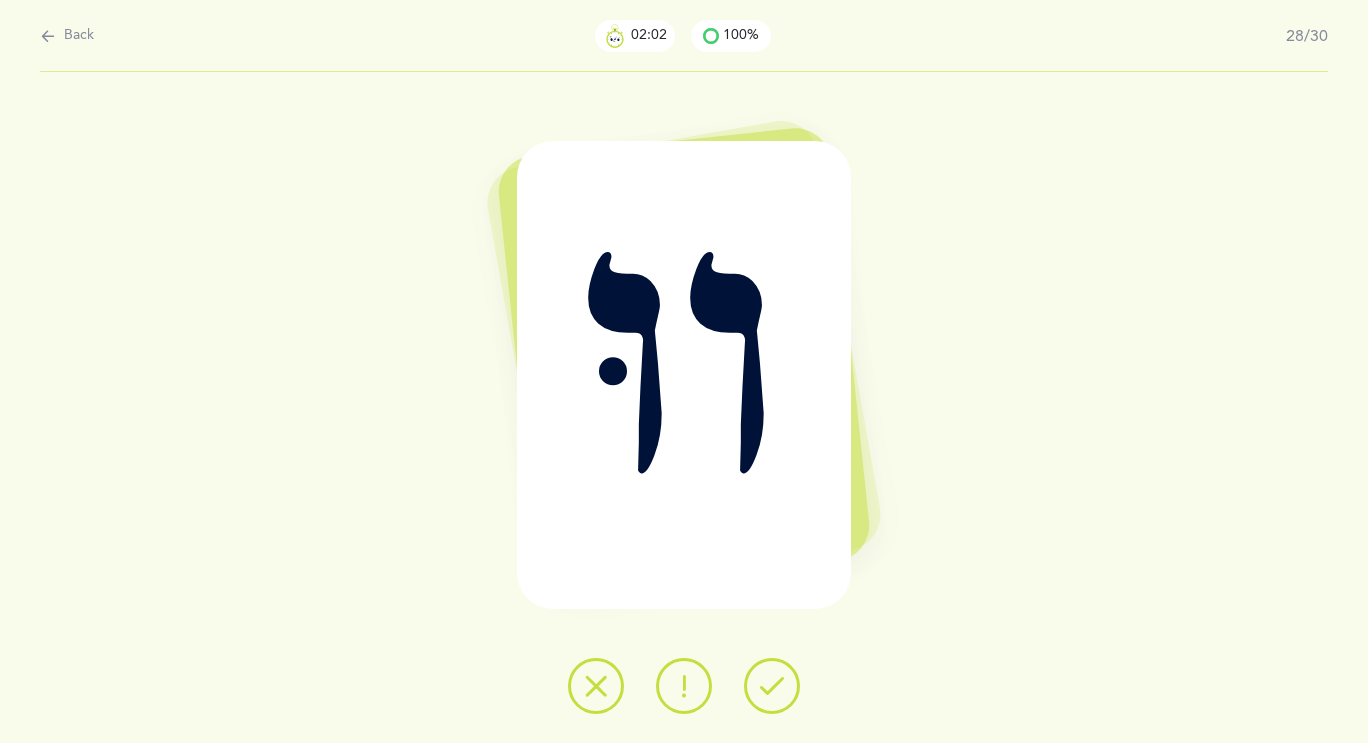 click at bounding box center (772, 686) 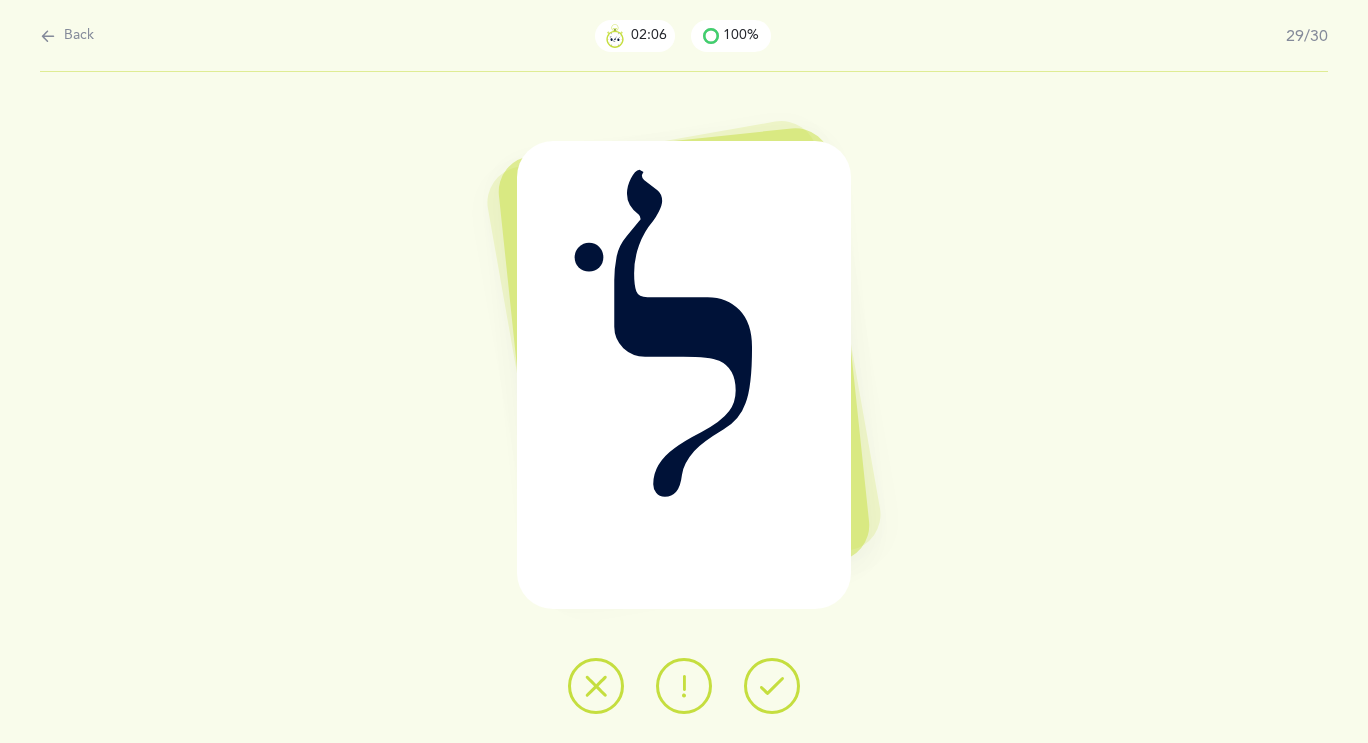 click at bounding box center [772, 686] 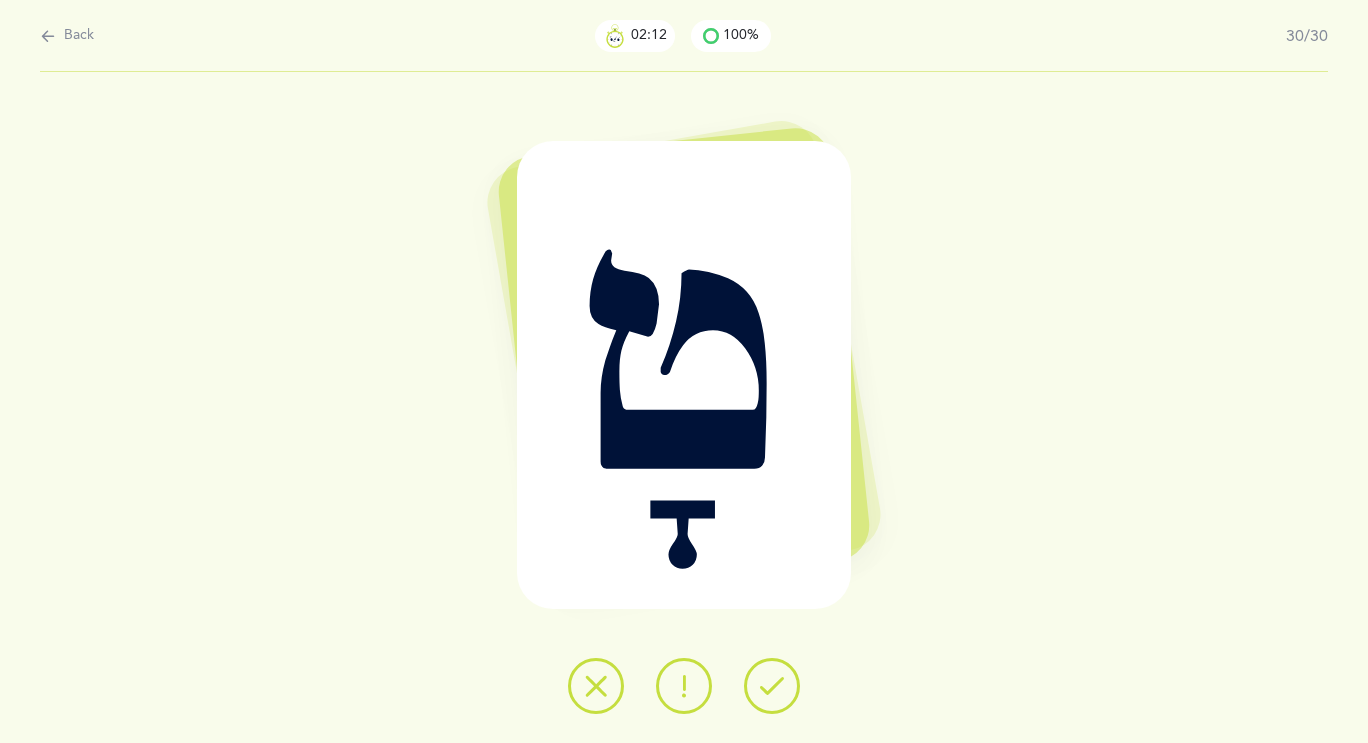 click at bounding box center (772, 686) 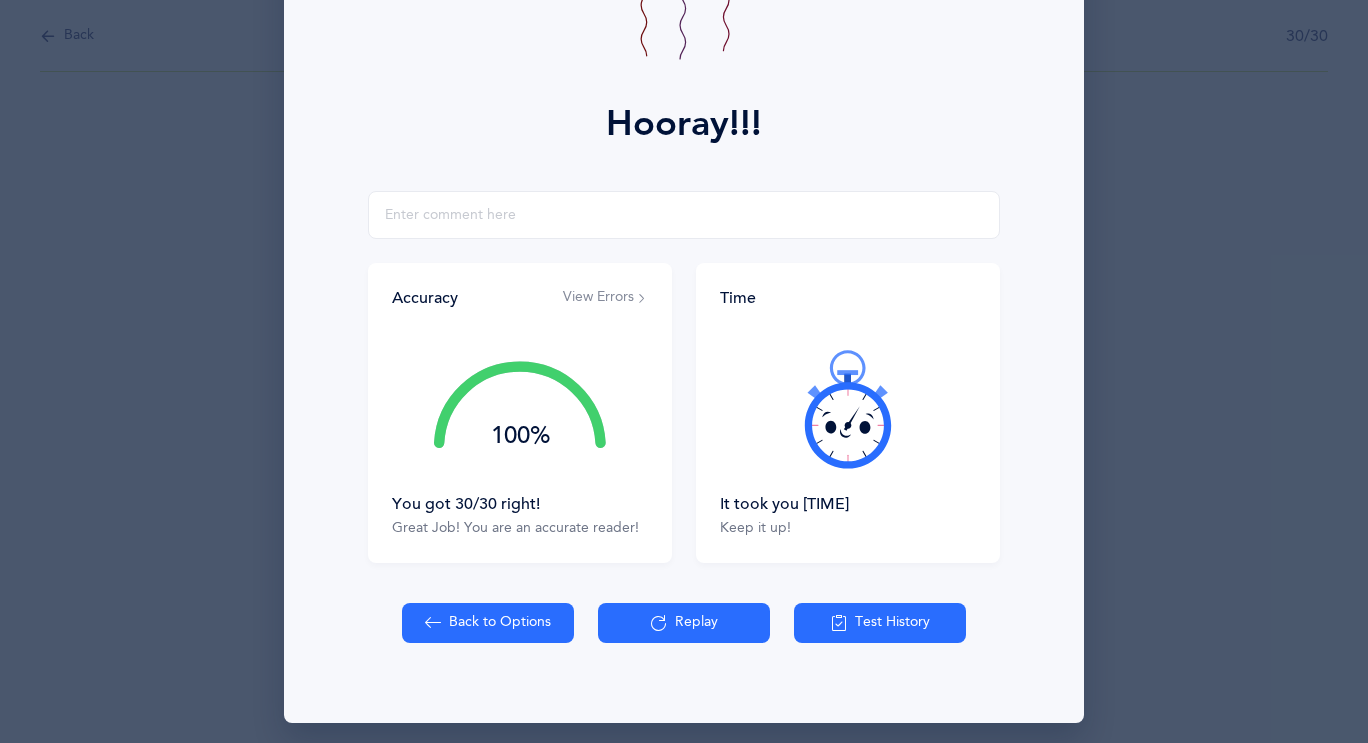scroll, scrollTop: 209, scrollLeft: 0, axis: vertical 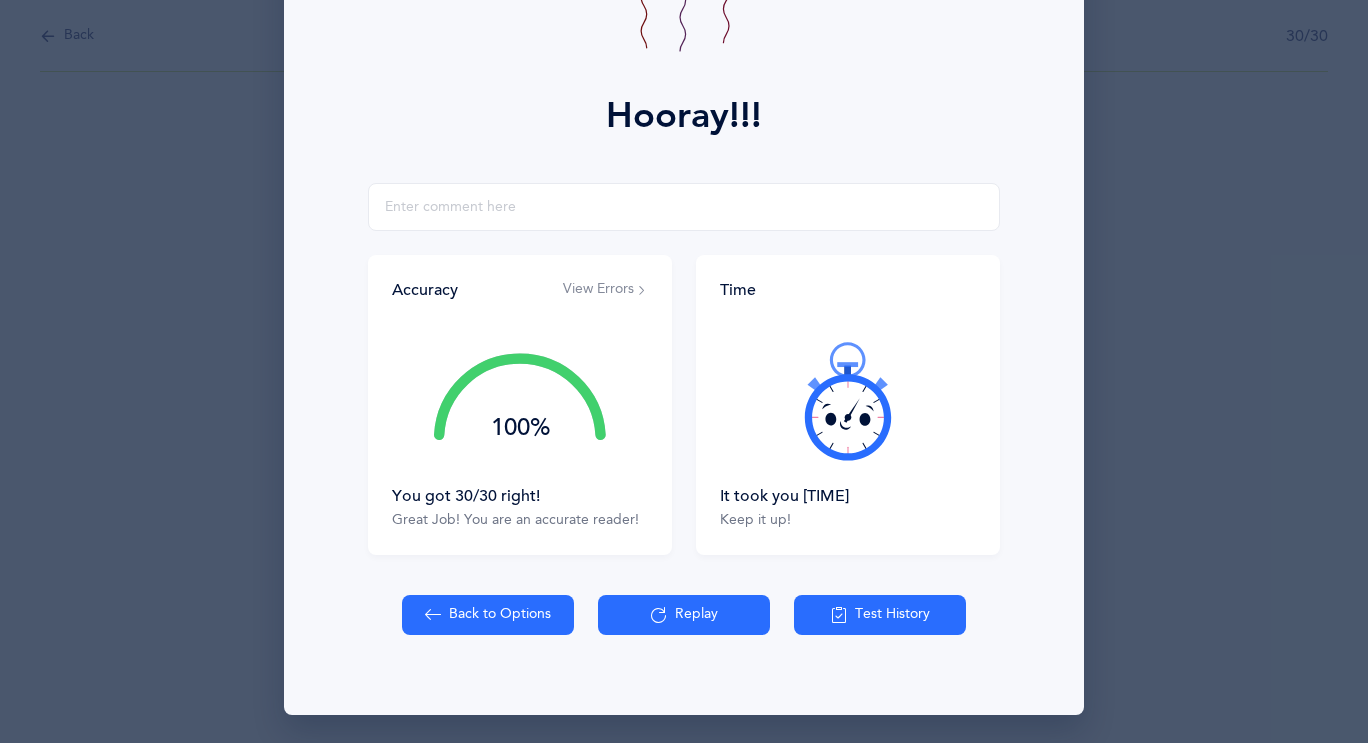 click on "View Errors" at bounding box center (605, 290) 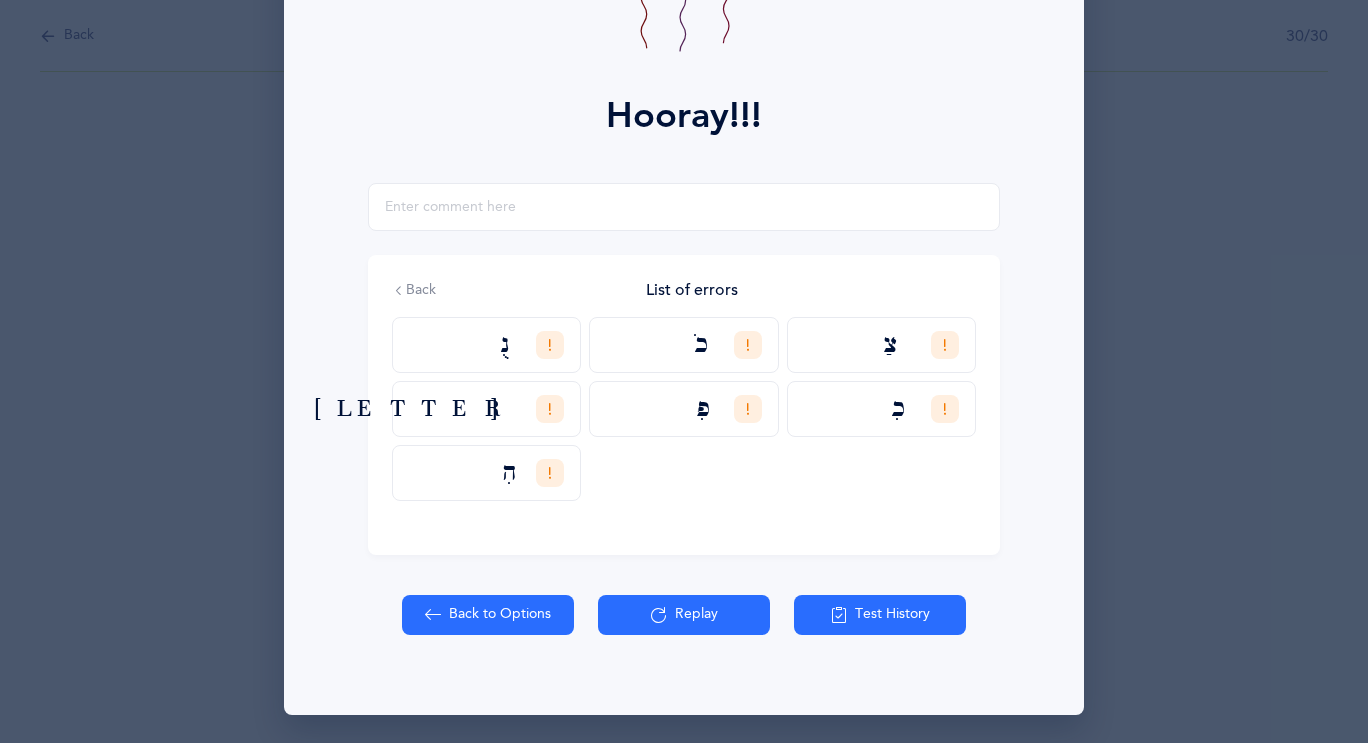 click at bounding box center [659, 615] 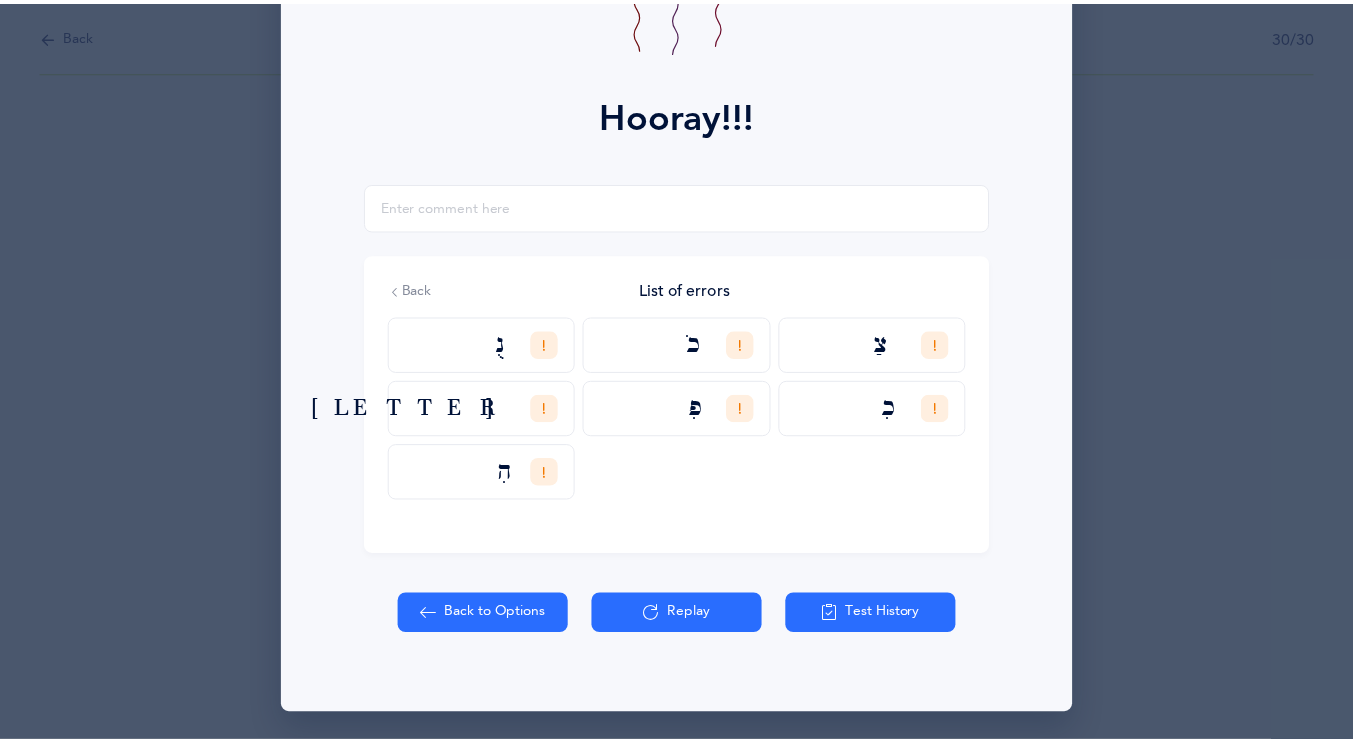 scroll, scrollTop: 159, scrollLeft: 0, axis: vertical 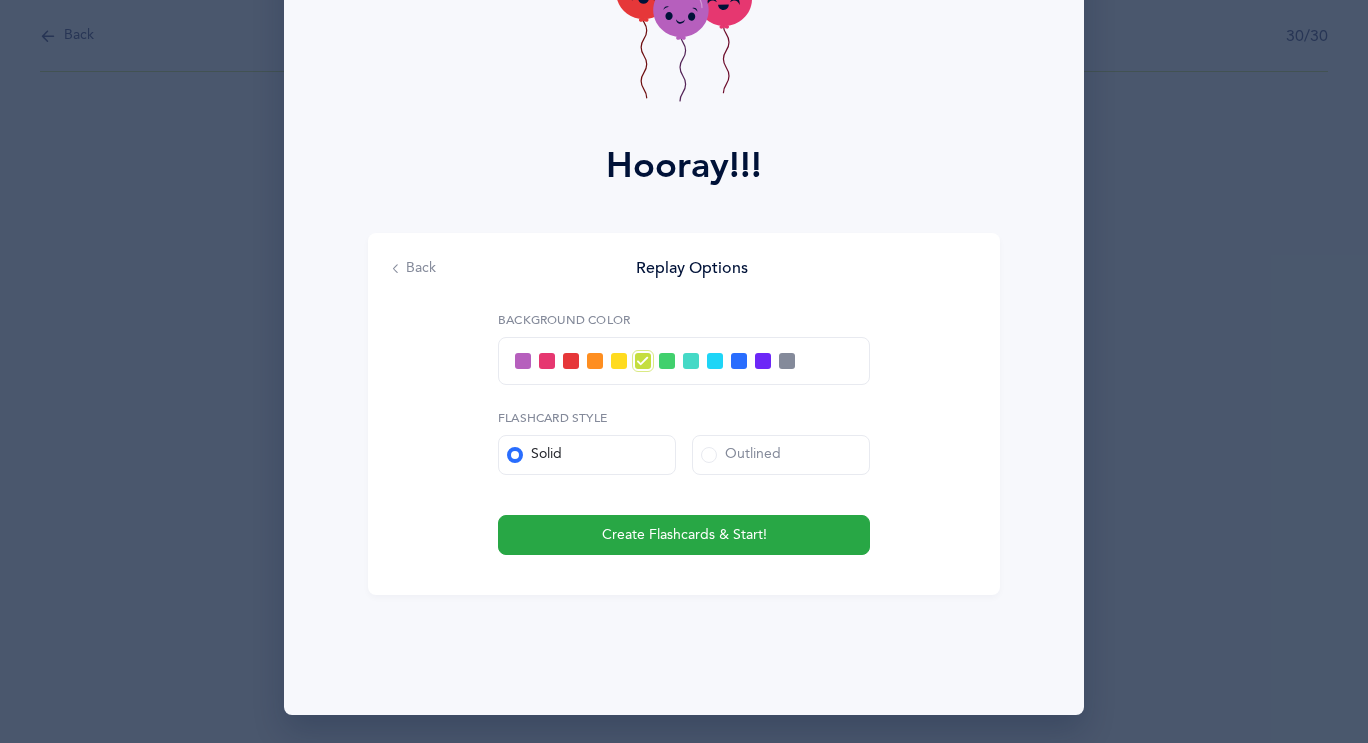 click at bounding box center (399, 269) 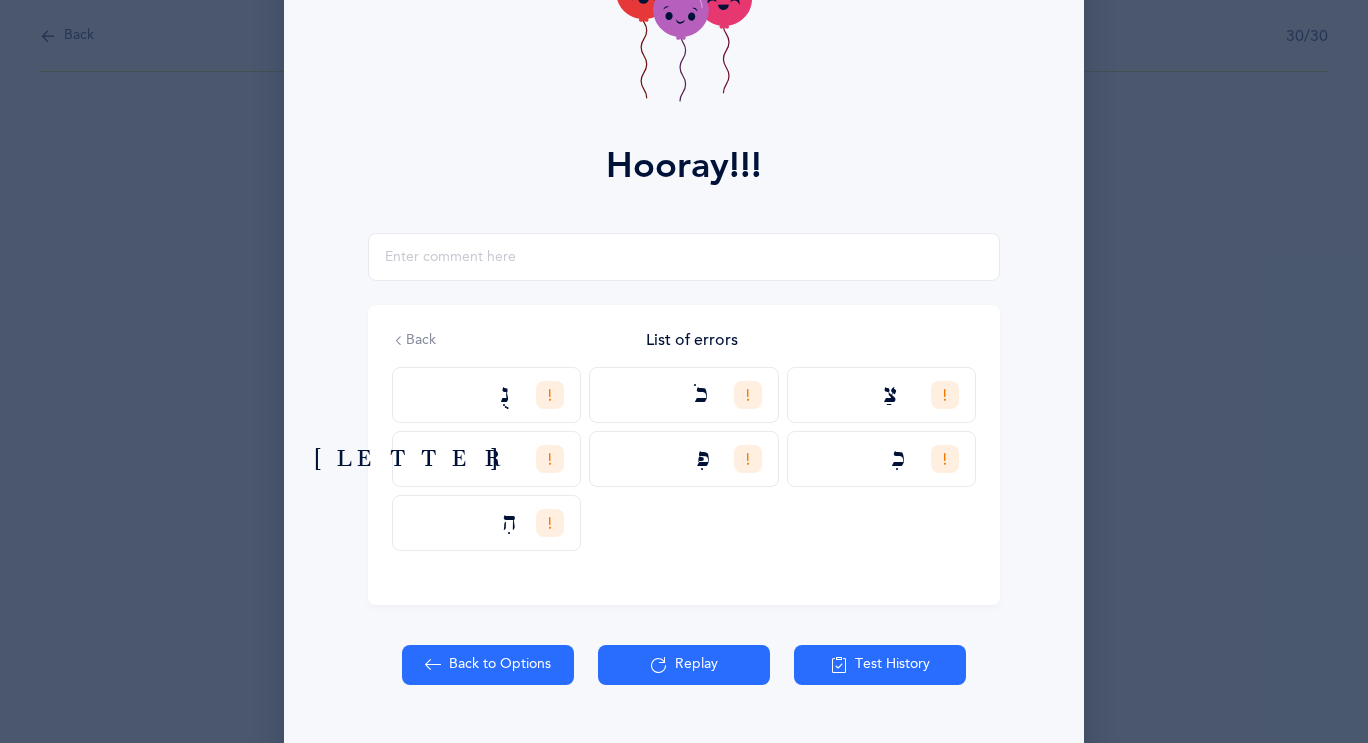 click on "Back to Options" at bounding box center (488, 665) 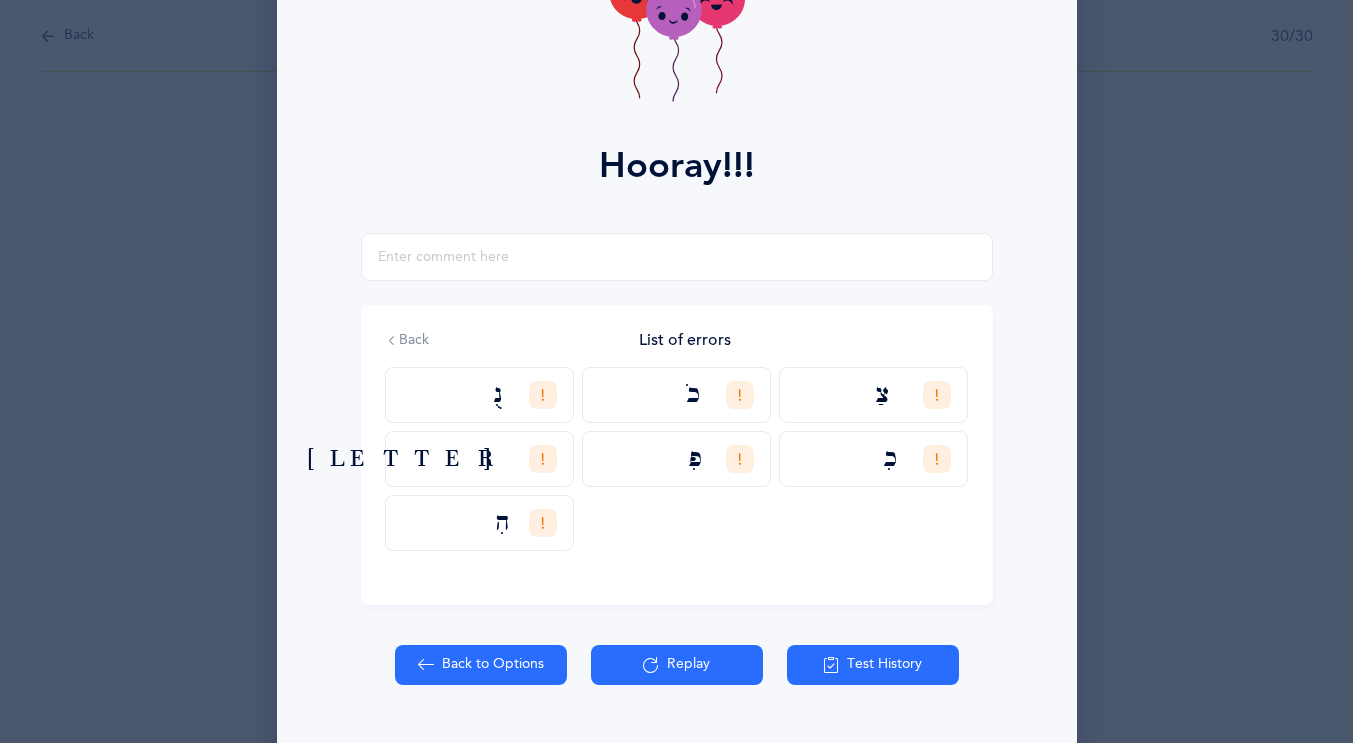 select on "4" 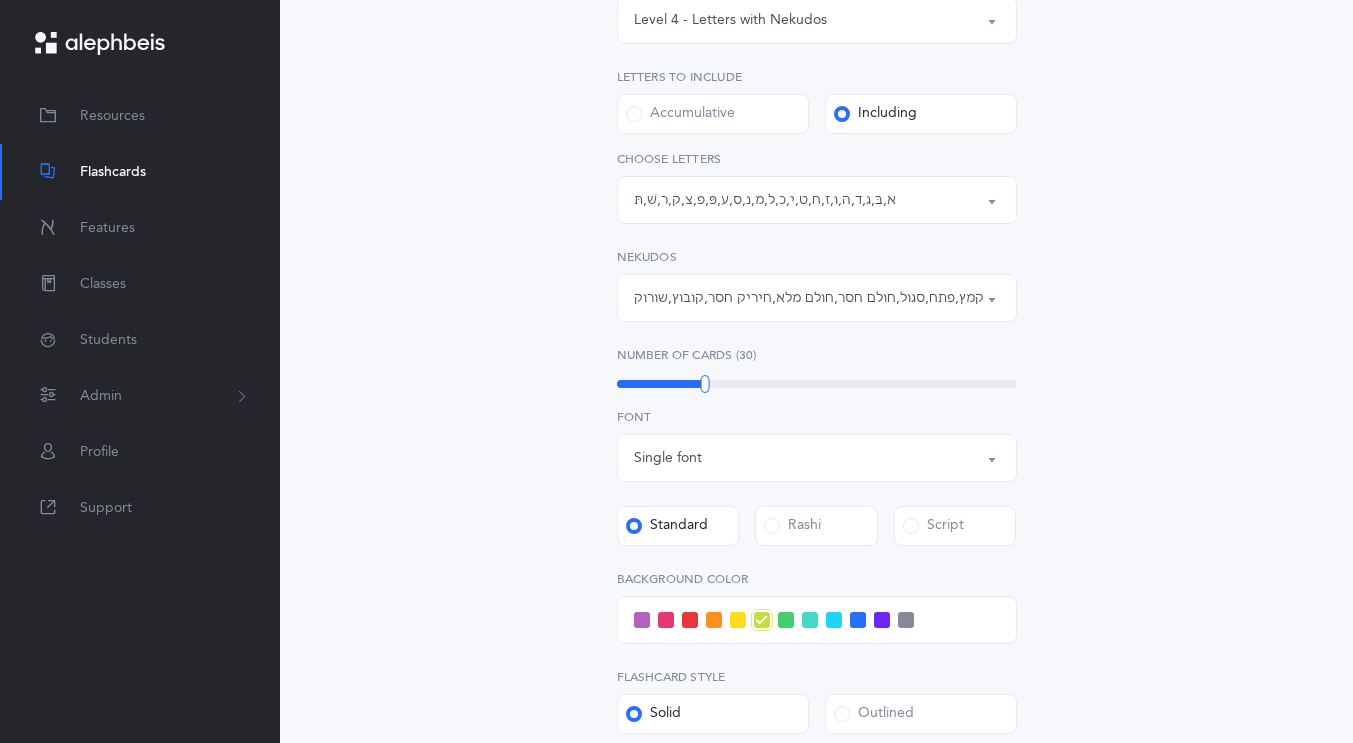 scroll, scrollTop: 357, scrollLeft: 0, axis: vertical 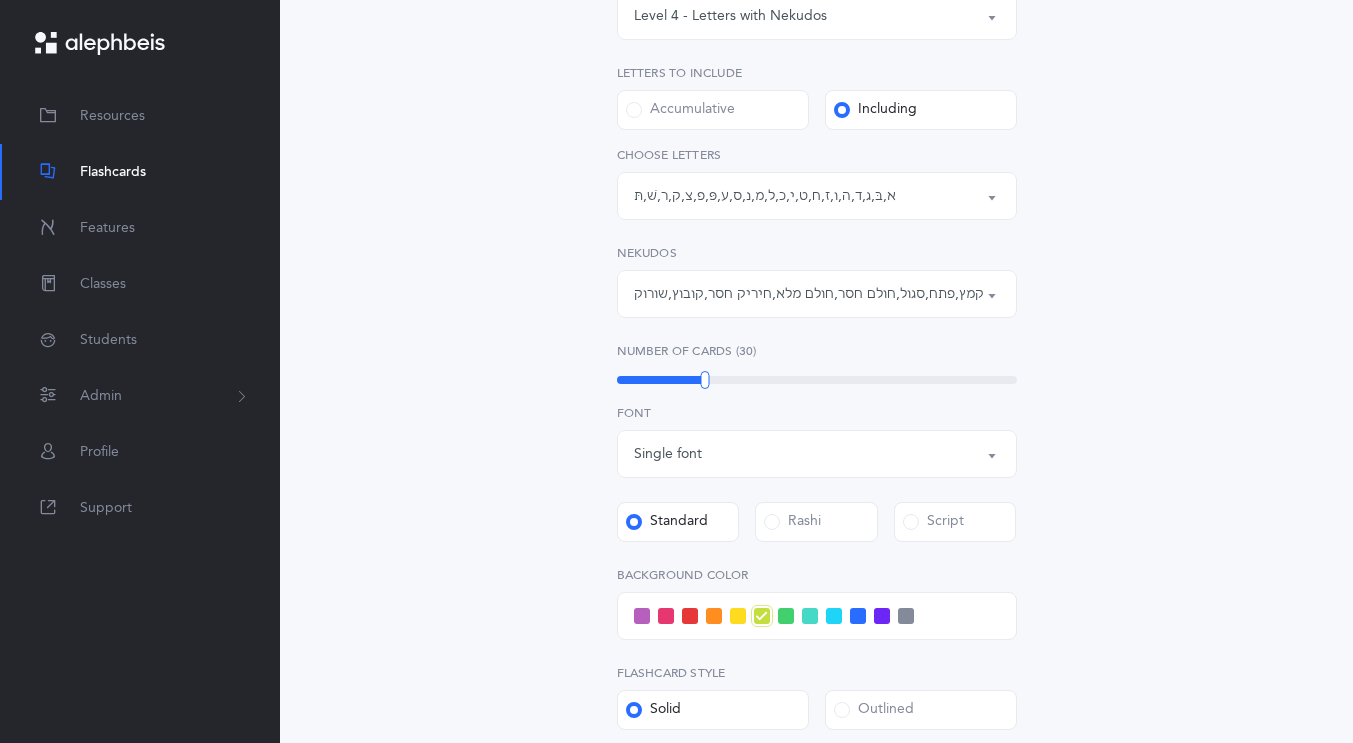 click on "א ,  בּ ,  ג ,  ד ,  ה ,  ו ,  ז ,  ח ,  ט ,  י ,  כ ,  ל ,  מ ,  נ ,  ס ,  ע ,  פּ ,  פ ,  צ ,  ק ,  ר ,  שׁ ,  תּ" at bounding box center (765, 196) 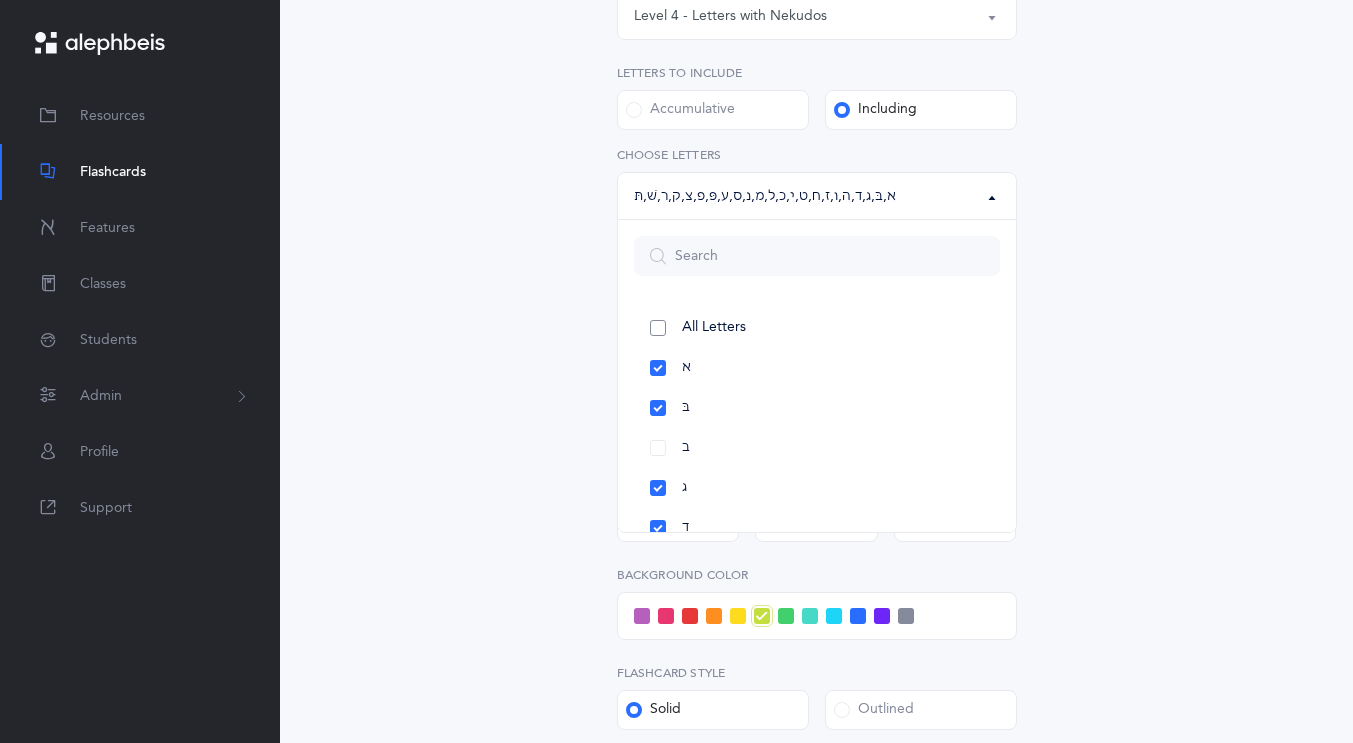 click on "All Letters" at bounding box center [817, 328] 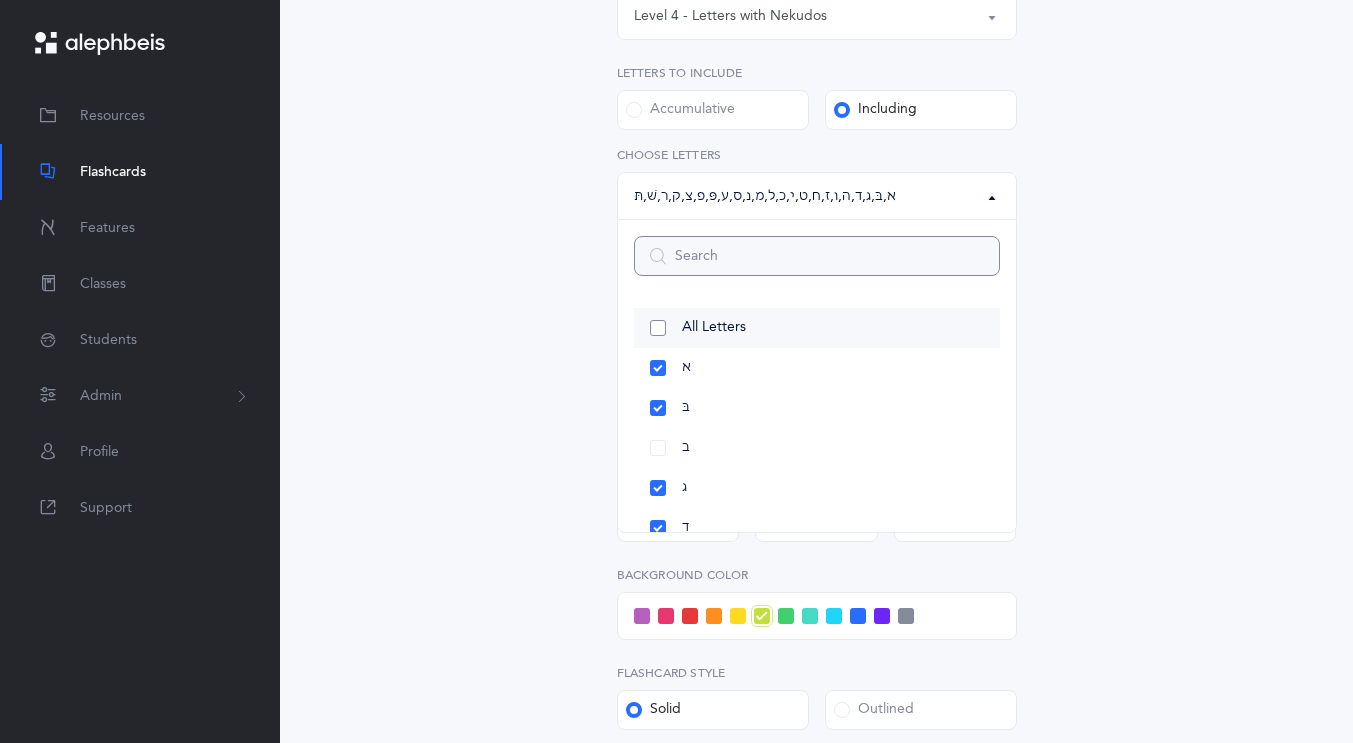 select on "all" 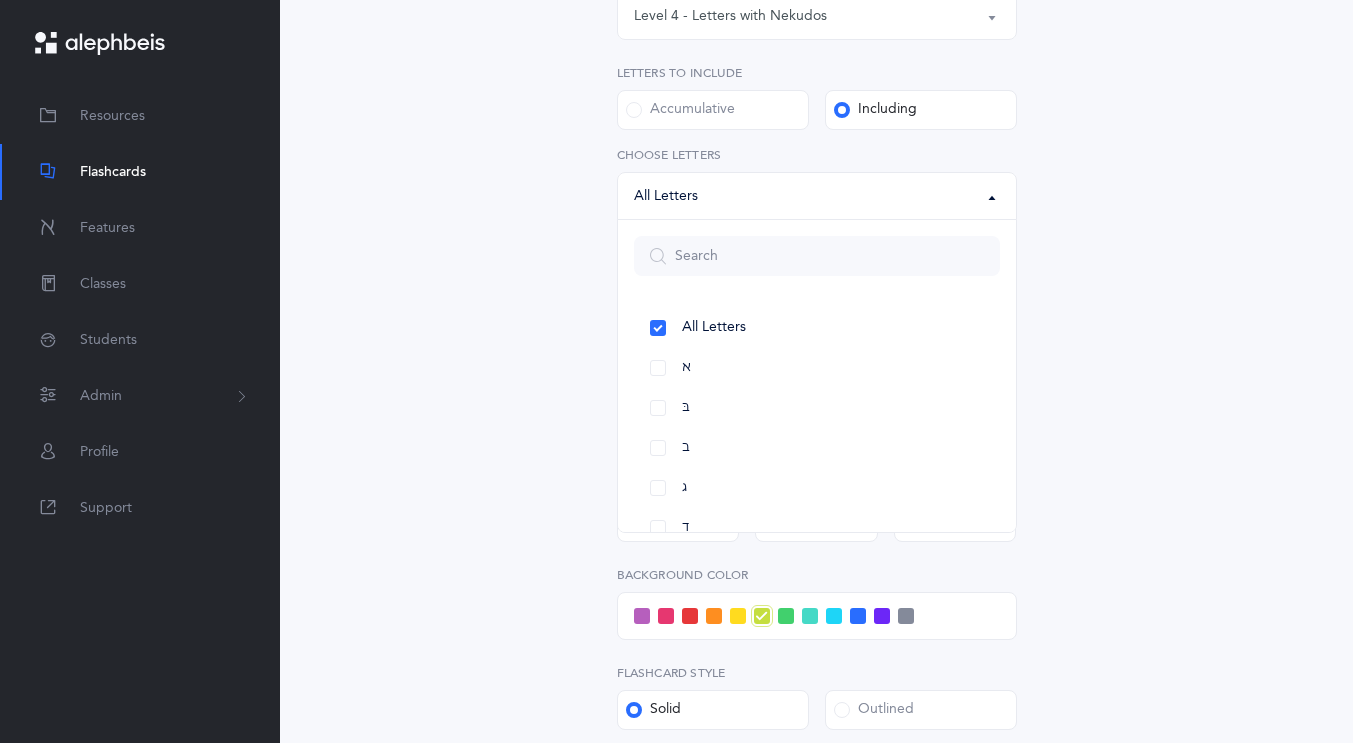 click on "Letters and Nekudos   Choose your Flashcards options         Level 1 - Letters only
Level 2 - Nekudos only
Level 3 - Letters and Nekudos
Level 4 - Letters with Nekudos
Level 4 - Letters with Nekudos
Level
Letters to include
Accumulative
Including
All Letters
א
בּ
ב
ג
ד
ה
ו
ז
ח
ט
י
כּ
ךּ
כ
ך
ל
מ
נ
ן
ס
ע
פּ
פ
צ
ק
ר
שׁ
שׂ
תּ
ת
Letters: All Letters
All Letters
א
בּ
ב
ג
ד
ה
ו
ז
ח
ט
י
כּ
ךּ
כ
ך
ל
מ
נ
ן
ס
ע
פּ
פ
צ
ק
ר
שׁ
שׂ
תּ
ת
Choose letters
All Nekudos
קמץ
פתח
צירי
סגול
שוא
חולם חסר
חולם מלא
חיריק חסר
חיריק מלא
קובוץ
שורוק
חטף קמץ
חטף פתח
חטף סגול
קמץ ,  פתח ,  סגול ,  חולם חסר ,  חולם מלא ,  ," at bounding box center (817, 428) 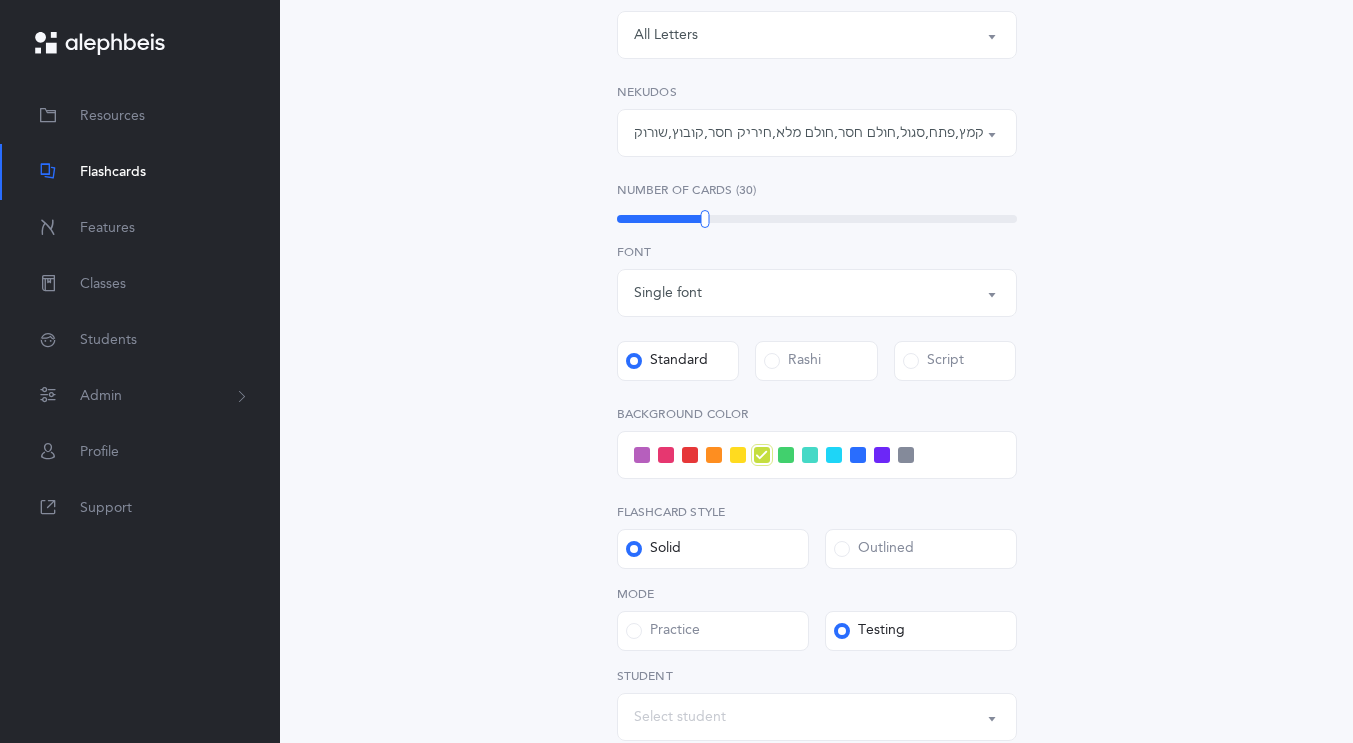 scroll, scrollTop: 517, scrollLeft: 0, axis: vertical 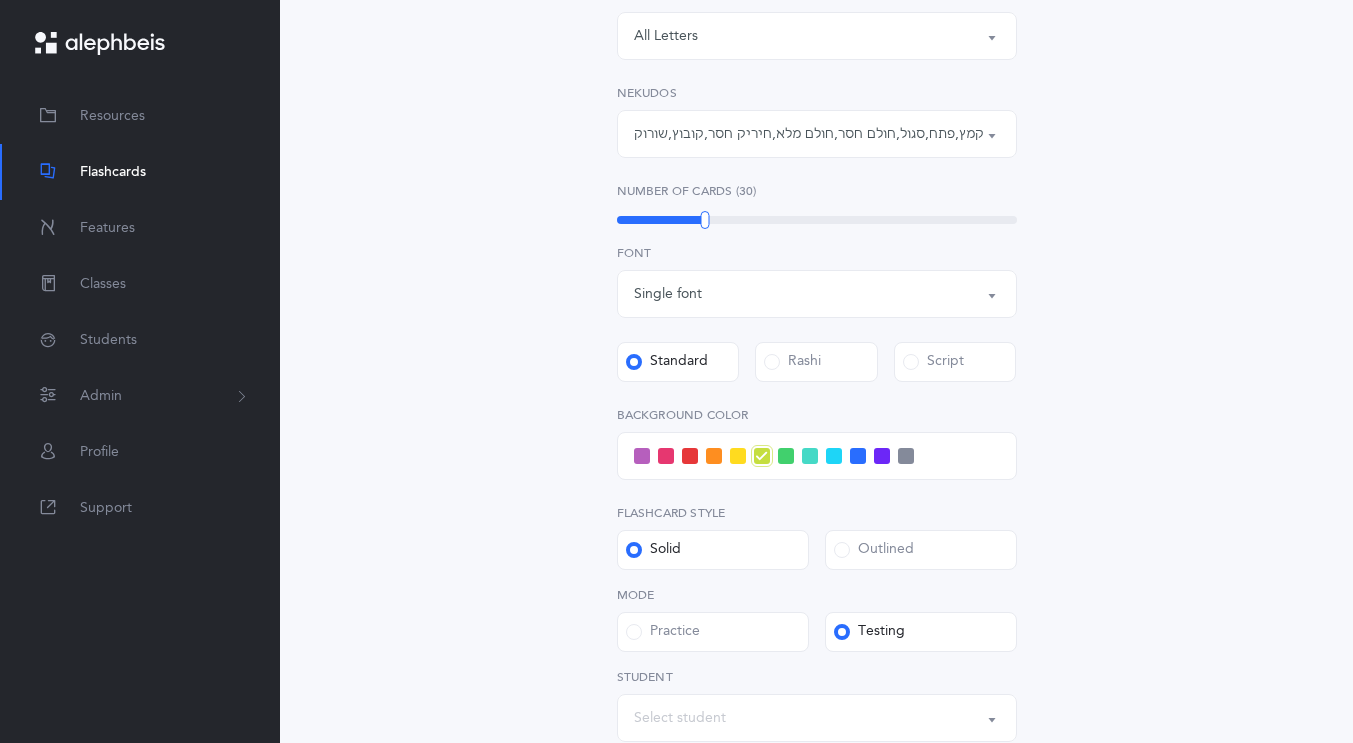click on "קמץ ,  פתח ,  סגול ,  חולם חסר ,  חולם מלא ,  חיריק חסר ,  קובוץ ,  שורוק" at bounding box center [809, 134] 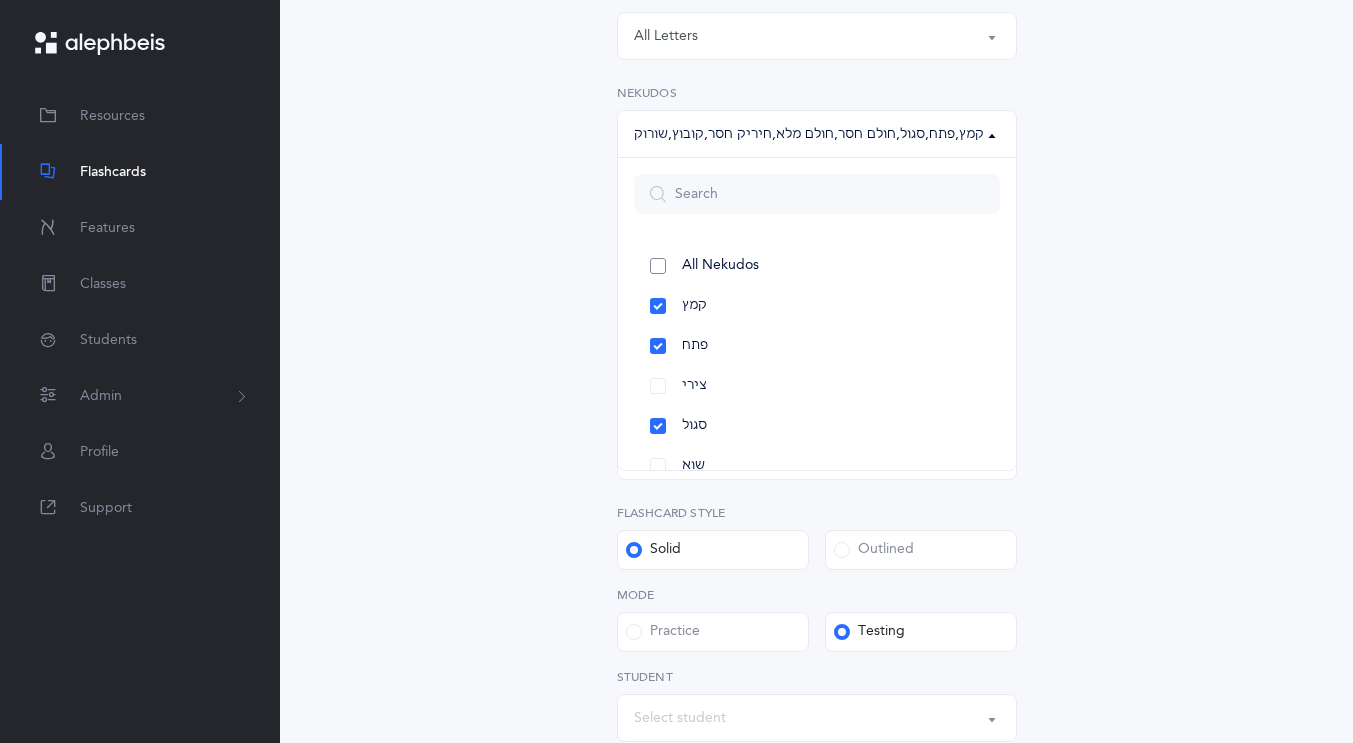 click on "All Nekudos" at bounding box center [817, 266] 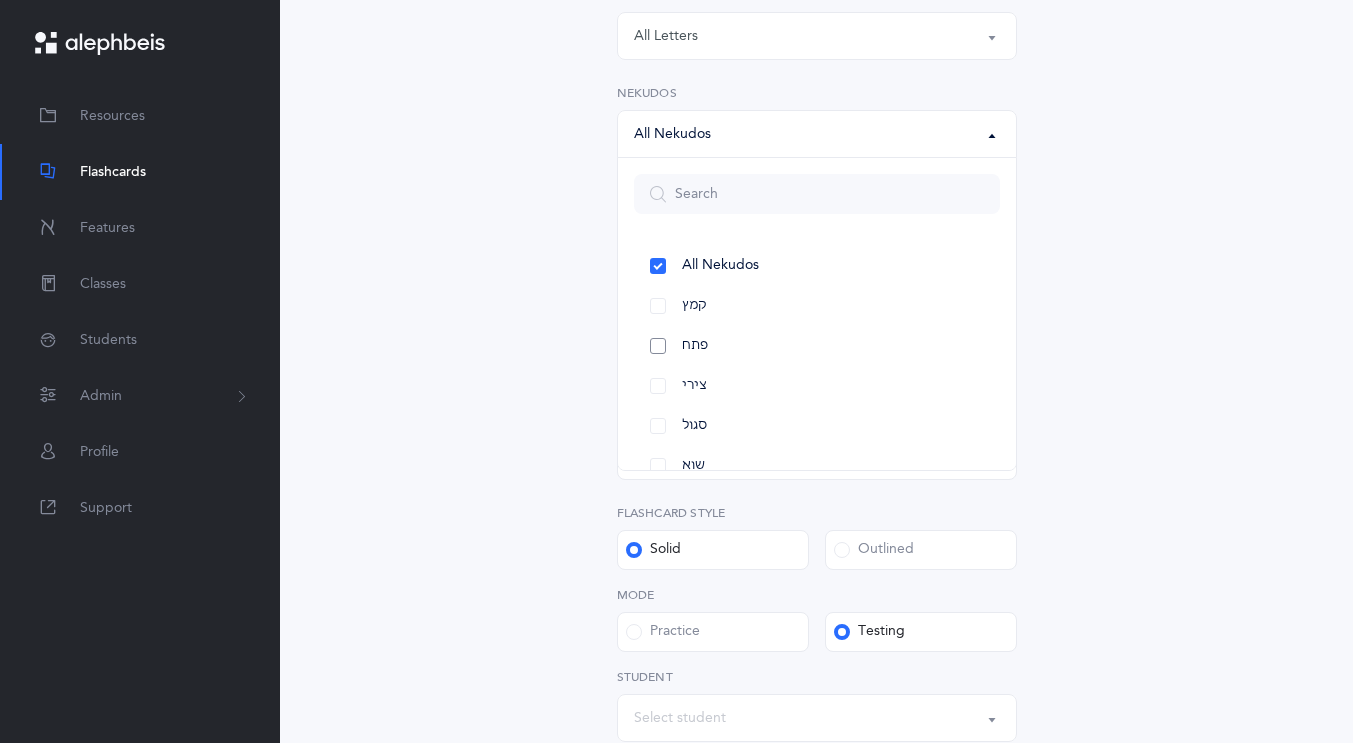 click on "פתח" at bounding box center [817, 346] 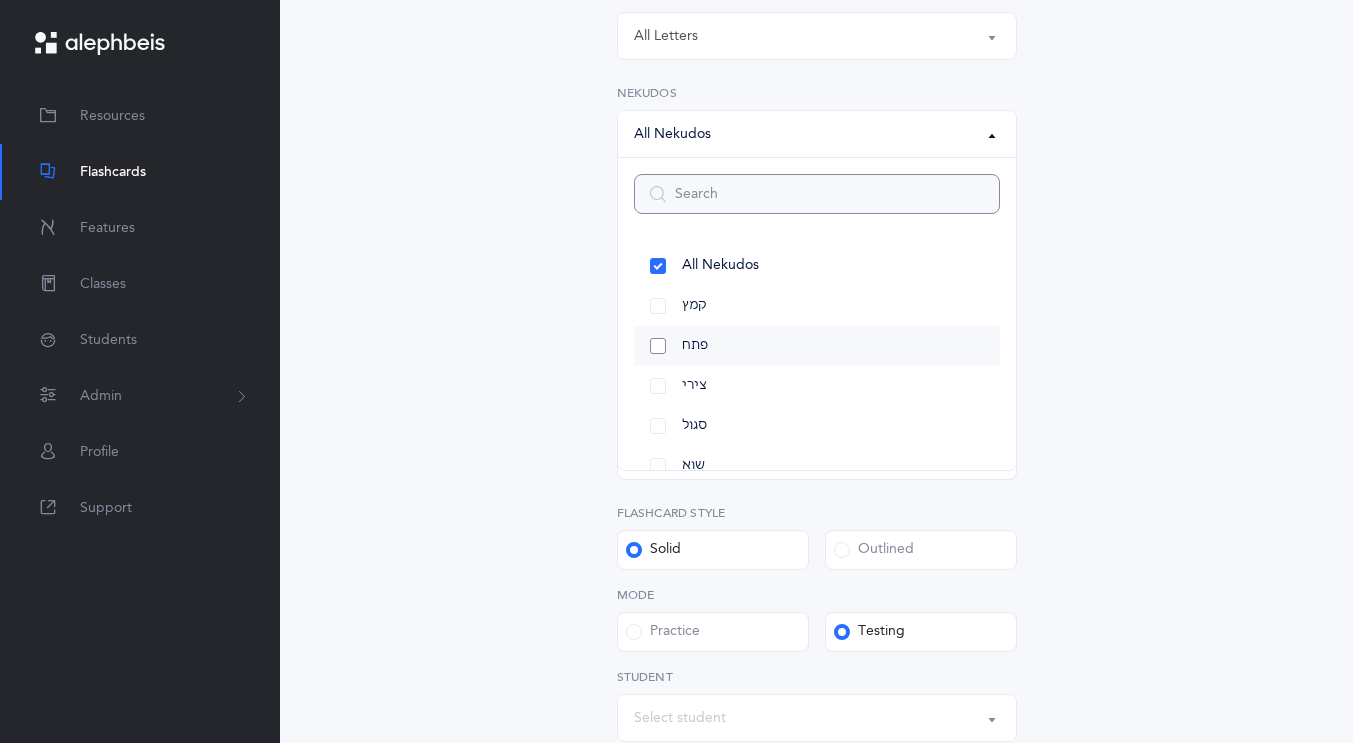 select on "29" 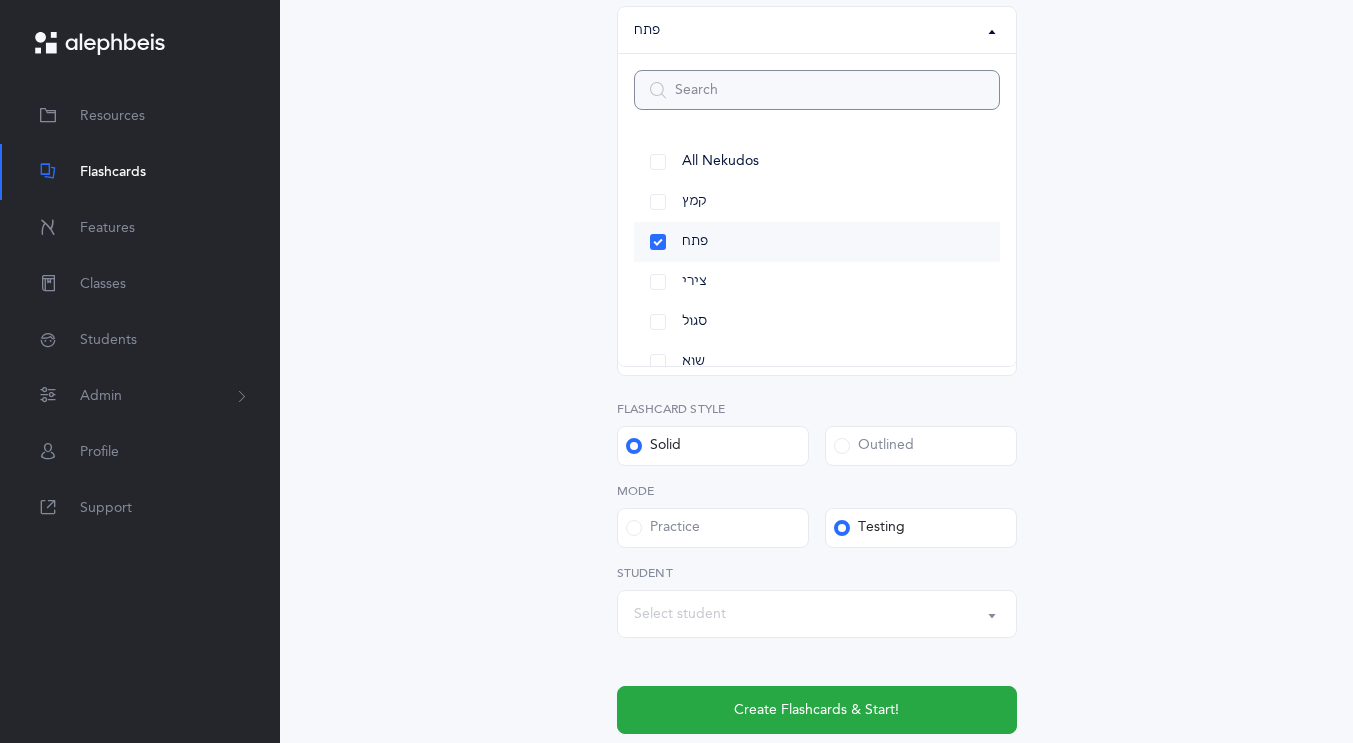 scroll, scrollTop: 772, scrollLeft: 0, axis: vertical 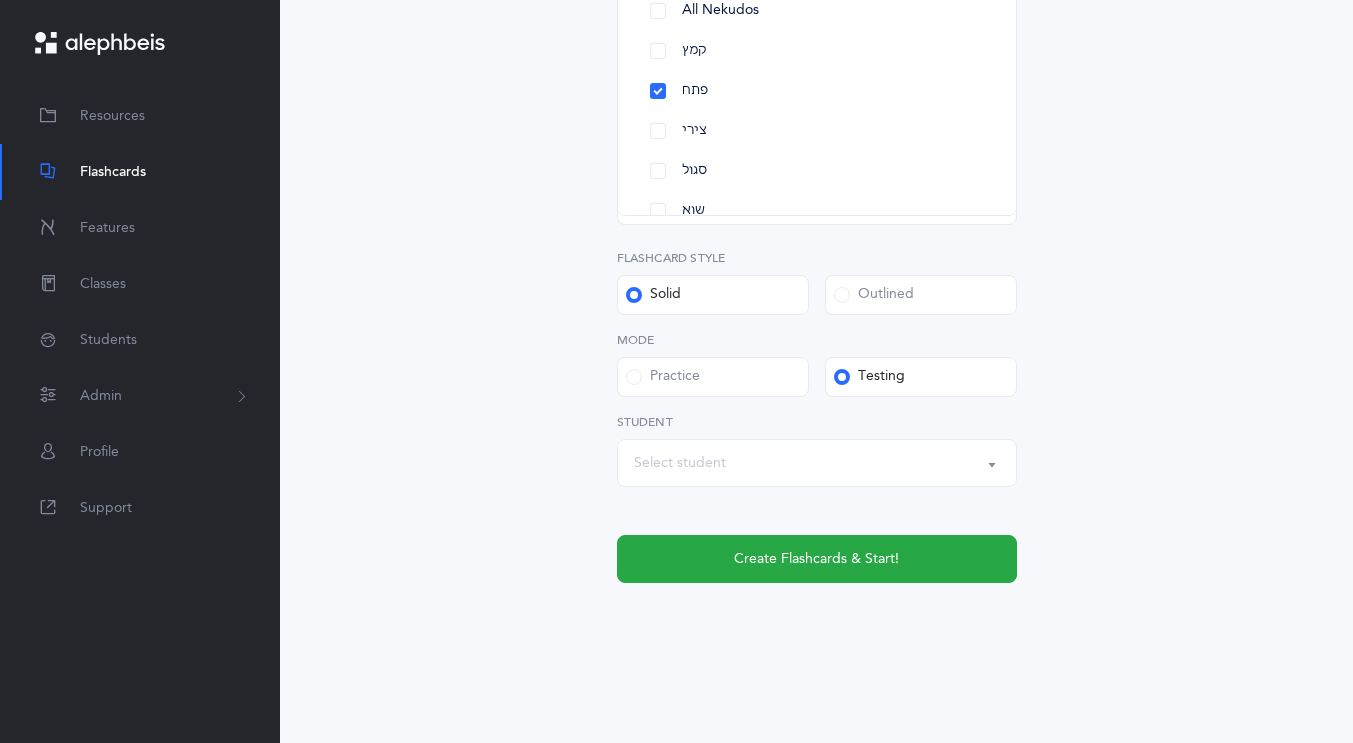 click on "Select student" at bounding box center [680, 463] 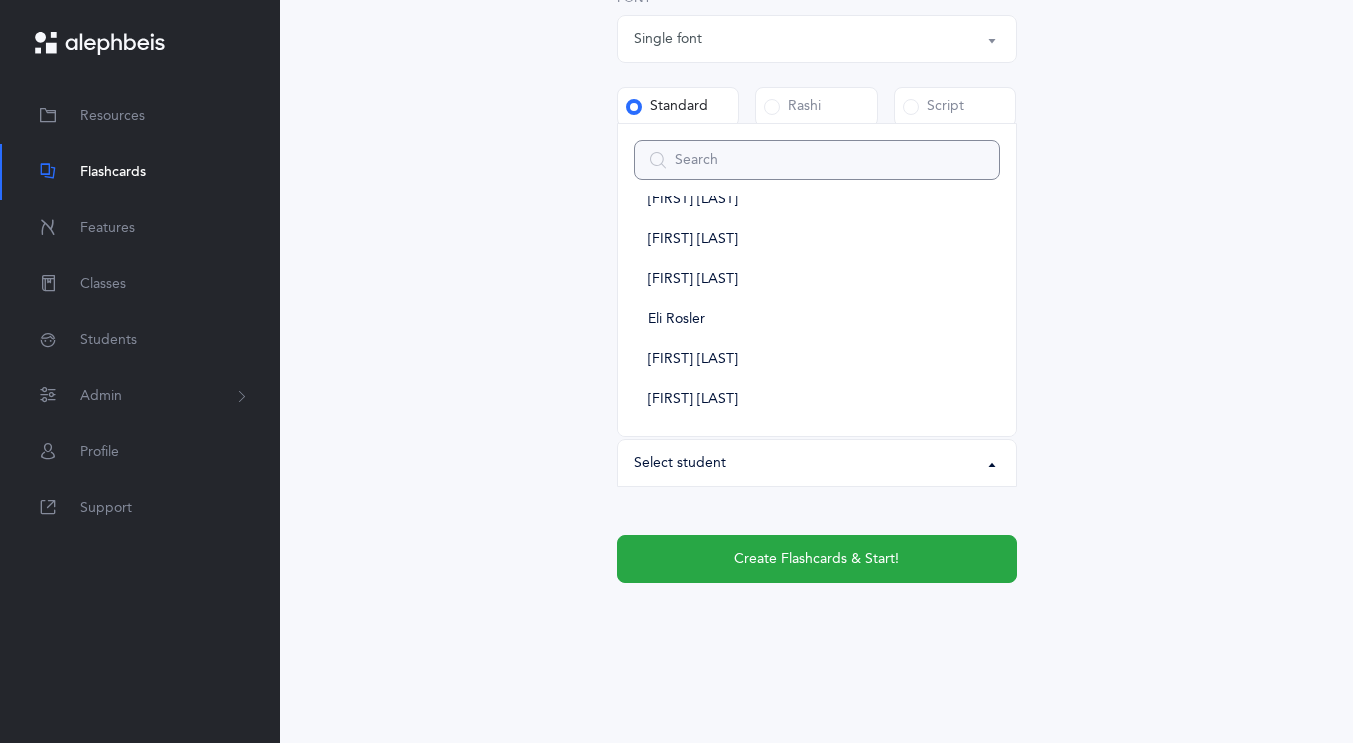 scroll, scrollTop: 225, scrollLeft: 0, axis: vertical 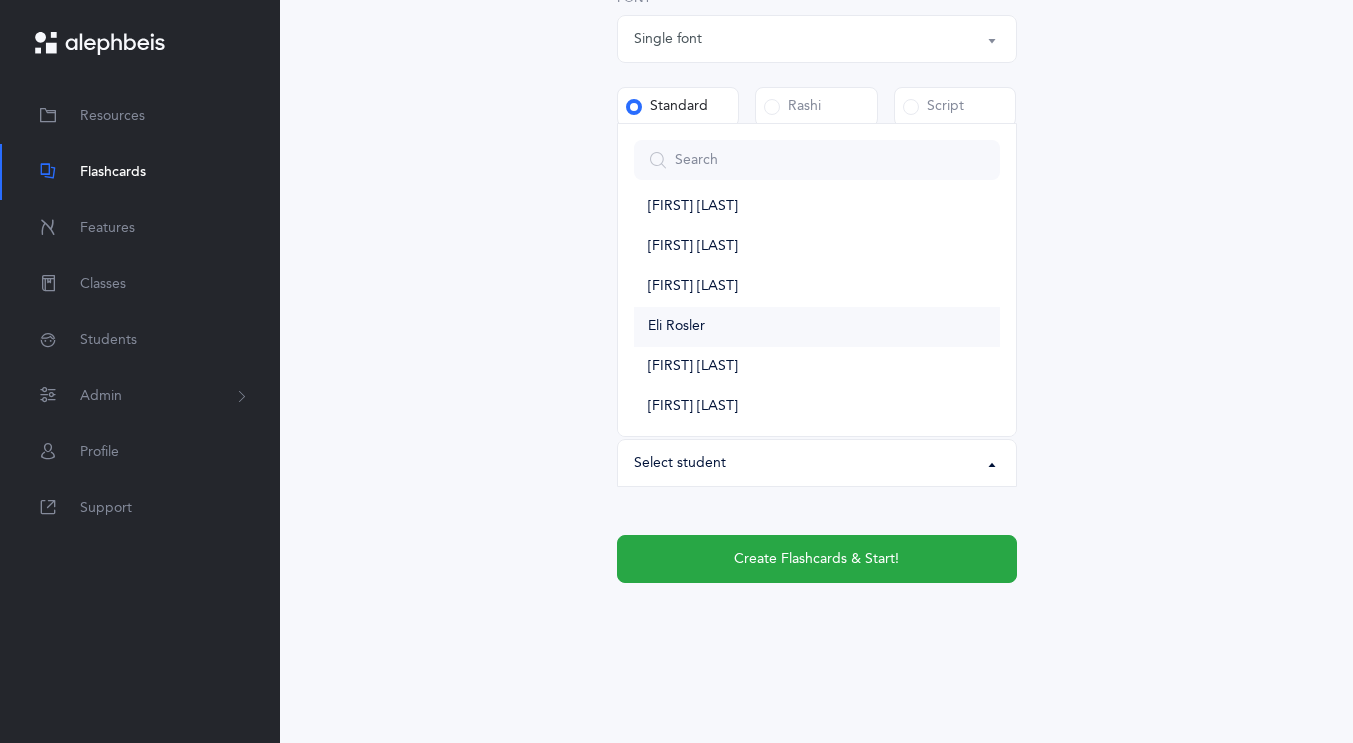 click on "Eli Rosler" at bounding box center (817, 327) 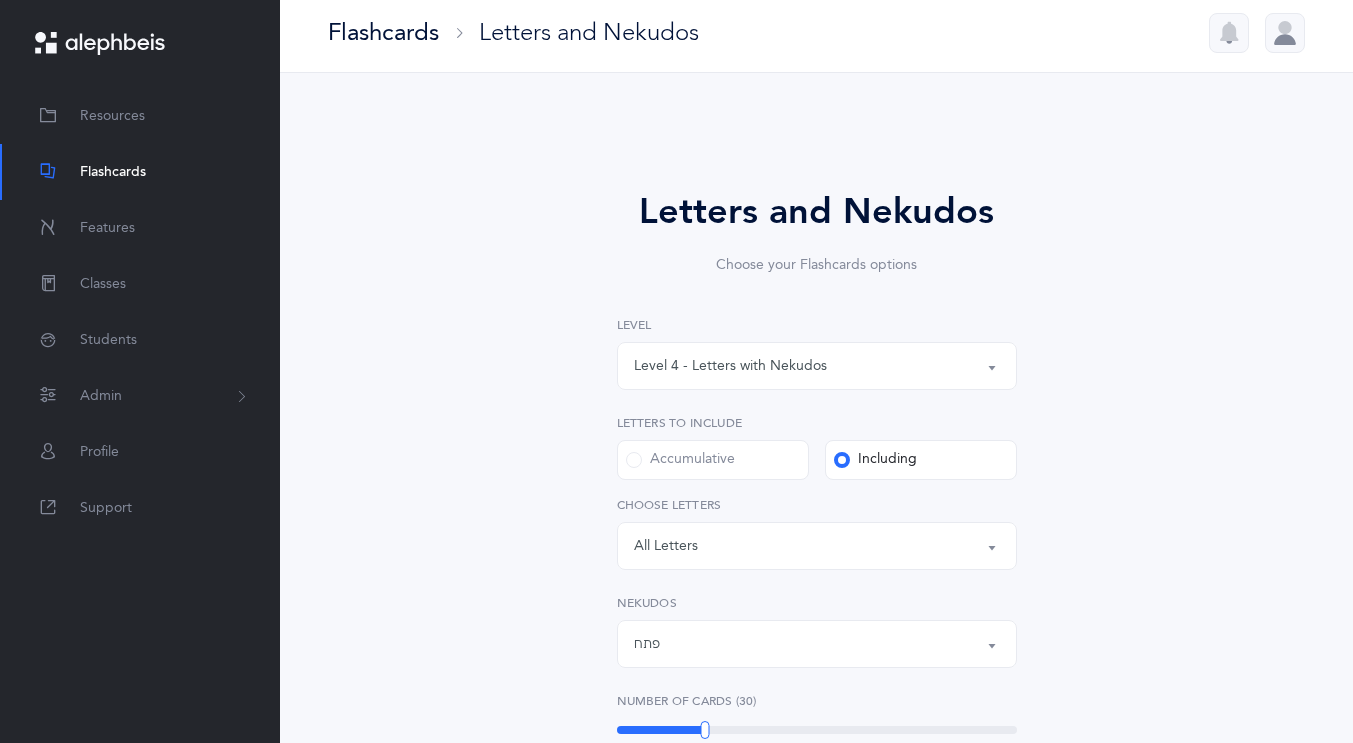 scroll, scrollTop: 0, scrollLeft: 0, axis: both 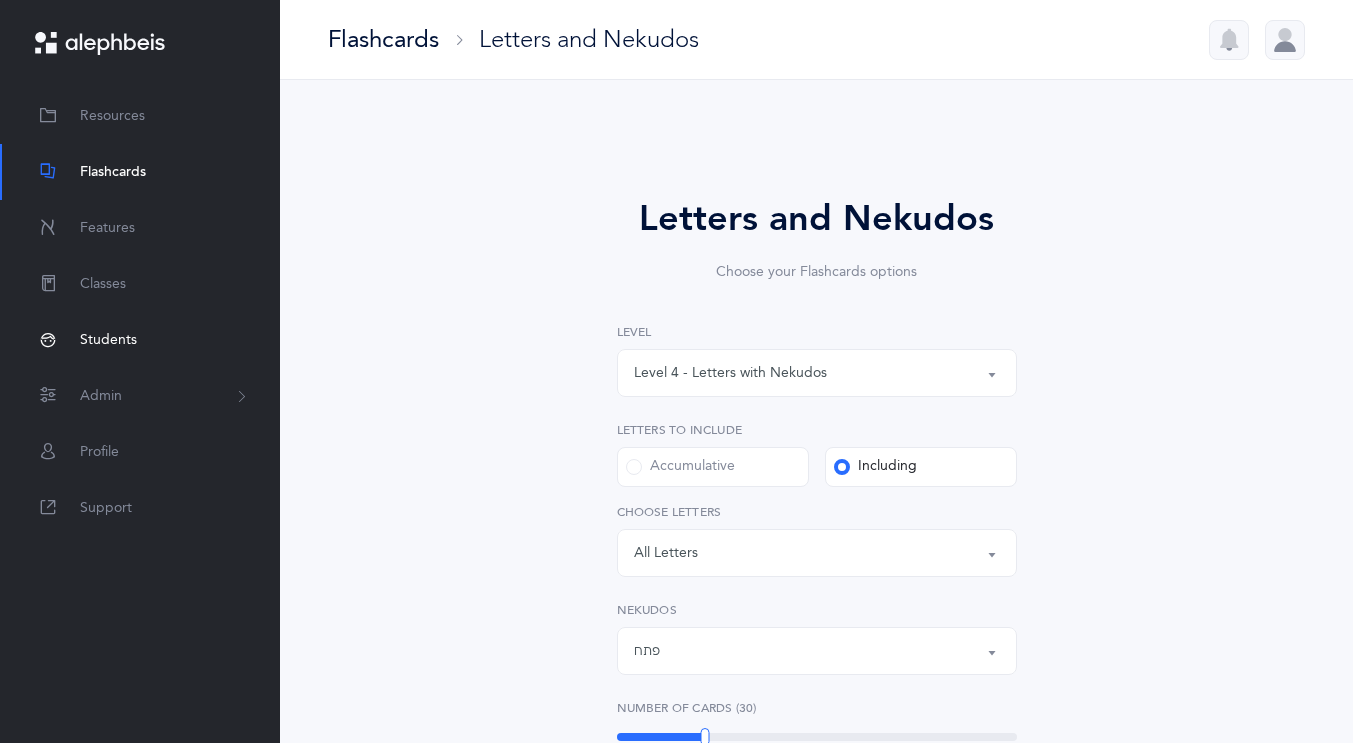 click on "Students" at bounding box center [108, 340] 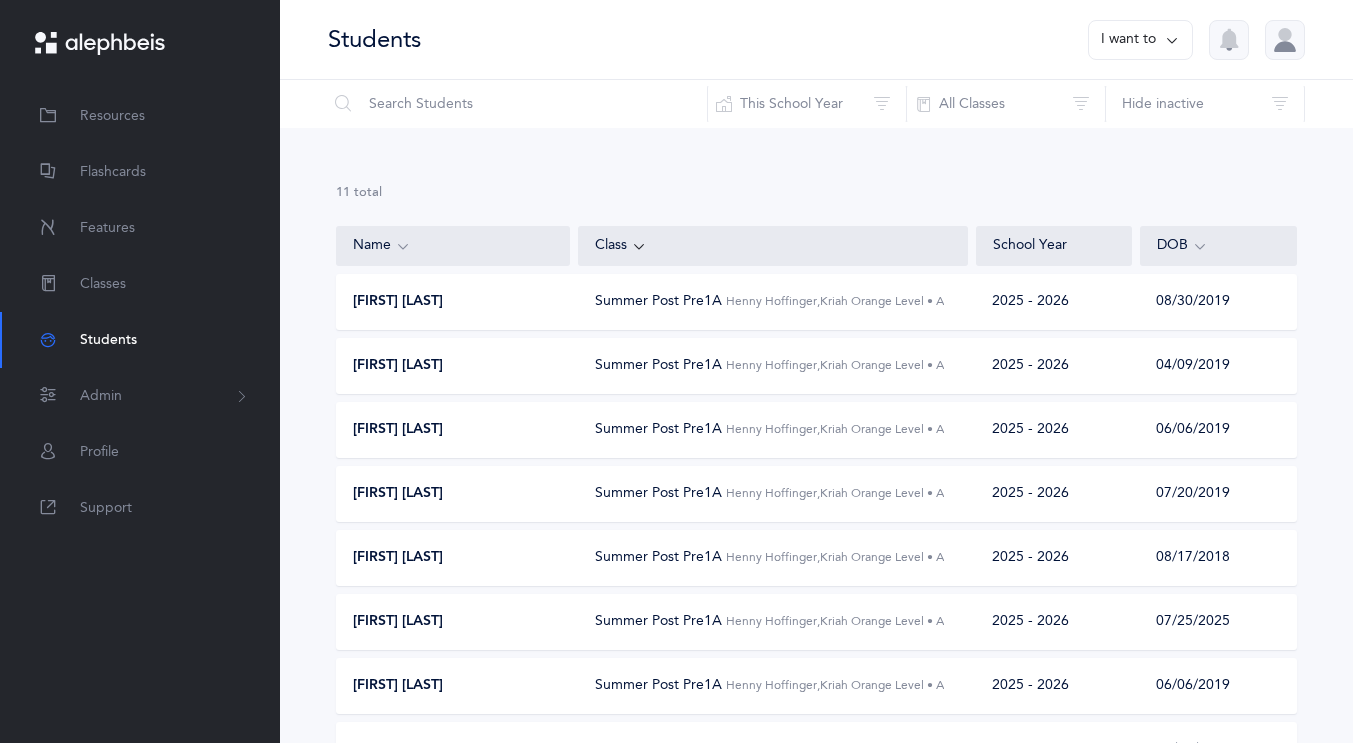 click on "[FIRST] [LAST]" at bounding box center [454, 302] 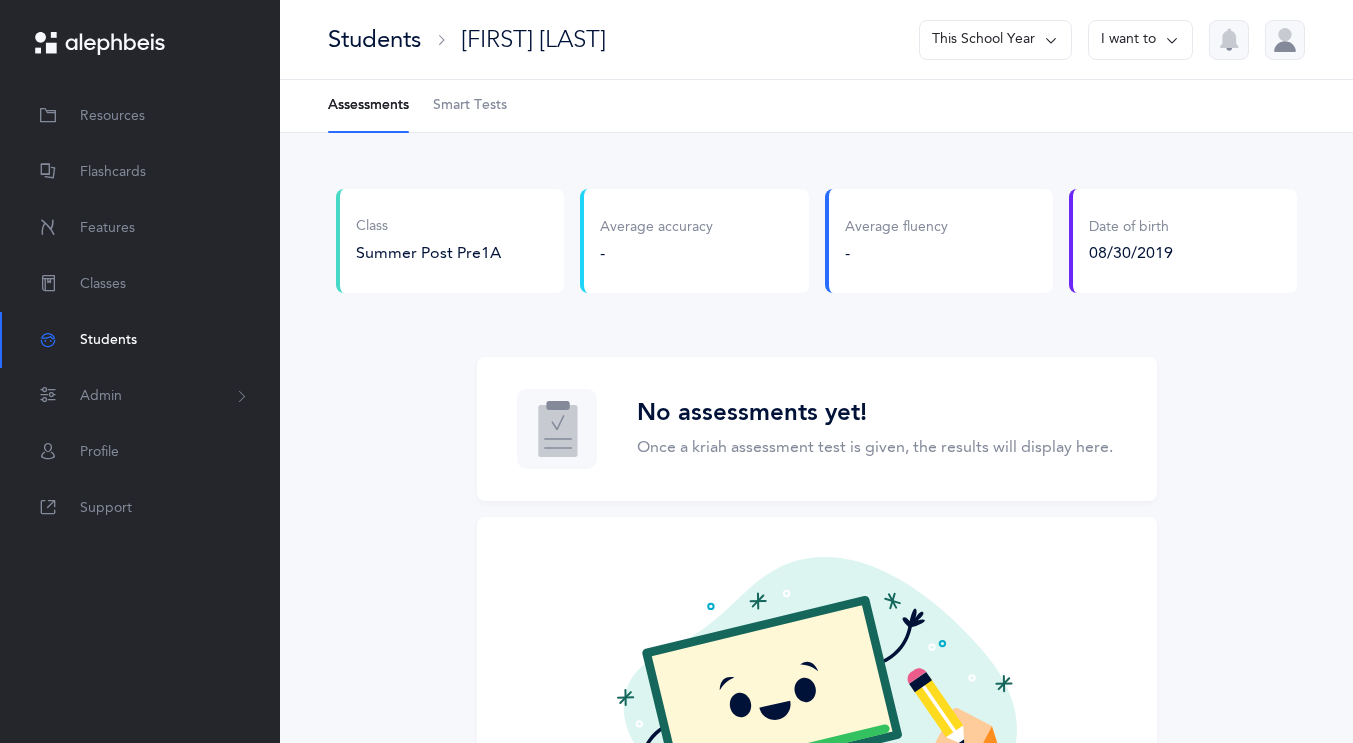 click on "Smart Tests" at bounding box center [470, 106] 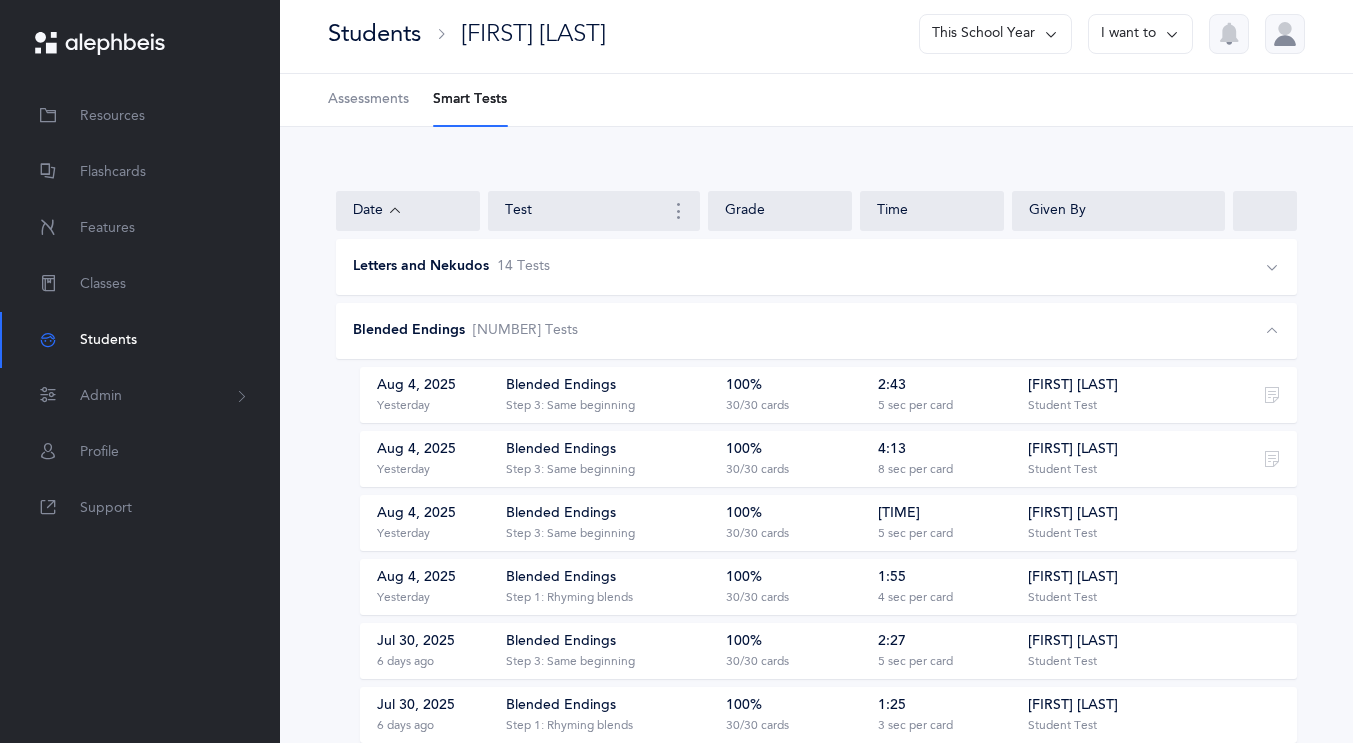 scroll, scrollTop: 7, scrollLeft: 0, axis: vertical 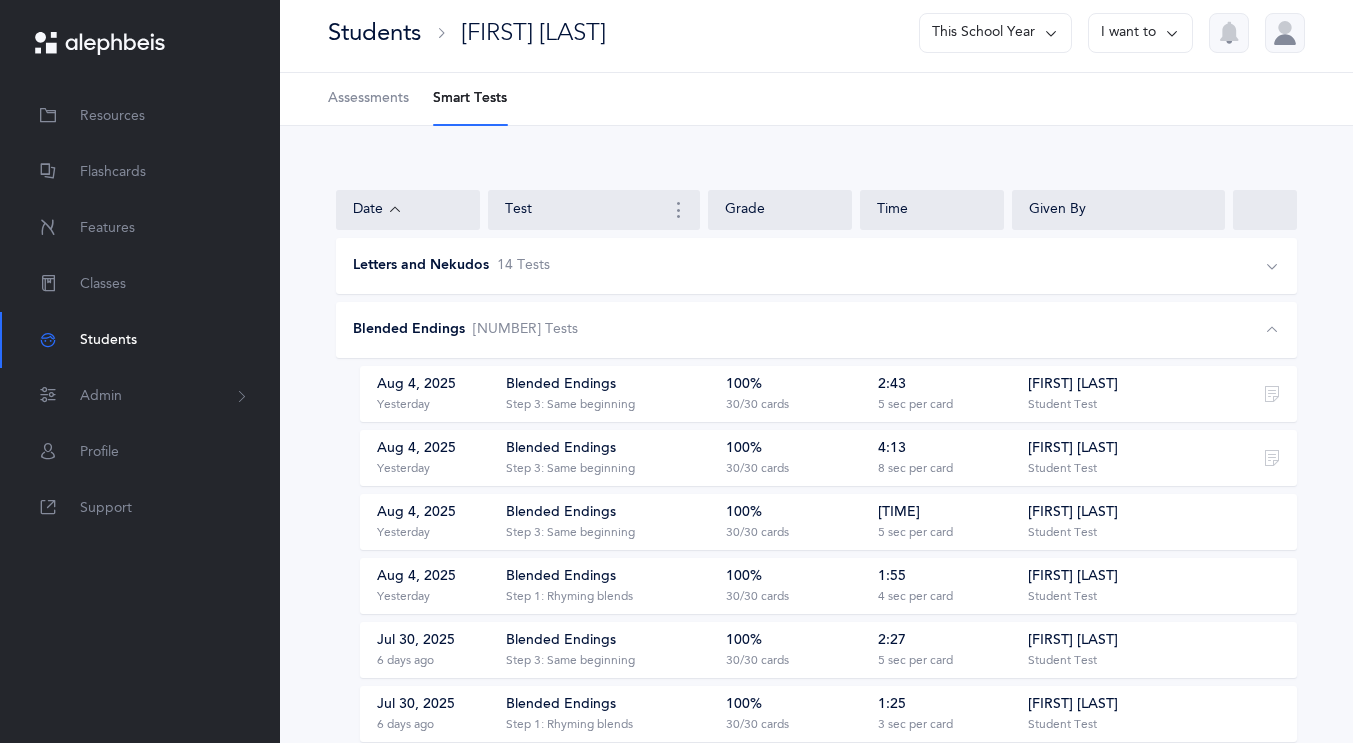 click on "Step 3: Same beginning" at bounding box center [570, 405] 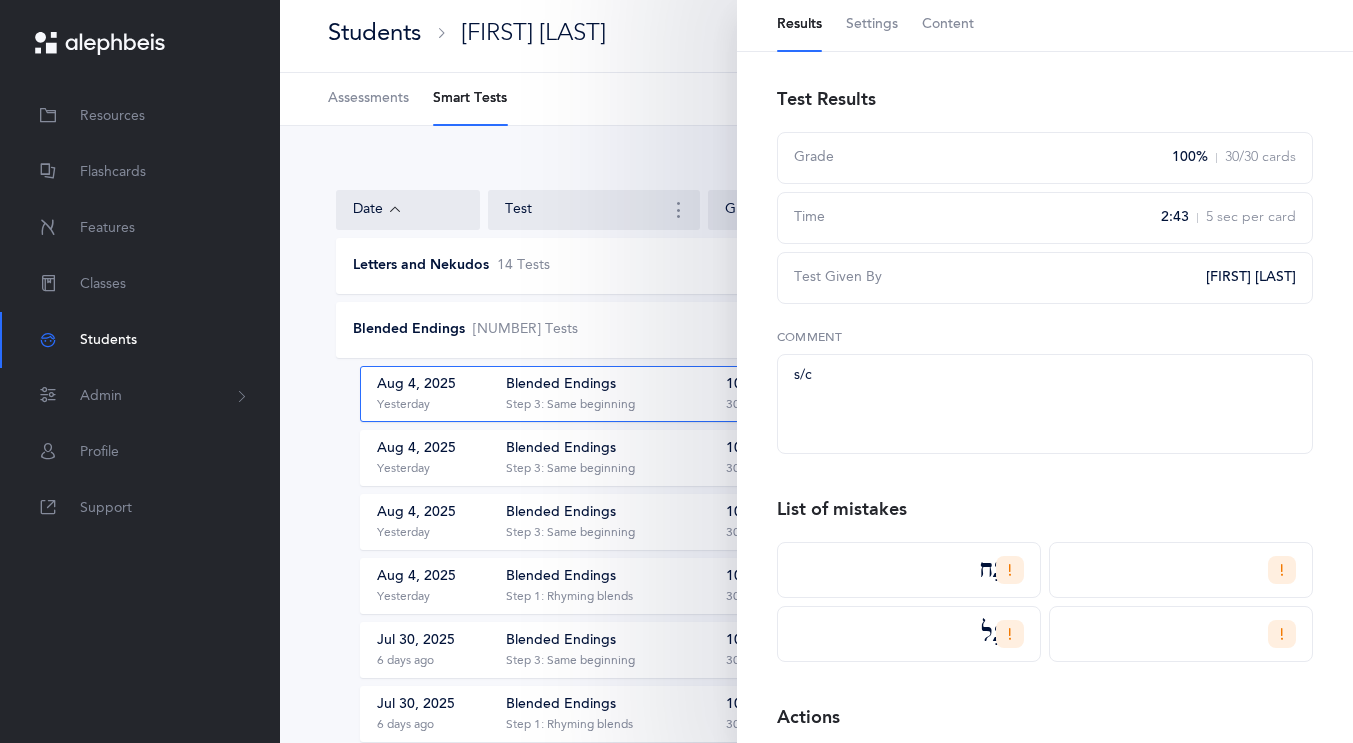 scroll, scrollTop: 43, scrollLeft: 0, axis: vertical 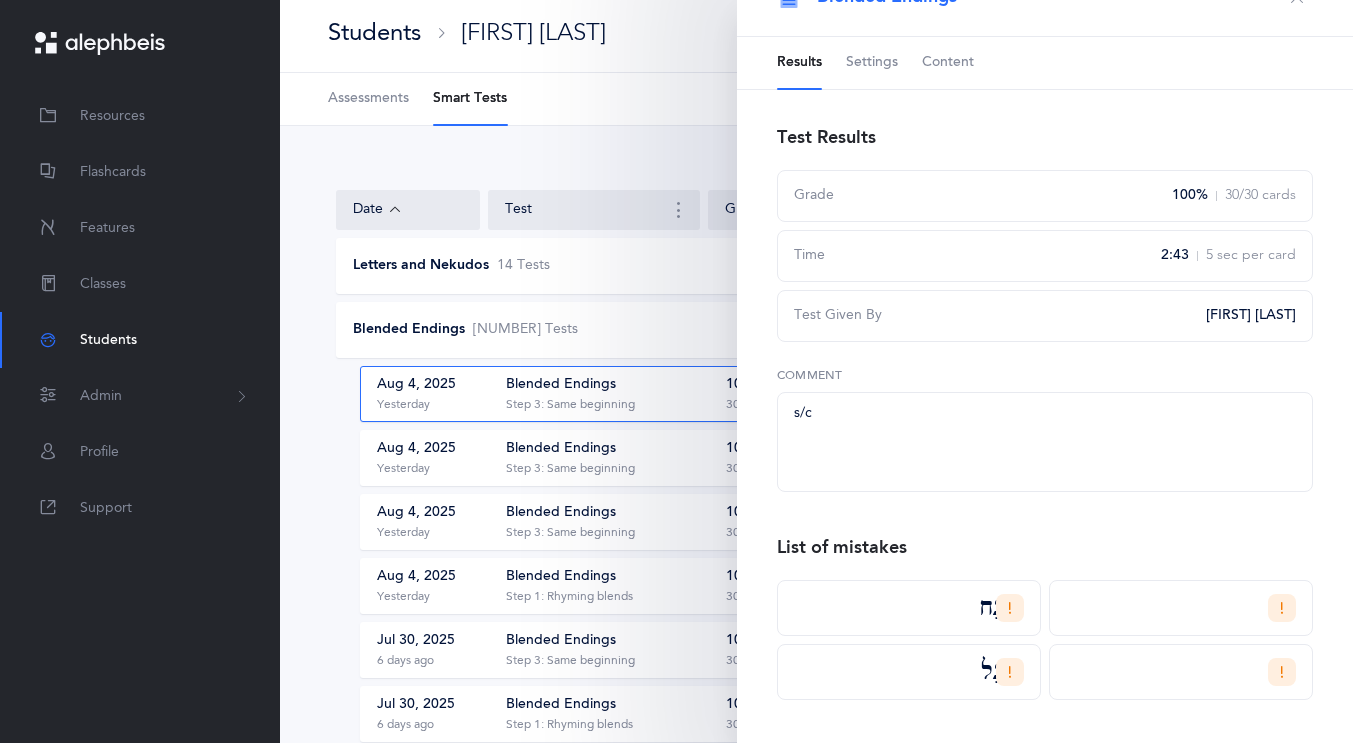 click on "Settings" at bounding box center (872, 63) 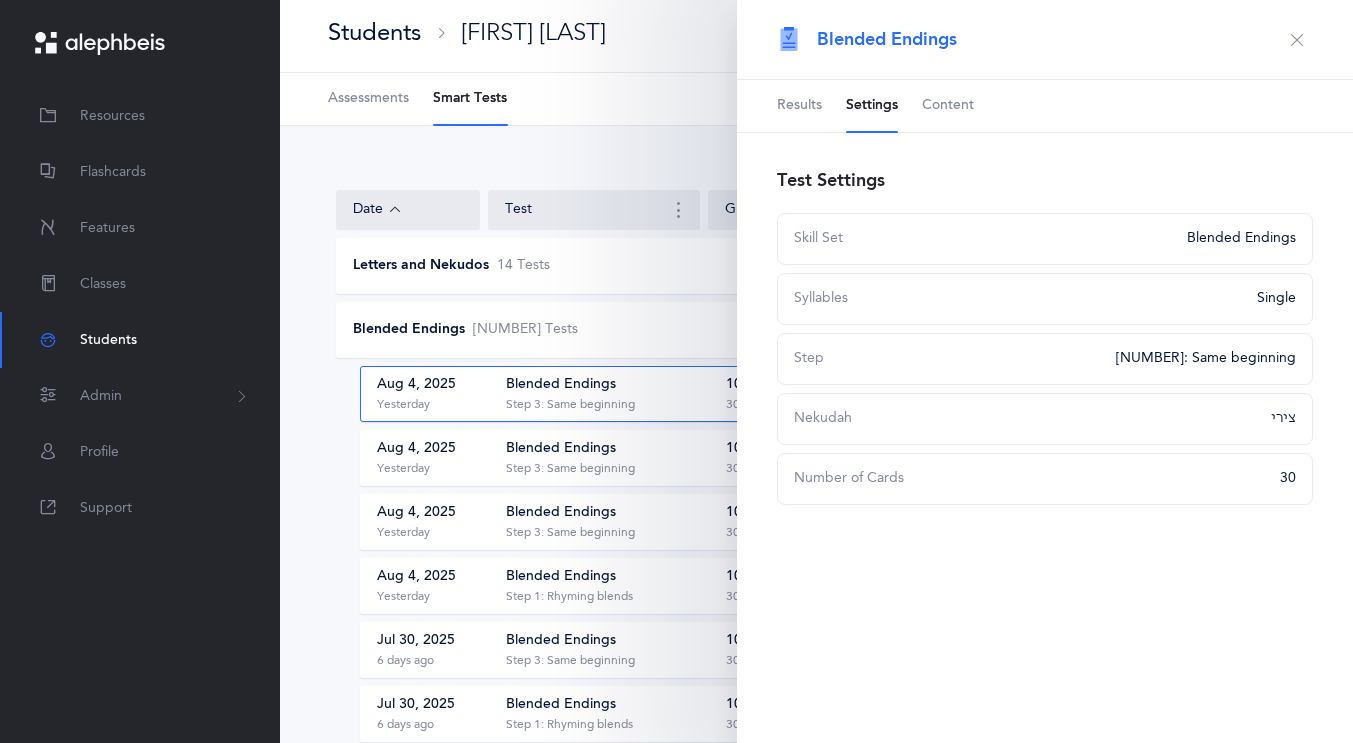 click on "Content" at bounding box center (948, 106) 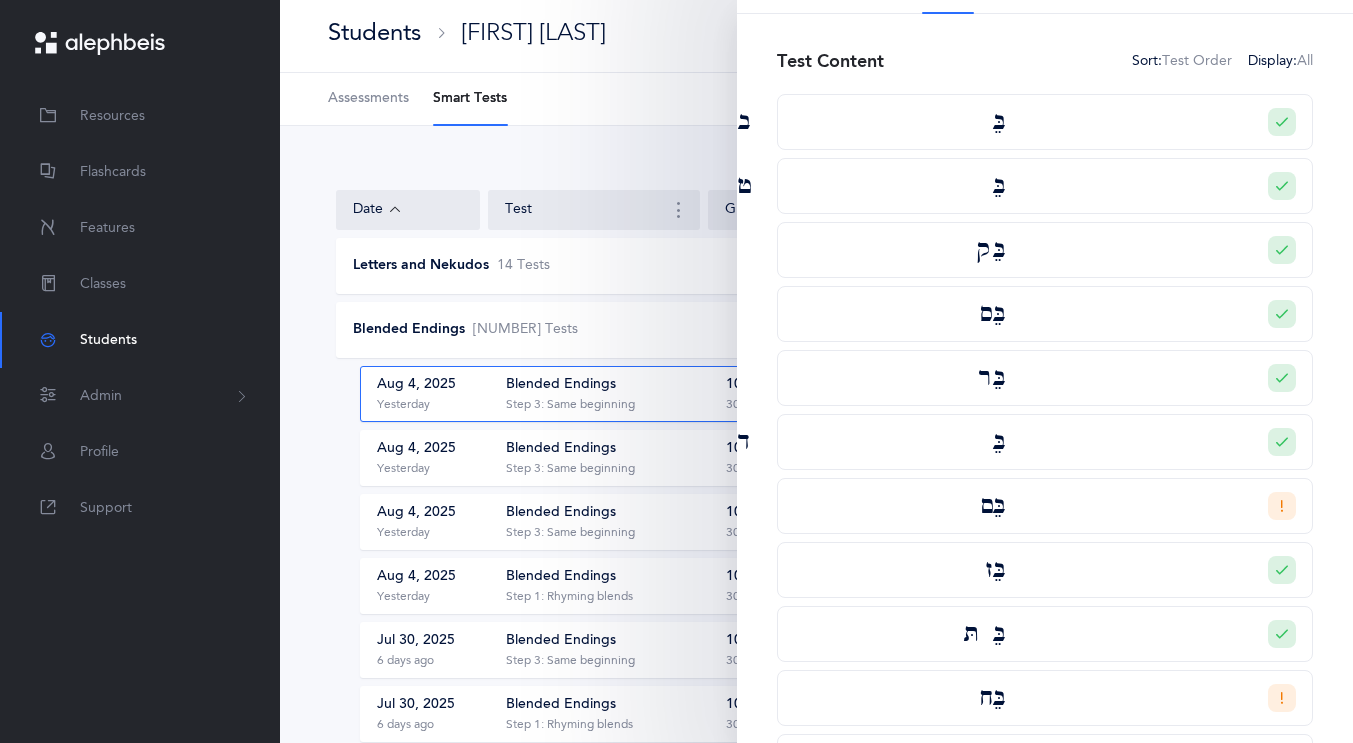 scroll, scrollTop: 0, scrollLeft: 0, axis: both 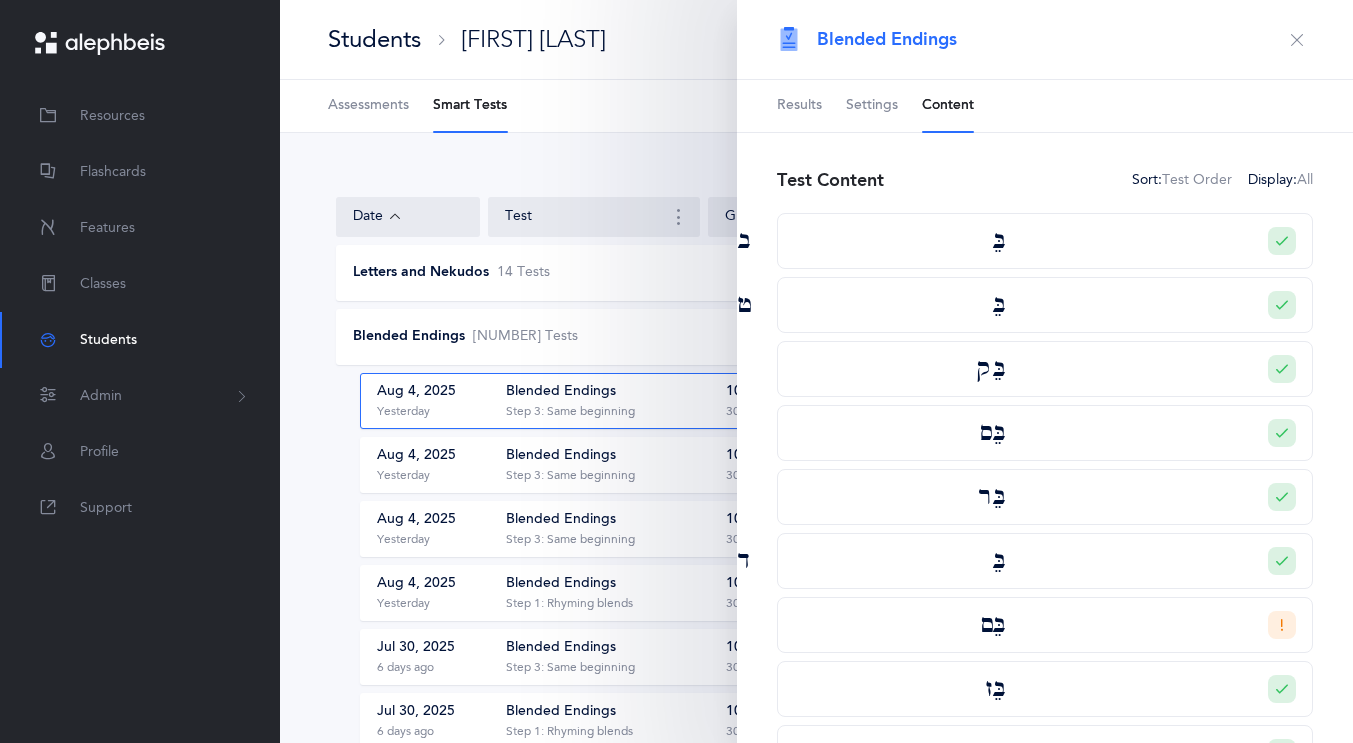 click on "Settings" at bounding box center [872, 106] 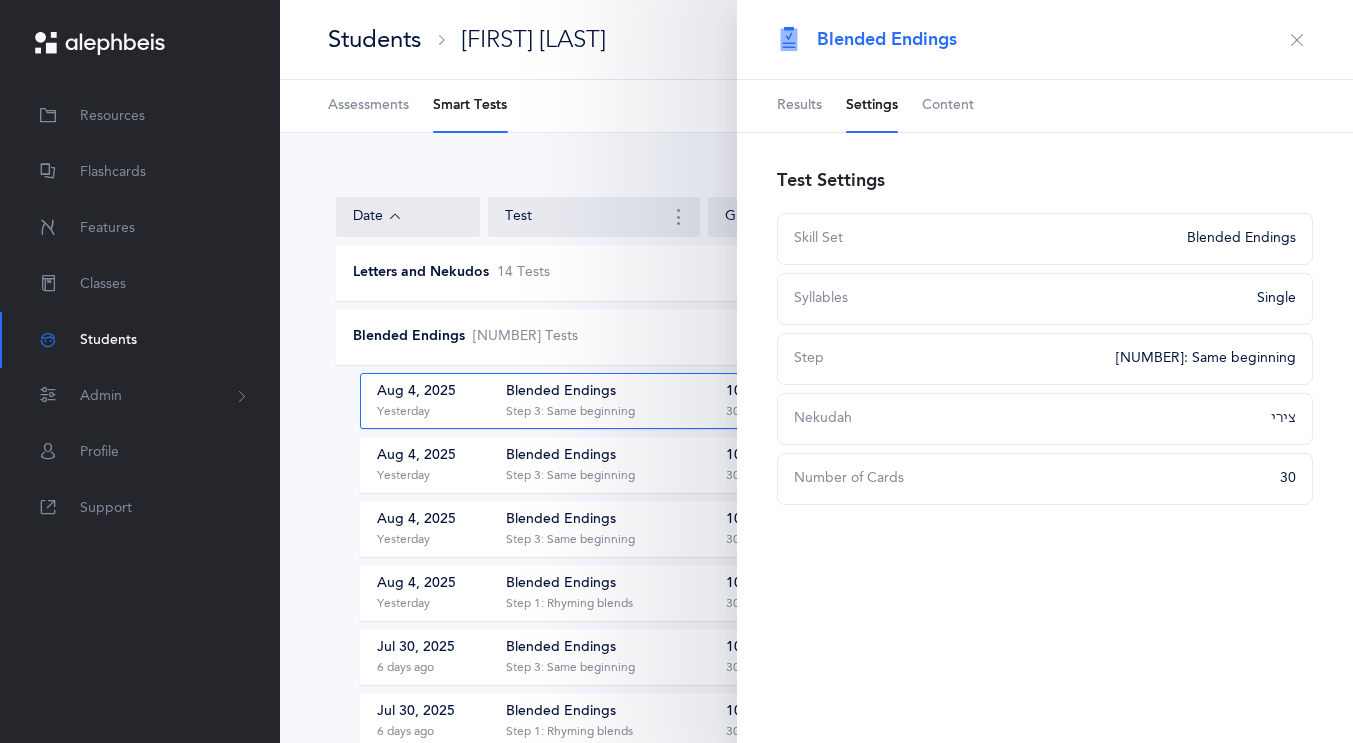 click on "Date
Test
Grade
Time
Given By
Letters and Nekudos
[NUMBER] Test s
[DATE]
[RELATIVE_DATE]
Letters with Nekudos
‭‫א - ת‬, ‭‫[NUMBER] Nekudos
100%
30/30 cards
[TIME]
3
sec per card
[FIRST] [LAST]
Student Test
[DATE]
[RELATIVE_DATE]
Letters with Nekudos
‭‫א - ת‬, ‭‫כל נקודות
100%
30/30 cards
[TIME]
3
sec per card
[FIRST] [LAST]
Student Test
[DATE]
[RELATIVE_DATE]
Letters with Nekudos
‭‫א‬, ‭‫[NUMBER] Nekudos
100%
30/30 cards
[TIME]
3
sec per card" at bounding box center [816, 485] 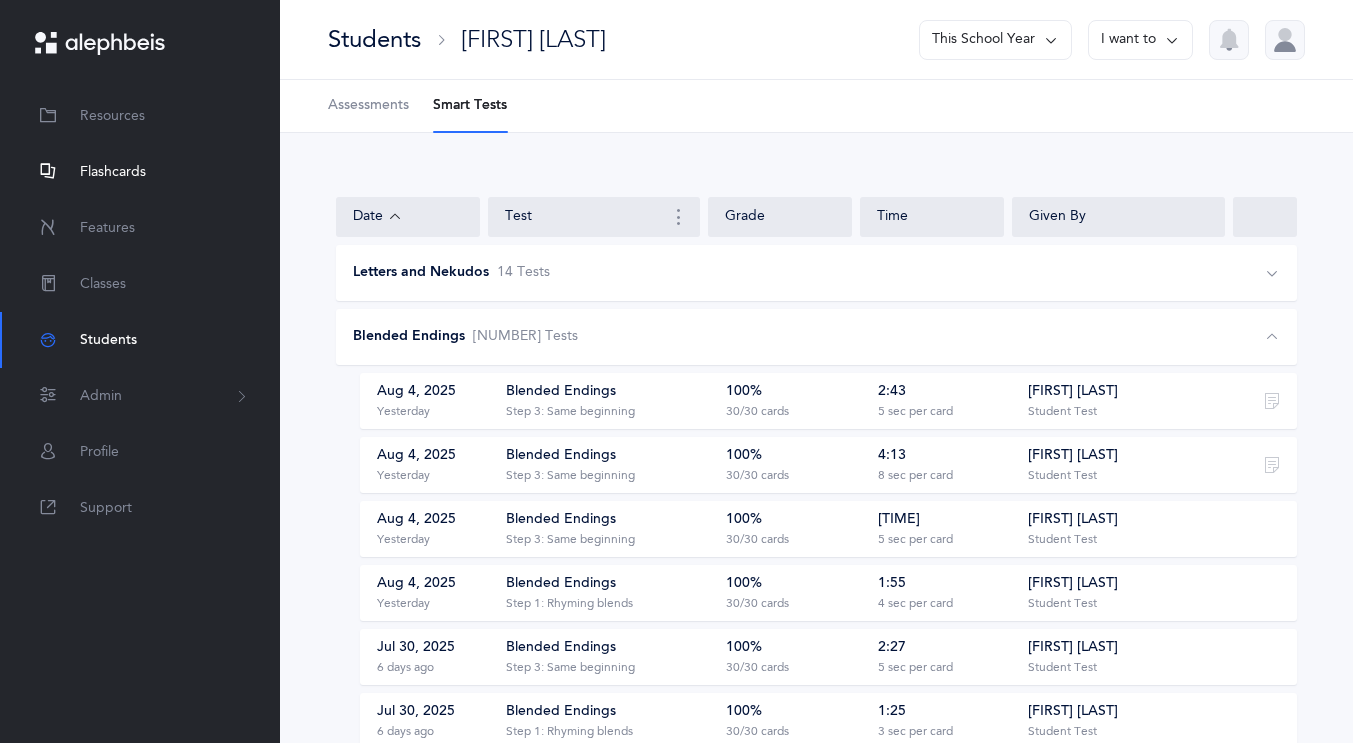 click on "Flashcards" at bounding box center [113, 172] 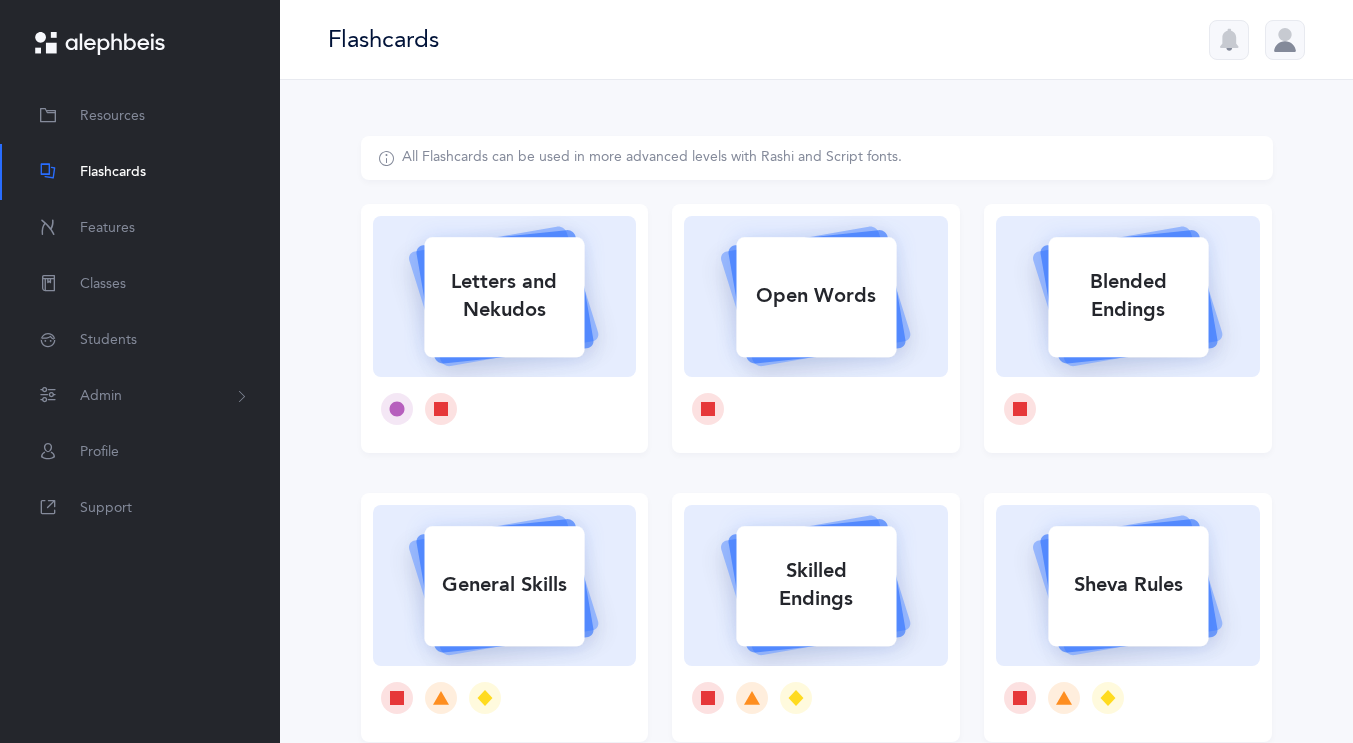 click on "Letters and Nekudos" at bounding box center (504, 296) 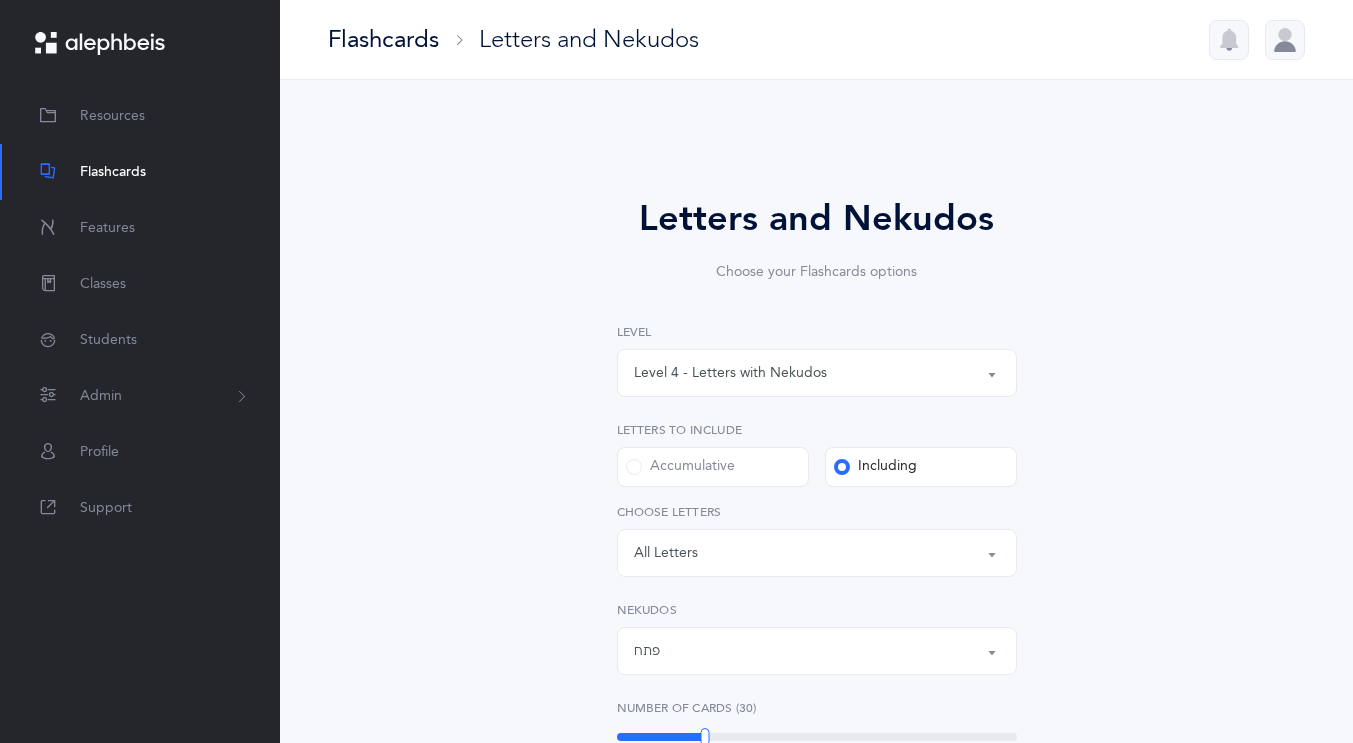 scroll, scrollTop: 10, scrollLeft: 0, axis: vertical 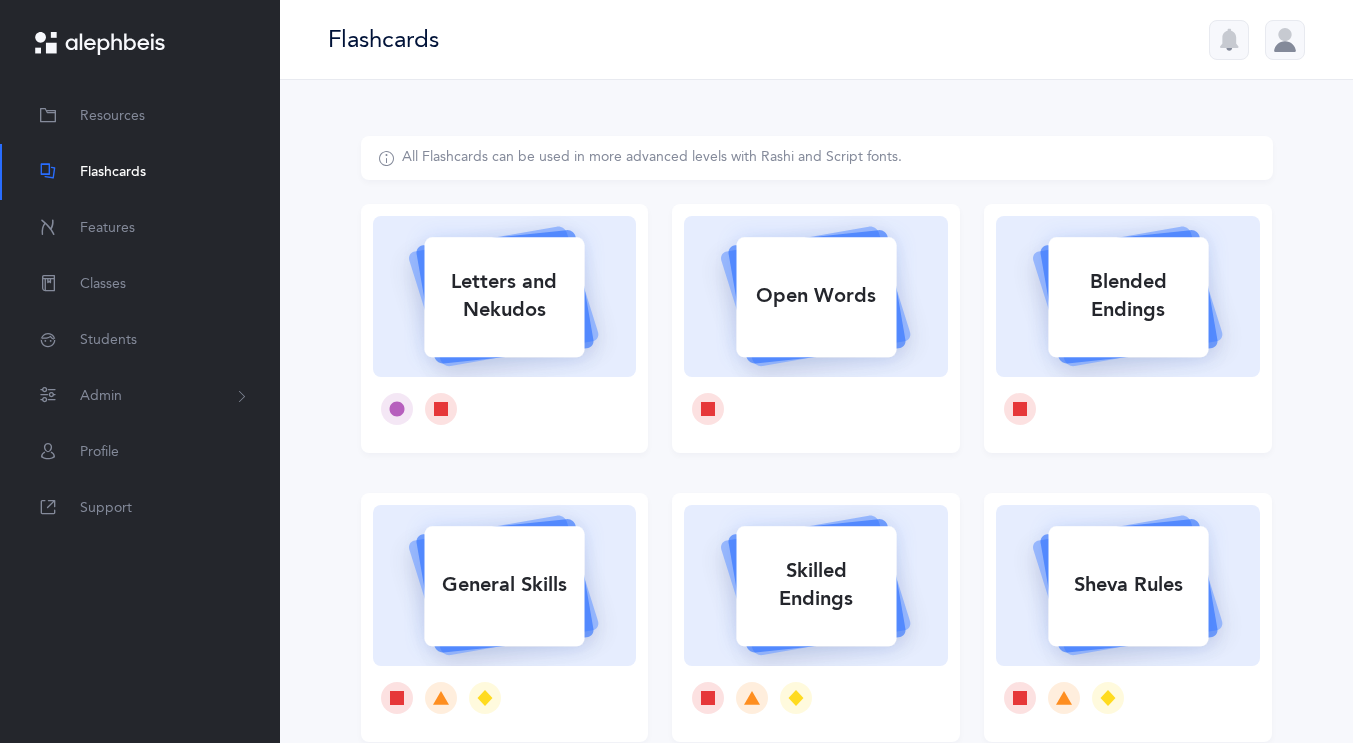 click on "Blended Endings" at bounding box center [1128, 296] 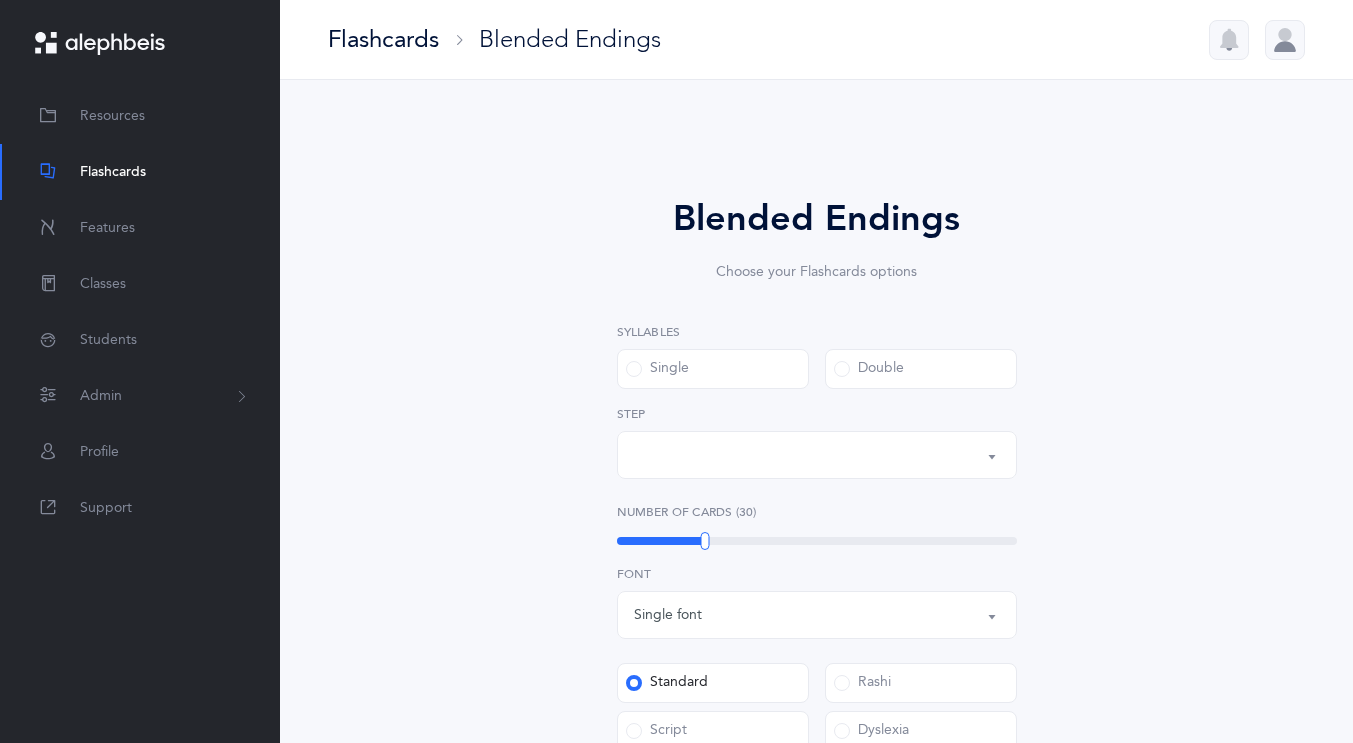 select on "28" 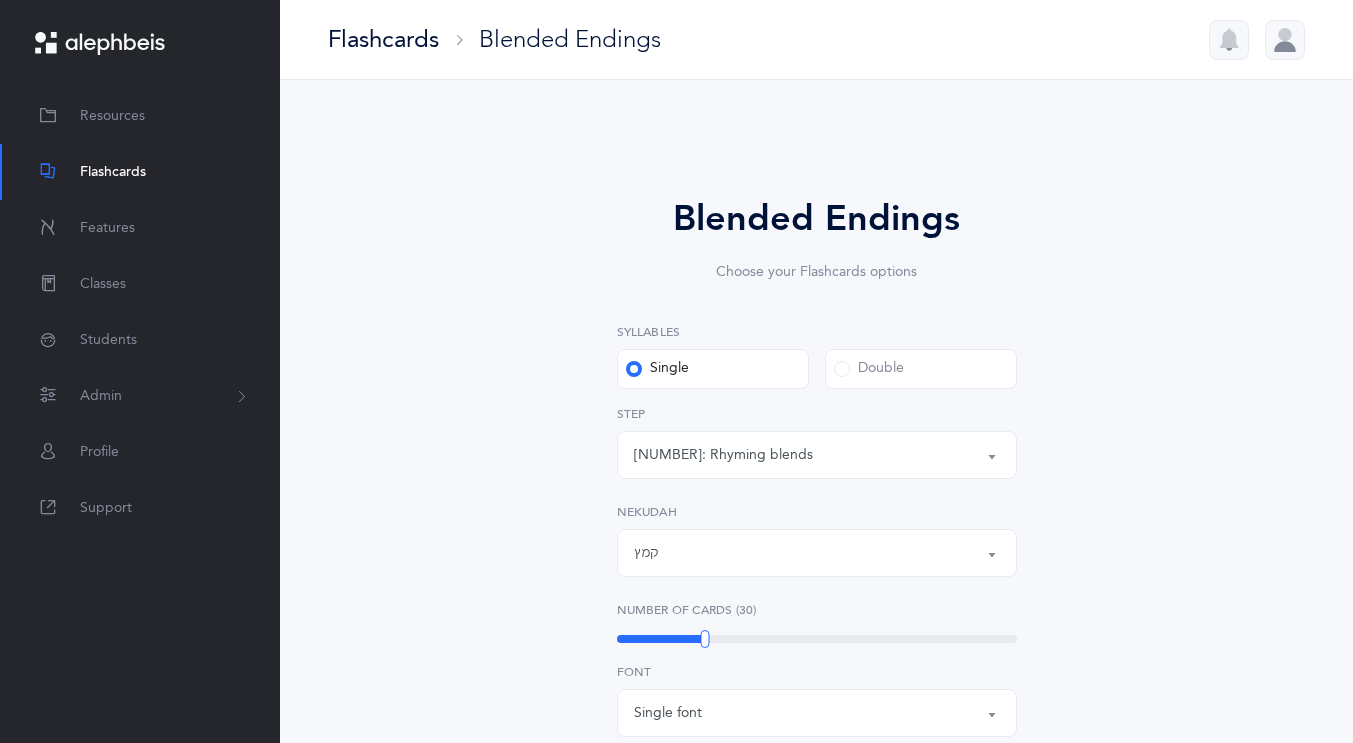 click on "[NUMBER]: Rhyming blends" at bounding box center (817, 455) 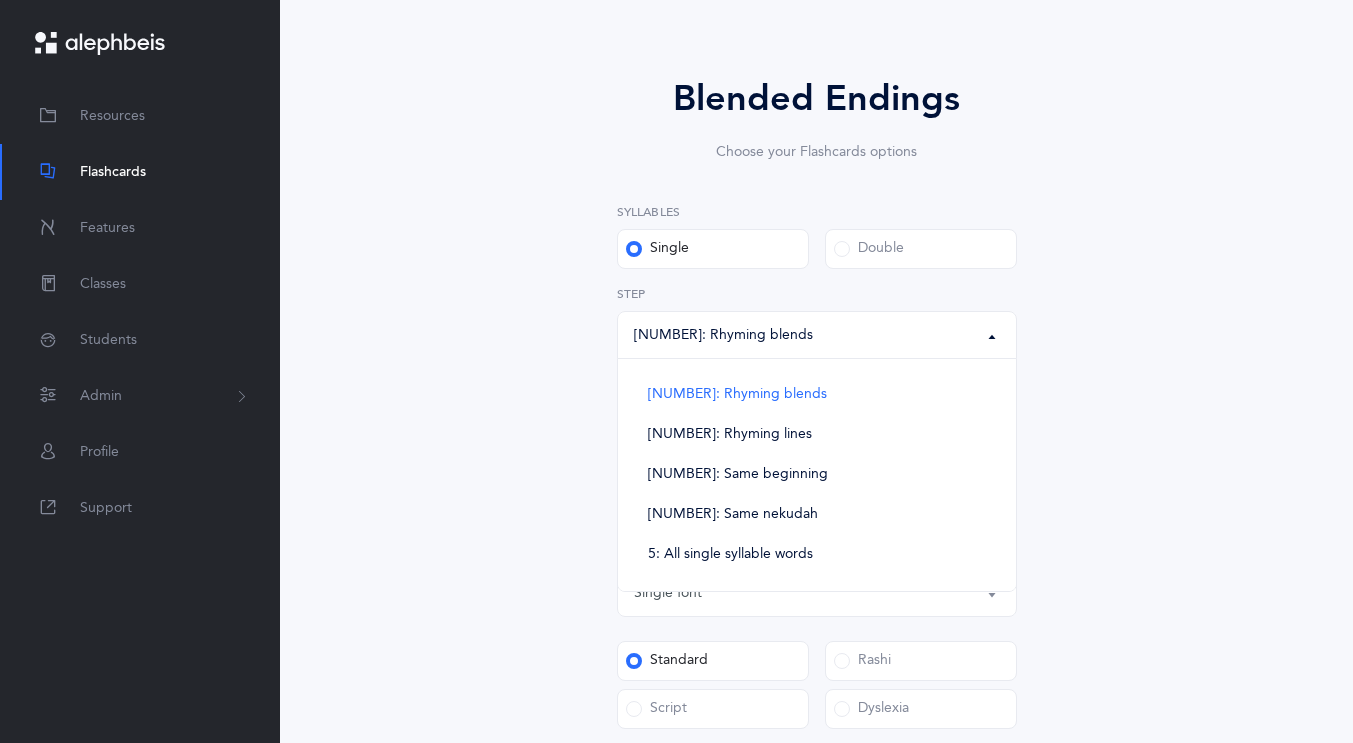 scroll, scrollTop: 123, scrollLeft: 0, axis: vertical 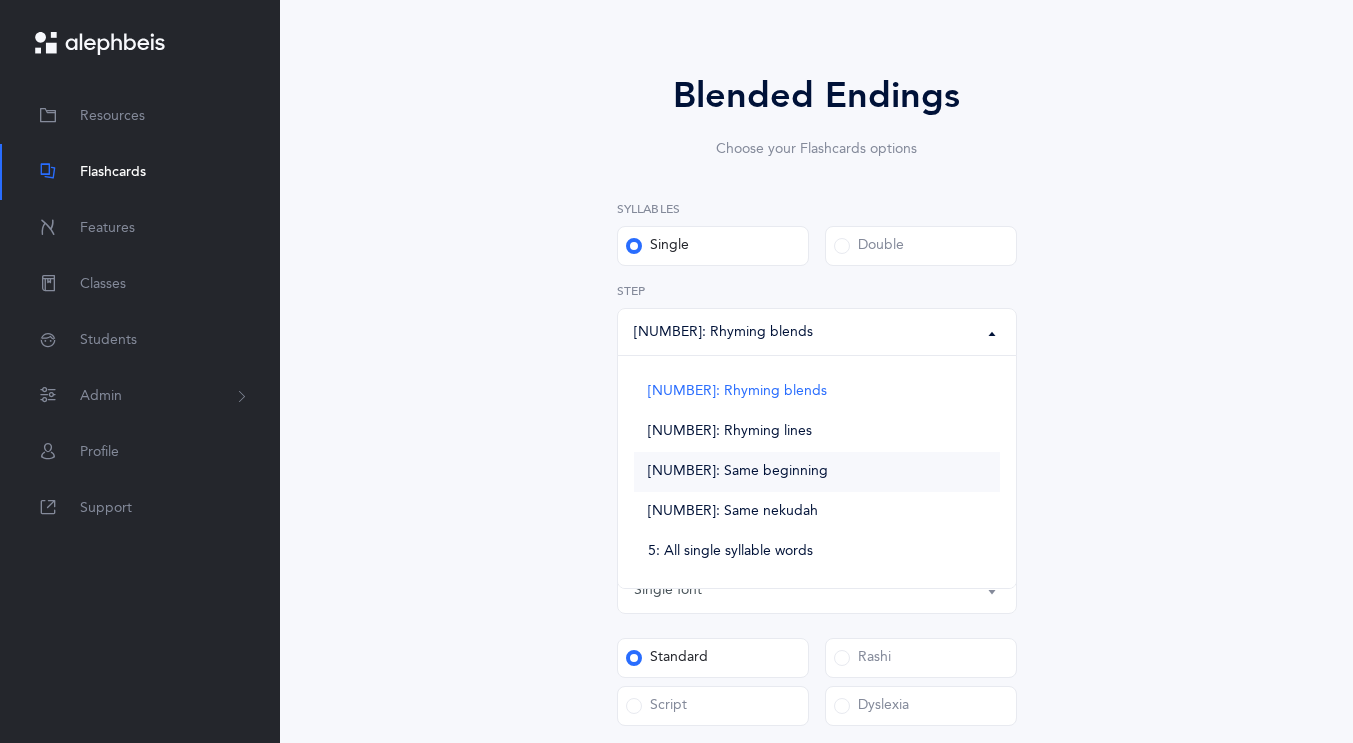 click on "[NUMBER]: Same beginning" at bounding box center (738, 472) 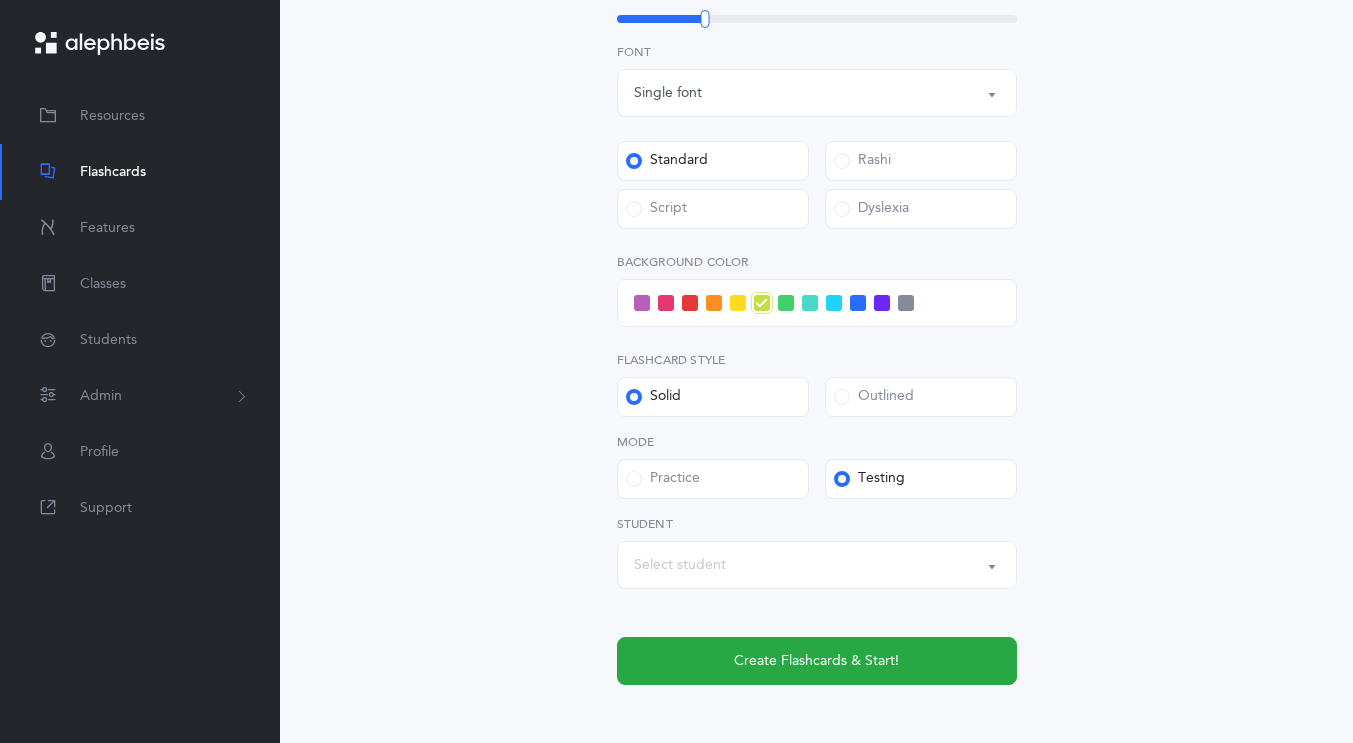 scroll, scrollTop: 697, scrollLeft: 0, axis: vertical 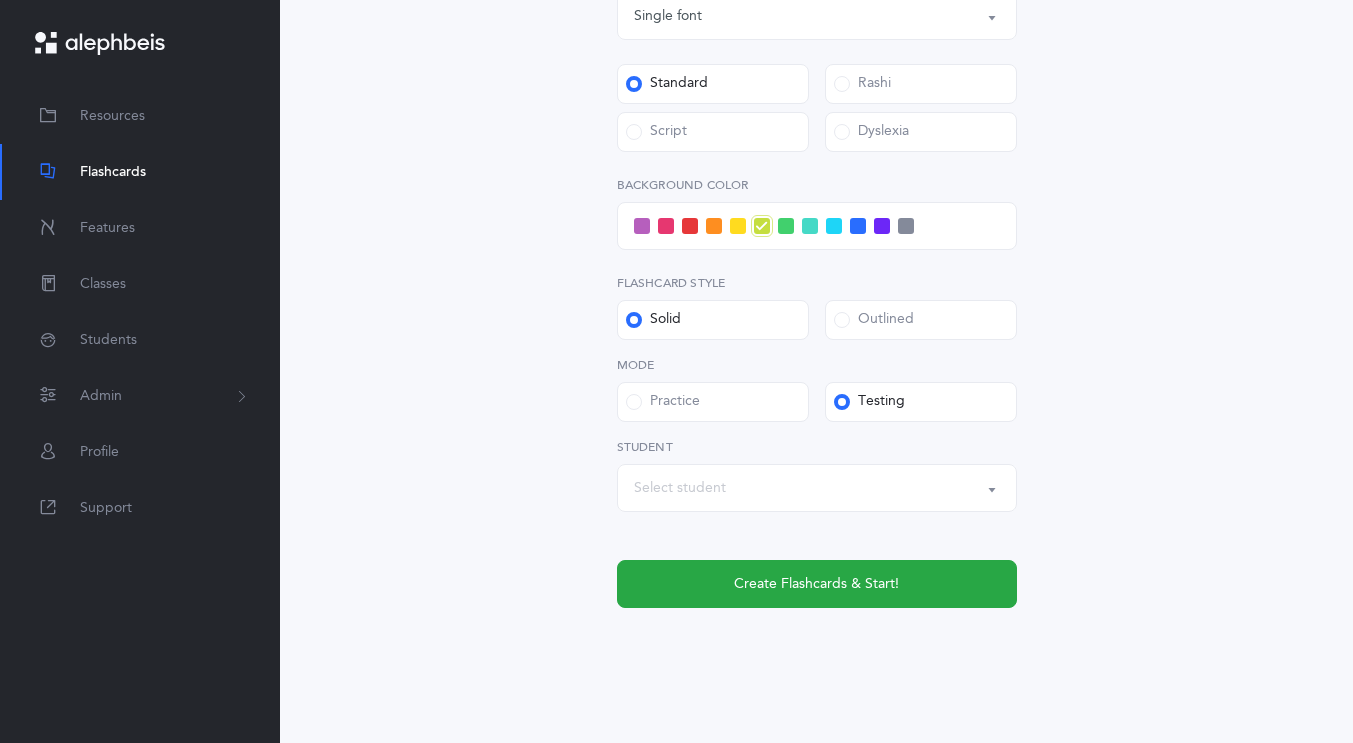 click on "Select student" at bounding box center [817, 488] 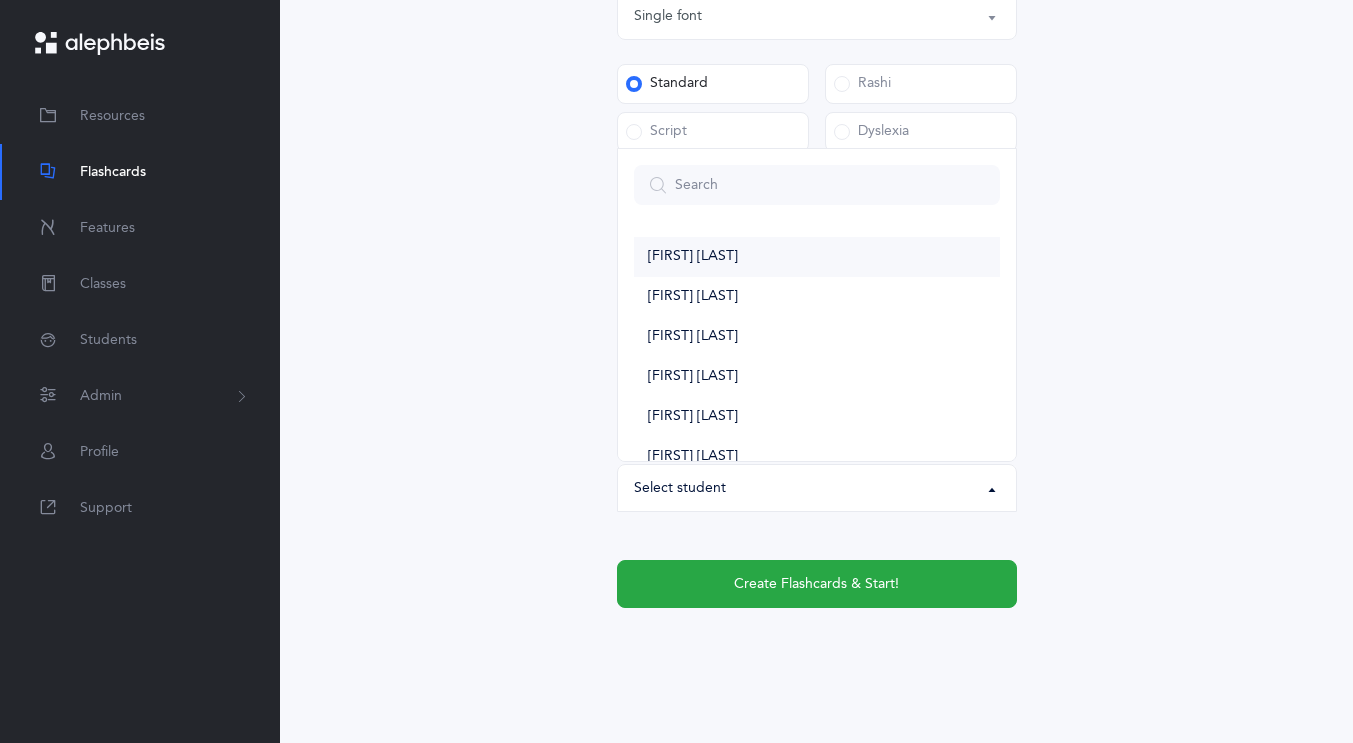 click on "[FIRST] [LAST]" at bounding box center (693, 257) 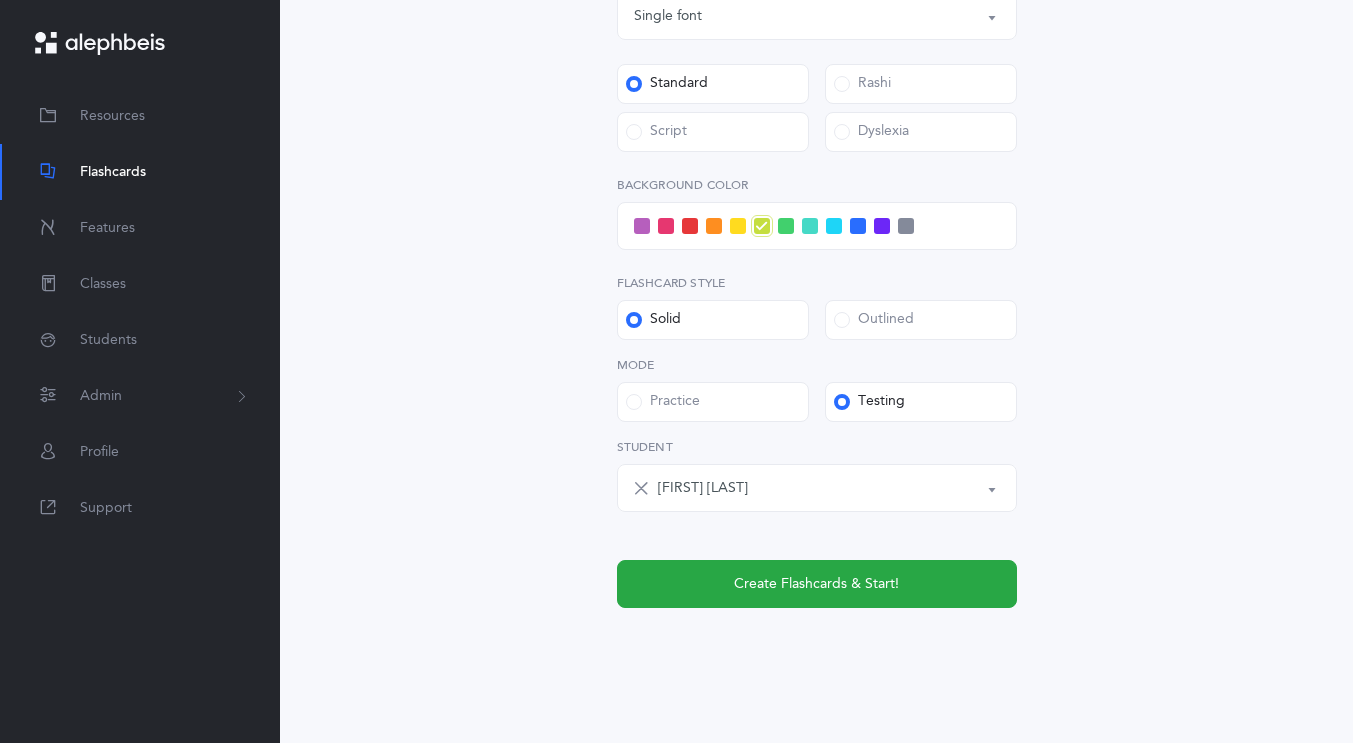 scroll, scrollTop: 722, scrollLeft: 0, axis: vertical 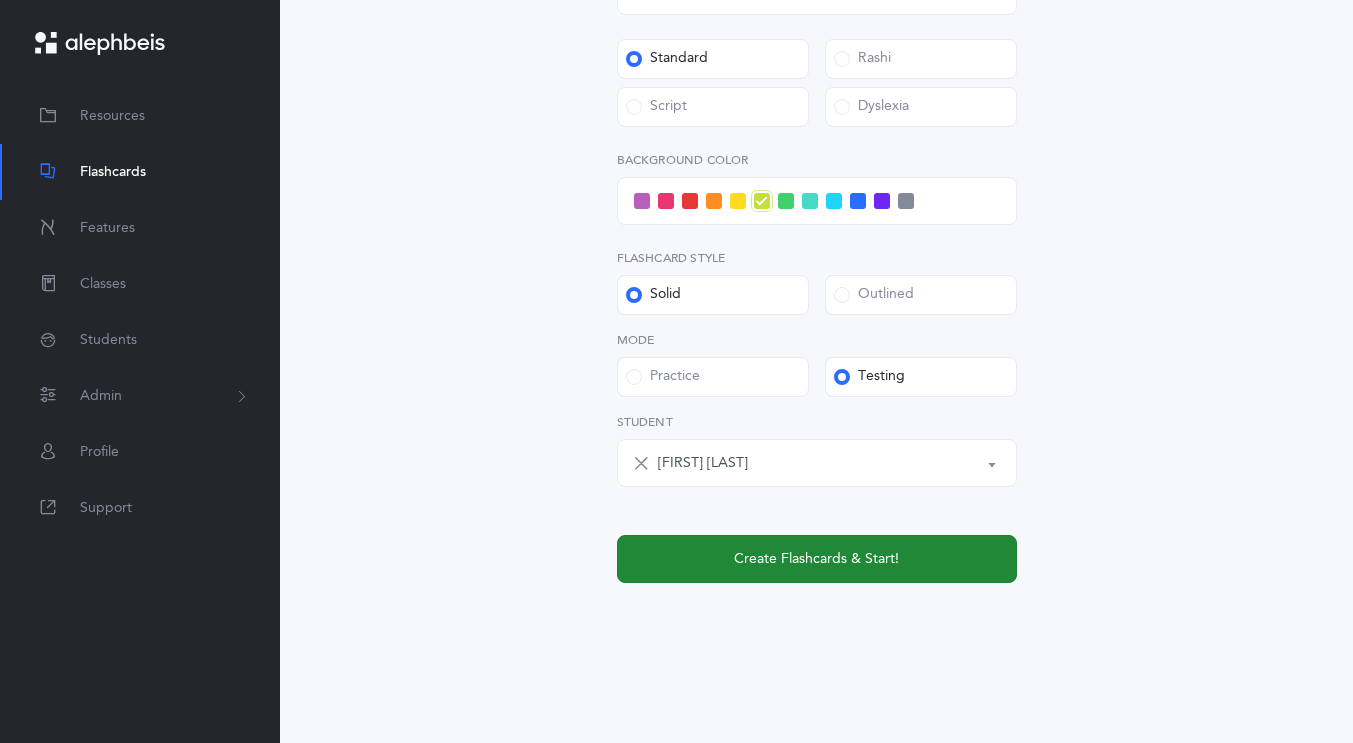 click on "Create Flashcards & Start!" at bounding box center (817, 559) 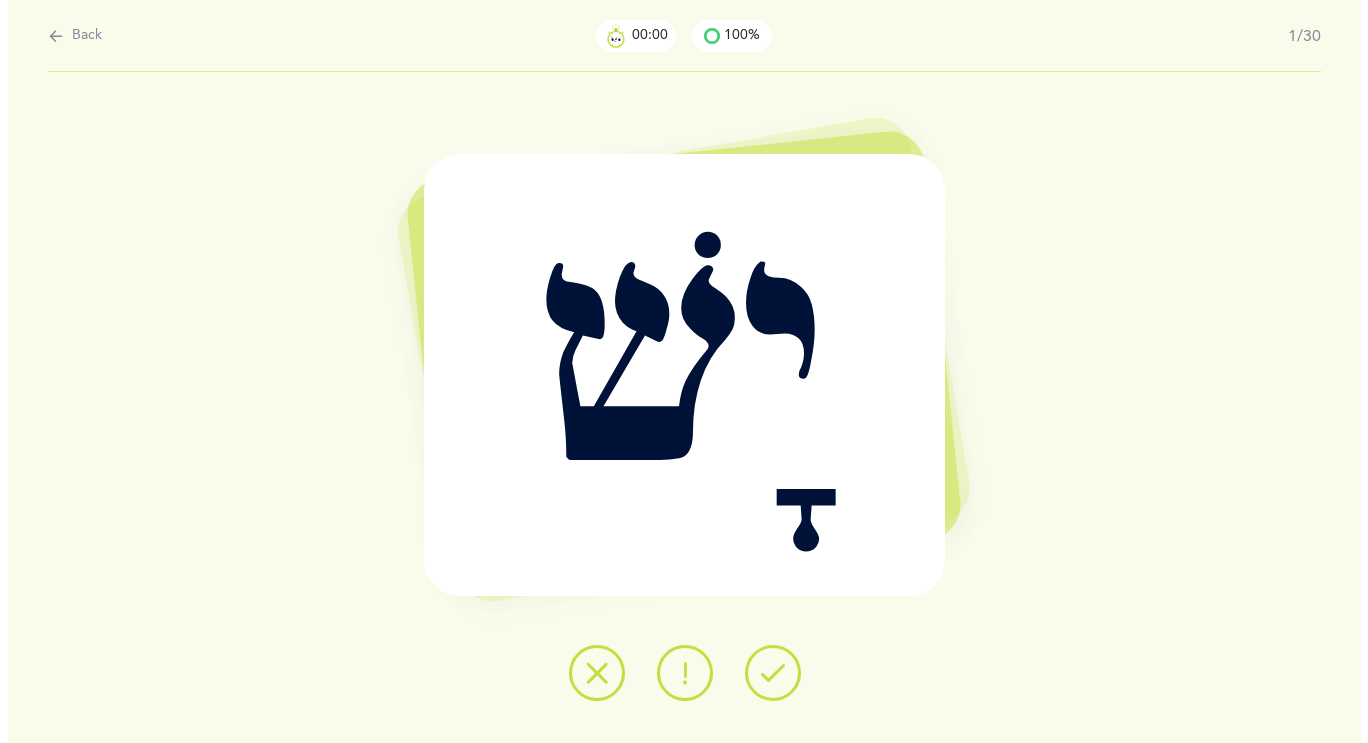 scroll, scrollTop: 0, scrollLeft: 0, axis: both 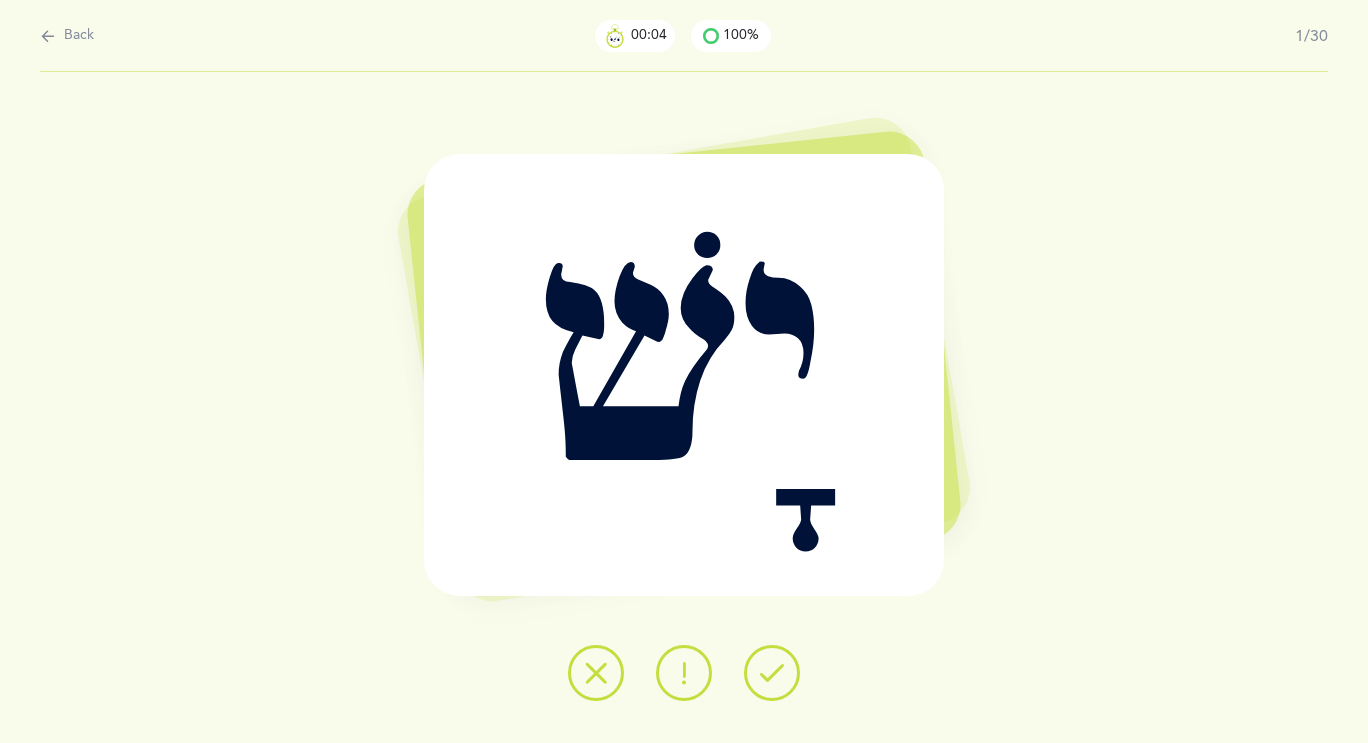 click at bounding box center (772, 673) 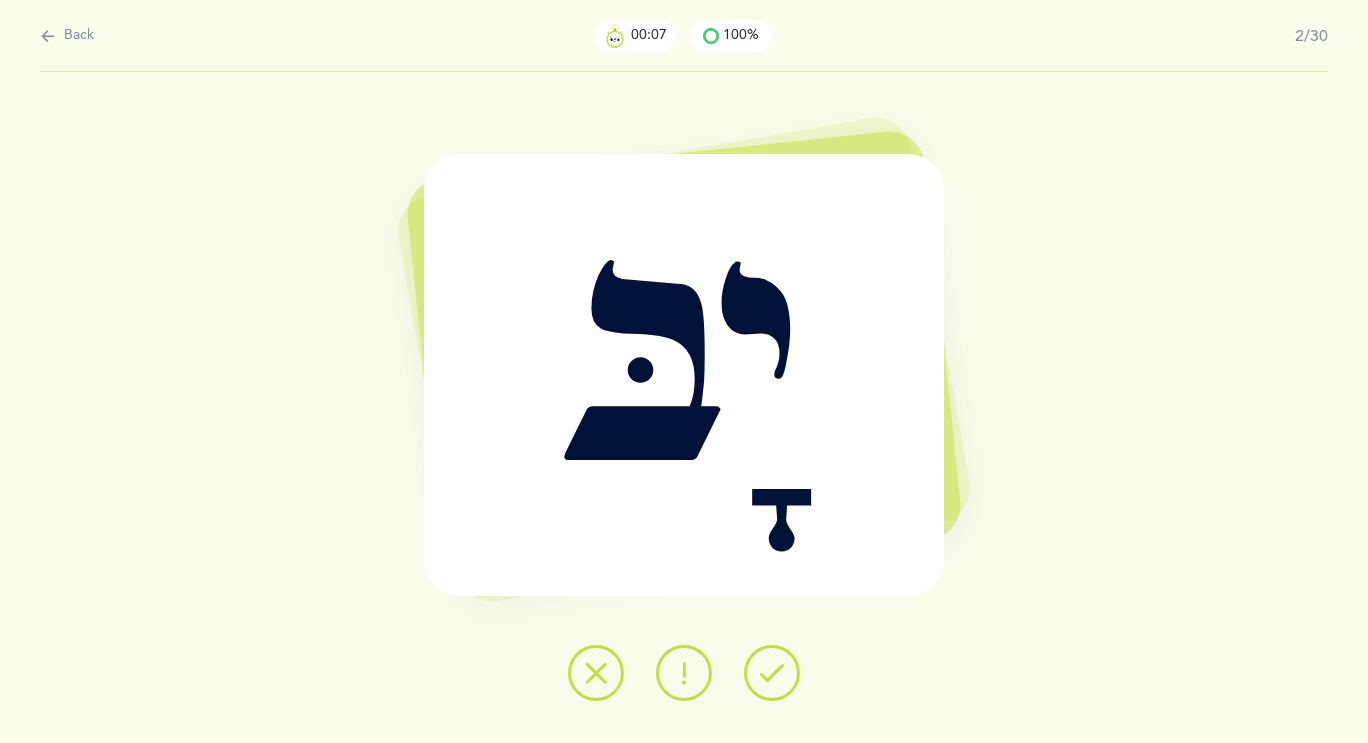 click at bounding box center [772, 673] 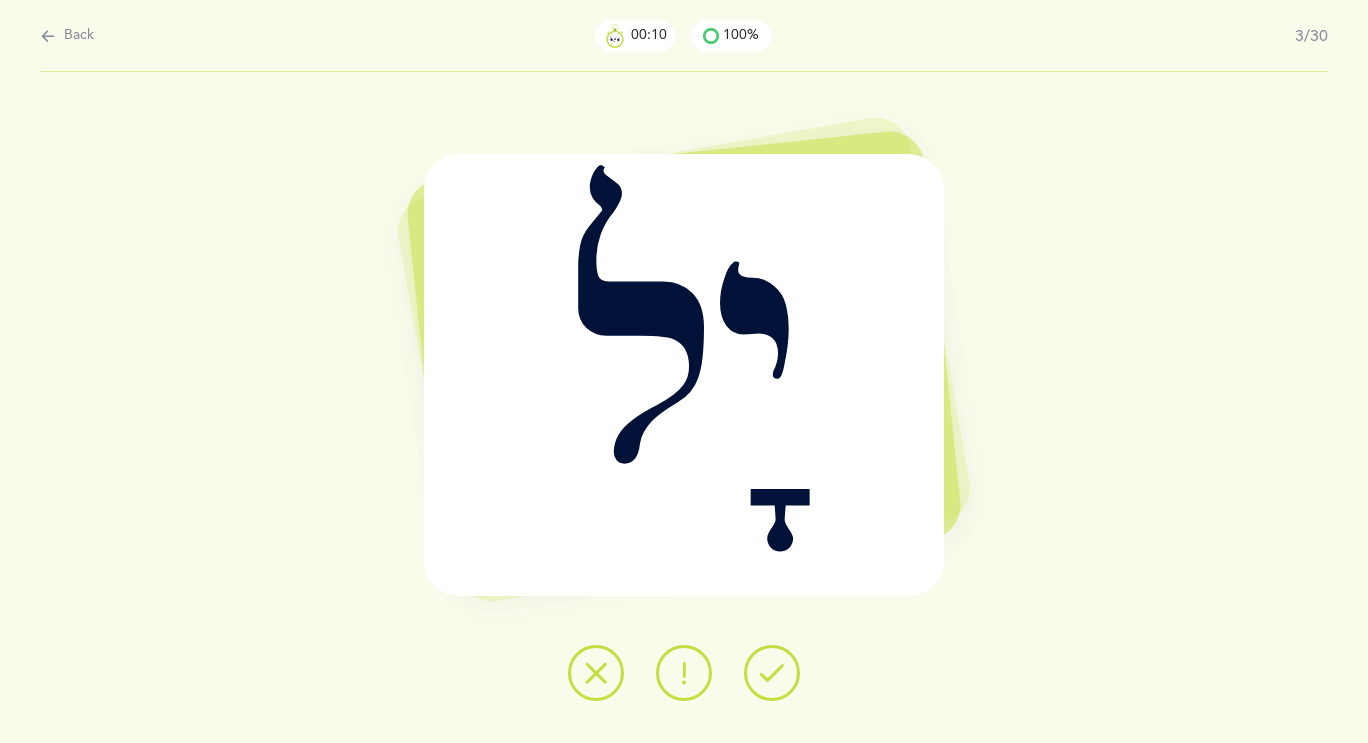 click at bounding box center (772, 673) 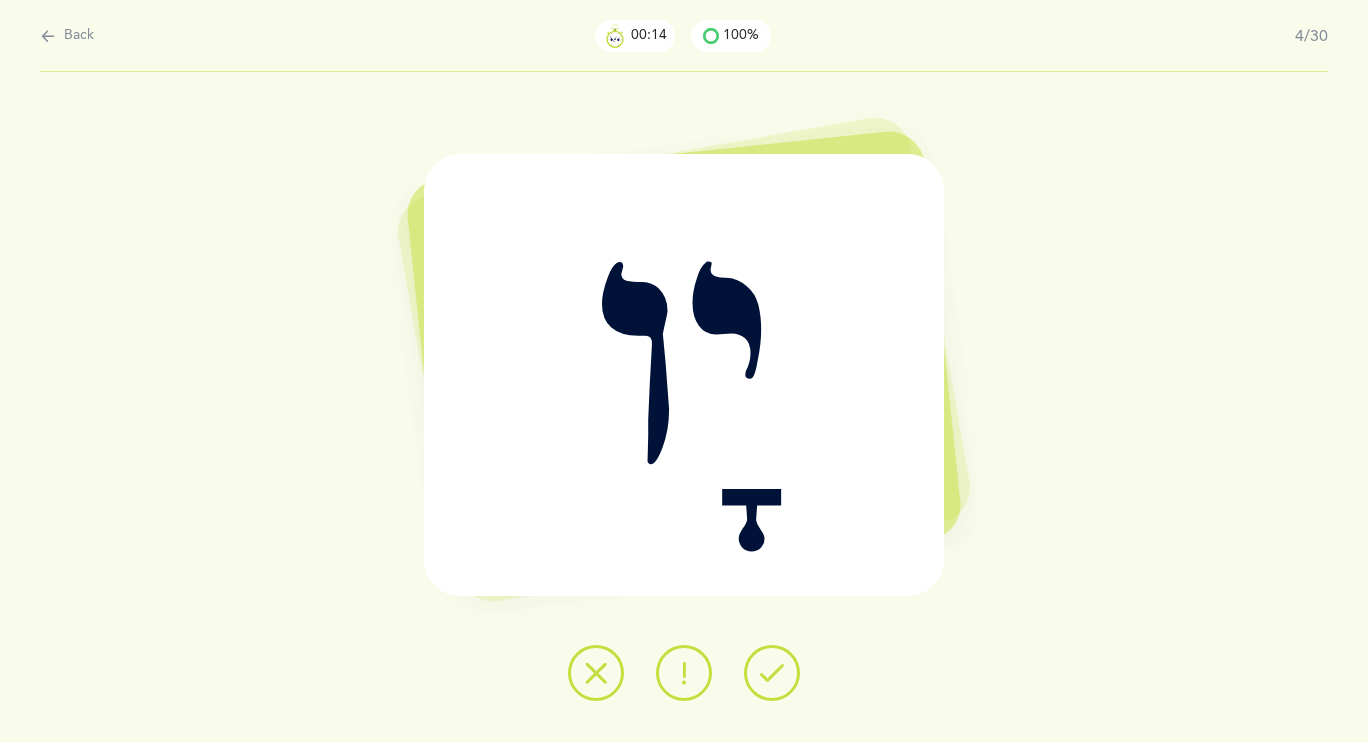 click at bounding box center (772, 673) 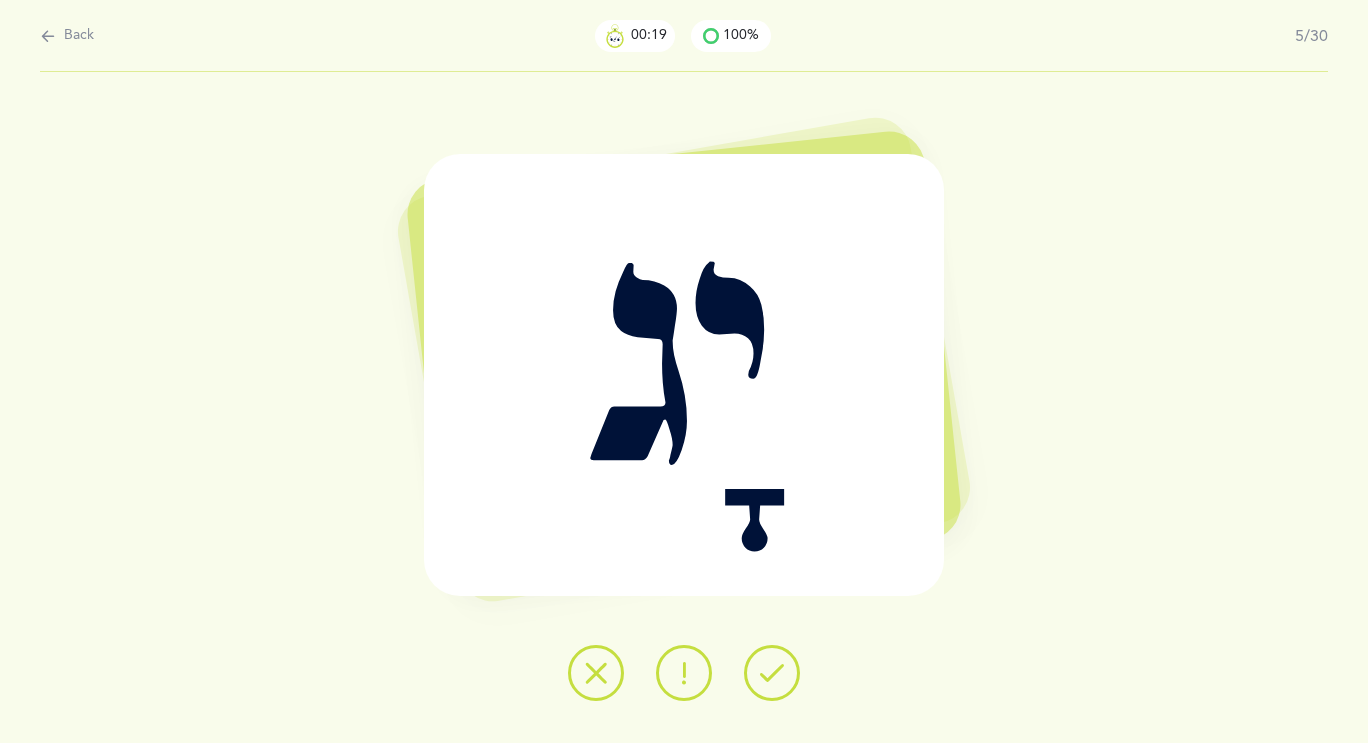 click at bounding box center [684, 673] 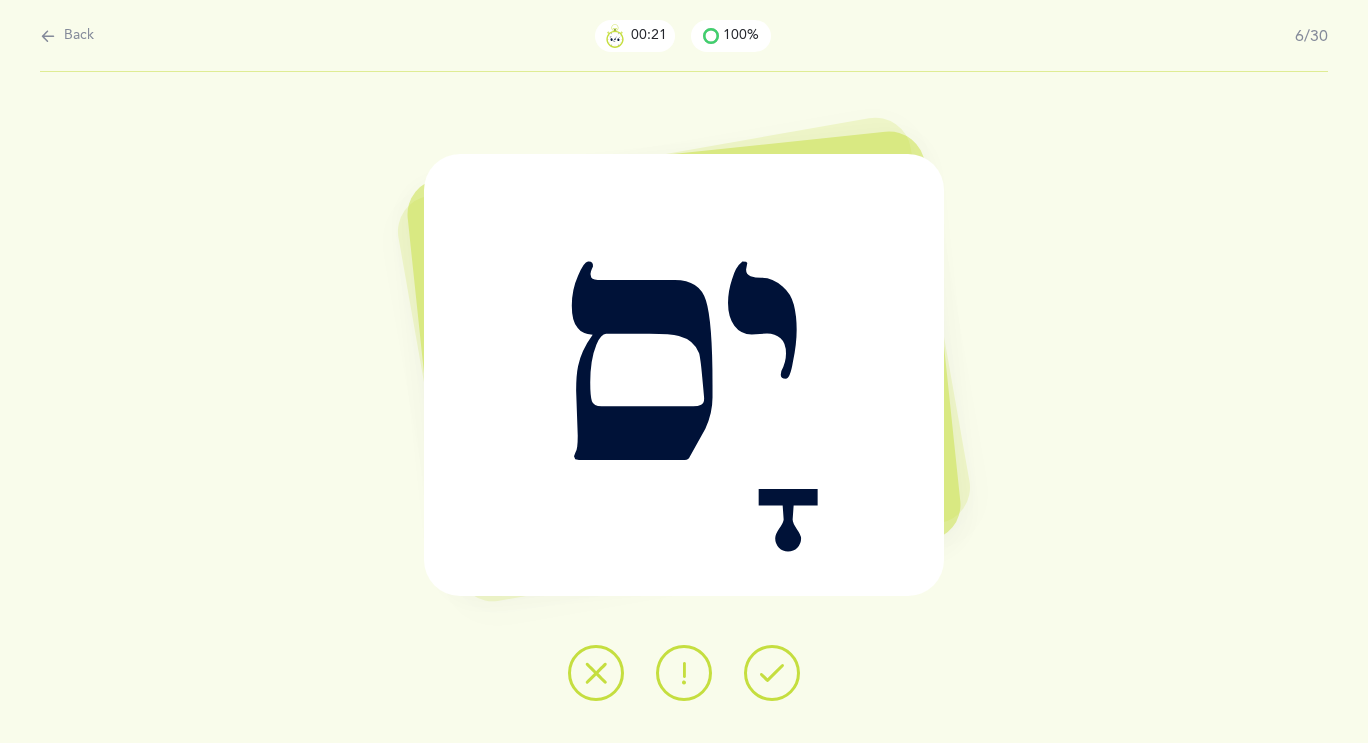 click at bounding box center [772, 673] 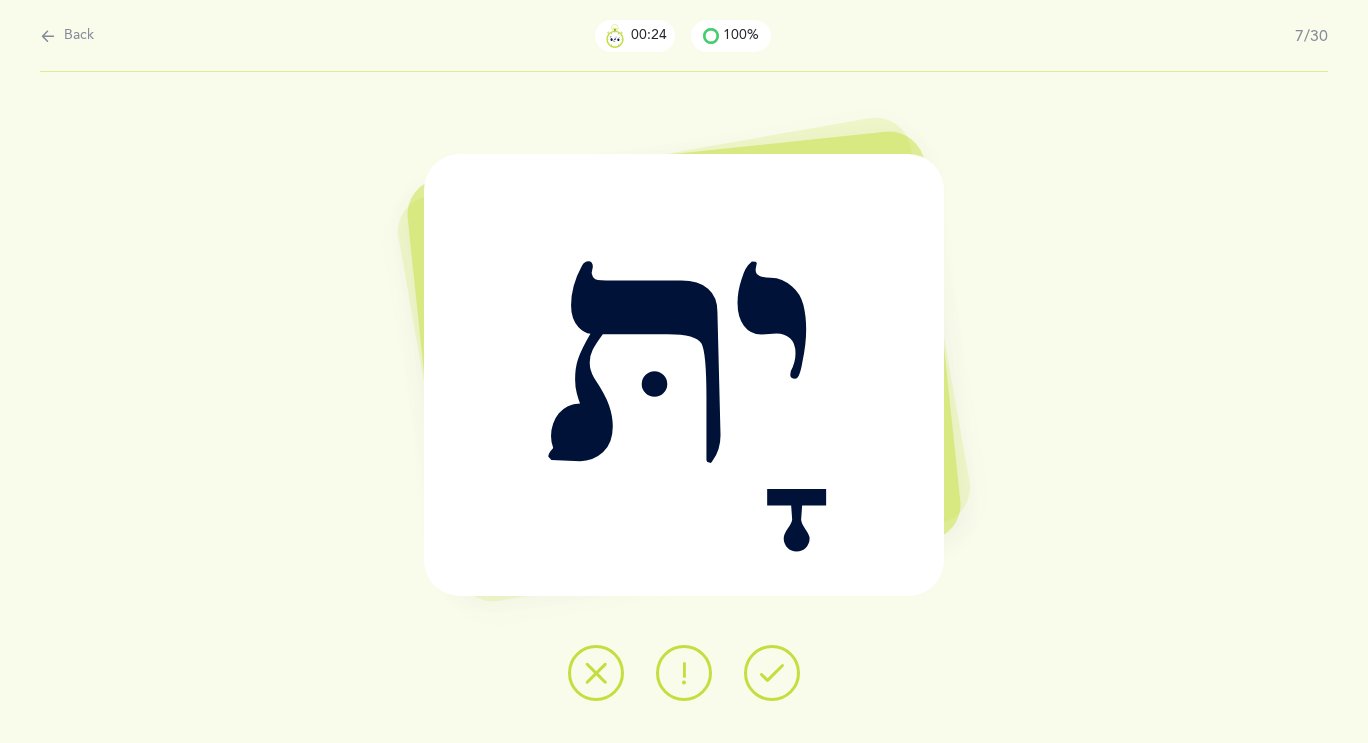 click at bounding box center (772, 673) 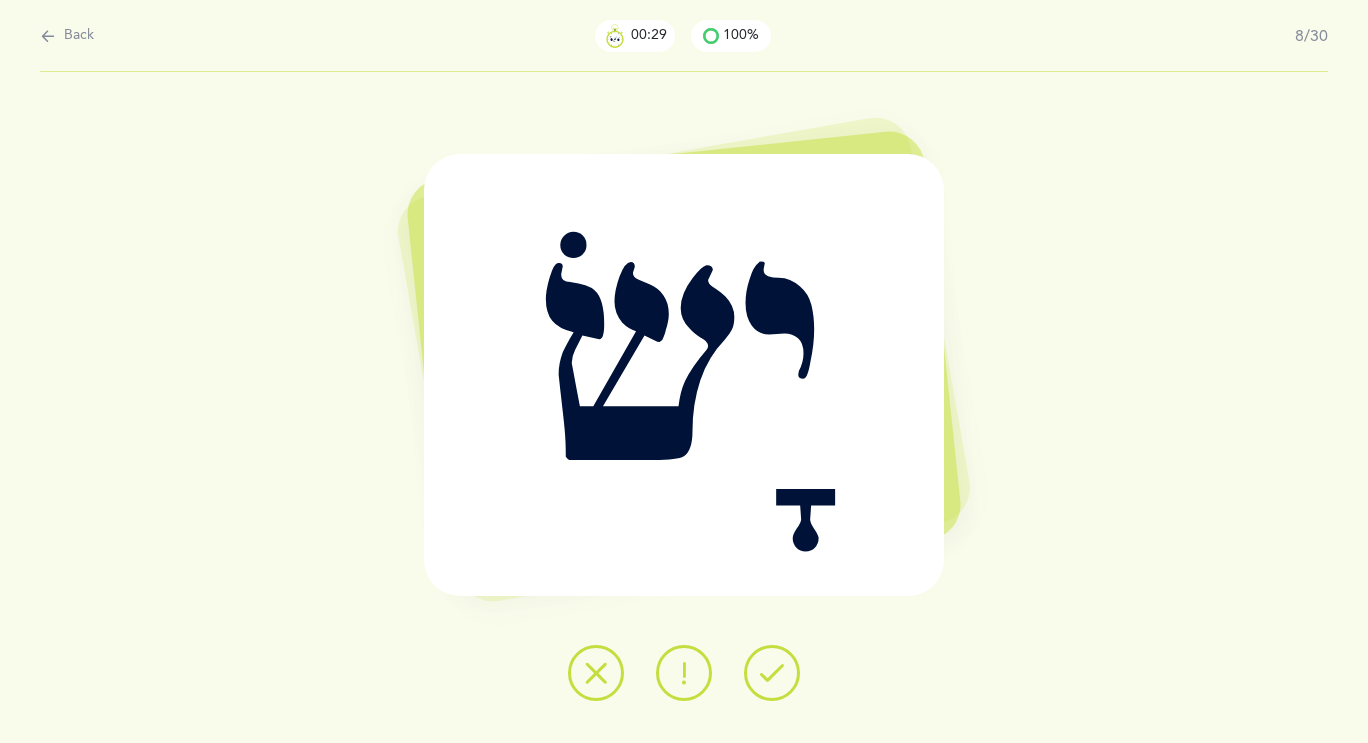 click at bounding box center [772, 673] 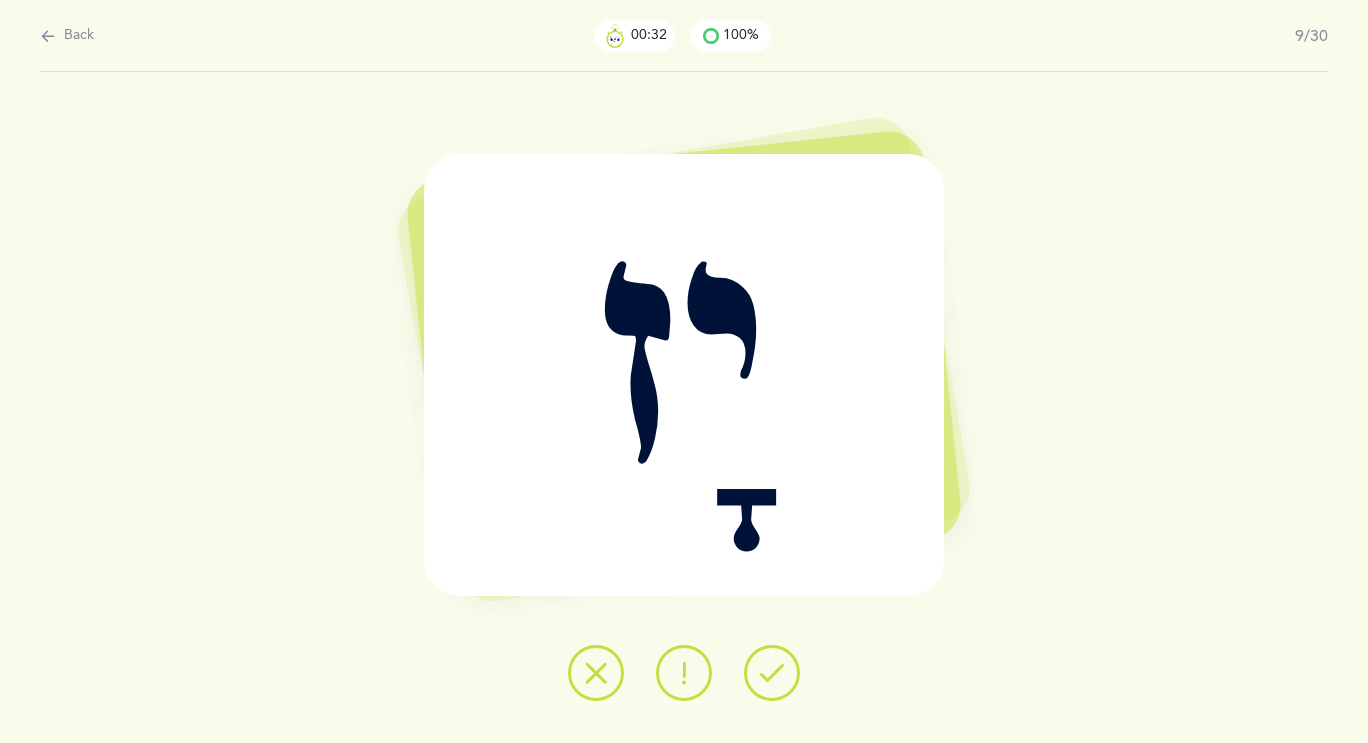 click at bounding box center (772, 673) 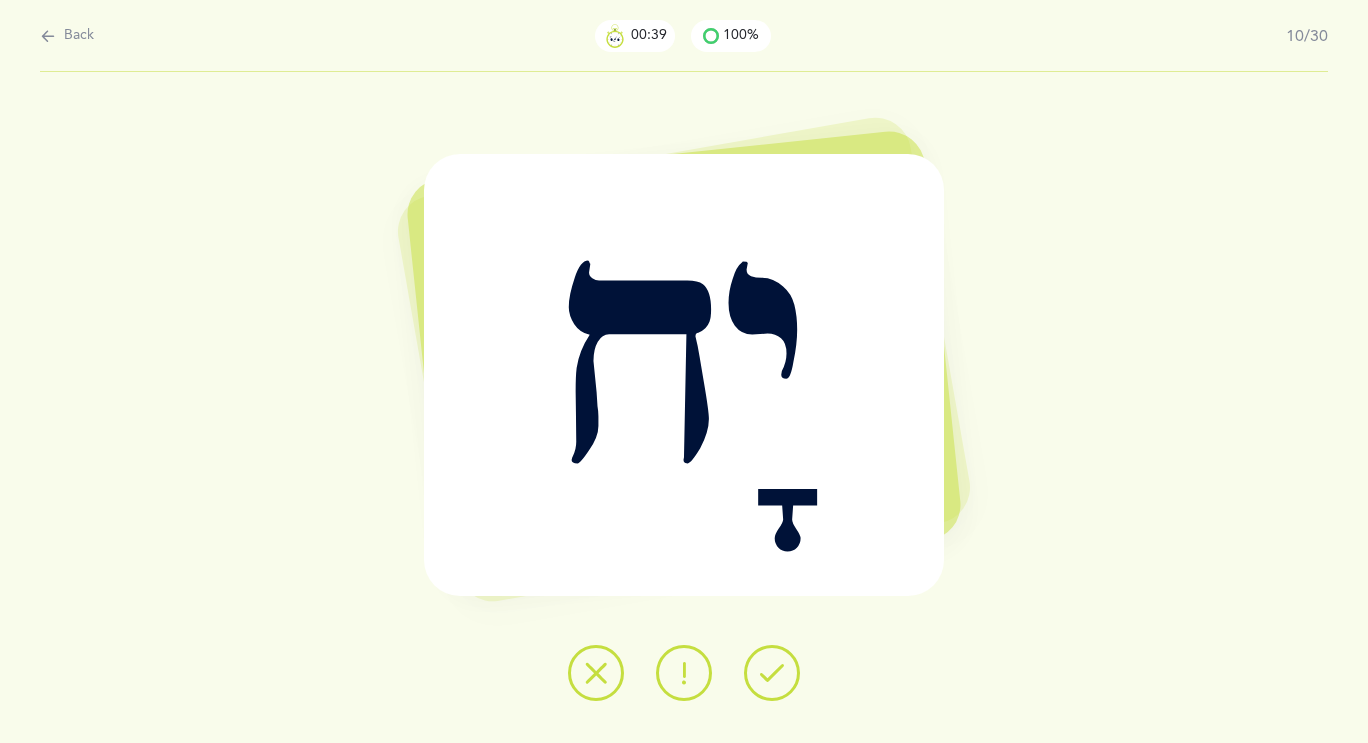 click at bounding box center (684, 673) 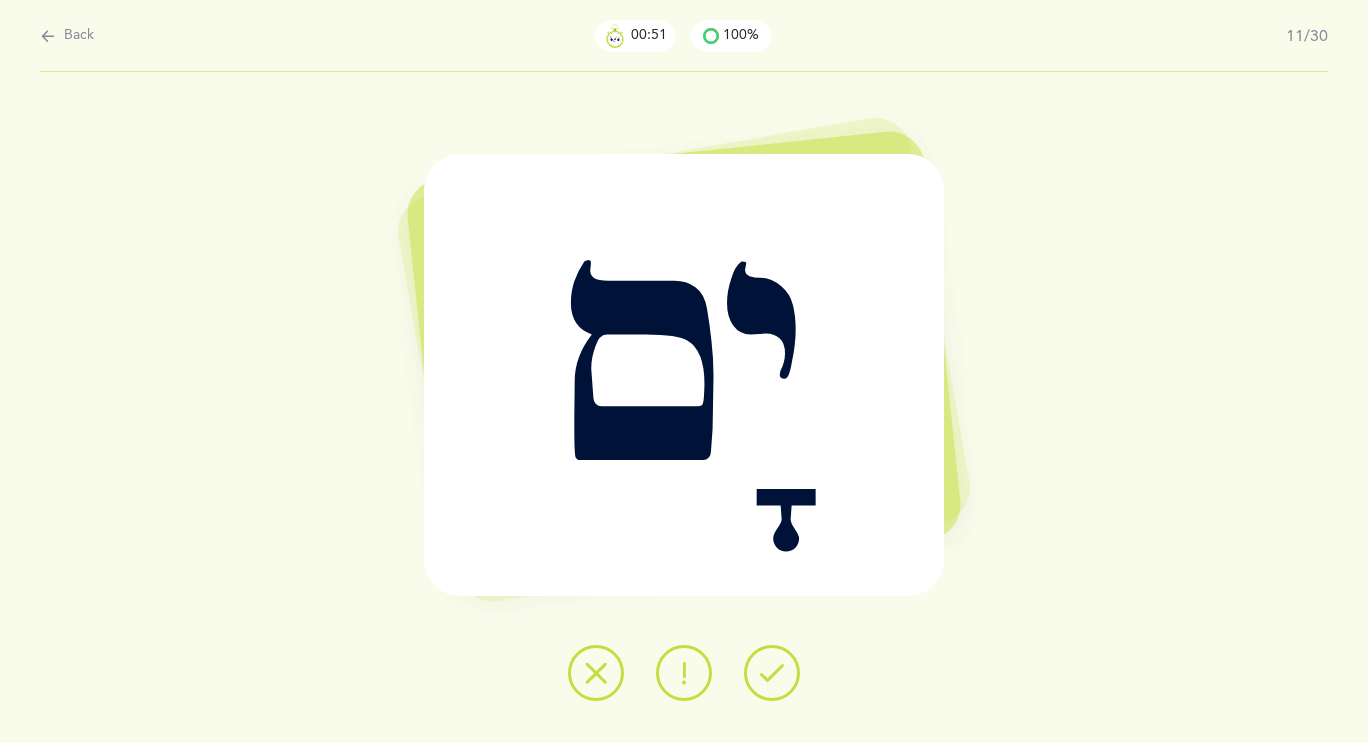 click at bounding box center [684, 673] 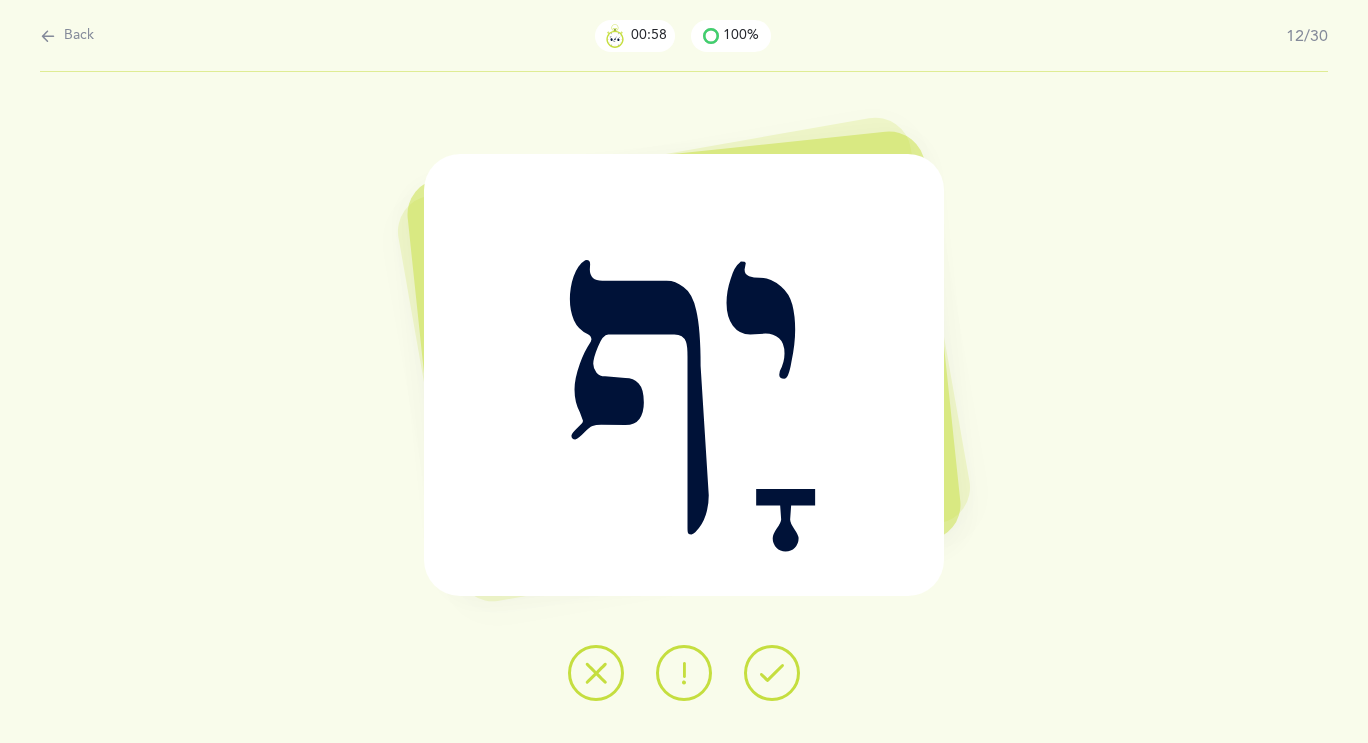 click at bounding box center [772, 673] 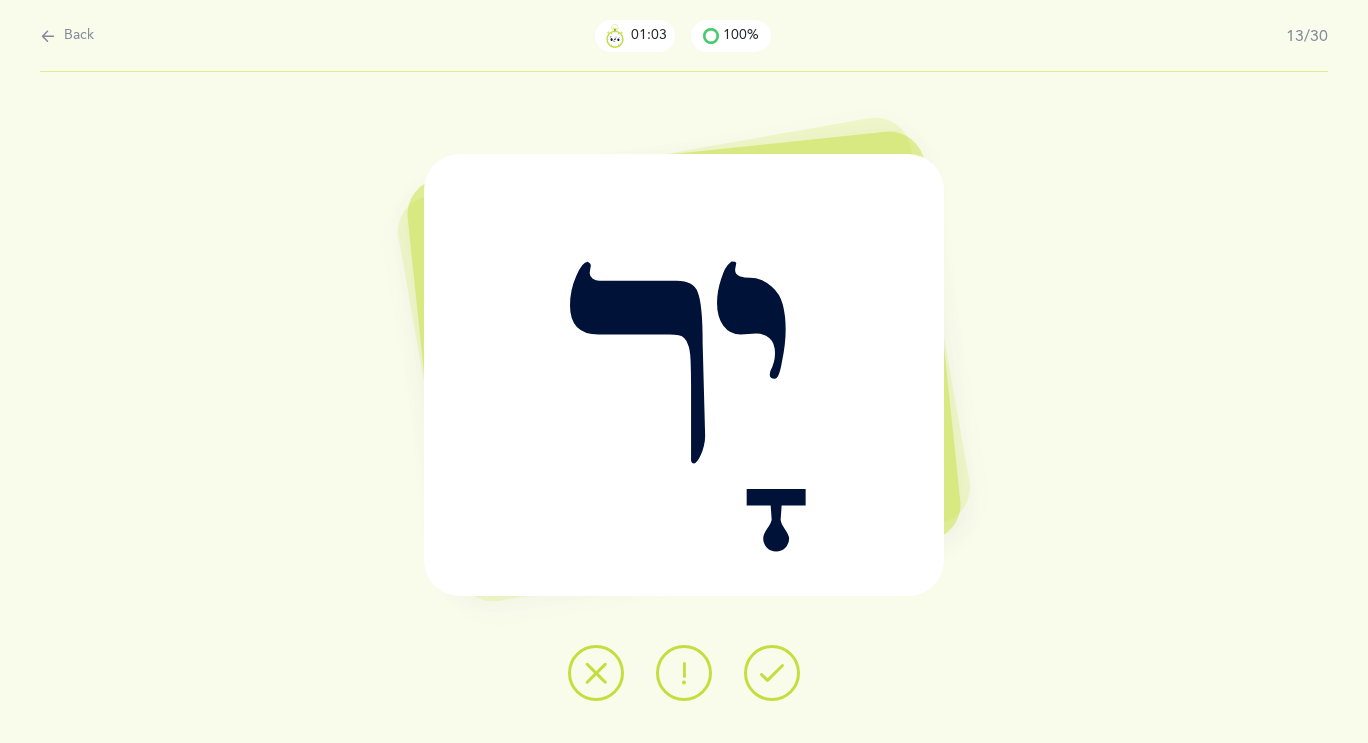 click at bounding box center (772, 673) 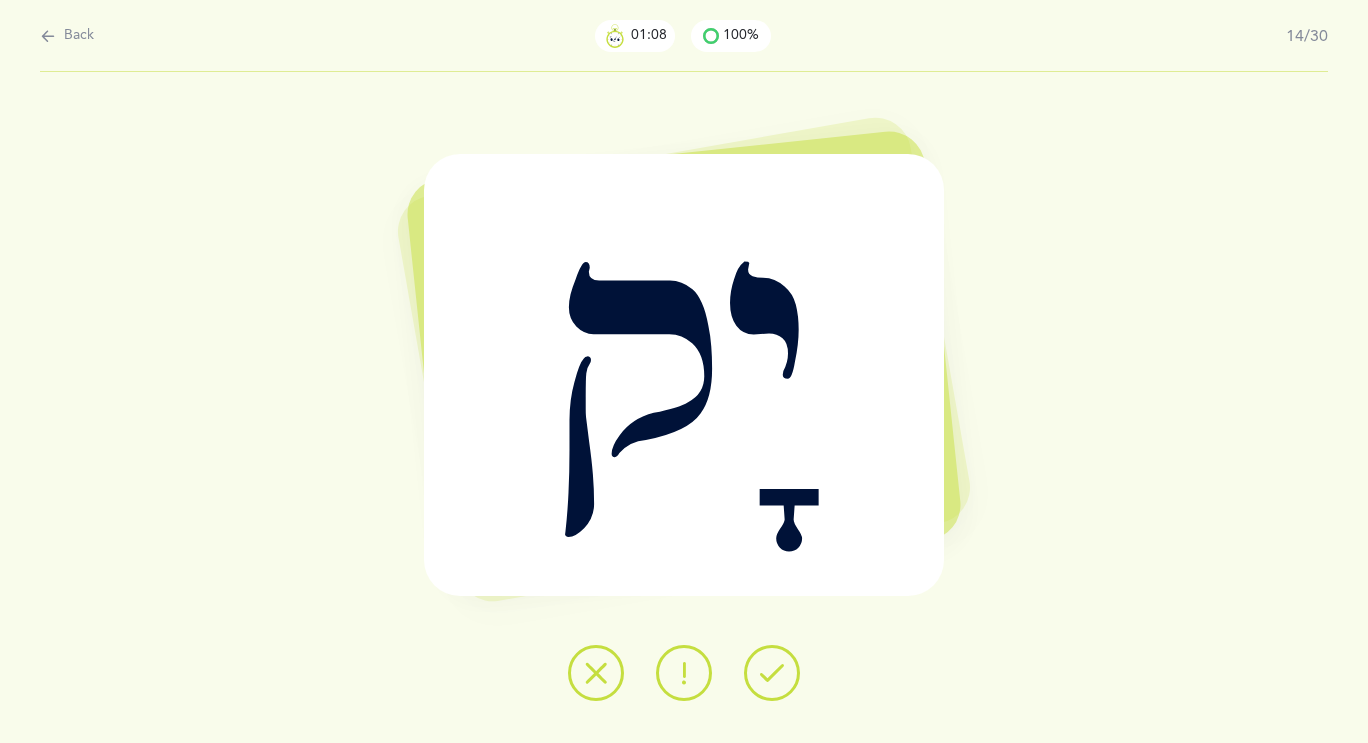 click at bounding box center [772, 673] 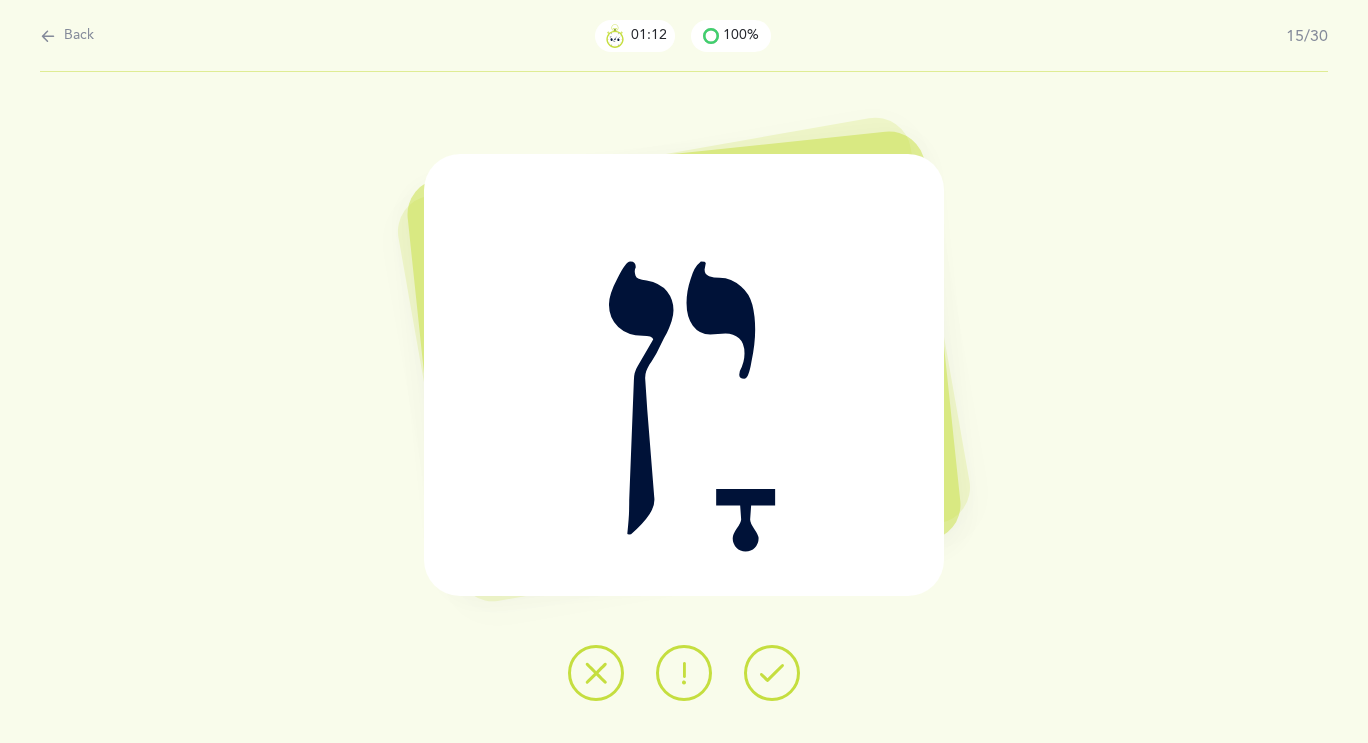 click at bounding box center [772, 673] 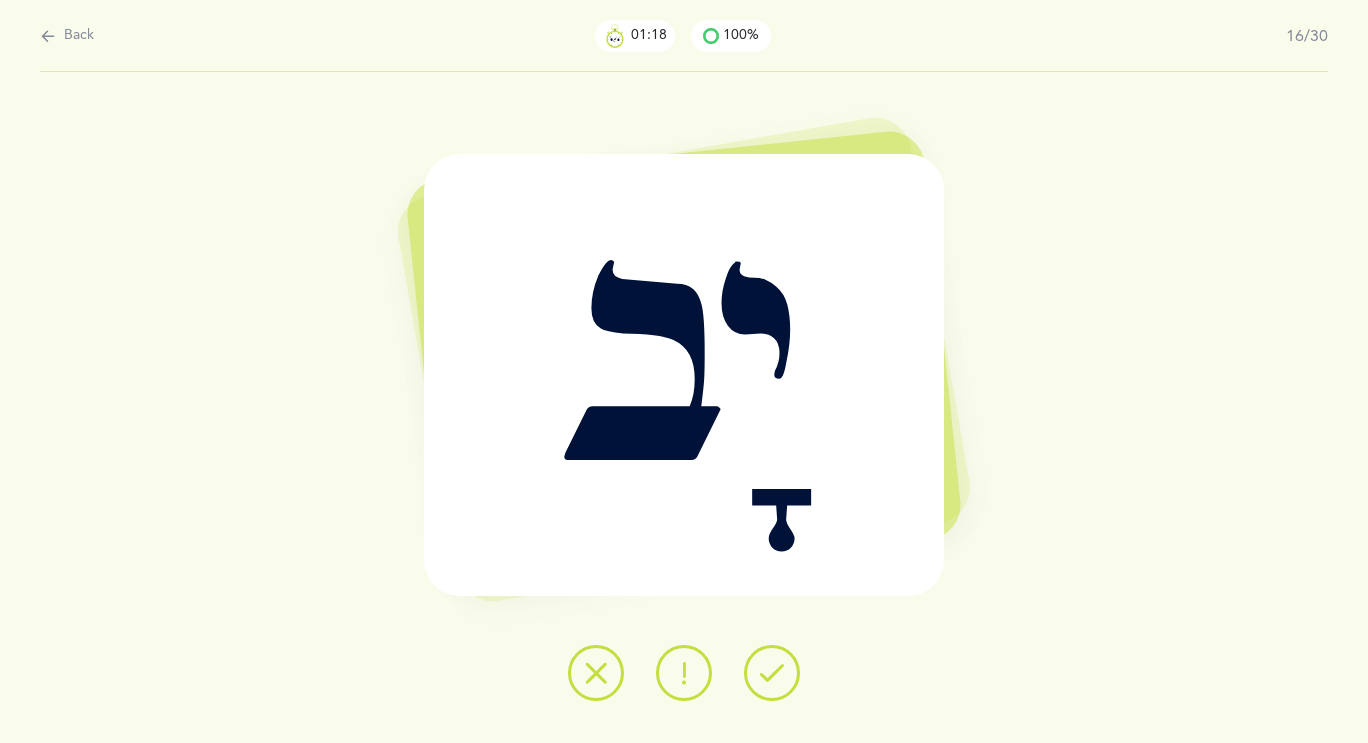 click at bounding box center (772, 673) 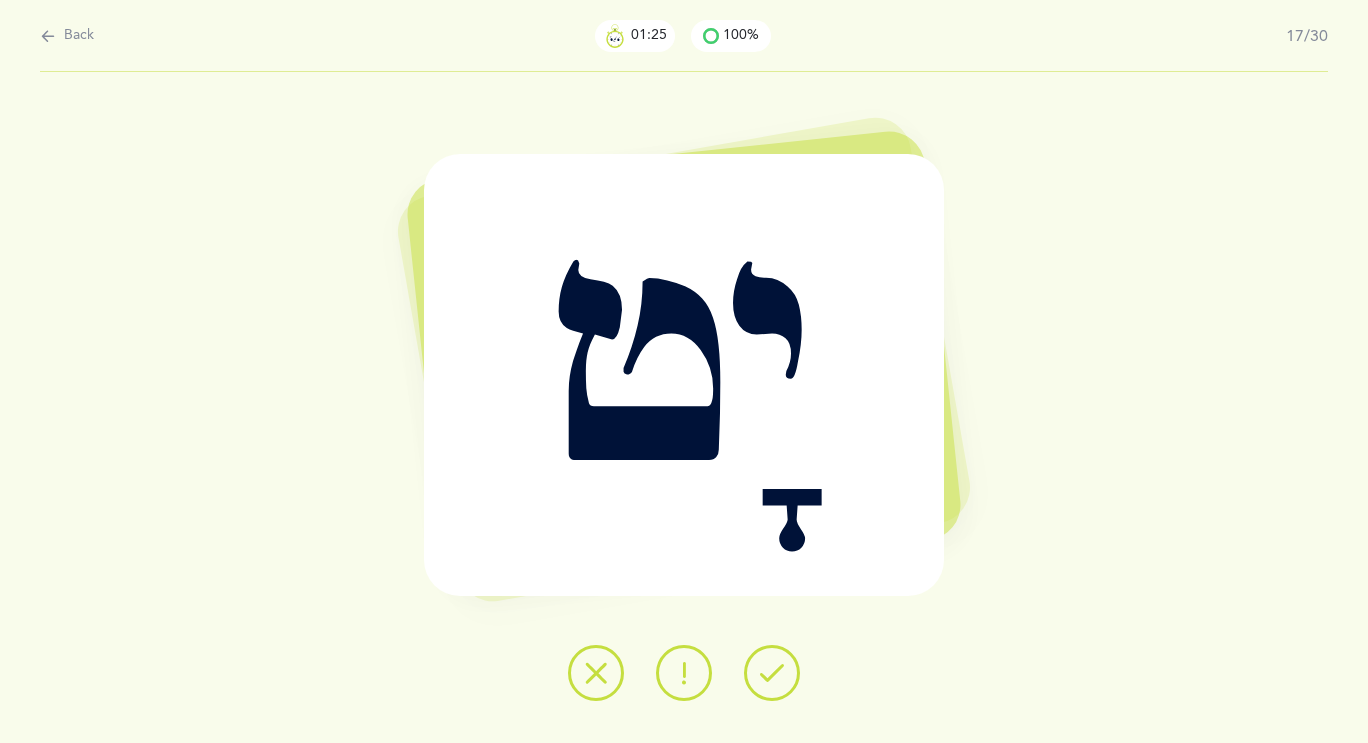 click at bounding box center (772, 673) 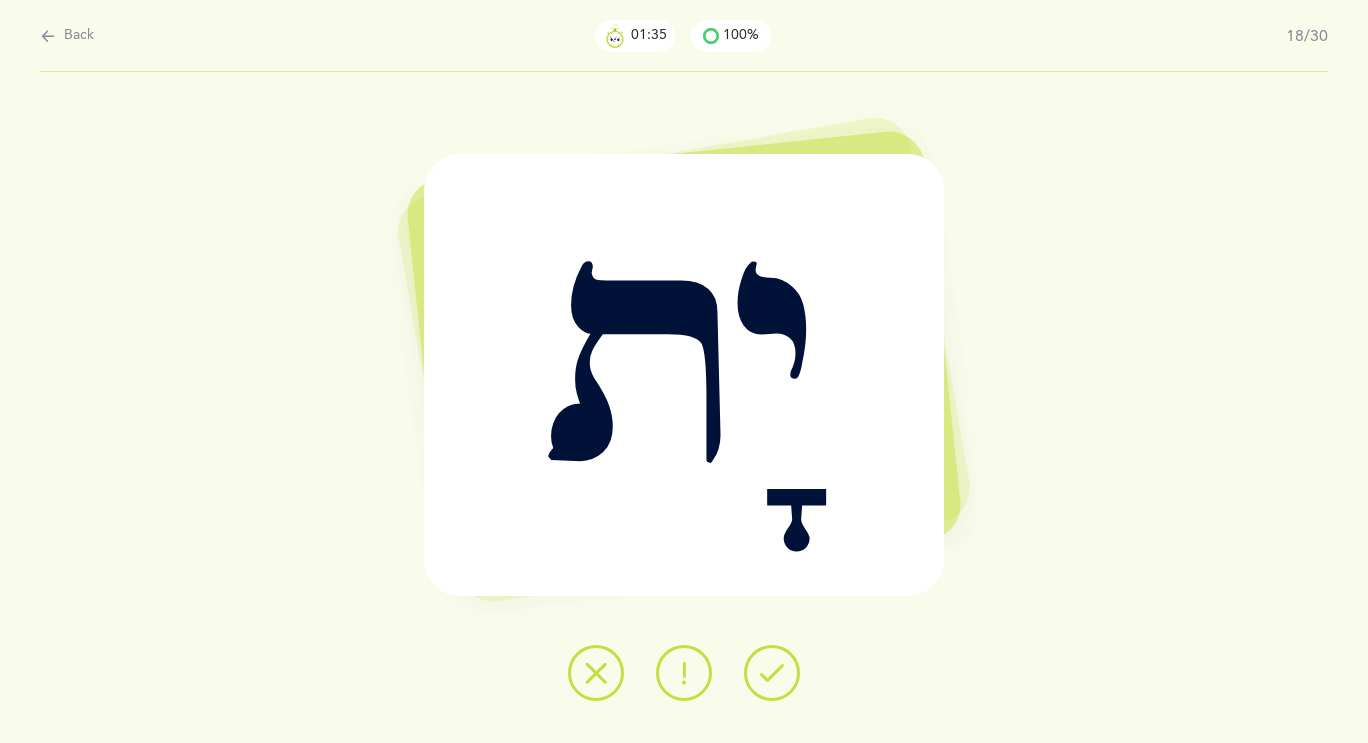 click at bounding box center [596, 673] 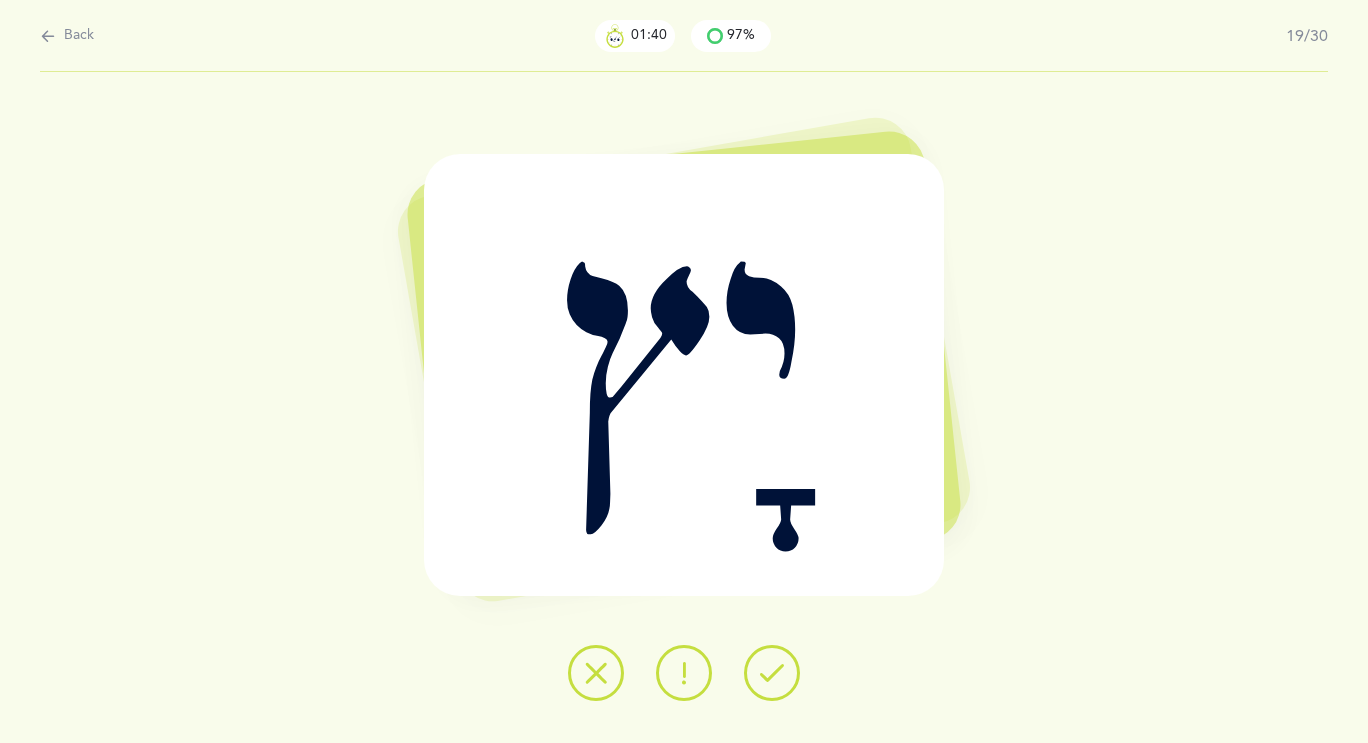 click at bounding box center [772, 673] 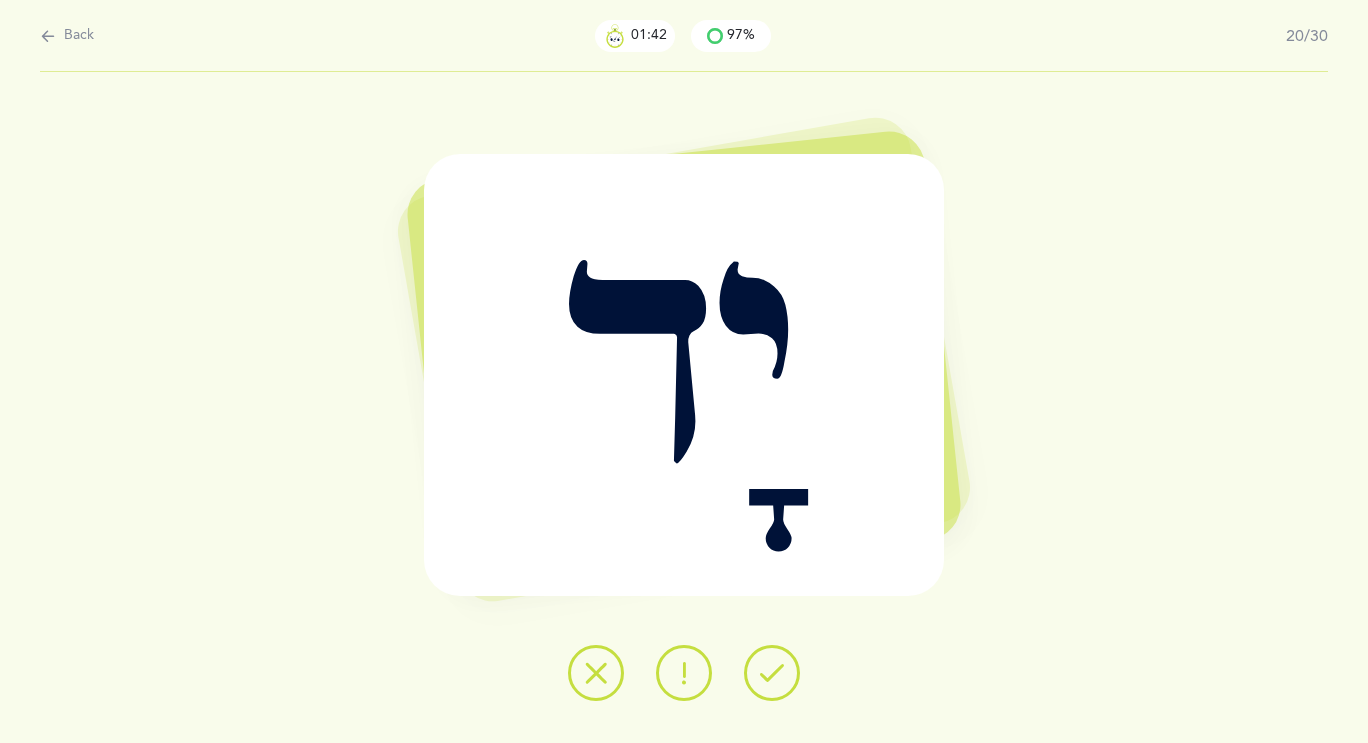 click at bounding box center [772, 673] 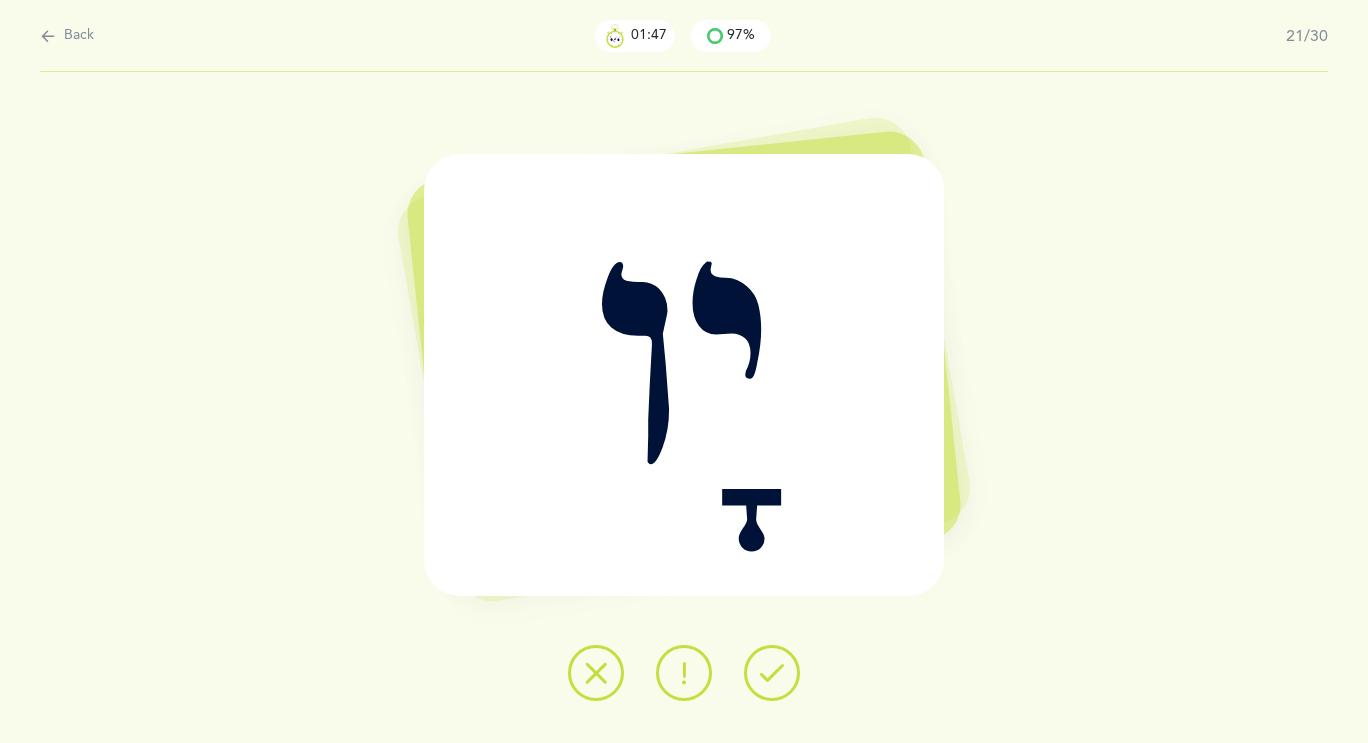 click at bounding box center [684, 673] 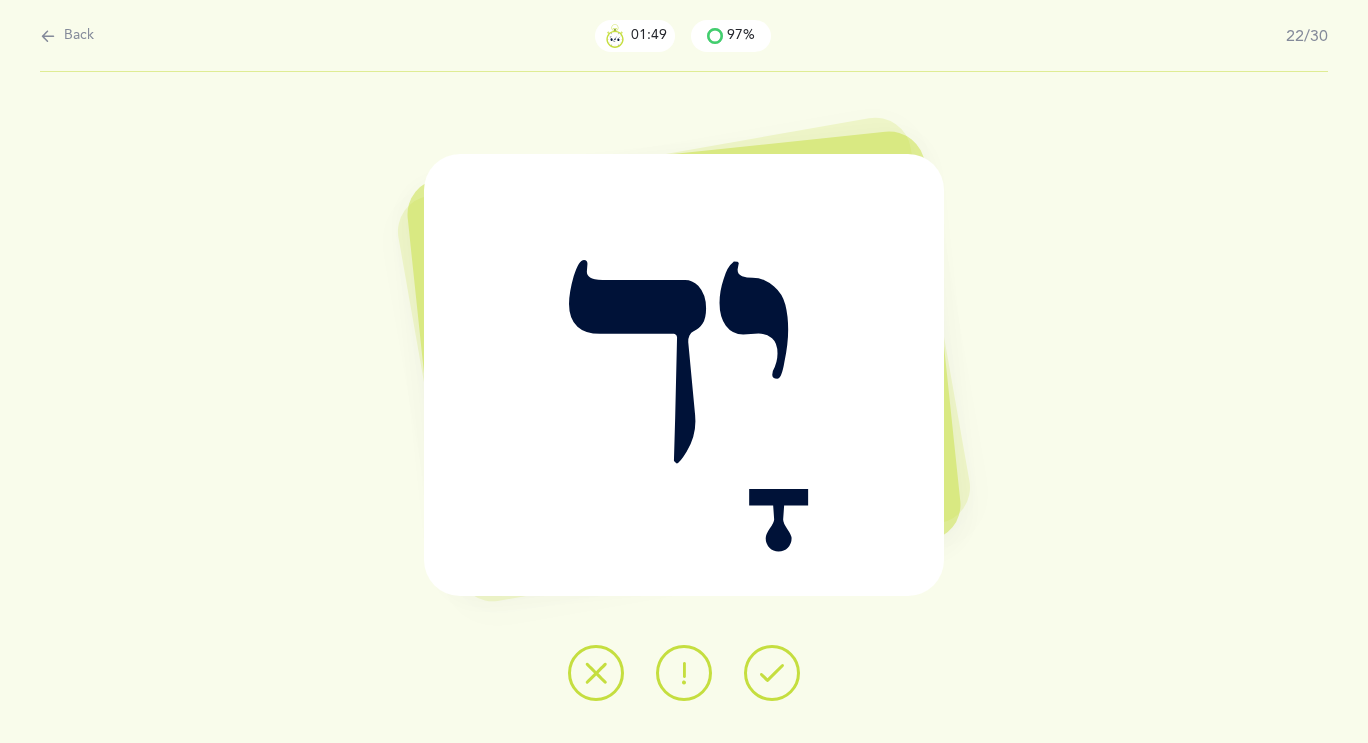 click at bounding box center [772, 673] 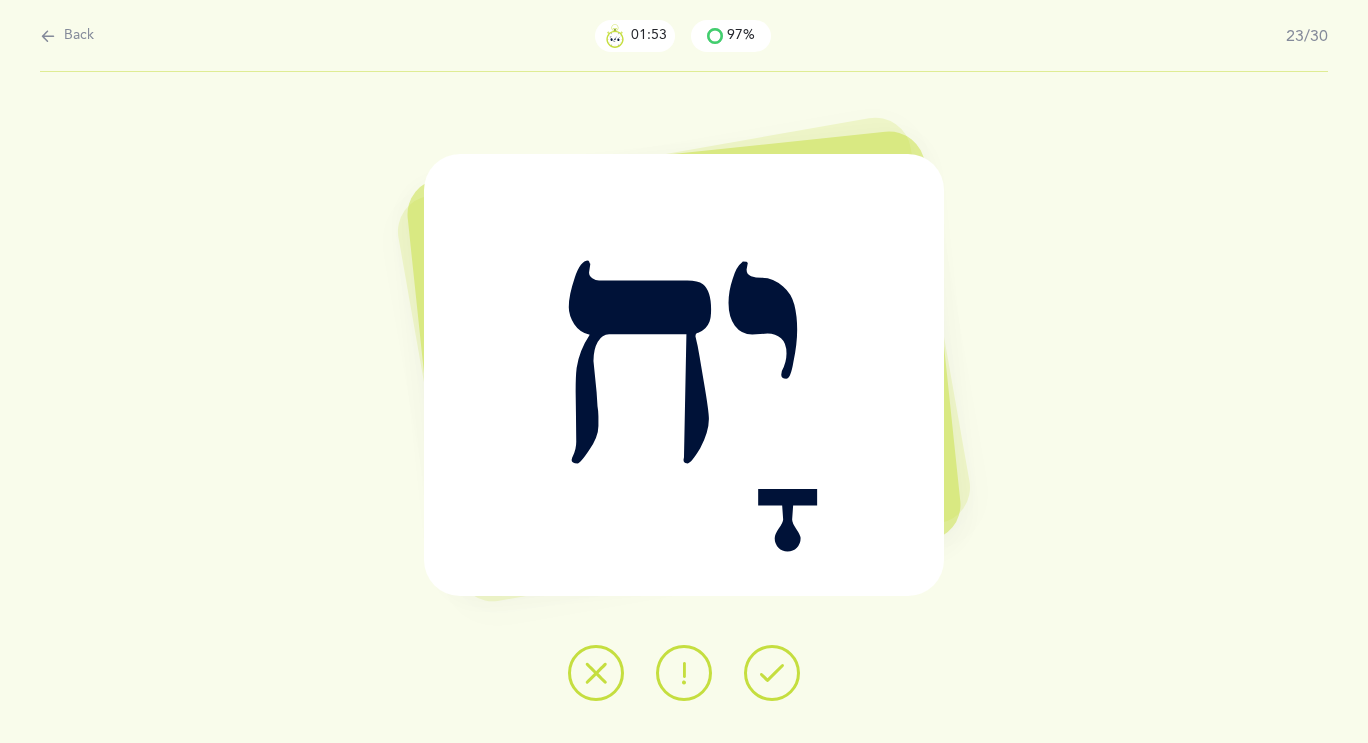 click at bounding box center [772, 673] 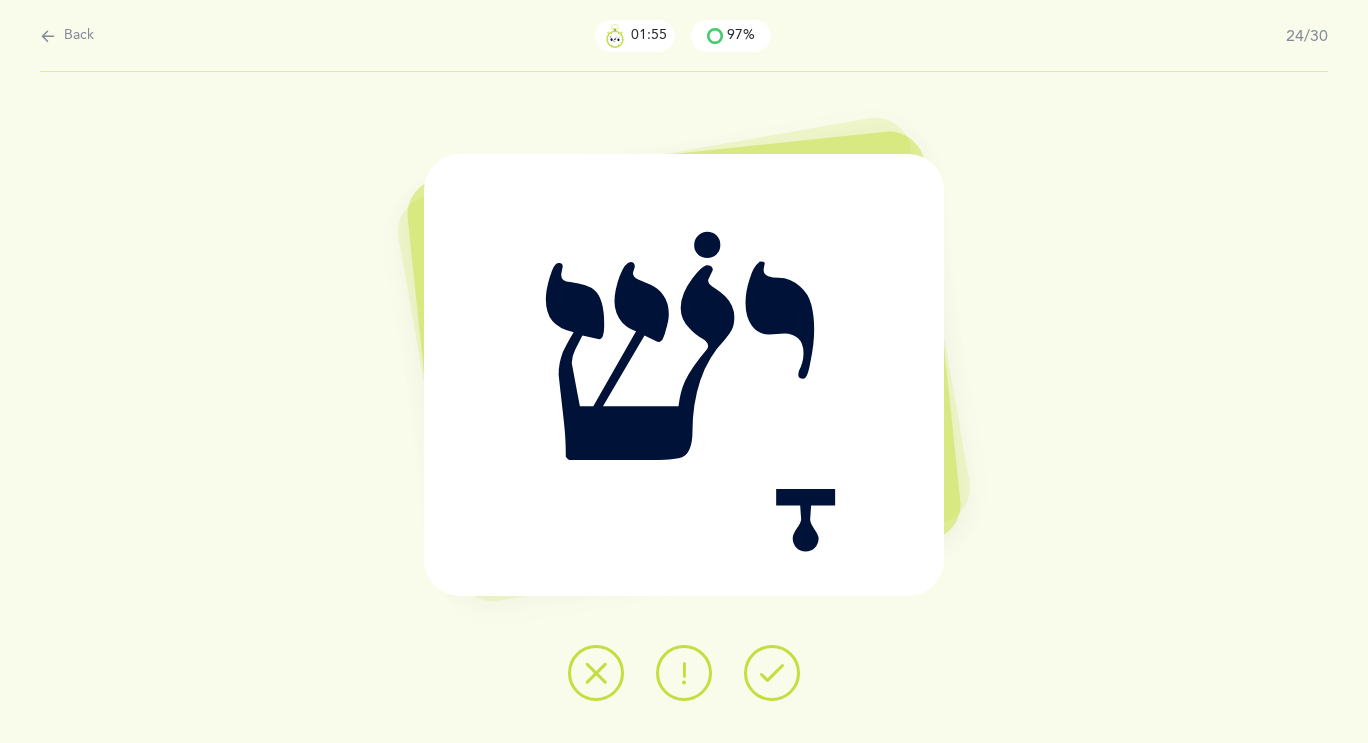 click at bounding box center [772, 673] 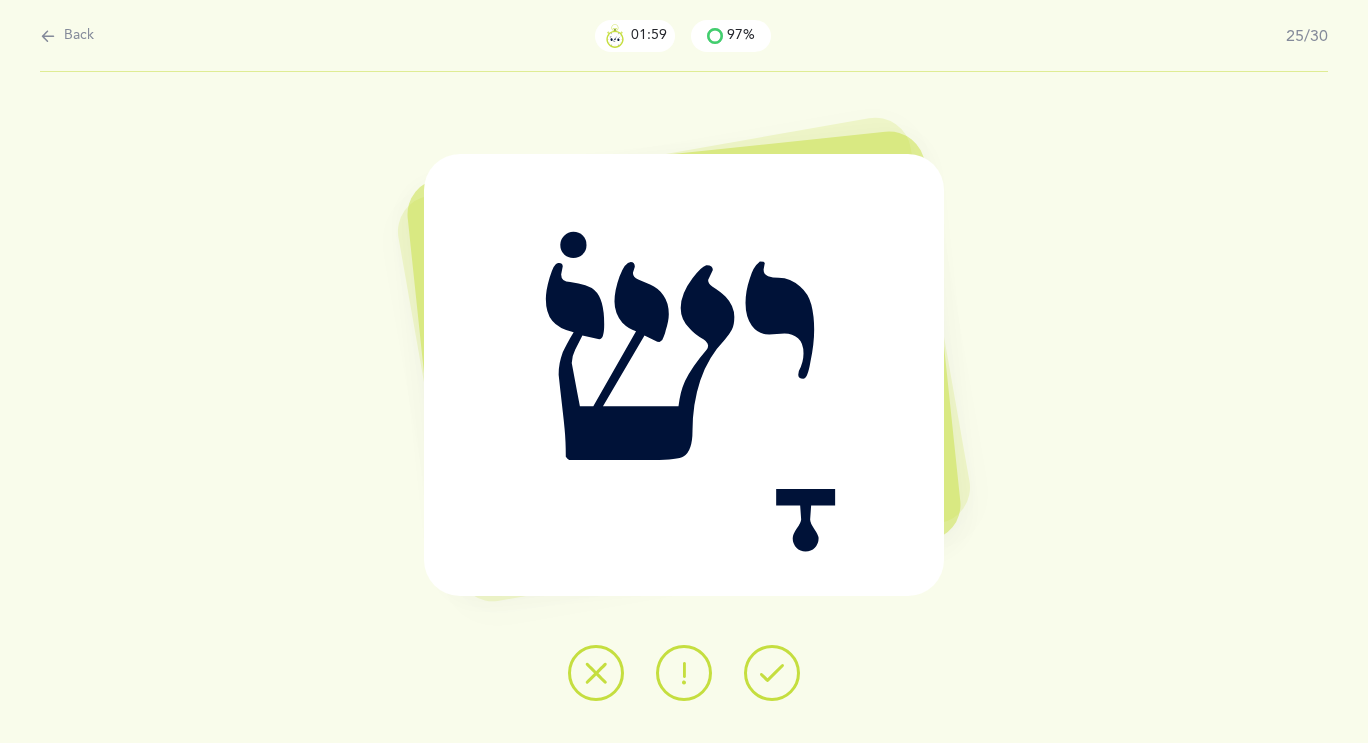 click at bounding box center [772, 673] 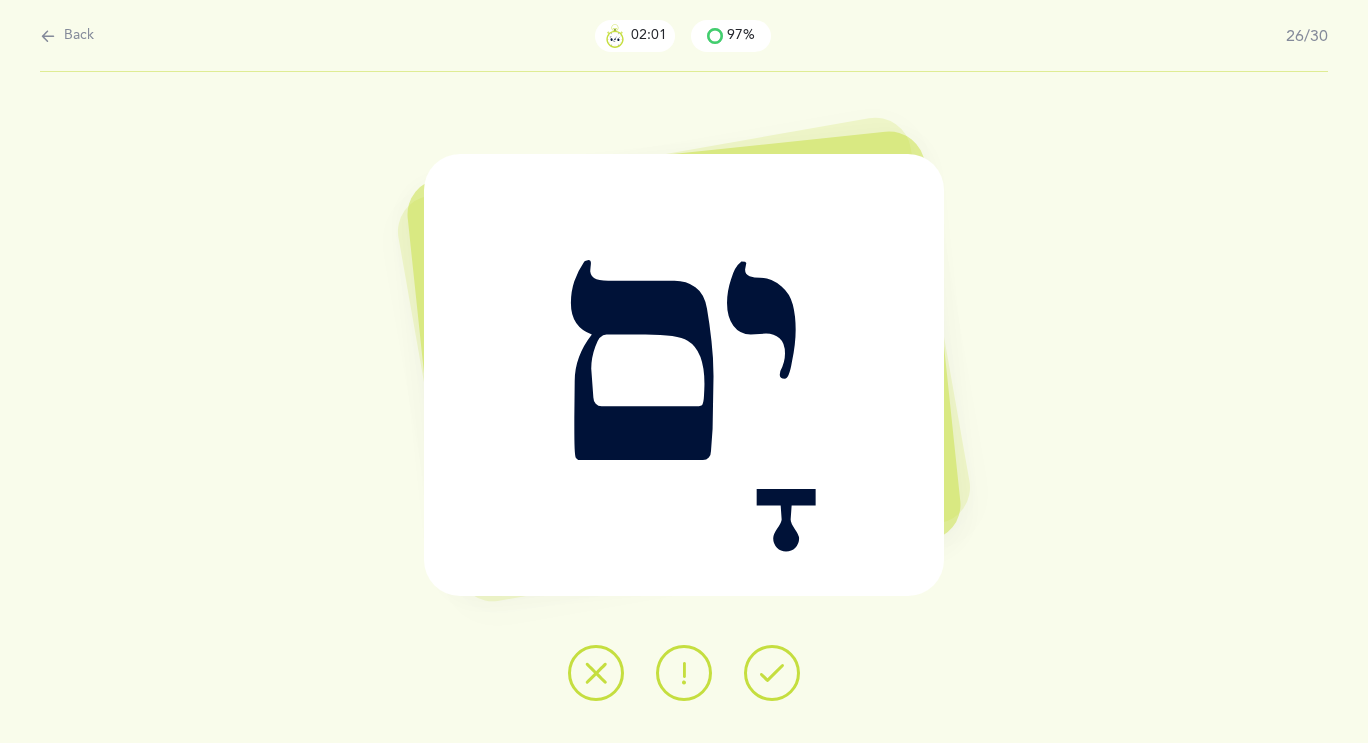 click at bounding box center (772, 673) 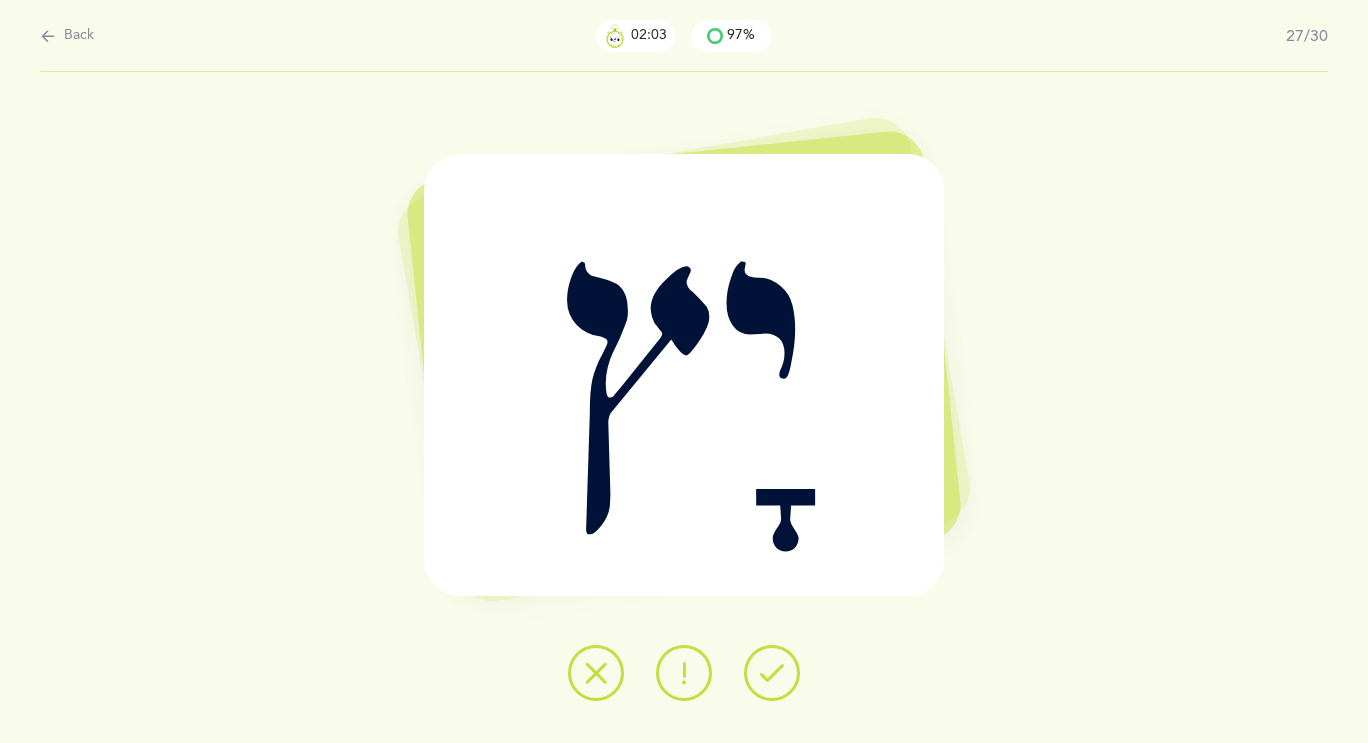 click at bounding box center (772, 673) 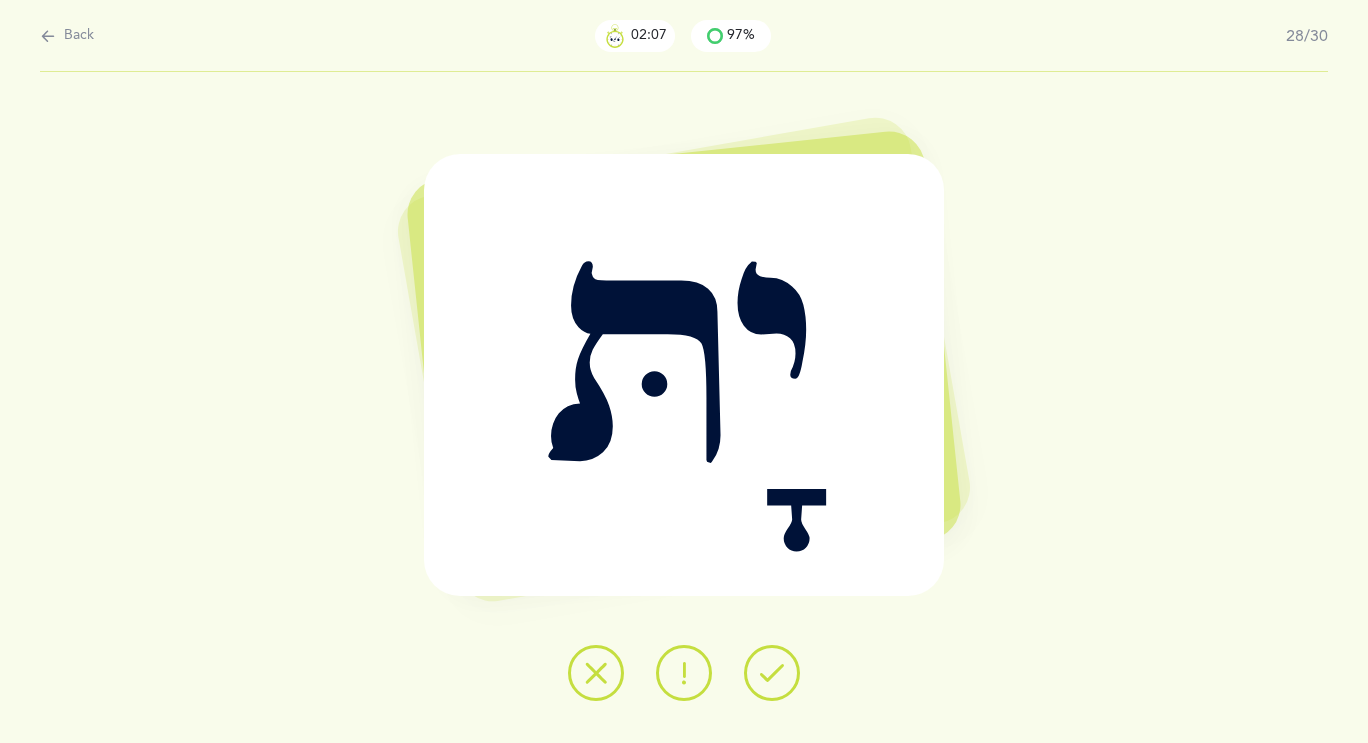 click at bounding box center (772, 673) 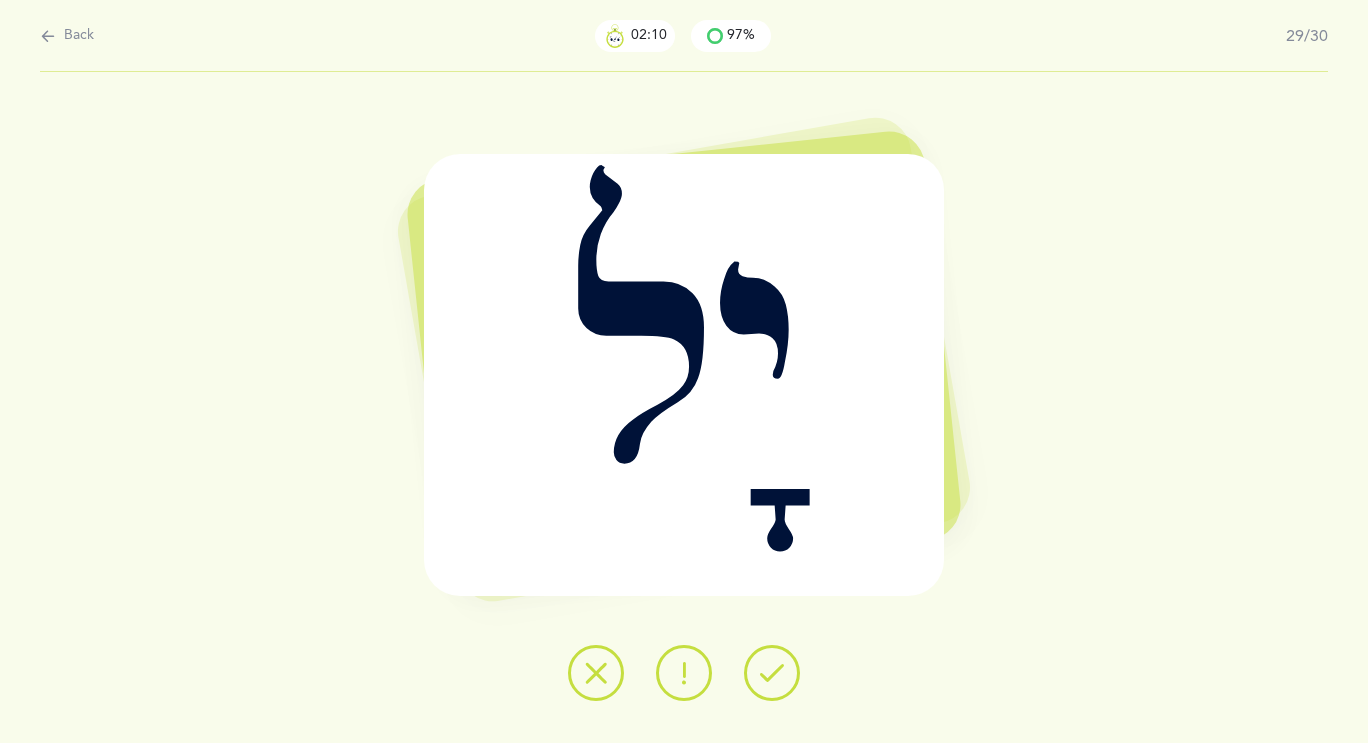 click at bounding box center (772, 673) 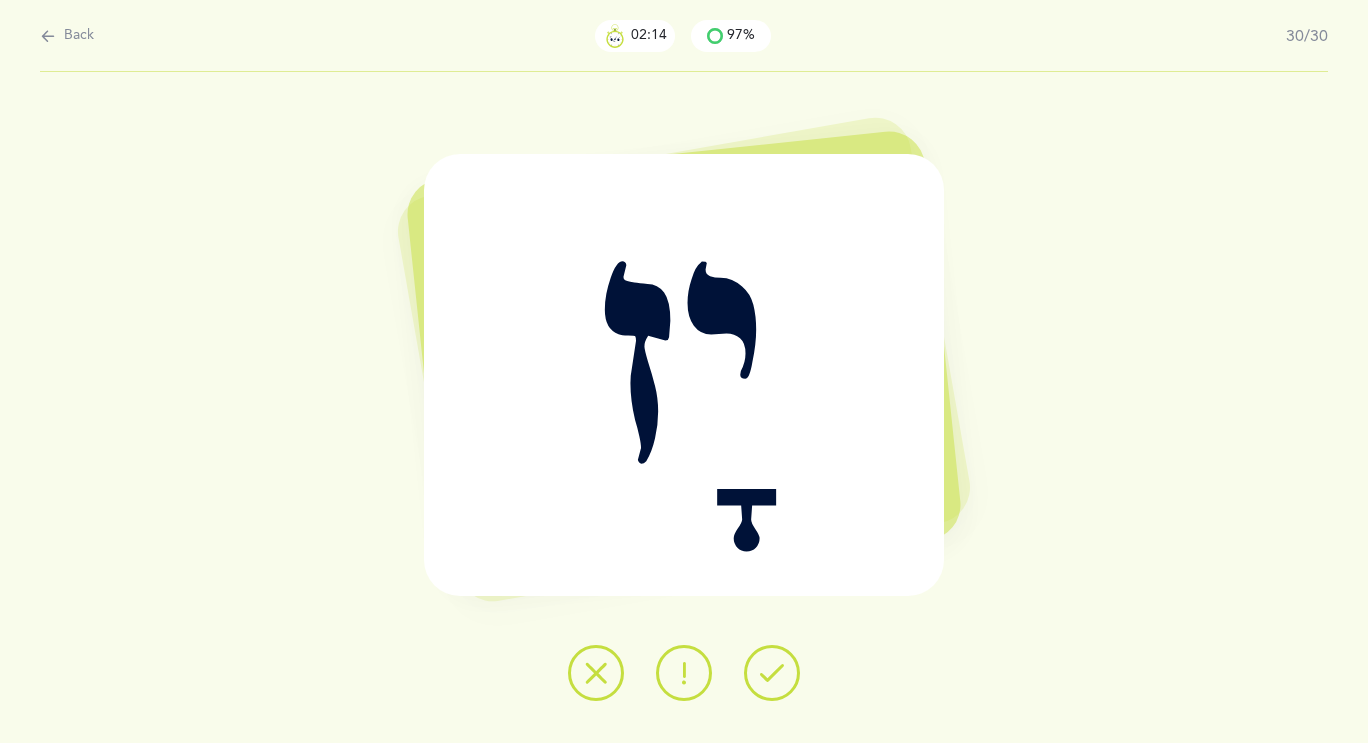 click at bounding box center (772, 673) 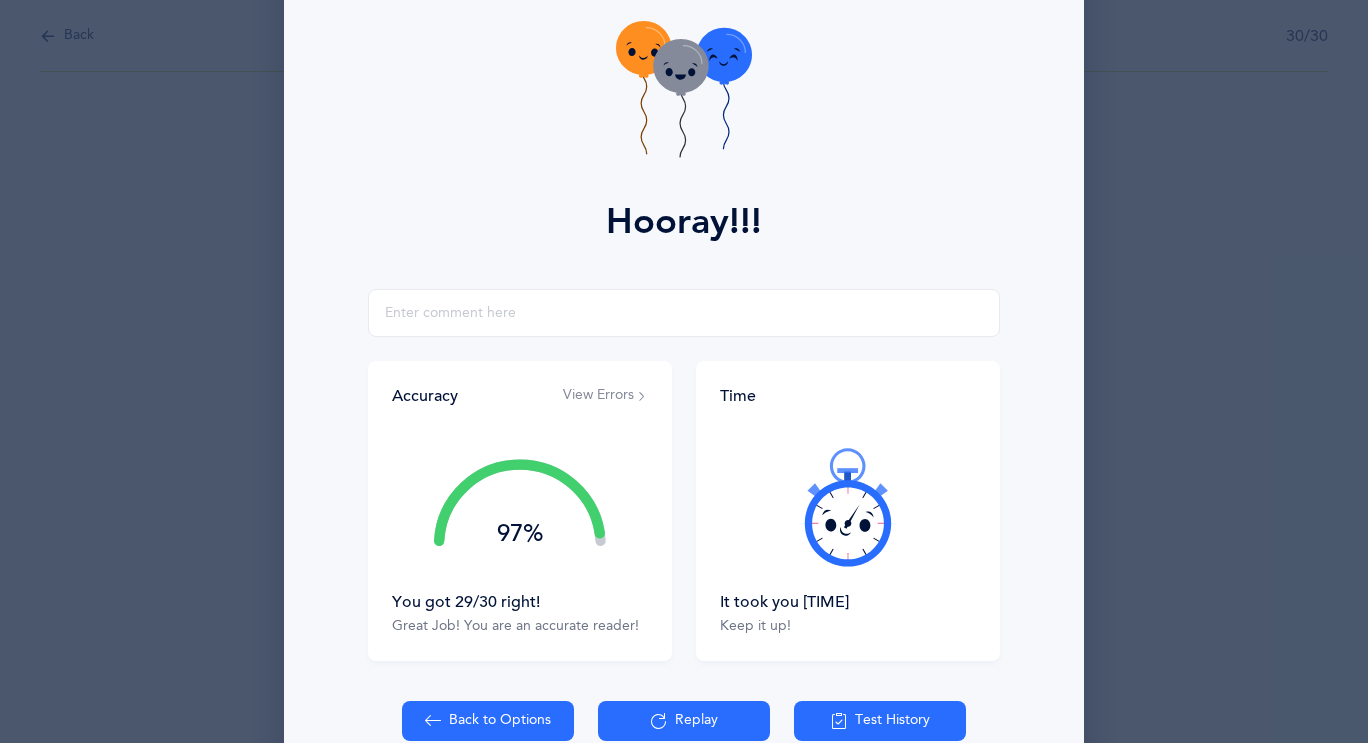 scroll, scrollTop: 104, scrollLeft: 0, axis: vertical 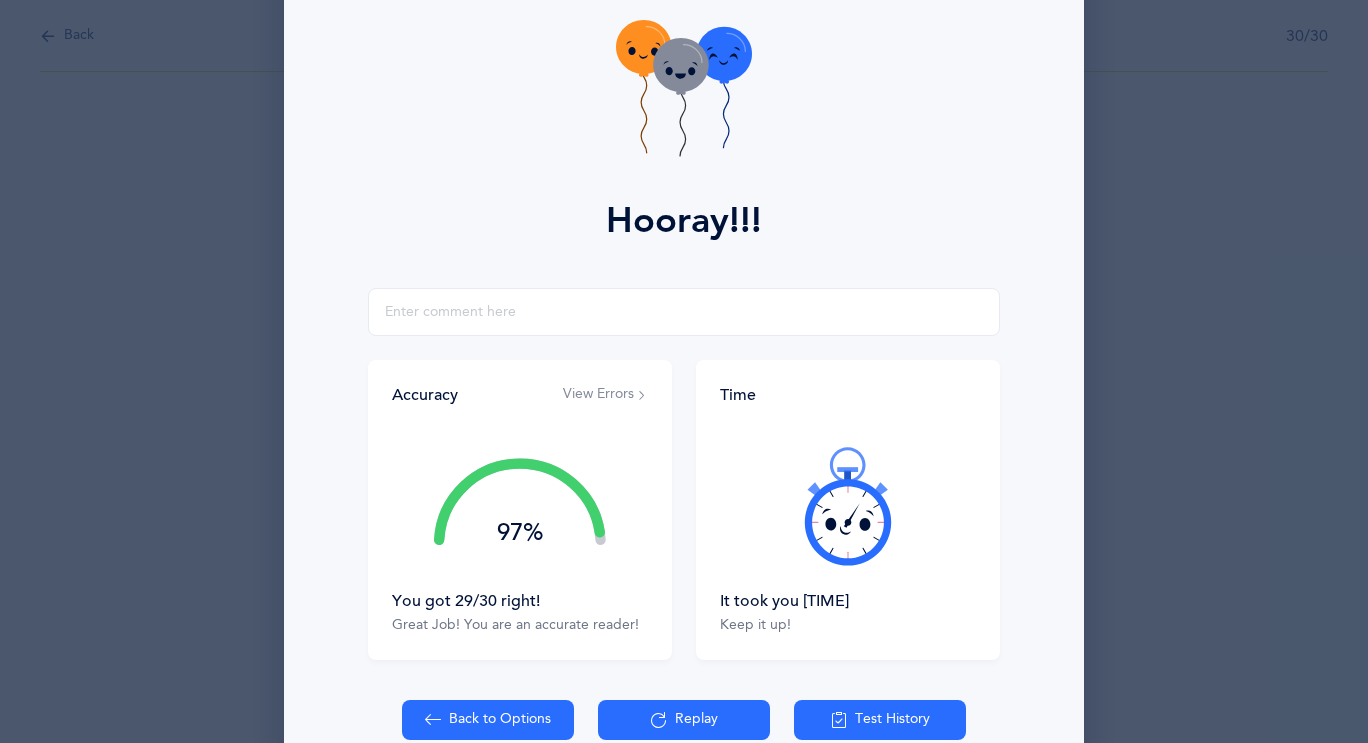 click on "View Errors" at bounding box center (605, 395) 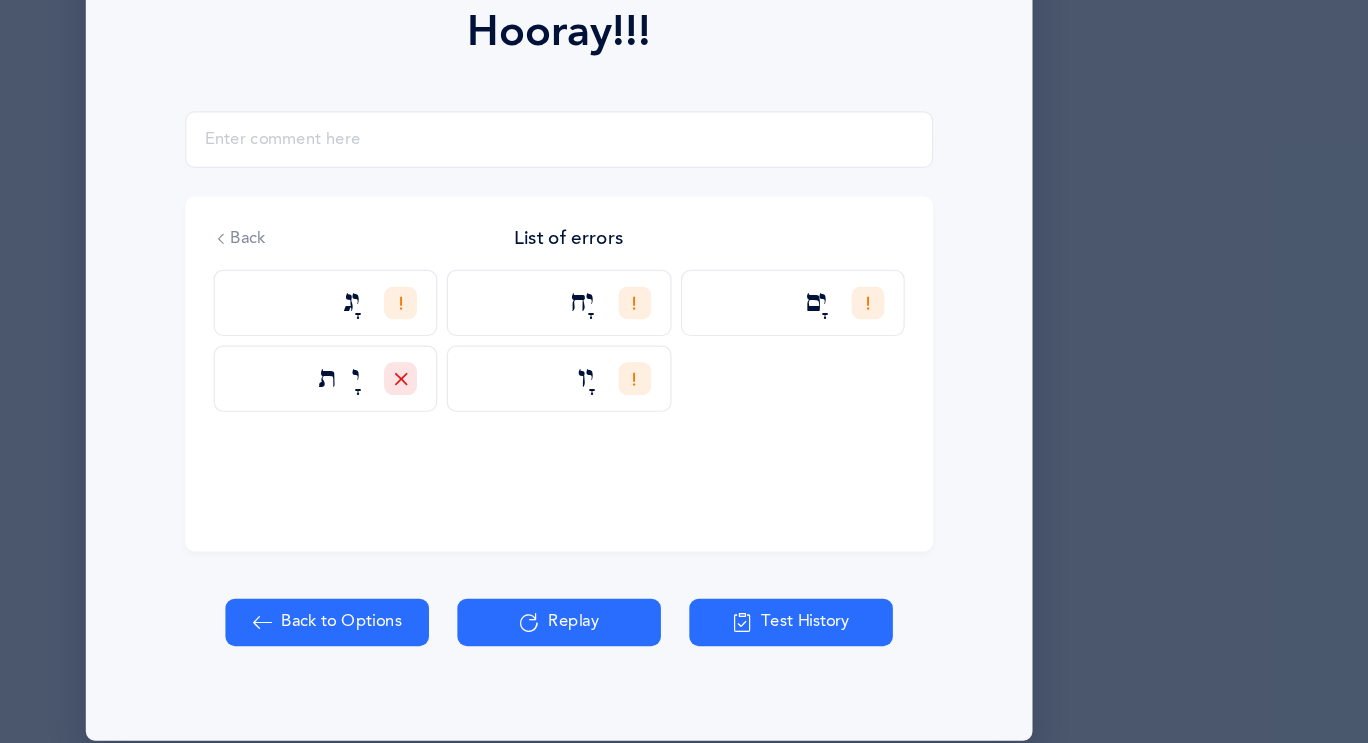 scroll, scrollTop: 209, scrollLeft: 0, axis: vertical 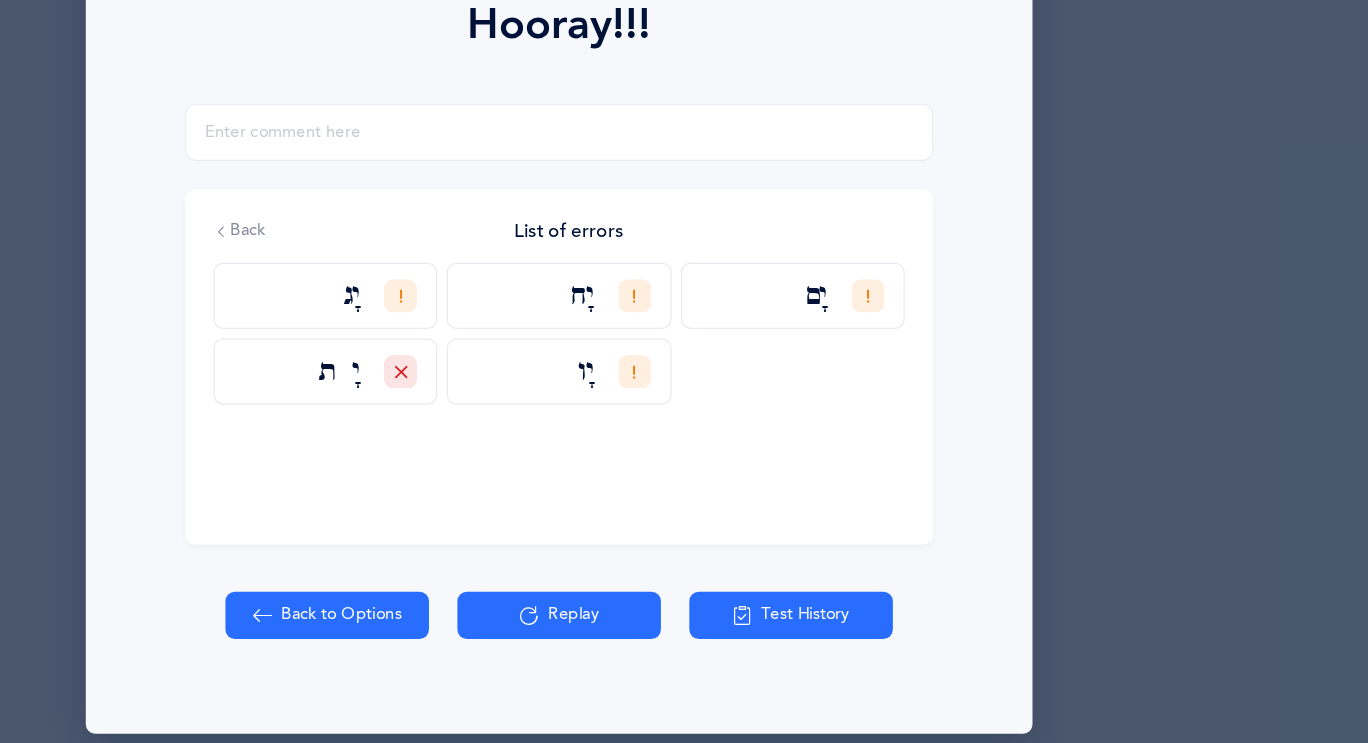 click on "Replay" at bounding box center (684, 615) 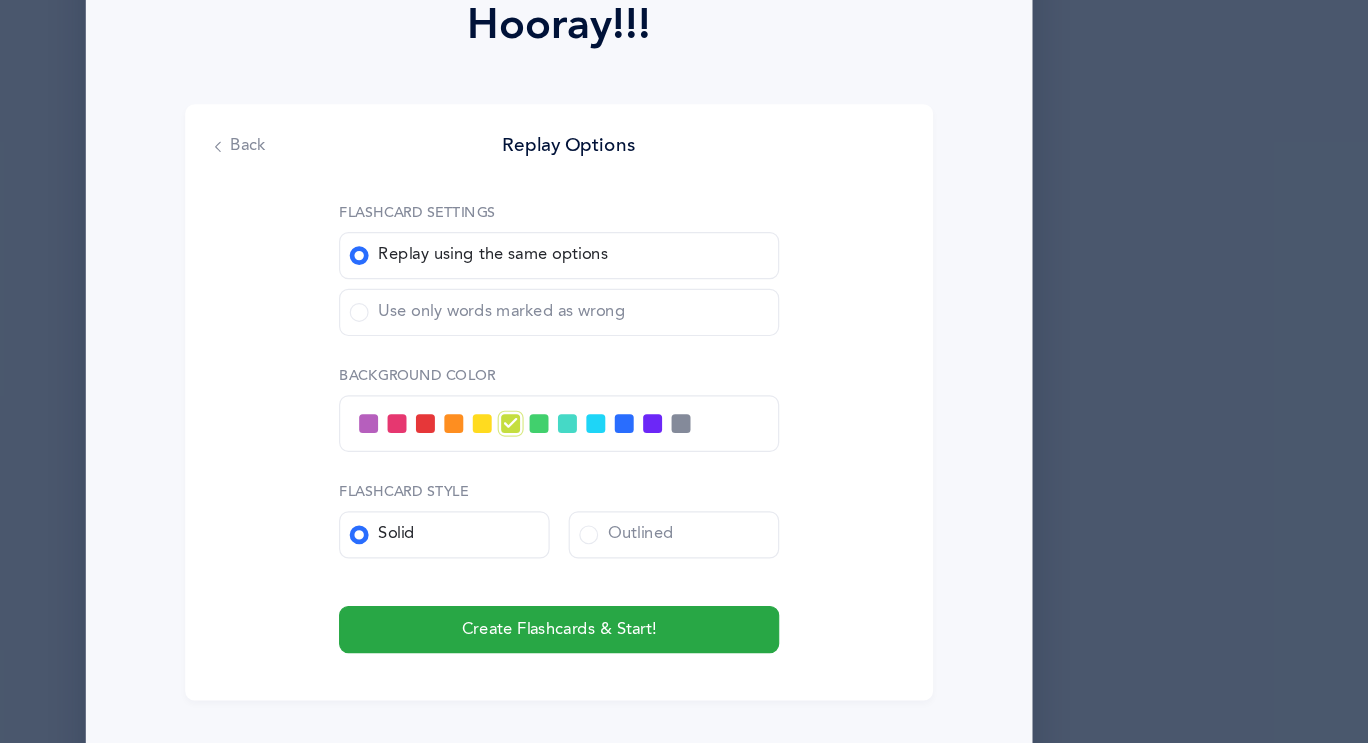 click on "Use only words marked as wrong" at bounding box center [623, 359] 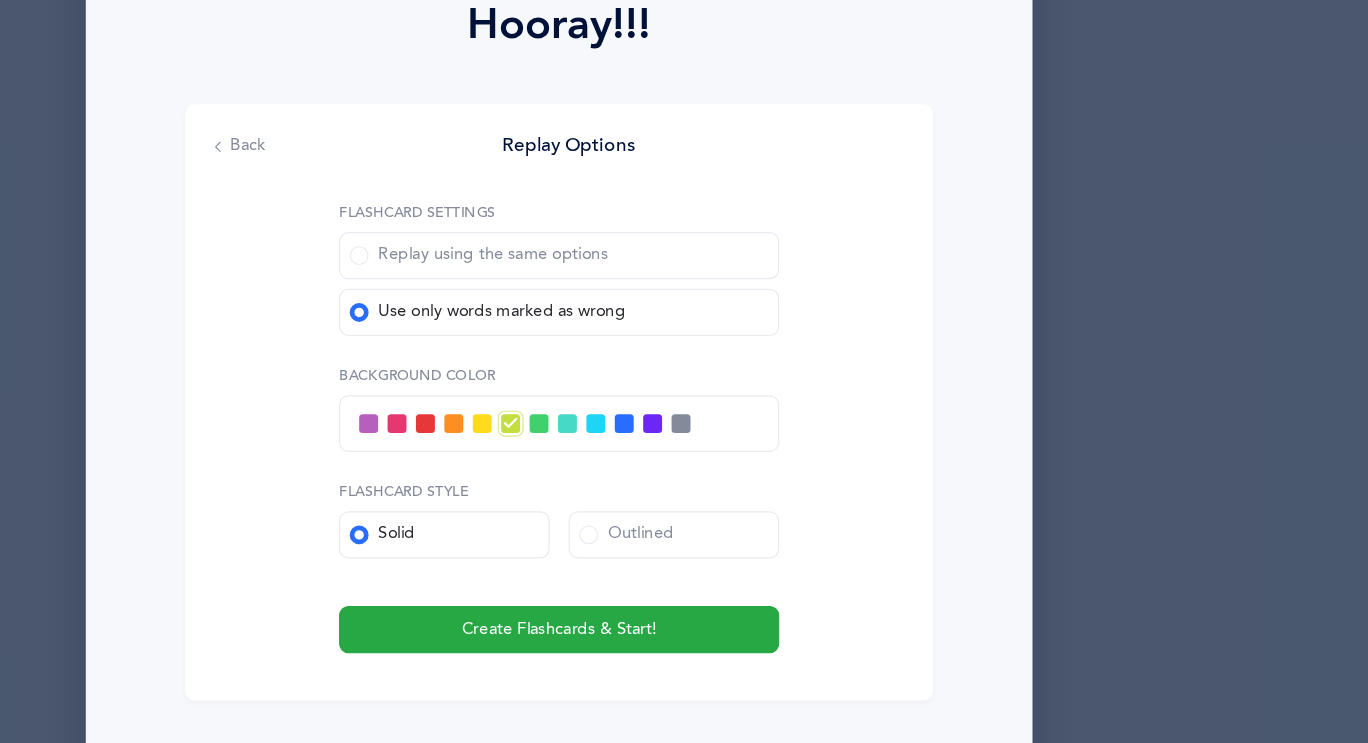 click on "Outlined" at bounding box center [741, 547] 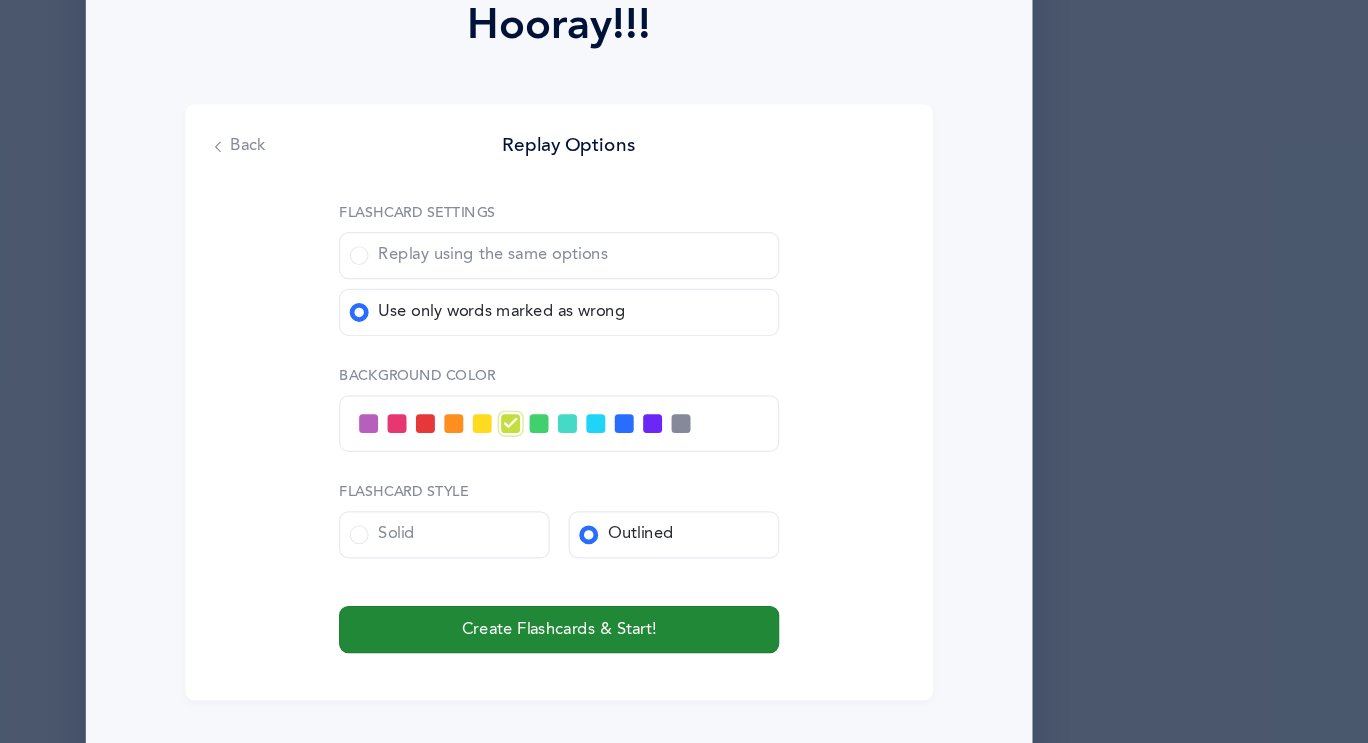 click on "Create Flashcards & Start!" at bounding box center (684, 627) 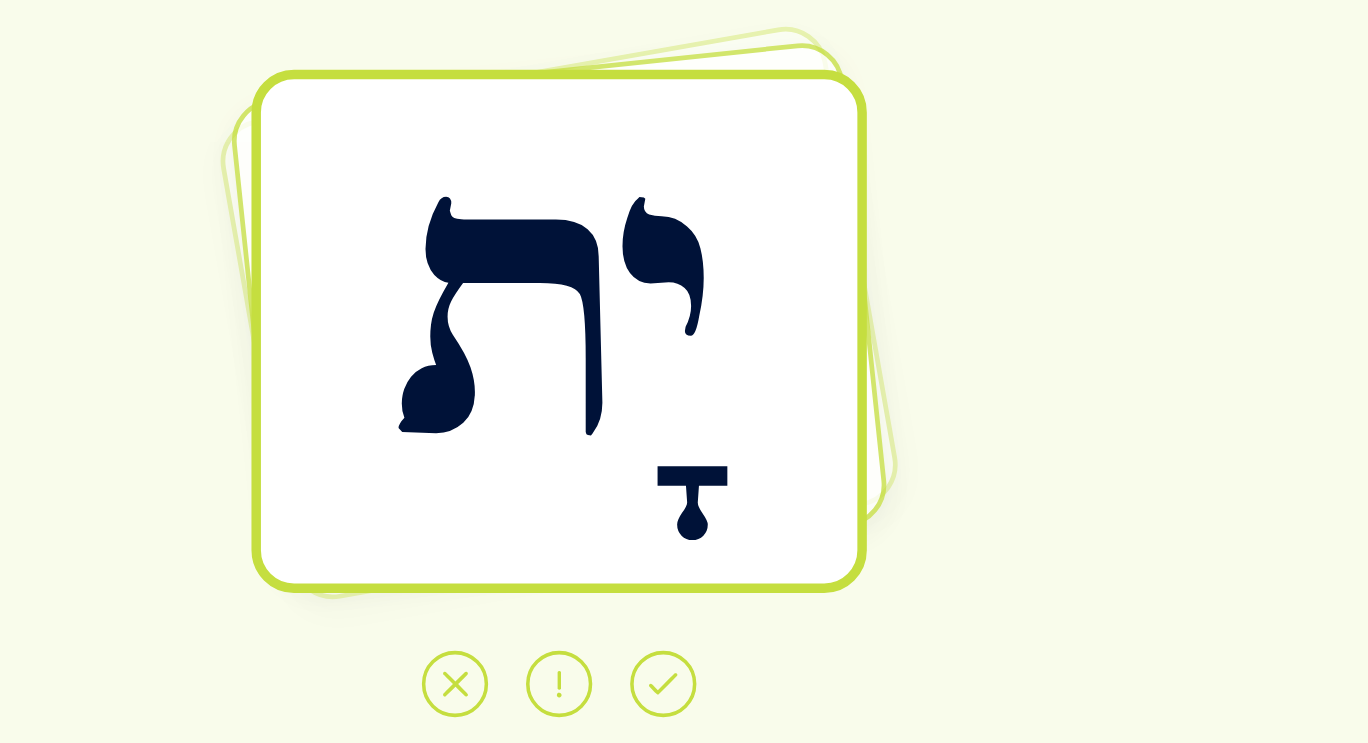 click at bounding box center (772, 673) 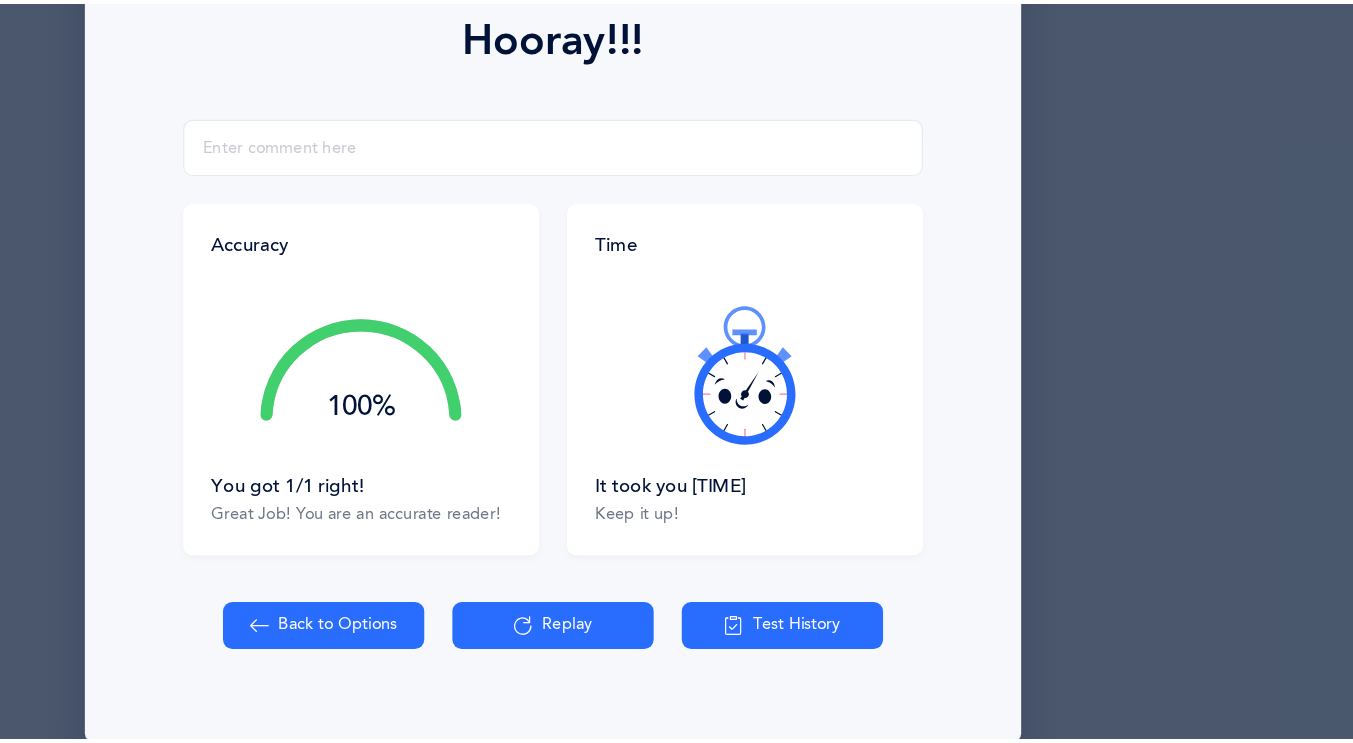 scroll, scrollTop: 198, scrollLeft: 0, axis: vertical 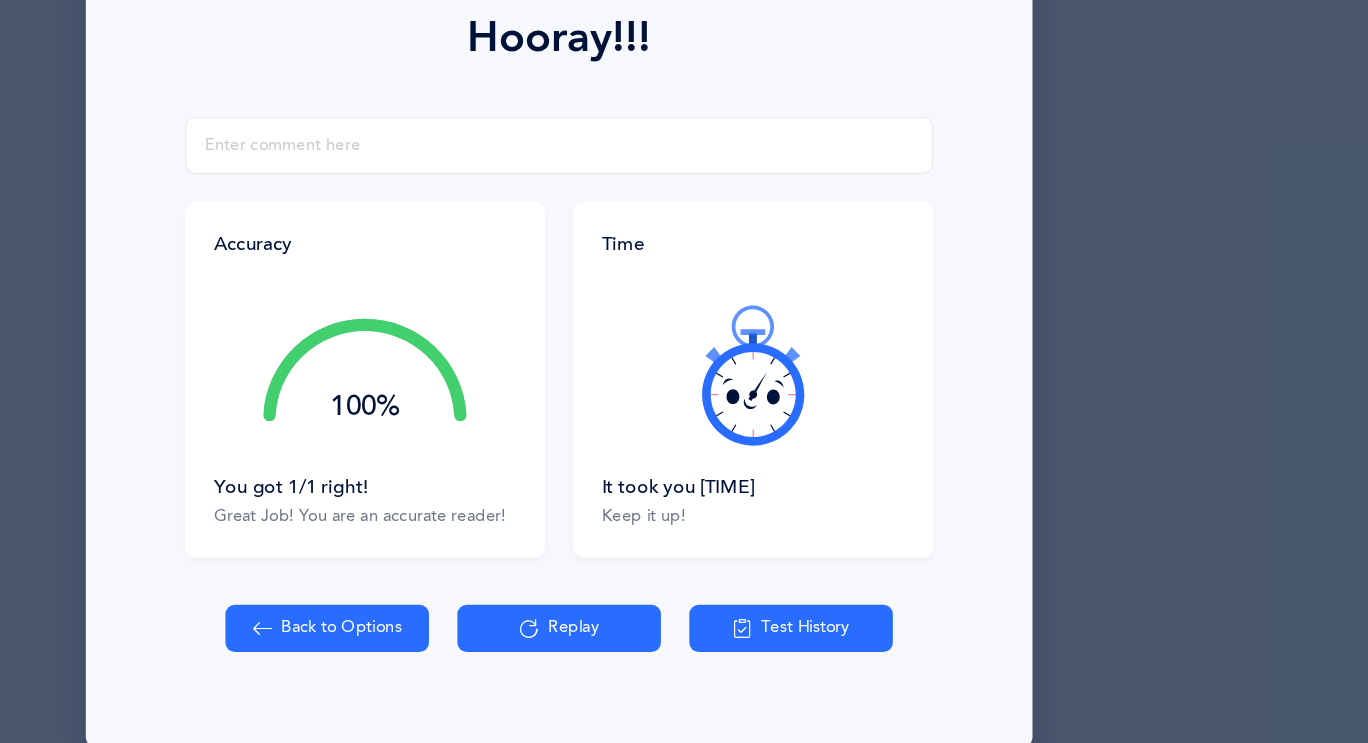 click at bounding box center (433, 626) 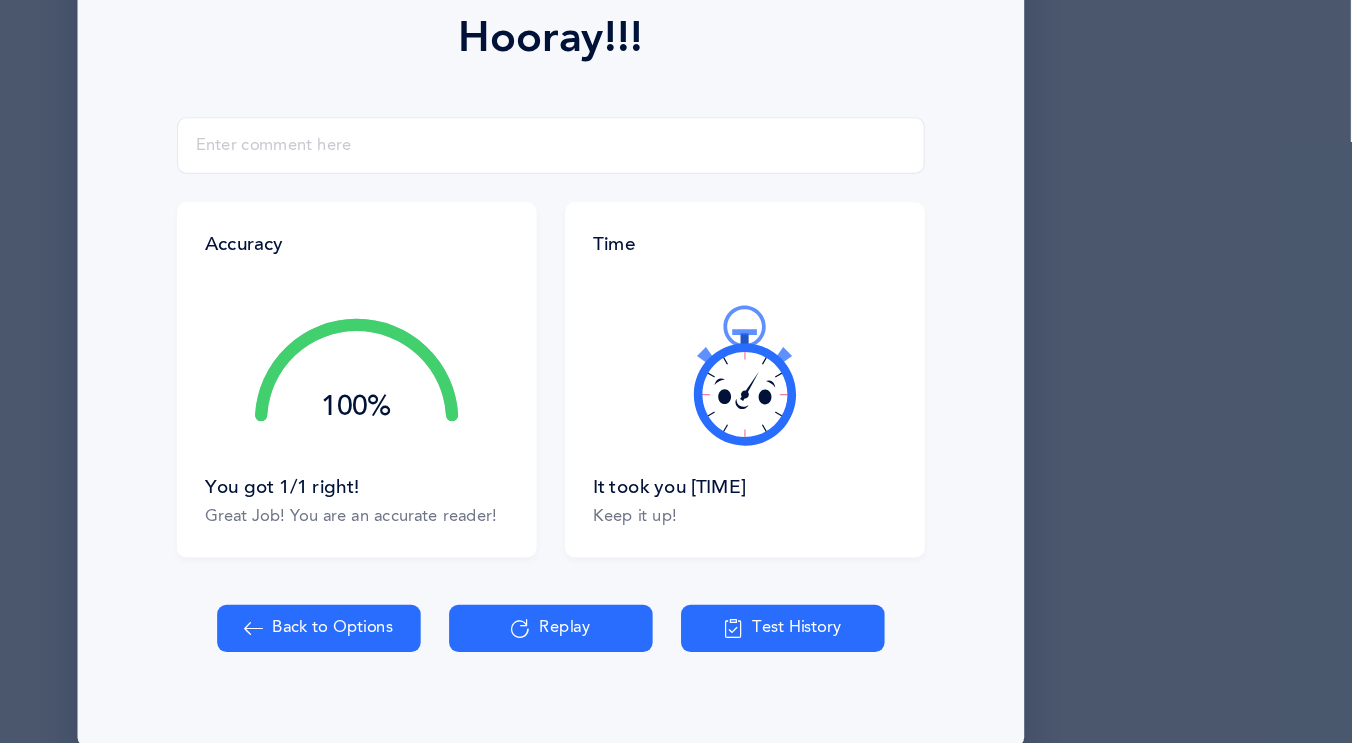 select on "3" 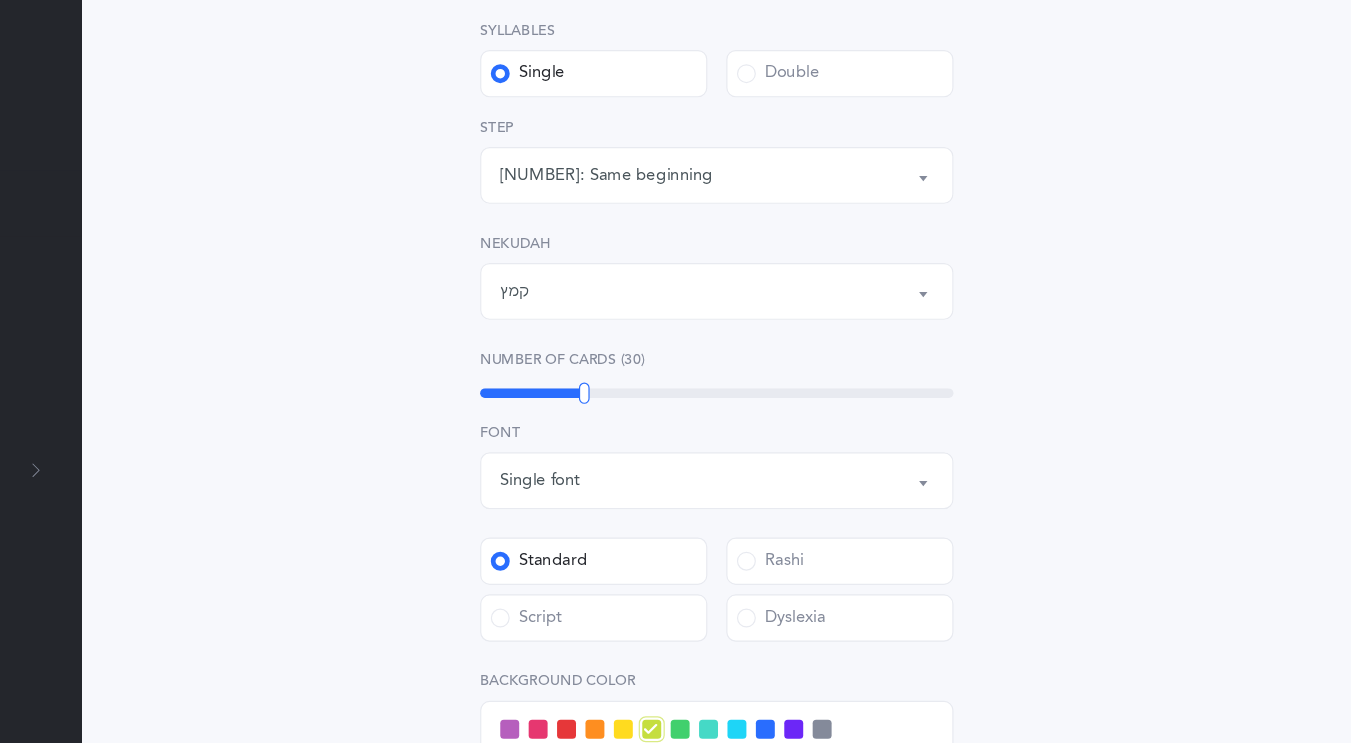 scroll, scrollTop: 275, scrollLeft: 0, axis: vertical 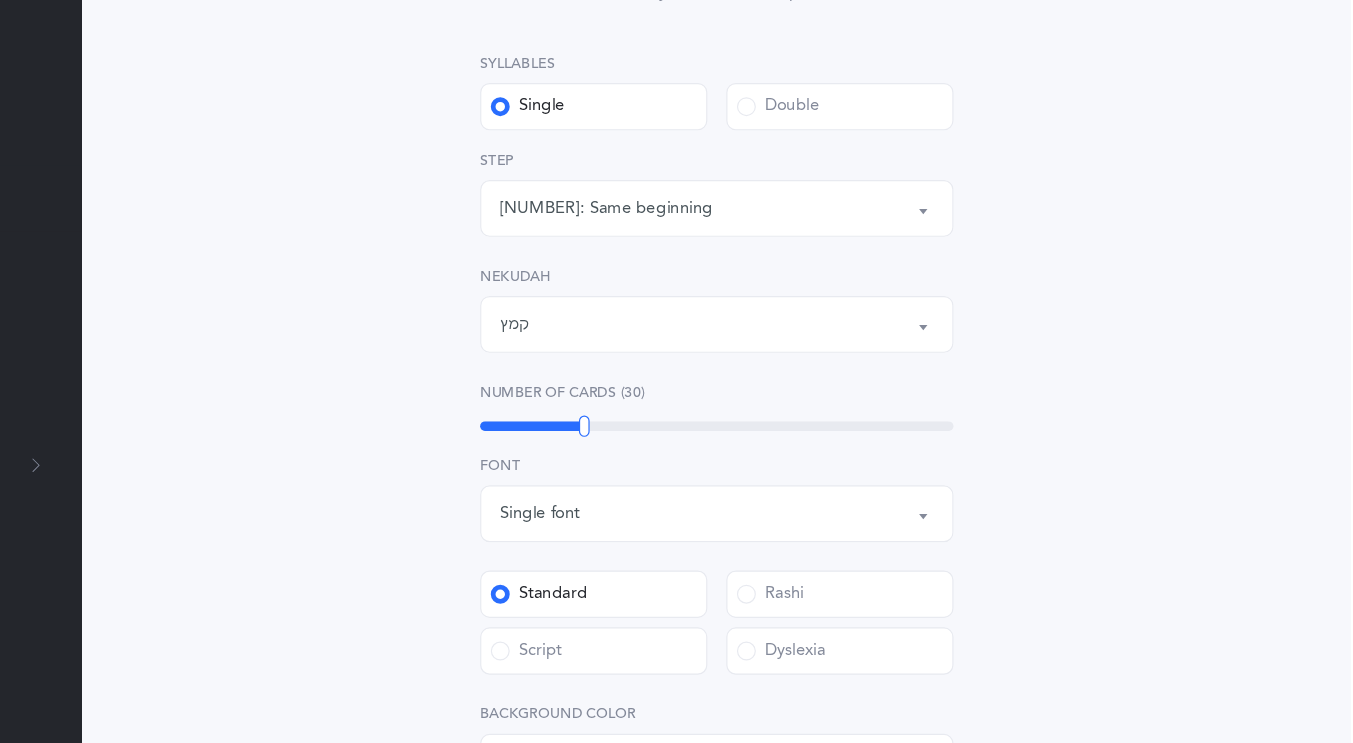 click on "קמץ" at bounding box center [817, 278] 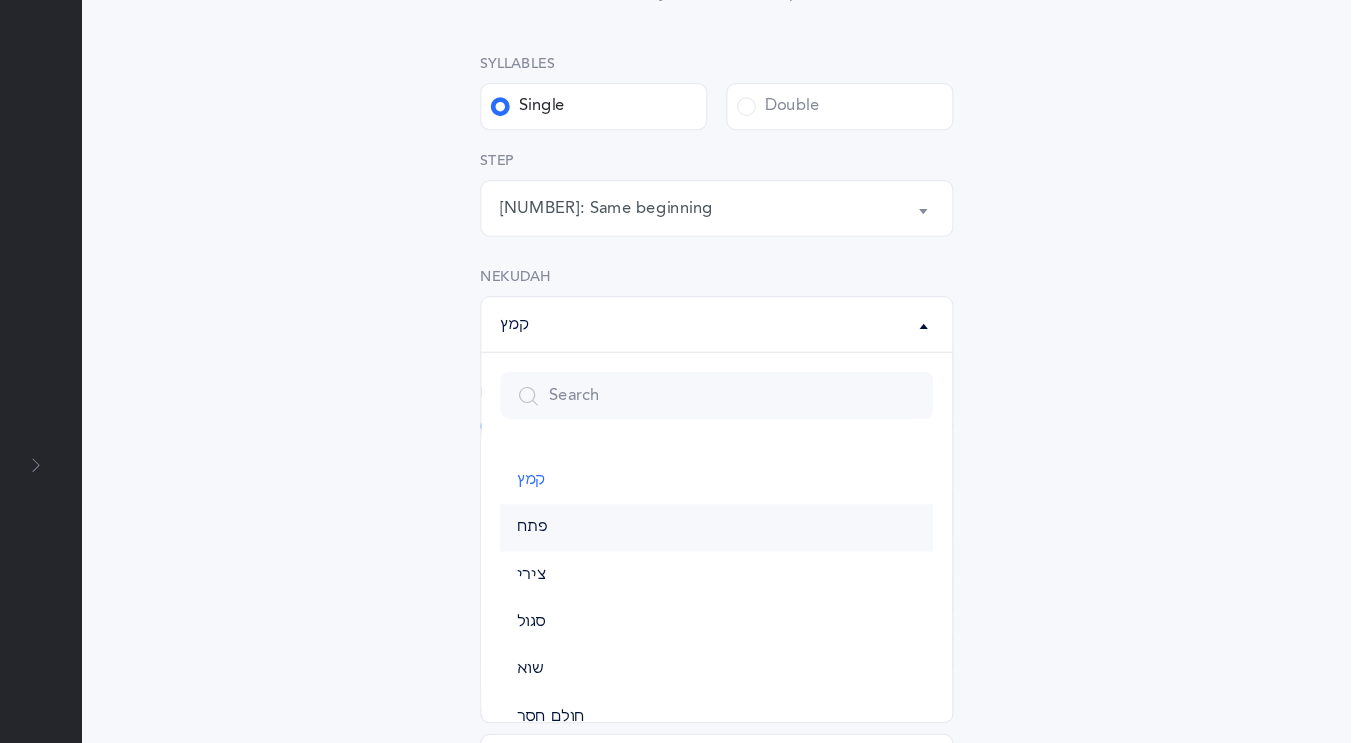 click on "פתח" at bounding box center [817, 450] 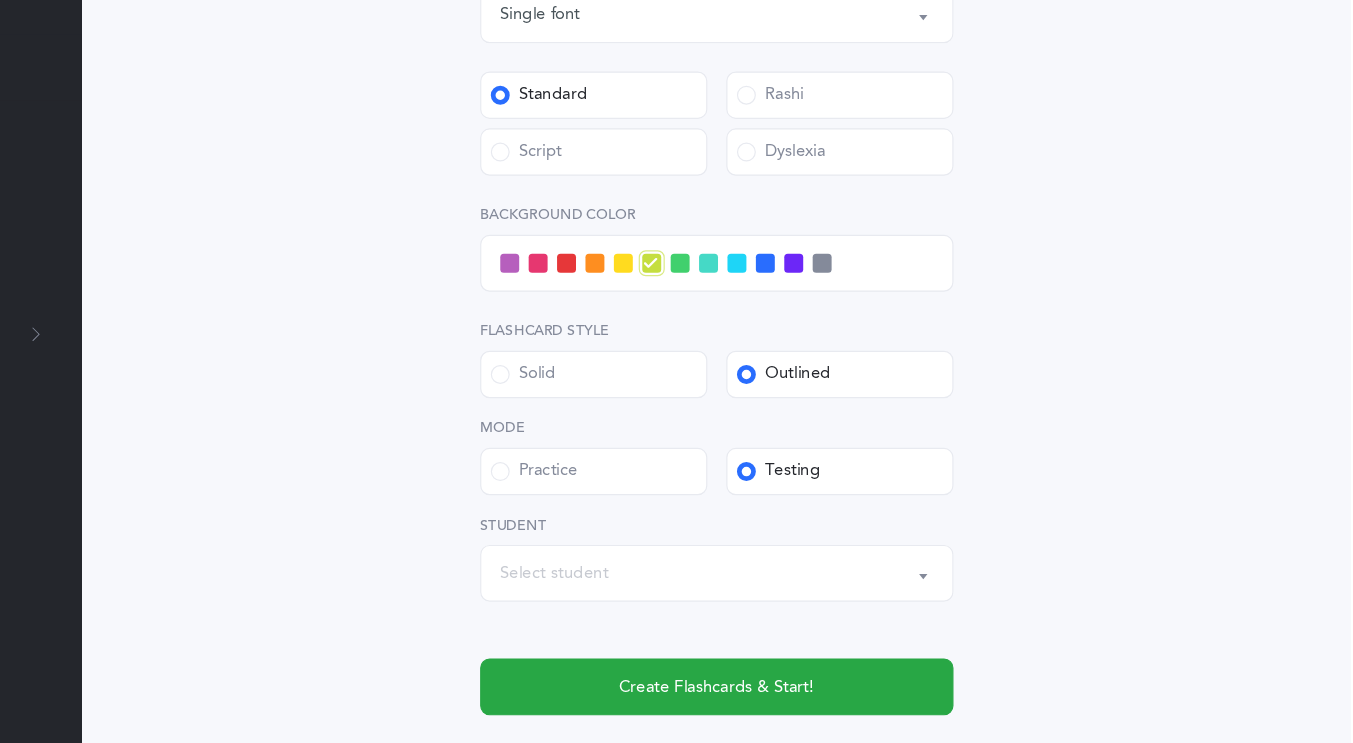 scroll, scrollTop: 641, scrollLeft: 0, axis: vertical 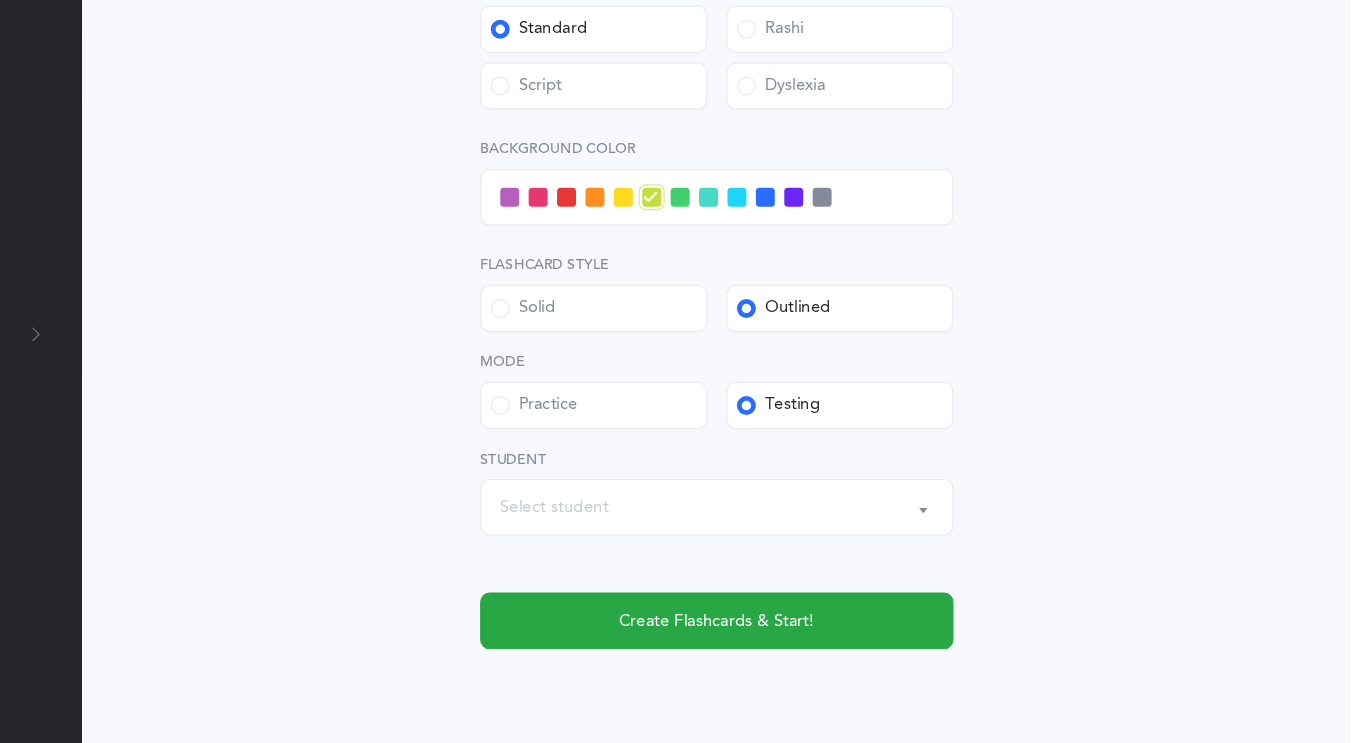 click on "Select student" at bounding box center [680, 544] 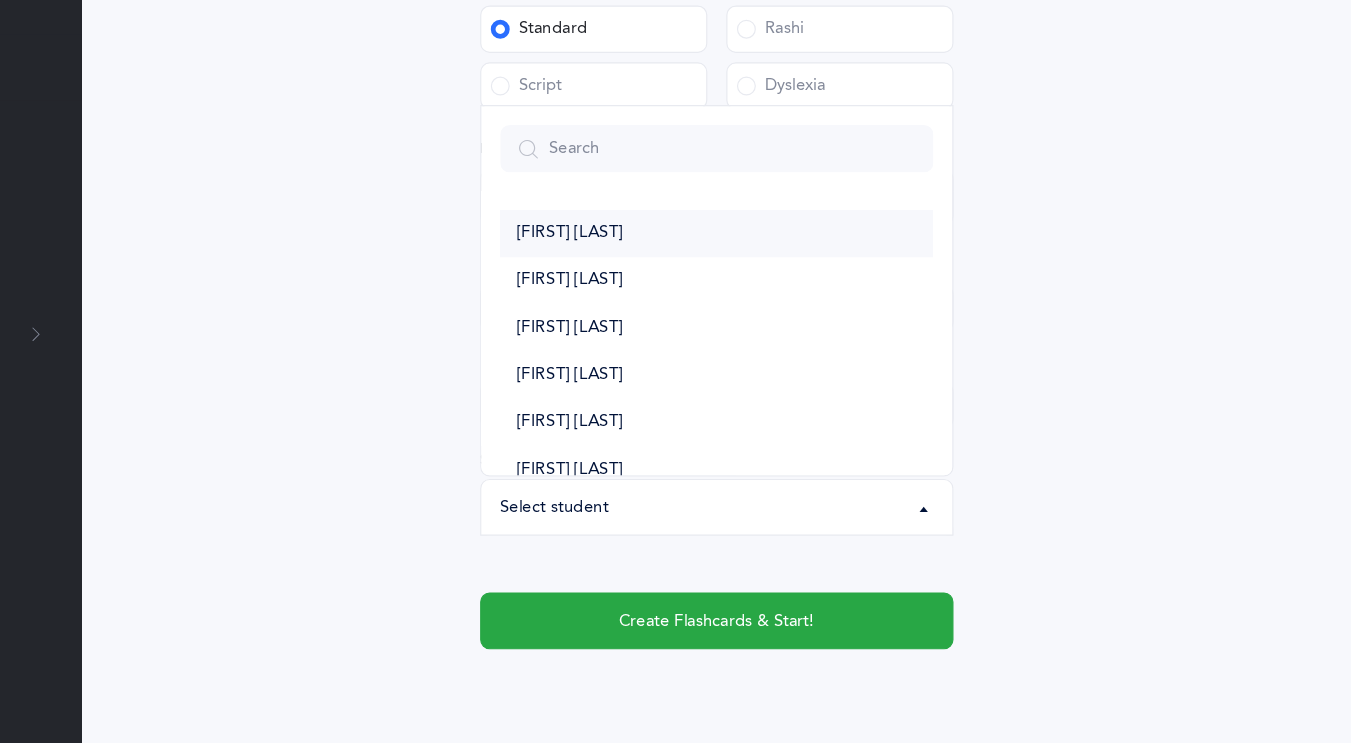 click on "[FIRST] [LAST]" at bounding box center (693, 313) 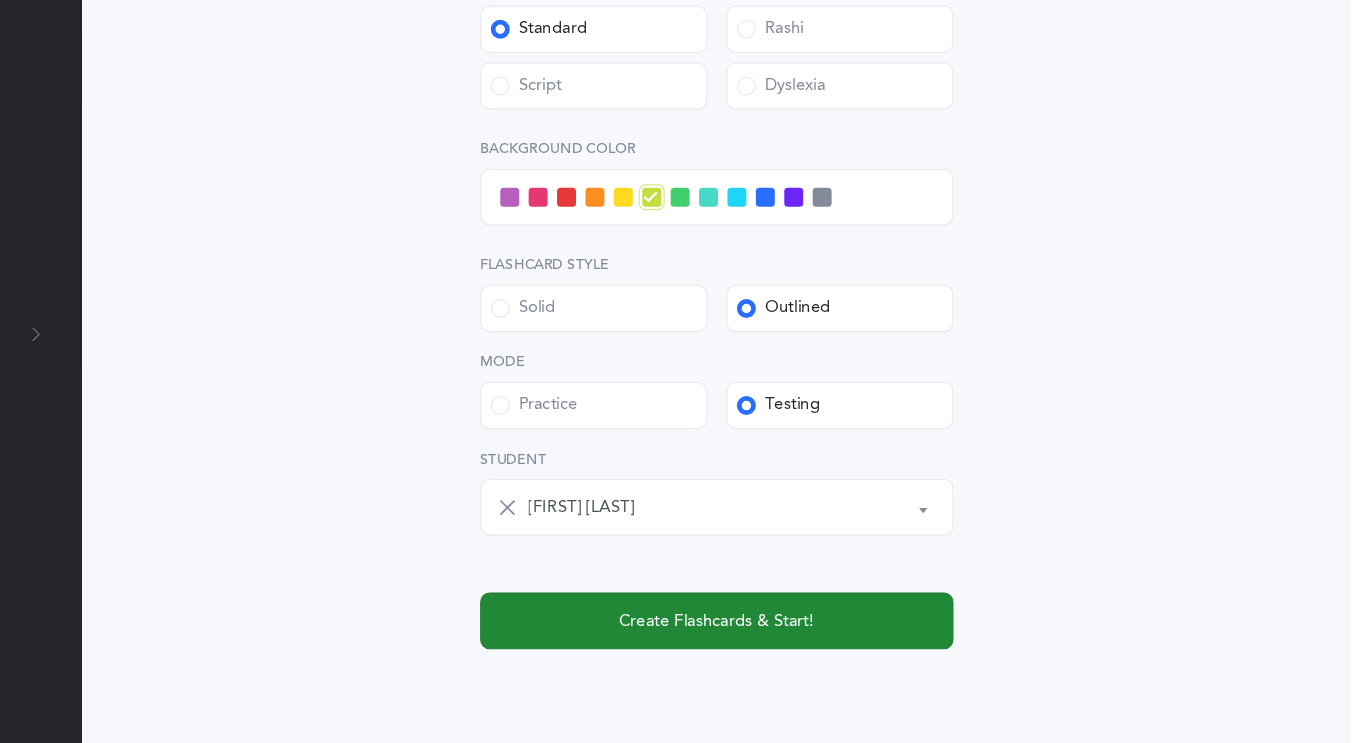 click on "Create Flashcards & Start!" at bounding box center (816, 640) 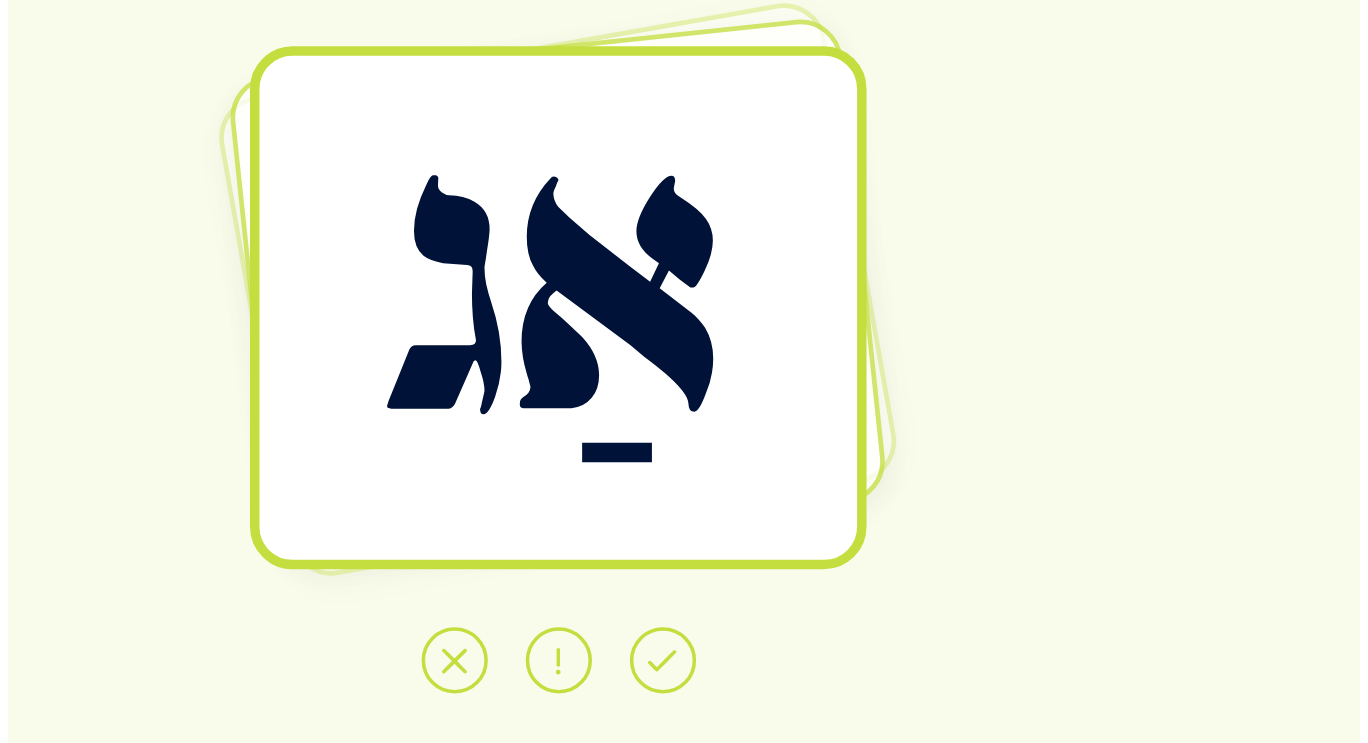 scroll, scrollTop: 0, scrollLeft: 0, axis: both 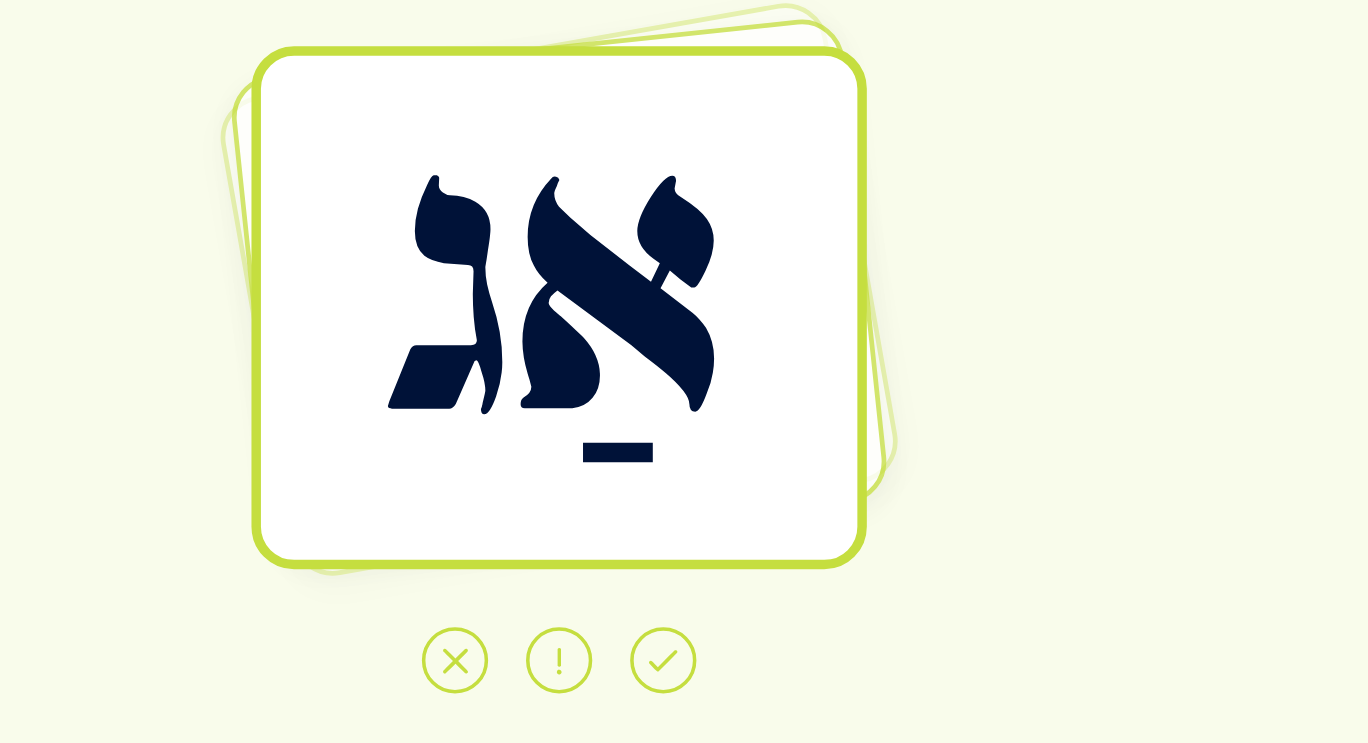 click at bounding box center (772, 673) 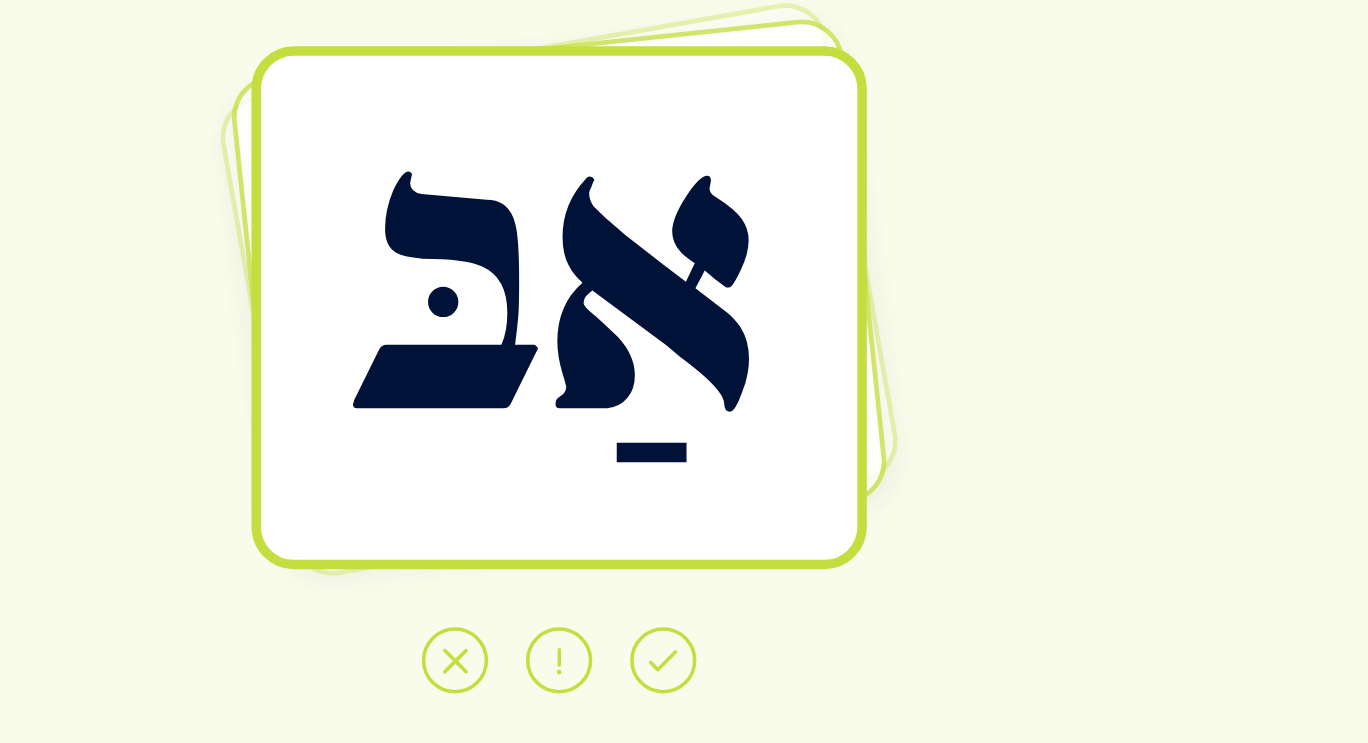 click at bounding box center (772, 673) 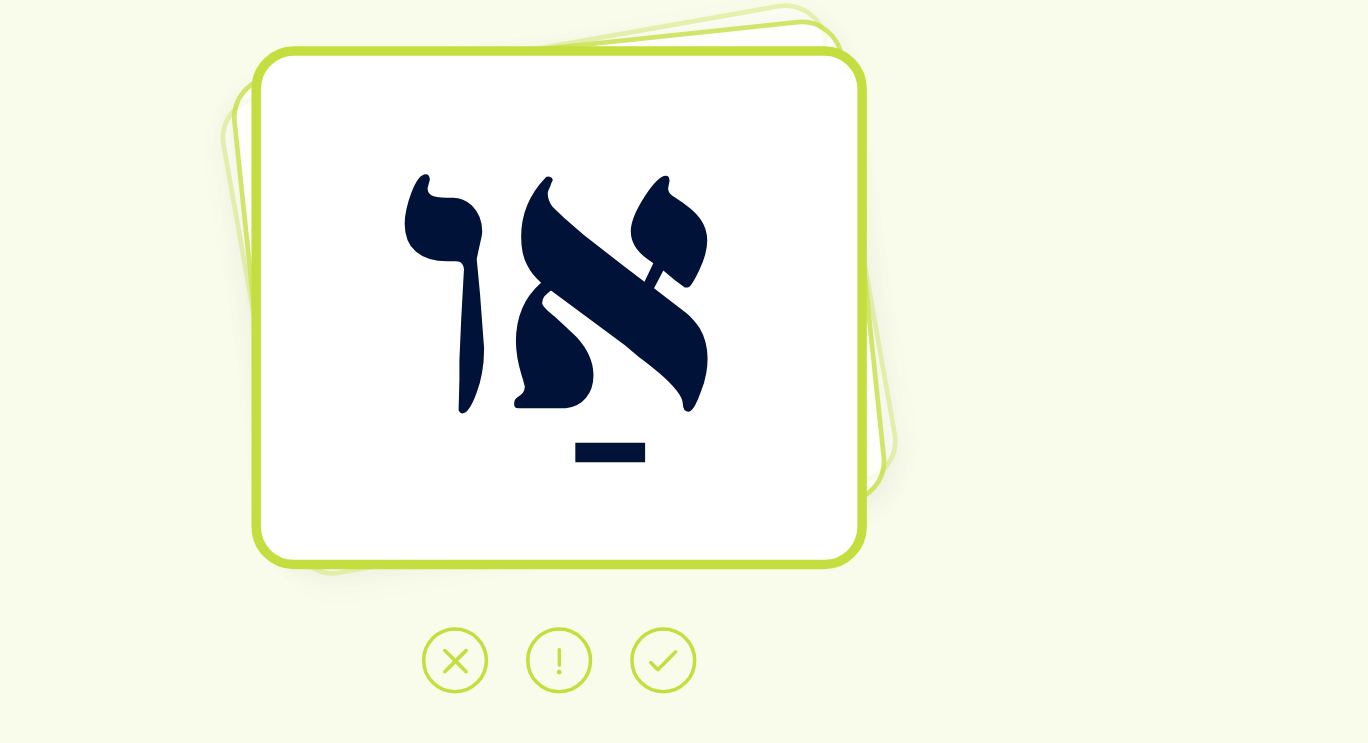 click at bounding box center [772, 673] 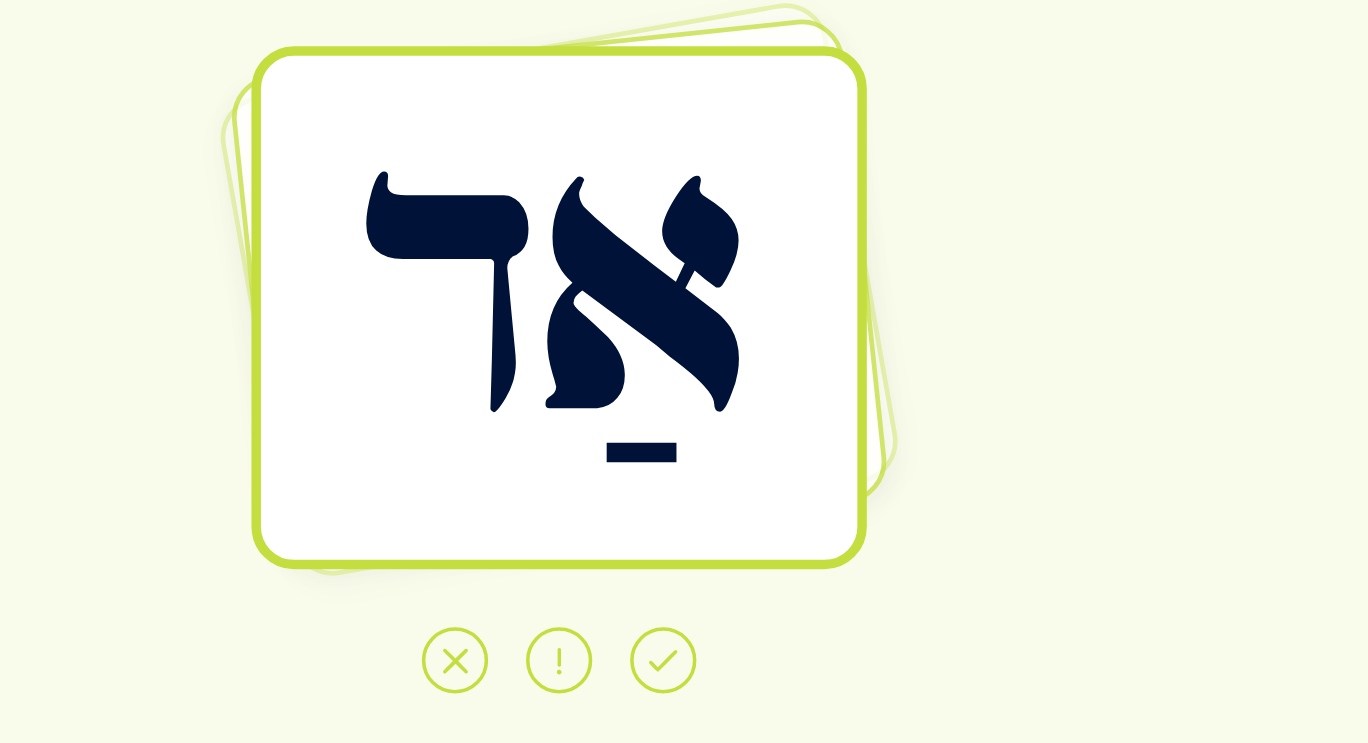 click at bounding box center [772, 673] 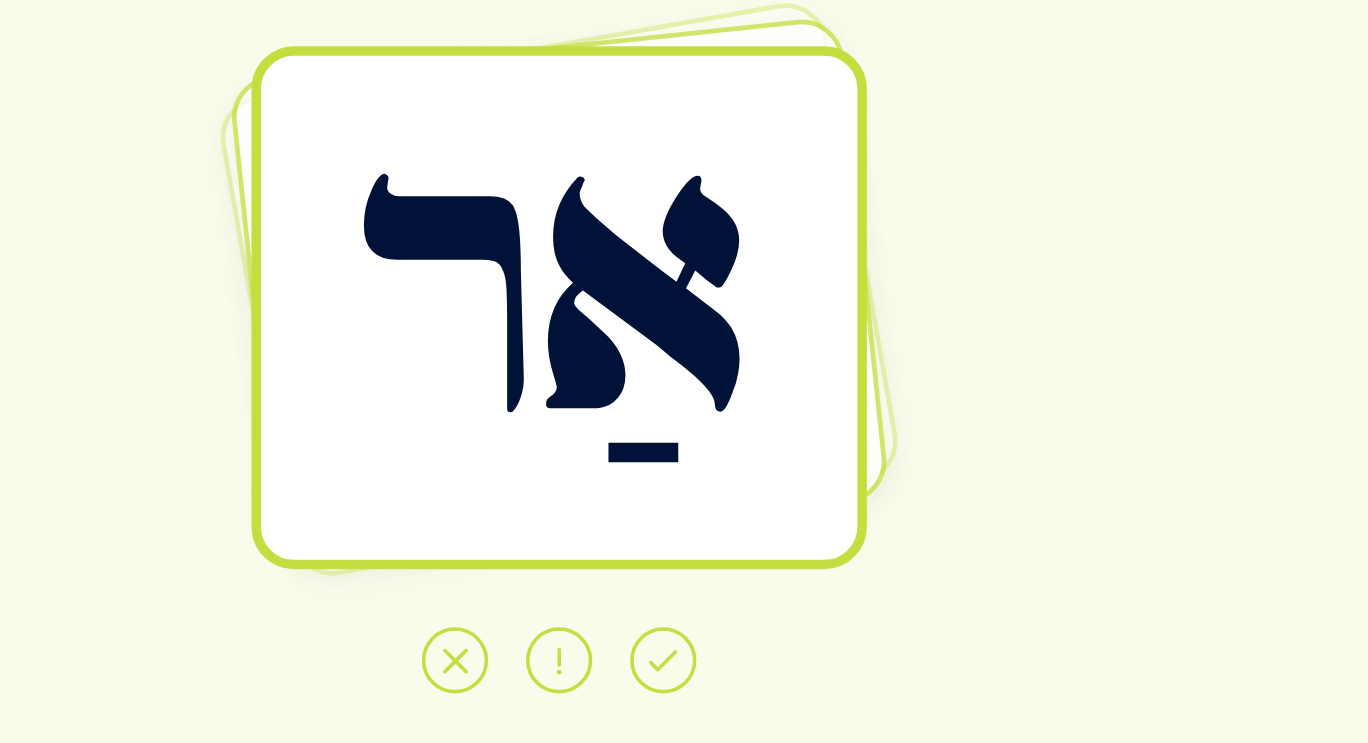 click at bounding box center [772, 673] 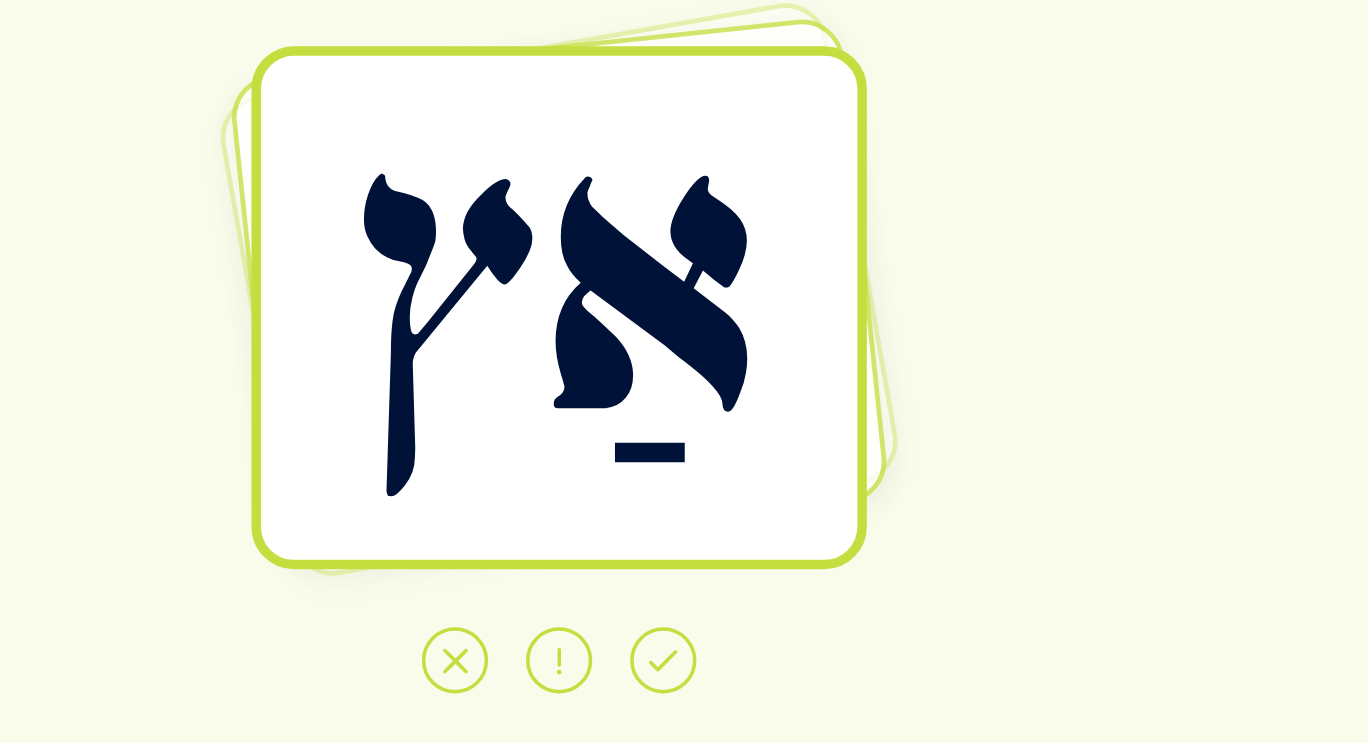 click at bounding box center (772, 673) 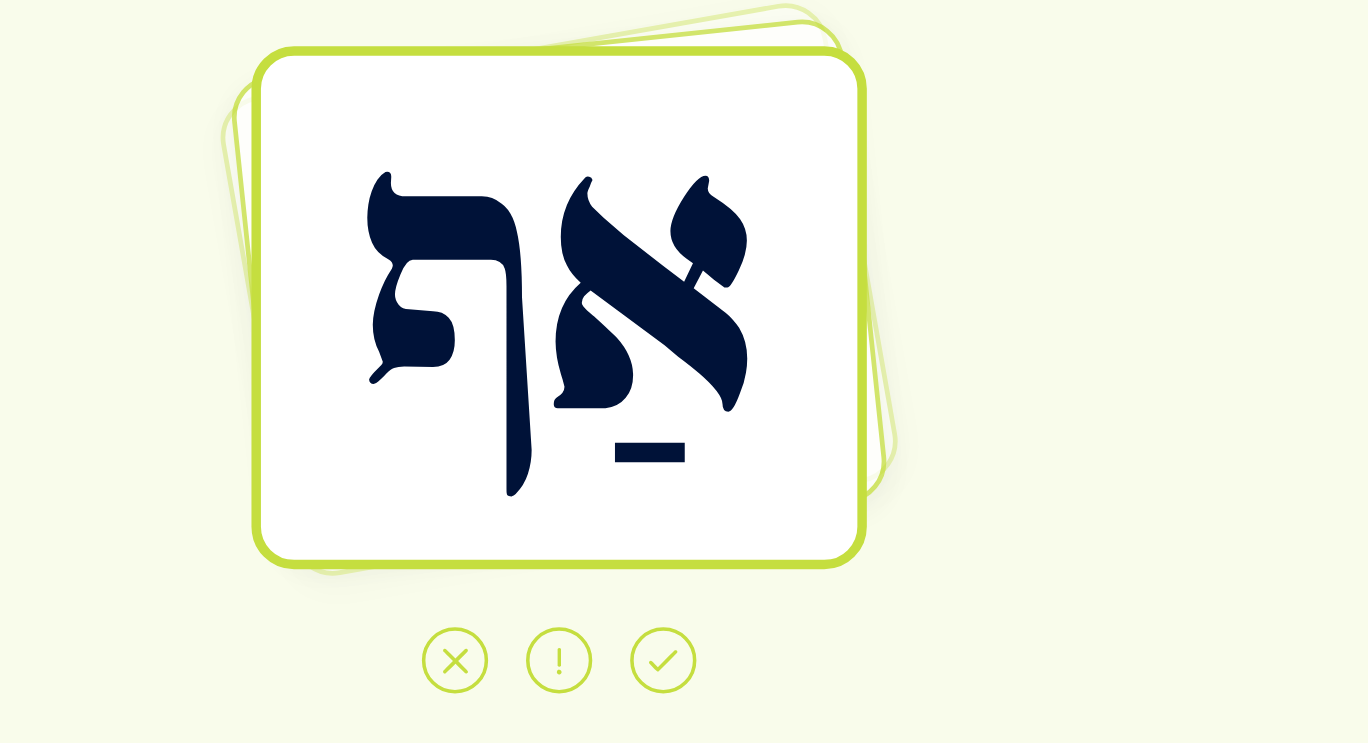 click at bounding box center [772, 673] 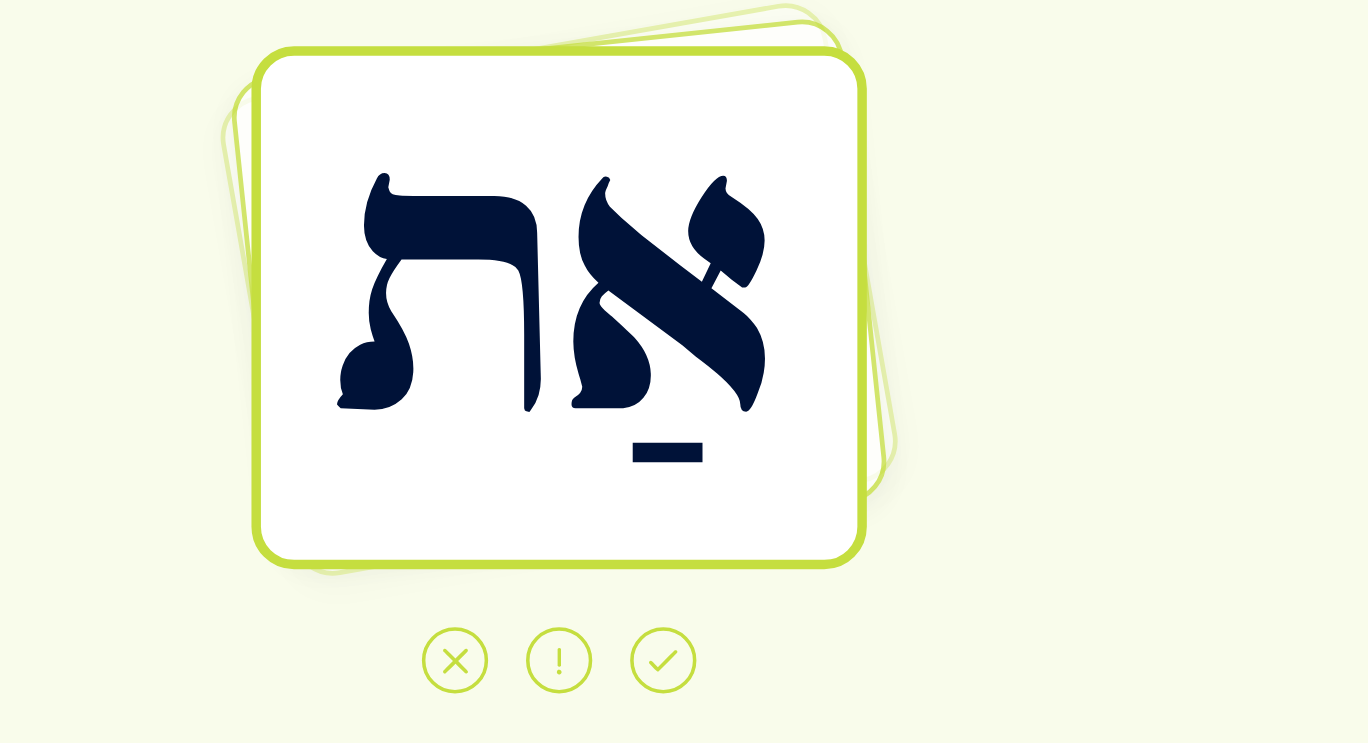 click at bounding box center (684, 673) 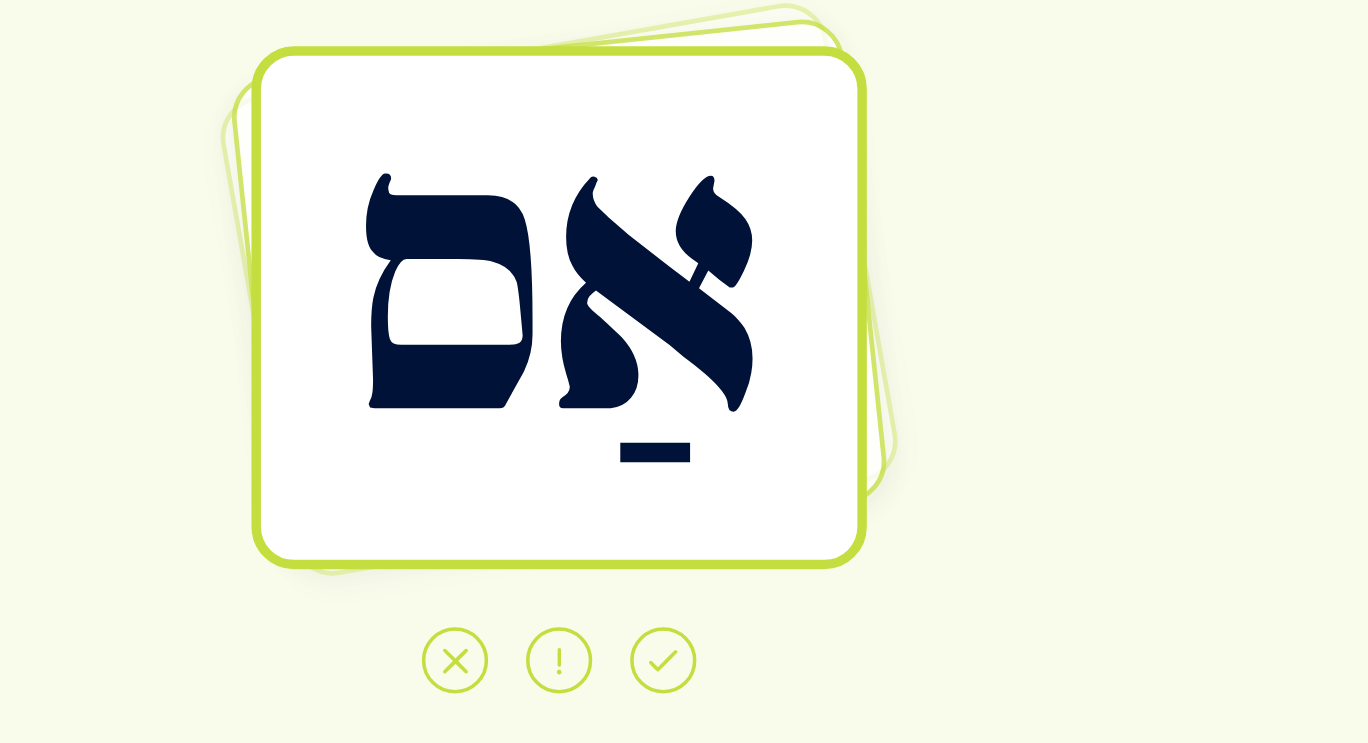 click at bounding box center [772, 673] 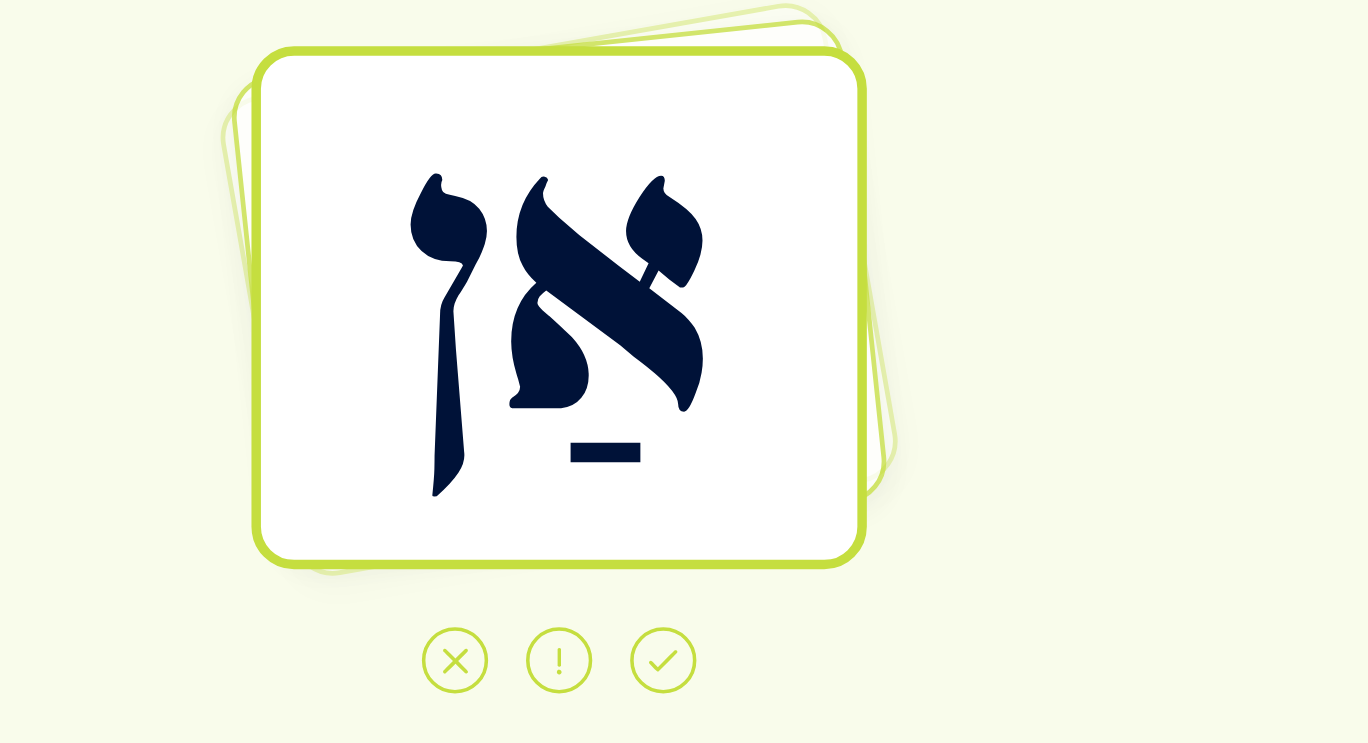 click at bounding box center (772, 673) 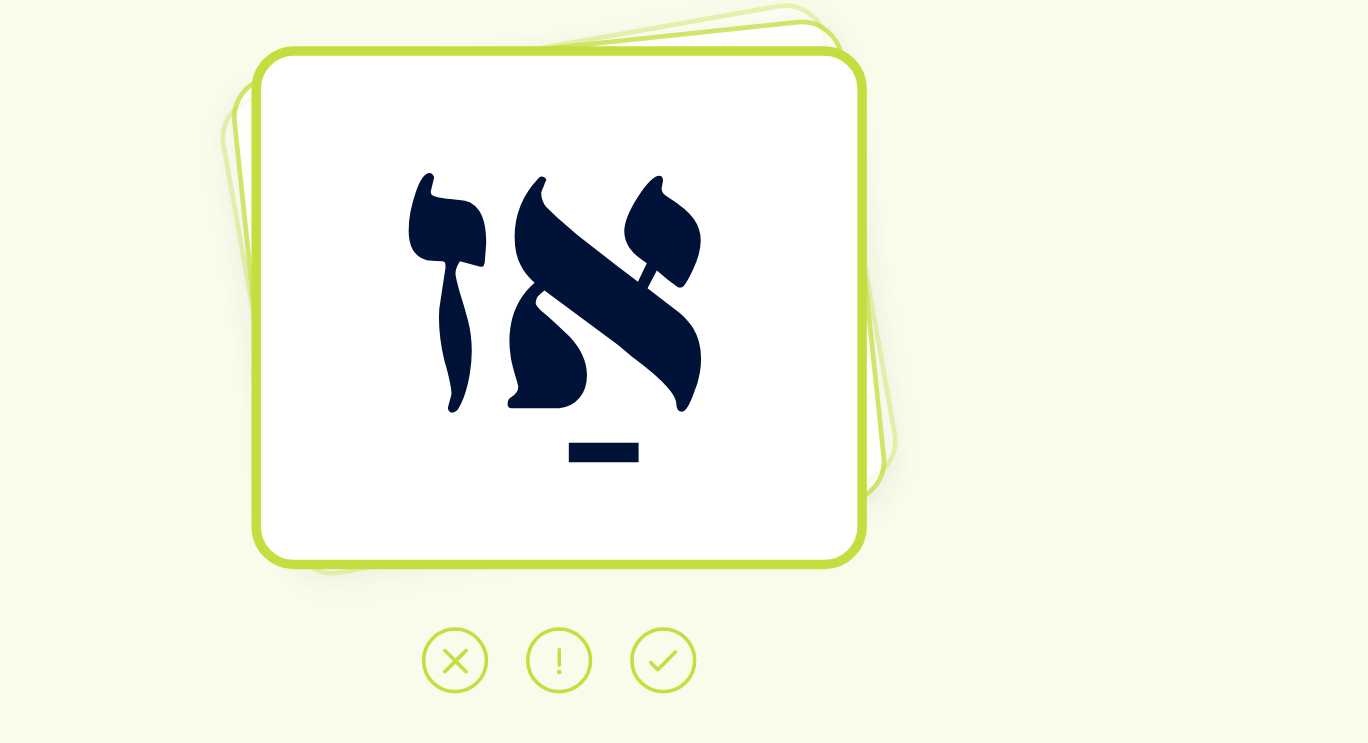 click at bounding box center [772, 673] 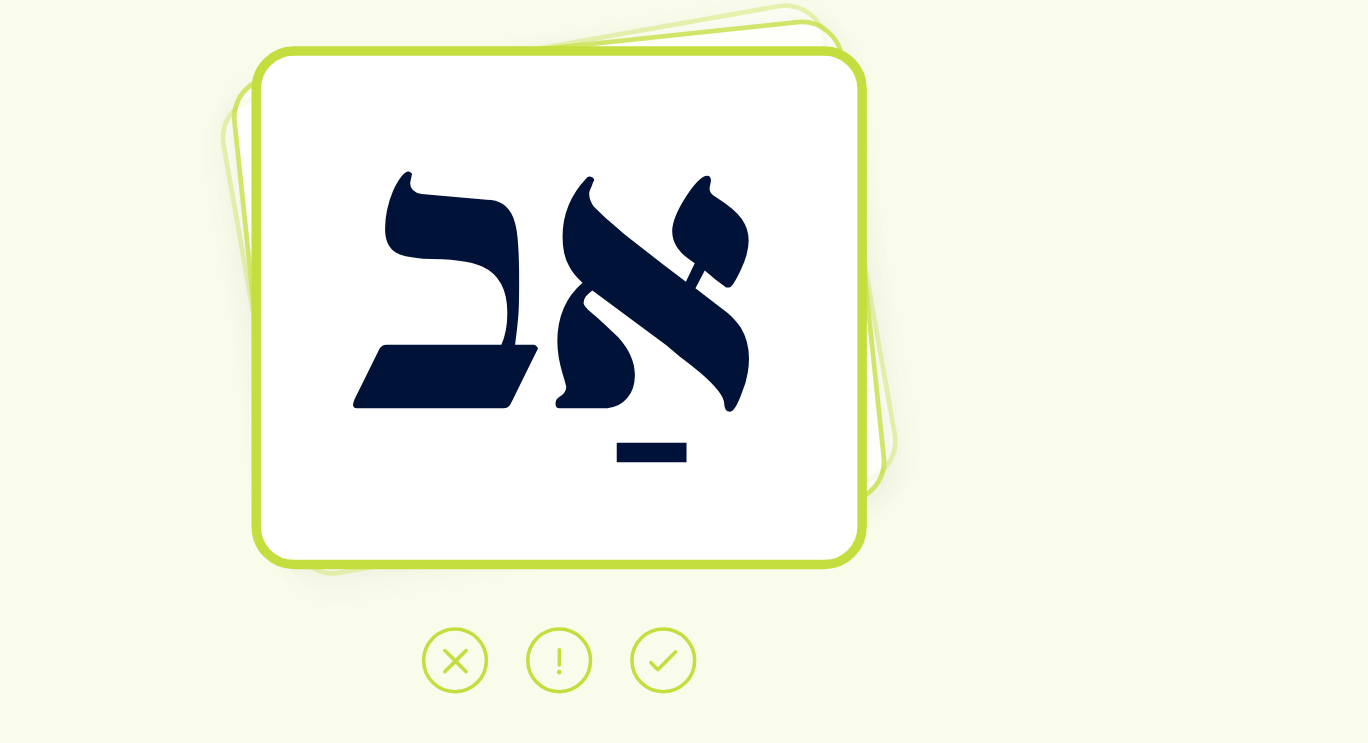 click at bounding box center [772, 673] 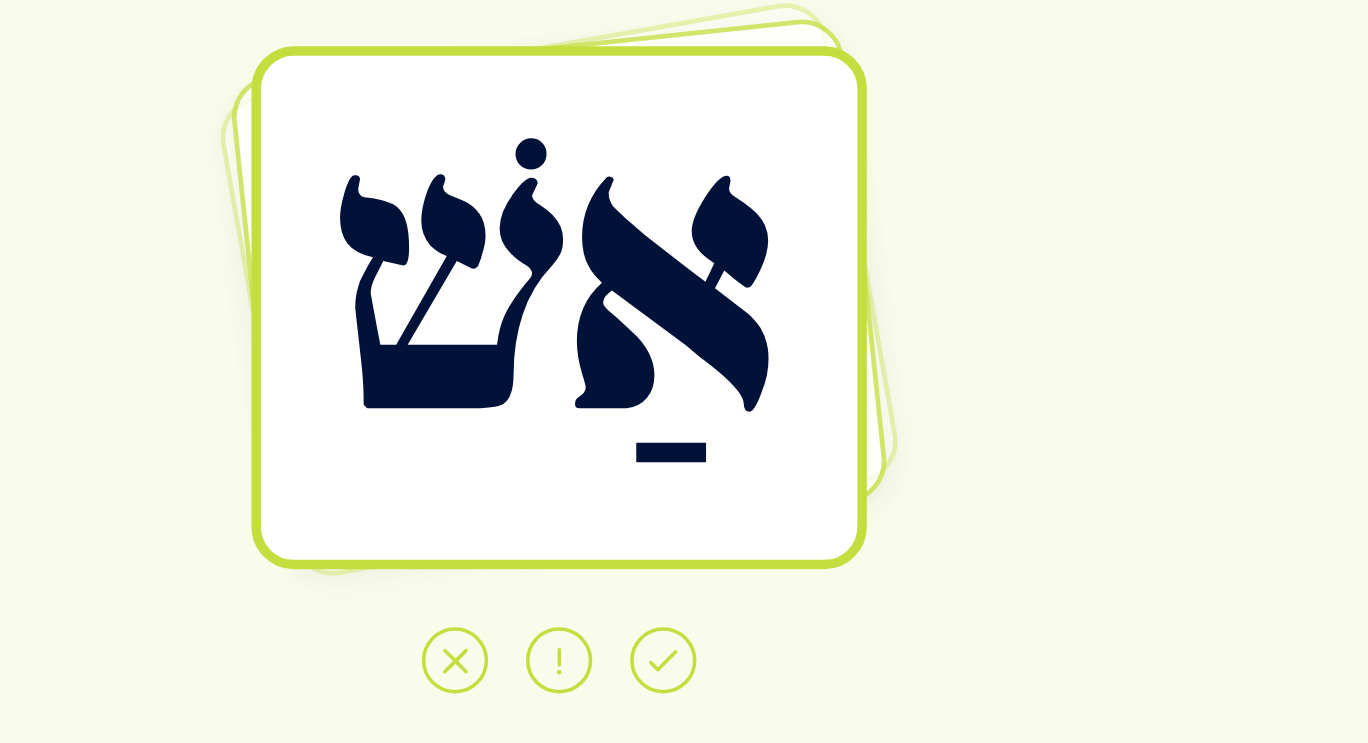 click at bounding box center [772, 673] 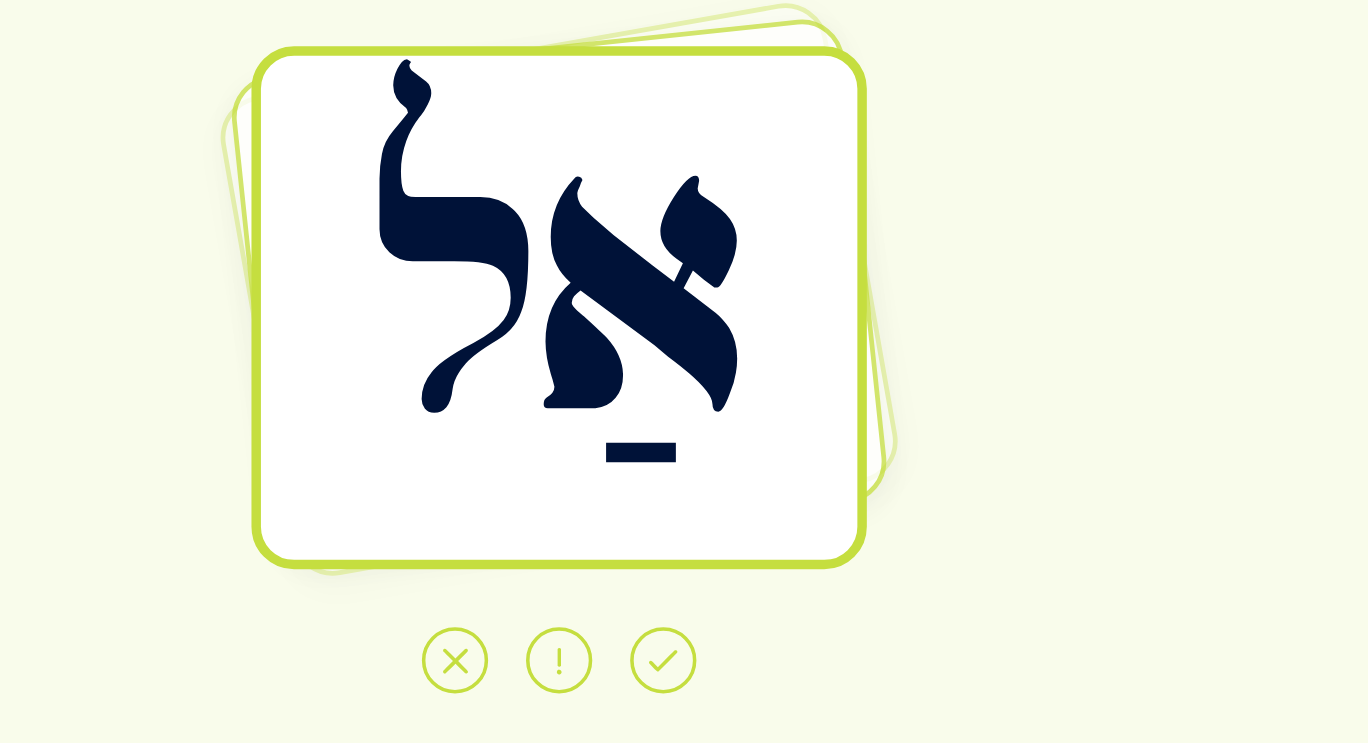 click at bounding box center (772, 673) 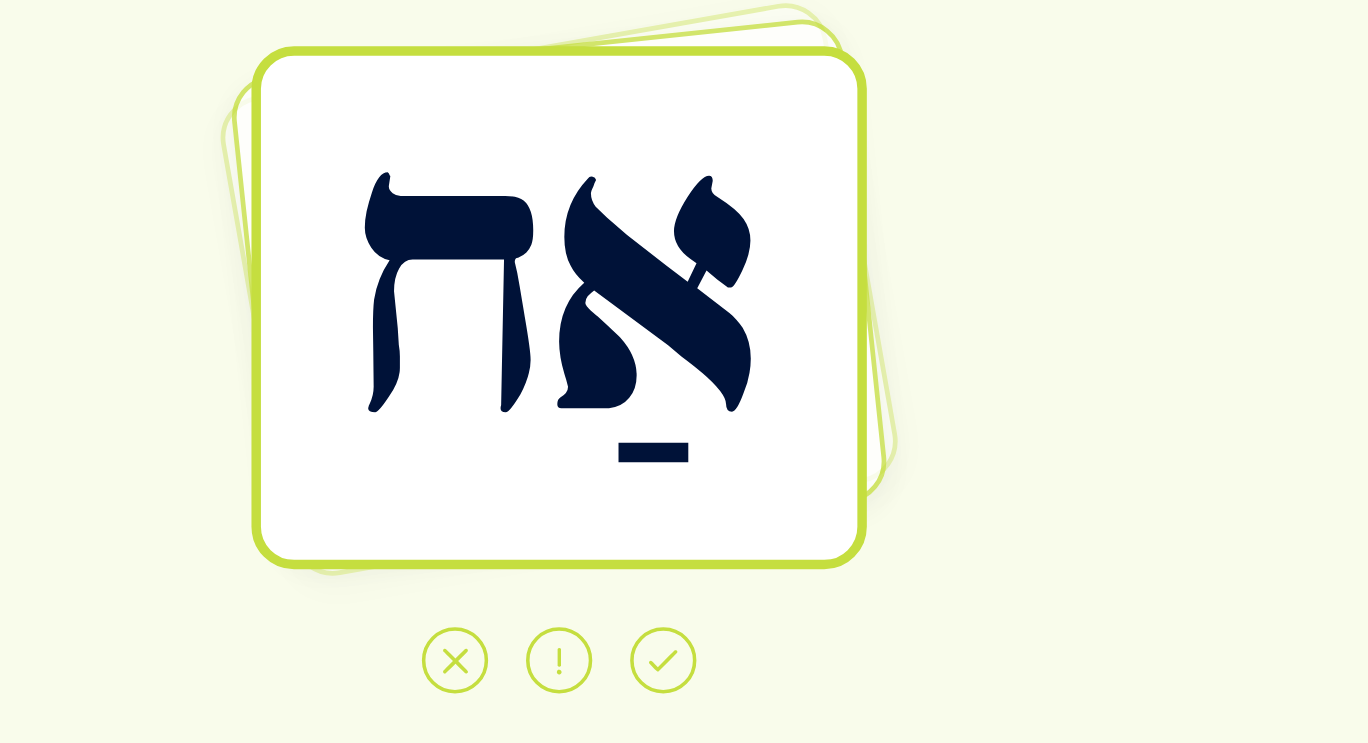 click at bounding box center (772, 673) 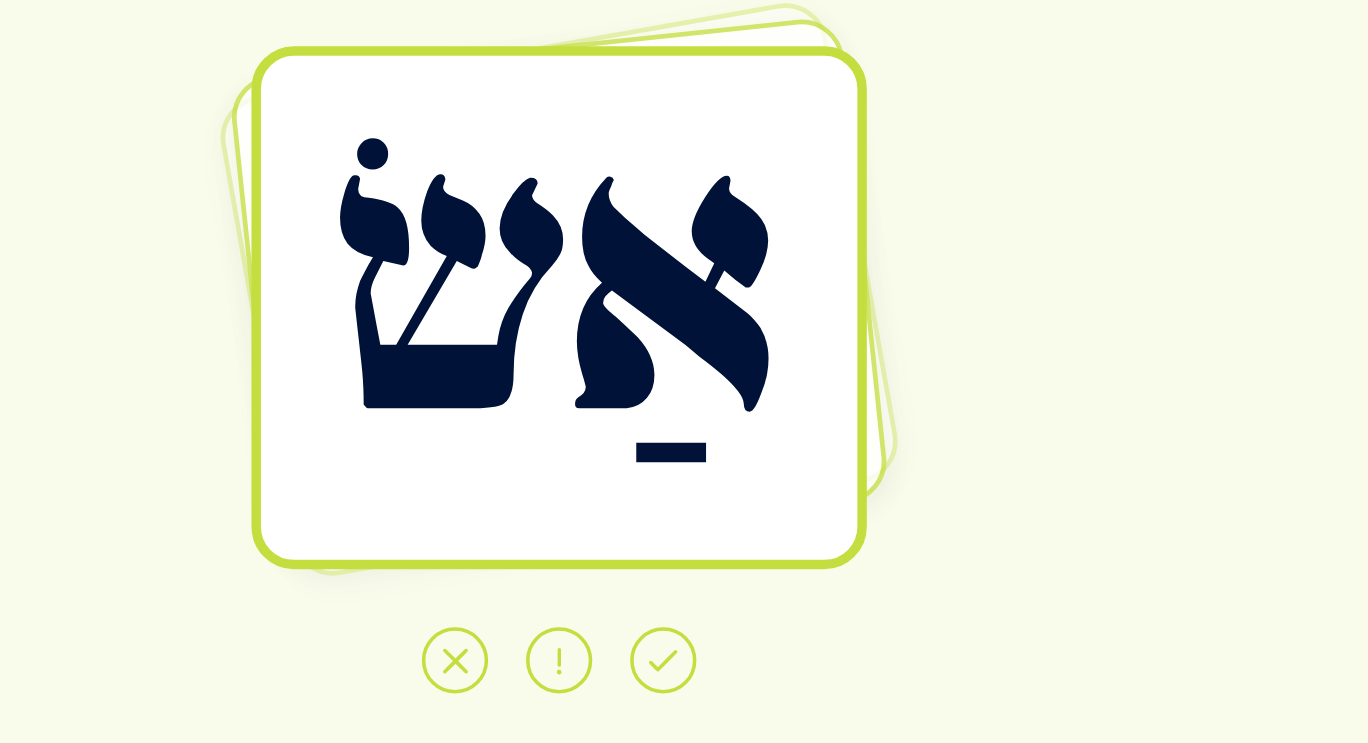 click at bounding box center [596, 673] 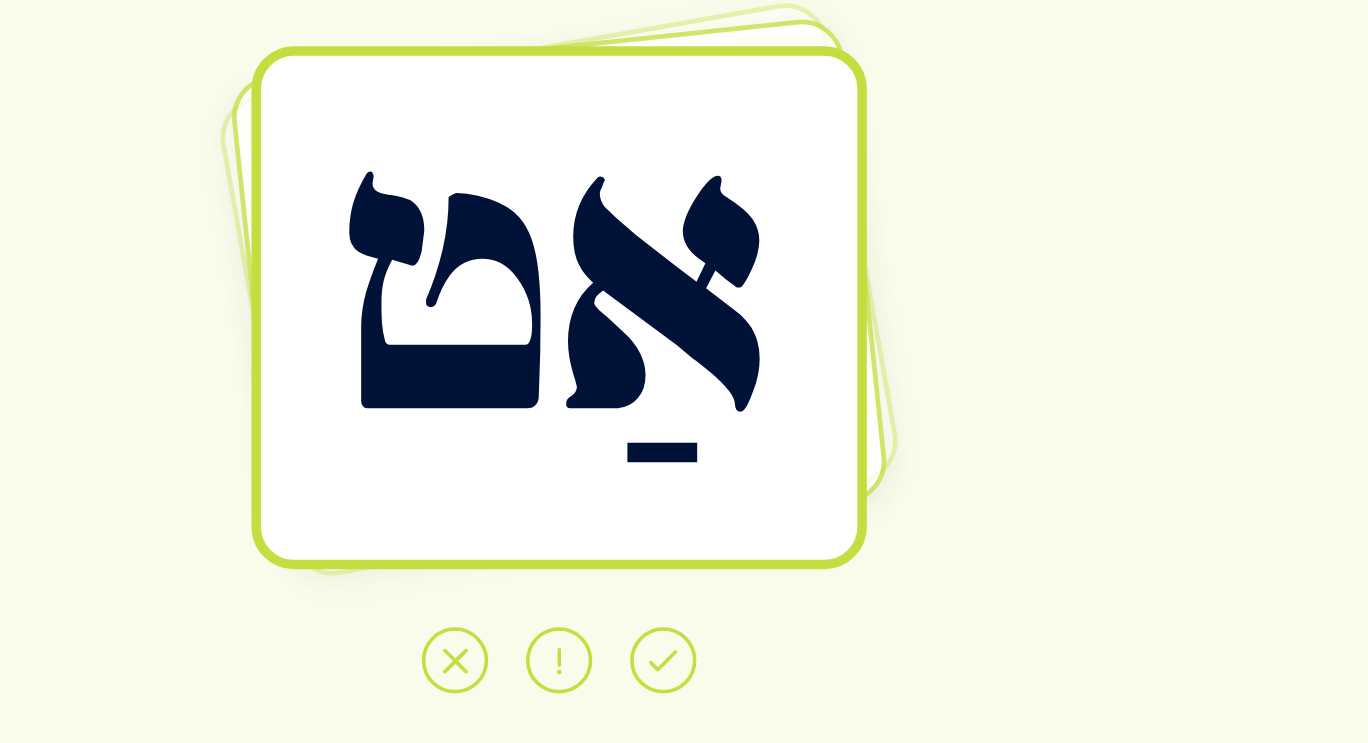 click at bounding box center [684, 673] 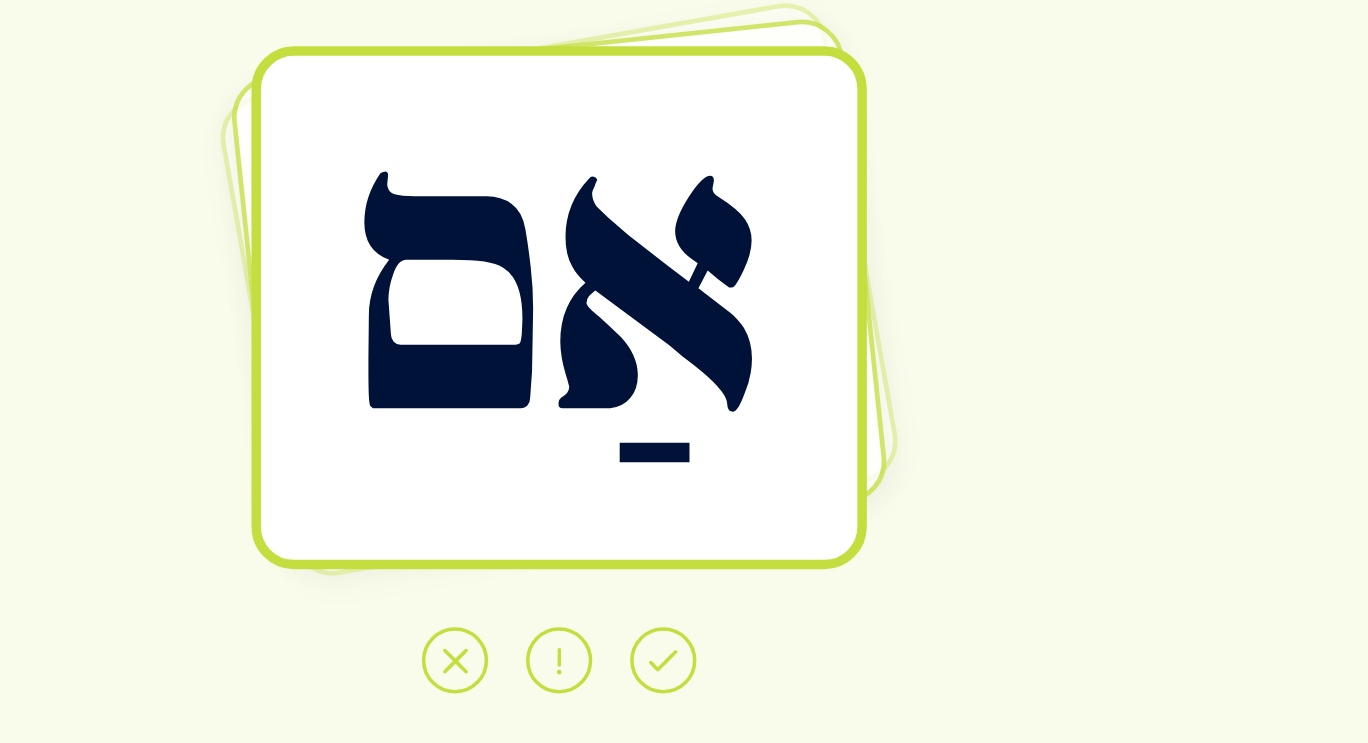 click at bounding box center [772, 673] 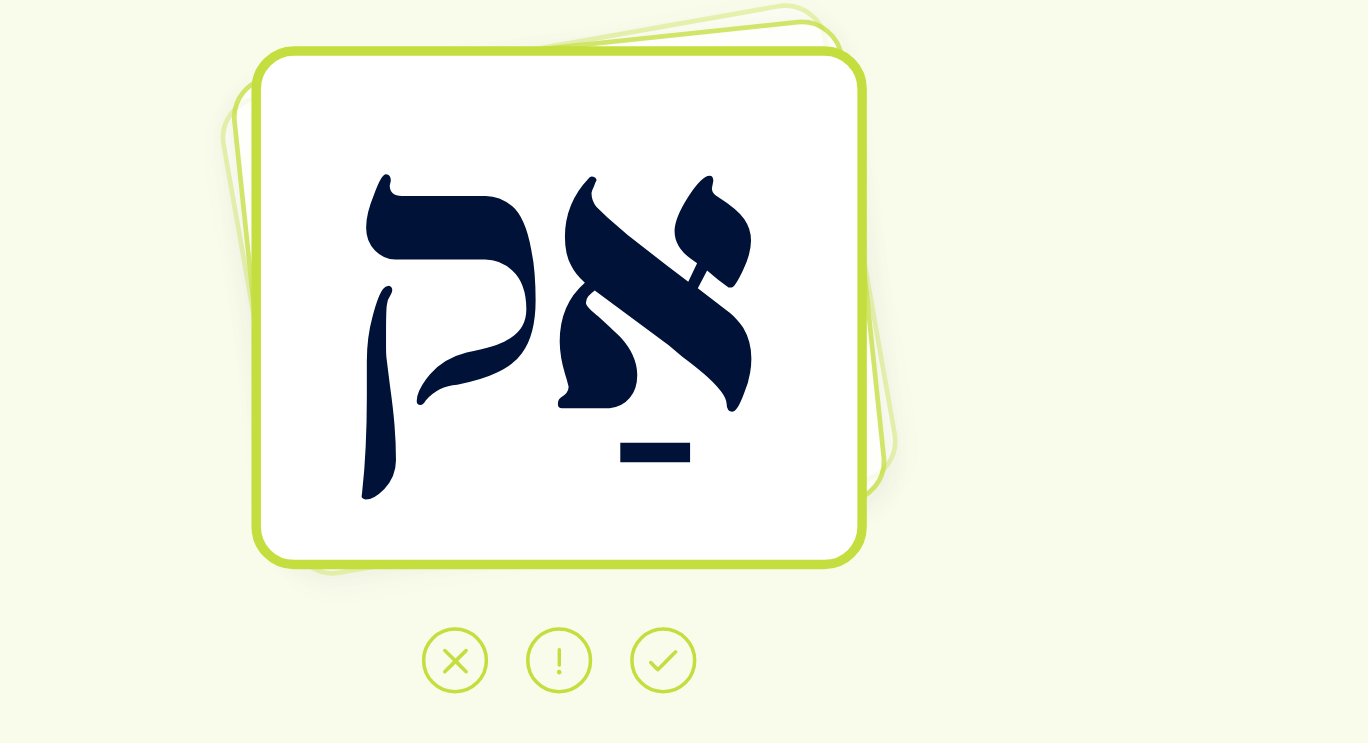 click at bounding box center [684, 673] 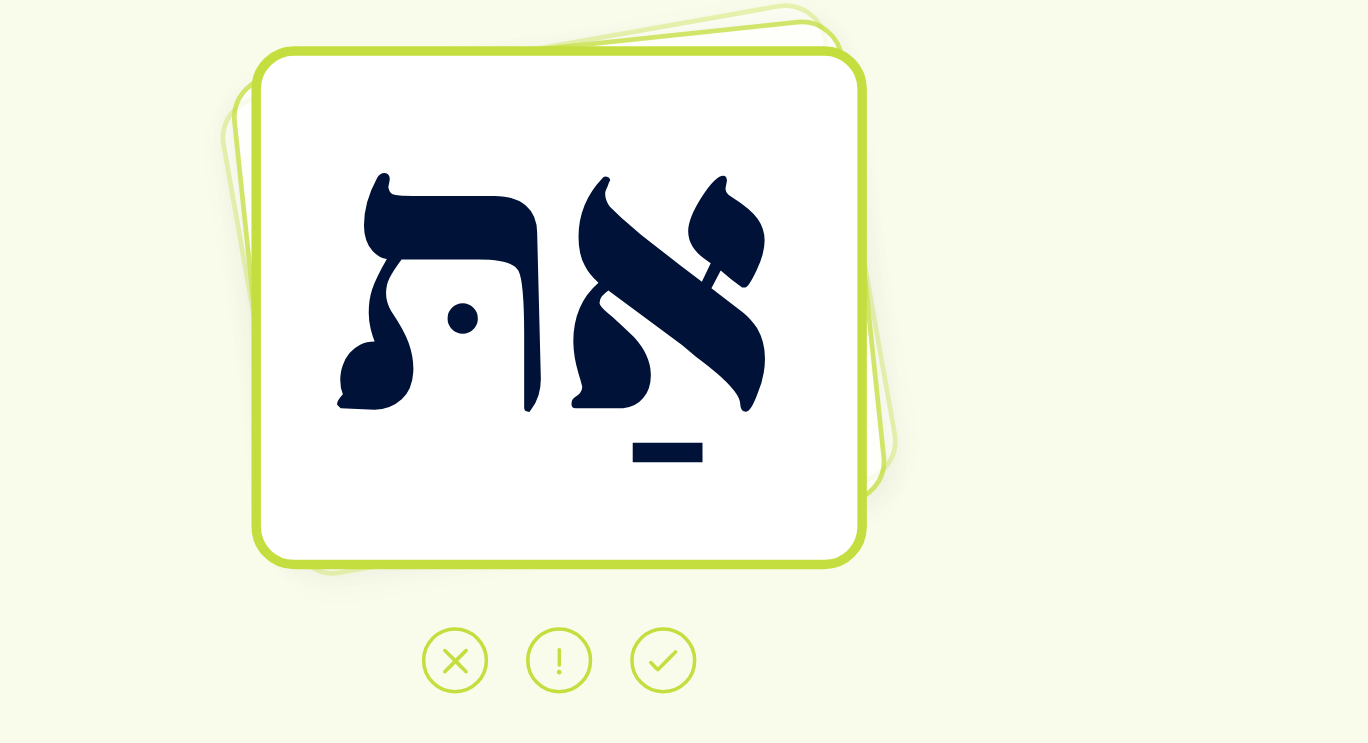 click at bounding box center (772, 673) 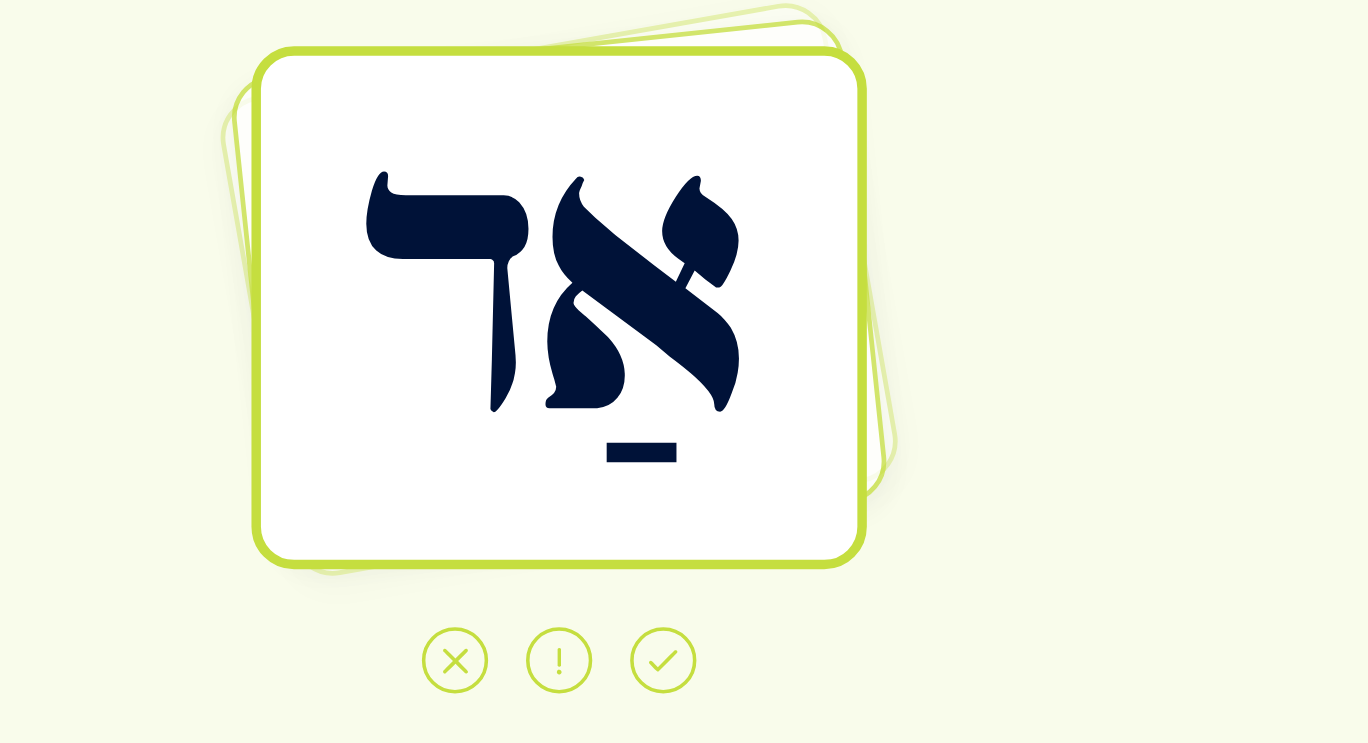 click at bounding box center [772, 673] 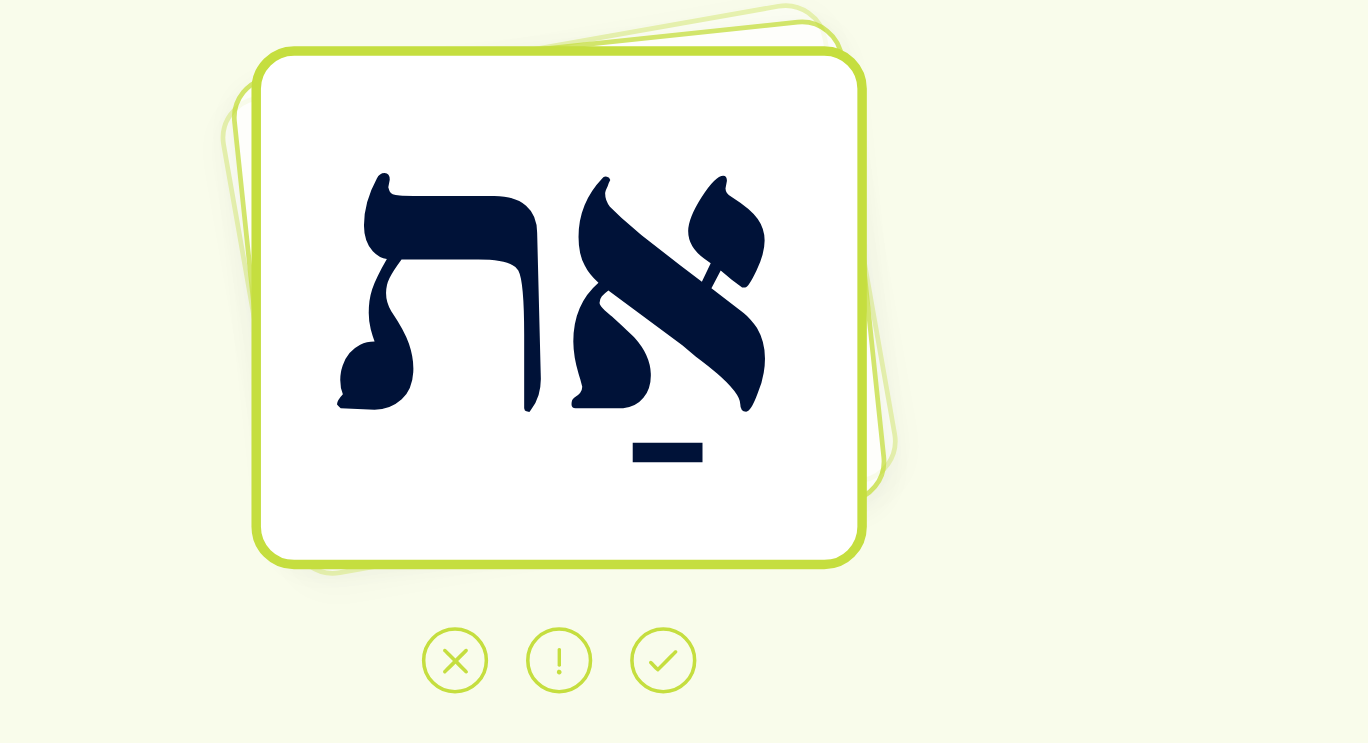 click at bounding box center [772, 673] 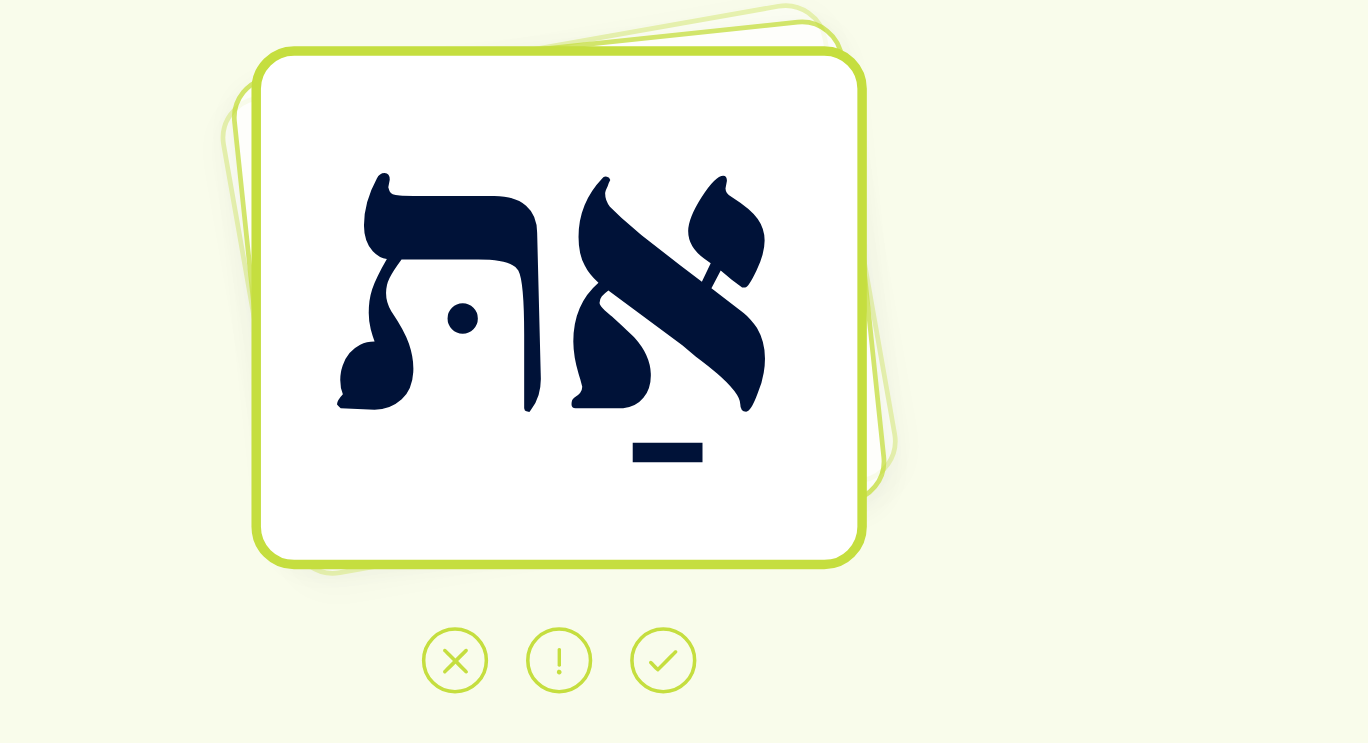 click at bounding box center [772, 673] 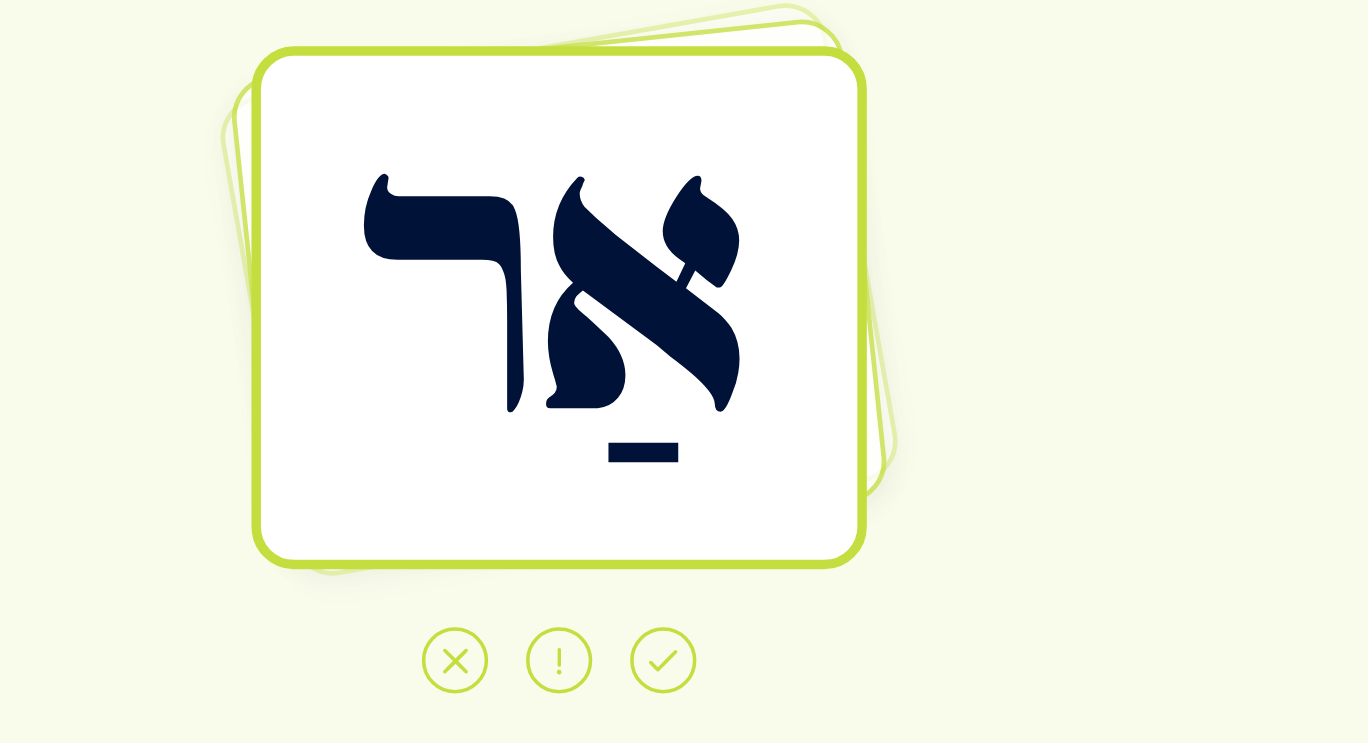 click at bounding box center (772, 673) 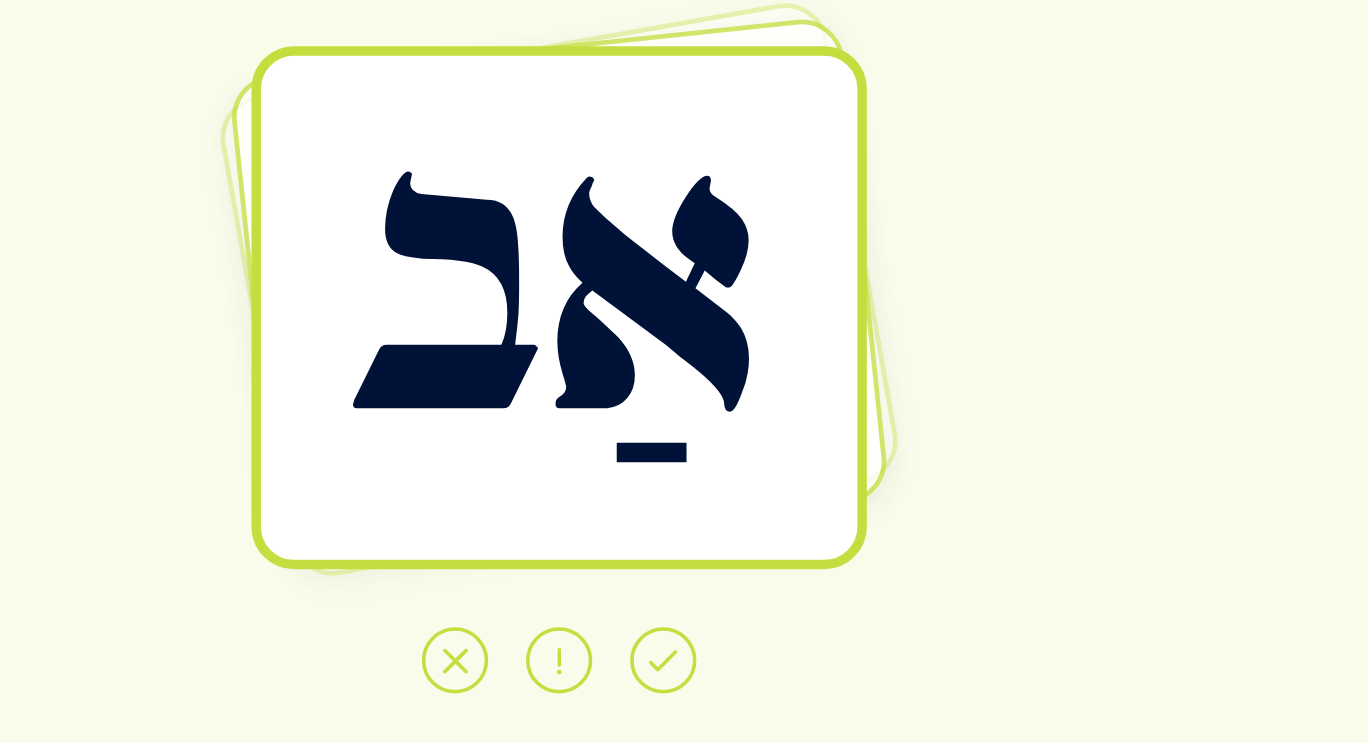 click at bounding box center (772, 673) 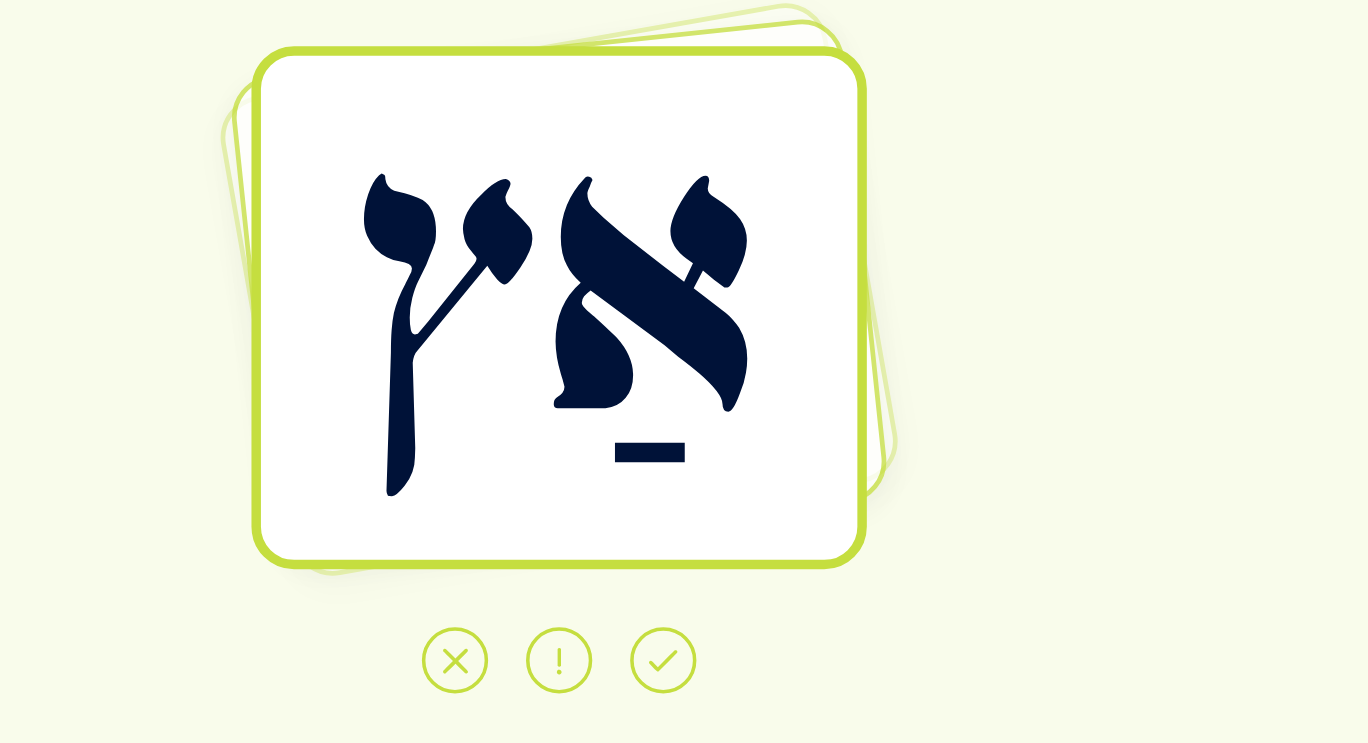 click at bounding box center (772, 673) 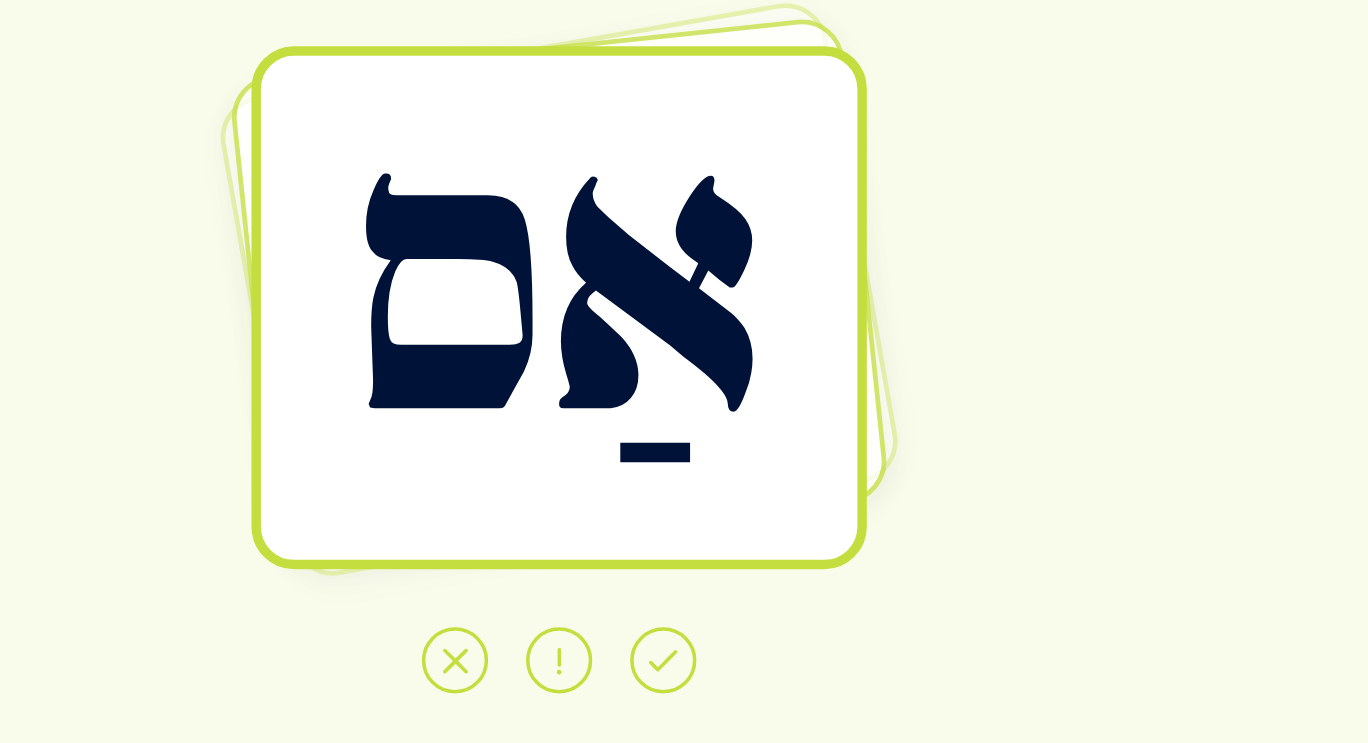 click at bounding box center (684, 673) 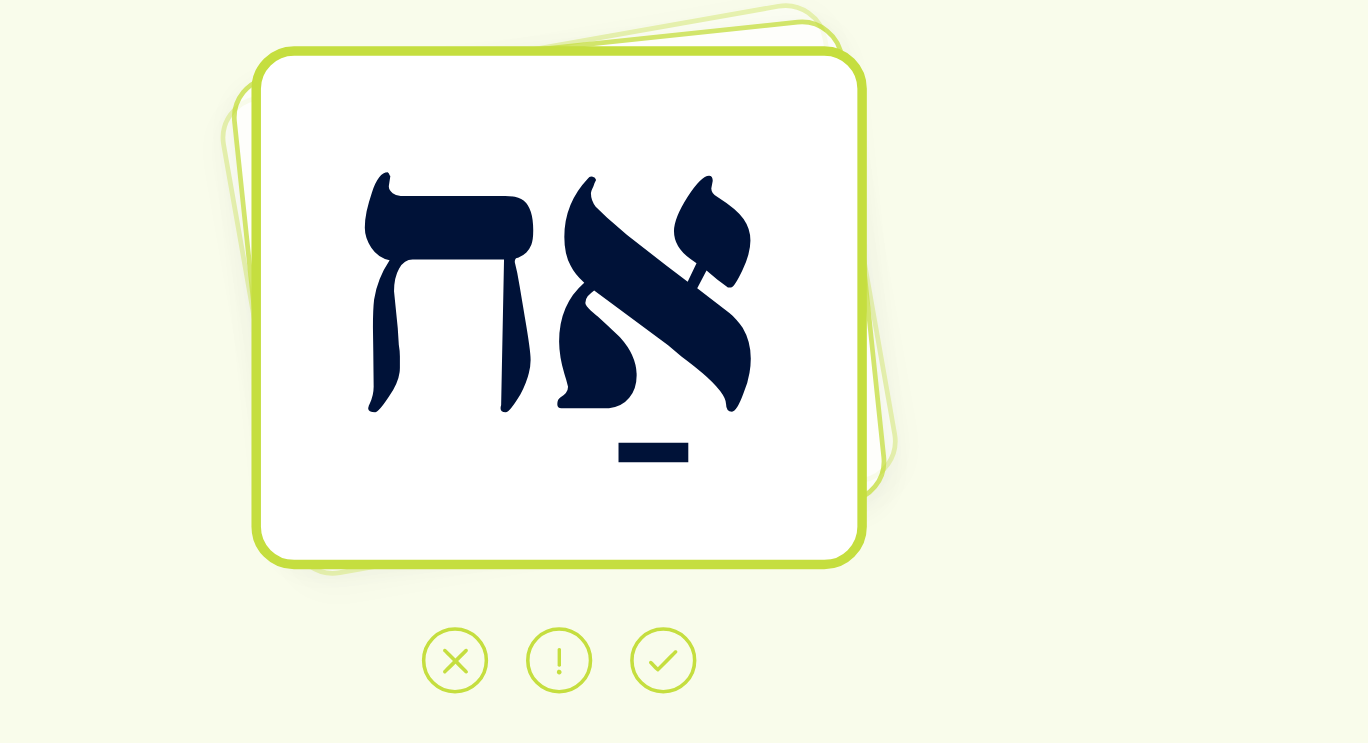 click at bounding box center (772, 673) 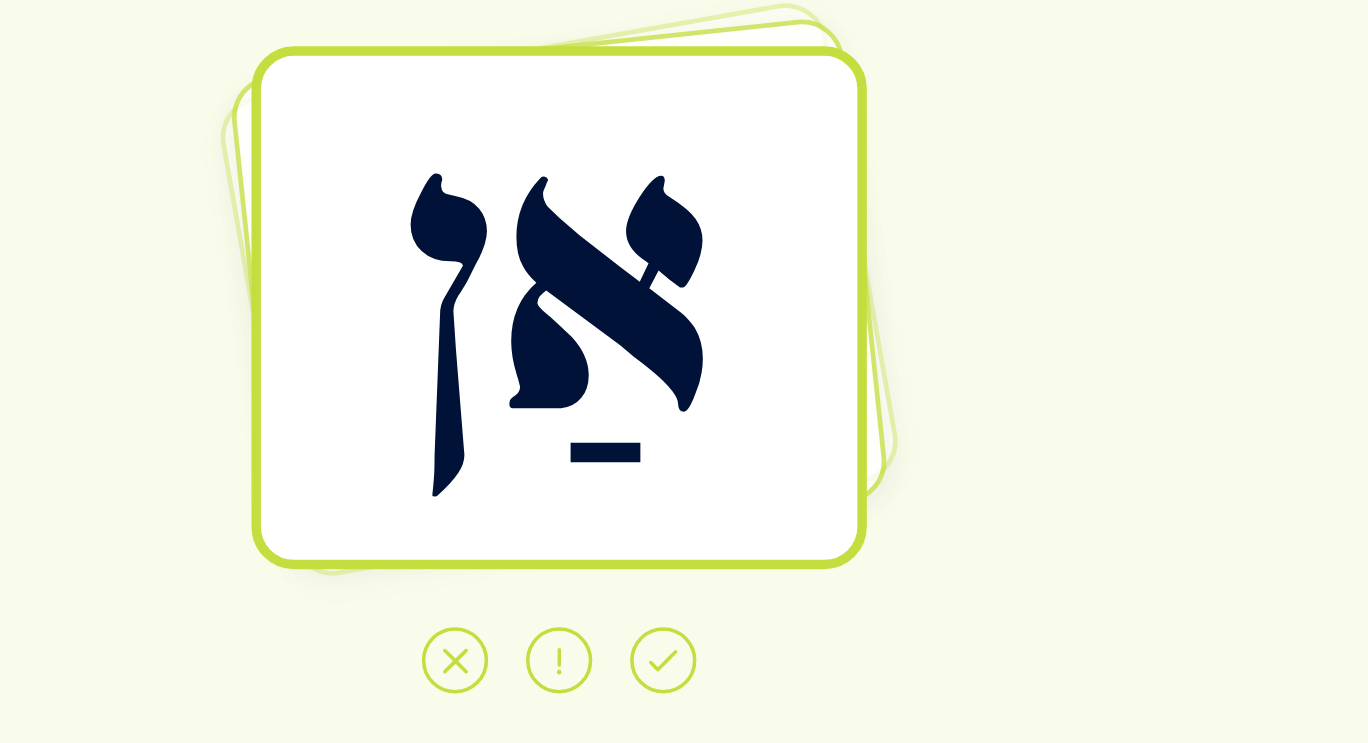 click at bounding box center (772, 673) 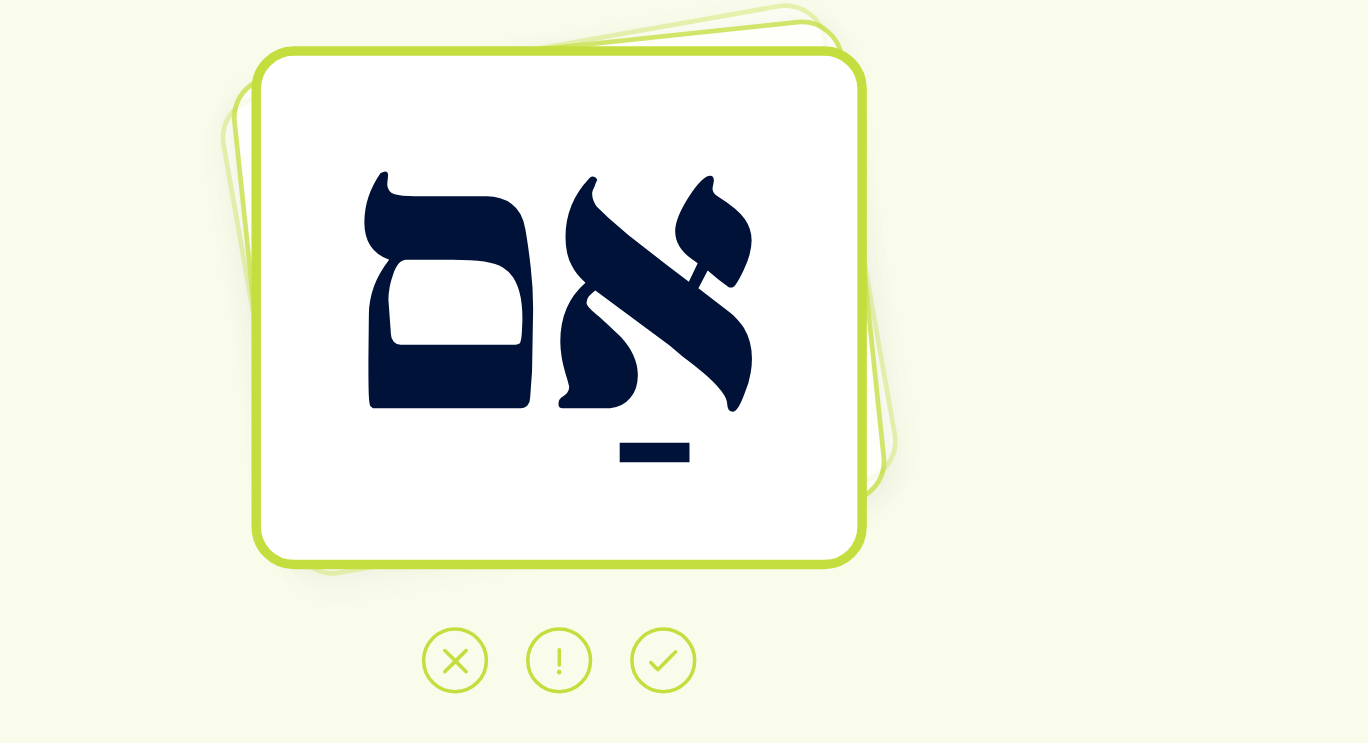 click at bounding box center (772, 673) 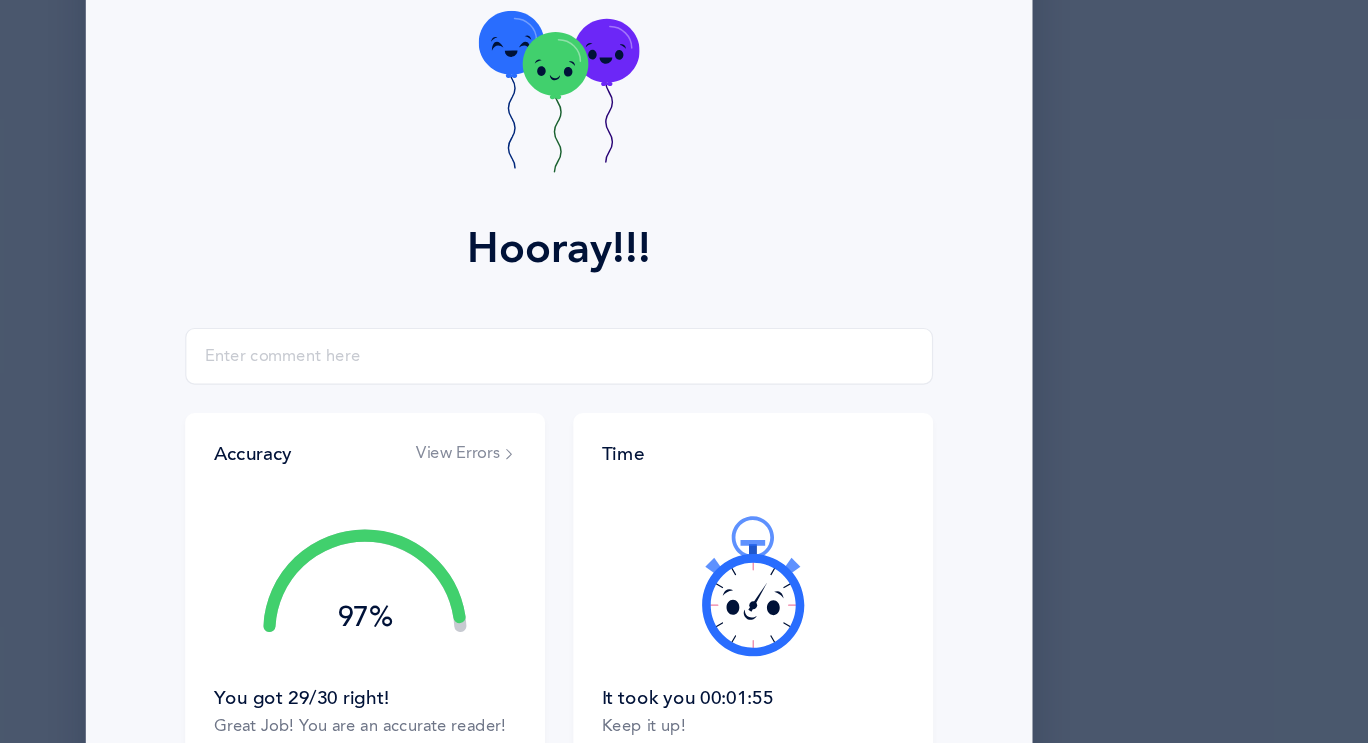 click on "View Errors" at bounding box center (605, 499) 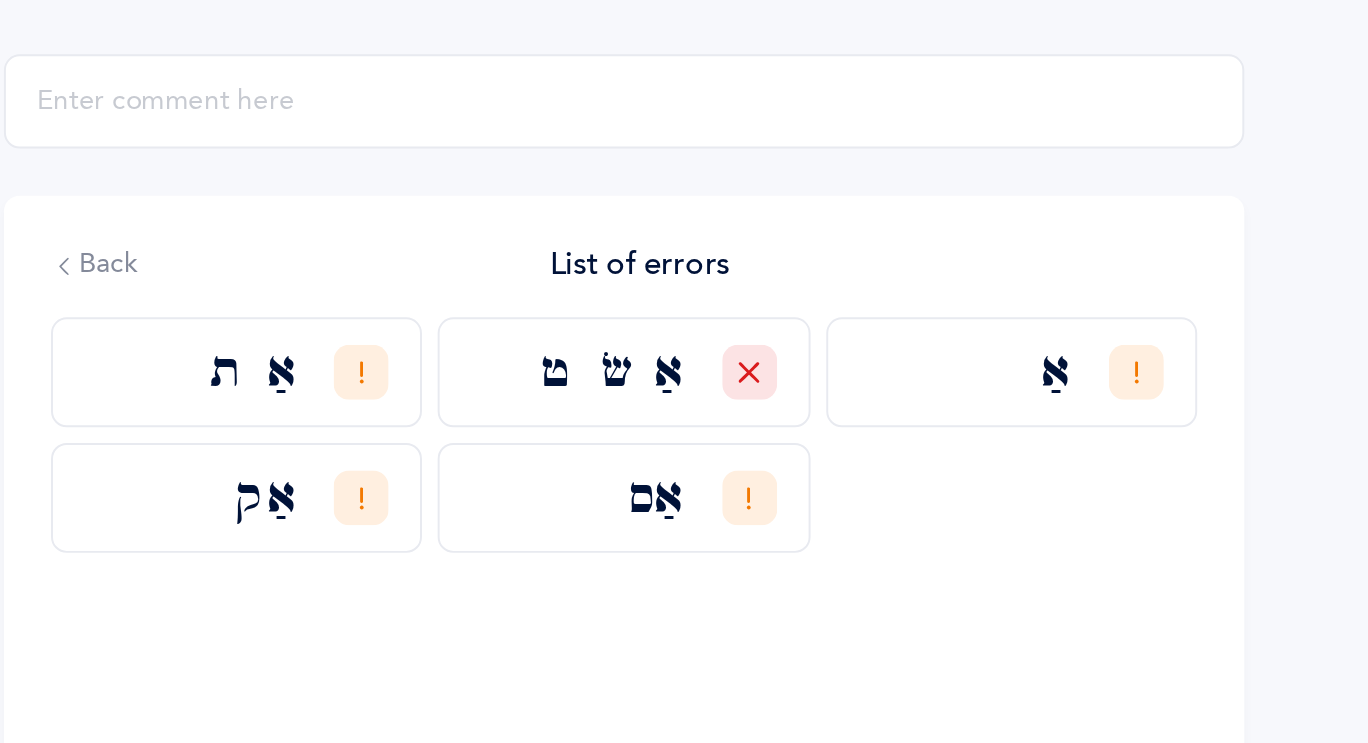 scroll, scrollTop: 0, scrollLeft: 0, axis: both 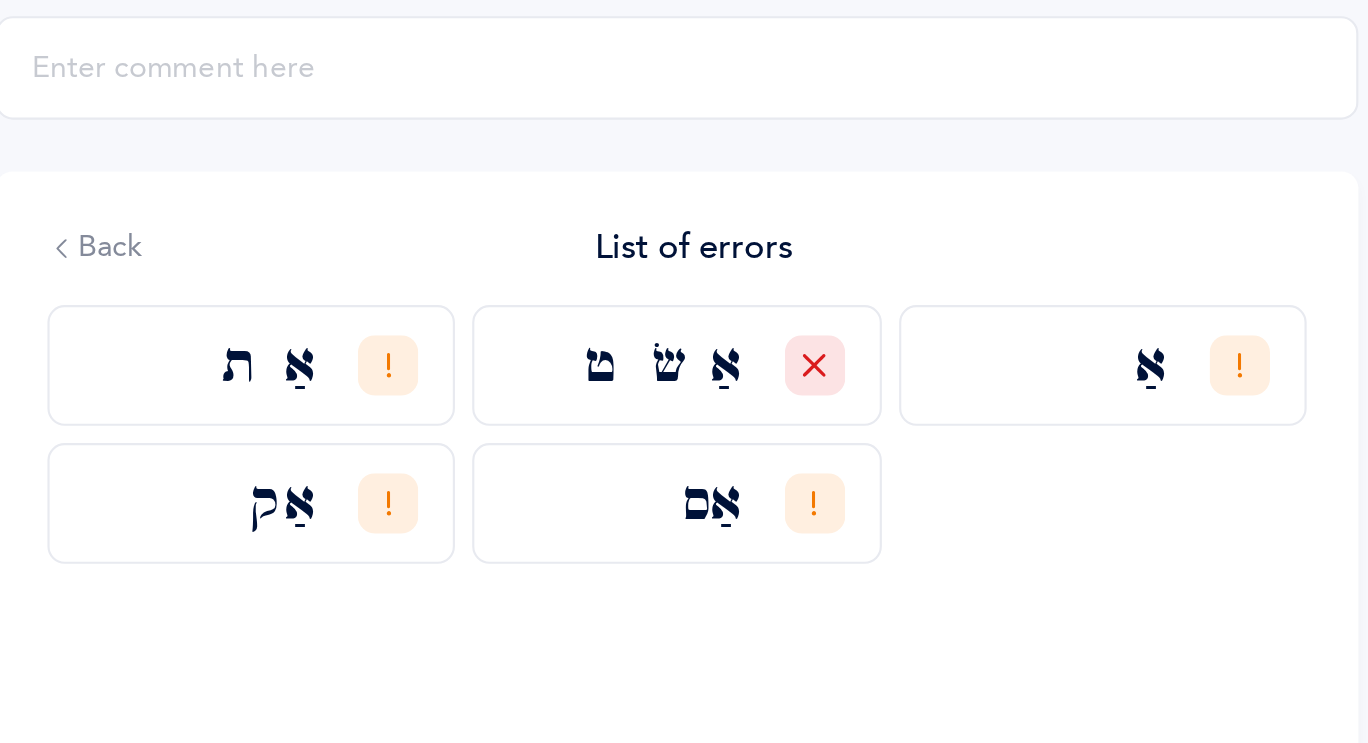 click on "Back" at bounding box center (414, 500) 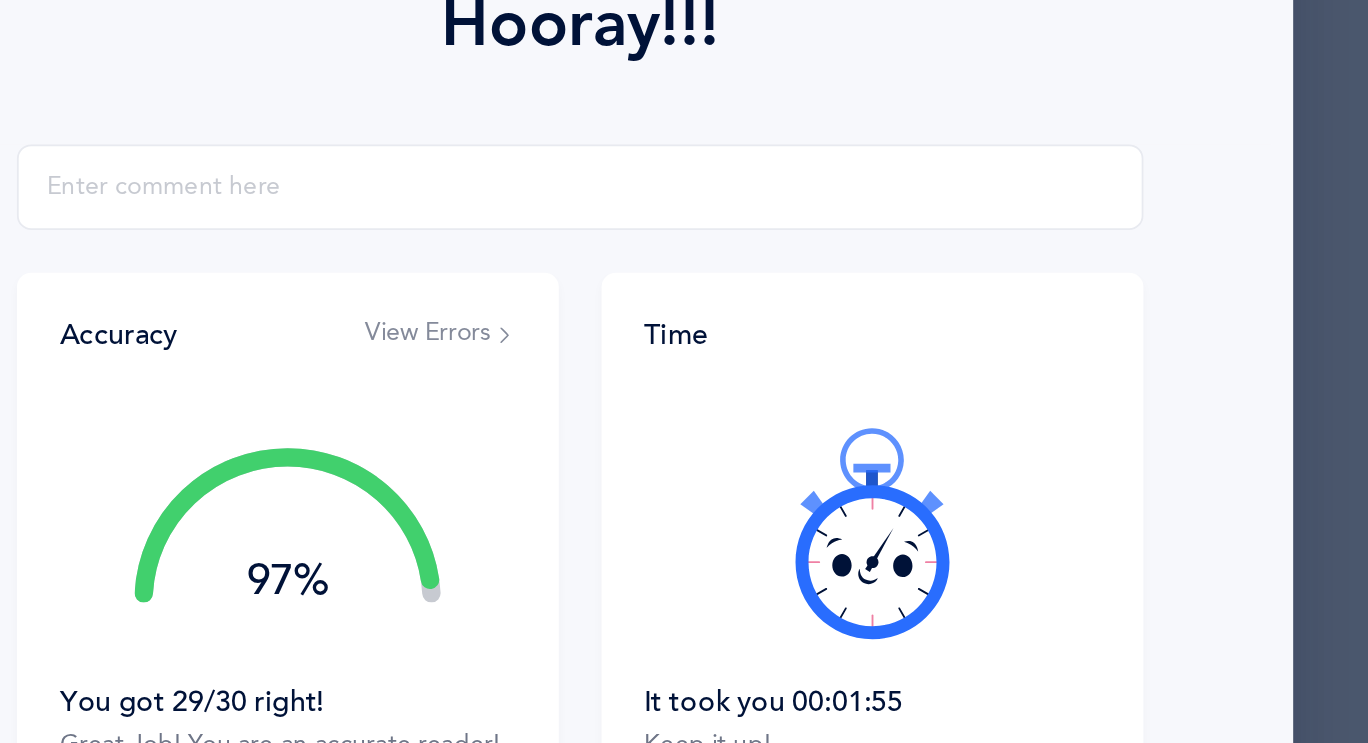 scroll, scrollTop: 1, scrollLeft: 0, axis: vertical 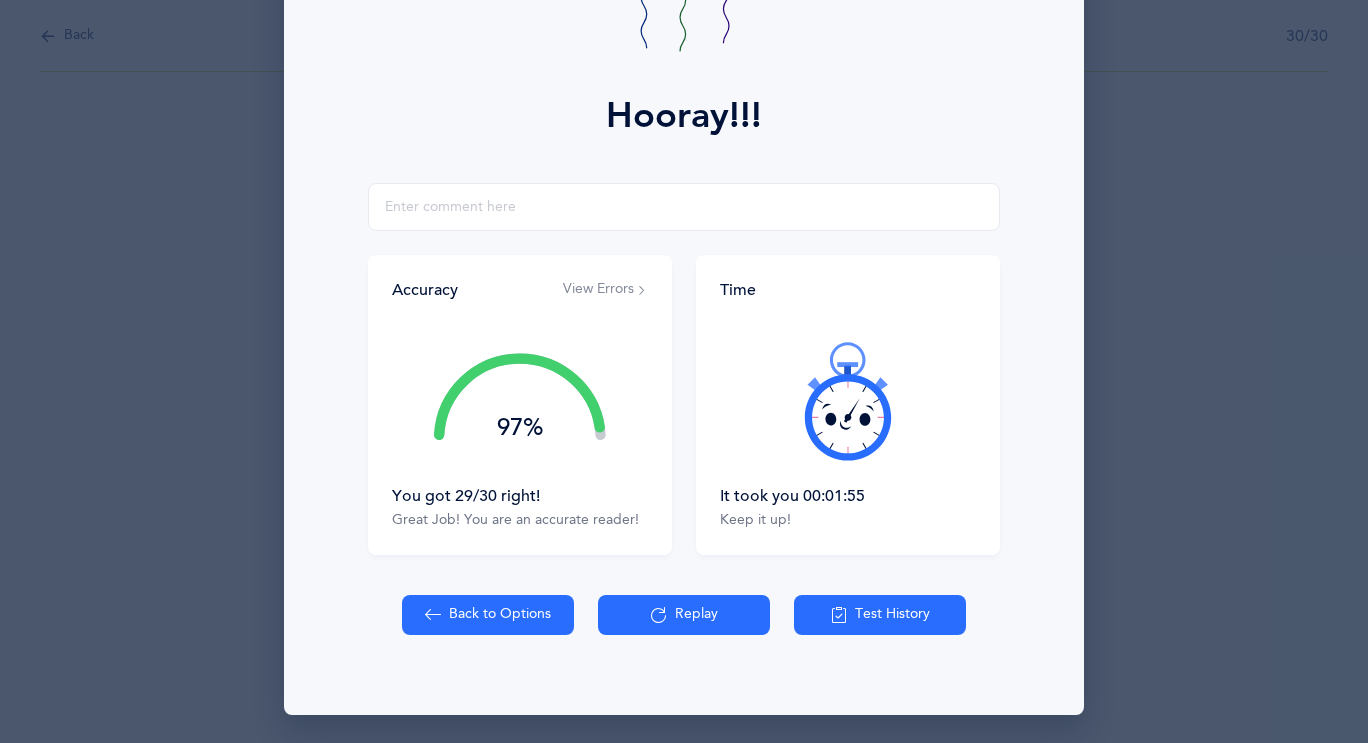 click at bounding box center (433, 615) 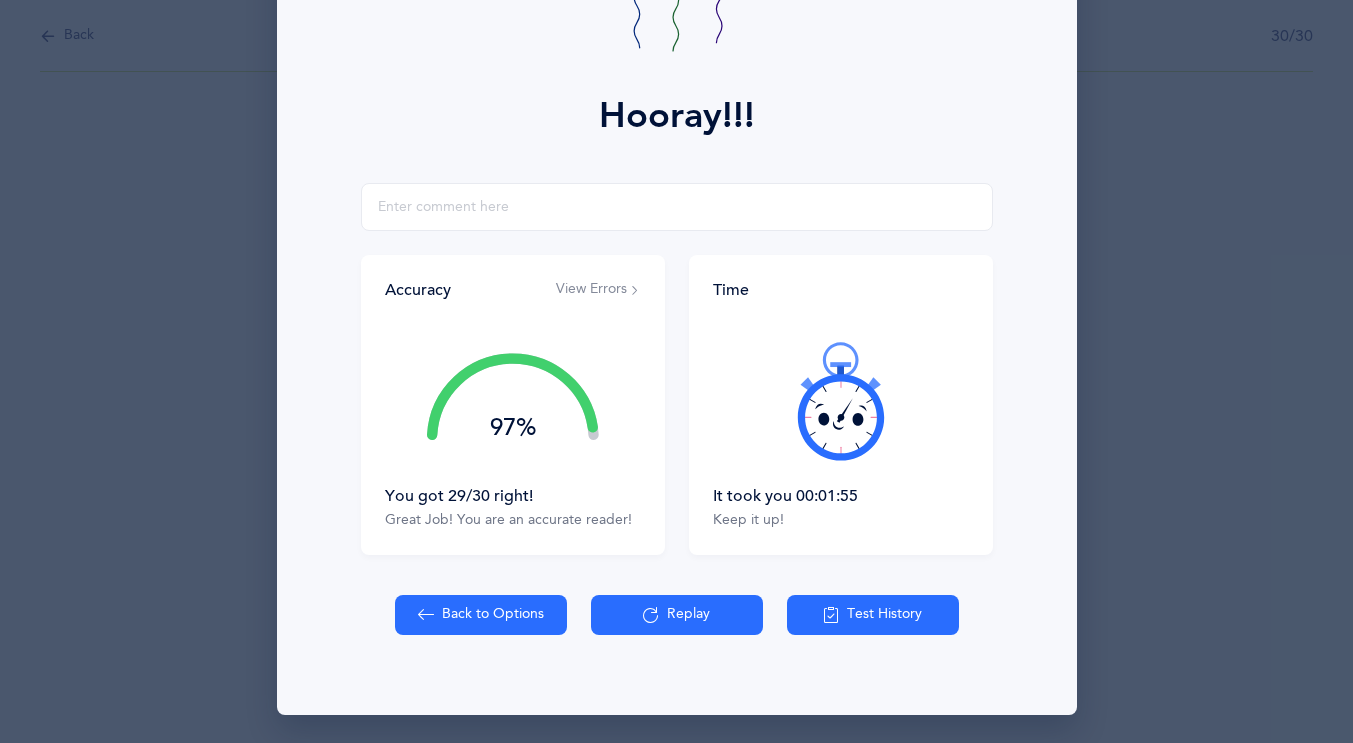 select on "3" 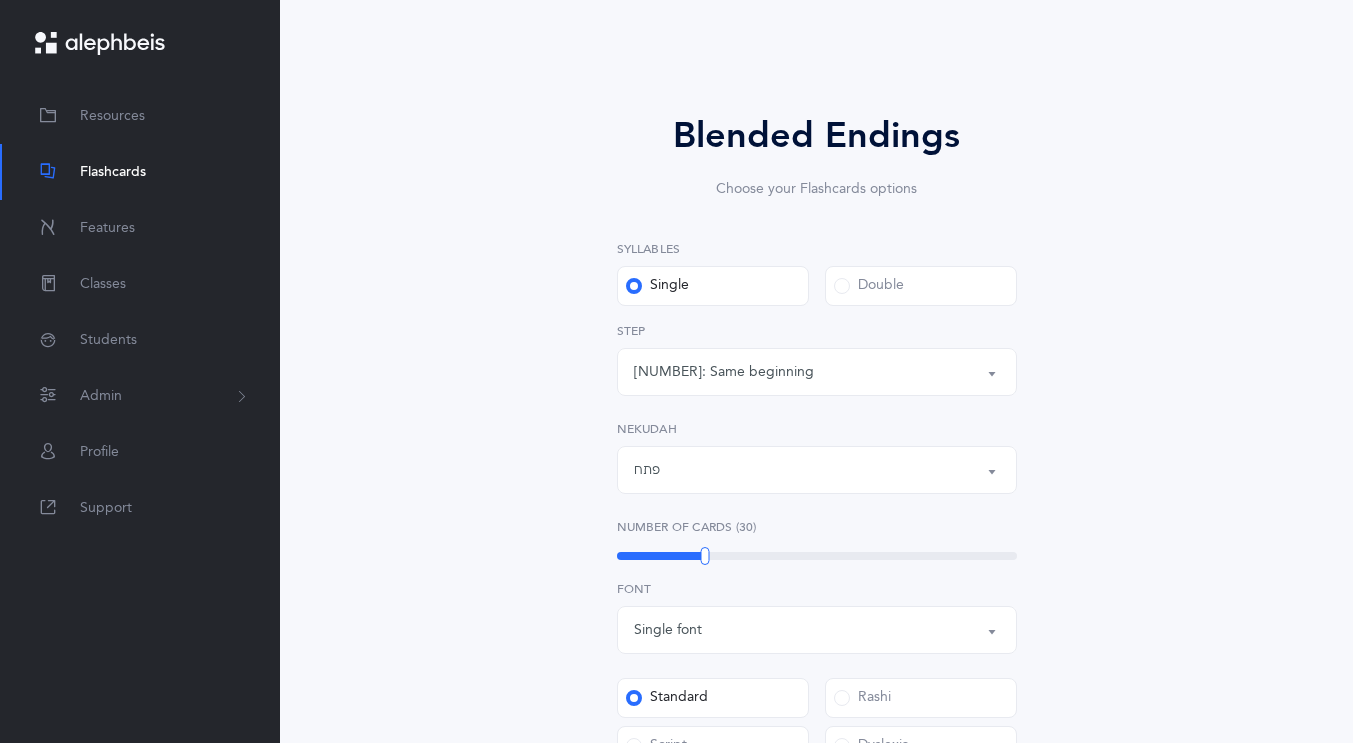 scroll, scrollTop: 233, scrollLeft: 0, axis: vertical 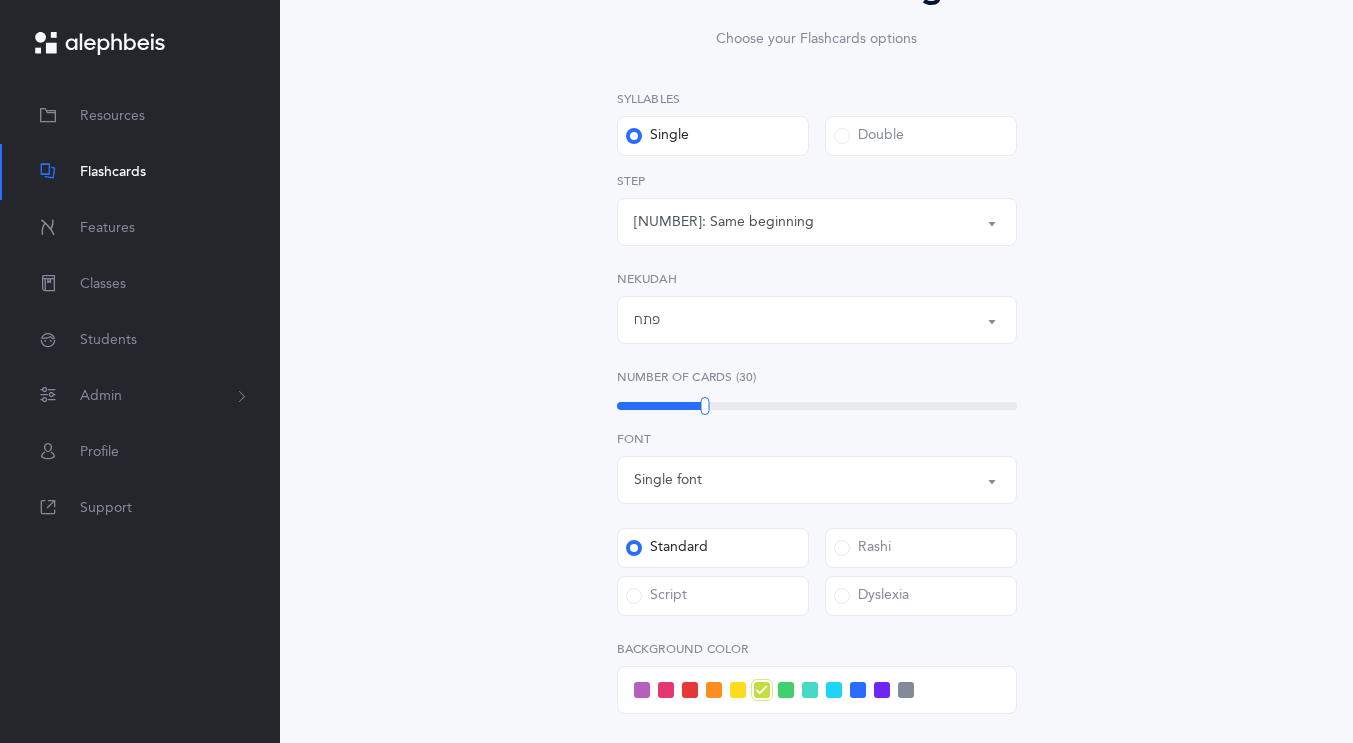 click on "[NUMBER]: Same beginning" at bounding box center [724, 222] 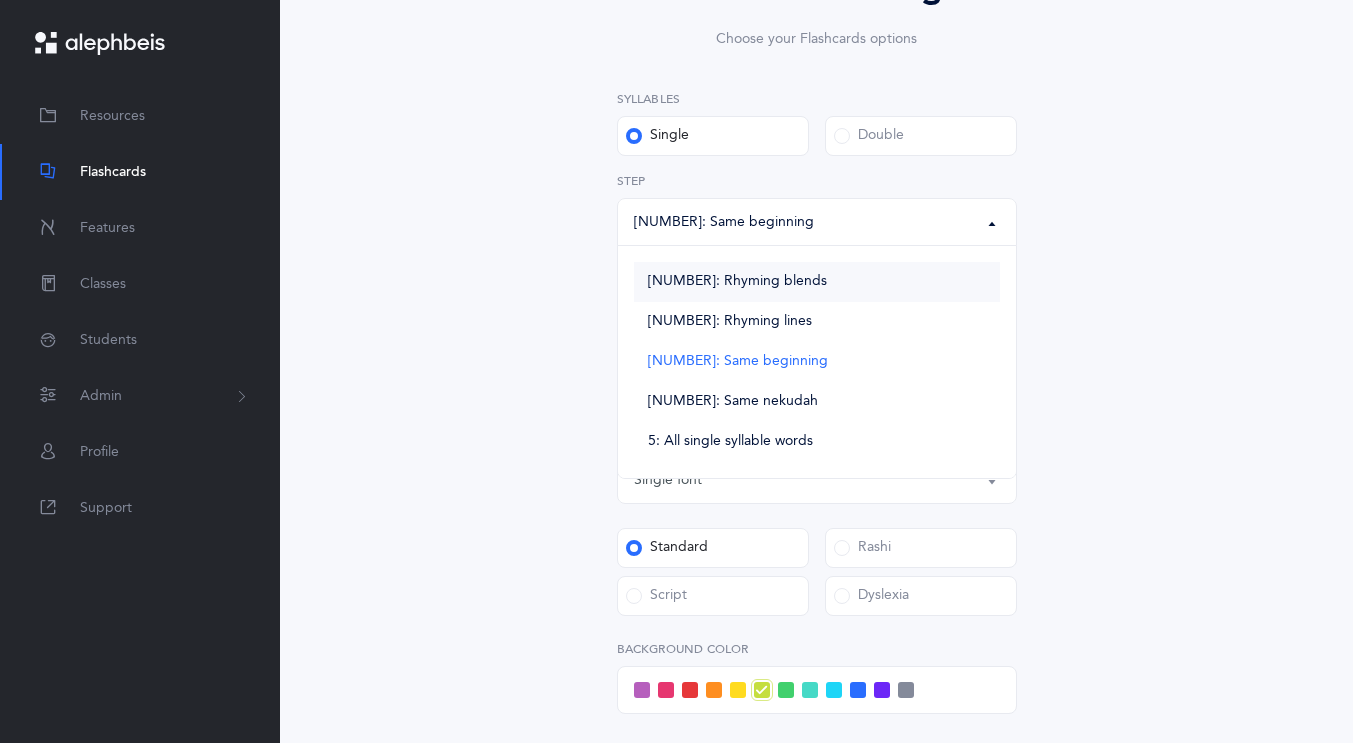 click on "[NUMBER]: Rhyming blends" at bounding box center (737, 282) 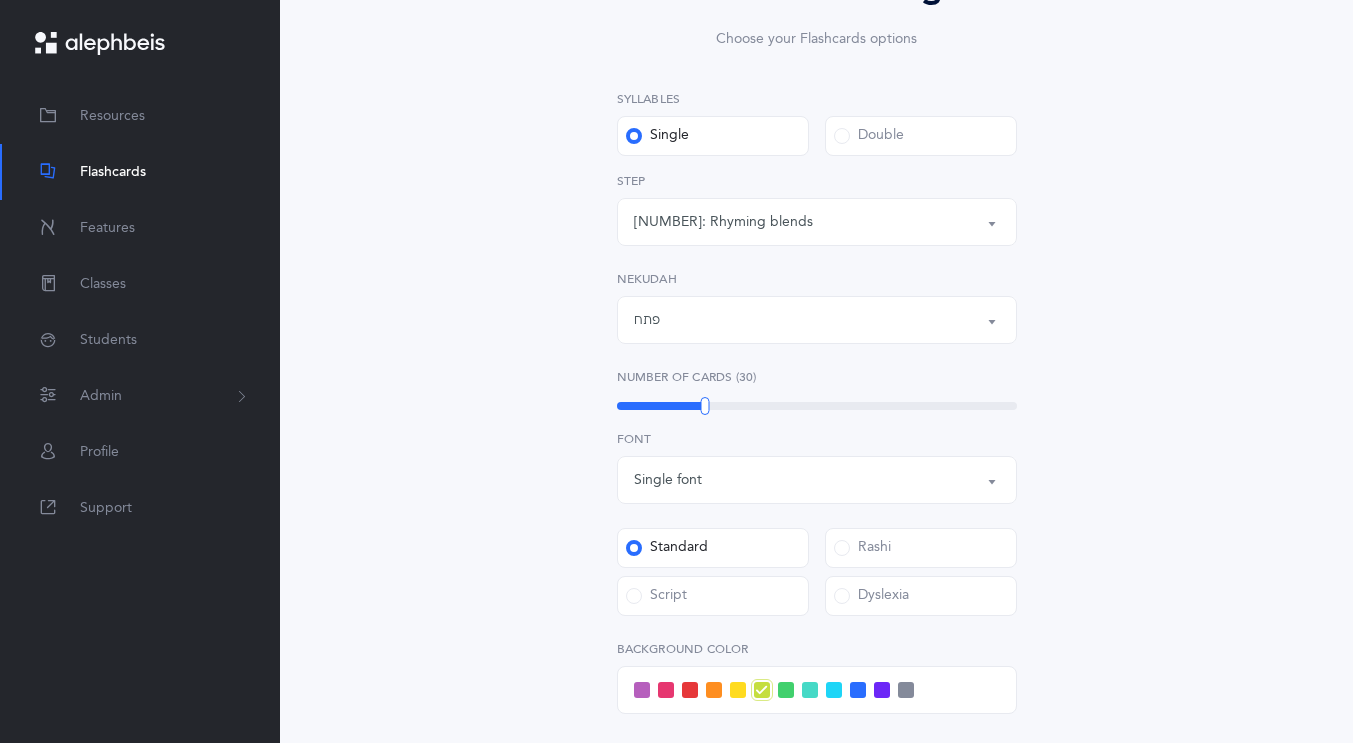 click on "פתח" at bounding box center [817, 320] 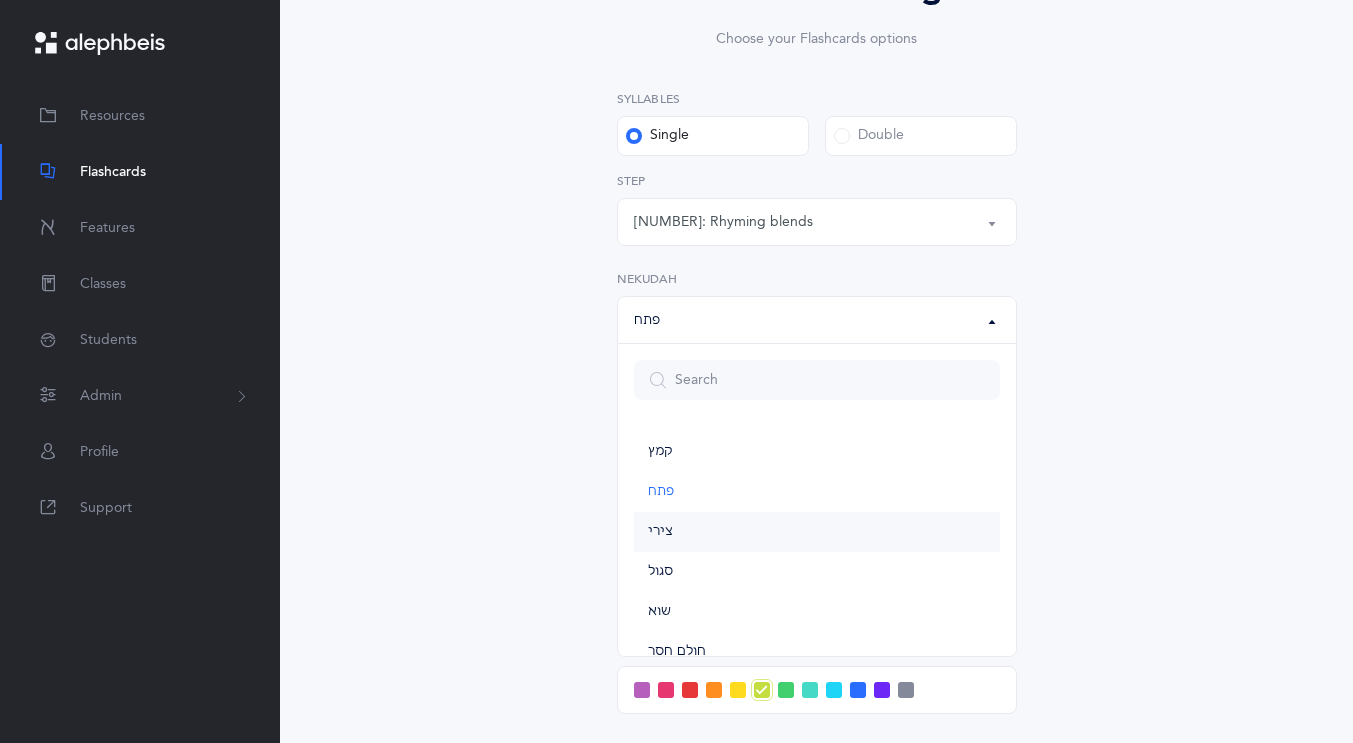 click on "צירי" at bounding box center [660, 532] 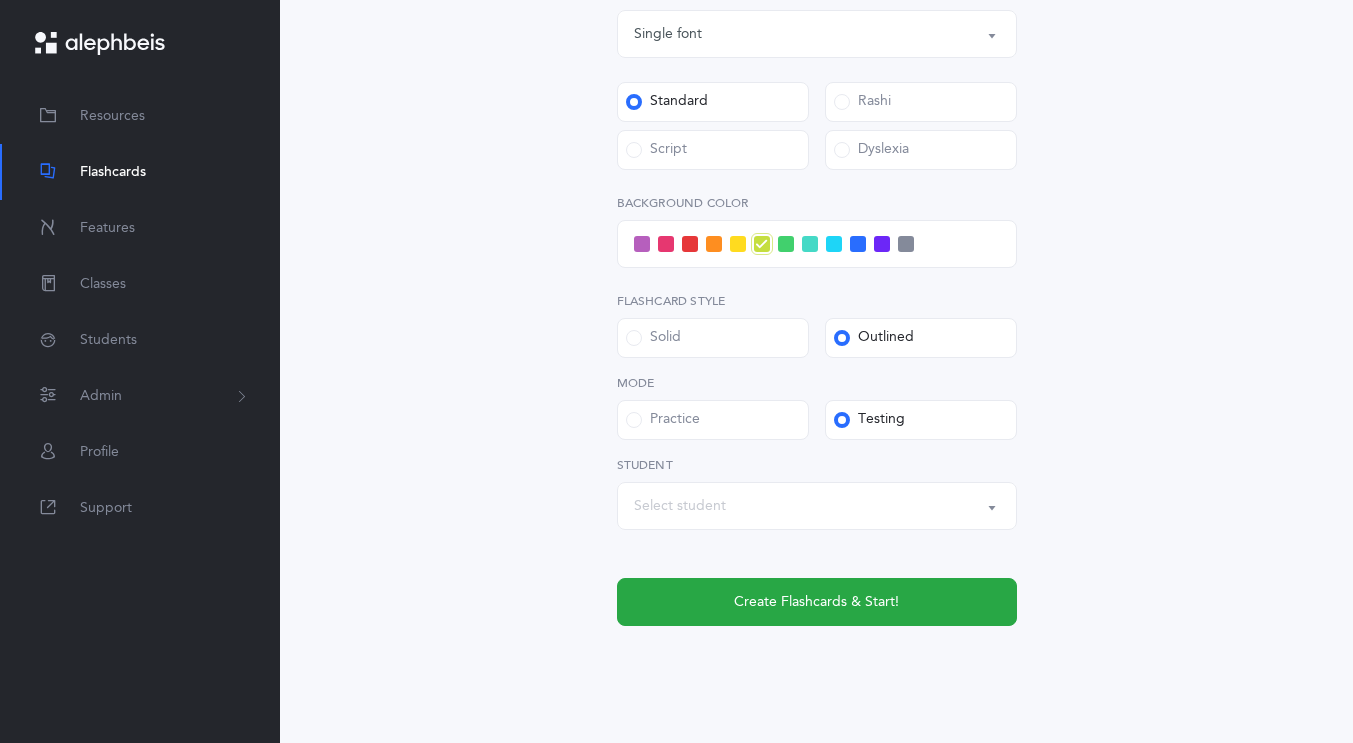scroll, scrollTop: 681, scrollLeft: 0, axis: vertical 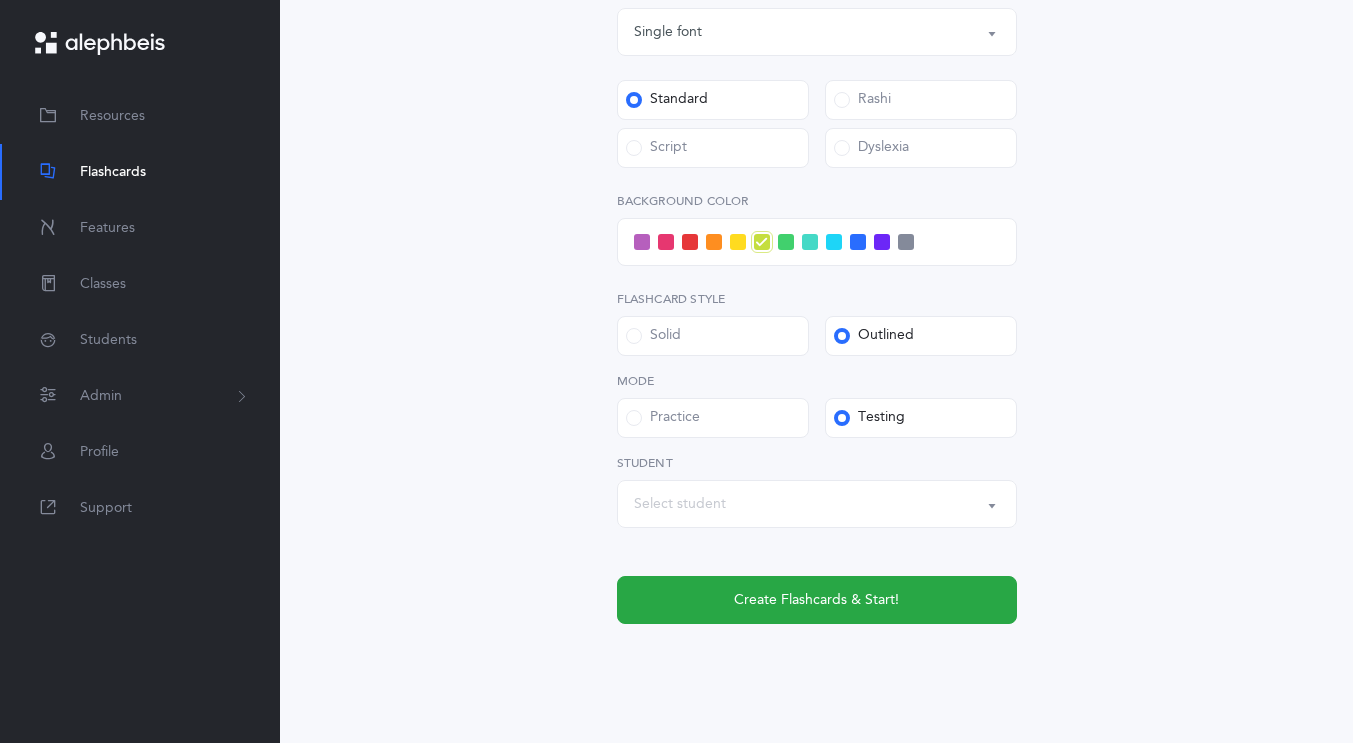 click on "Select student" at bounding box center (680, 504) 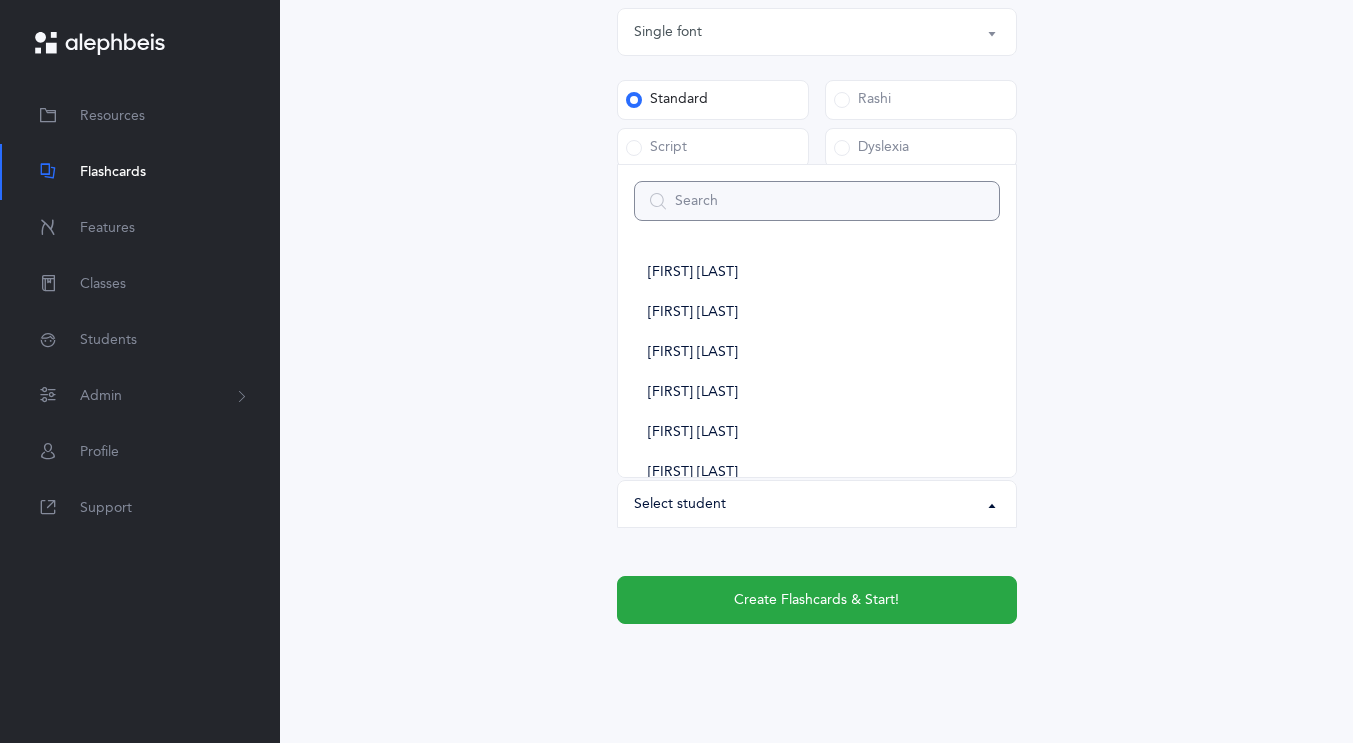 scroll, scrollTop: 1, scrollLeft: 0, axis: vertical 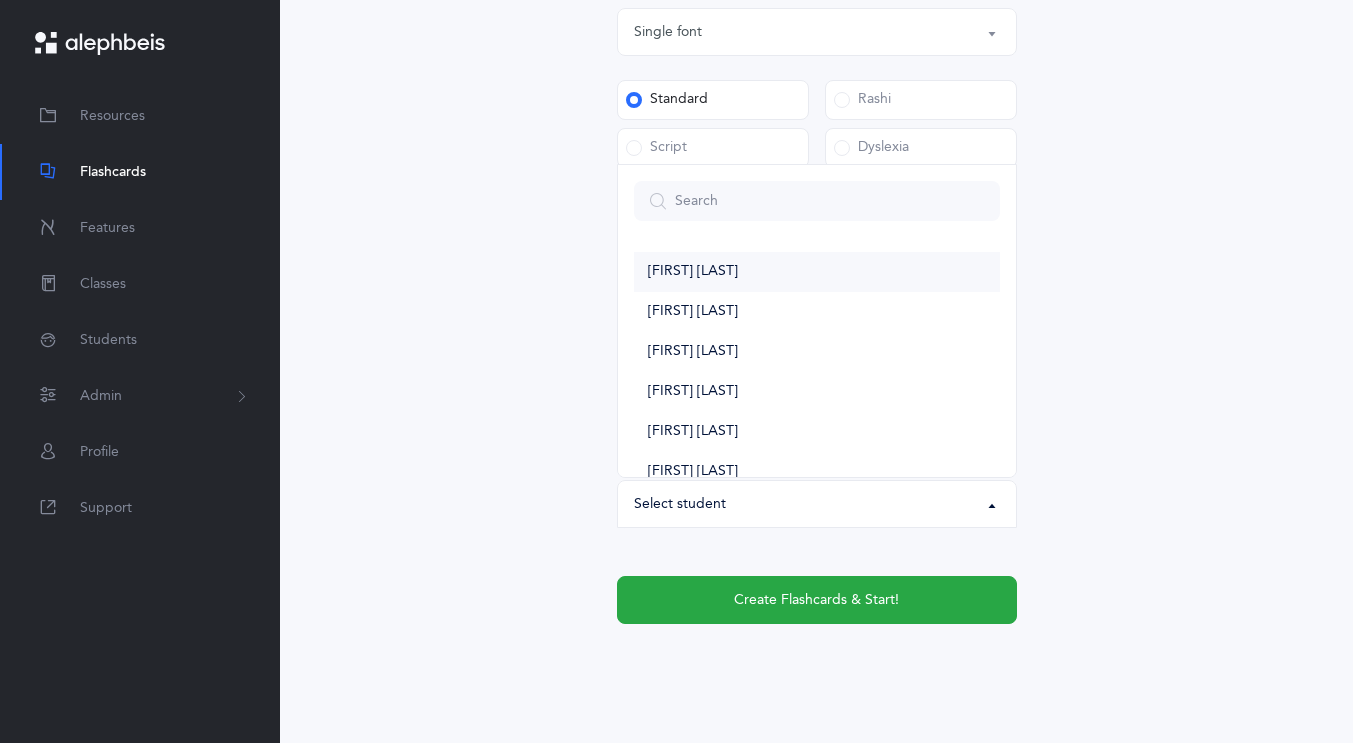click on "[FIRST] [LAST]" at bounding box center (693, 272) 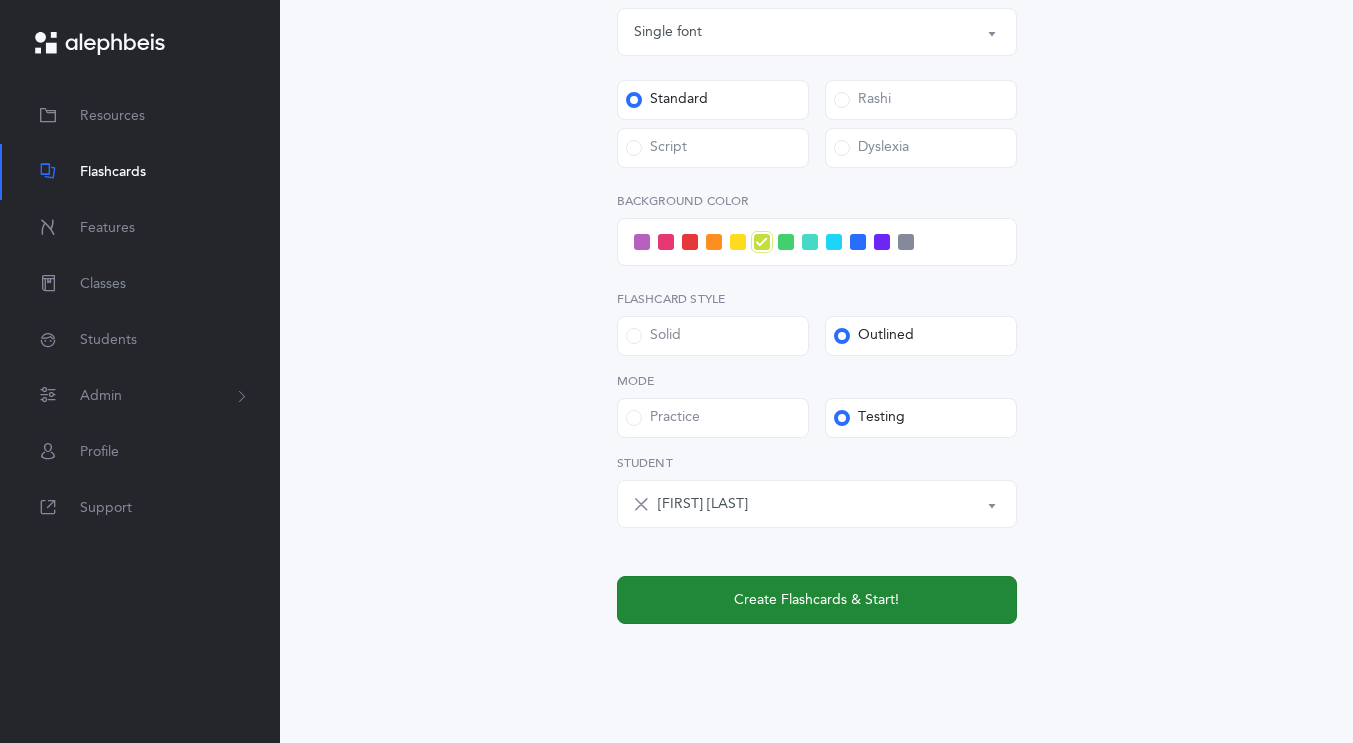click on "Create Flashcards & Start!" at bounding box center [817, 600] 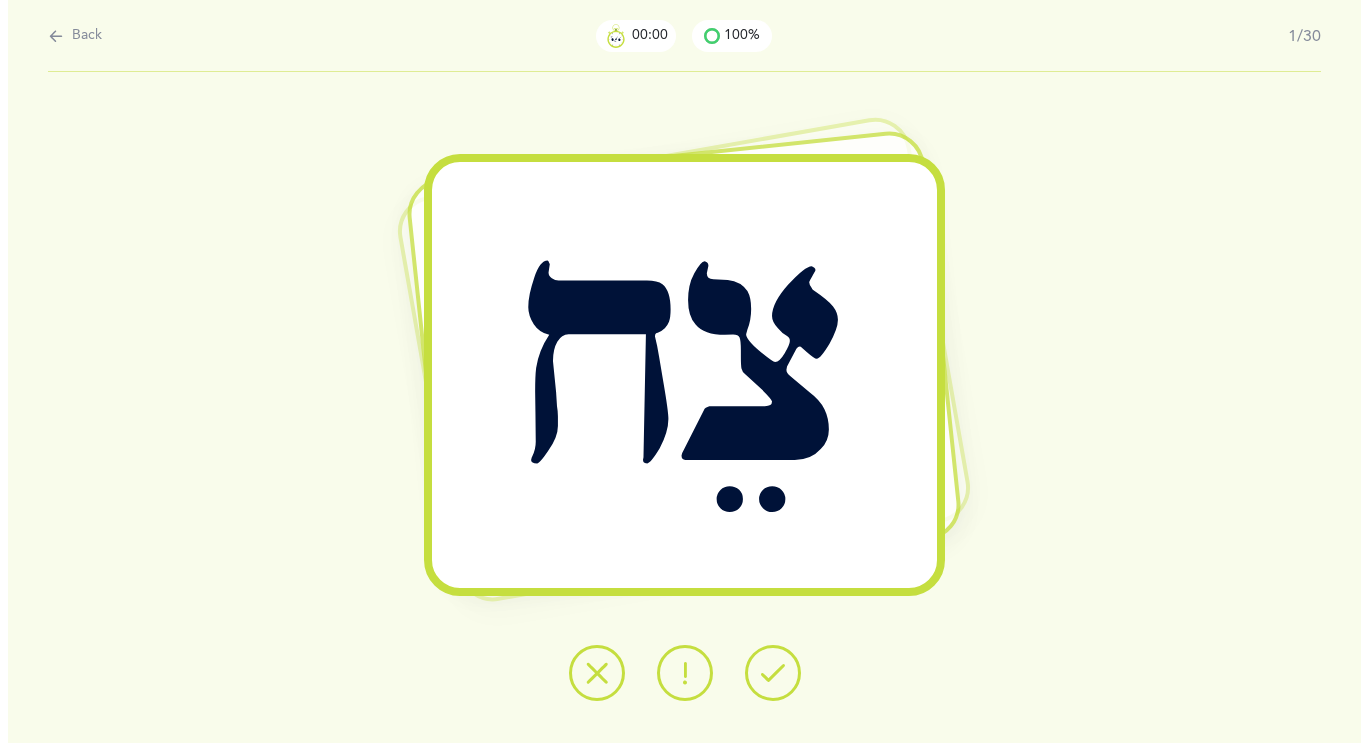 scroll, scrollTop: 0, scrollLeft: 0, axis: both 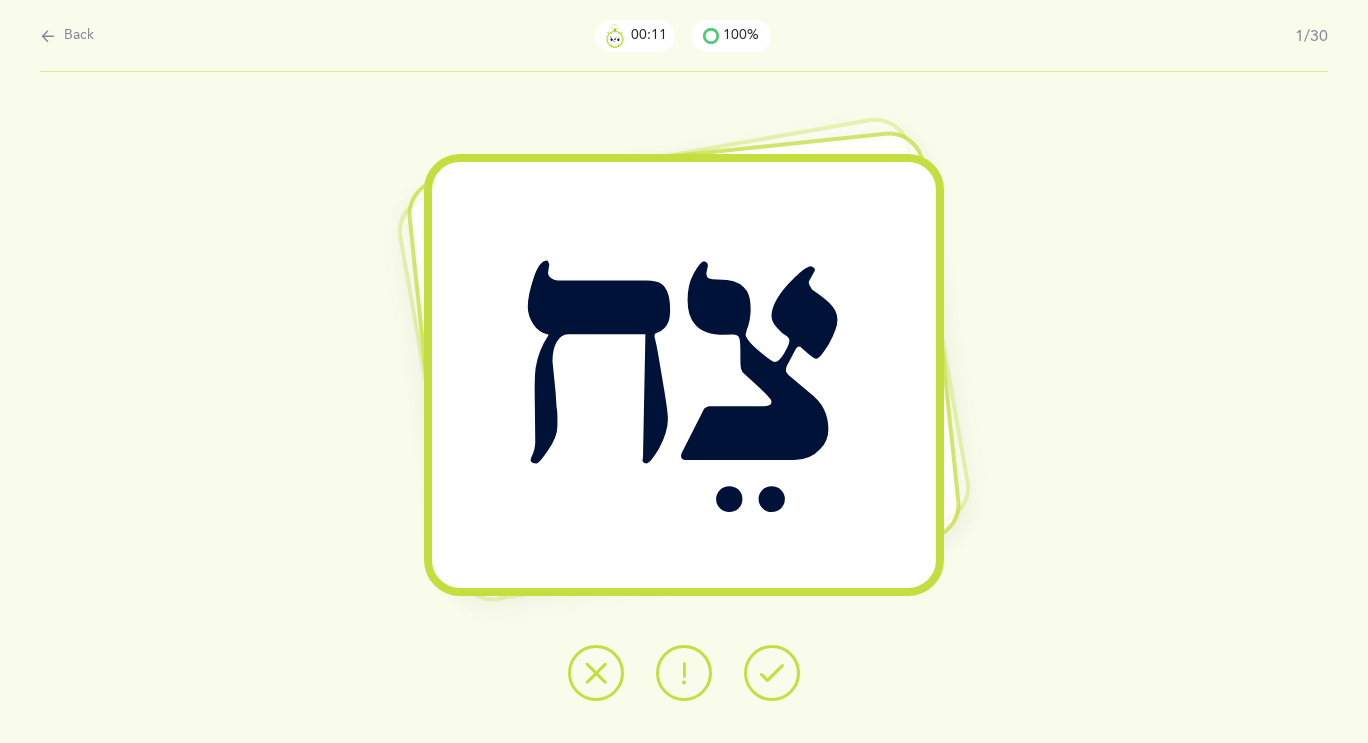 click on "צֵח" at bounding box center (684, 375) 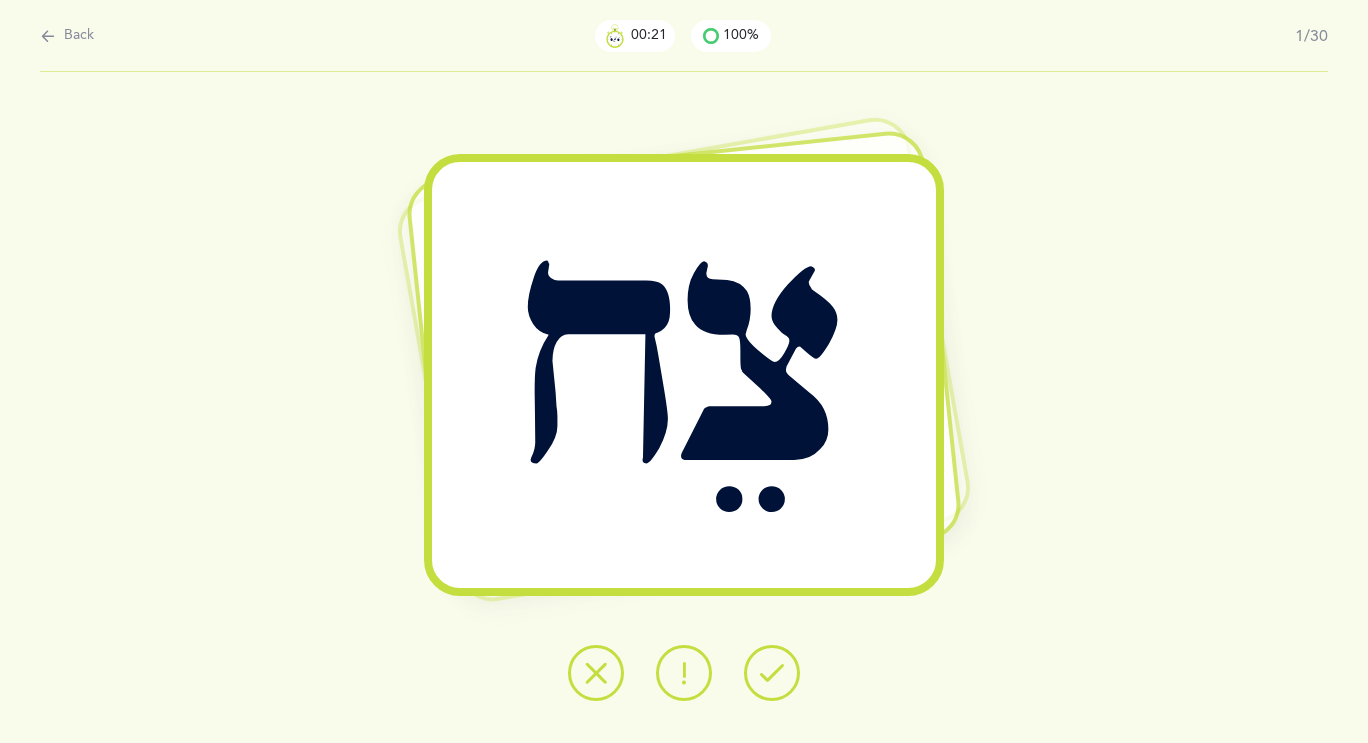 click at bounding box center [772, 673] 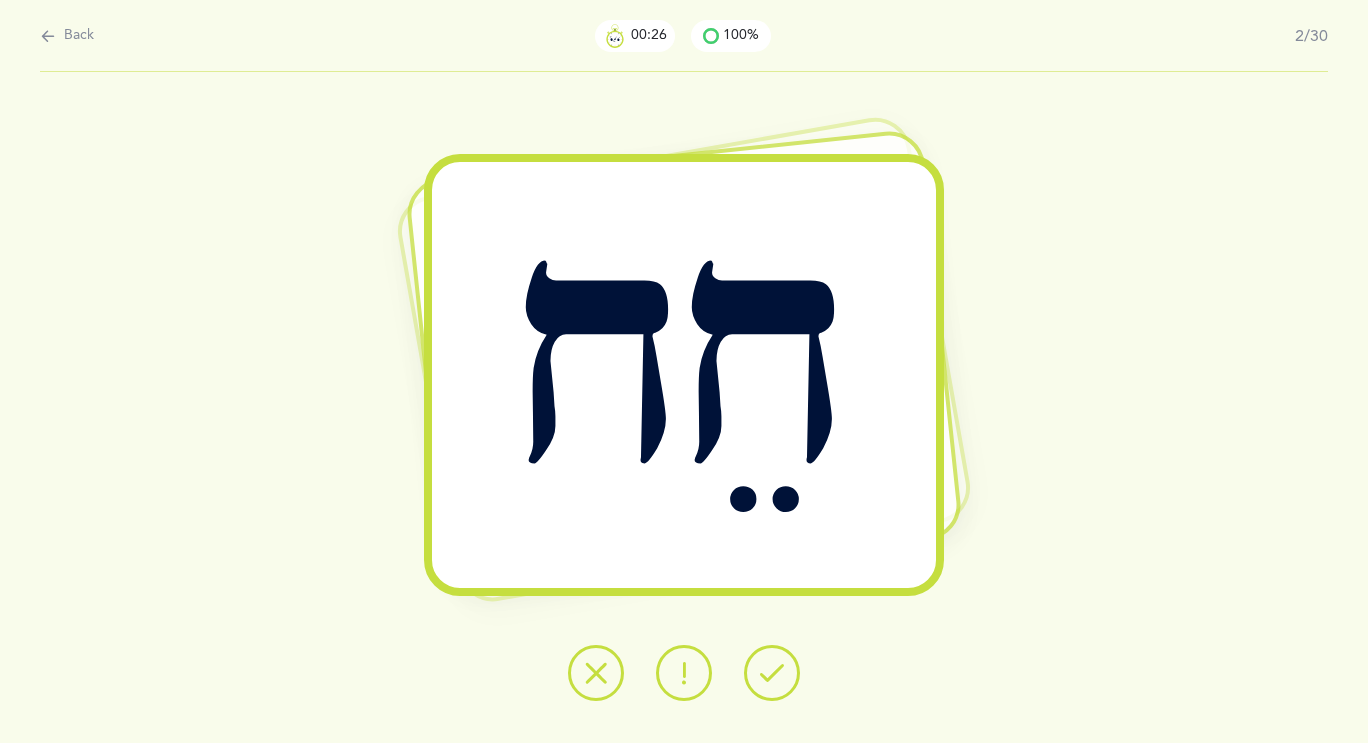 click at bounding box center [772, 673] 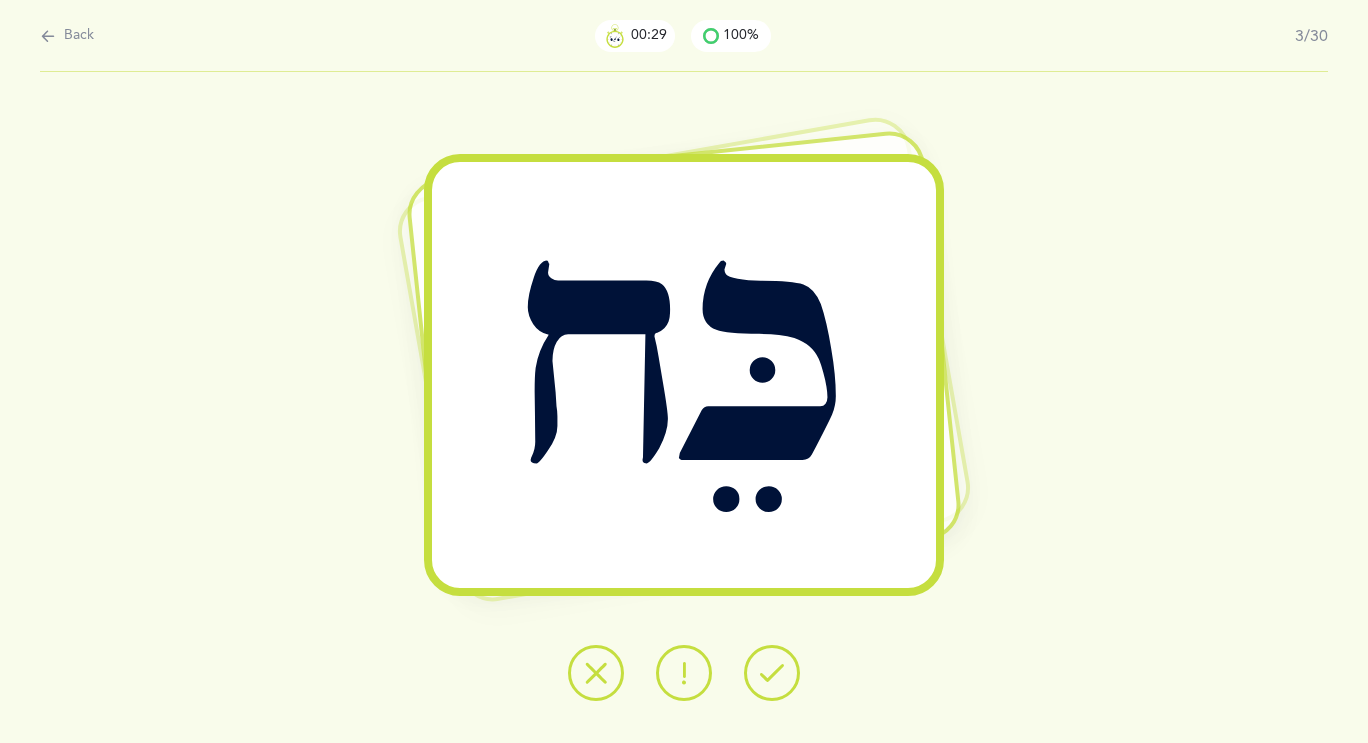 click at bounding box center (772, 673) 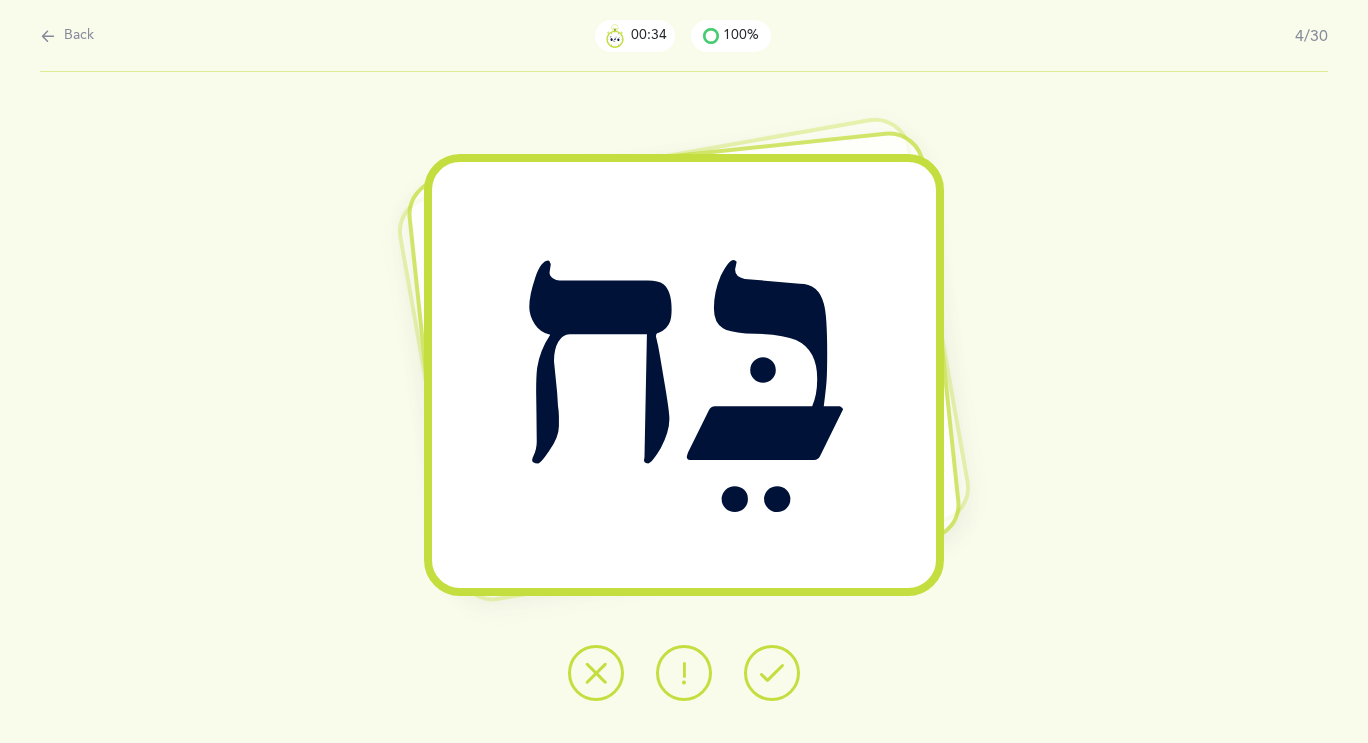 click at bounding box center (772, 673) 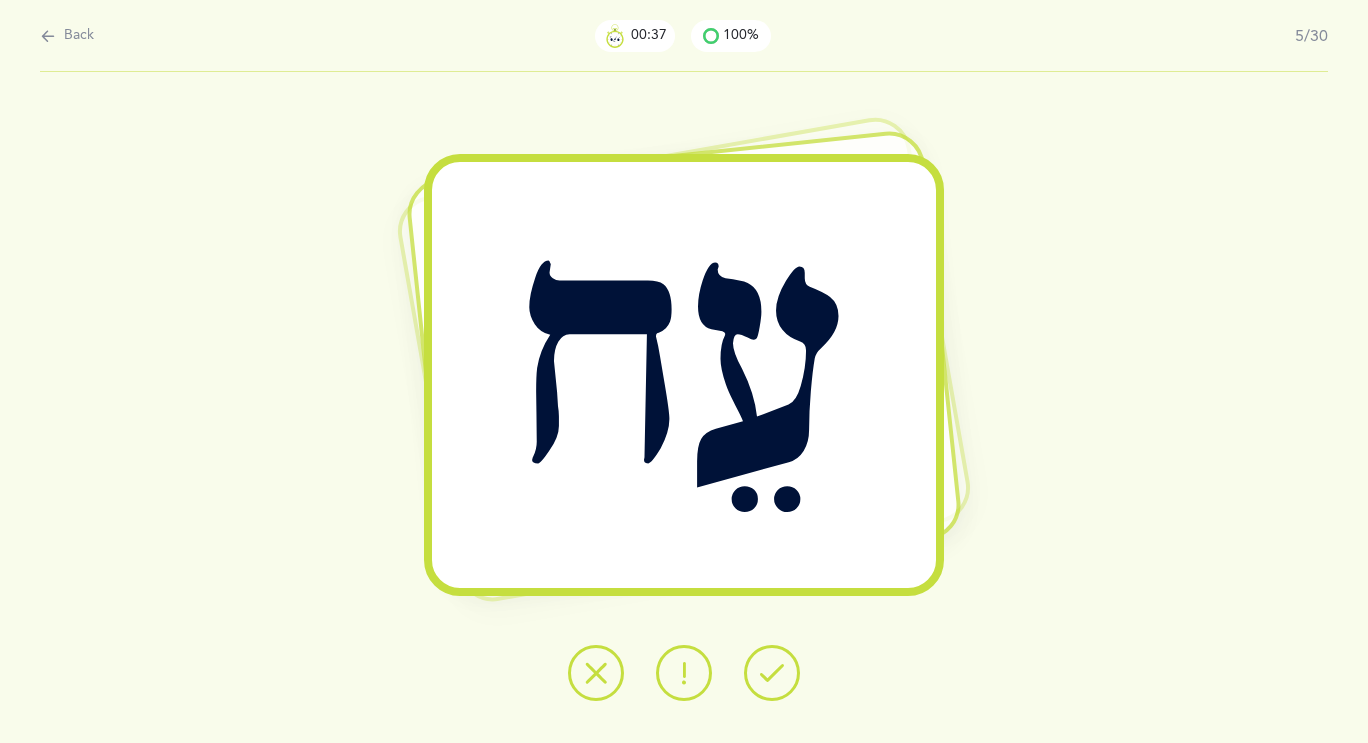 click at bounding box center (772, 673) 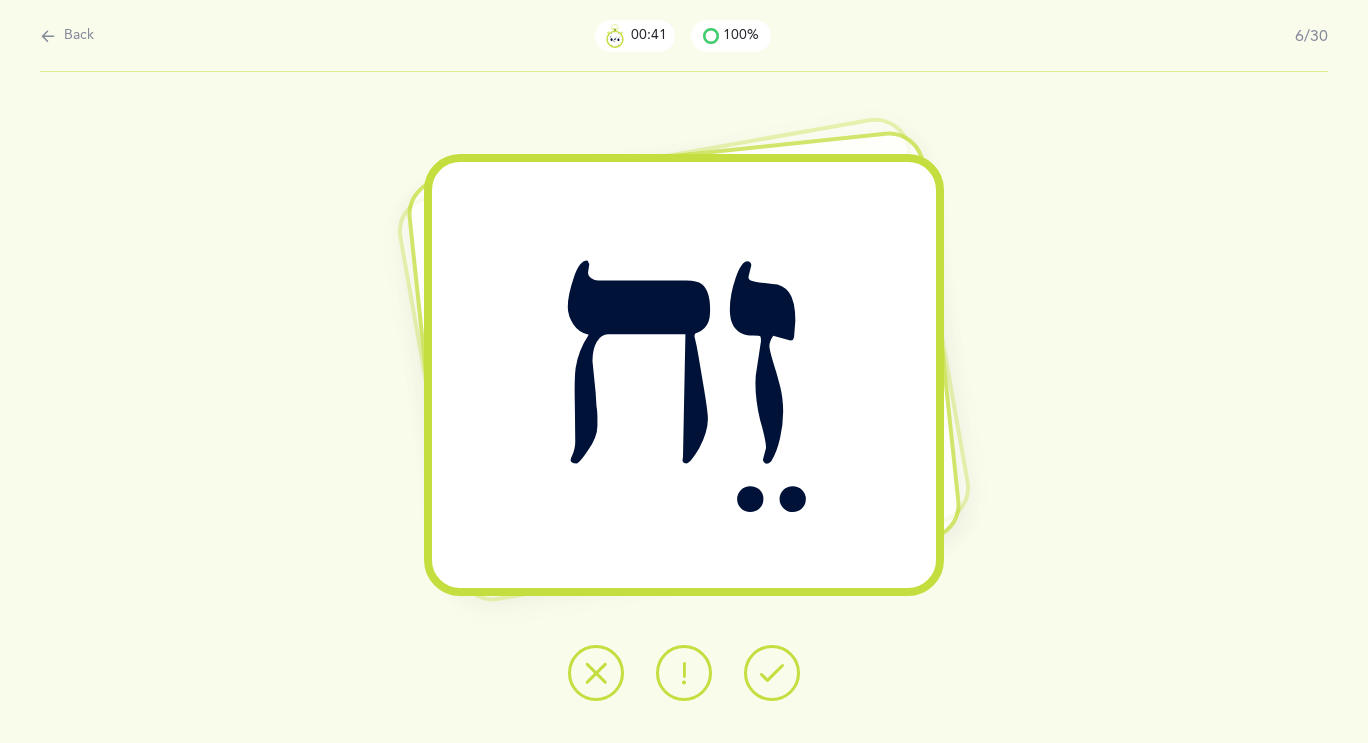 click at bounding box center [772, 673] 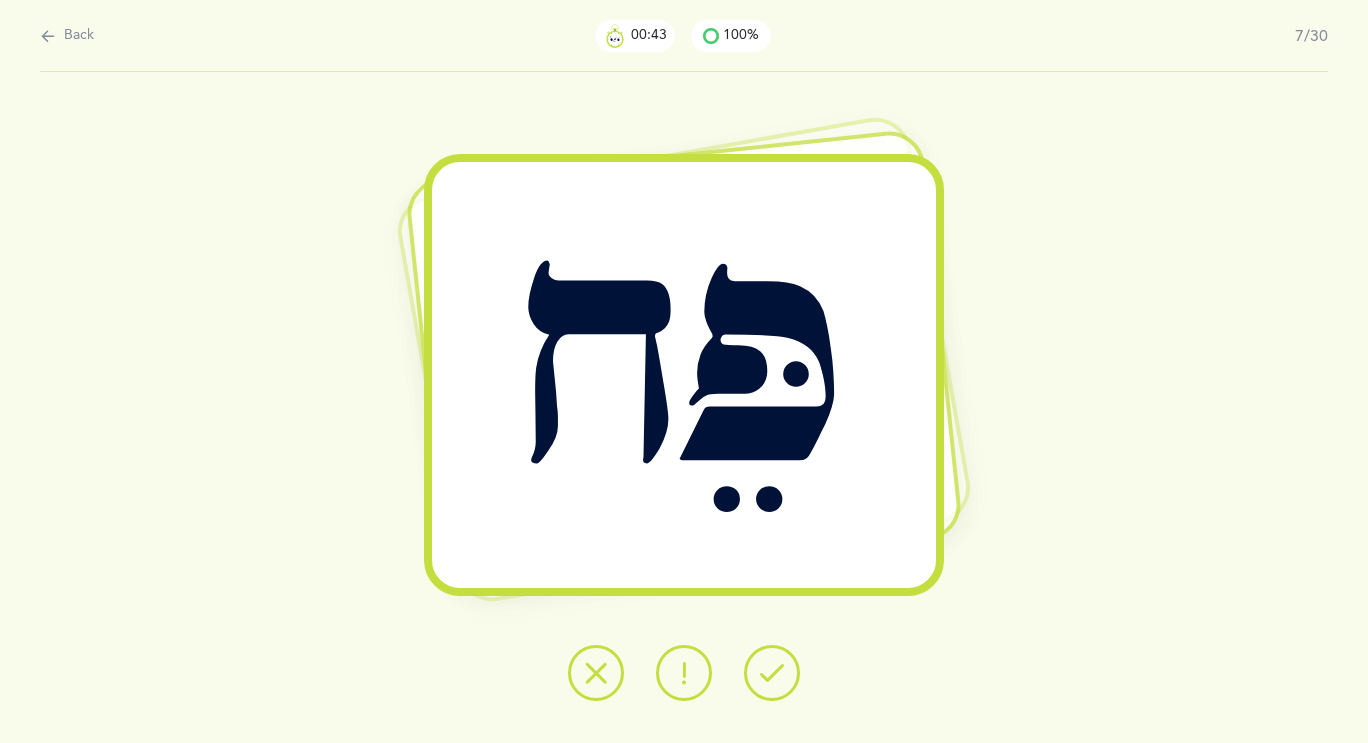 click at bounding box center (772, 673) 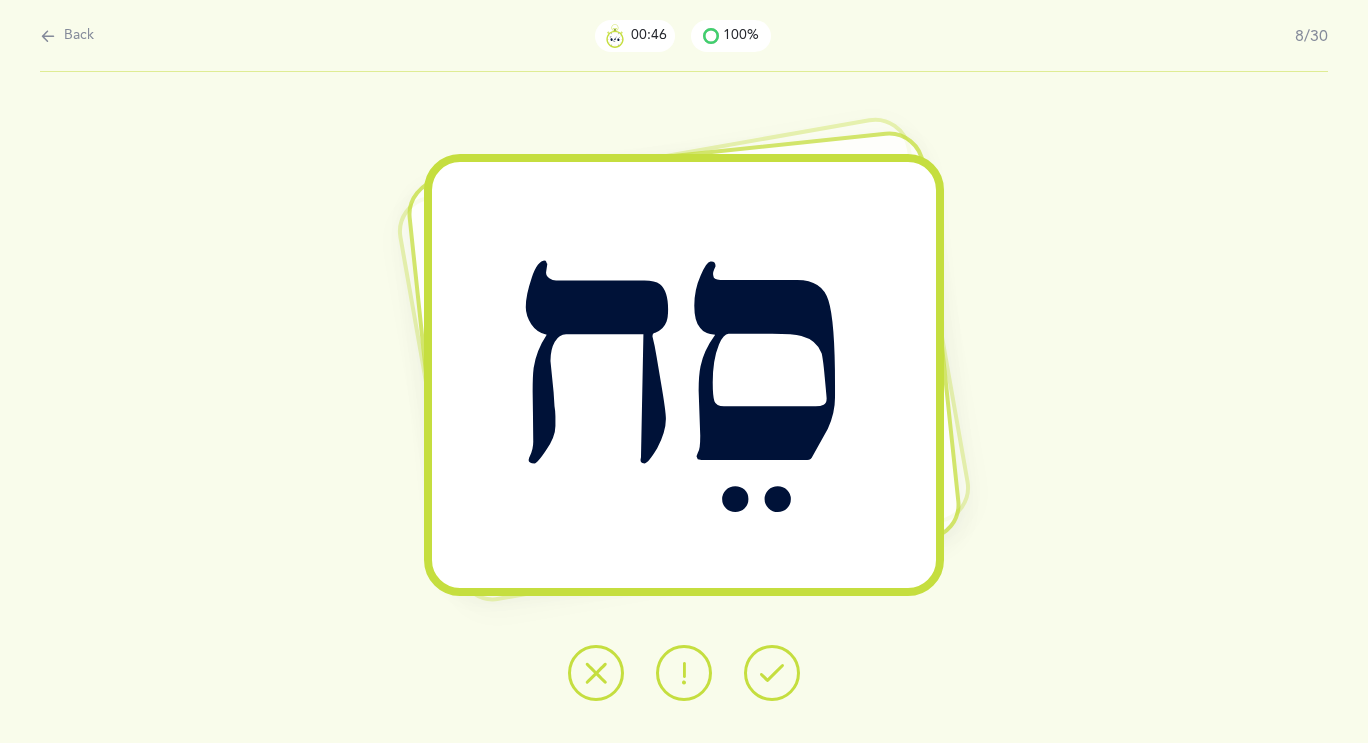 click at bounding box center [772, 673] 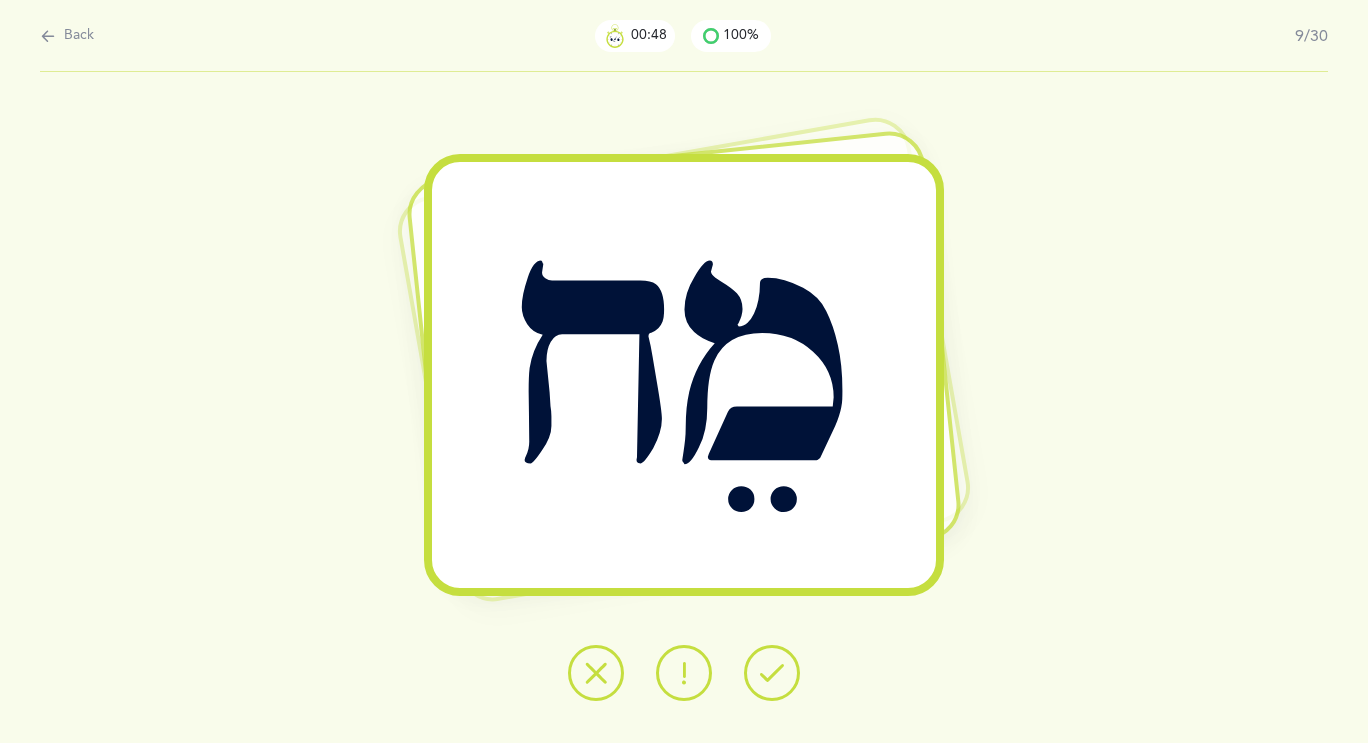 click at bounding box center (772, 673) 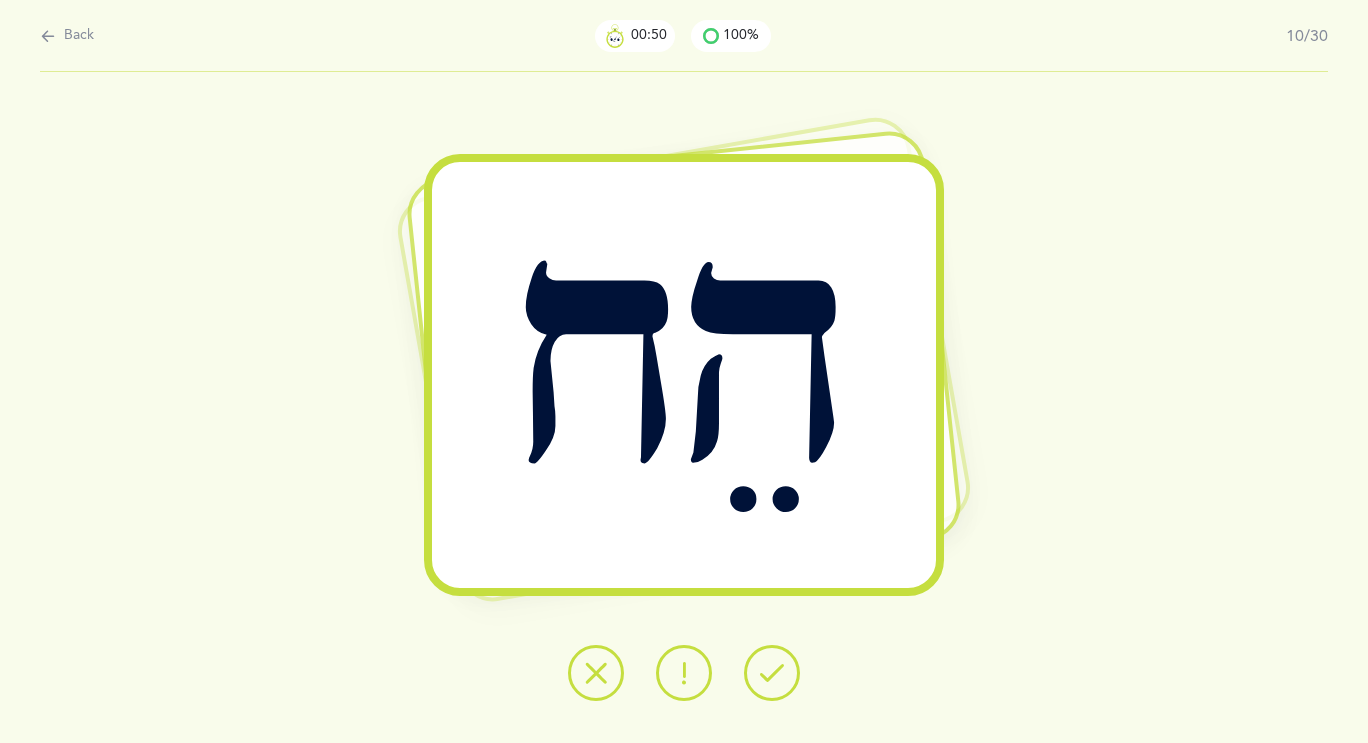 click at bounding box center [772, 673] 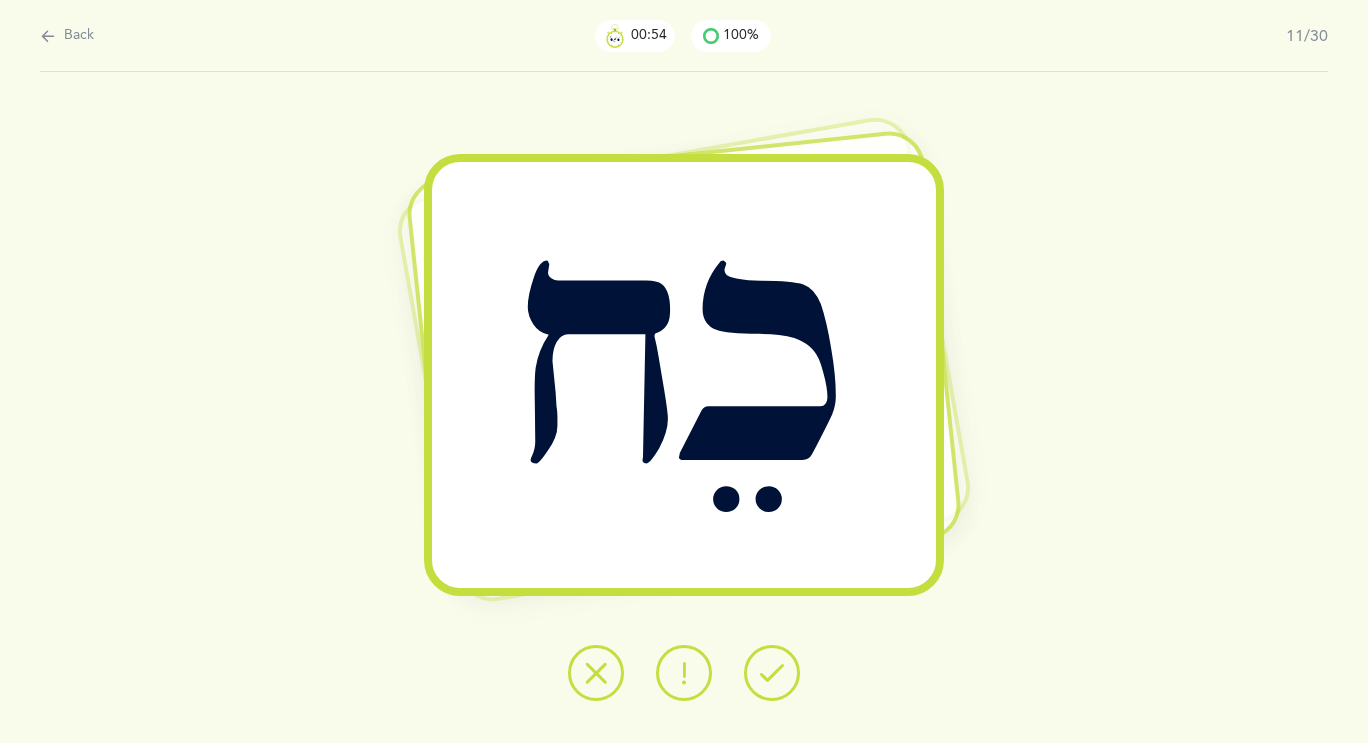 click at bounding box center (772, 673) 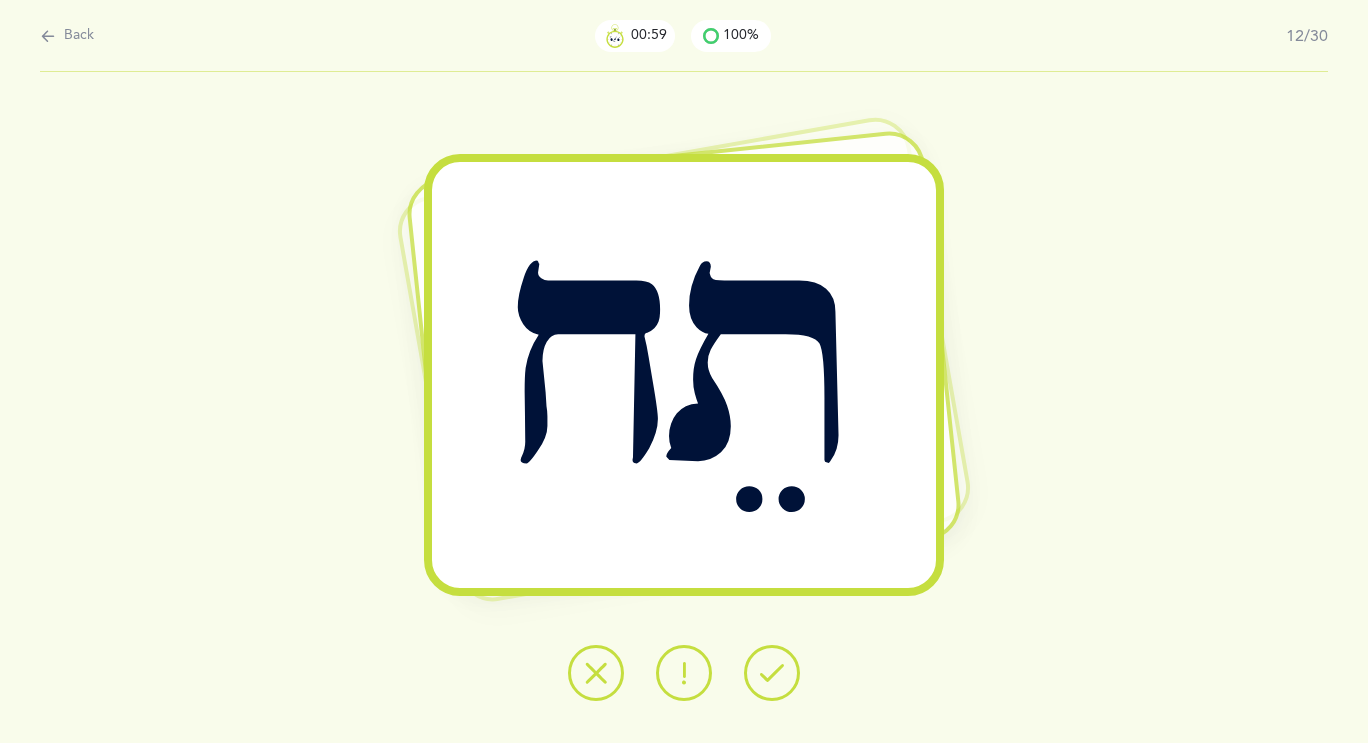 click at bounding box center [772, 673] 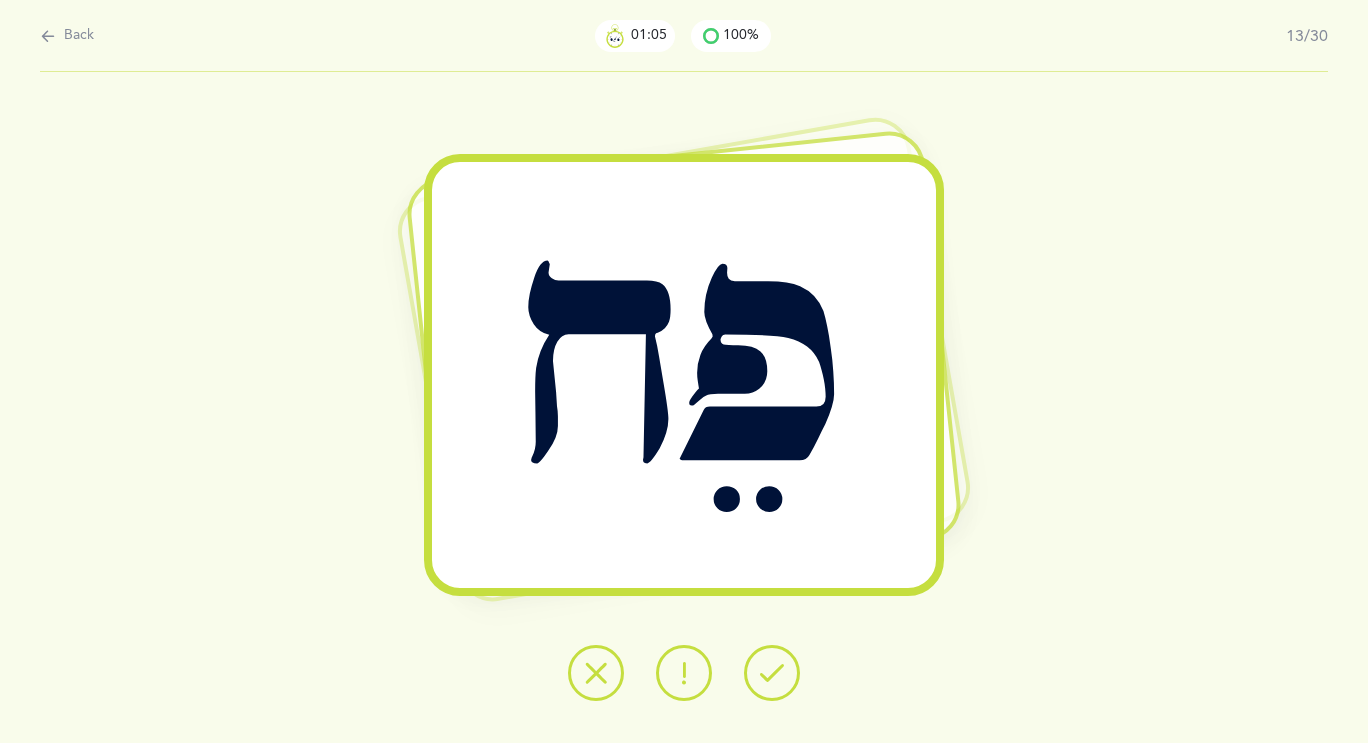 click at bounding box center [772, 673] 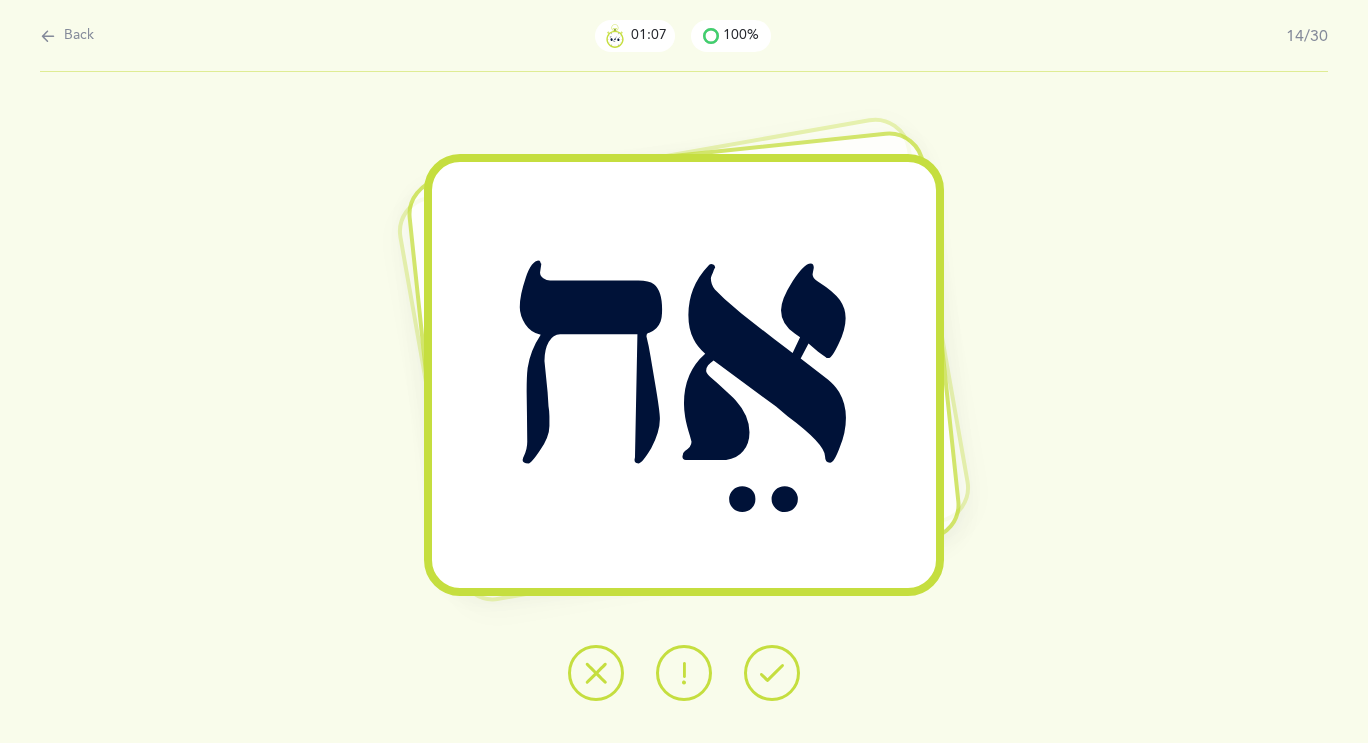 click at bounding box center (772, 673) 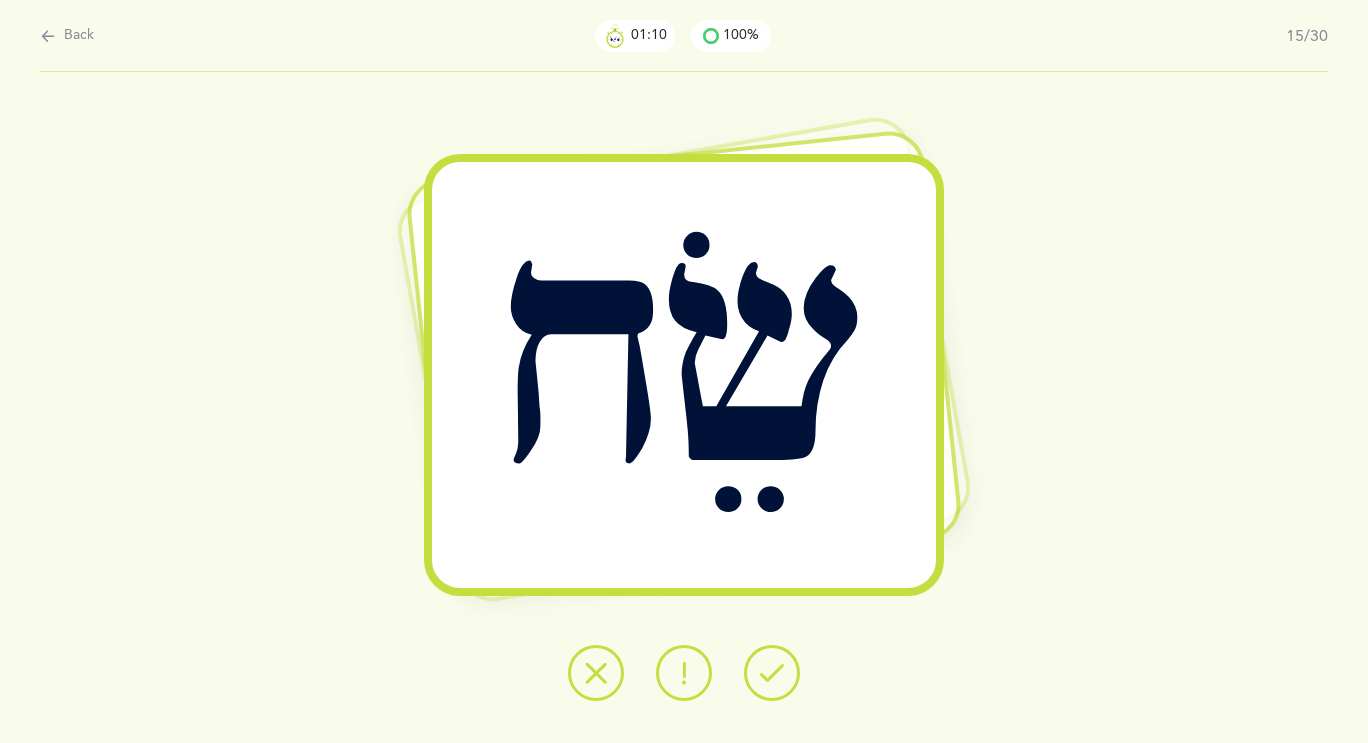 click at bounding box center (772, 673) 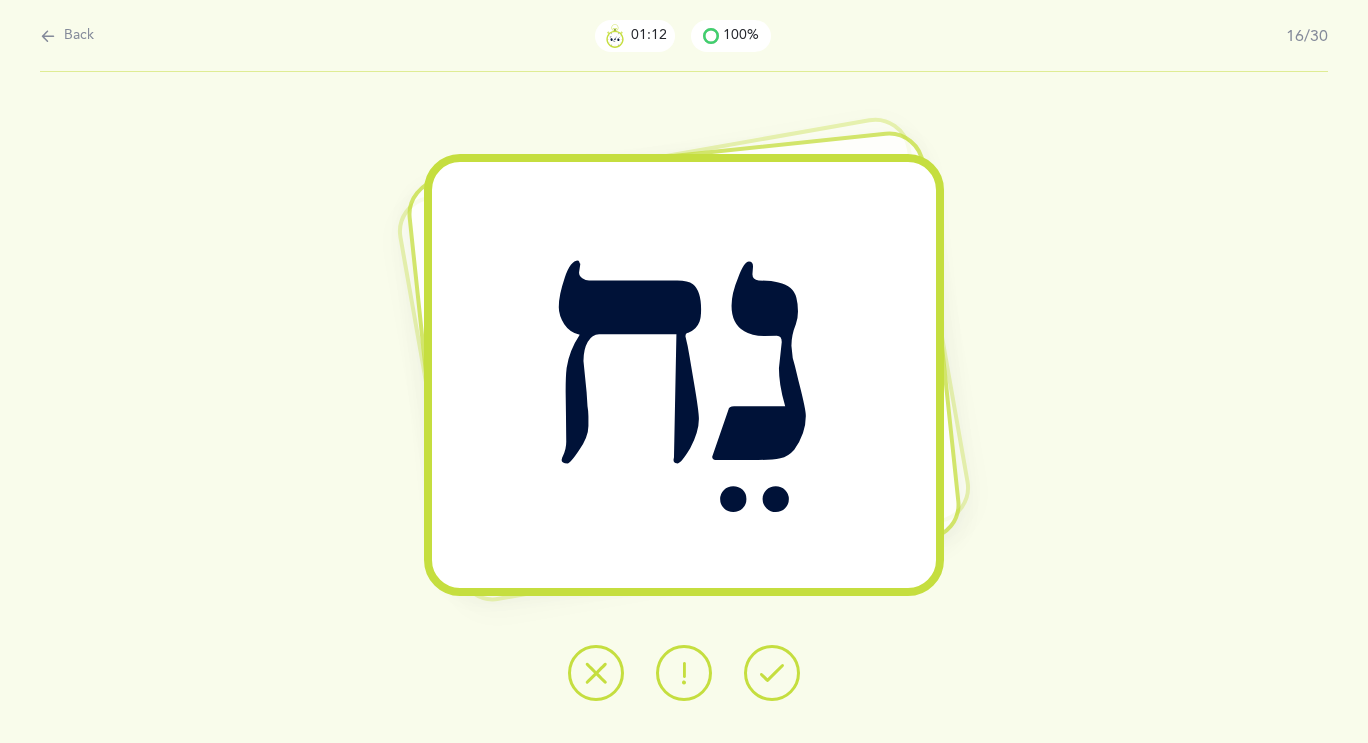 click at bounding box center (772, 673) 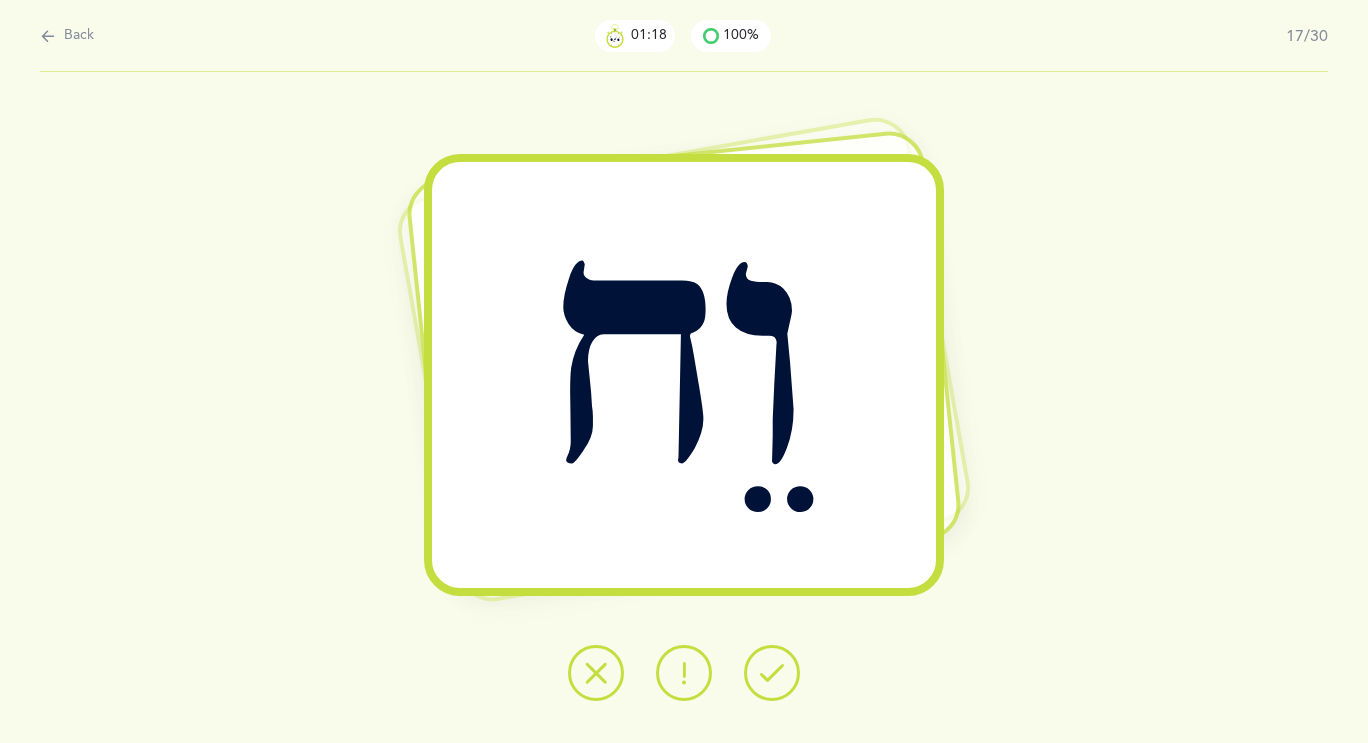 click at bounding box center [772, 673] 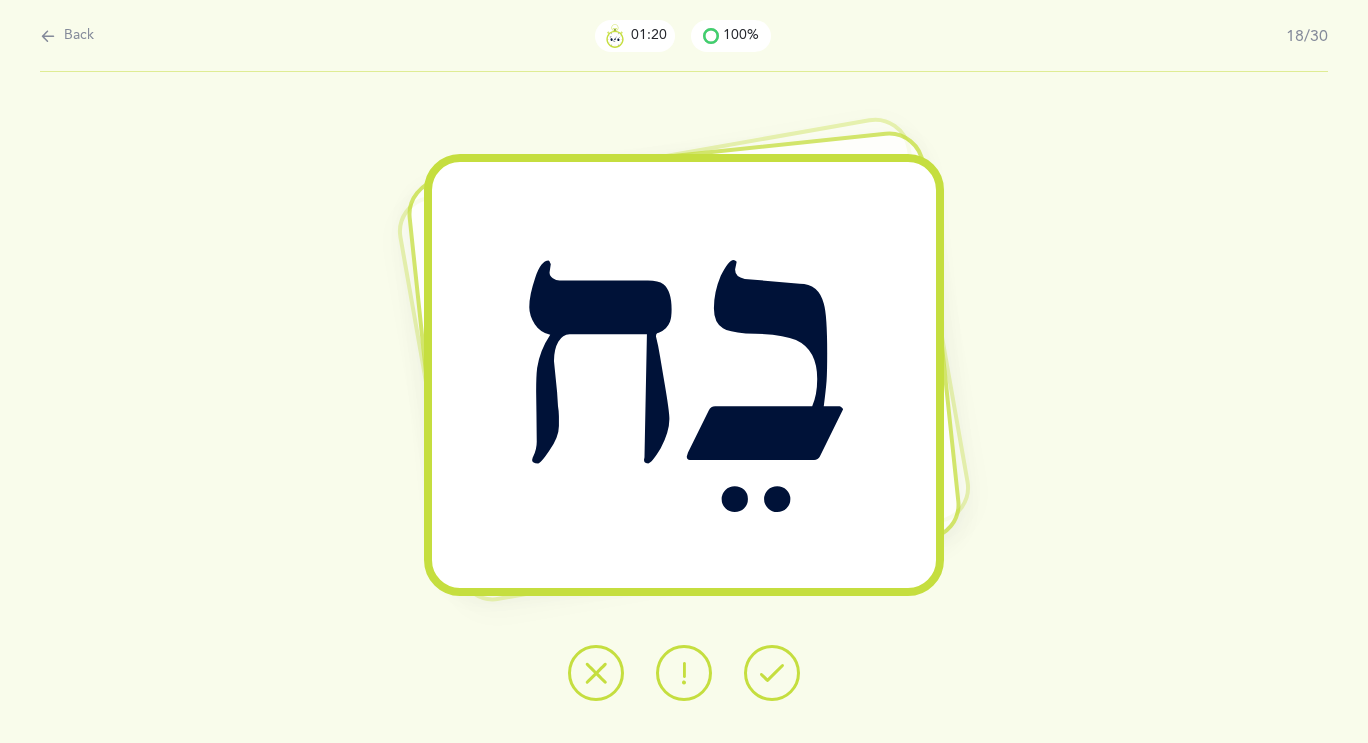 click at bounding box center (772, 673) 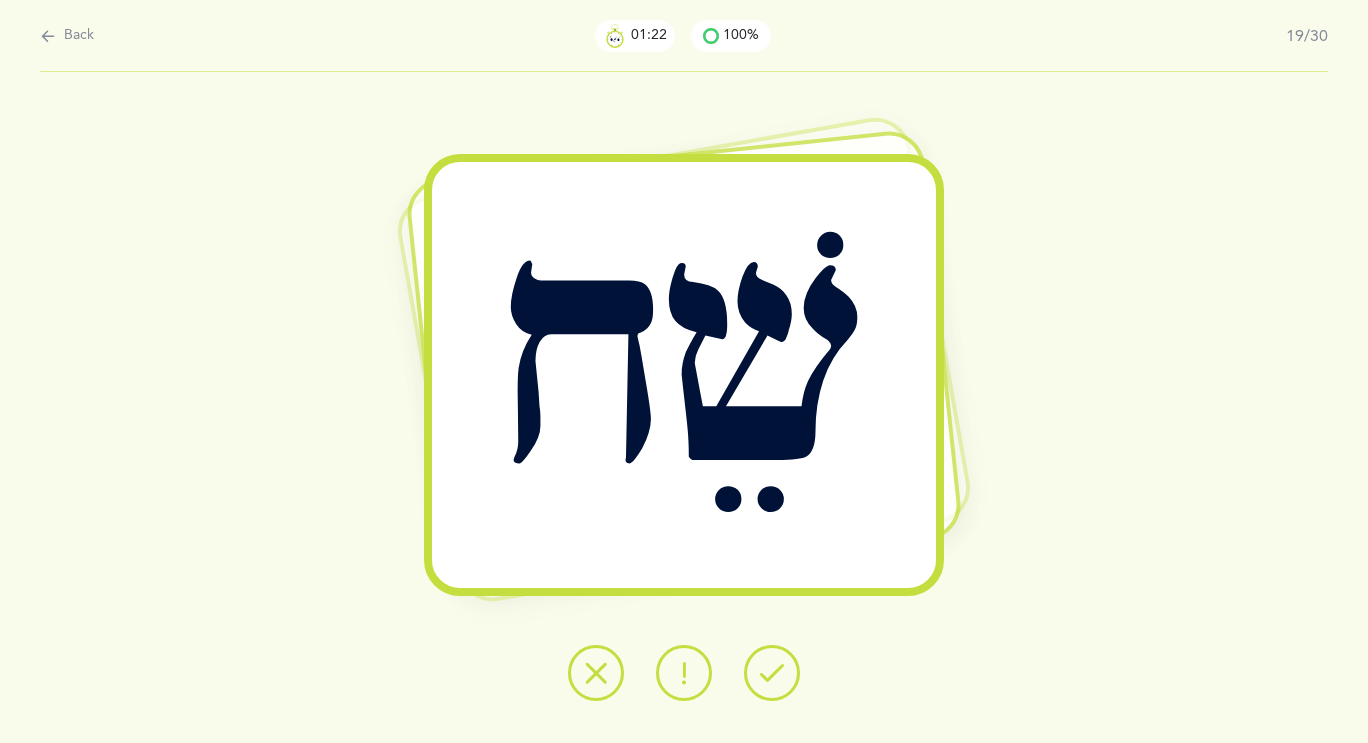 click at bounding box center (772, 673) 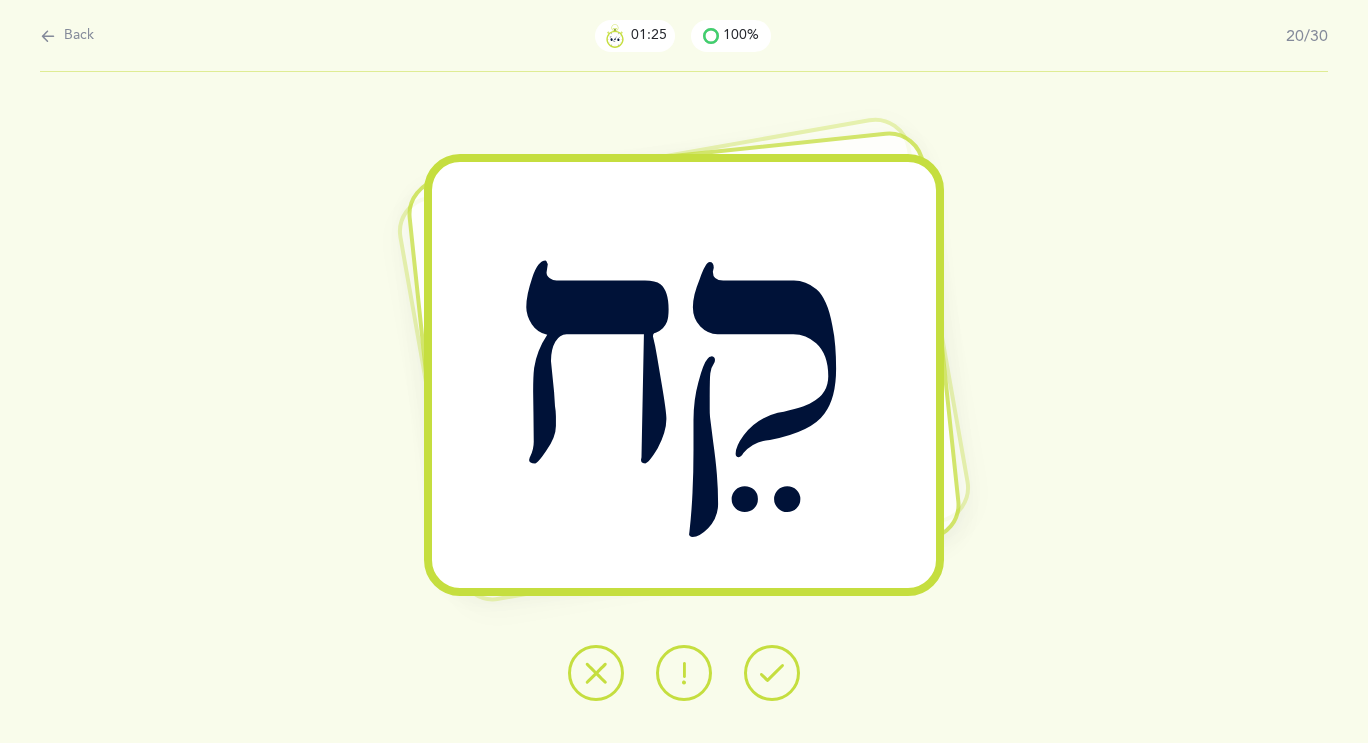 click at bounding box center [772, 673] 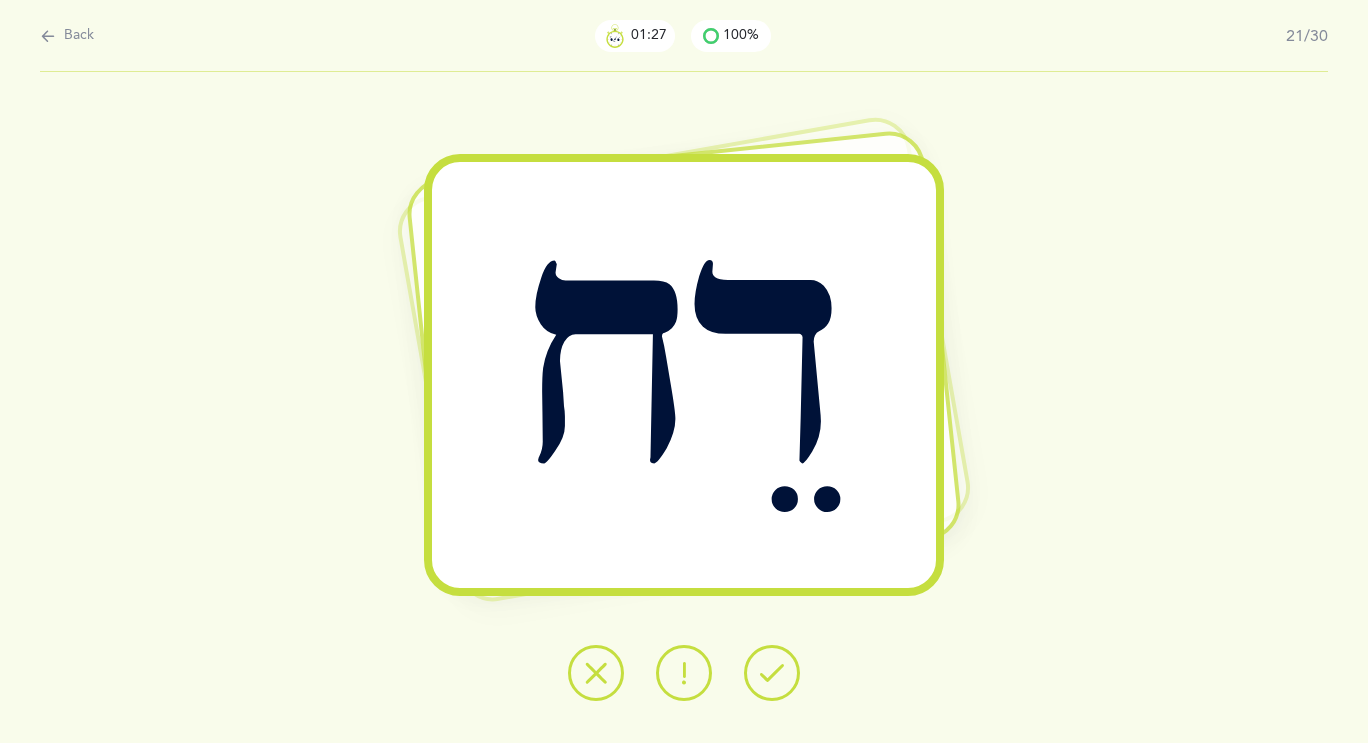 click at bounding box center [772, 673] 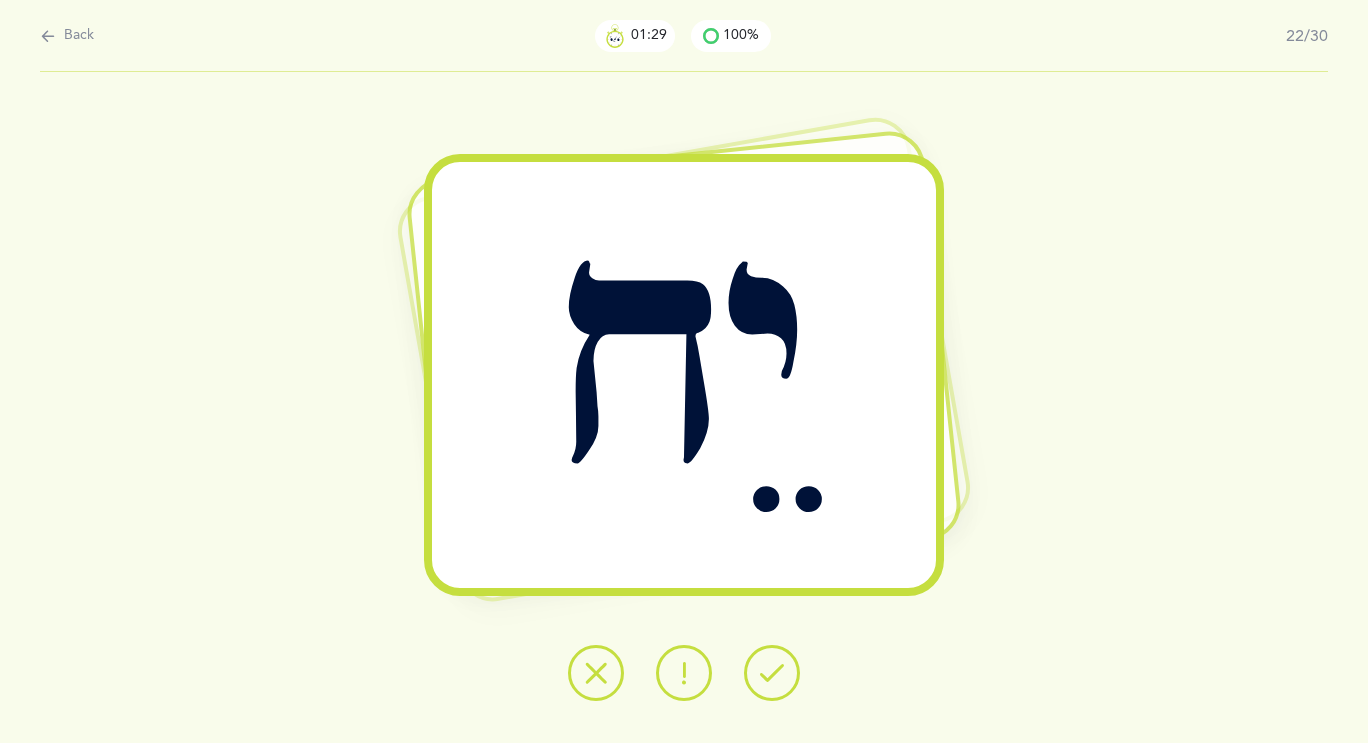 click at bounding box center [772, 673] 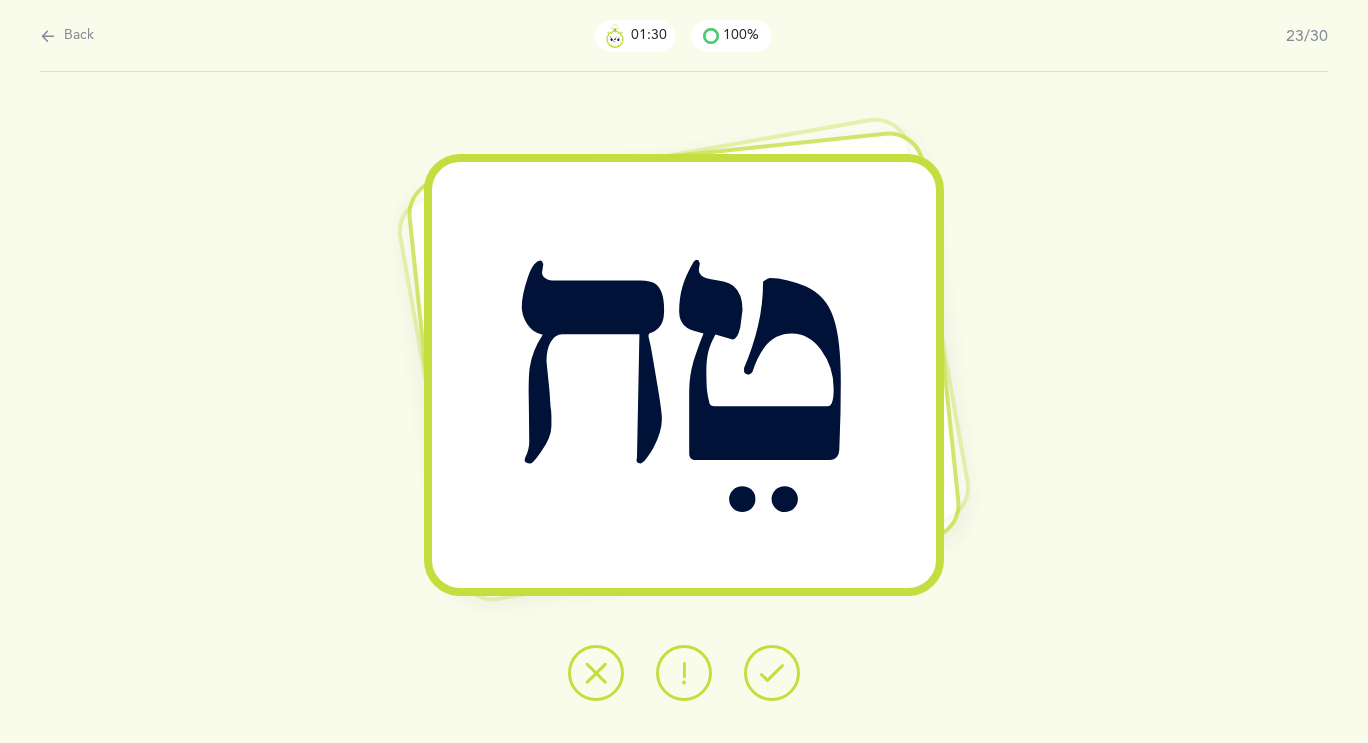 click at bounding box center [772, 673] 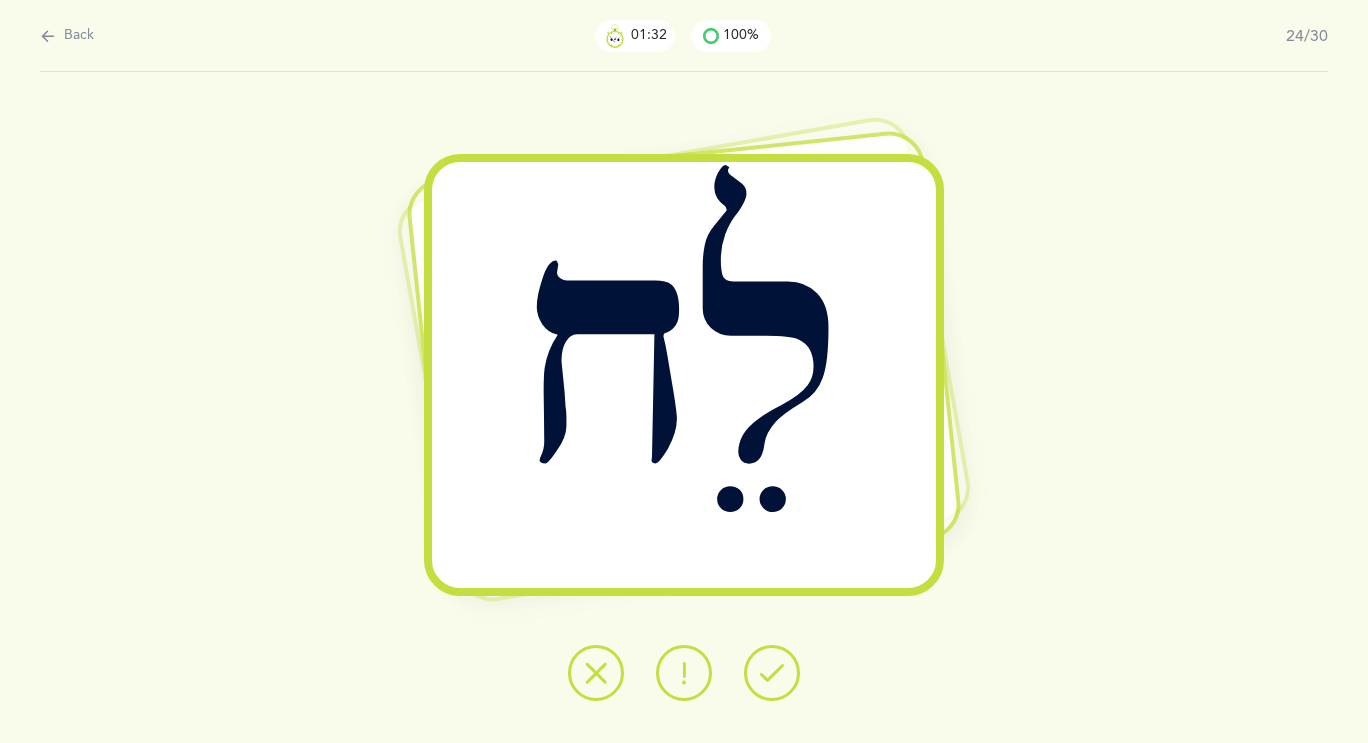 click at bounding box center [772, 673] 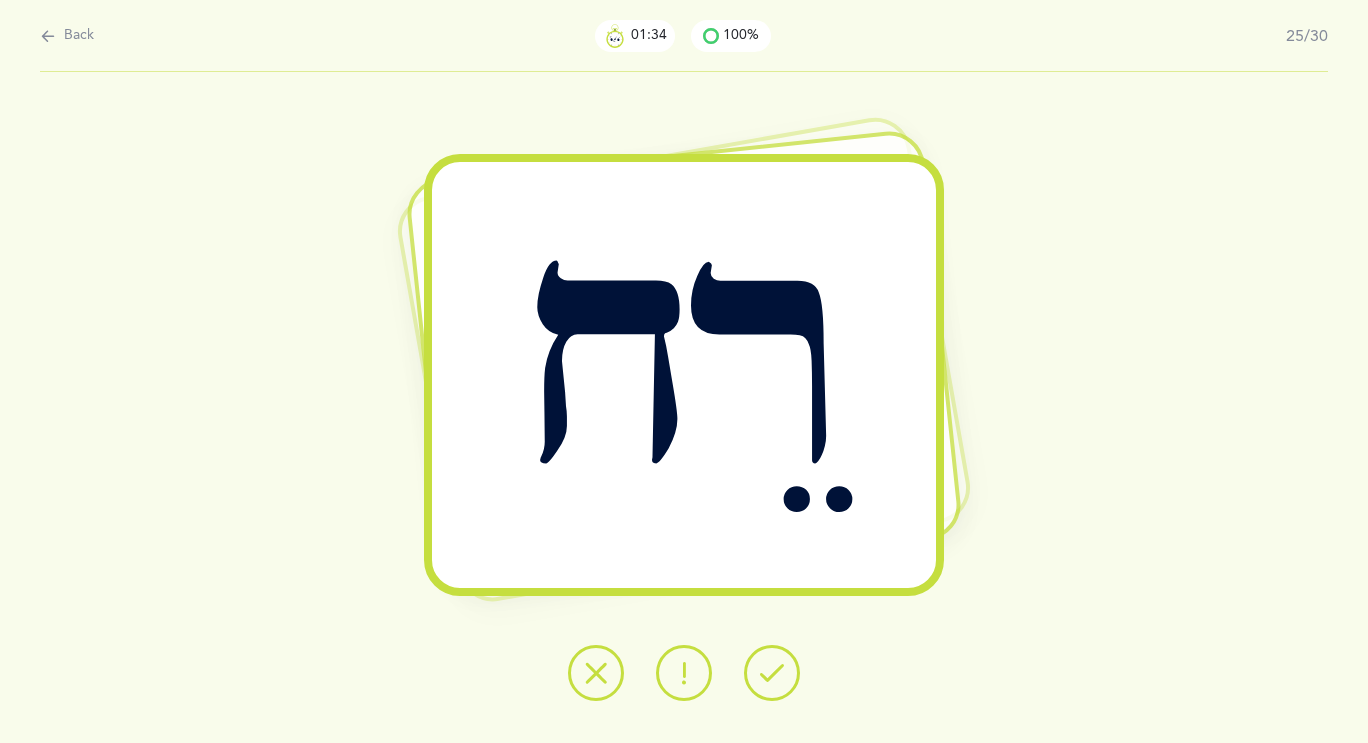 click at bounding box center (772, 673) 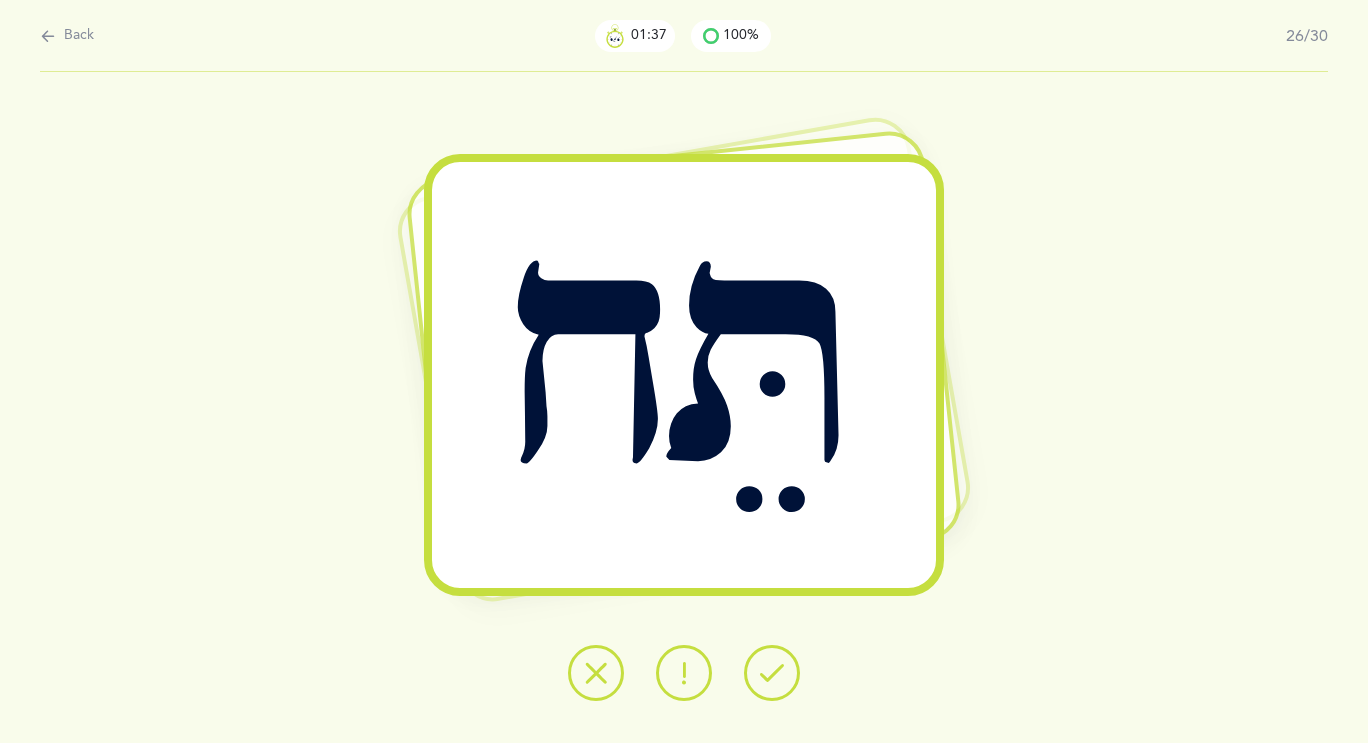 click at bounding box center [772, 673] 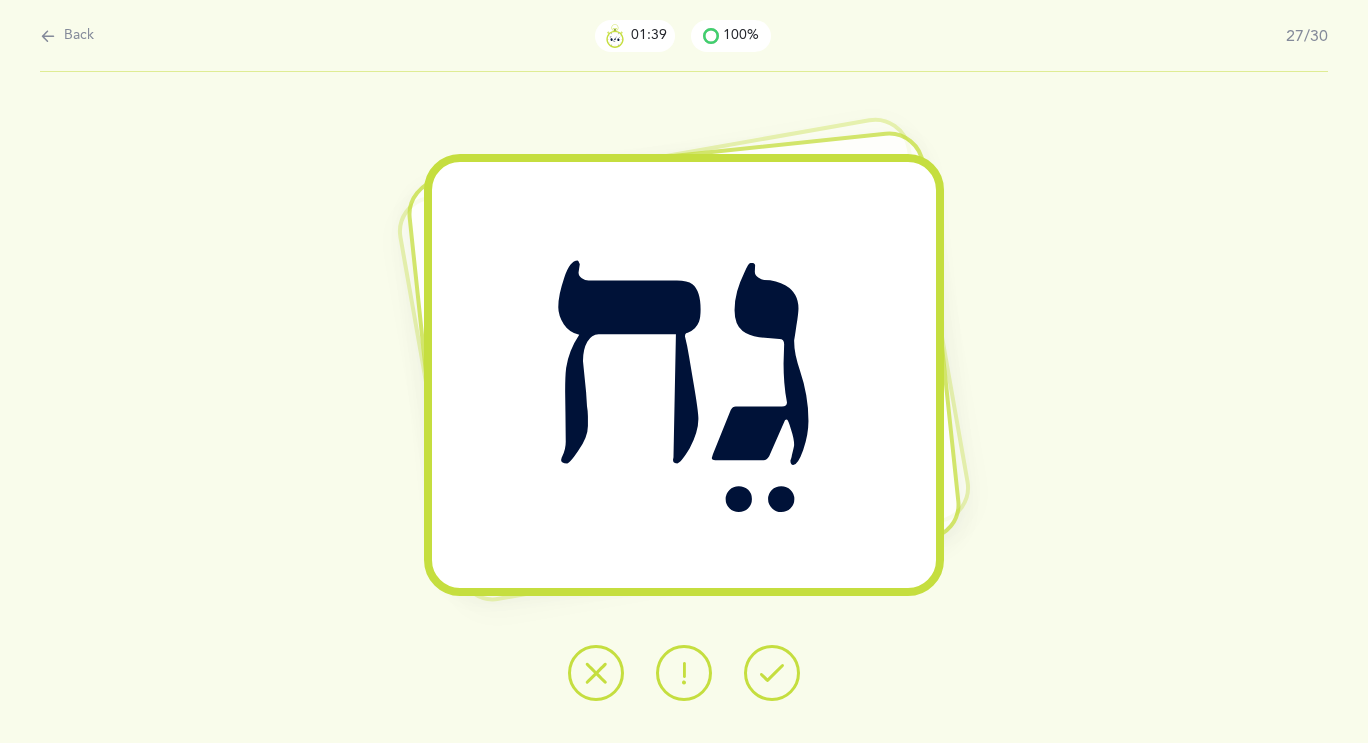 click at bounding box center [772, 673] 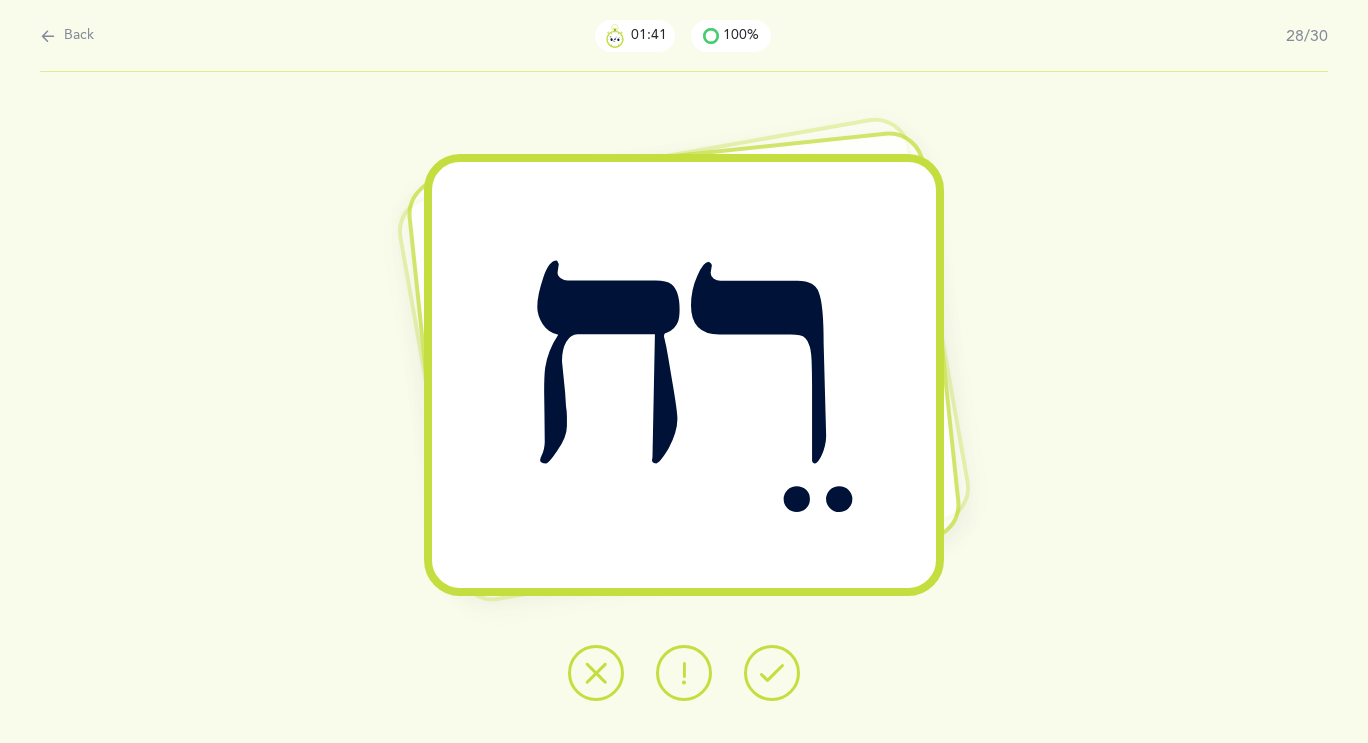 click at bounding box center (772, 673) 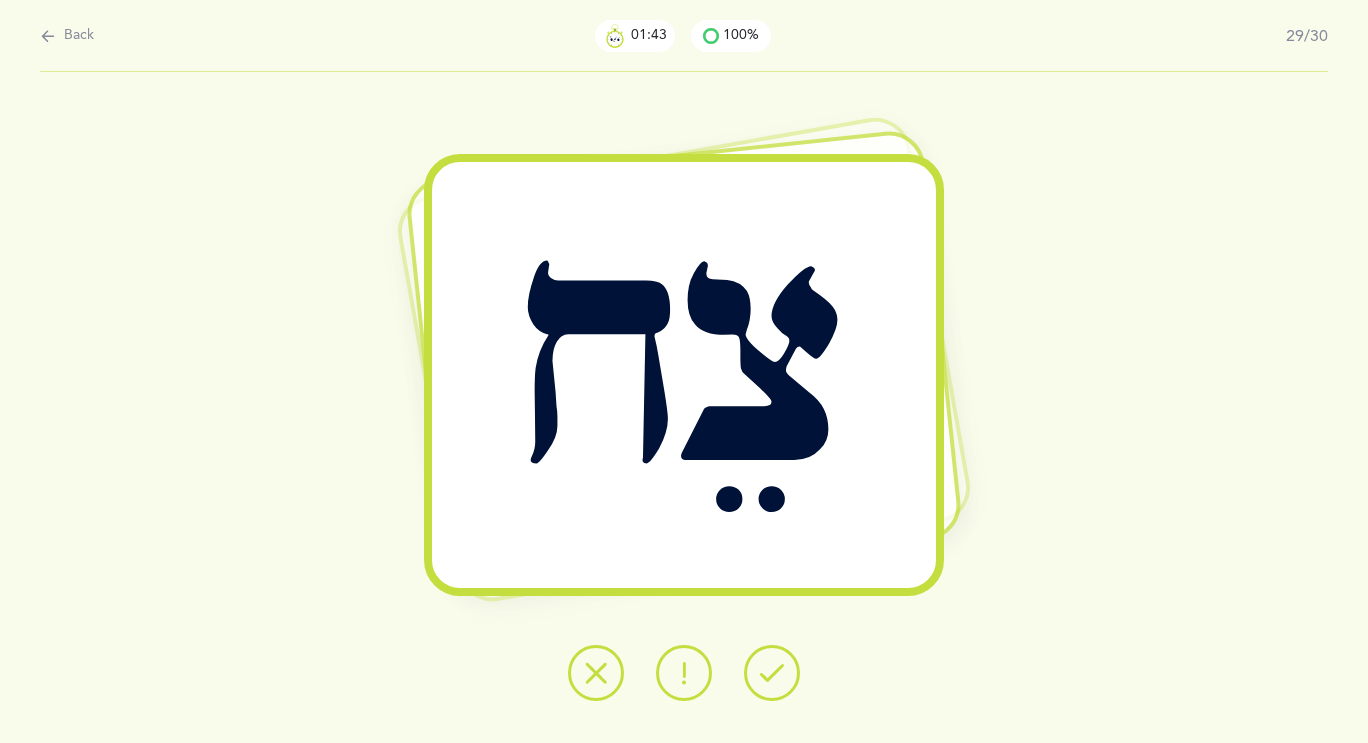 click at bounding box center (772, 673) 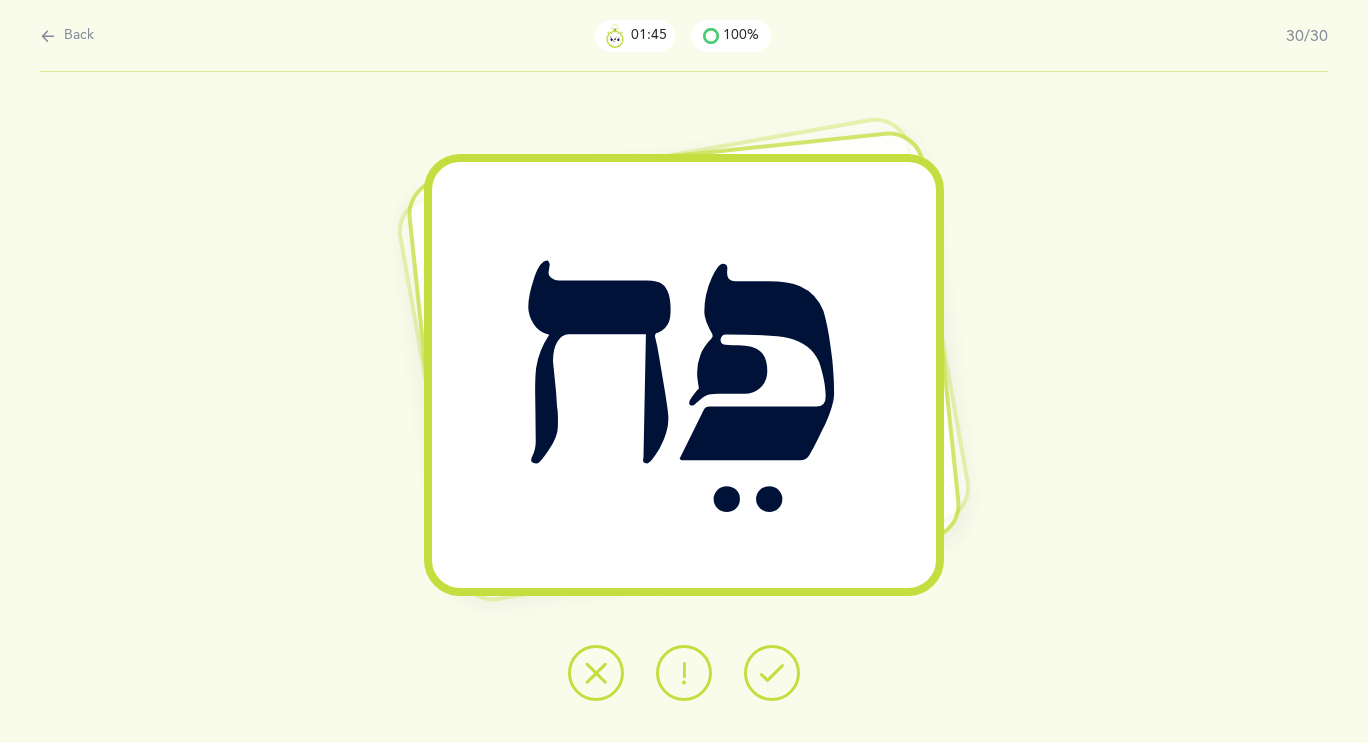 click at bounding box center (772, 673) 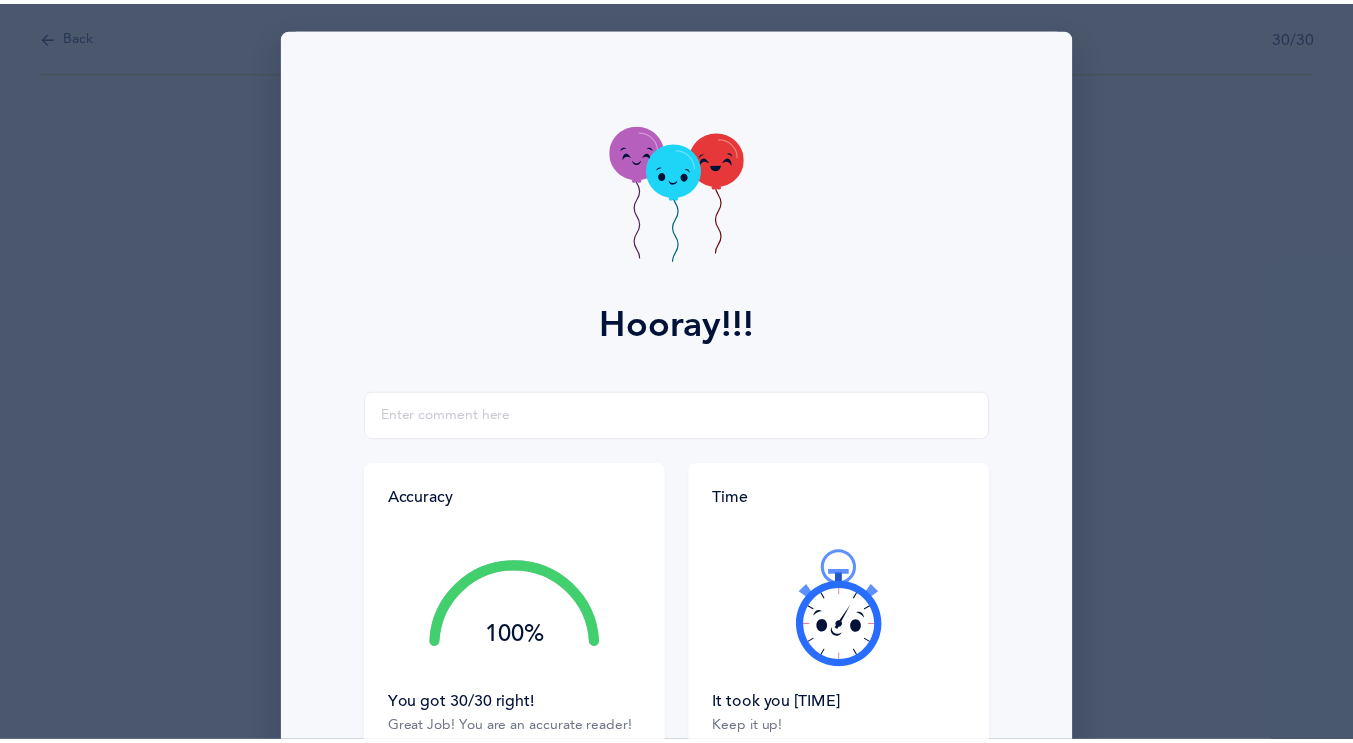 scroll, scrollTop: 209, scrollLeft: 0, axis: vertical 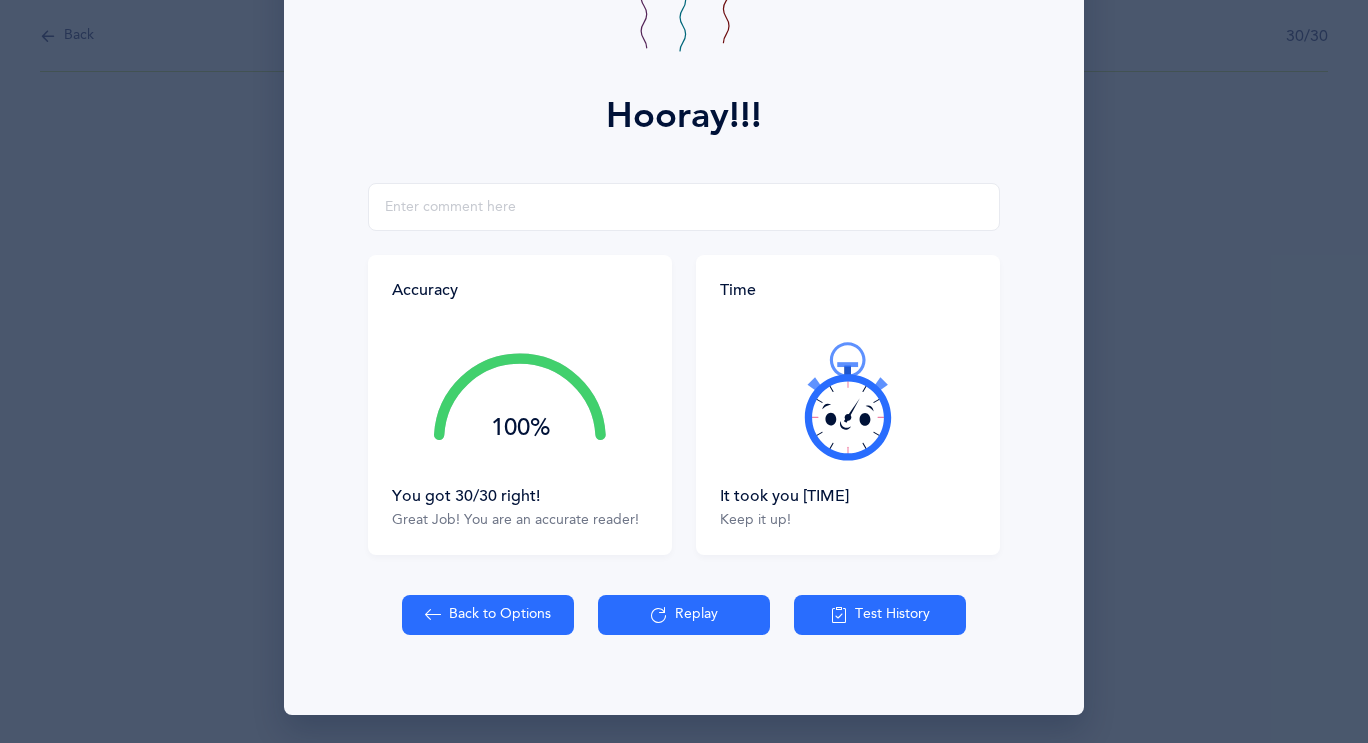 click at bounding box center [433, 615] 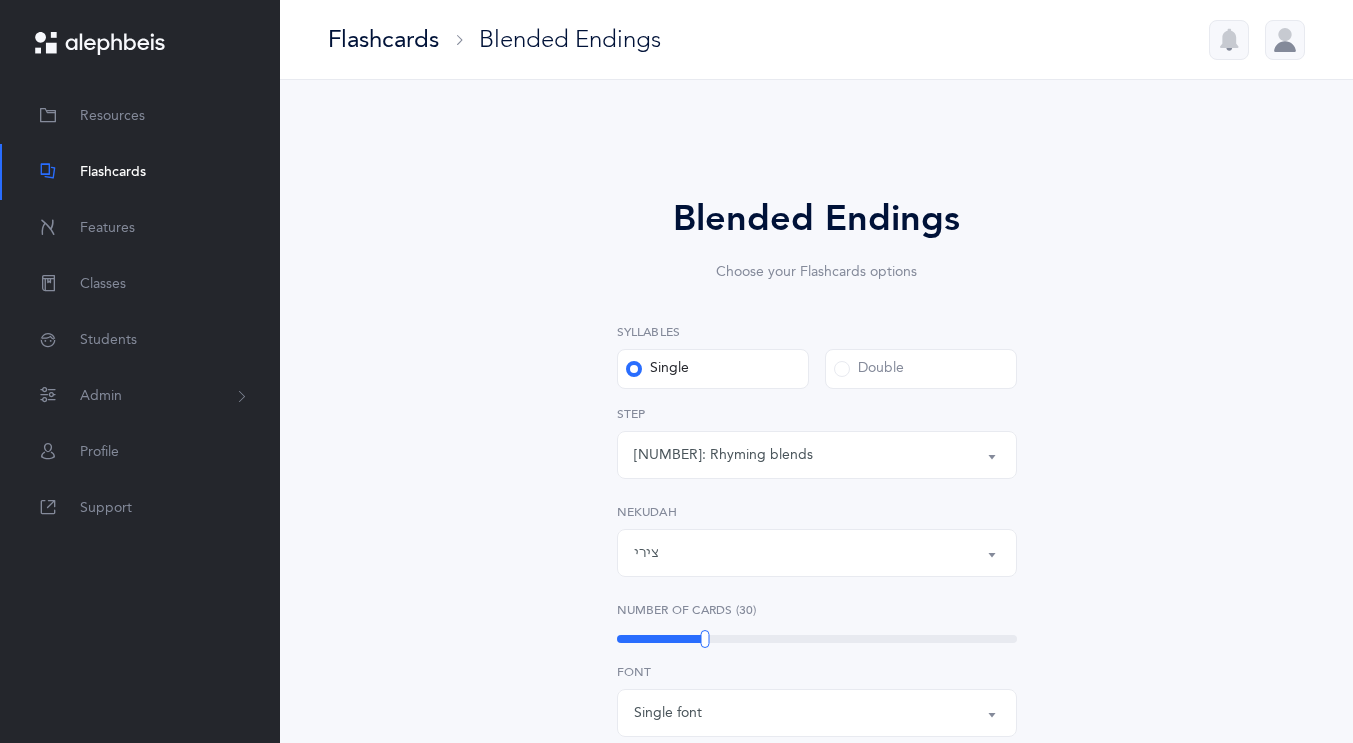 click on "[NUMBER]: Rhyming blends" at bounding box center [723, 455] 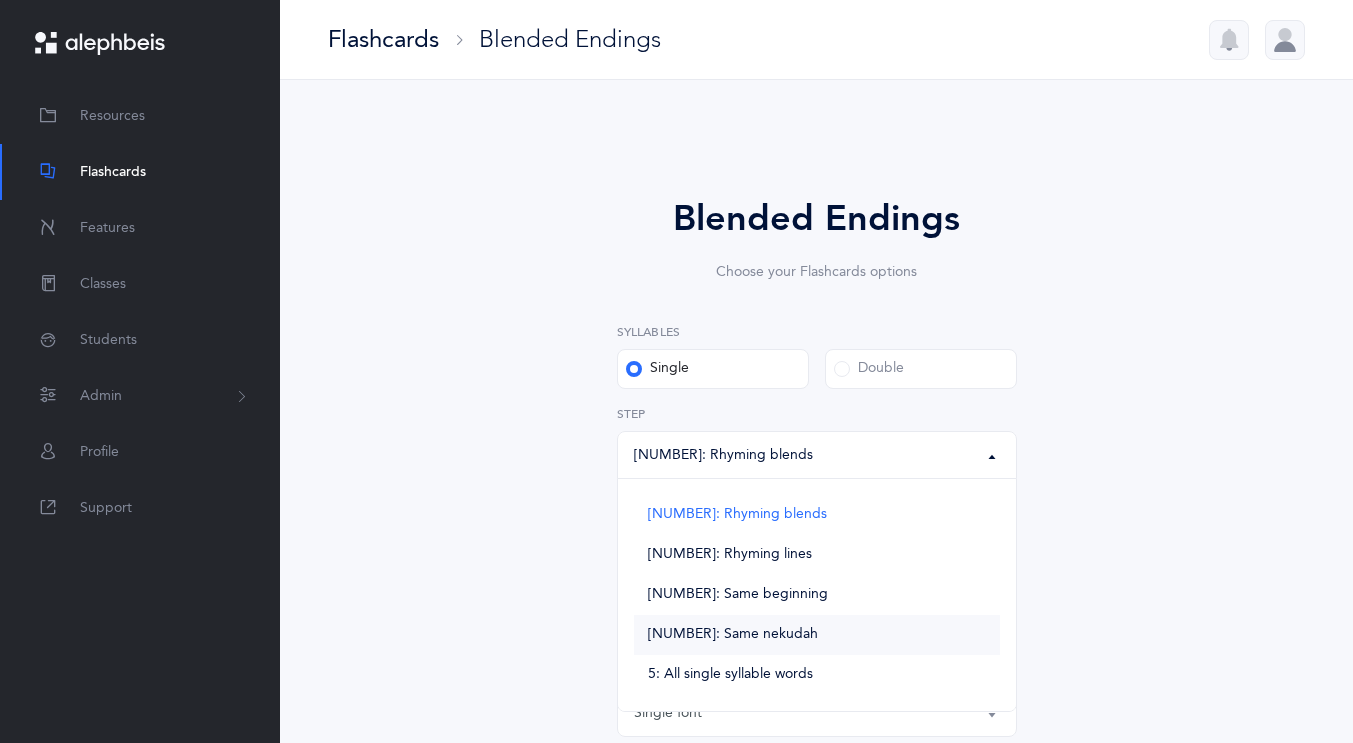 click on "[NUMBER]: Same nekudah" at bounding box center [733, 635] 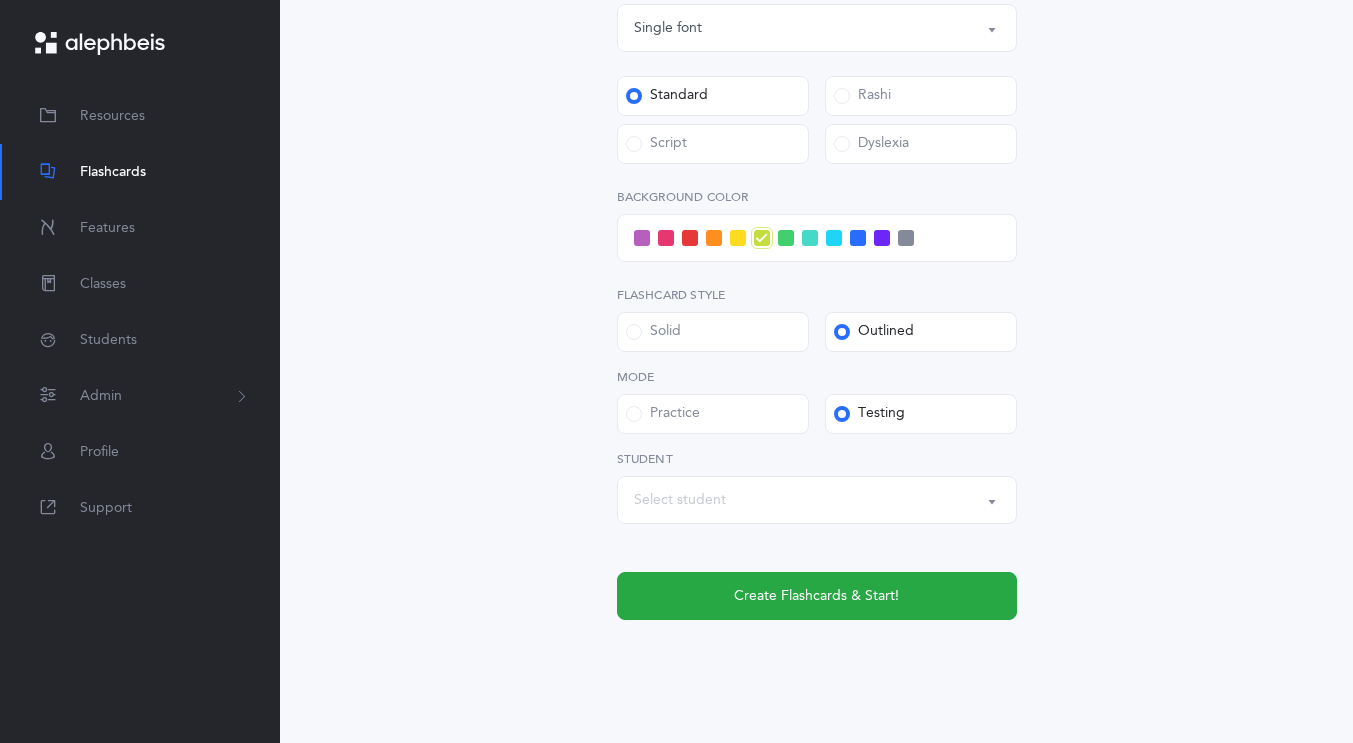 scroll, scrollTop: 688, scrollLeft: 0, axis: vertical 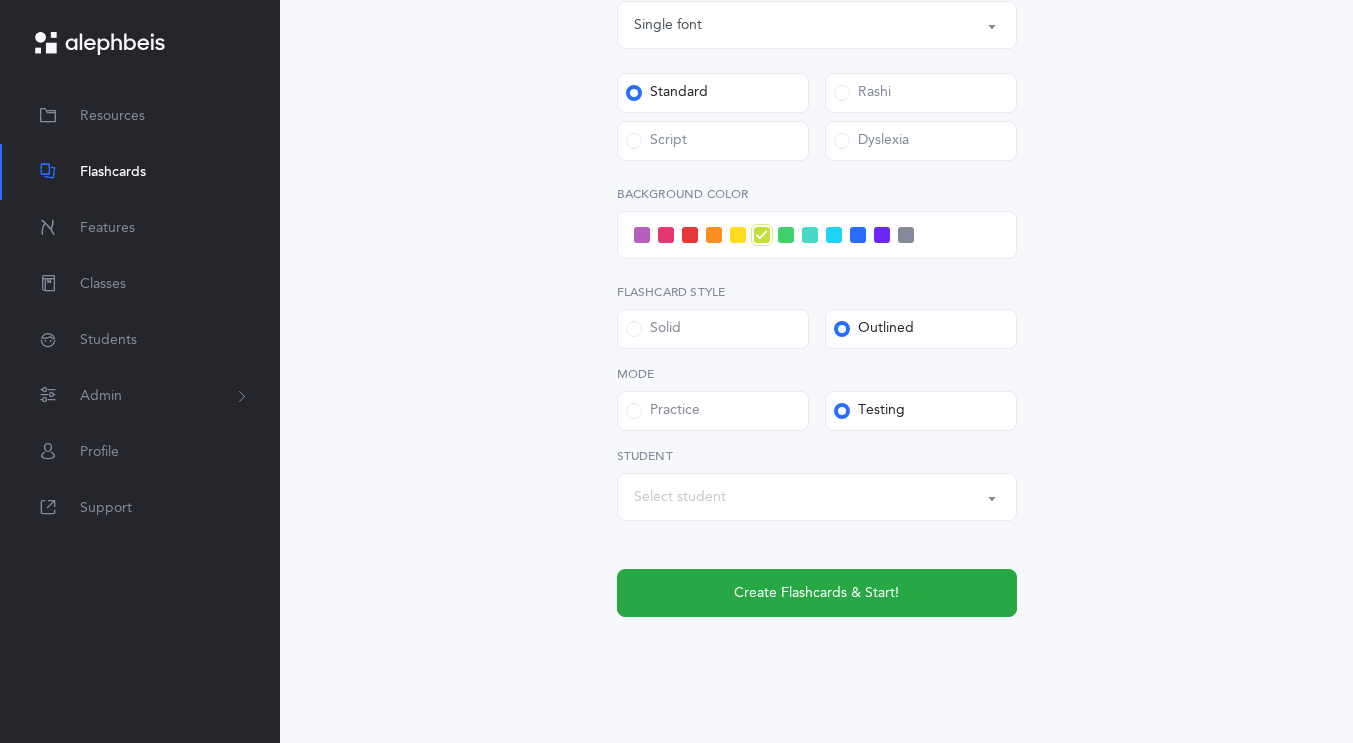 click on "Select student" at bounding box center (817, 497) 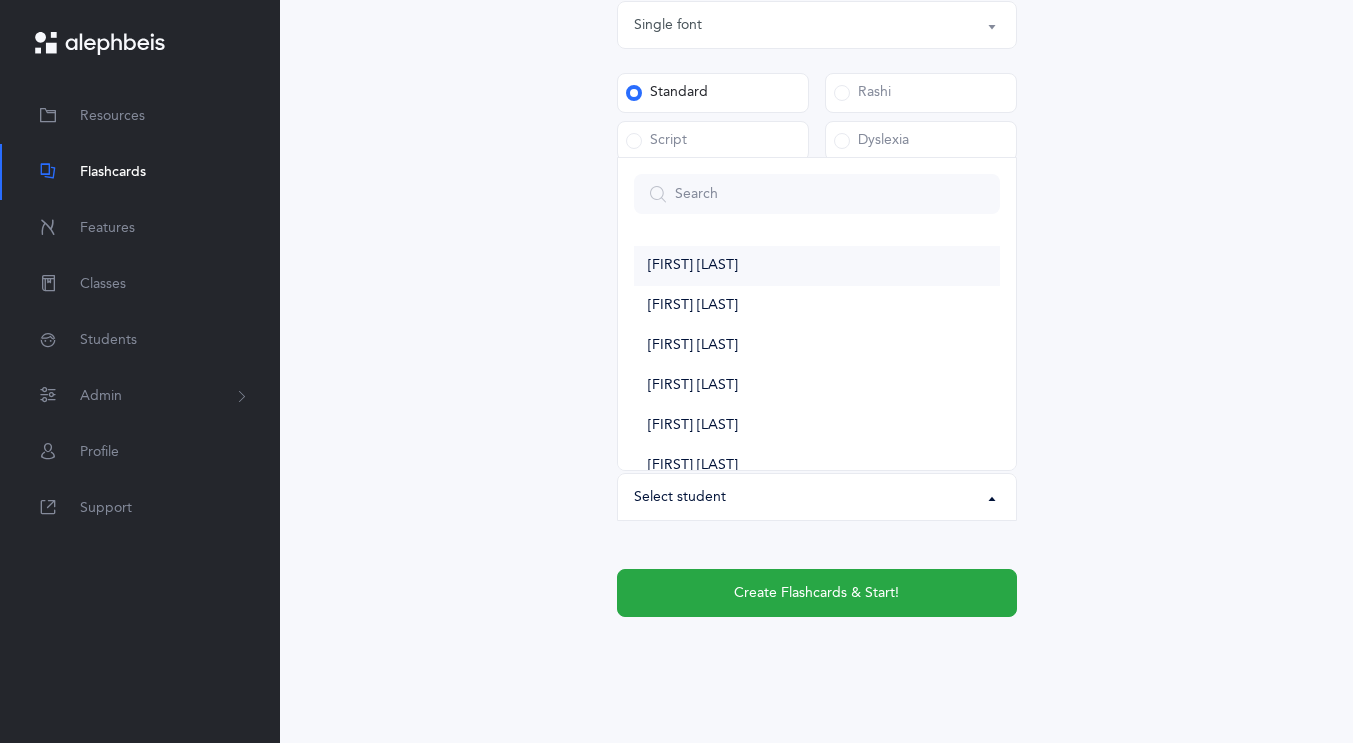 click on "[FIRST] [LAST]" at bounding box center [693, 266] 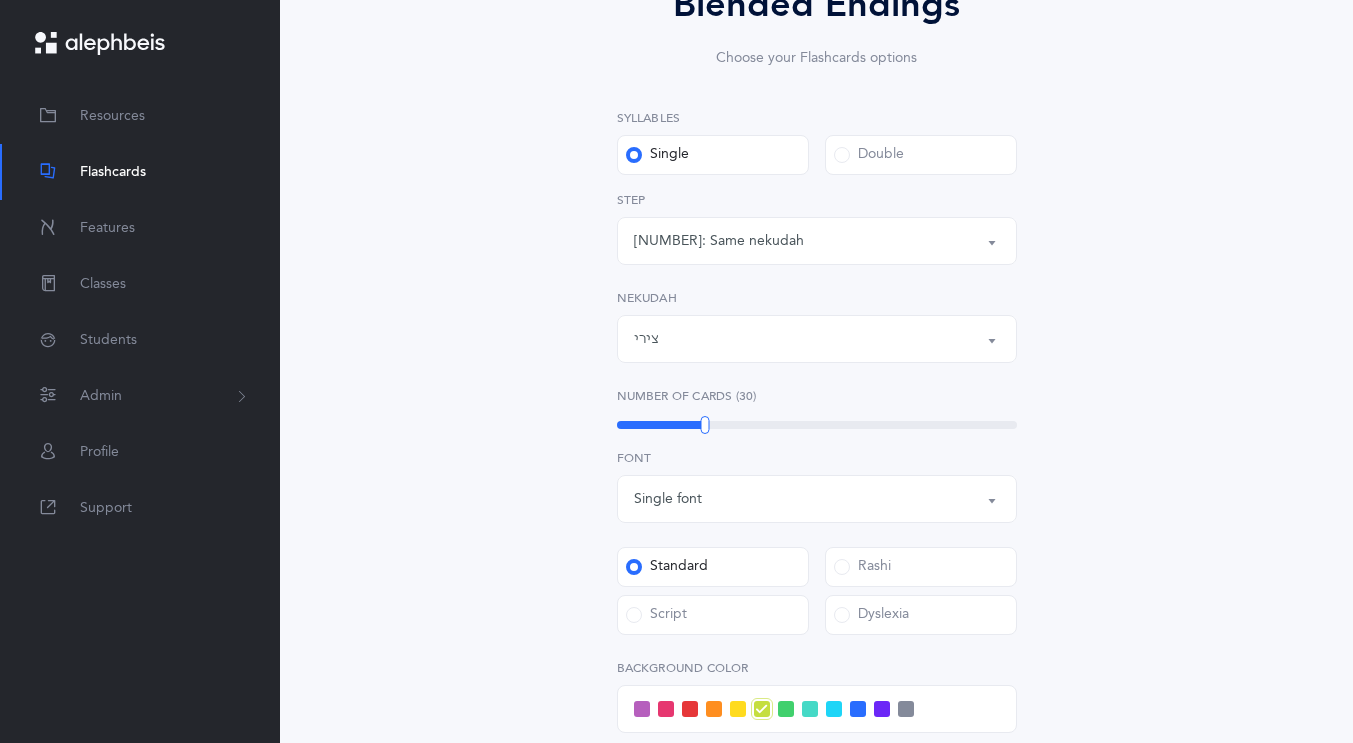 scroll, scrollTop: 210, scrollLeft: 0, axis: vertical 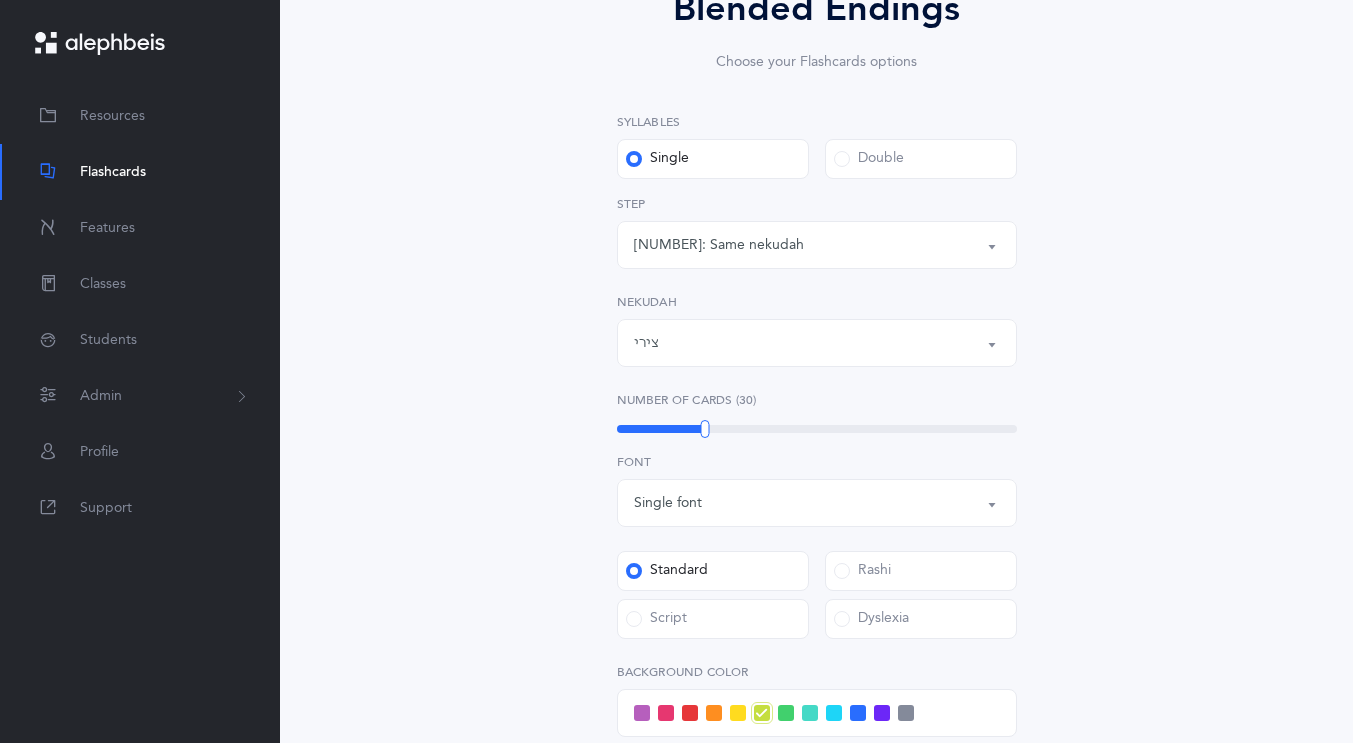 click on "[NUMBER]: Same nekudah" at bounding box center [719, 245] 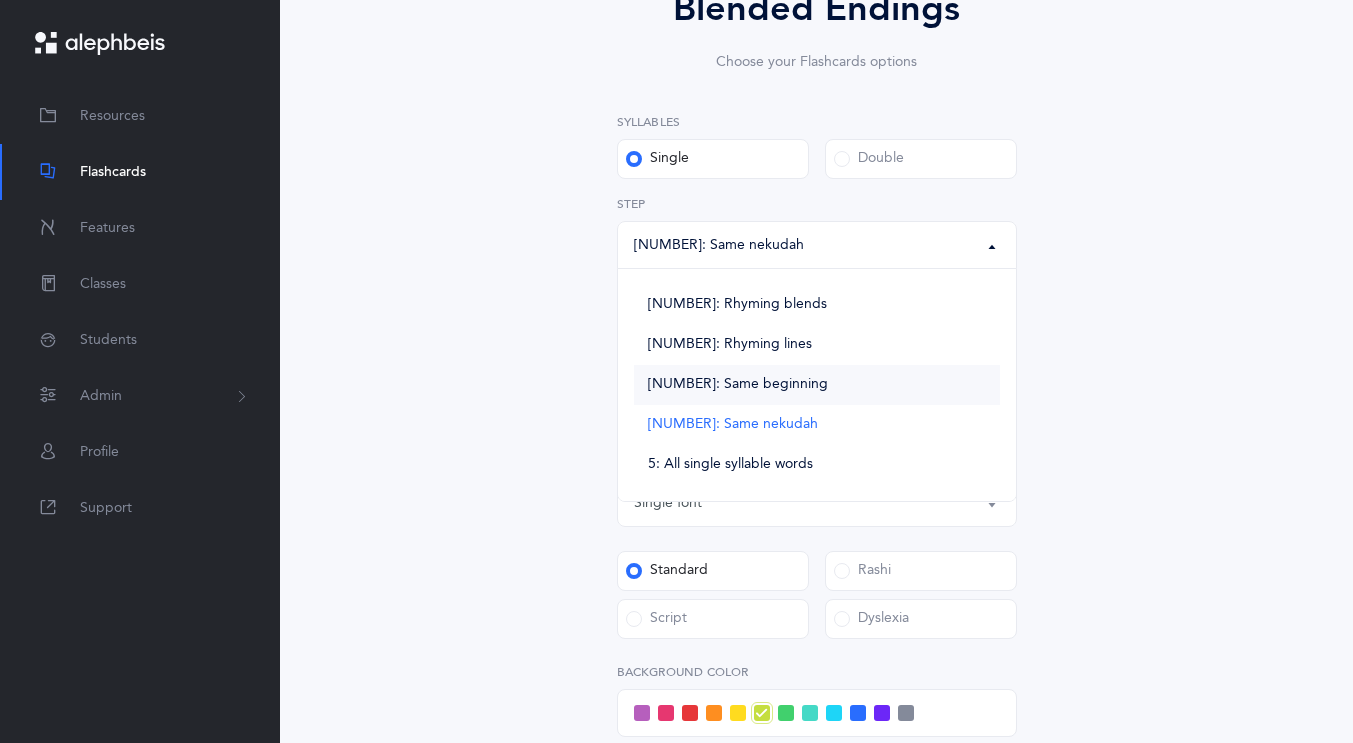 click on "[NUMBER]: Same beginning" at bounding box center [738, 385] 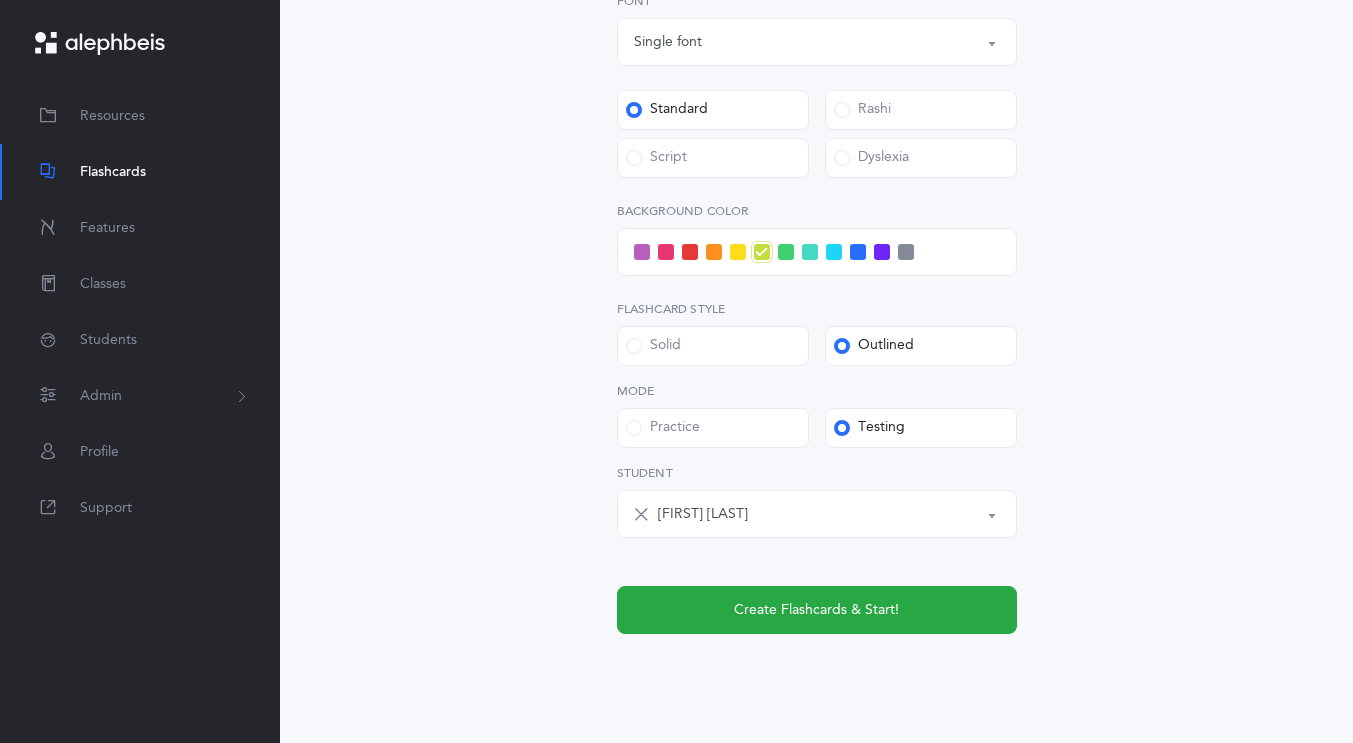 scroll, scrollTop: 678, scrollLeft: 0, axis: vertical 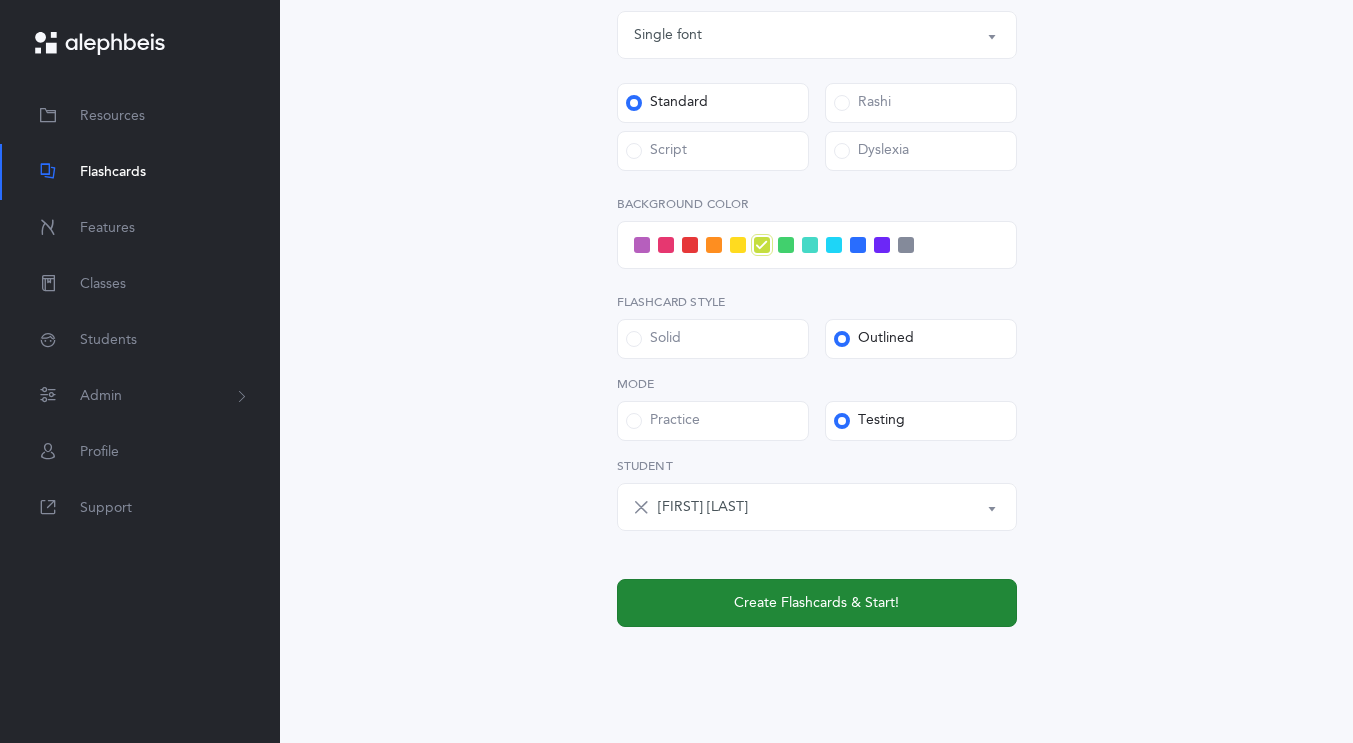 click on "Create Flashcards & Start!" at bounding box center [816, 603] 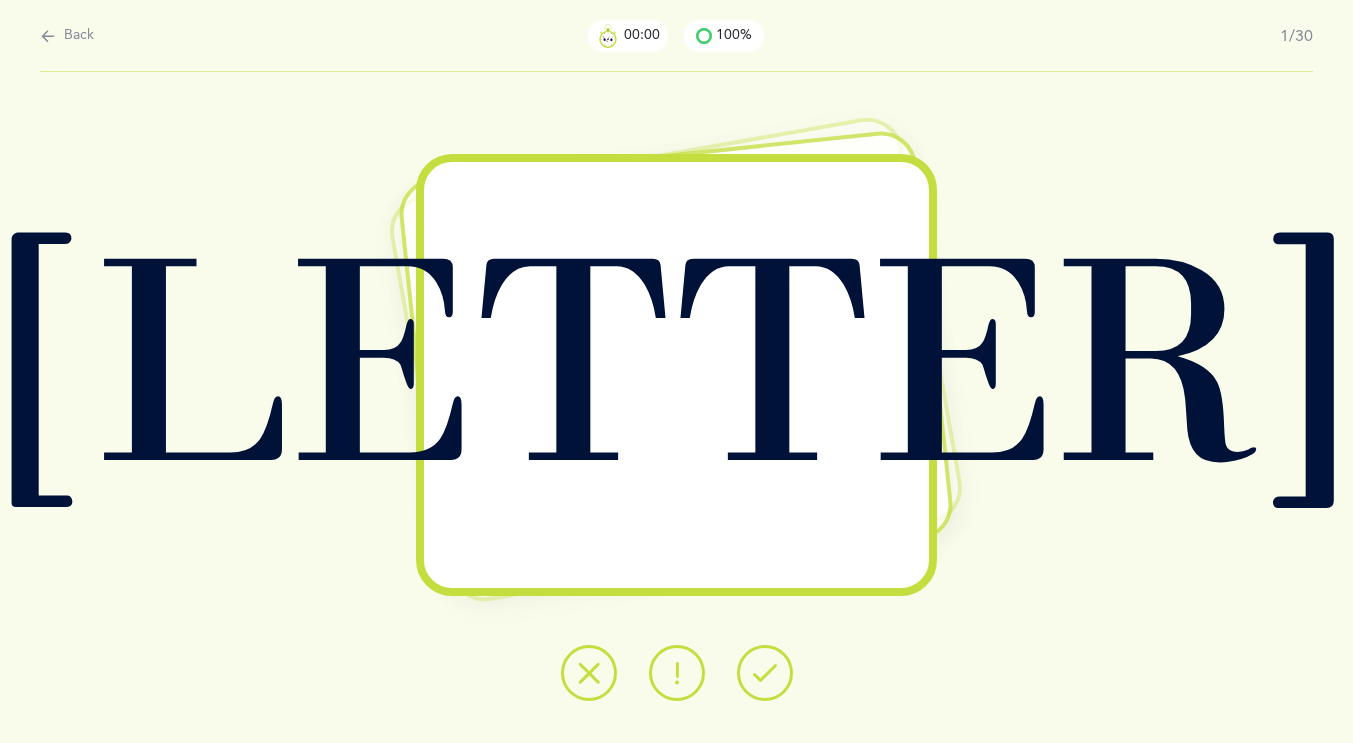 scroll, scrollTop: 0, scrollLeft: 0, axis: both 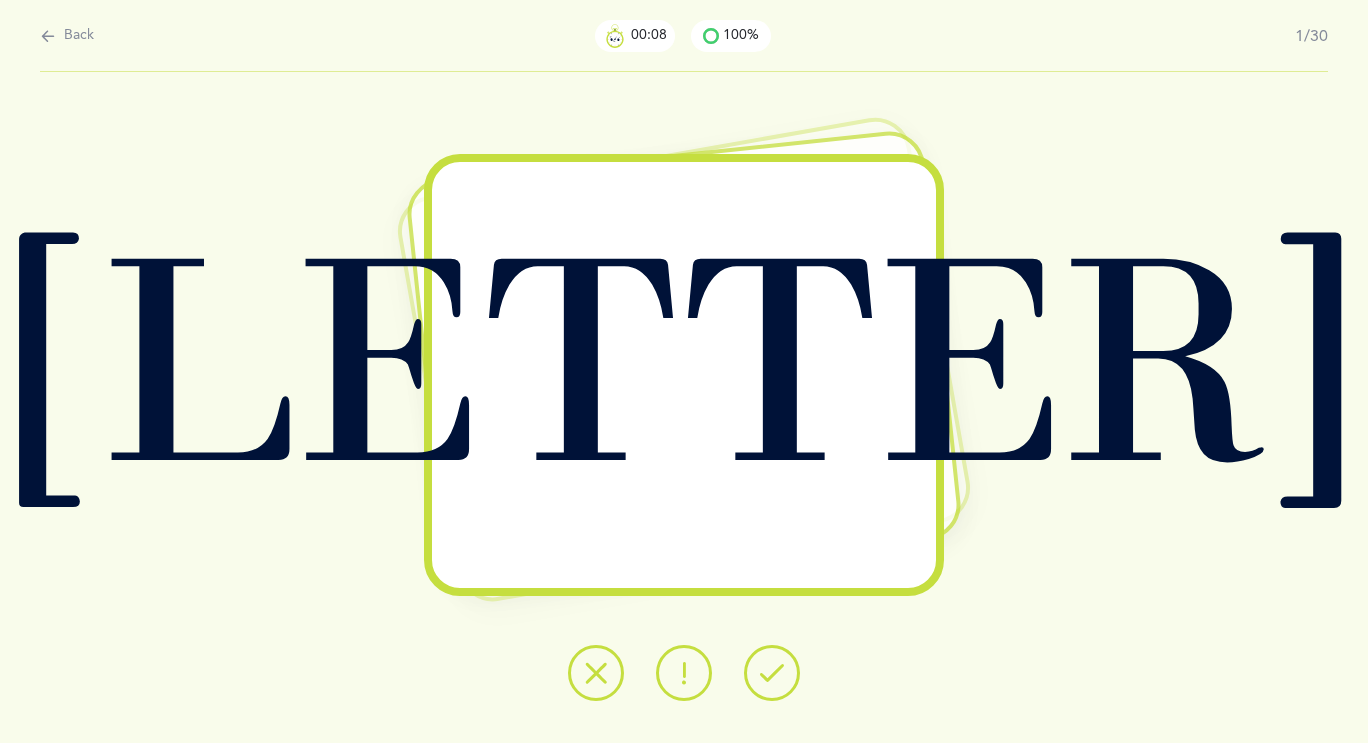 click at bounding box center (48, 36) 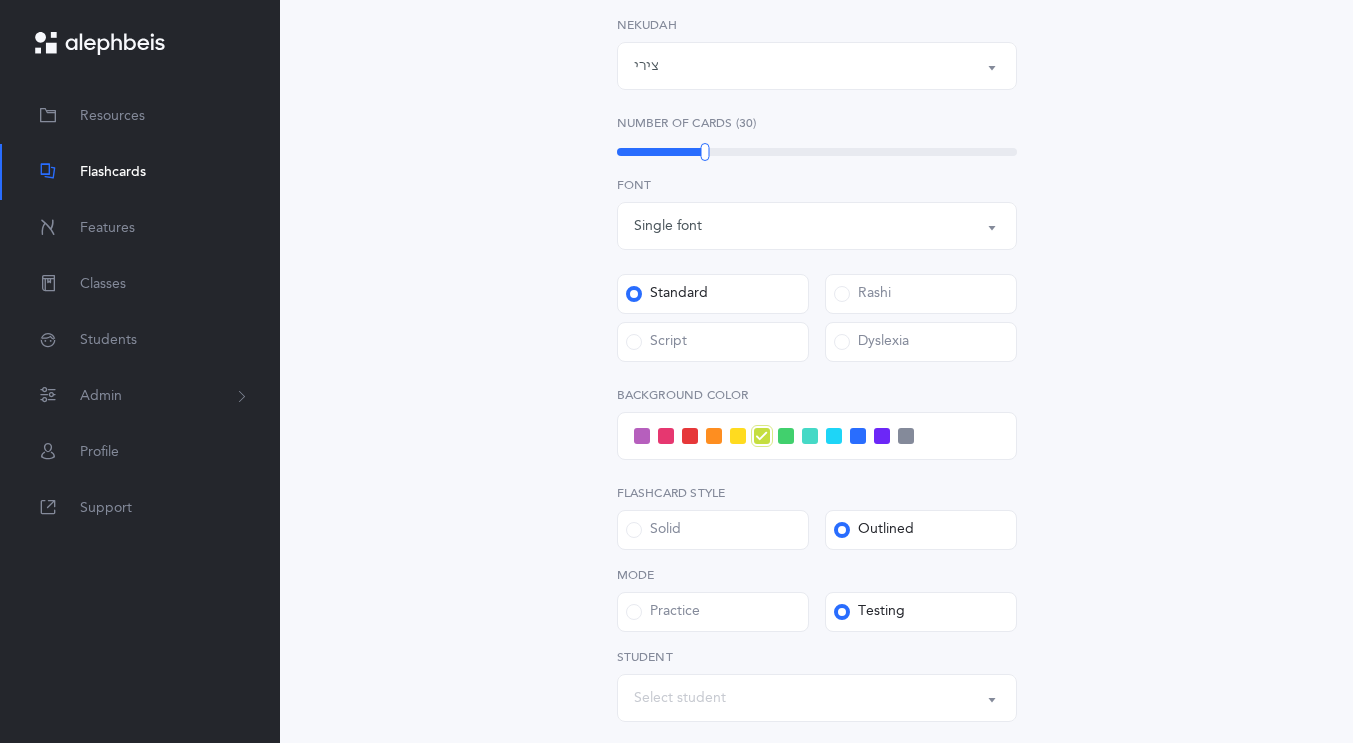 scroll, scrollTop: 530, scrollLeft: 0, axis: vertical 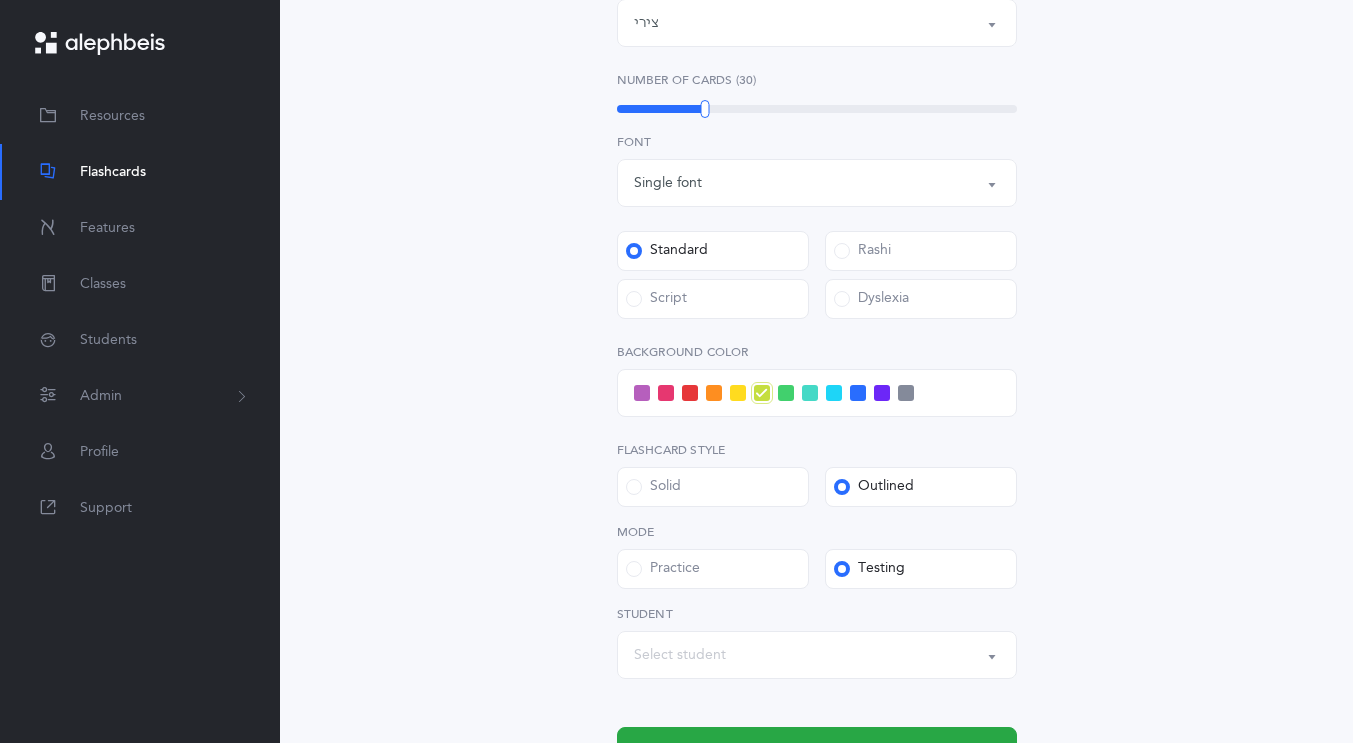 click at bounding box center (714, 393) 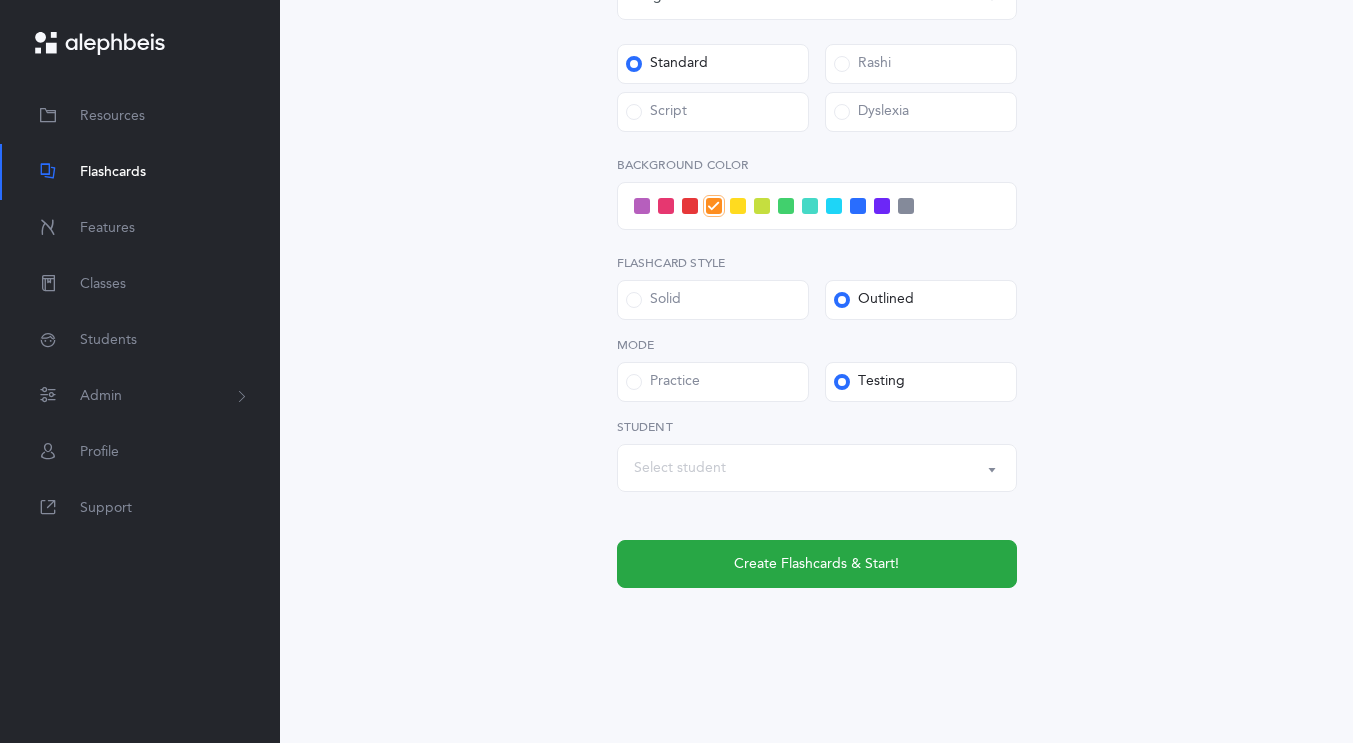 scroll, scrollTop: 722, scrollLeft: 0, axis: vertical 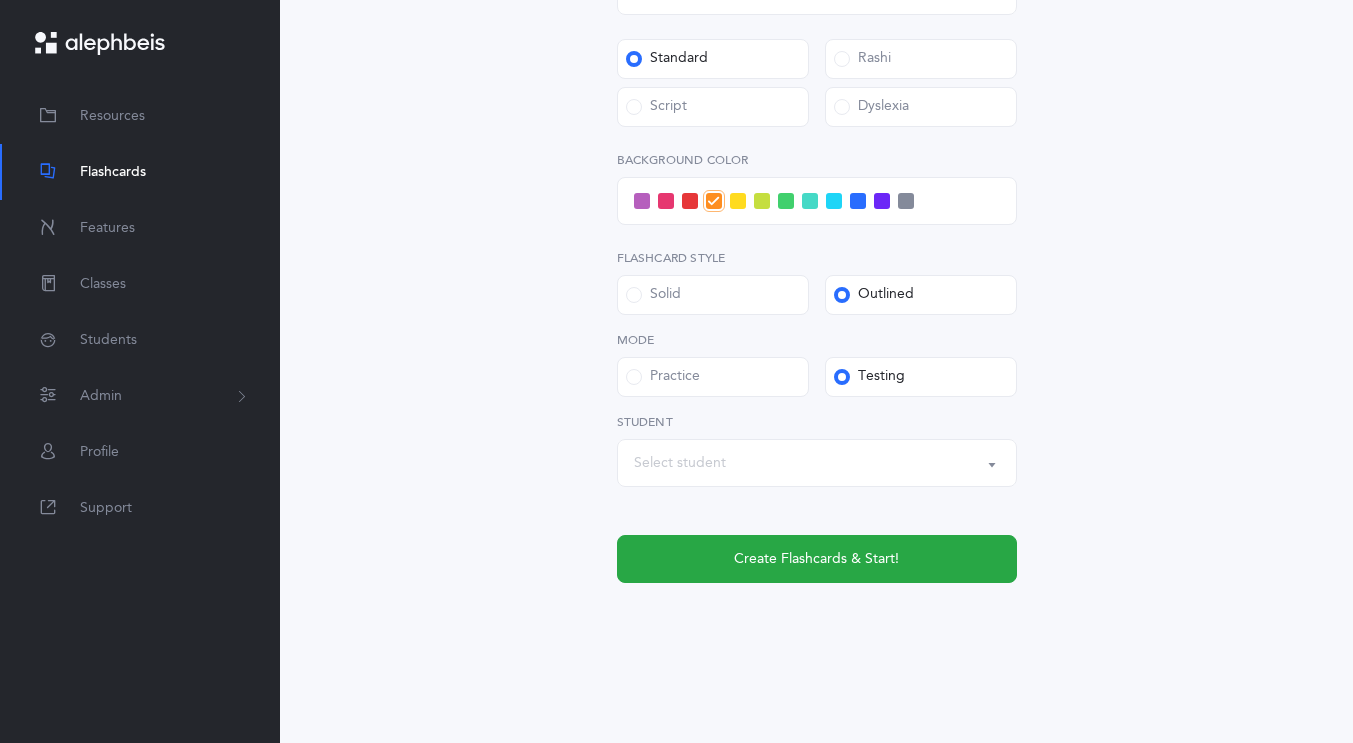 click on "Select student" at bounding box center [680, 463] 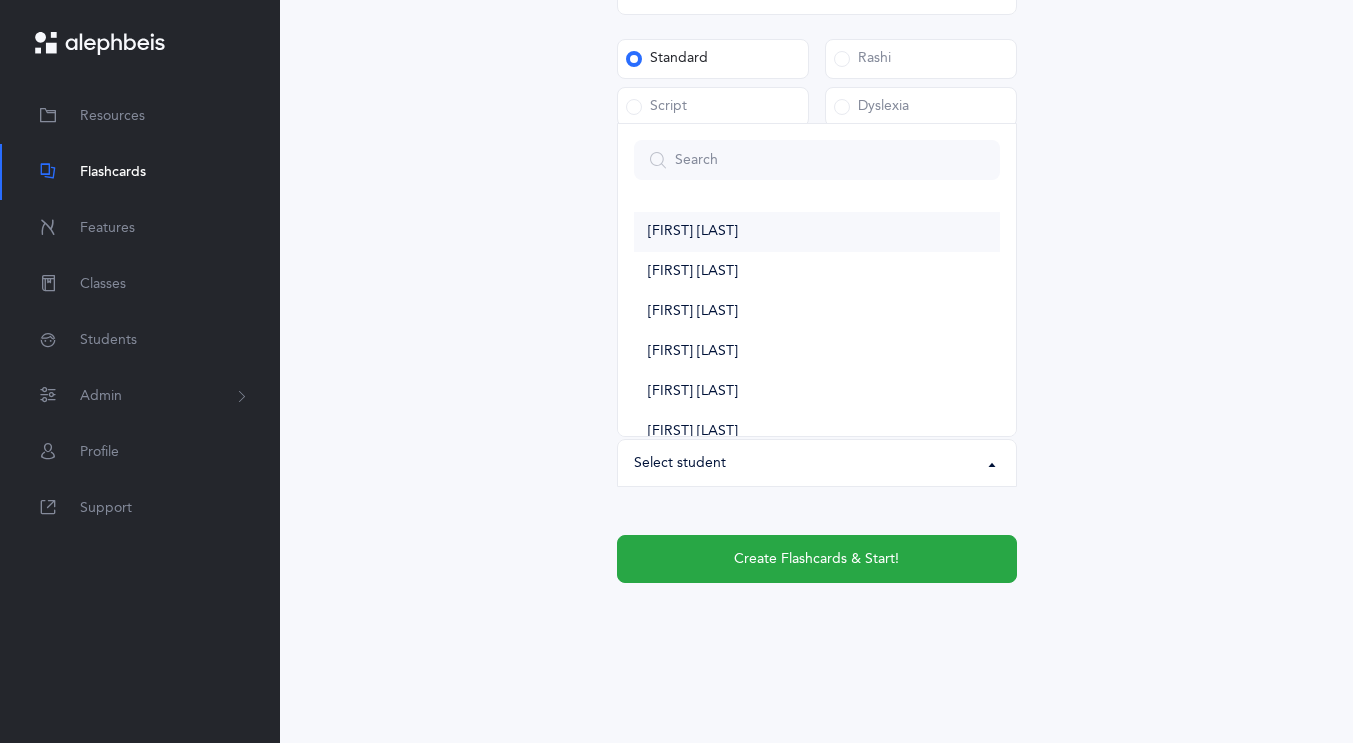 click on "[FIRST] [LAST]" at bounding box center (817, 232) 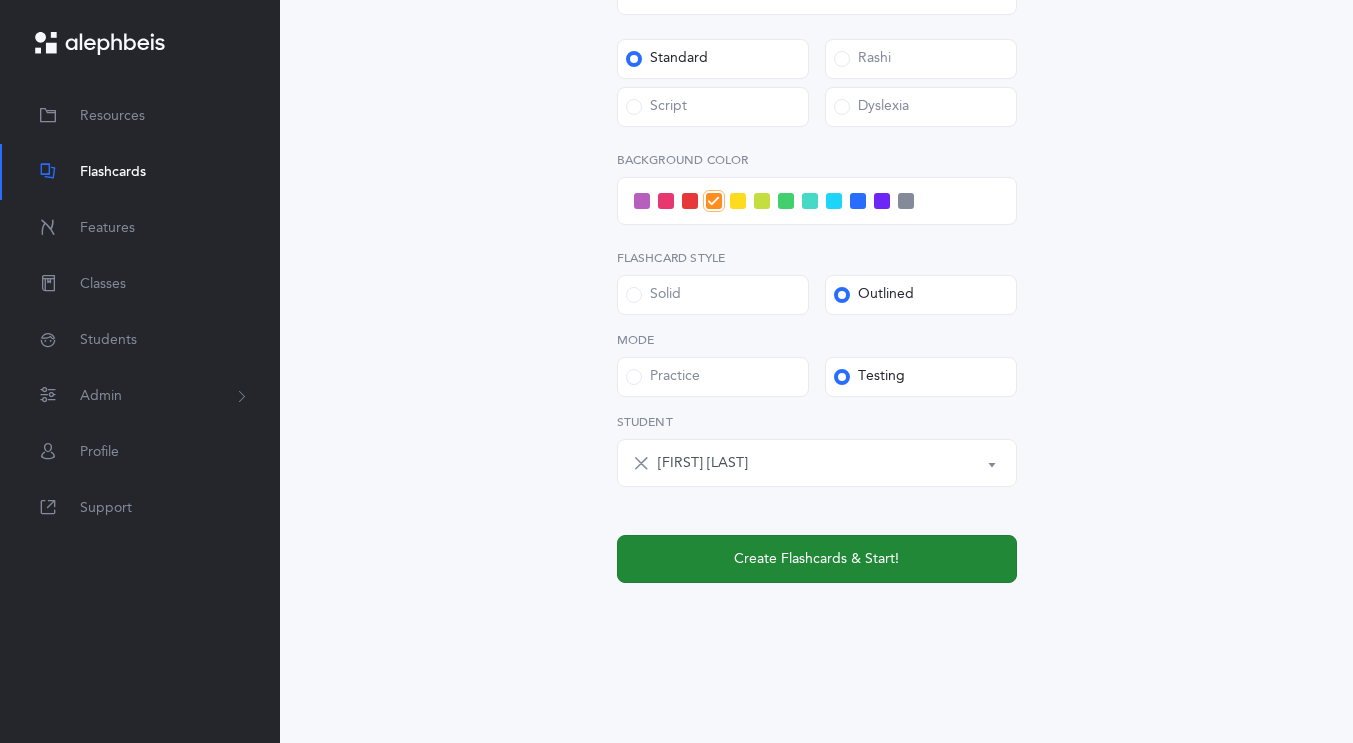 click on "Create Flashcards & Start!" at bounding box center (817, 559) 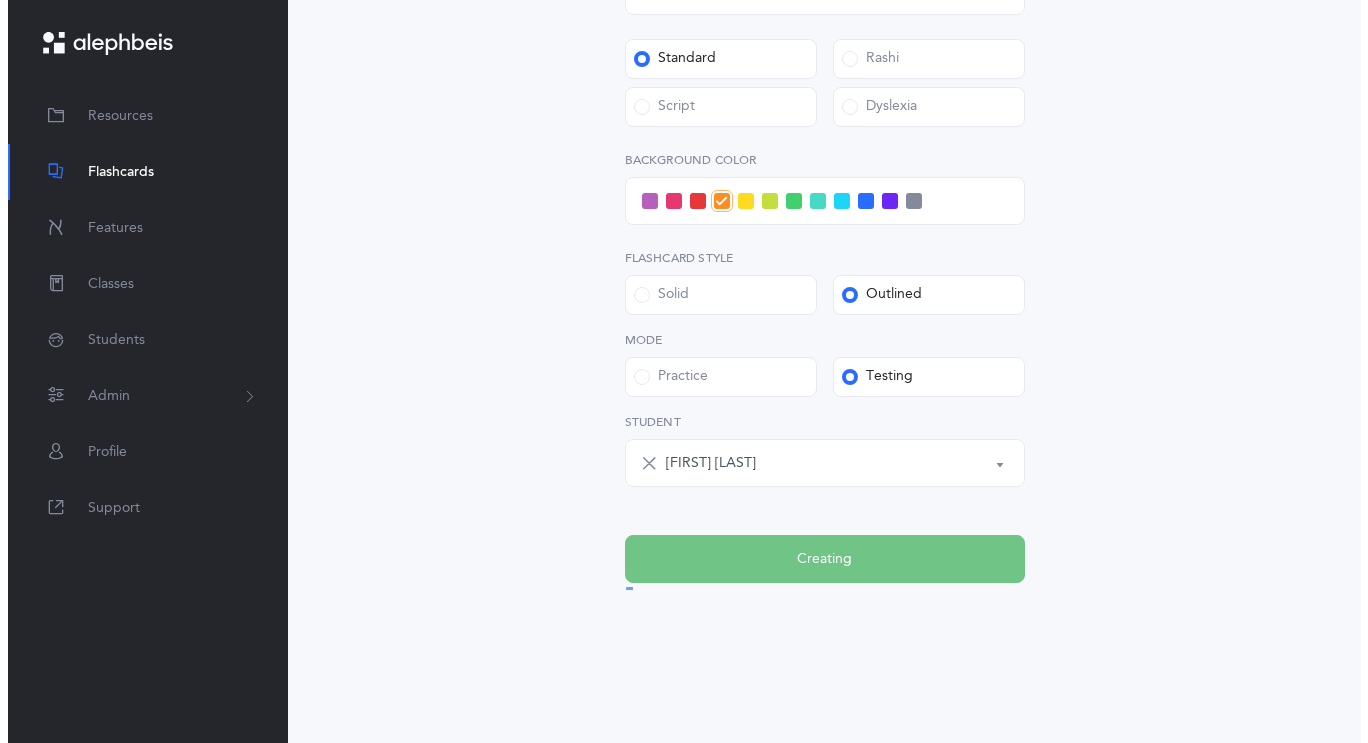 scroll, scrollTop: 0, scrollLeft: 0, axis: both 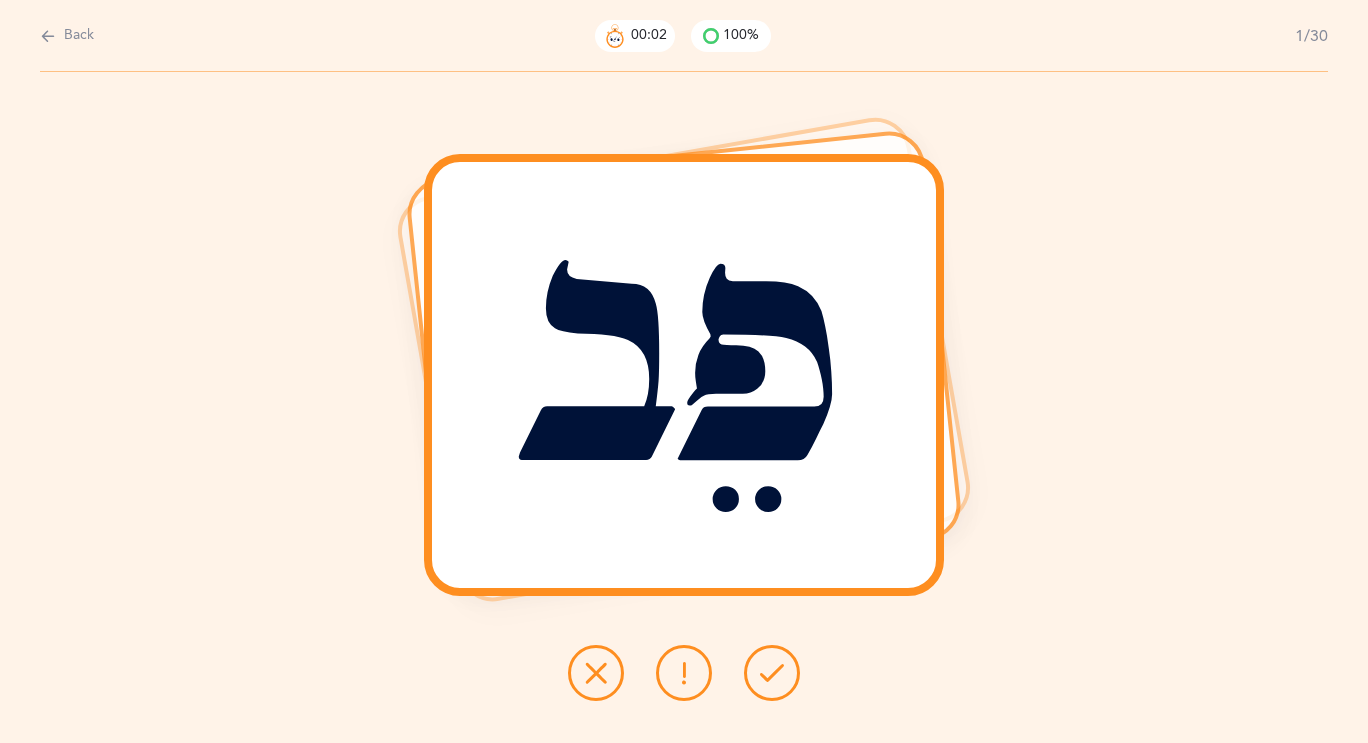 click at bounding box center (772, 673) 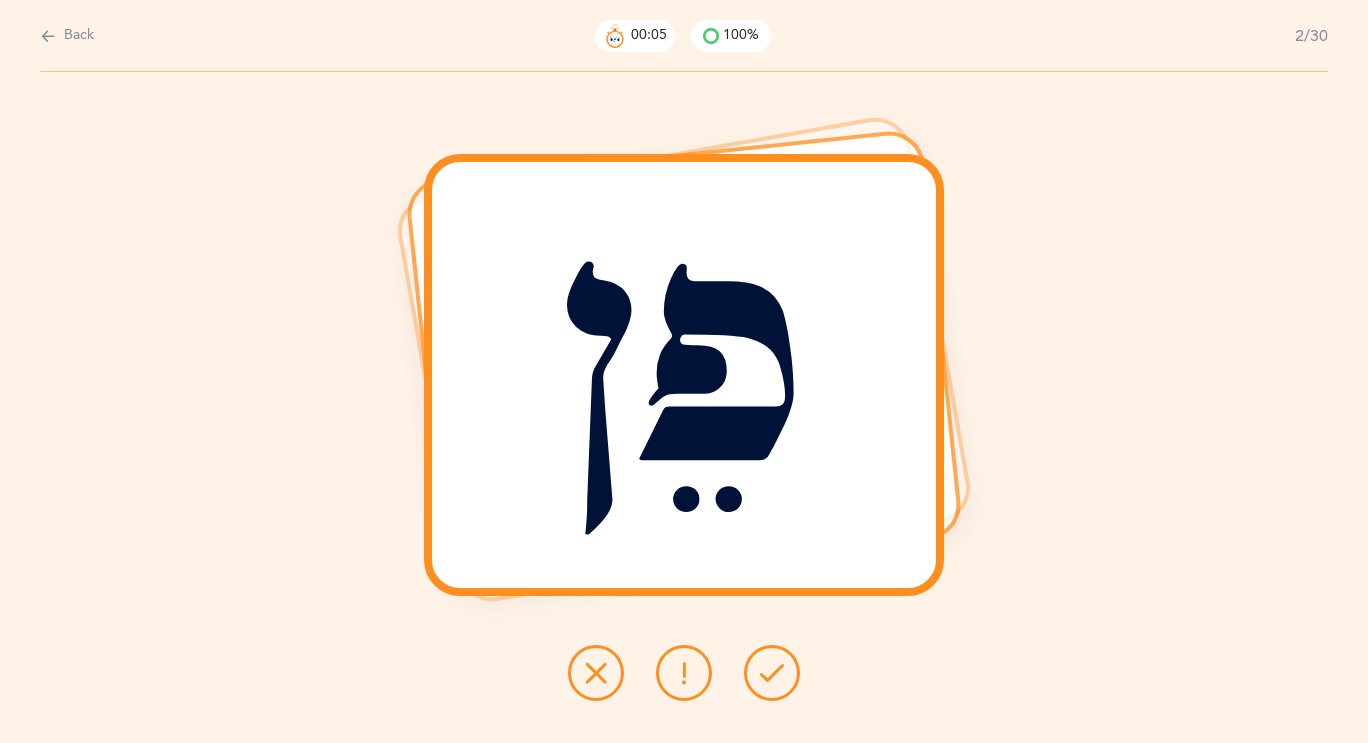 click at bounding box center [772, 673] 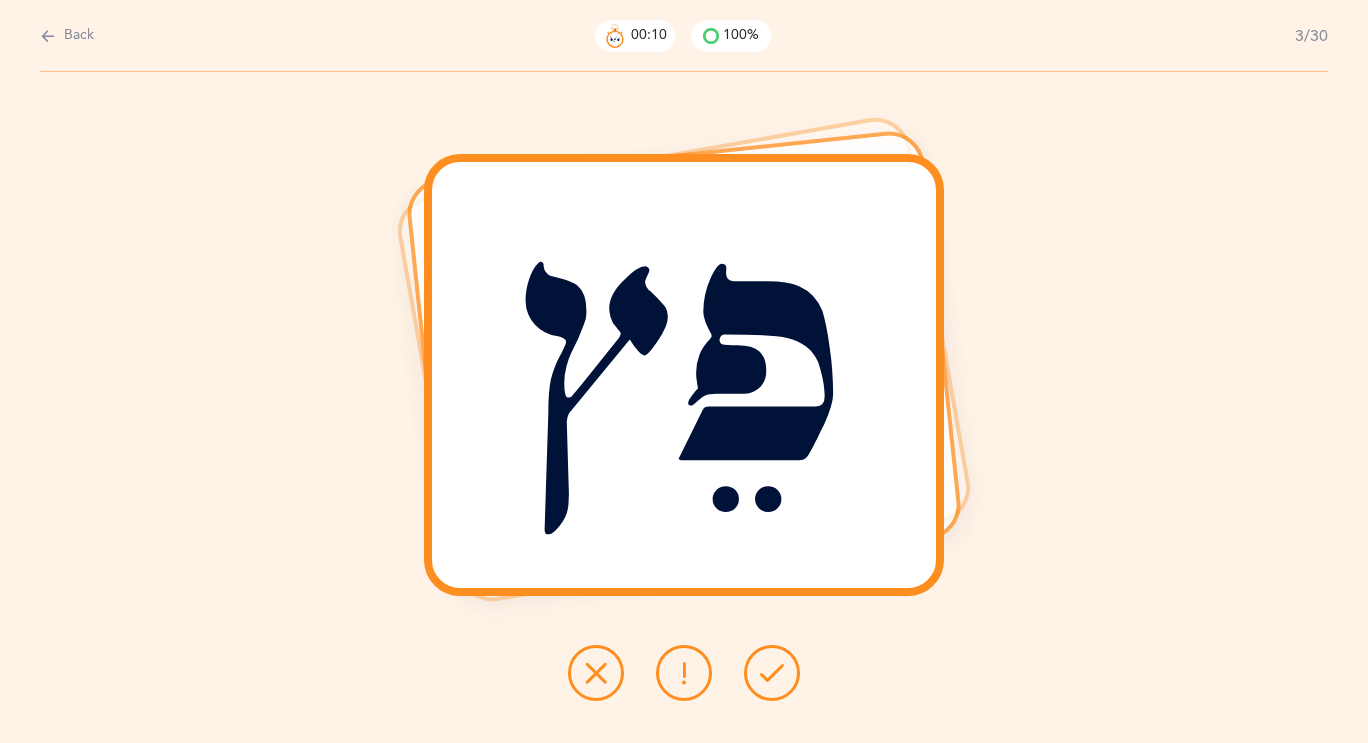 click at bounding box center (772, 673) 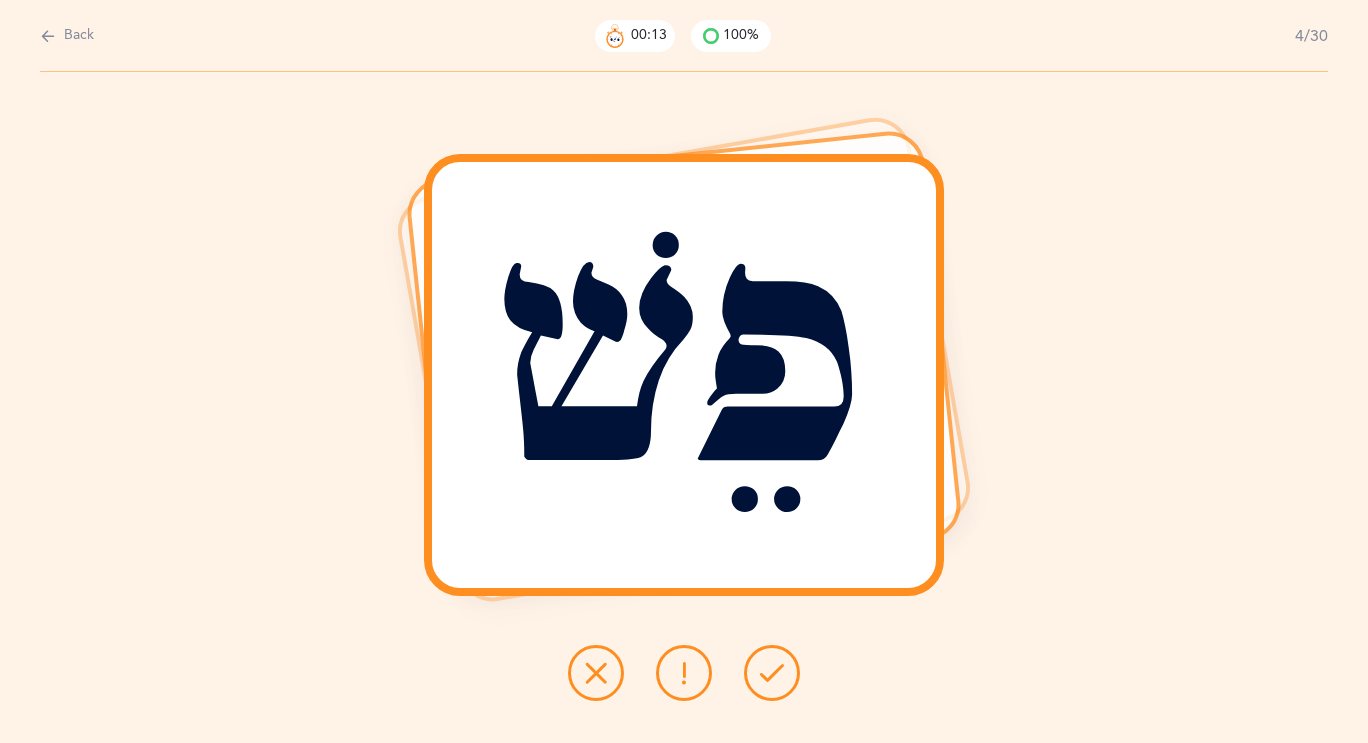 click at bounding box center [772, 673] 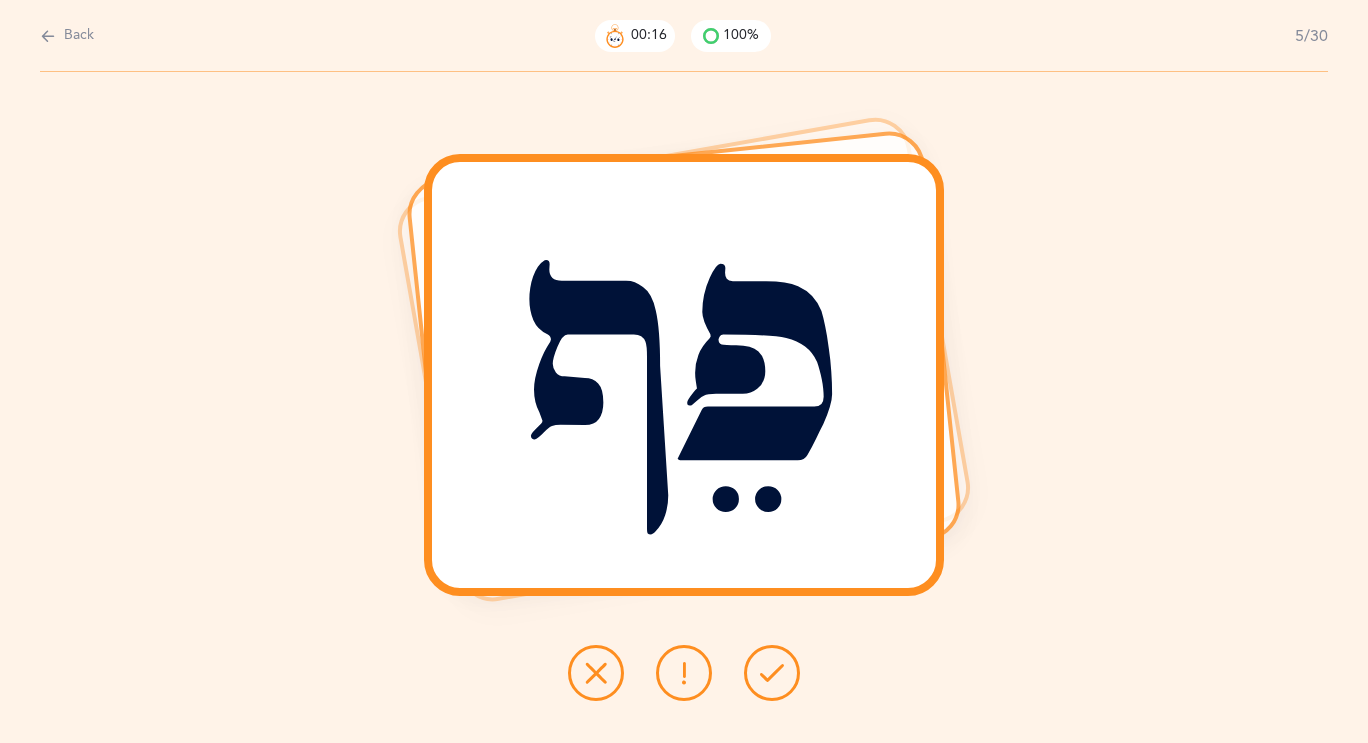 click at bounding box center [772, 673] 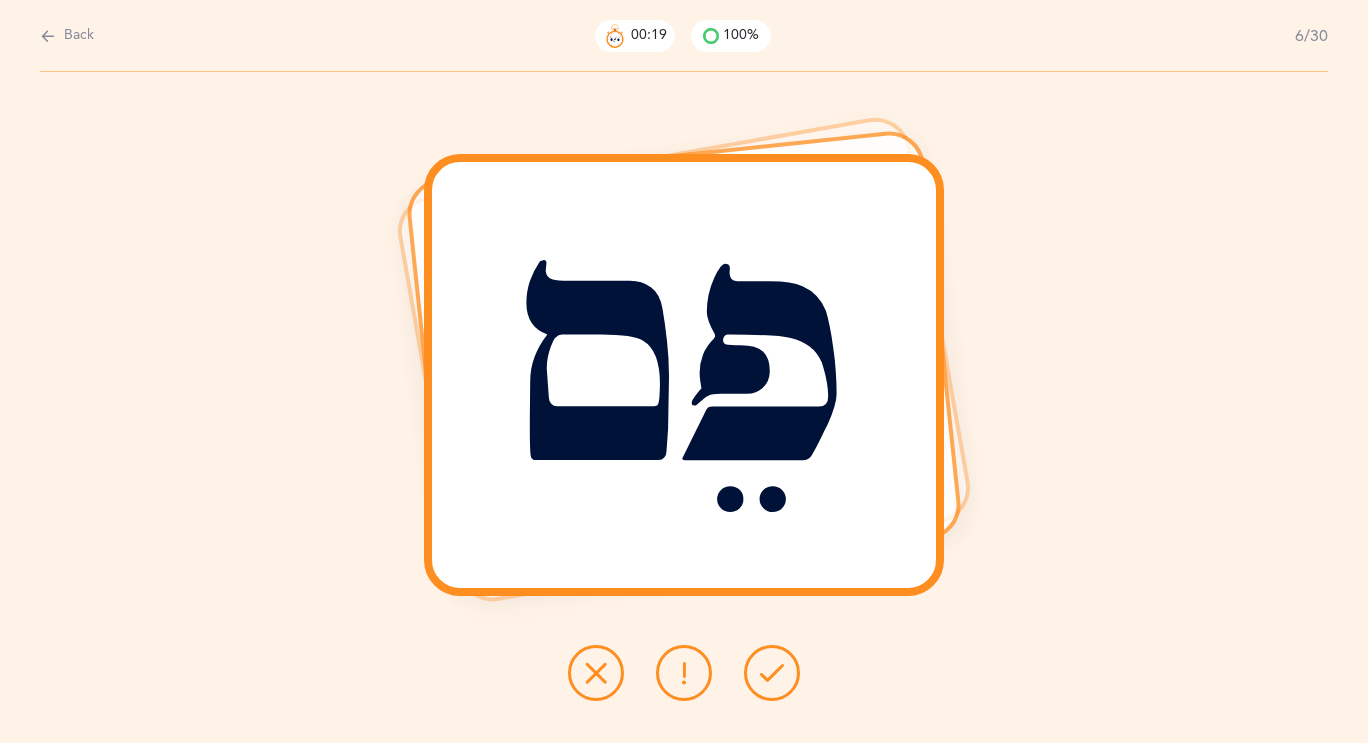 click at bounding box center (772, 673) 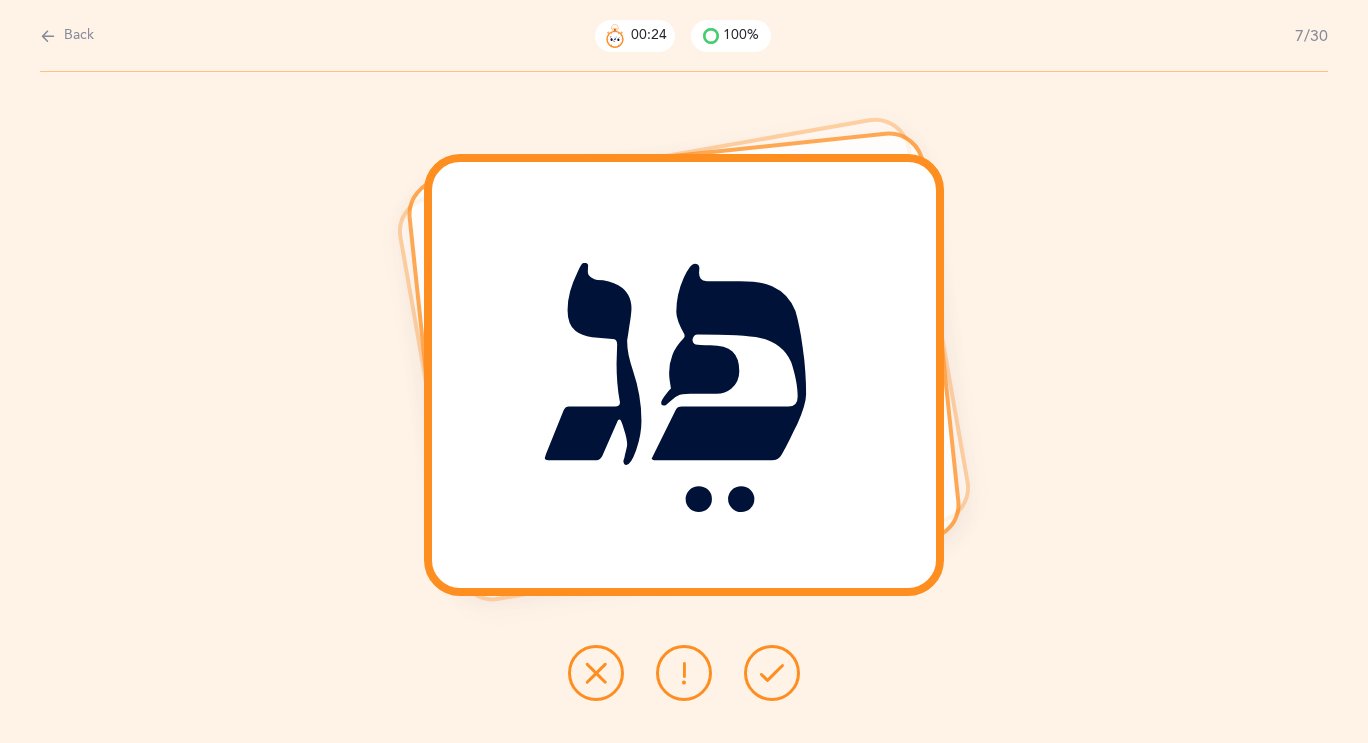 click at bounding box center [772, 673] 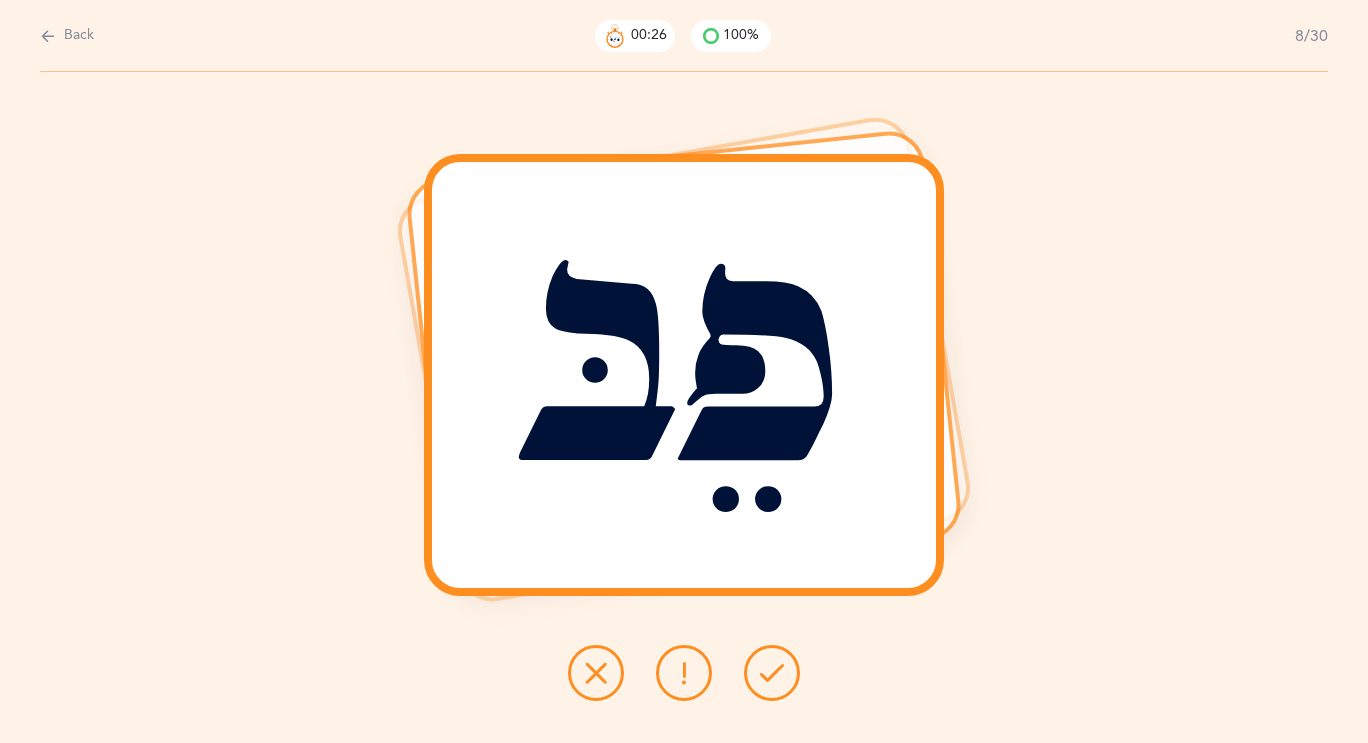 click at bounding box center (772, 673) 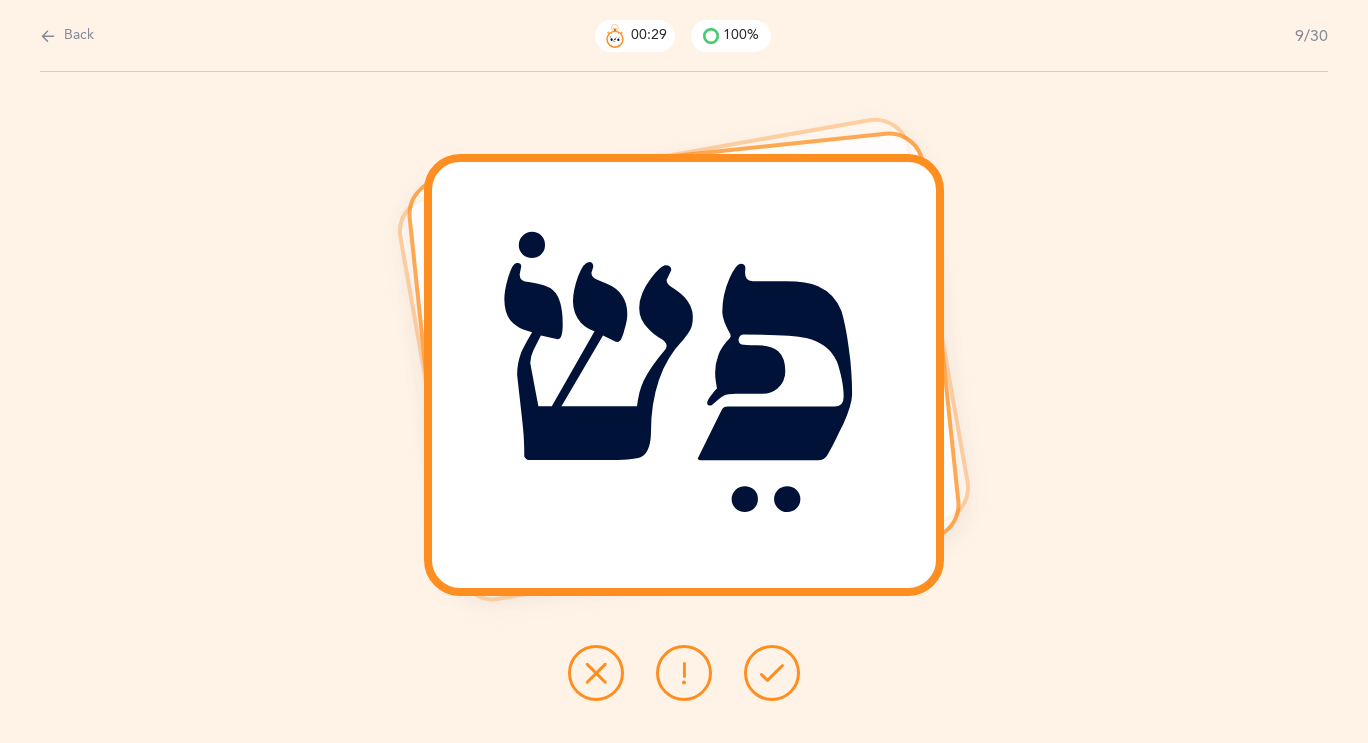 click at bounding box center [772, 673] 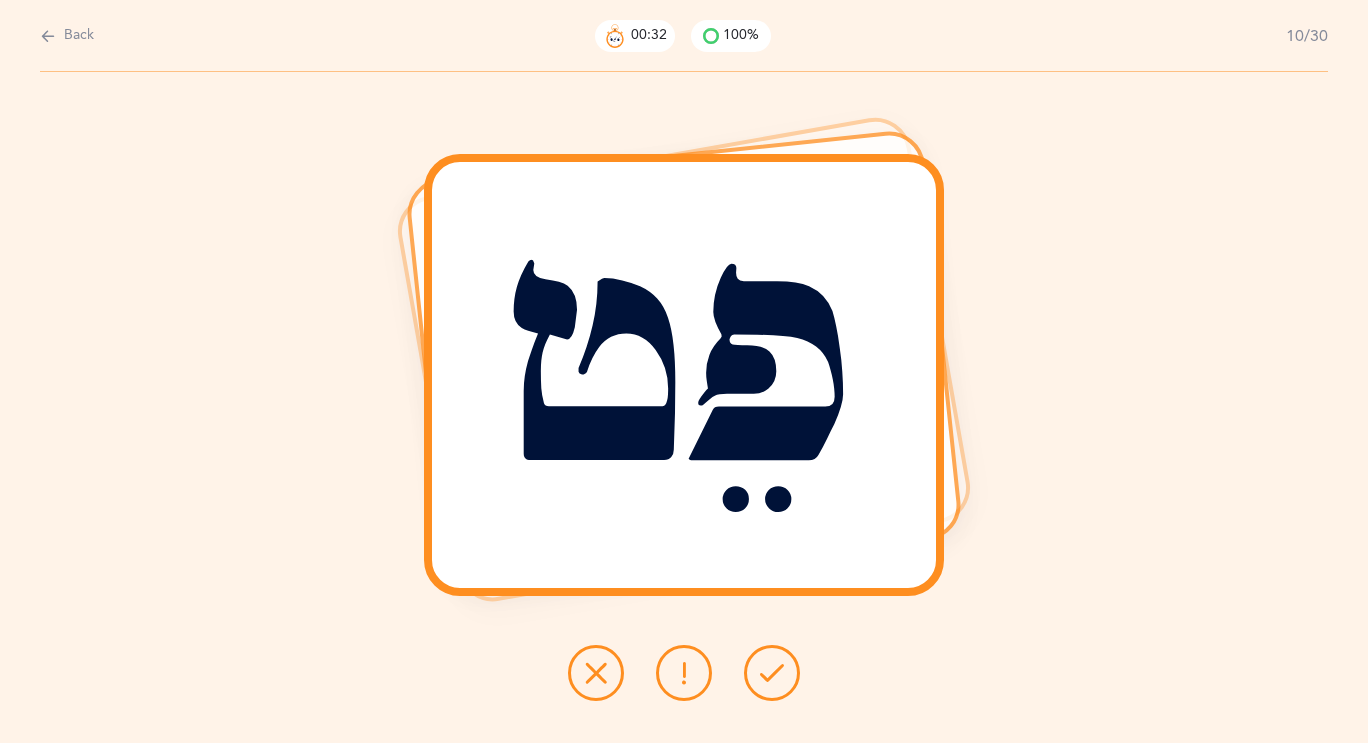 click at bounding box center [772, 673] 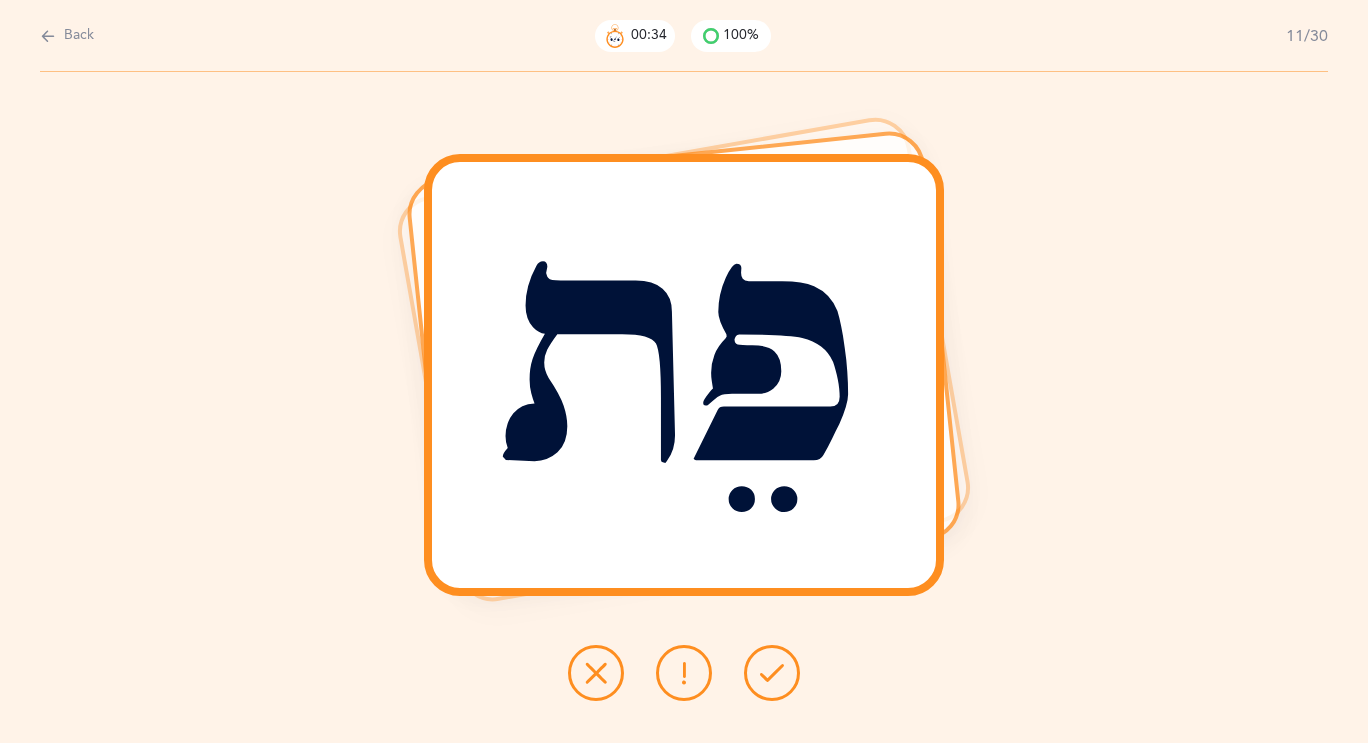 click at bounding box center [772, 673] 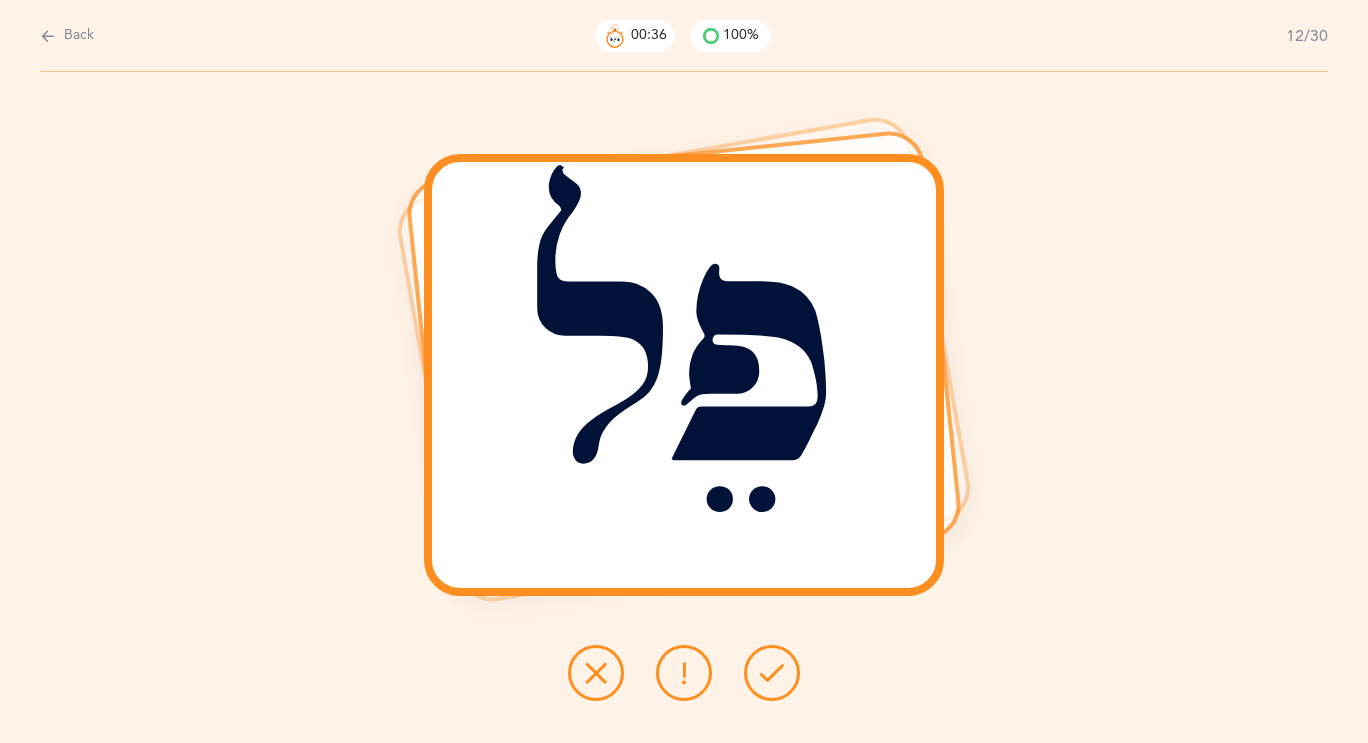 click at bounding box center (772, 673) 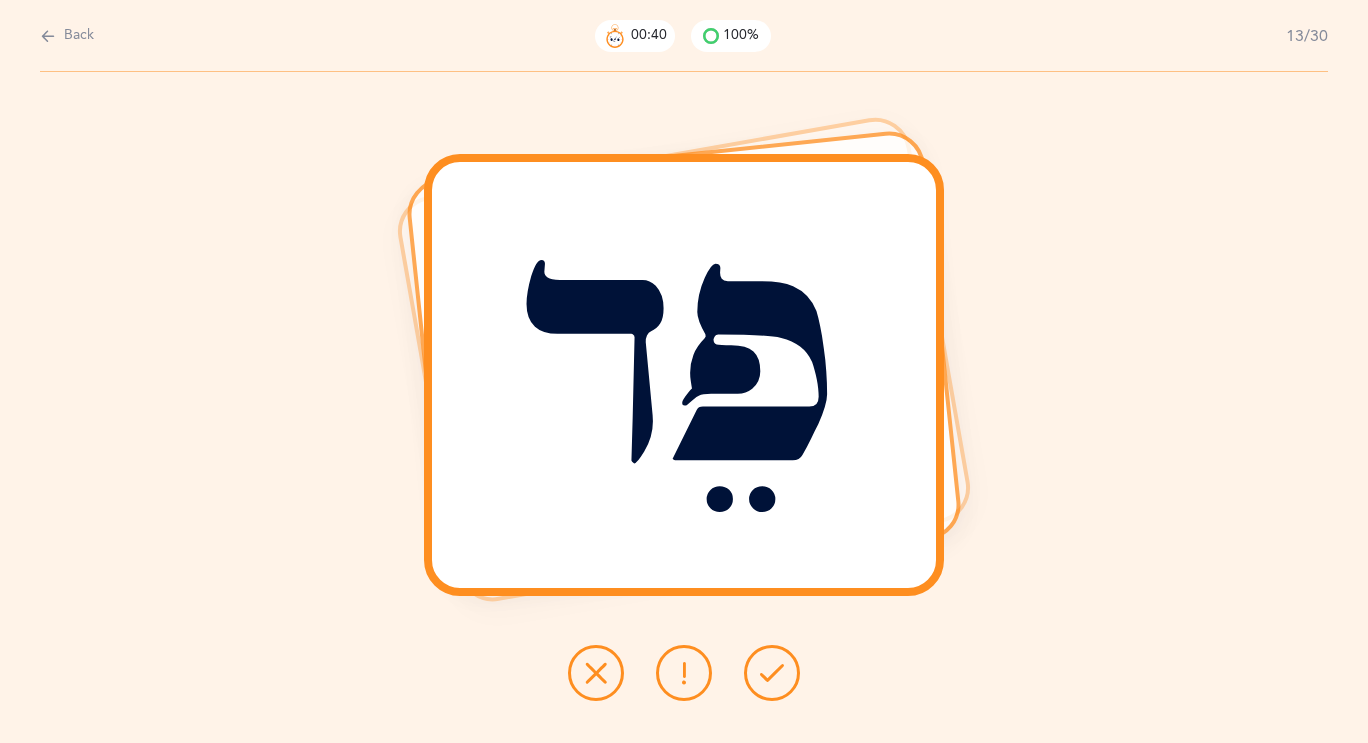 click at bounding box center (772, 673) 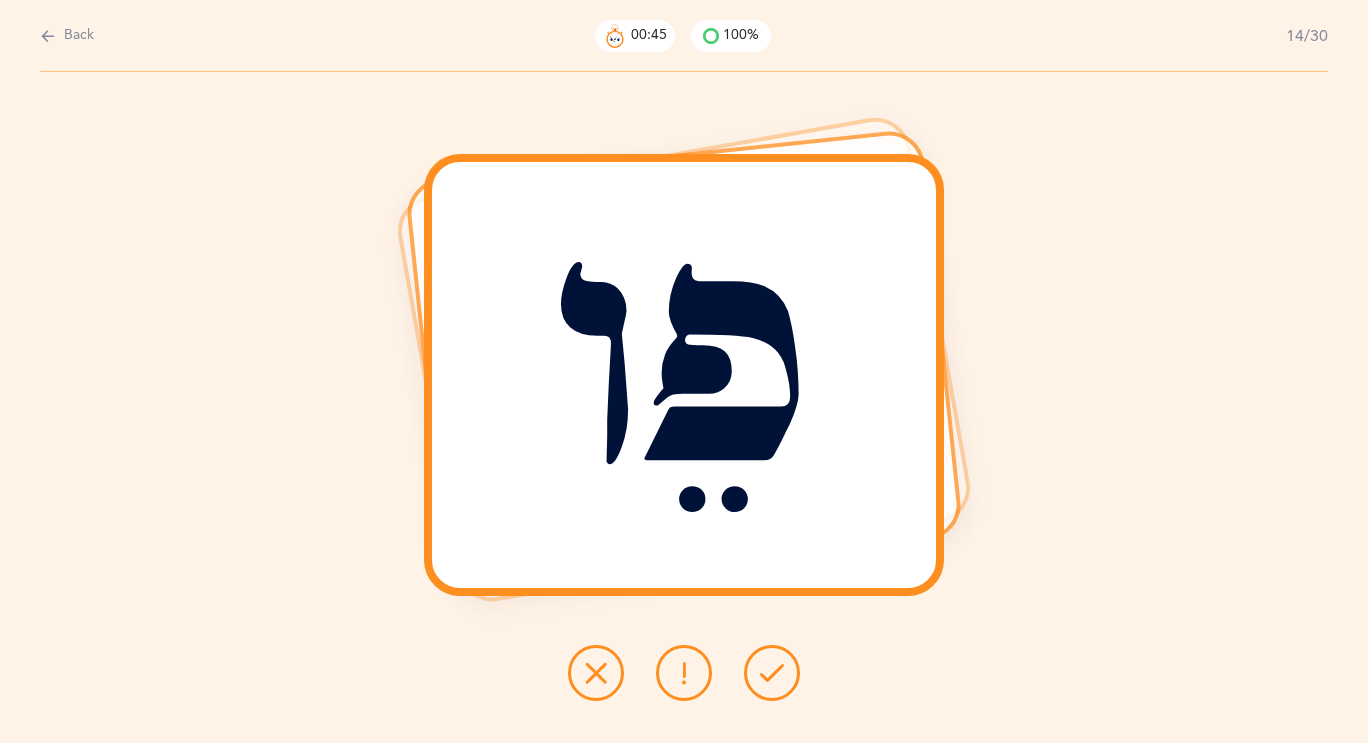 click at bounding box center (772, 673) 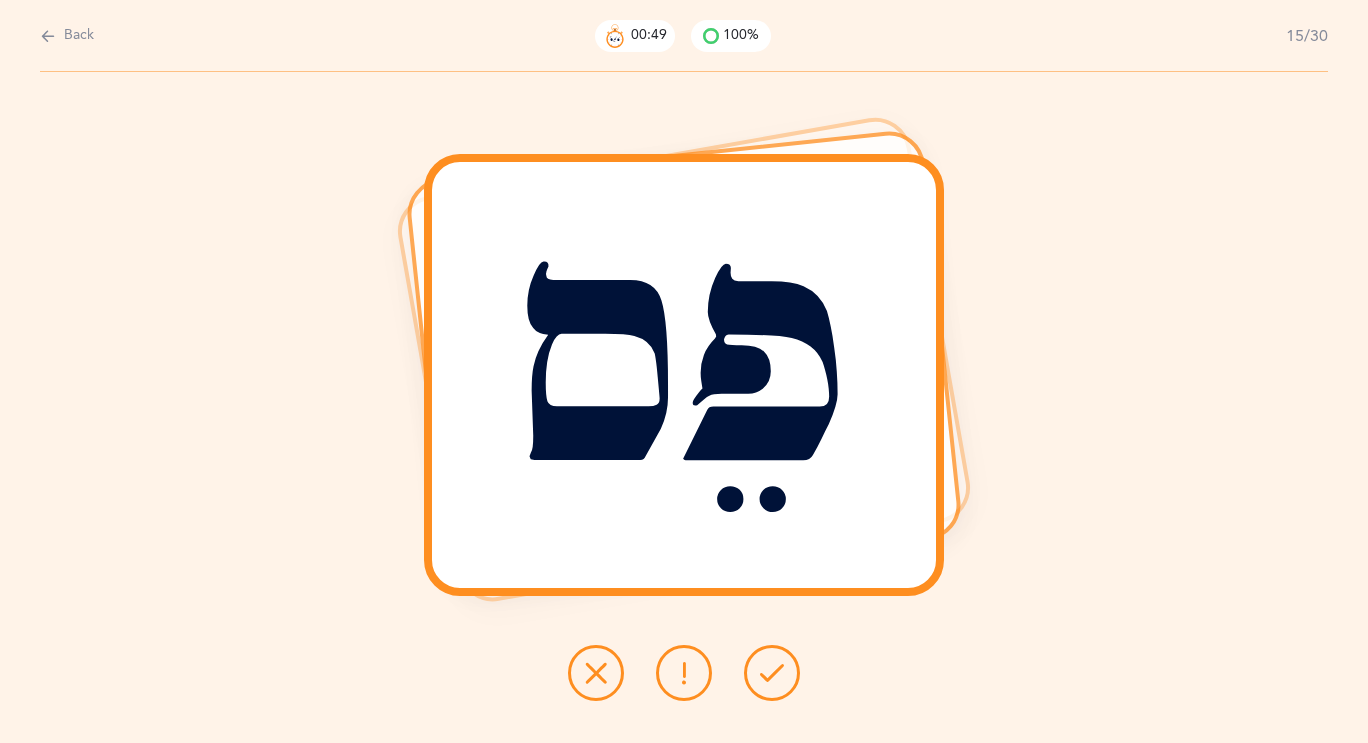 click at bounding box center (772, 673) 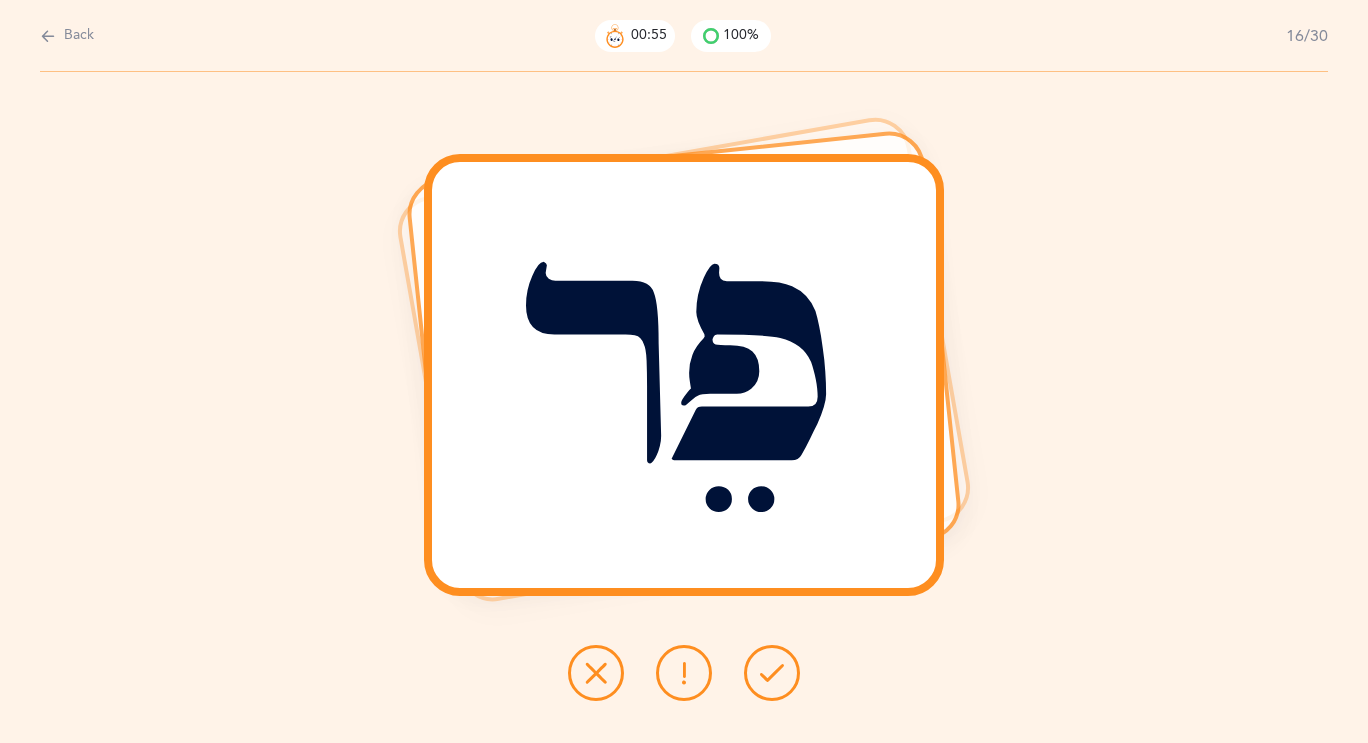 click at bounding box center (772, 673) 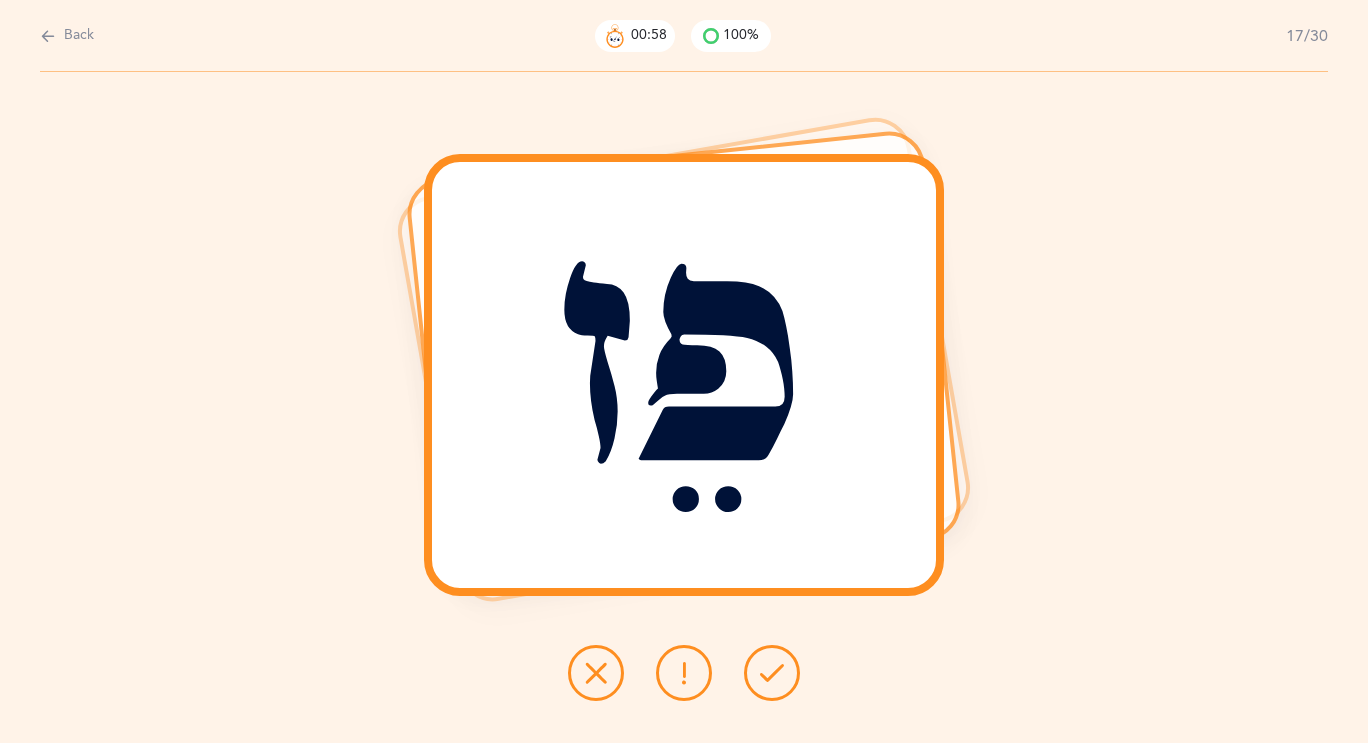 click at bounding box center [772, 673] 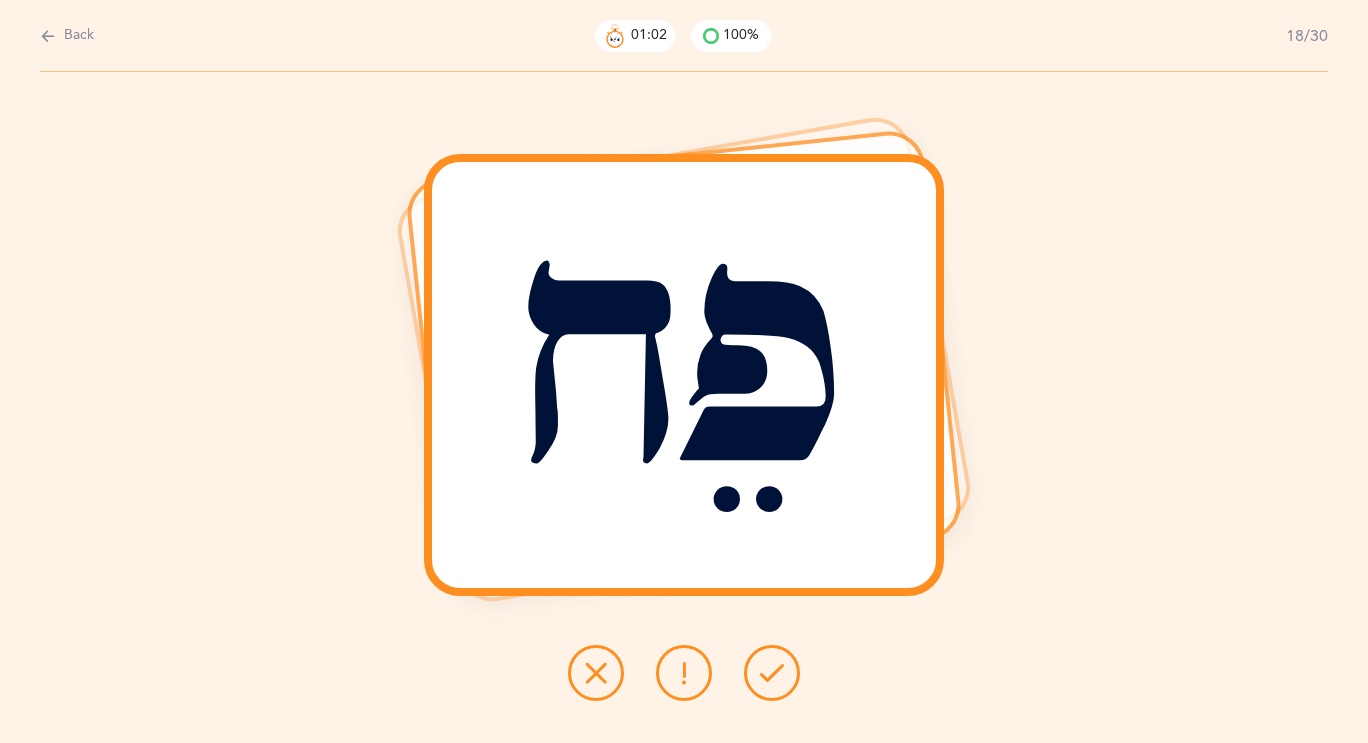 click at bounding box center (772, 673) 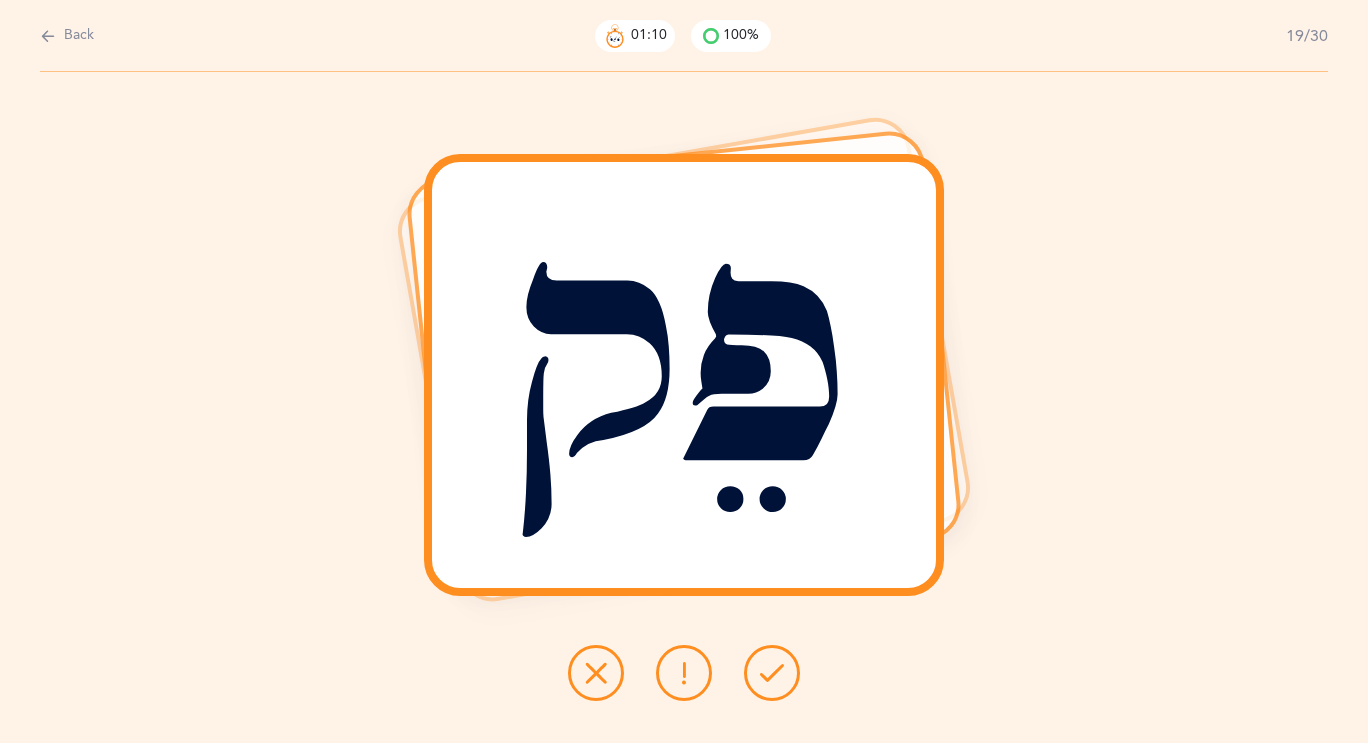 click at bounding box center [772, 673] 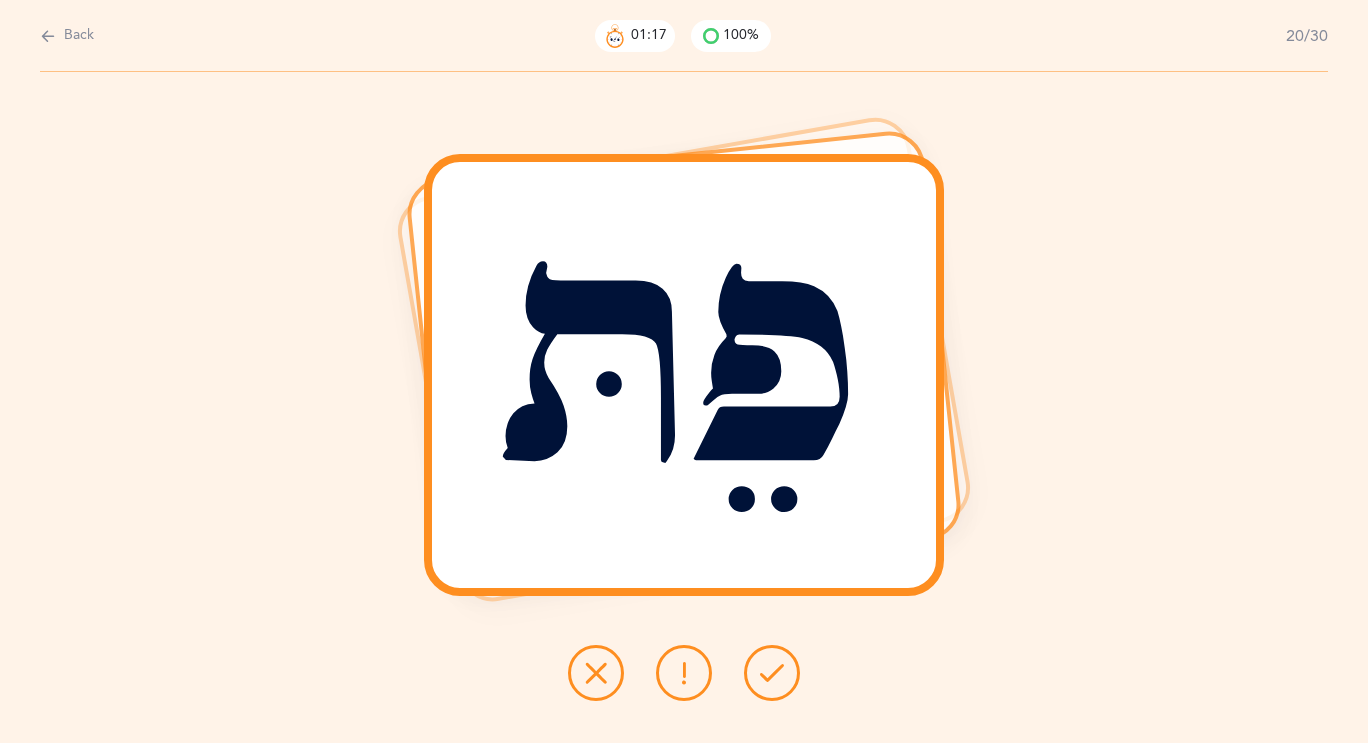 click at bounding box center [772, 673] 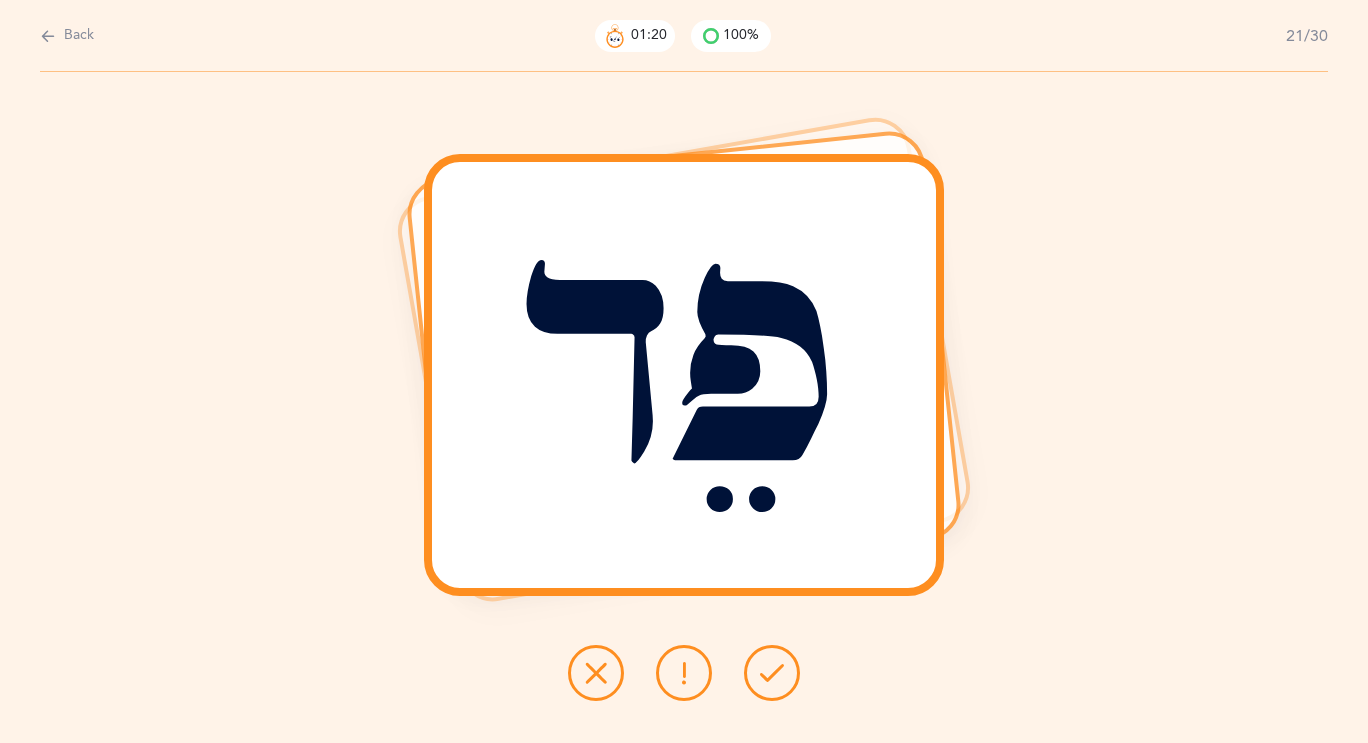 click at bounding box center (772, 673) 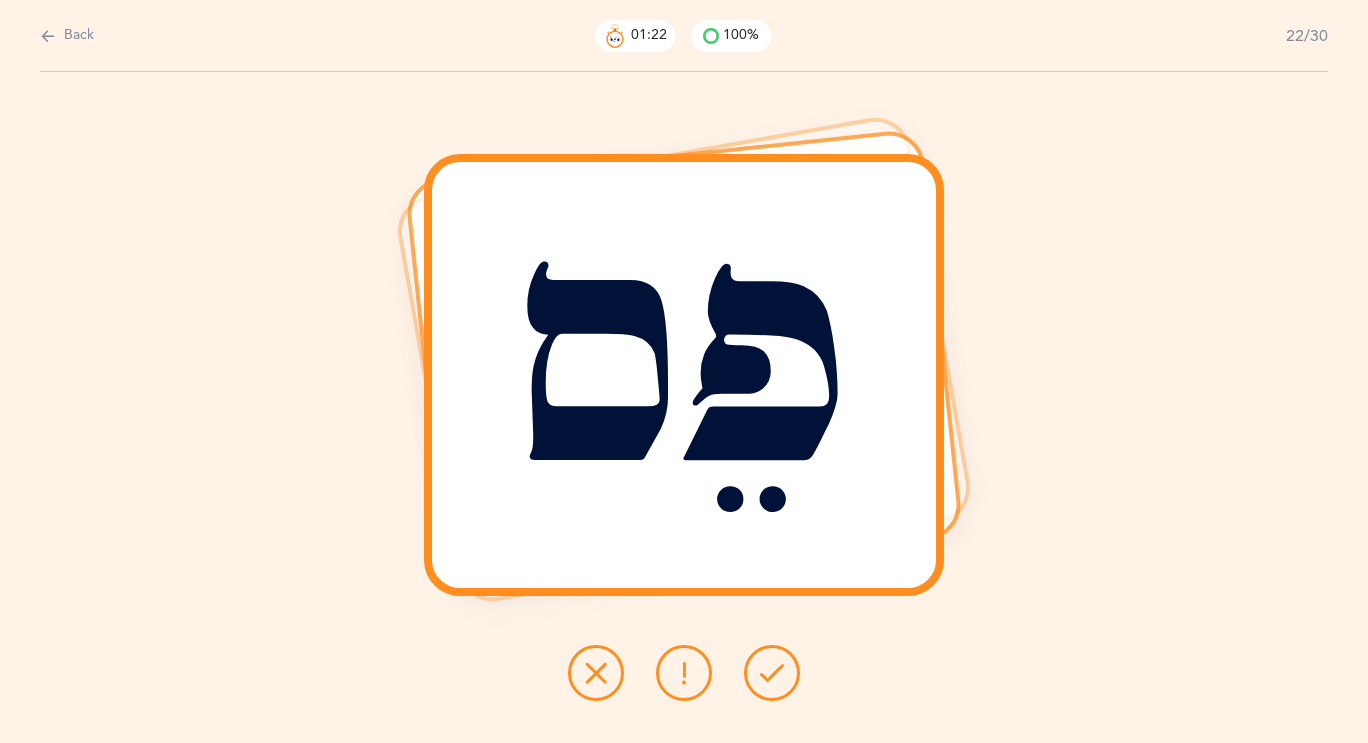 click at bounding box center [772, 673] 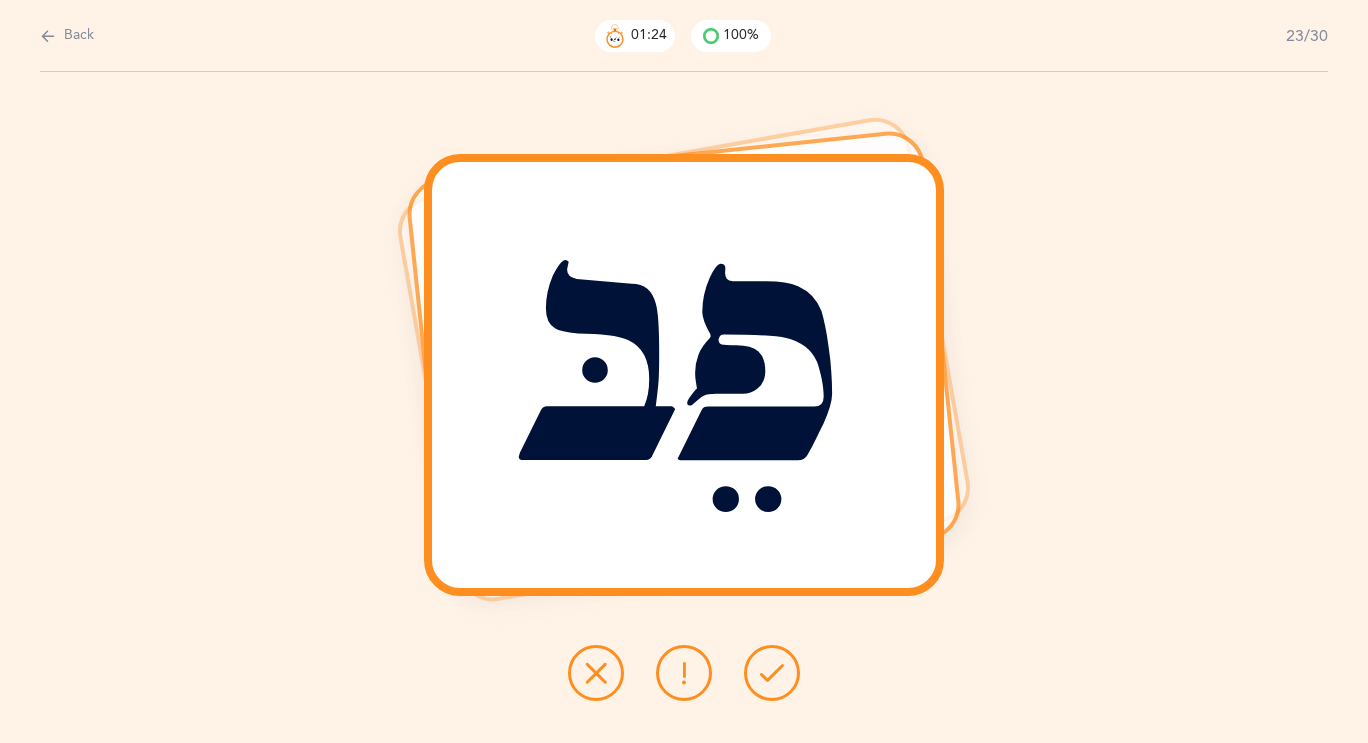 click at bounding box center [772, 673] 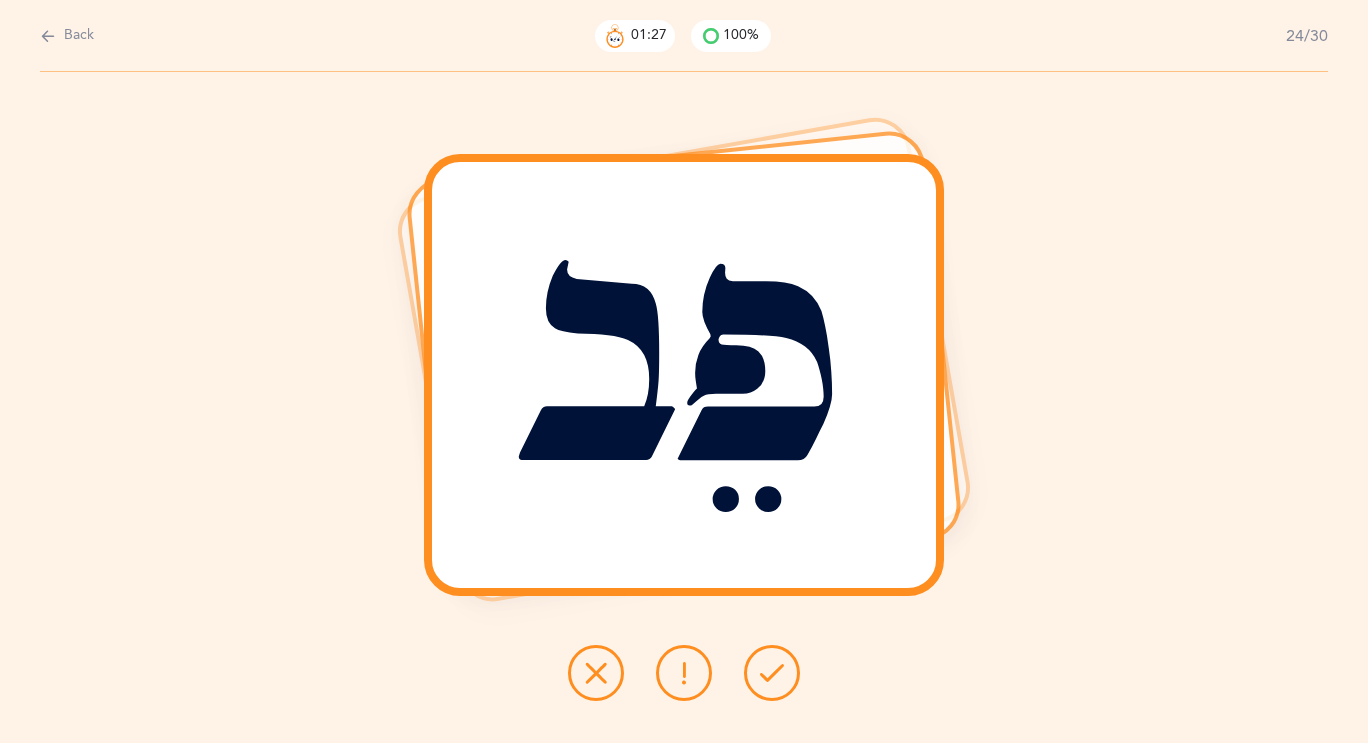 click at bounding box center (772, 673) 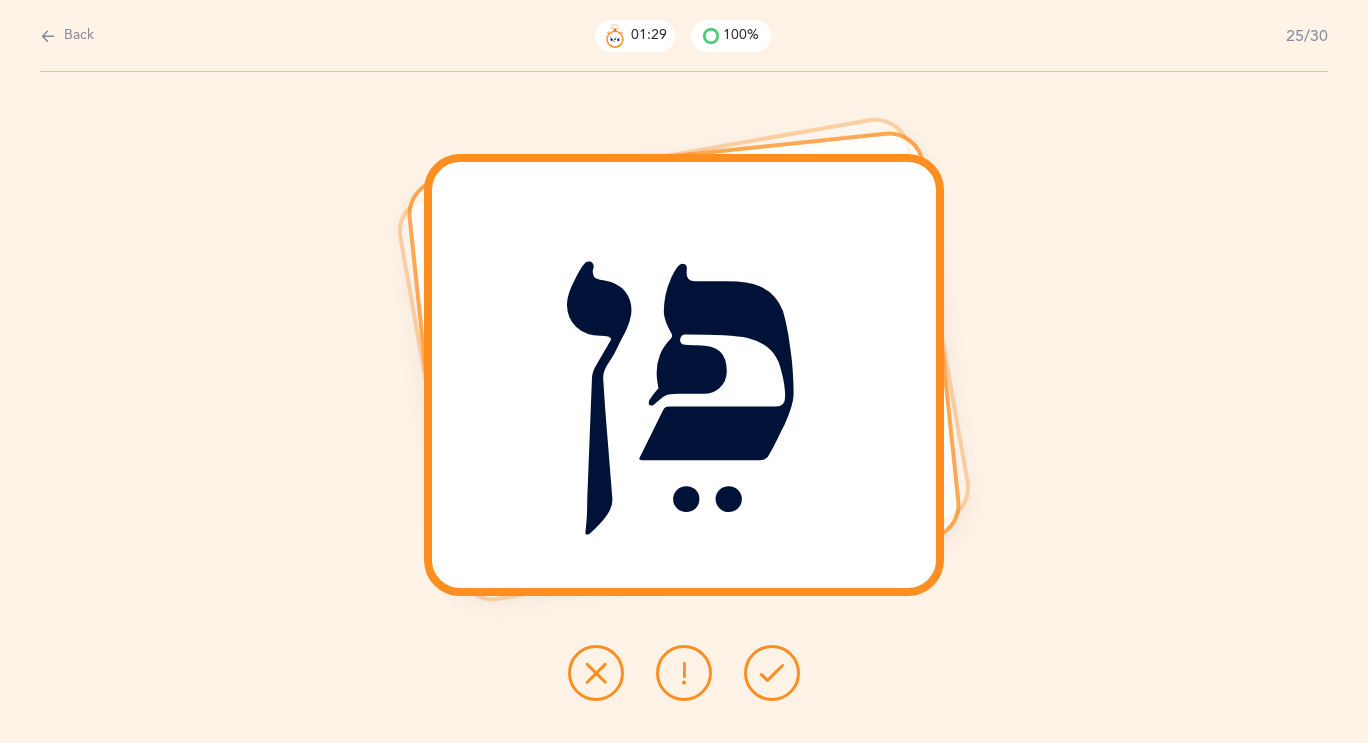 click at bounding box center (772, 673) 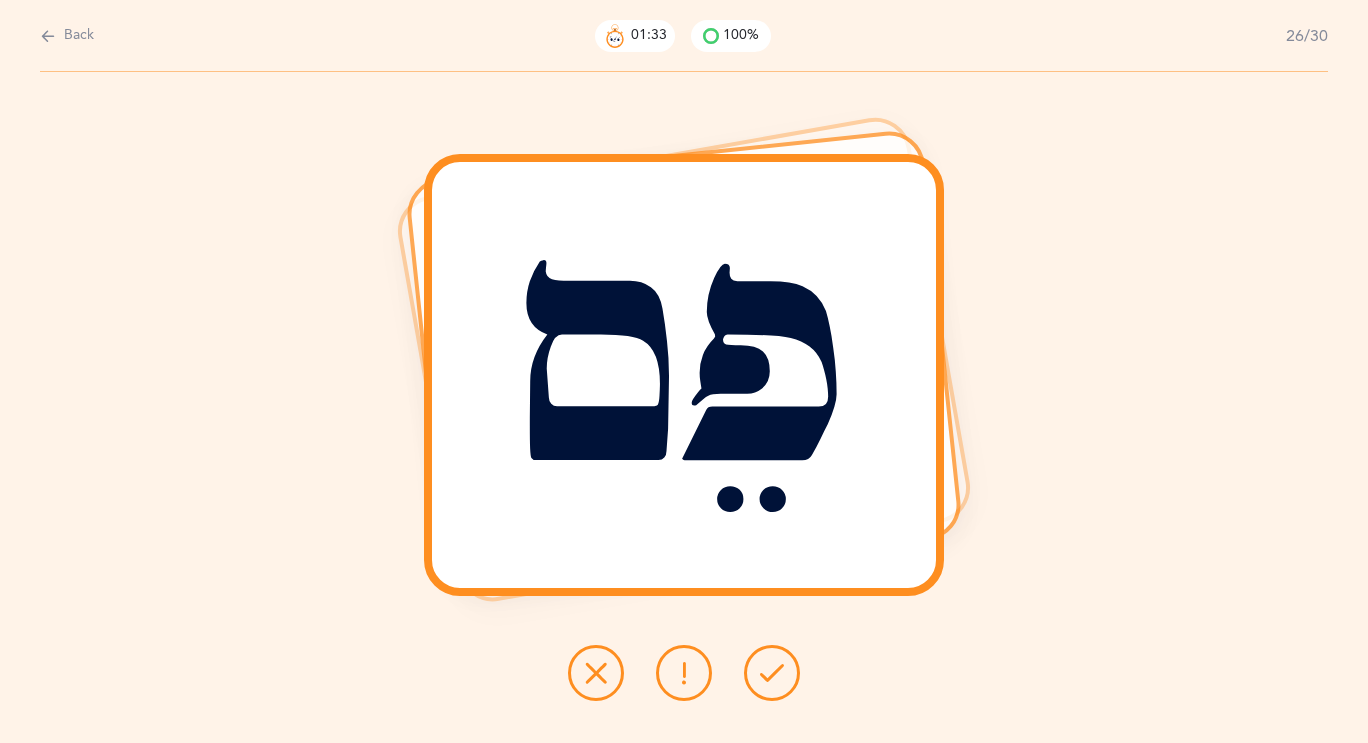 click at bounding box center [772, 673] 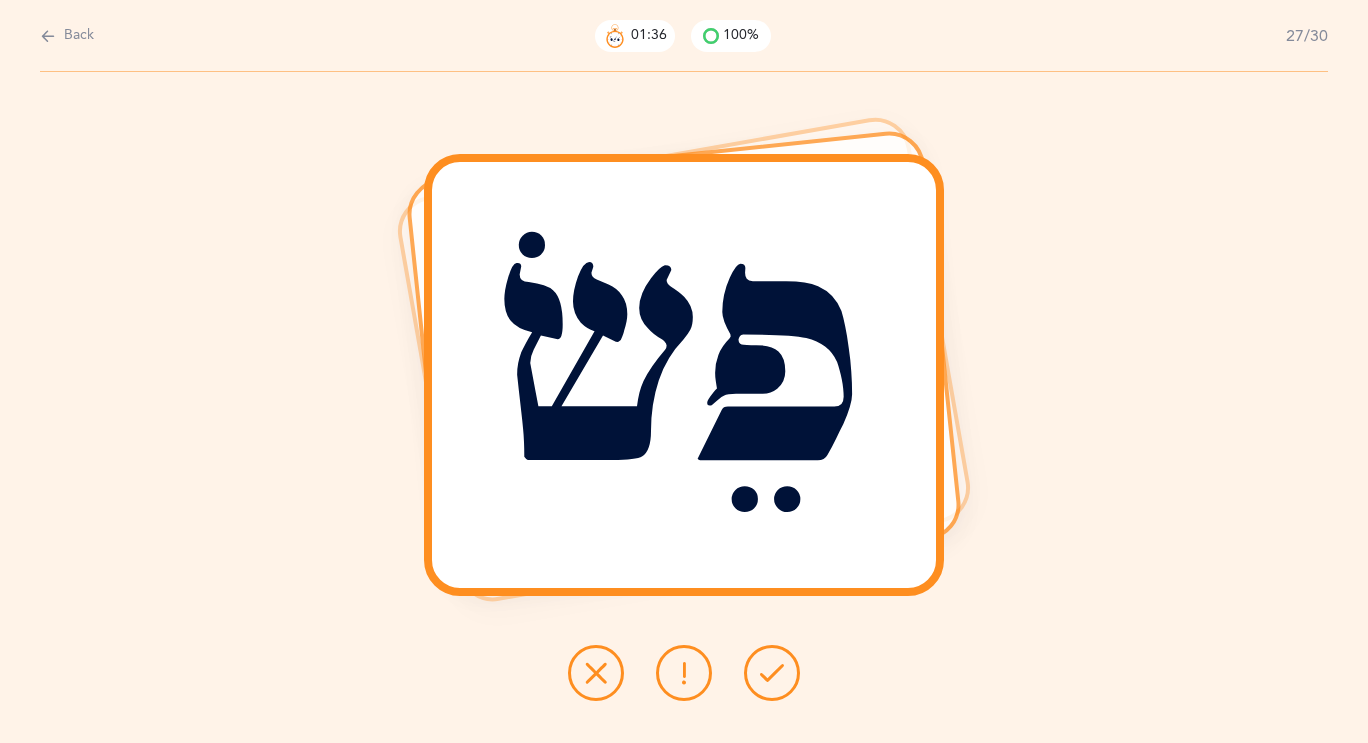 click at bounding box center [772, 673] 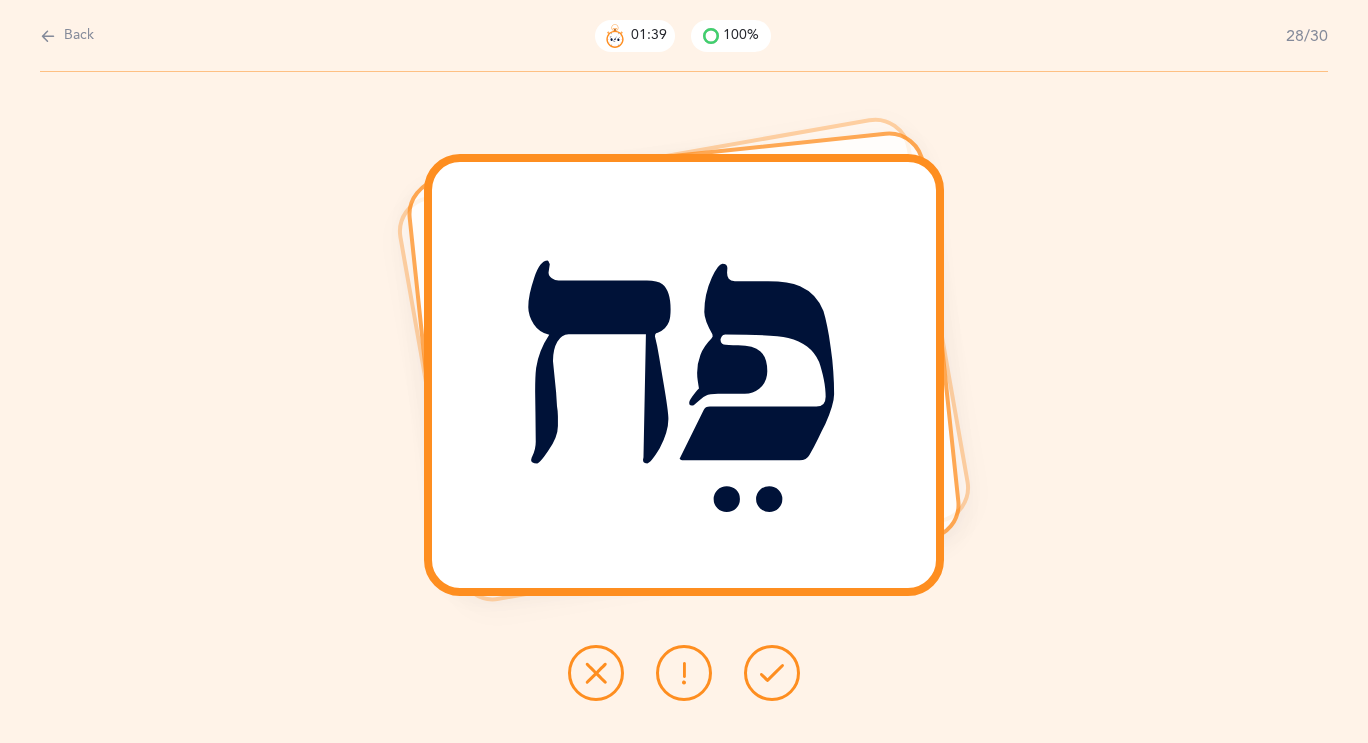 click at bounding box center [772, 673] 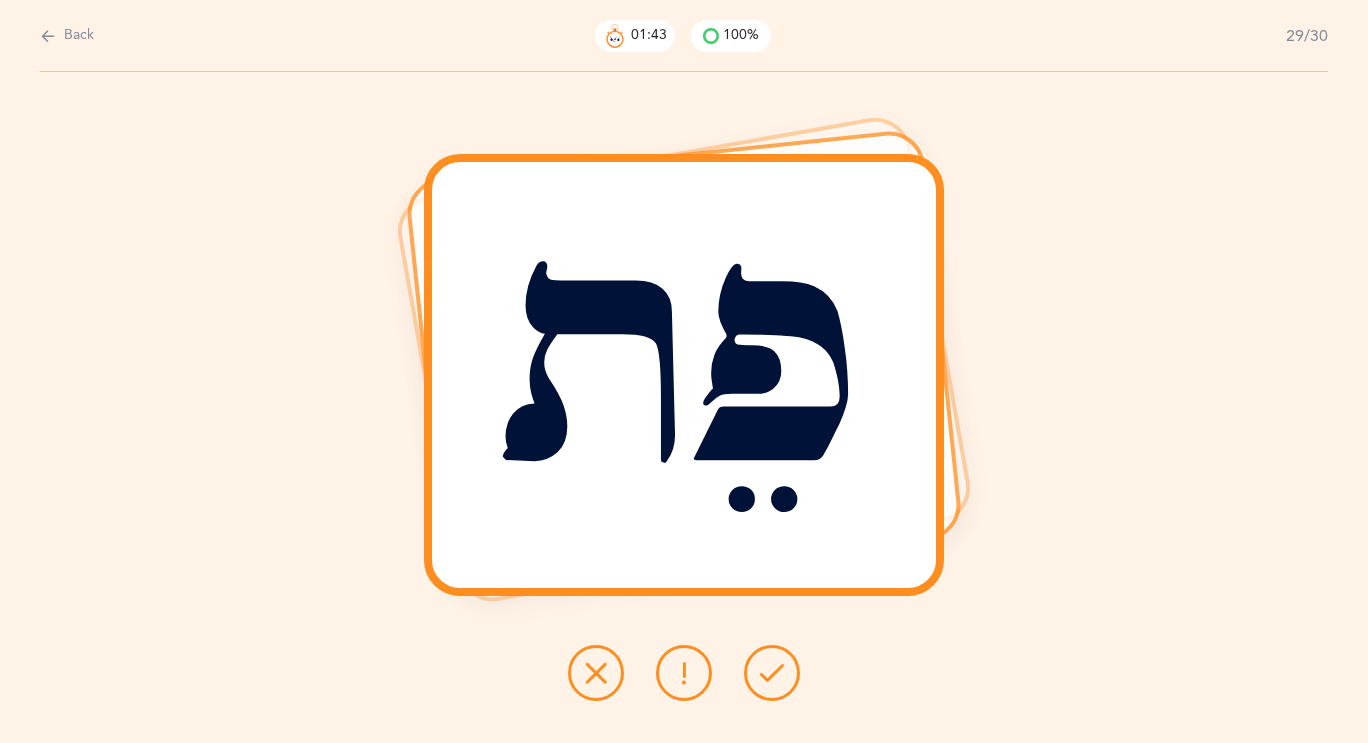 click at bounding box center [772, 673] 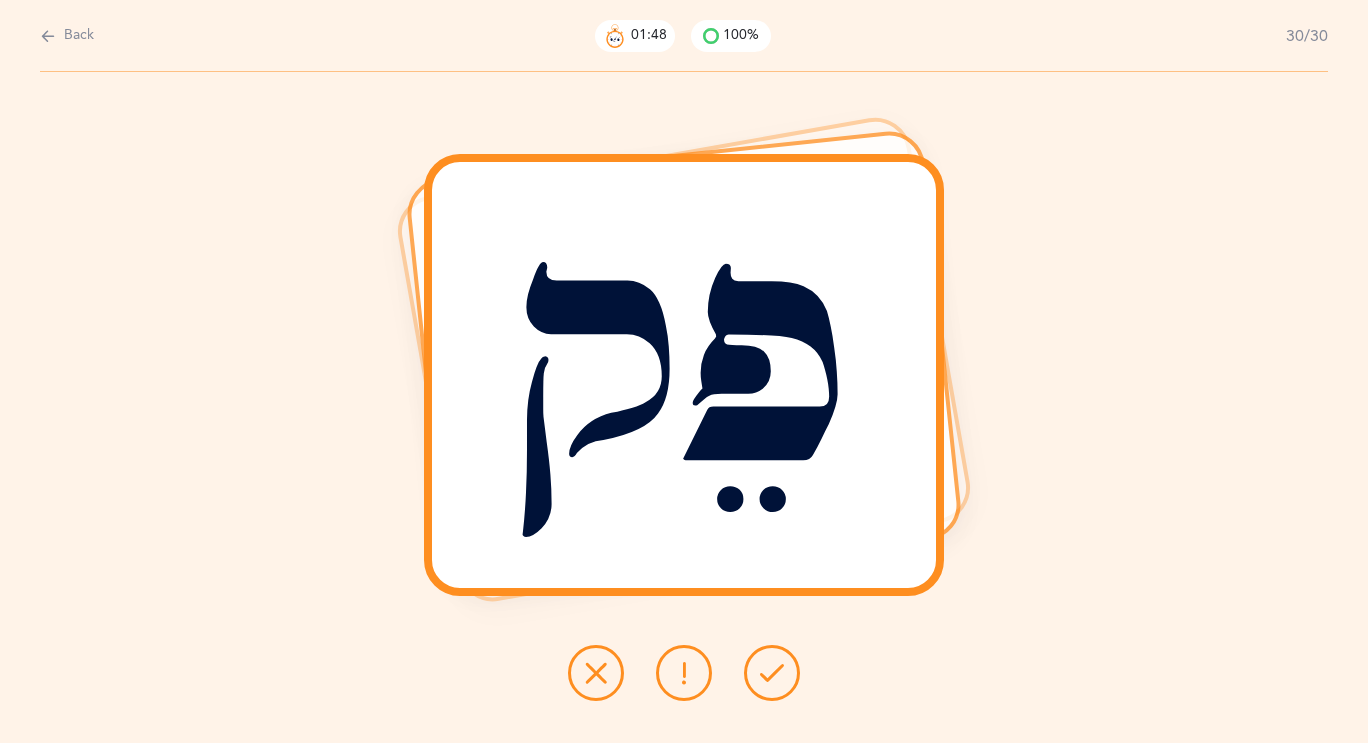 click at bounding box center [772, 673] 